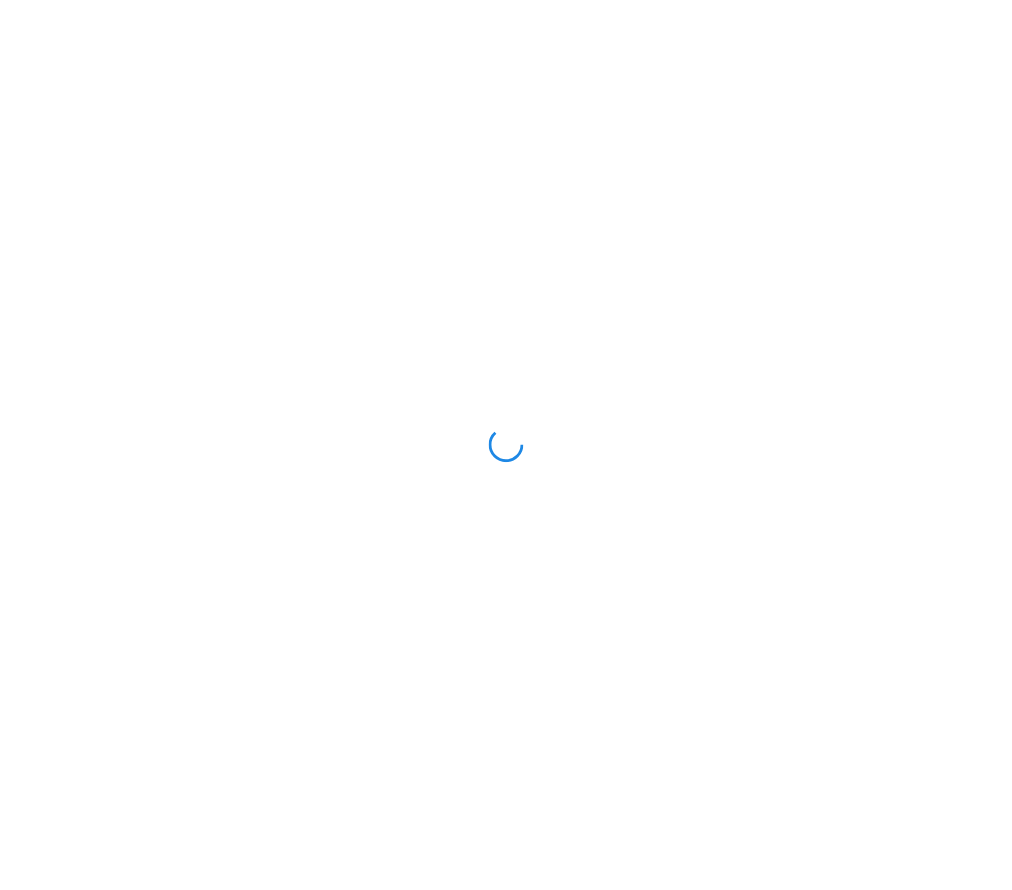 scroll, scrollTop: 0, scrollLeft: 0, axis: both 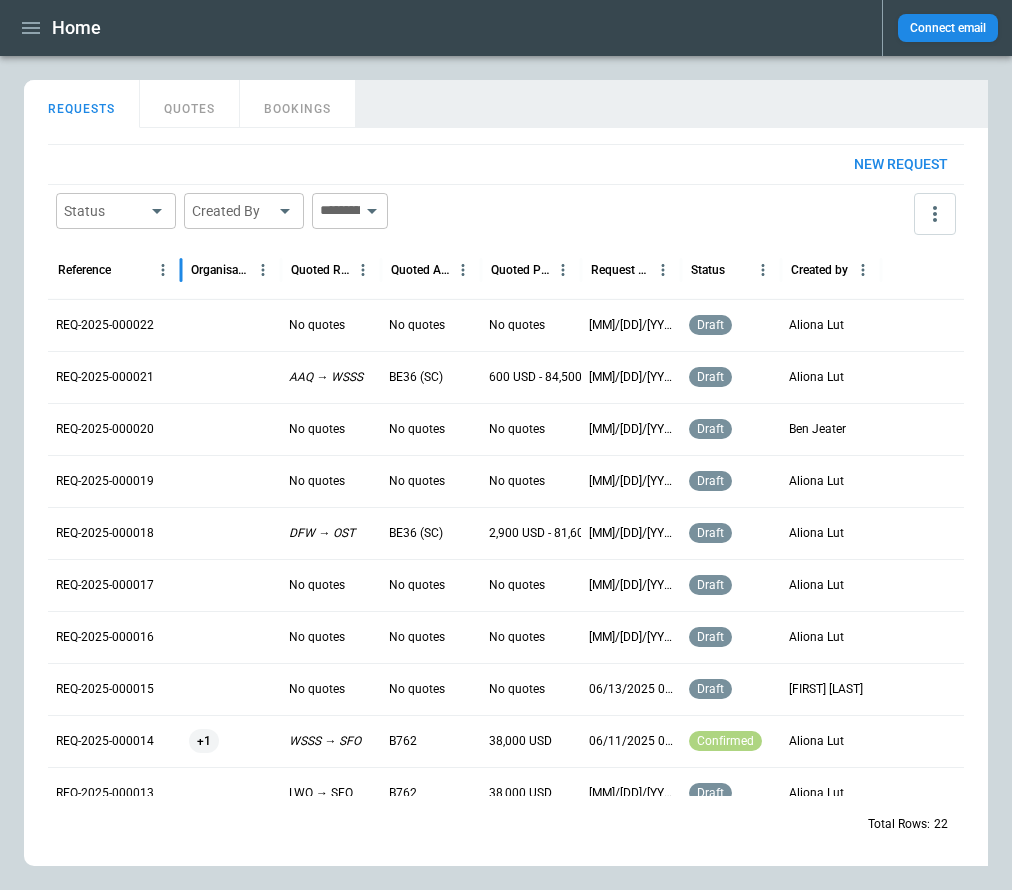 drag, startPoint x: 149, startPoint y: 272, endPoint x: 182, endPoint y: 272, distance: 33 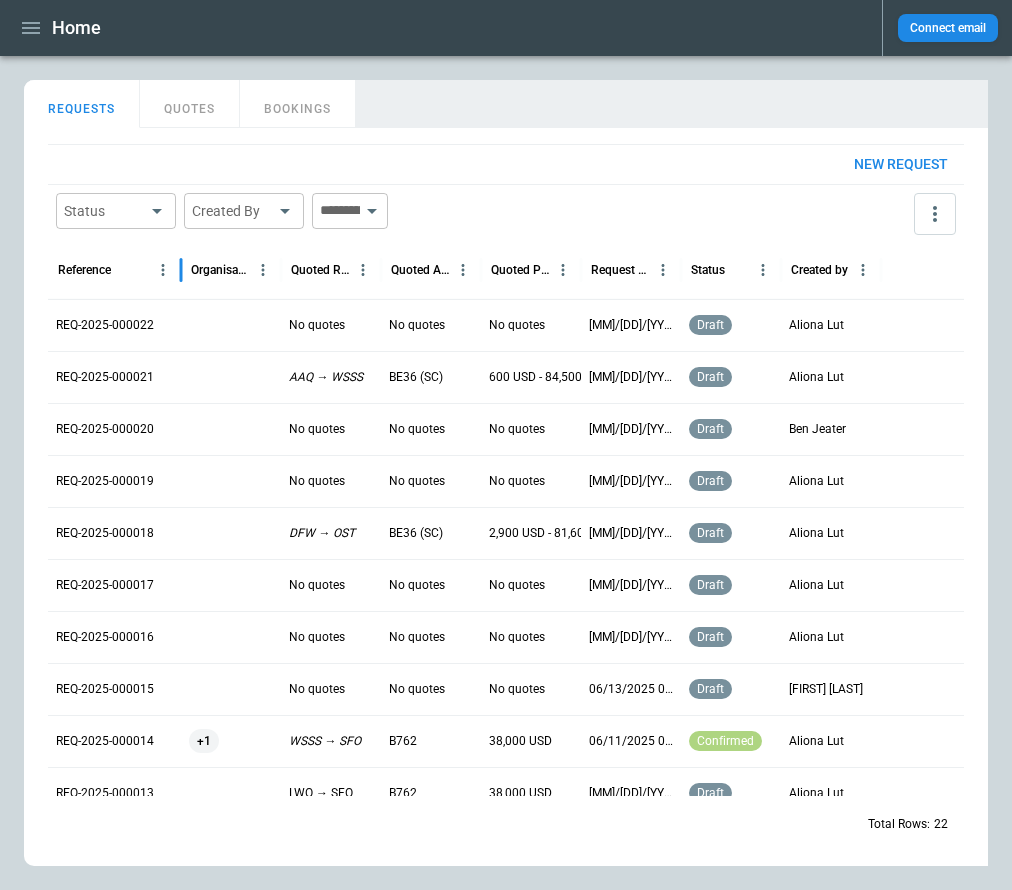 click at bounding box center (181, 270) 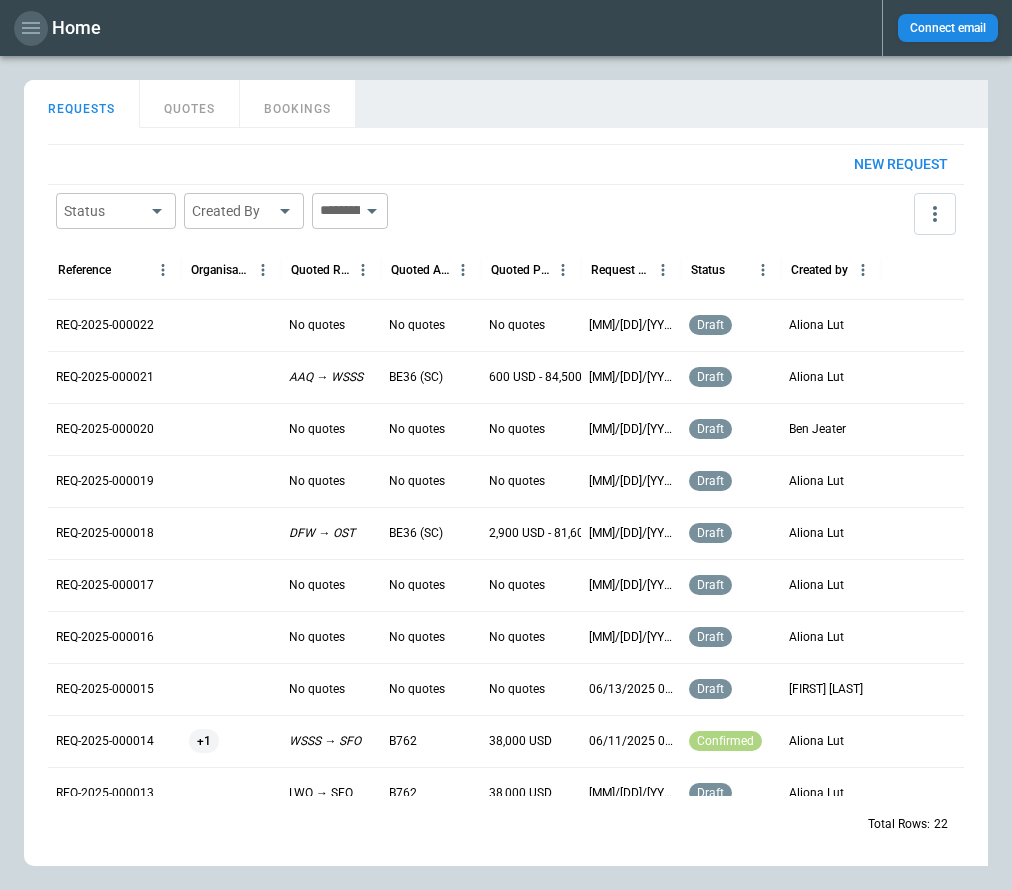 click 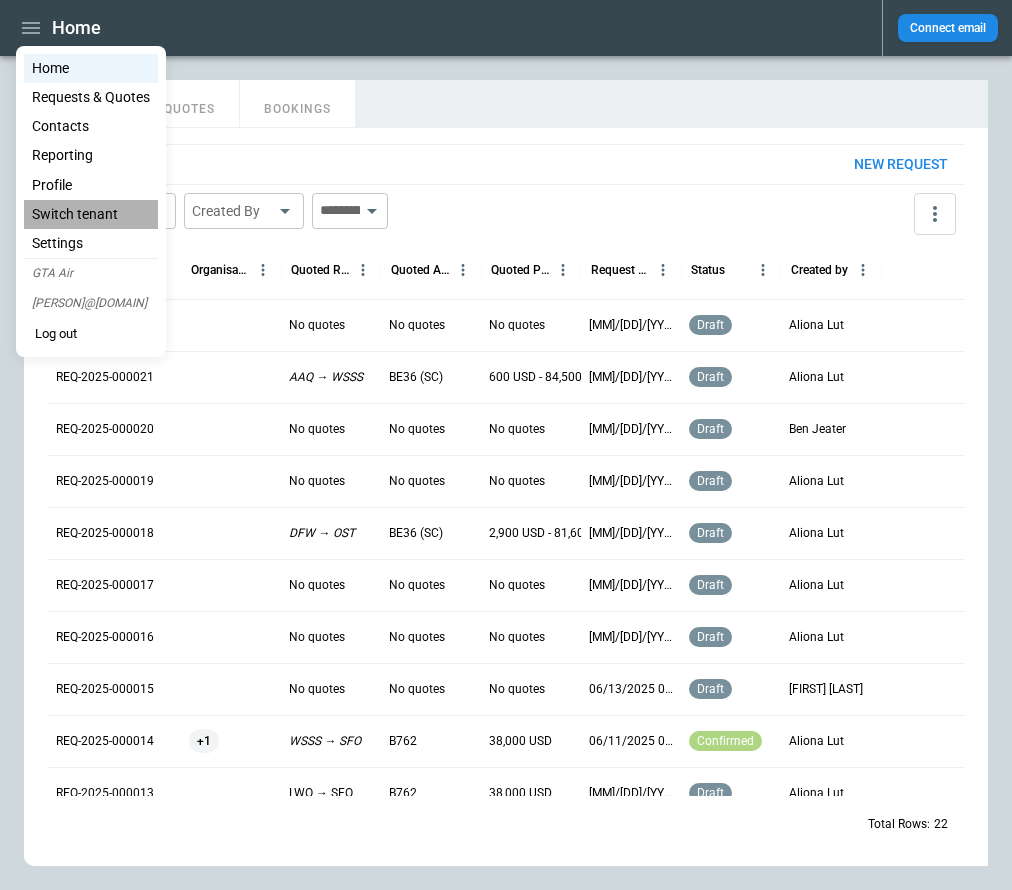 click on "Switch tenant" at bounding box center (91, 214) 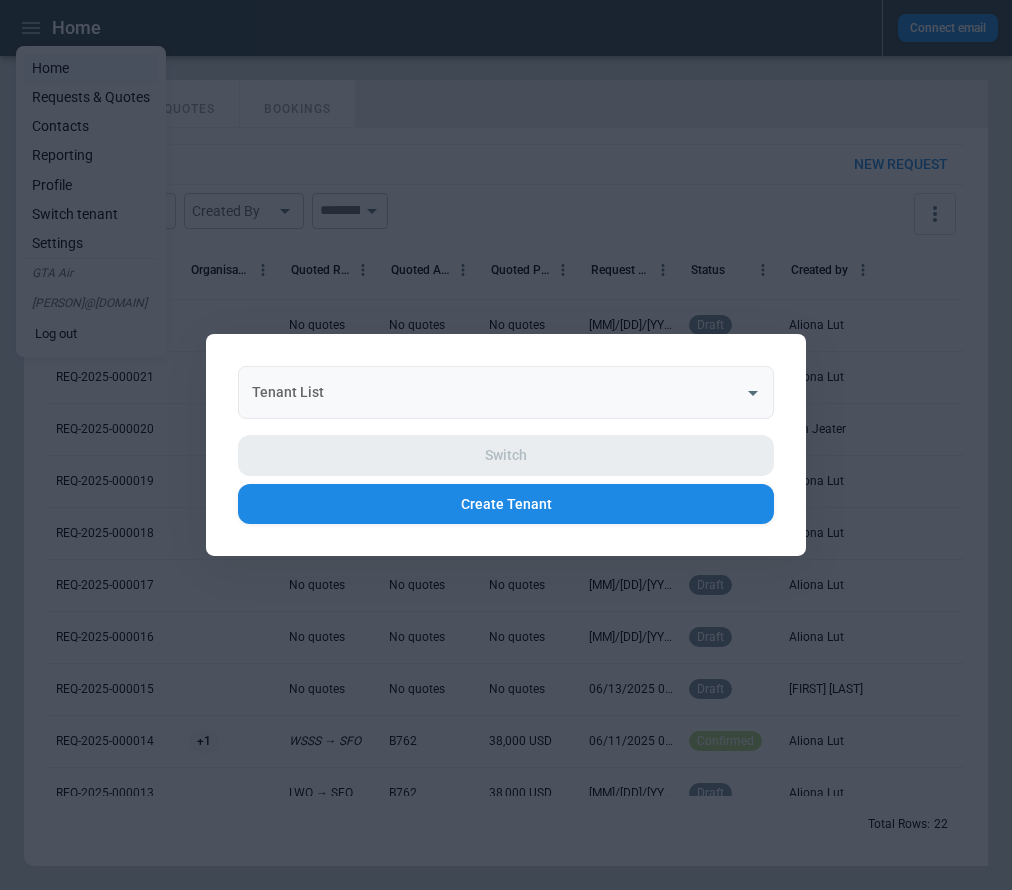 click on "Tenant List" at bounding box center [491, 392] 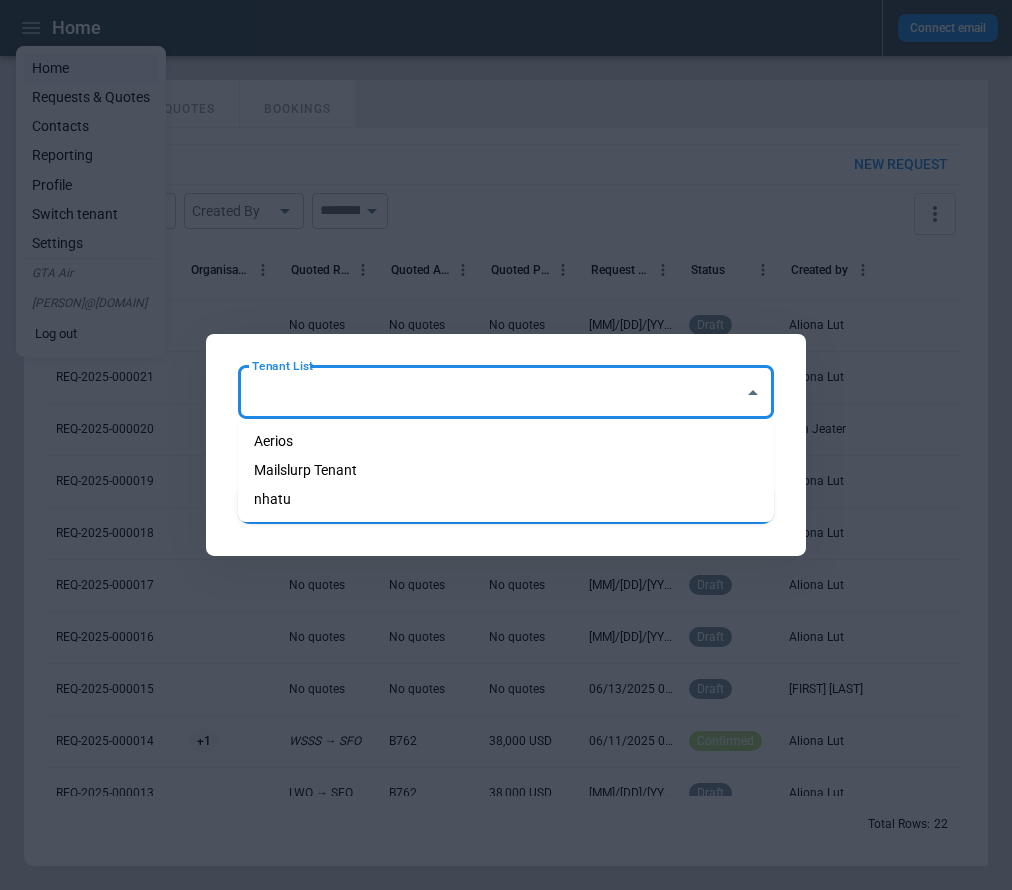 click on "Aerios" at bounding box center [506, 441] 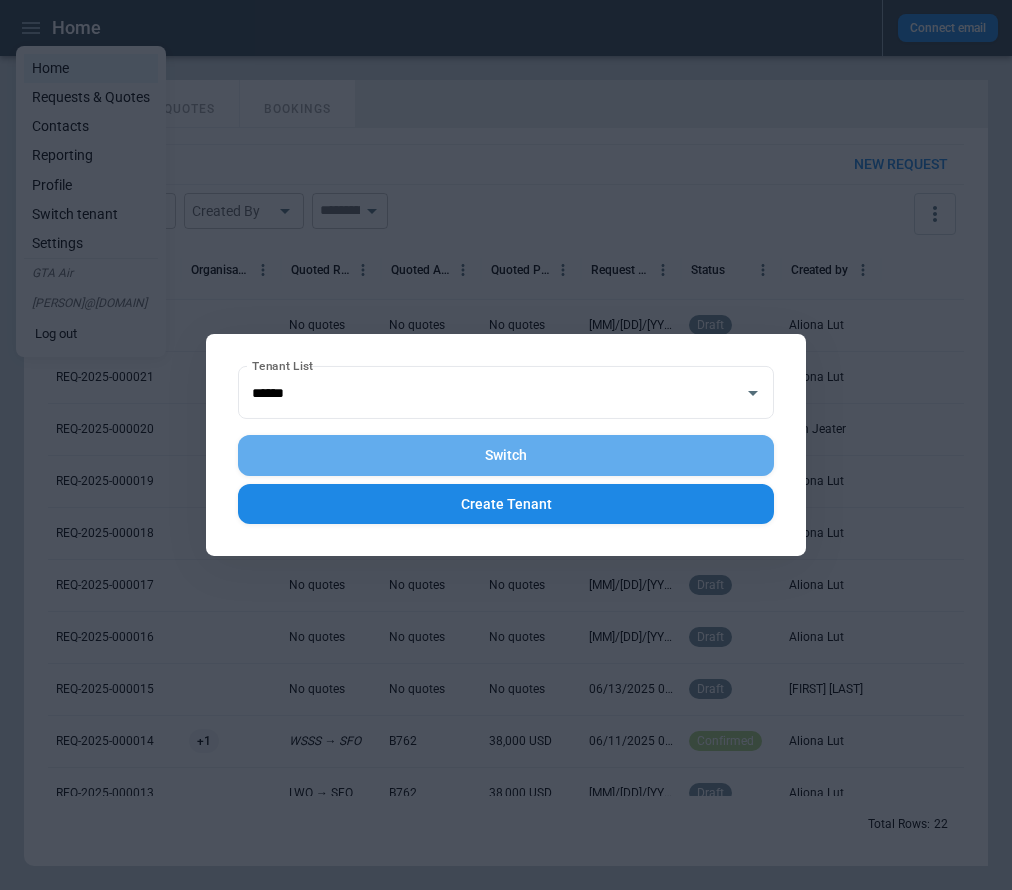 click on "Switch" at bounding box center (506, 455) 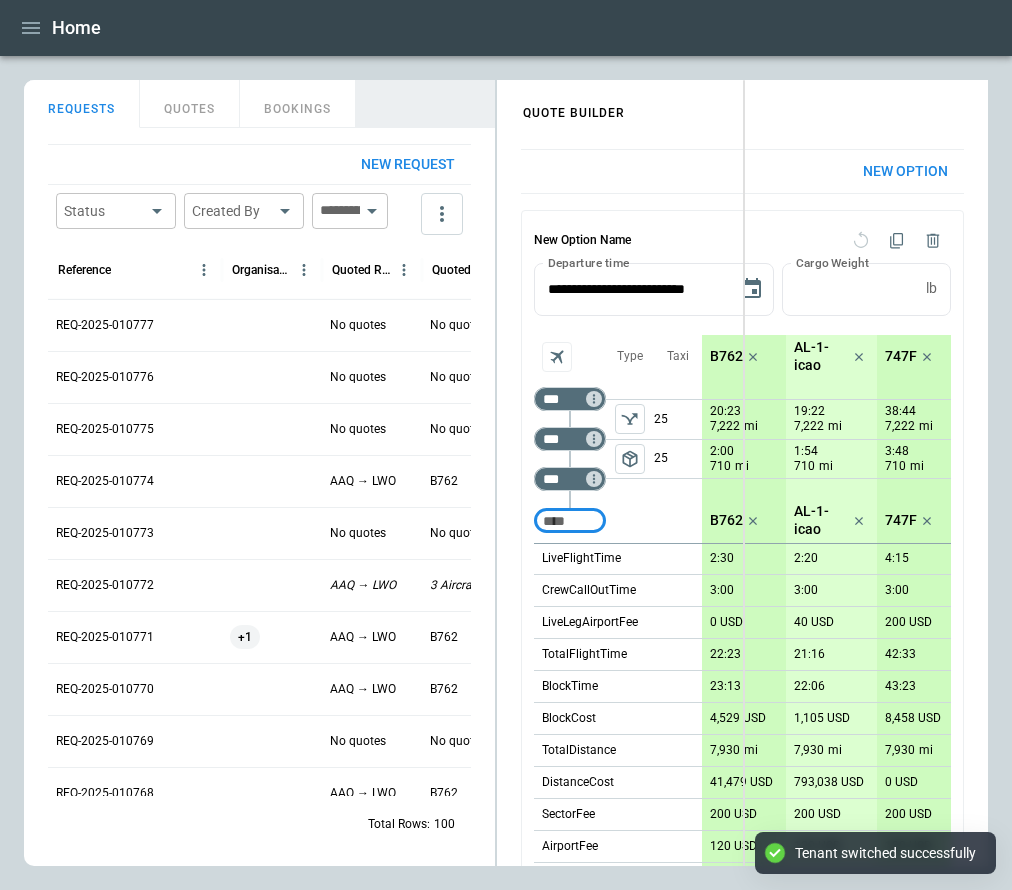 click on "FindBorderBarSize QUOTE BUILDER REQUESTS QUOTES BOOKINGS New request Status ​ Created By ​ ​ Reference Organisation Quoted Route Quoted Aircraft Quoted Price Request Created At (UTC+03:00) REQ-2025-010777 No quotes No quotes No quotes Aug 07 2025 17:34 REQ-2025-010776 No quotes No quotes No quotes Aug 07 2025 17:30 REQ-2025-010775 No quotes No quotes No quotes Aug 07 2025 17:29 REQ-2025-010774 AAQ → LWO B762 49,756 USD Aug 07 2025 17:29 REQ-2025-010773 No quotes No quotes No quotes Aug 07 2025 17:29 REQ-2025-010772 AAQ → LWO 3 Aircraft 49,756 USD - 844,208 USD Aug 07 2025 17:27 REQ-2025-010771 +1 AAQ → LWO B762 49,756 USD Aug 07 2025 17:26 REQ-2025-010770 AAQ → LWO B762 49,756 USD Aug 07 2025 17:26 REQ-2025-010769 No quotes No quotes No quotes Aug 07 2025 17:25 REQ-2025-010768 AAQ → LWO B762 49,756 USD Aug 07 2025 17:25 REQ-2025-010767 AAQ → LWO B762 49,756 USD Aug 07 2025 17:25 REQ-2025-010766 +1 AAQ → LWO B762 49,756 USD Aug 07 2025 17:19 Total Rows: 100 New Option New Option Name * lb 0" at bounding box center [506, 473] 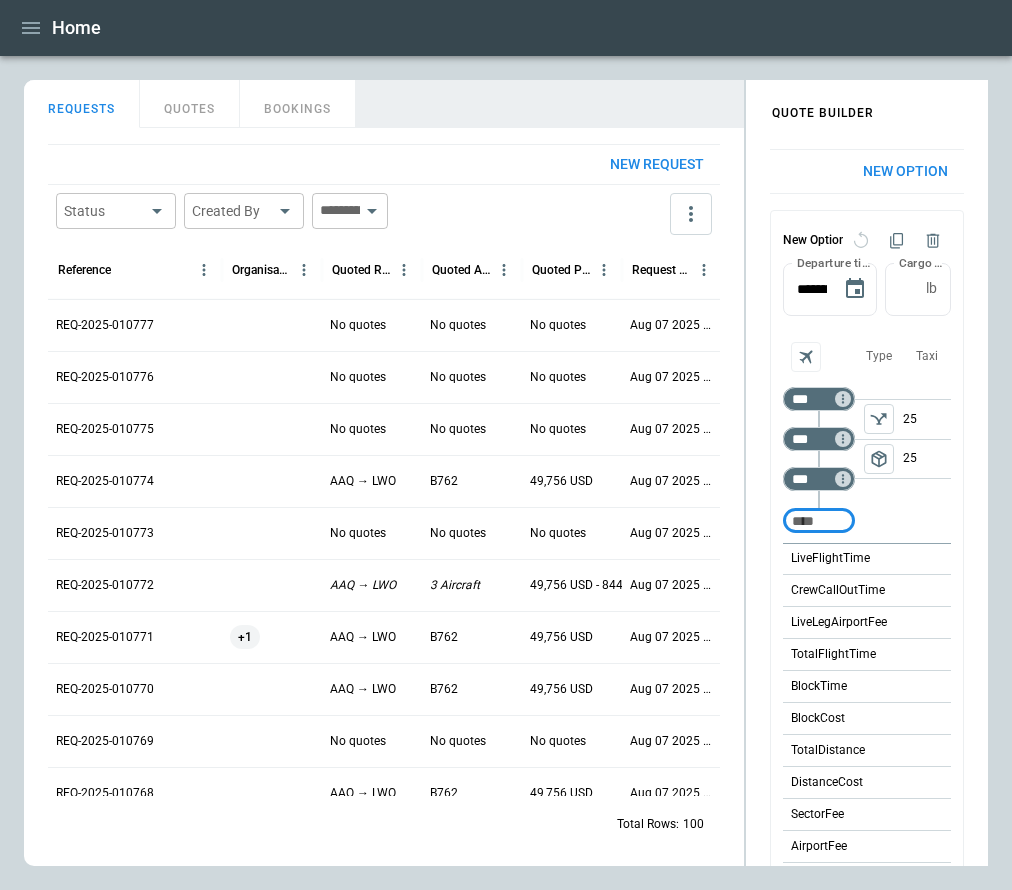 click on "New request" at bounding box center [657, 164] 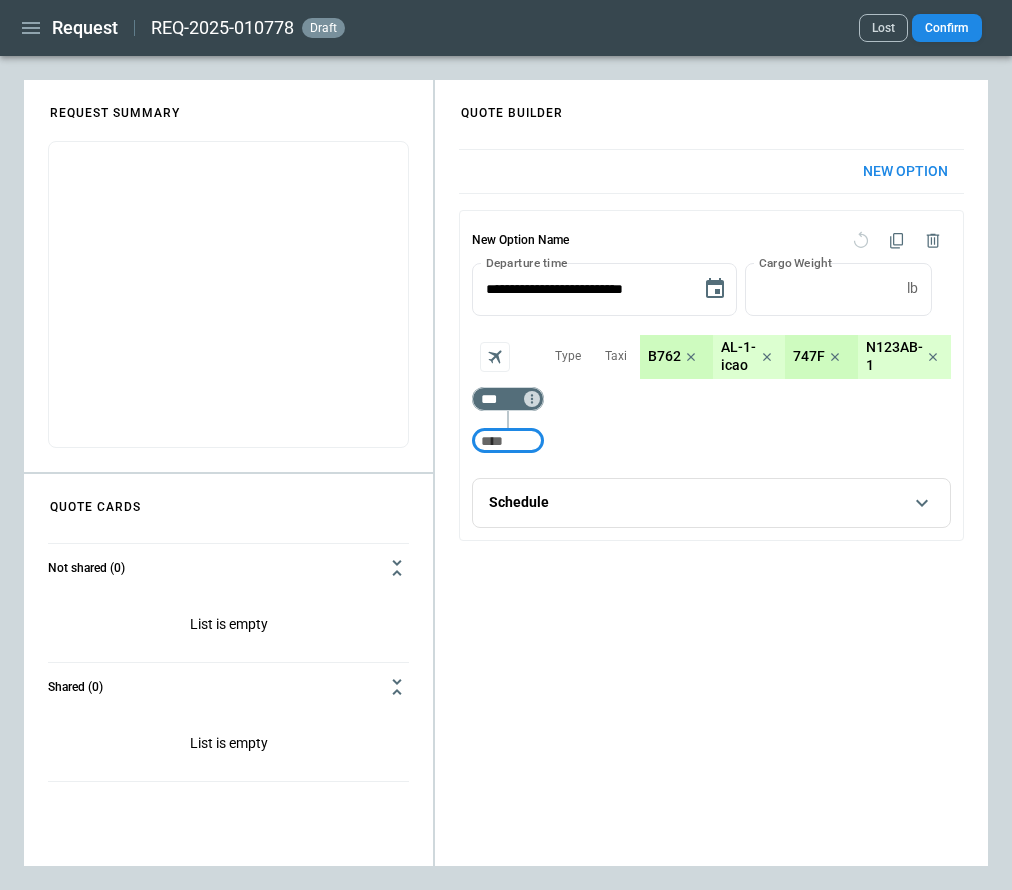 click 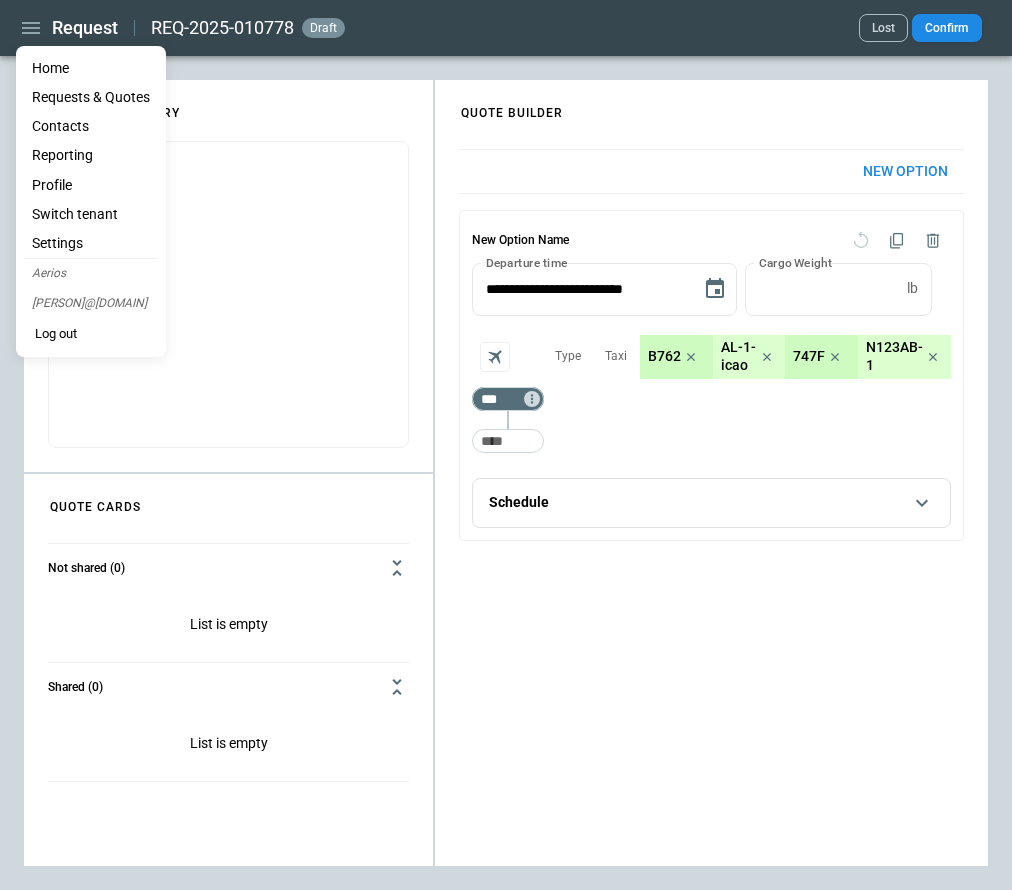 click on "Home" at bounding box center (91, 68) 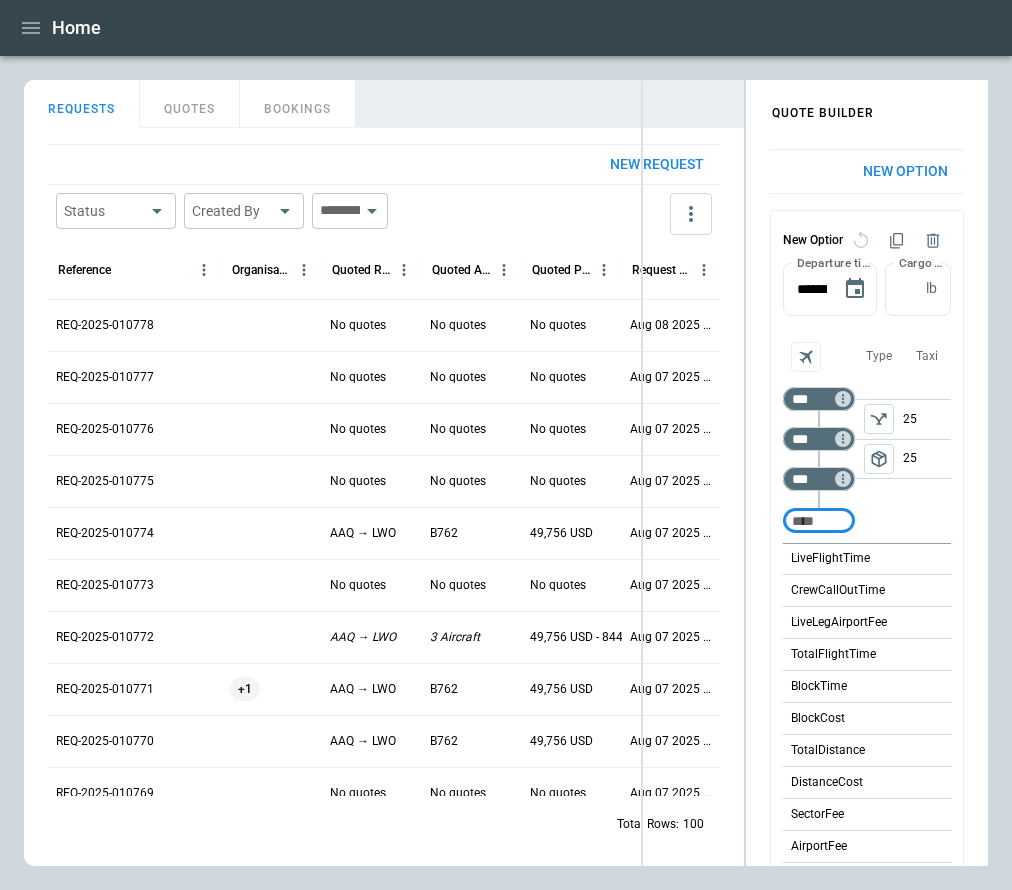 click on "FindBorderBarSize QUOTE BUILDER REQUESTS QUOTES BOOKINGS New request Status ​ Created By ​ ​ Reference Organisation Quoted Route Quoted Aircraft Quoted Price Request Created At (UTC+03:00) Status Created by REQ-2025-010778 No quotes No quotes No quotes Aug 08 2025 10:26 draft Aliona Lut REQ-2025-010777 No quotes No quotes No quotes Aug 07 2025 17:34 draft Aliona Lut REQ-2025-010776 No quotes No quotes No quotes Aug 07 2025 17:30 draft Aliona Lut REQ-2025-010775 No quotes No quotes No quotes Aug 07 2025 17:29 draft Aliona Lut REQ-2025-010774 AAQ → LWO B762 49,756 USD Aug 07 2025 17:29 draft Aliona Lut REQ-2025-010773 No quotes No quotes No quotes Aug 07 2025 17:29 draft Aliona Lut REQ-2025-010772 AAQ → LWO 3 Aircraft 49,756 USD - 844,208 USD Aug 07 2025 17:27 draft Aliona Lut REQ-2025-010771 +1 AAQ → LWO B762 49,756 USD Aug 07 2025 17:26 quoted Aliona Lut REQ-2025-010770 AAQ → LWO B762 49,756 USD Aug 07 2025 17:26 draft Aliona Lut REQ-2025-010769 No quotes No quotes No quotes Aug 07 2025 17:25 +1" at bounding box center [506, 473] 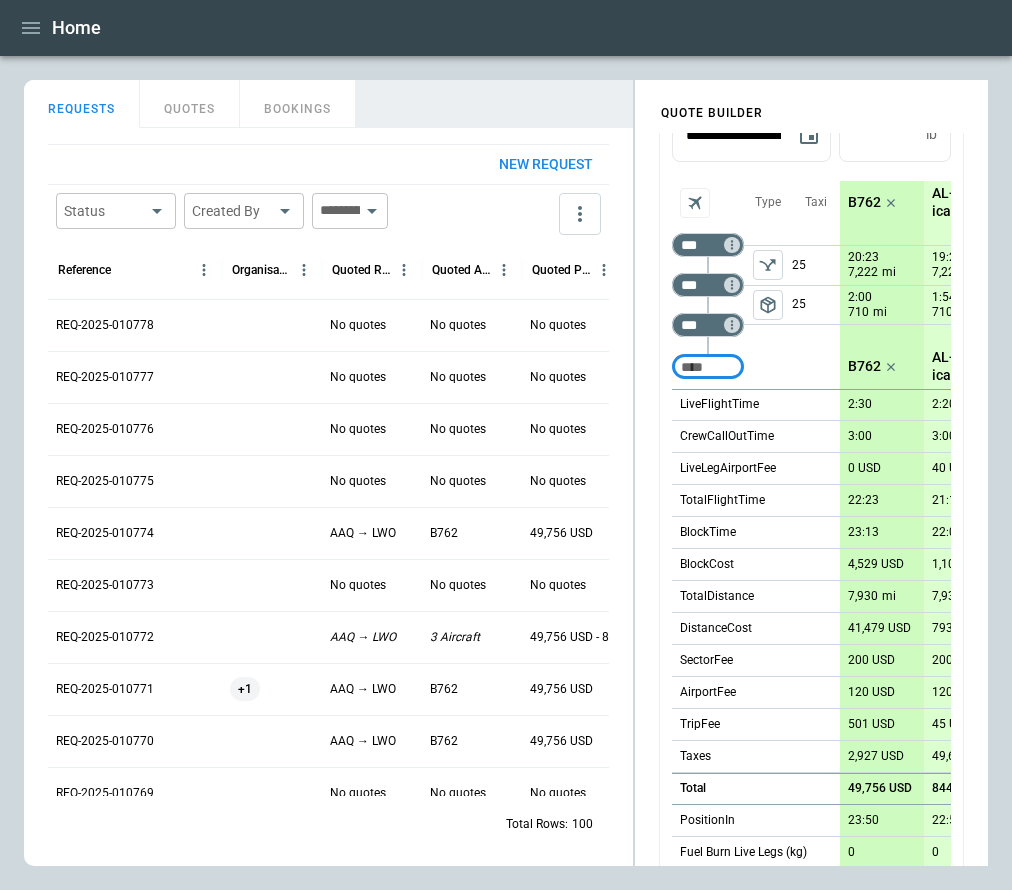 scroll, scrollTop: 294, scrollLeft: 0, axis: vertical 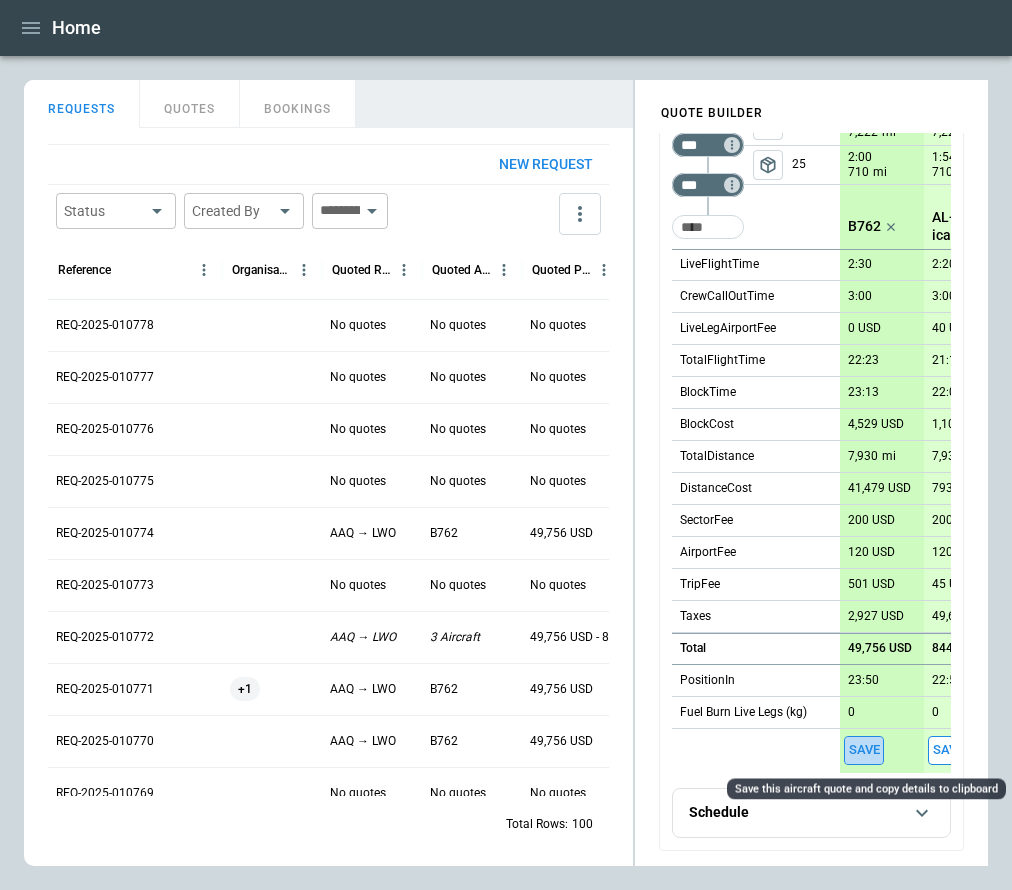 click on "Save" at bounding box center [864, 750] 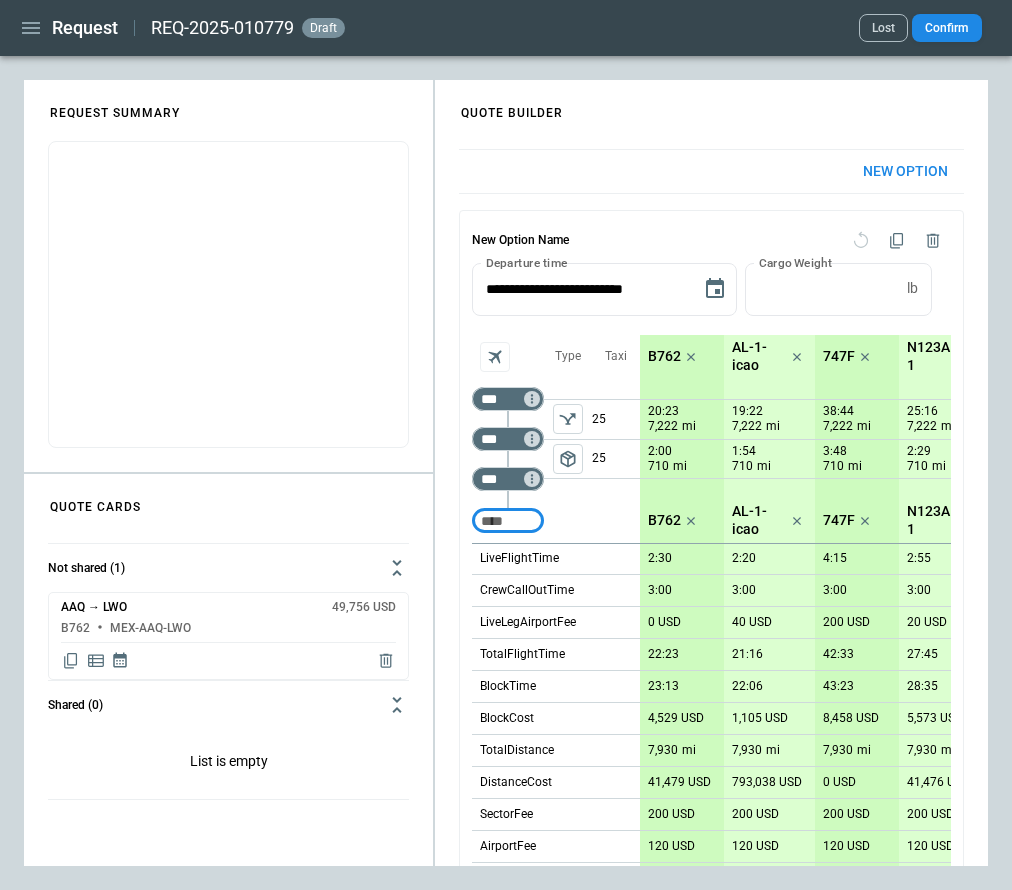 click 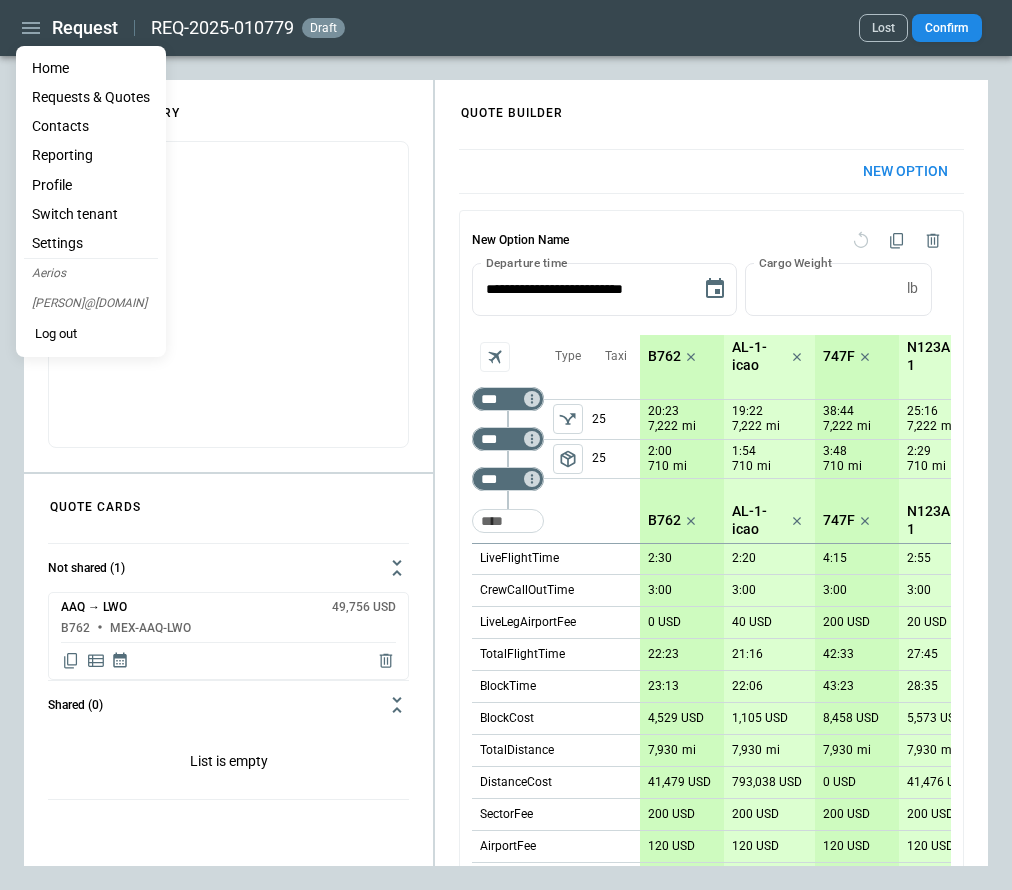 click on "Home" at bounding box center [91, 68] 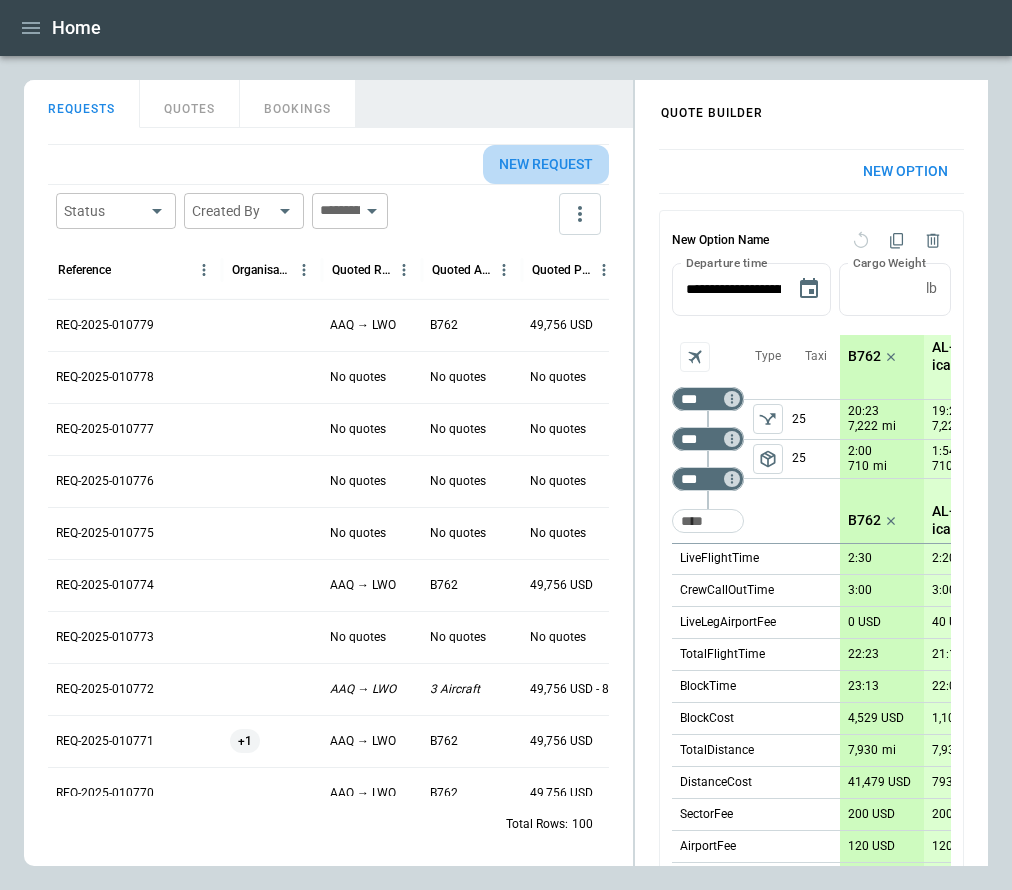 click on "New request" at bounding box center (546, 164) 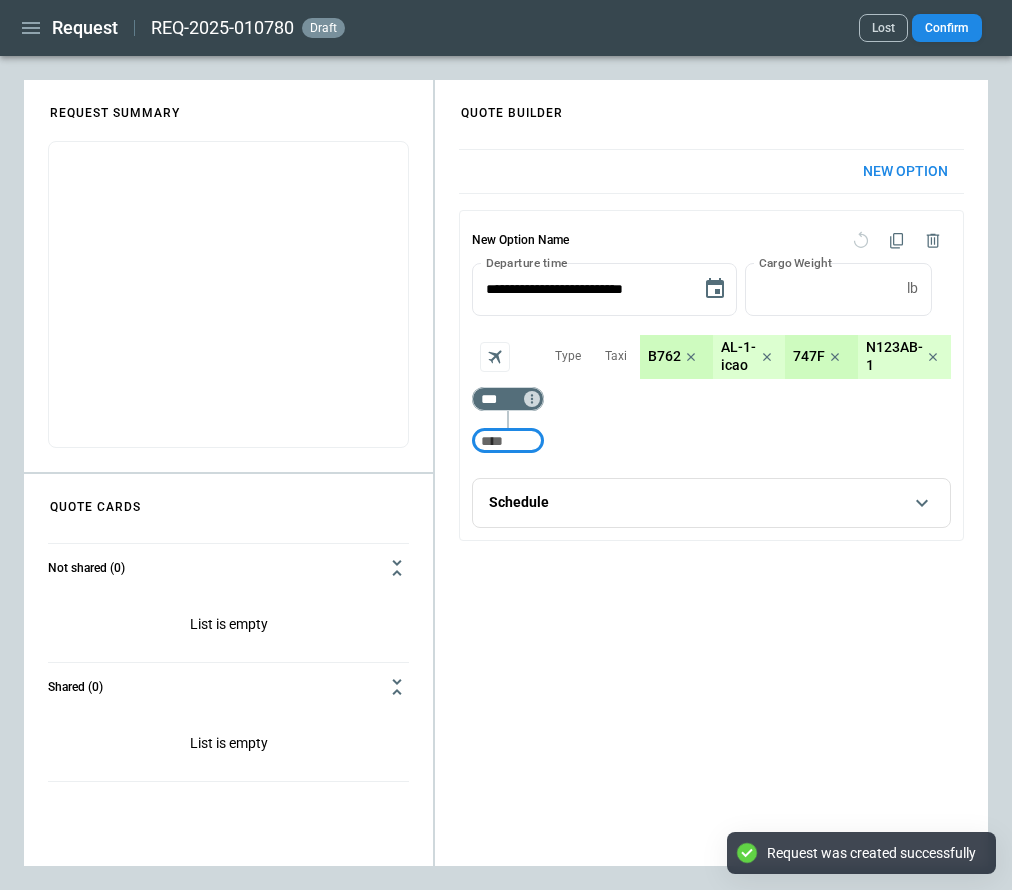 click 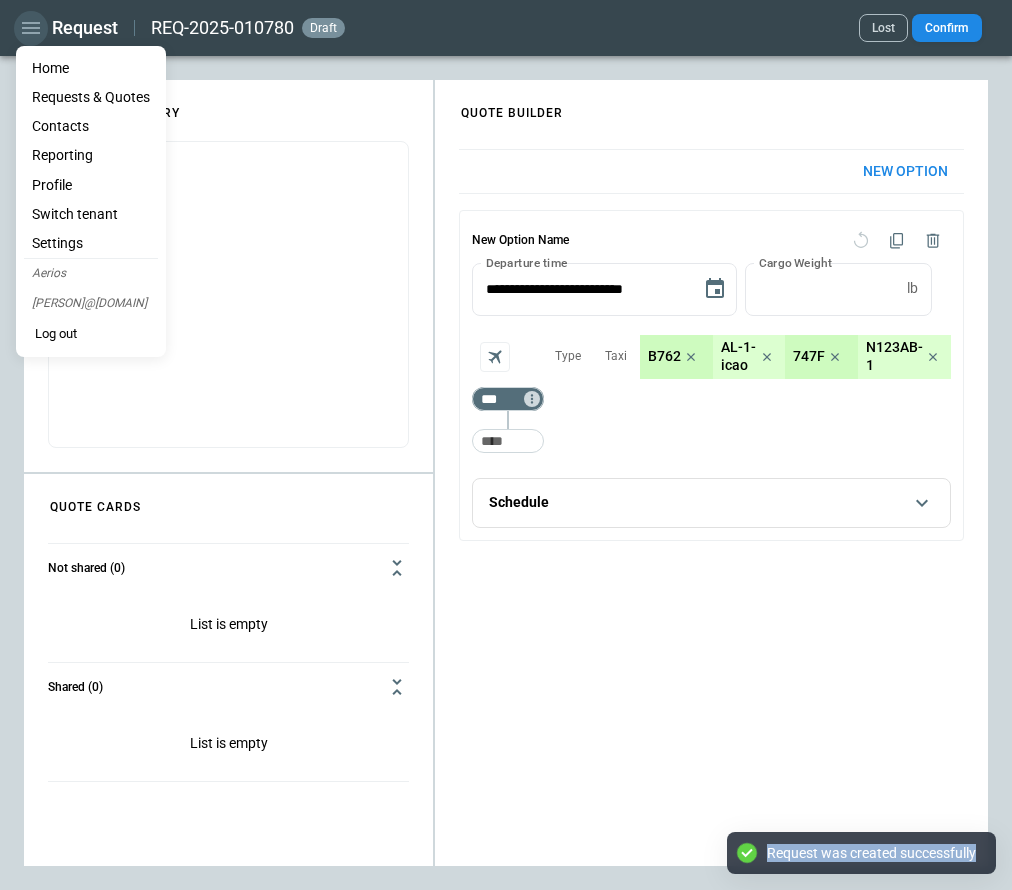 click at bounding box center [506, 445] 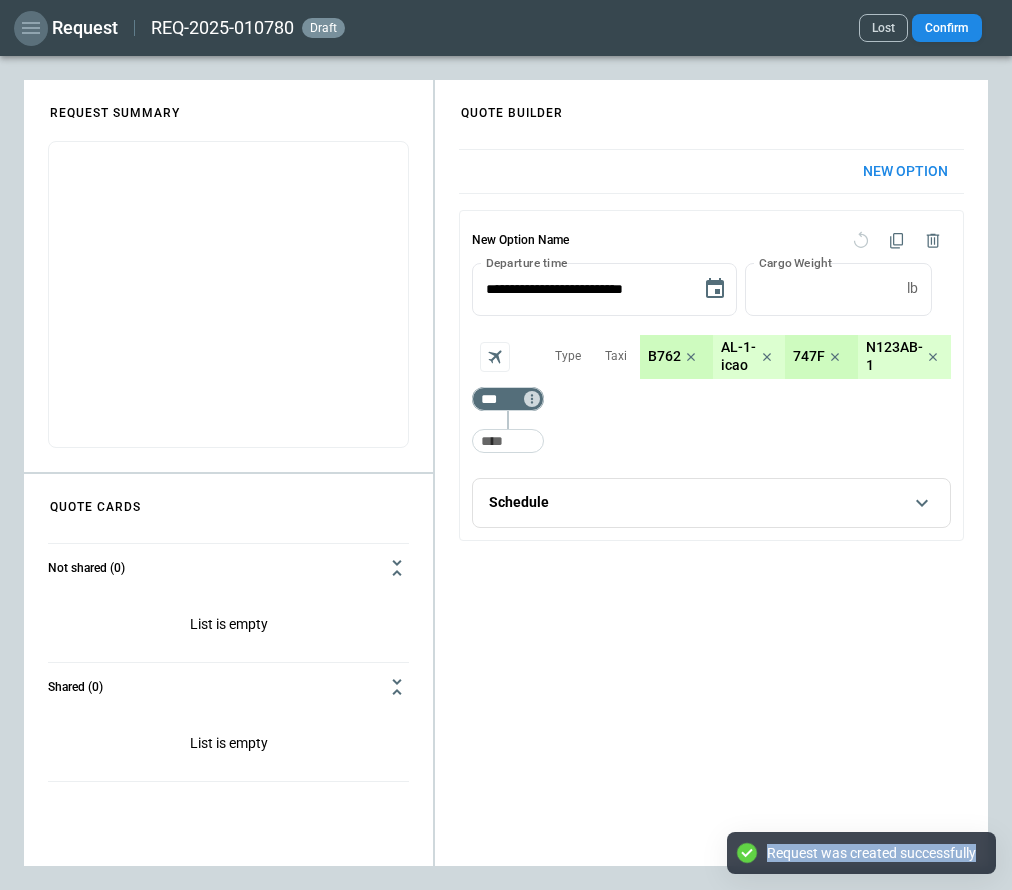 click 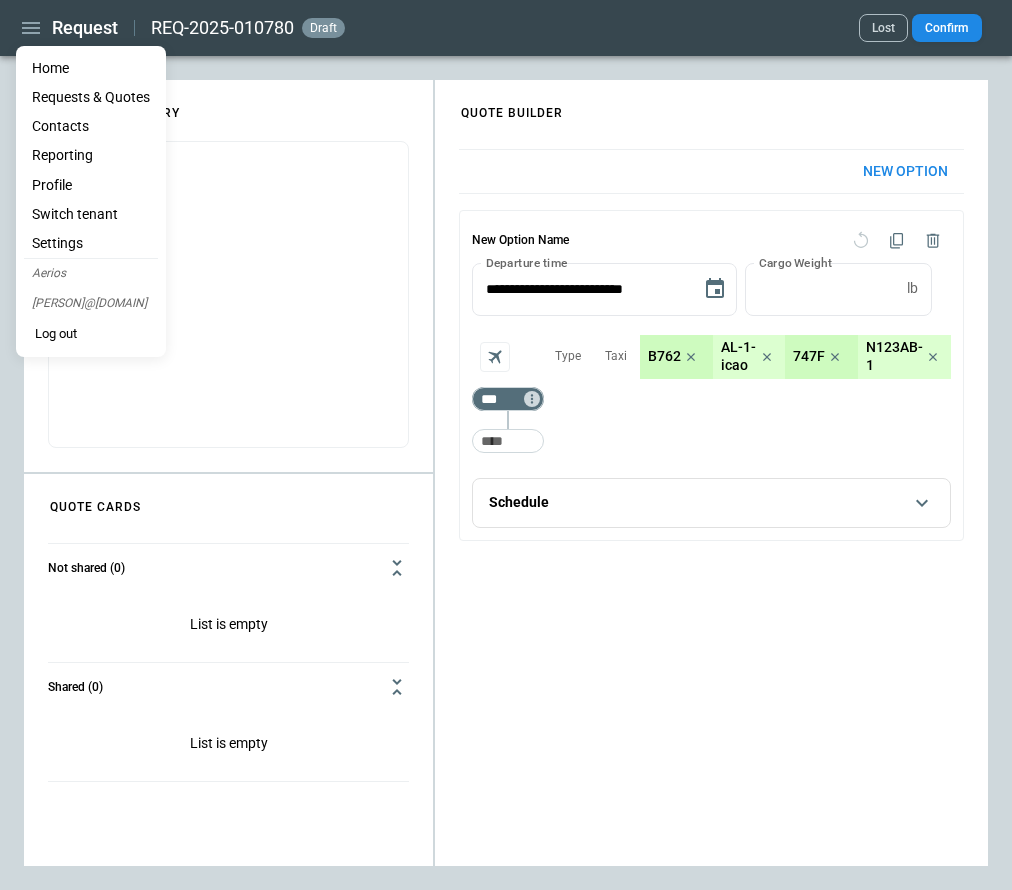 click on "Home" at bounding box center (91, 68) 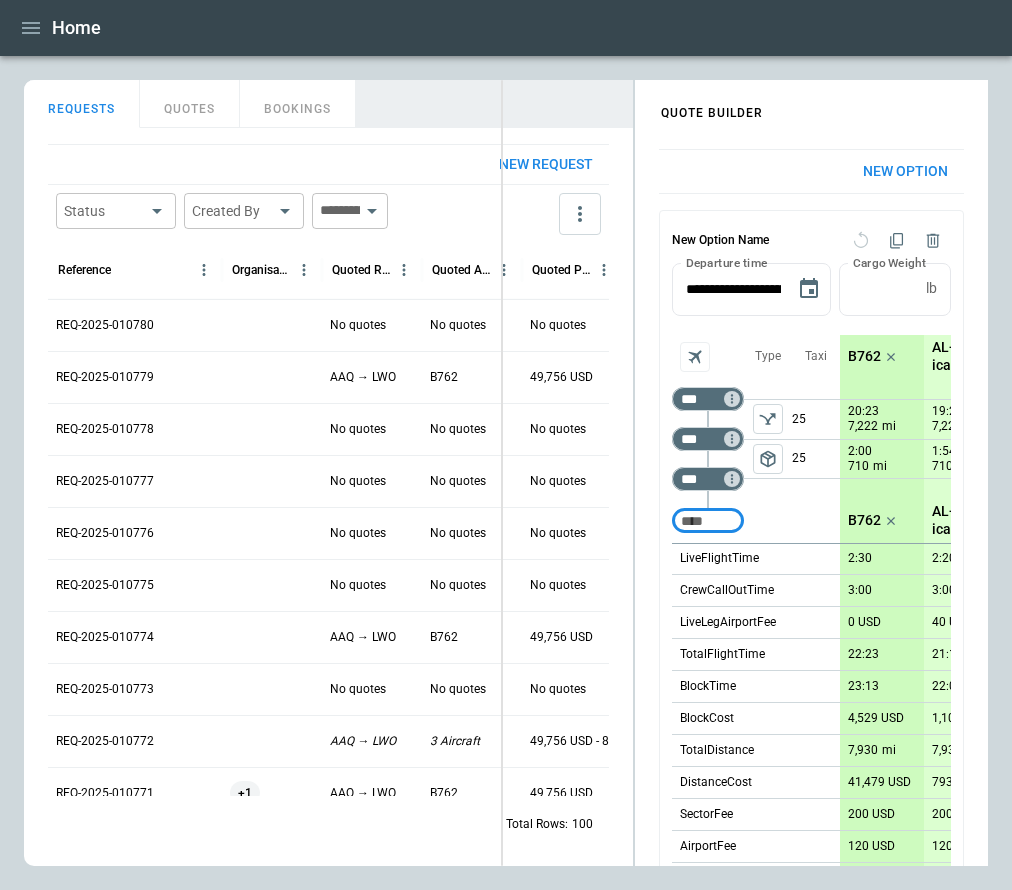 click on "FindBorderBarSize QUOTE BUILDER REQUESTS QUOTES BOOKINGS New request Status ​ Created By ​ ​ Reference Organisation Quoted Route Quoted Aircraft Quoted Price Request Created At (UTC+03:00) Status REQ-2025-010780 No quotes No quotes No quotes Aug 08 2025 10:26 draft REQ-2025-010779 AAQ → LWO B762 49,756 USD Aug 08 2025 10:26 draft REQ-2025-010778 No quotes No quotes No quotes Aug 08 2025 10:26 draft REQ-2025-010777 No quotes No quotes No quotes Aug 07 2025 17:34 draft REQ-2025-010776 No quotes No quotes No quotes Aug 07 2025 17:30 draft REQ-2025-010775 No quotes No quotes No quotes Aug 07 2025 17:29 draft REQ-2025-010774 AAQ → LWO B762 49,756 USD Aug 07 2025 17:29 draft REQ-2025-010773 No quotes No quotes No quotes Aug 07 2025 17:29 draft REQ-2025-010772 AAQ → LWO 3 Aircraft 49,756 USD - 844,208 USD Aug 07 2025 17:27 draft REQ-2025-010771 +1 AAQ → LWO B762 49,756 USD Aug 07 2025 17:26 quoted REQ-2025-010770 AAQ → LWO B762 49,756 USD Aug 07 2025 17:26 draft REQ-2025-010769 No quotes No quotes *" at bounding box center [506, 473] 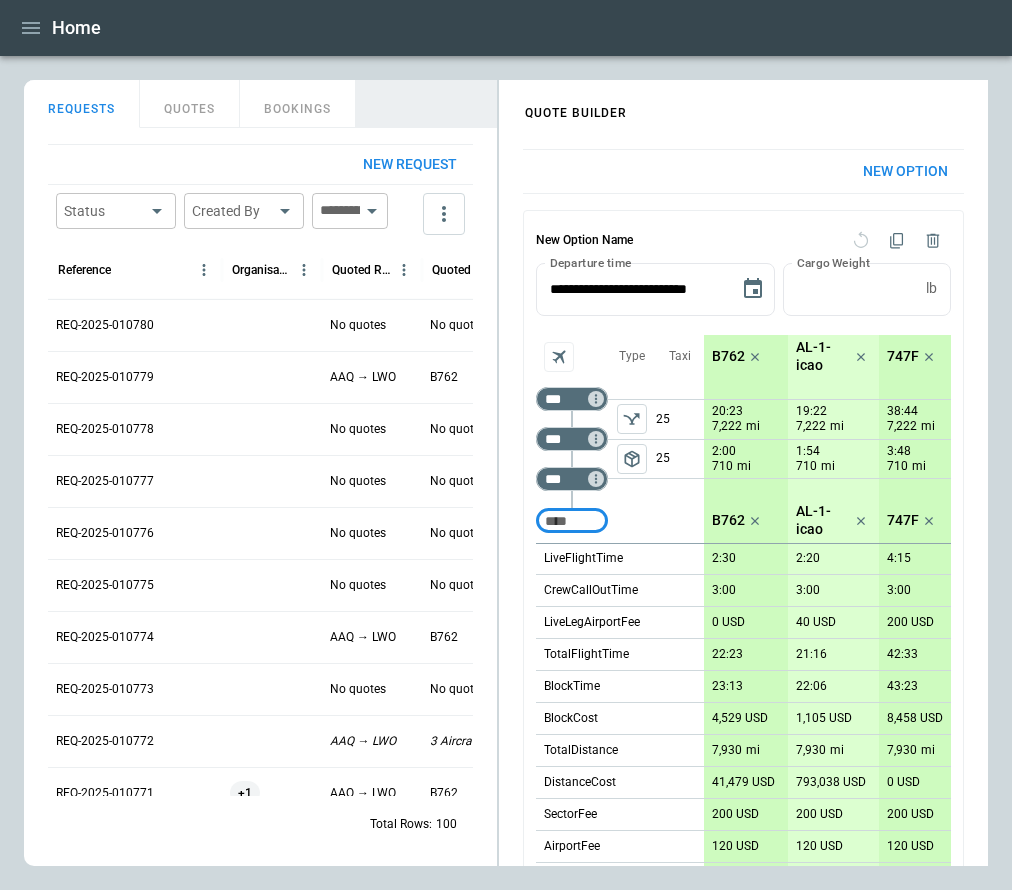 scroll, scrollTop: 294, scrollLeft: 0, axis: vertical 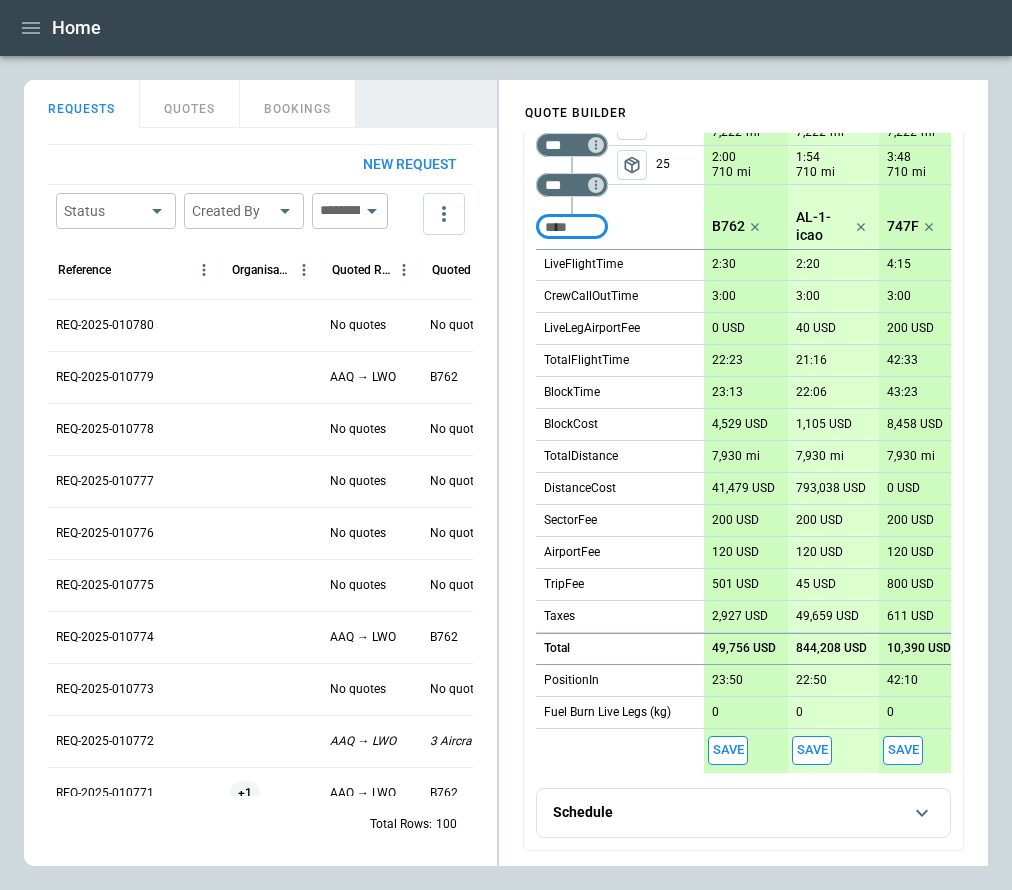 click on "Save" at bounding box center (728, 750) 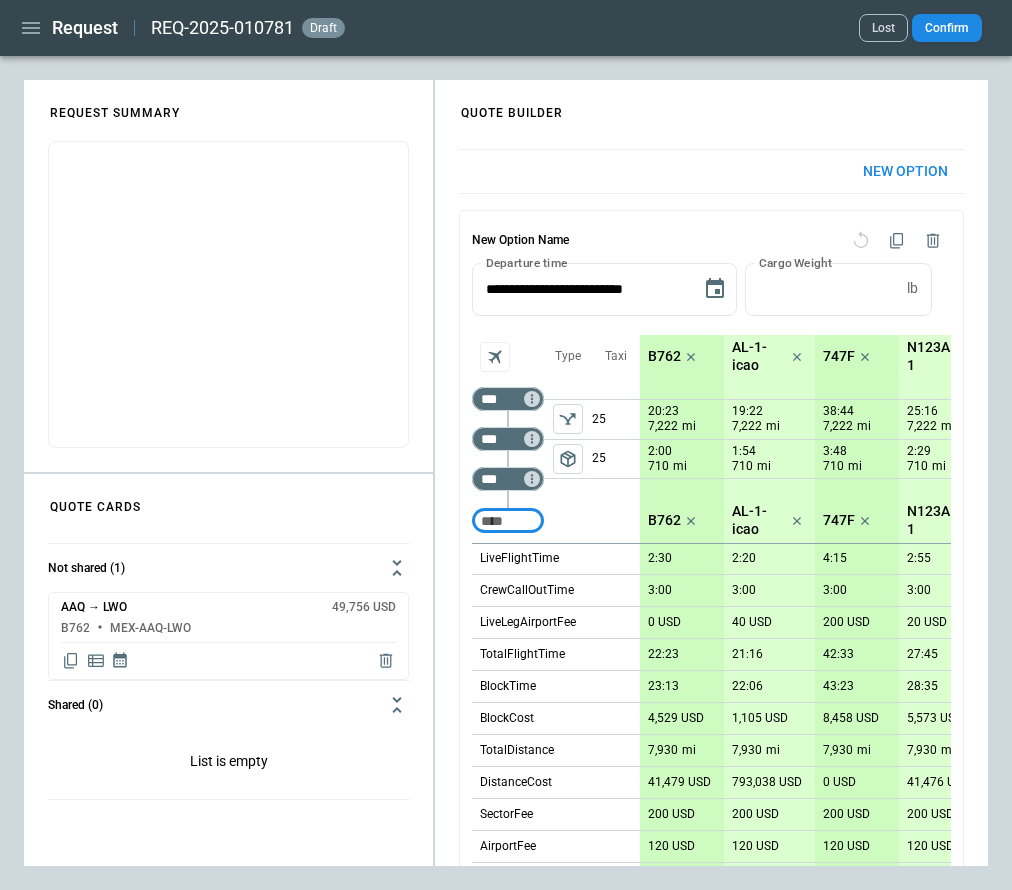 click 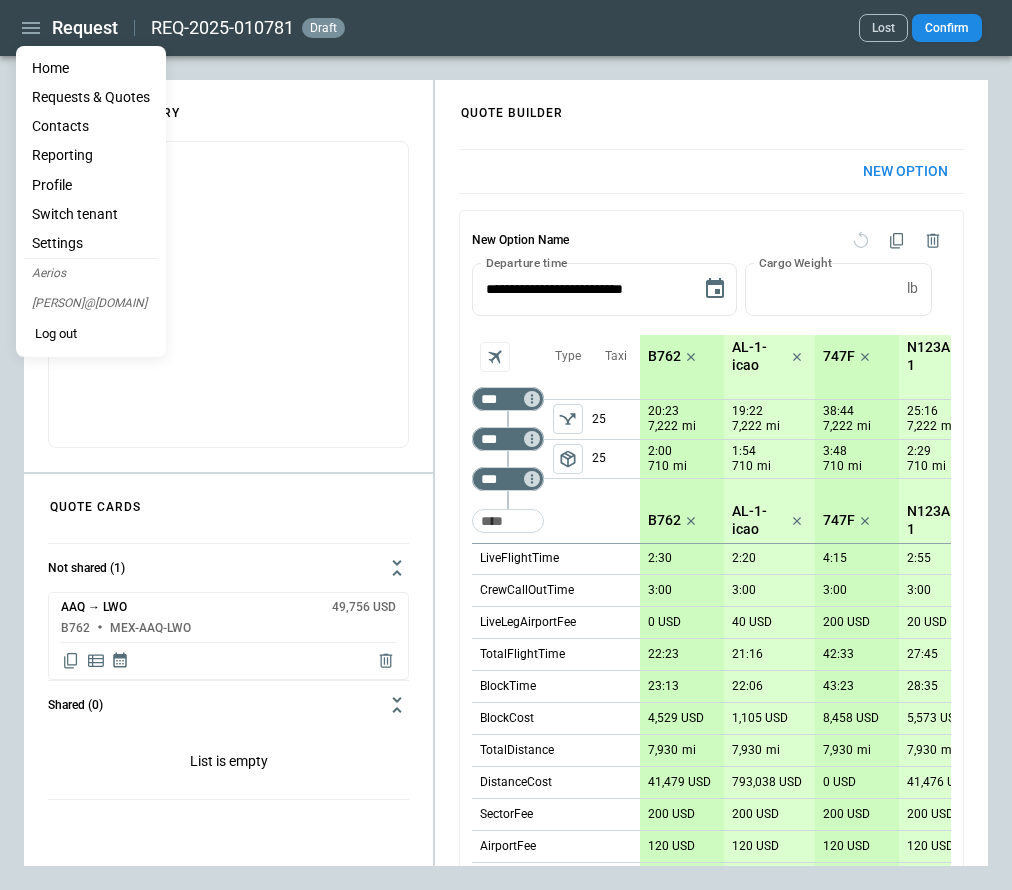 click on "Home" at bounding box center (91, 68) 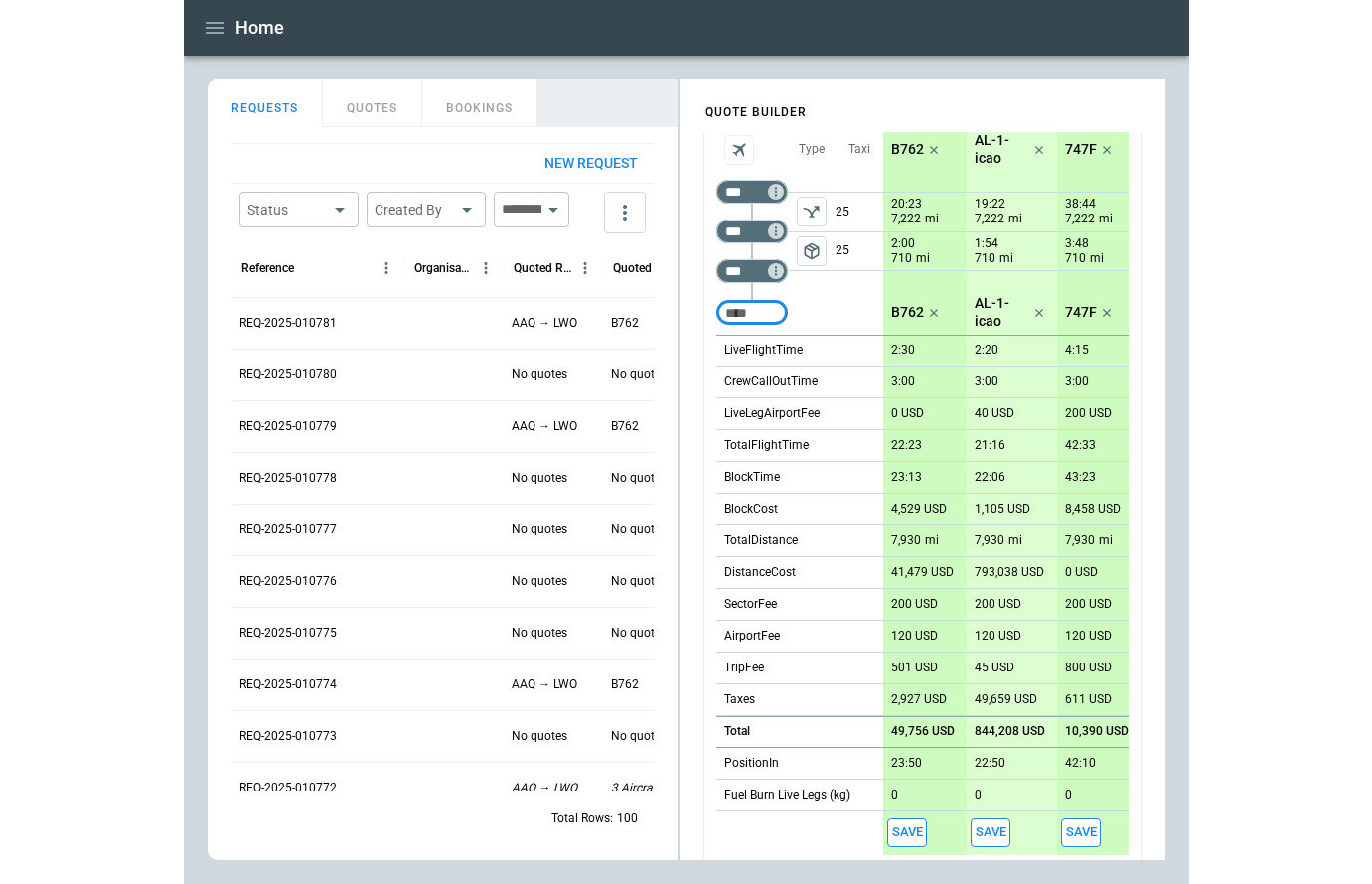 scroll, scrollTop: 292, scrollLeft: 0, axis: vertical 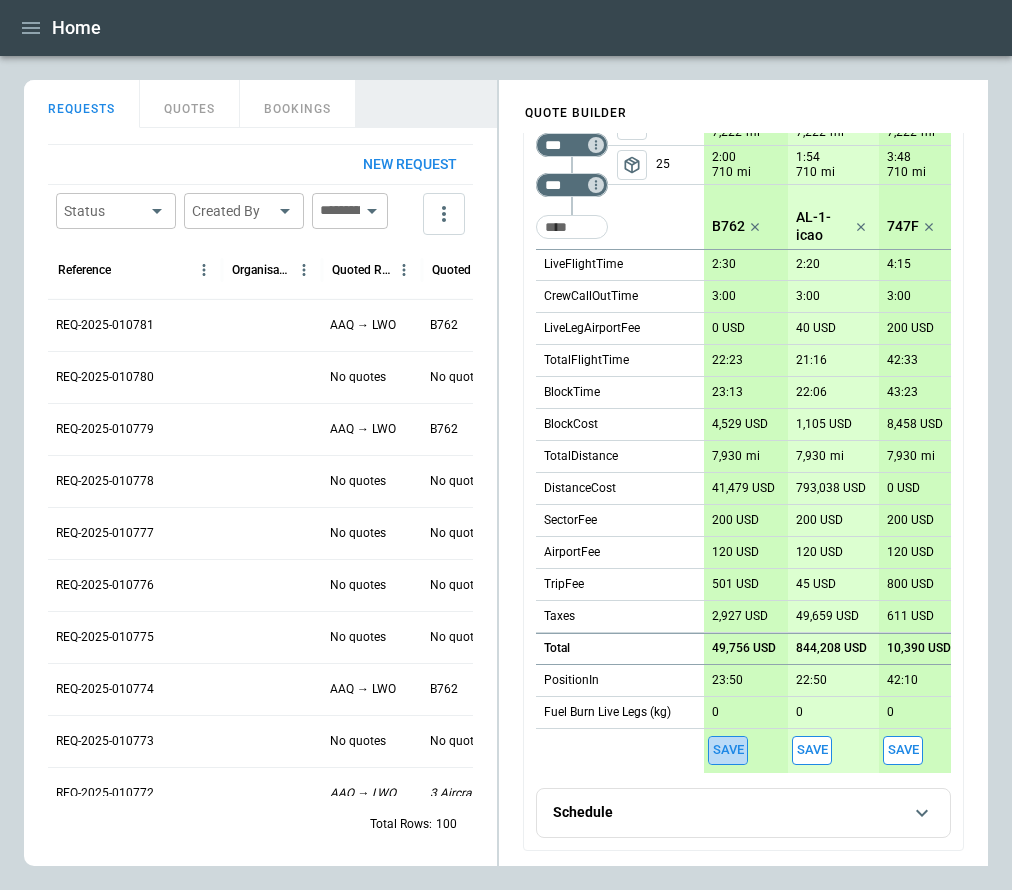 click on "Save" at bounding box center [728, 750] 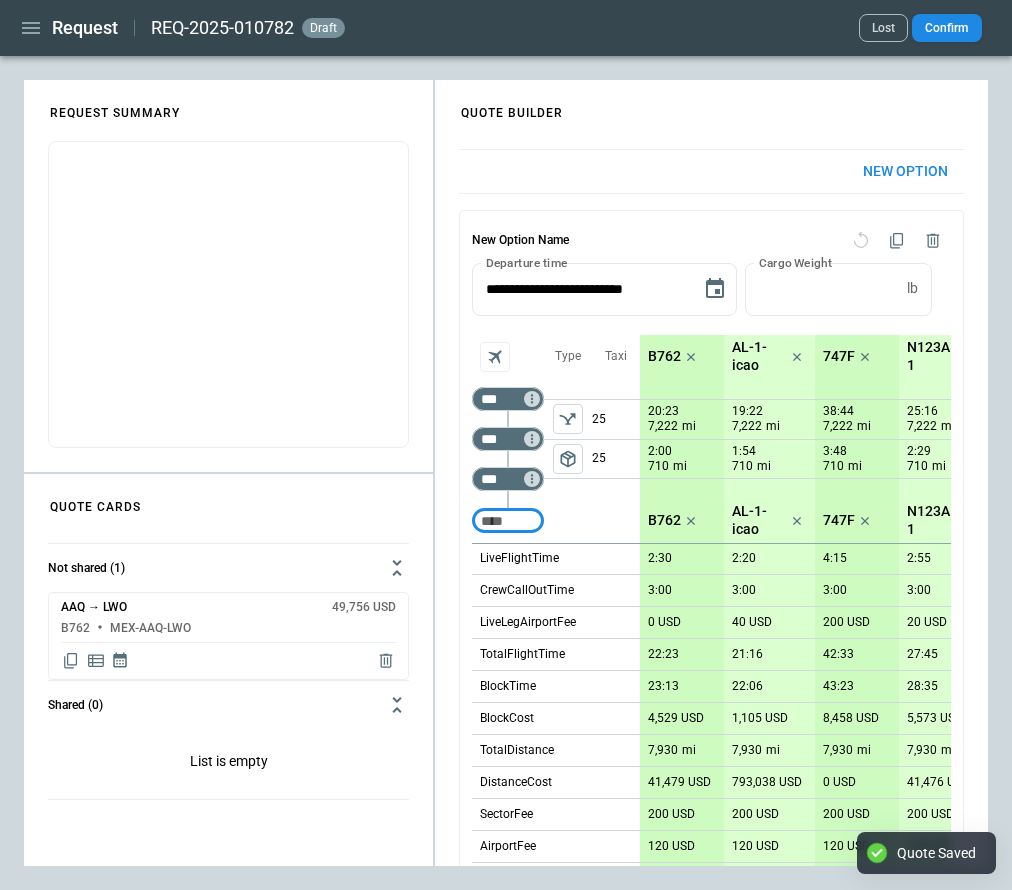 click 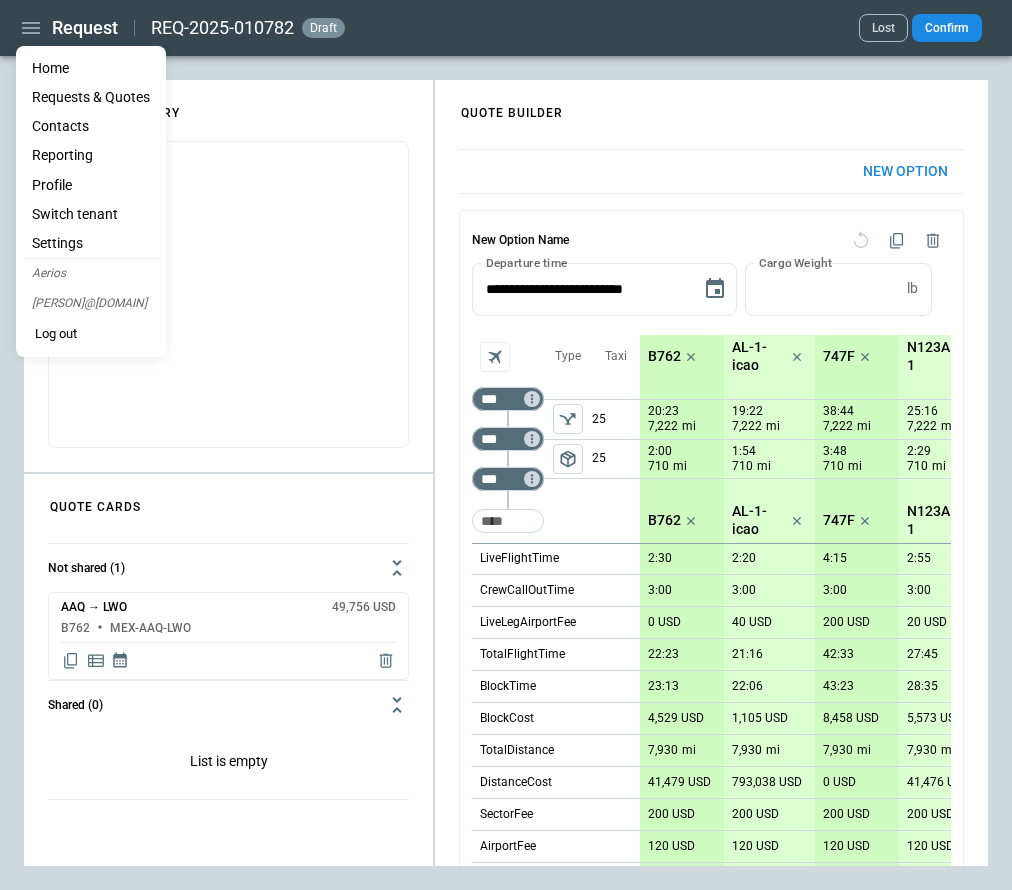 click on "Home" at bounding box center [91, 68] 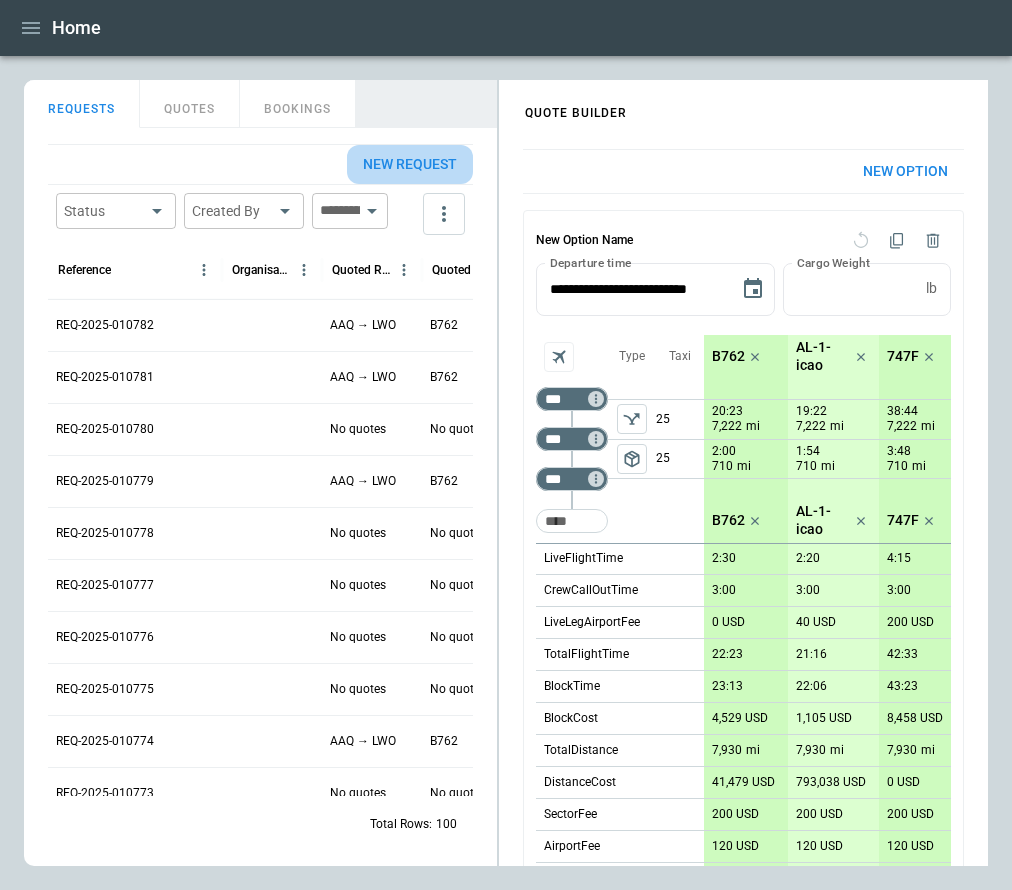 click on "New request" at bounding box center (410, 164) 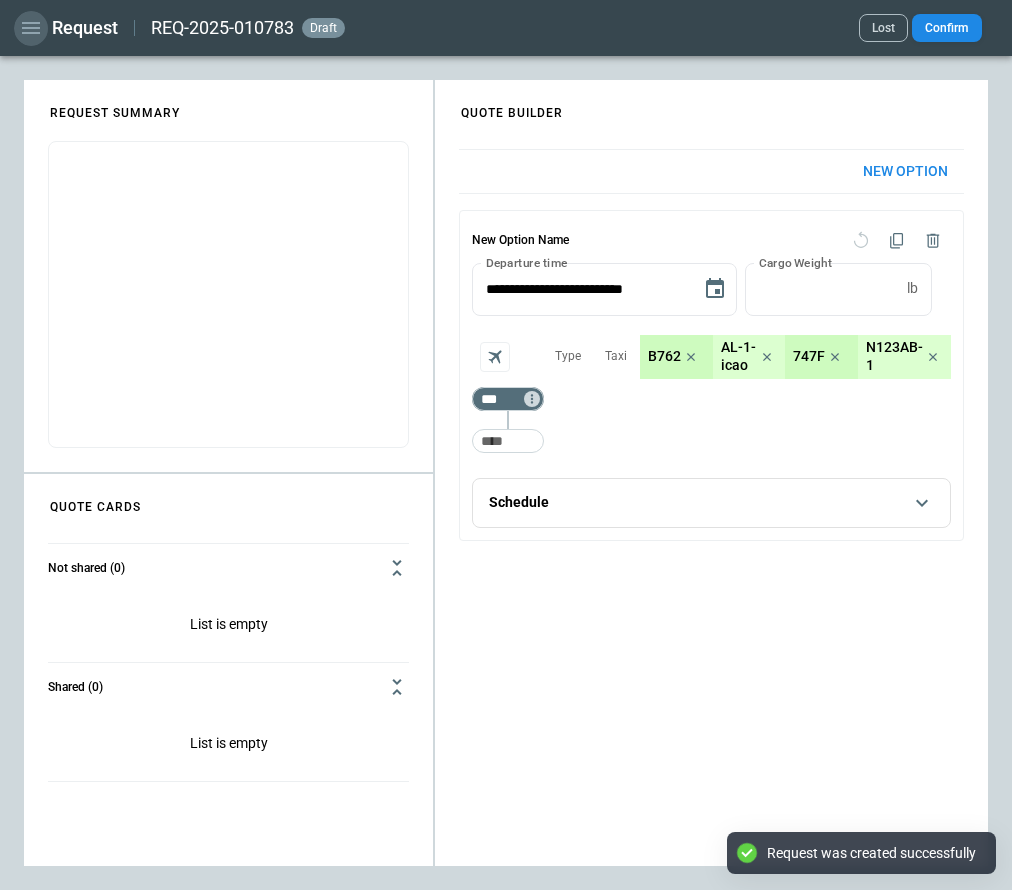 click 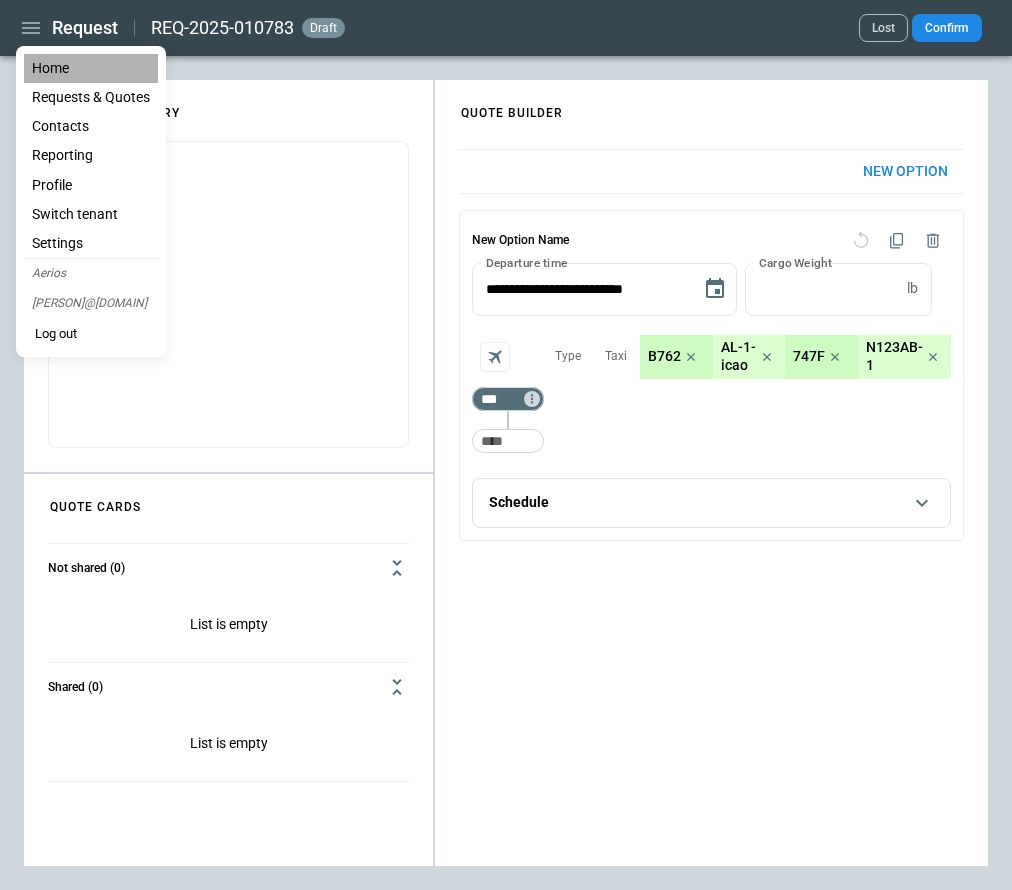 click on "Home" at bounding box center (91, 68) 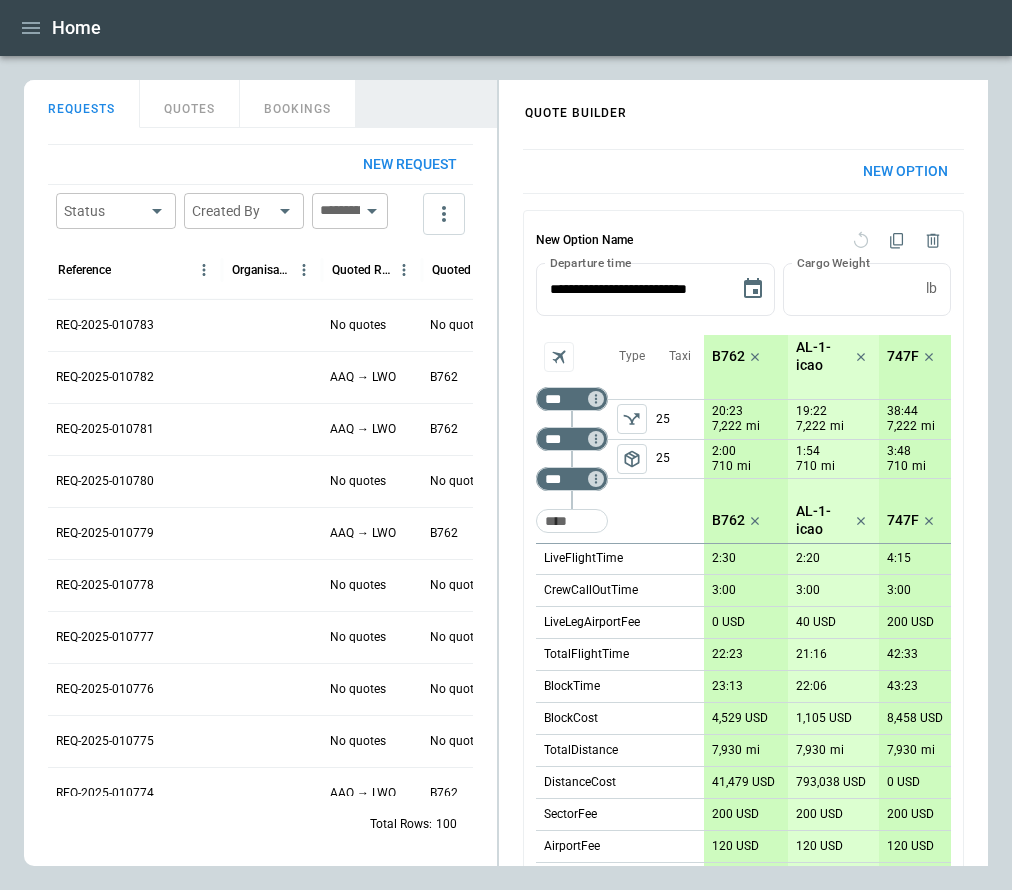 click on "REQ-2025-010783" at bounding box center [105, 325] 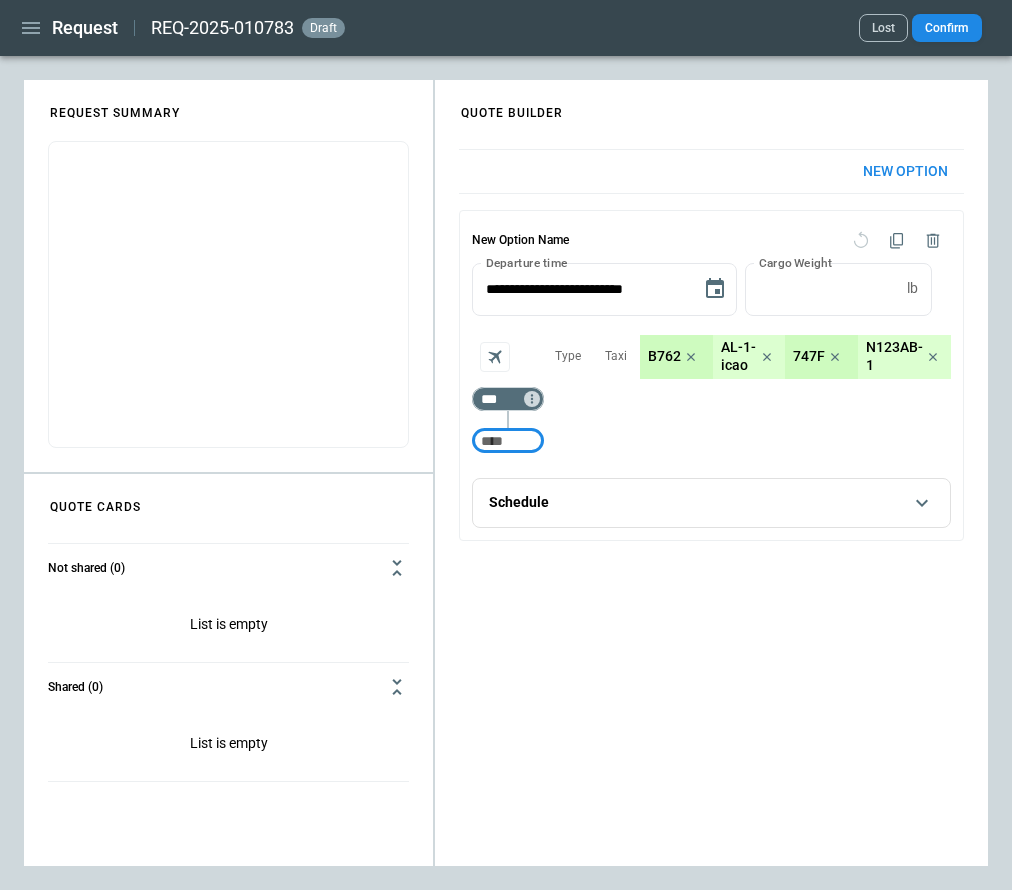 click on "Lost" at bounding box center [883, 28] 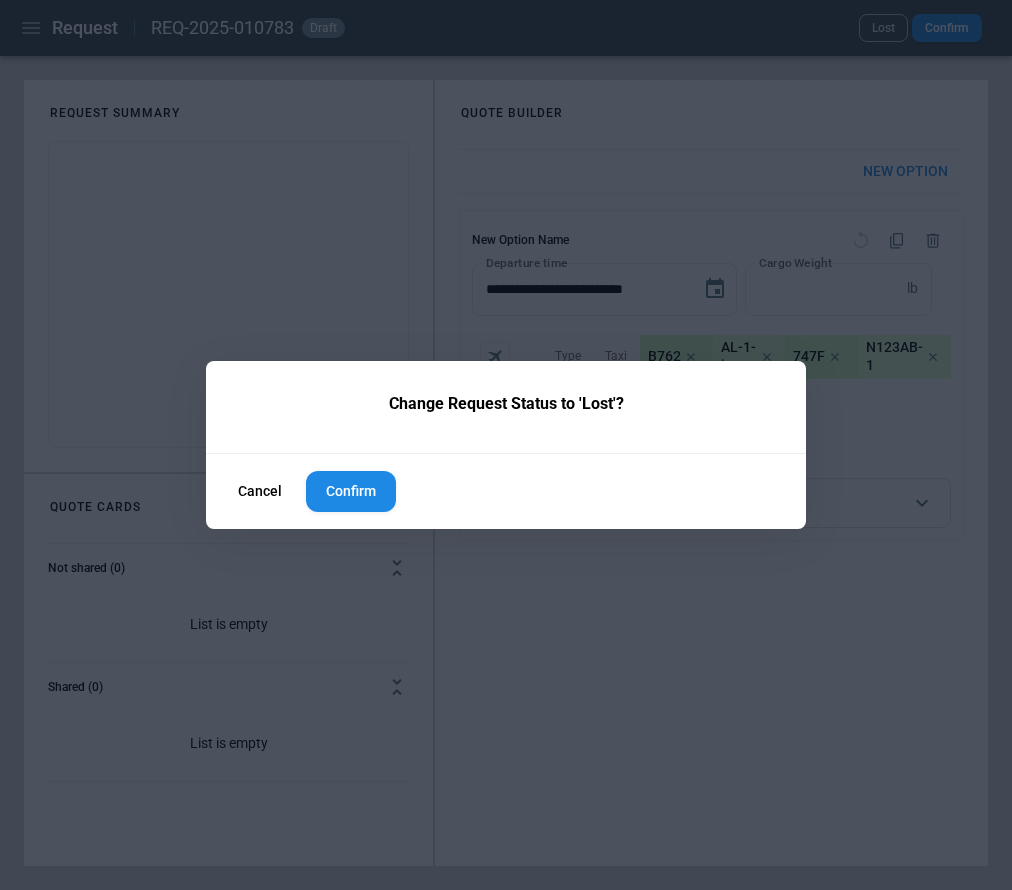 click on "Confirm" at bounding box center (351, 491) 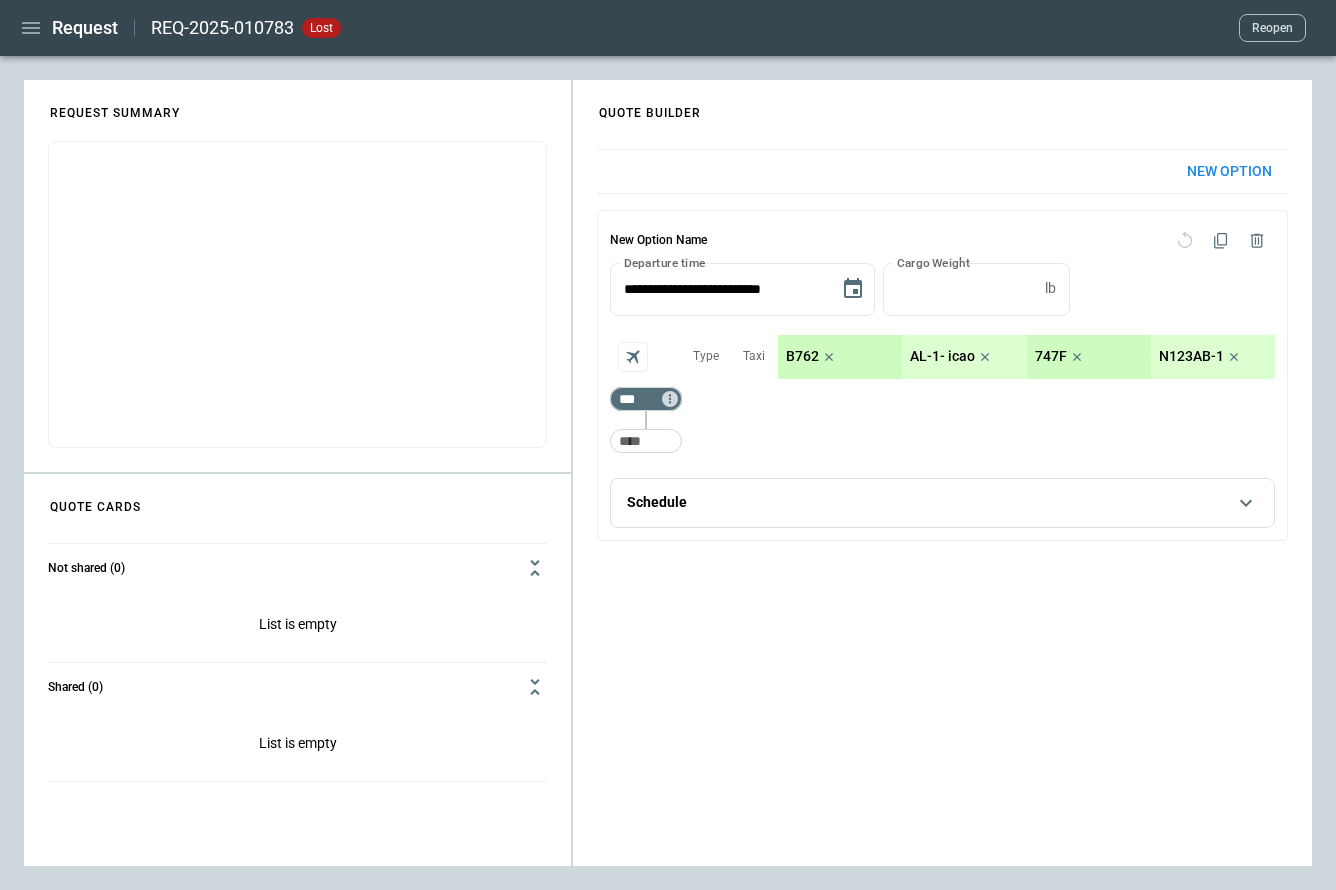click 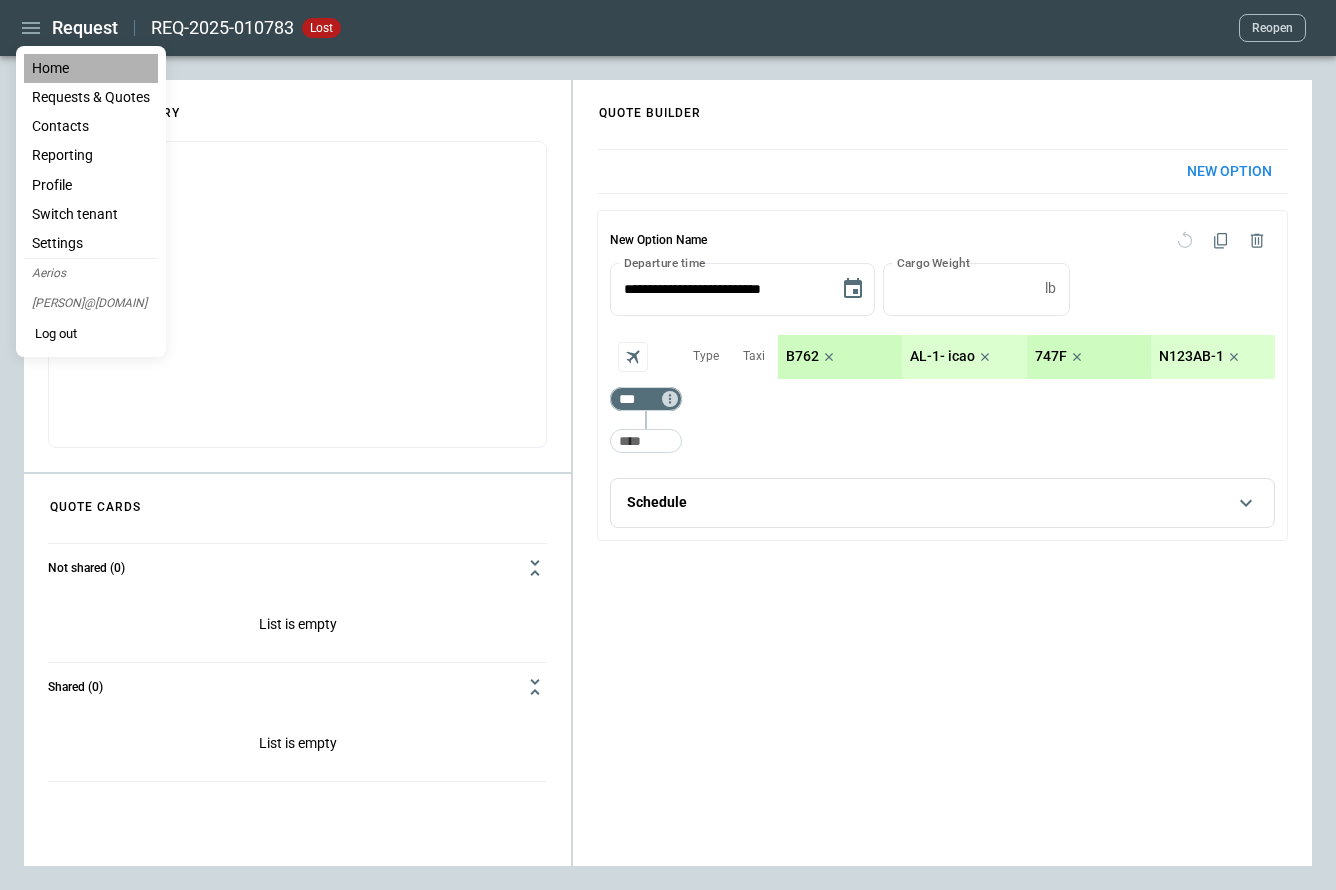 click on "Home" at bounding box center (91, 68) 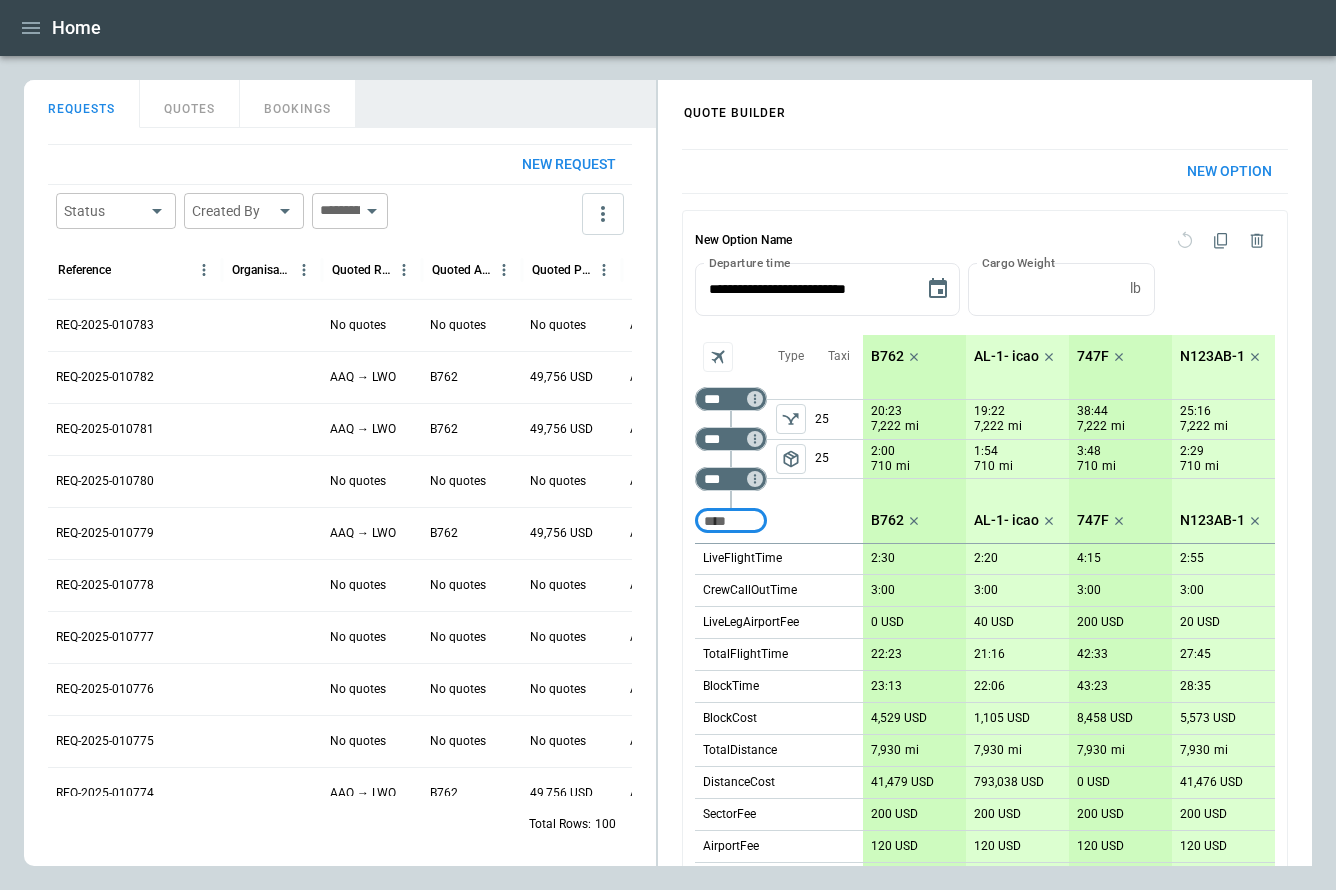 click on "REQ-2025-010782" at bounding box center (105, 377) 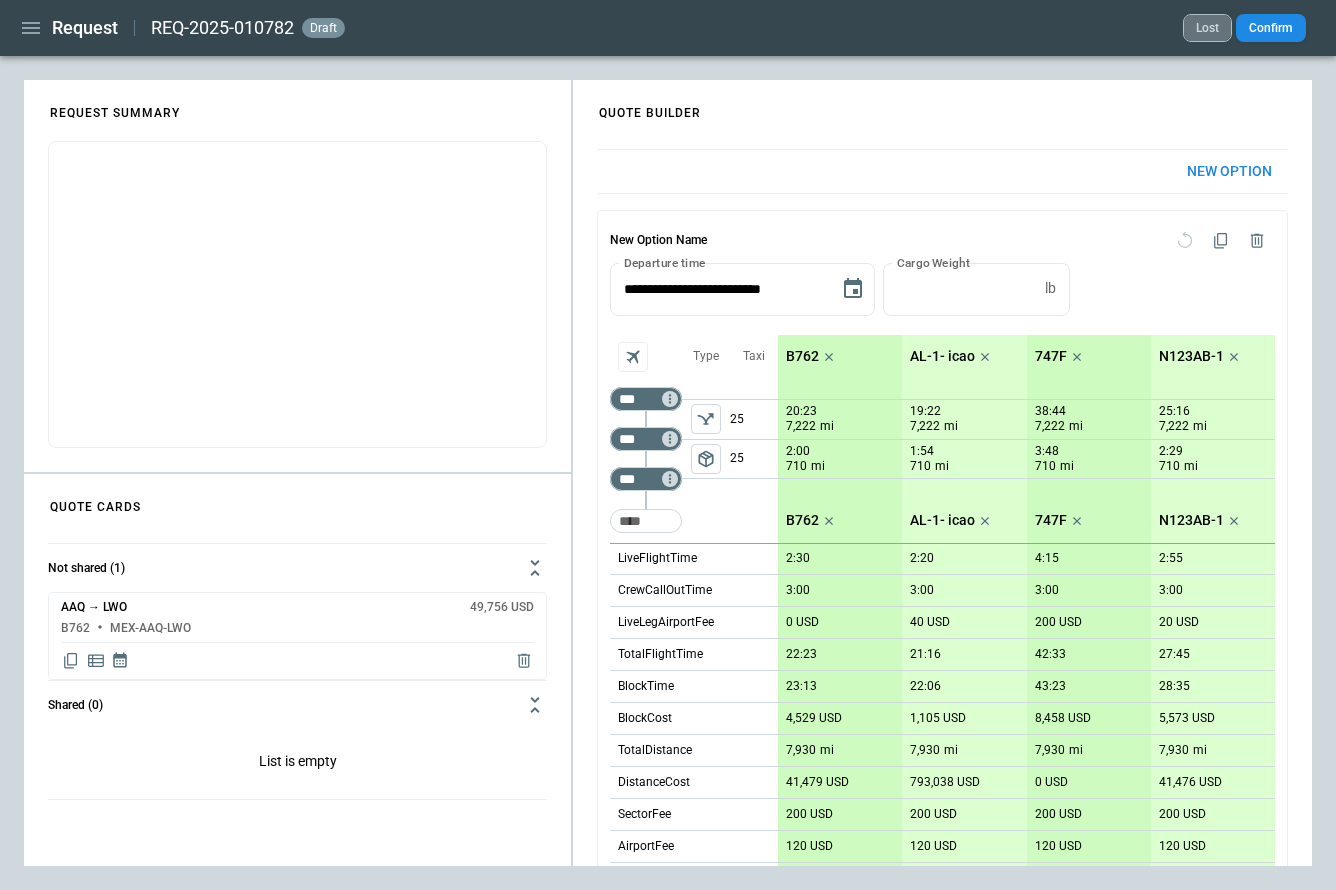click on "Lost" at bounding box center [1207, 28] 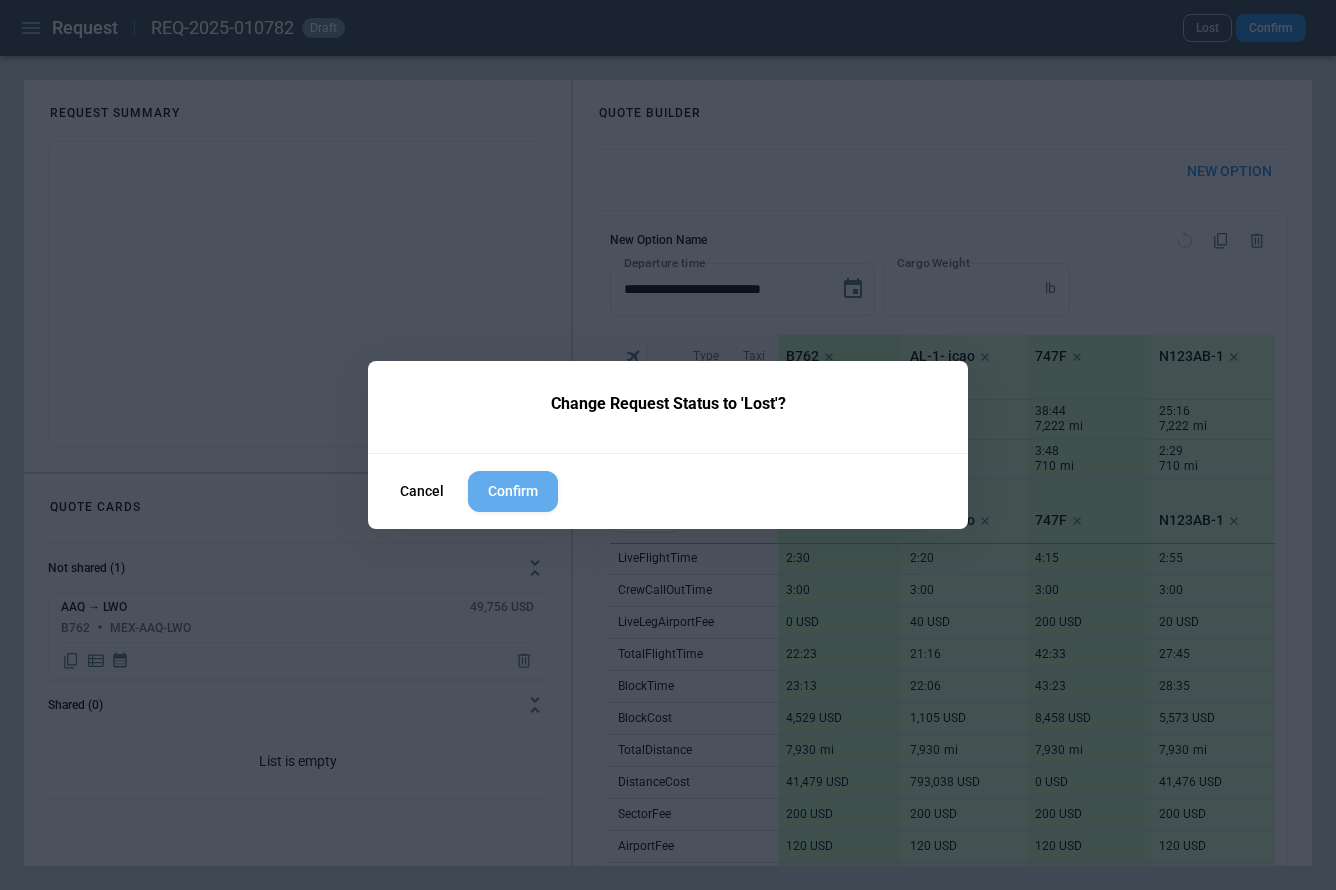click on "Confirm" at bounding box center [513, 491] 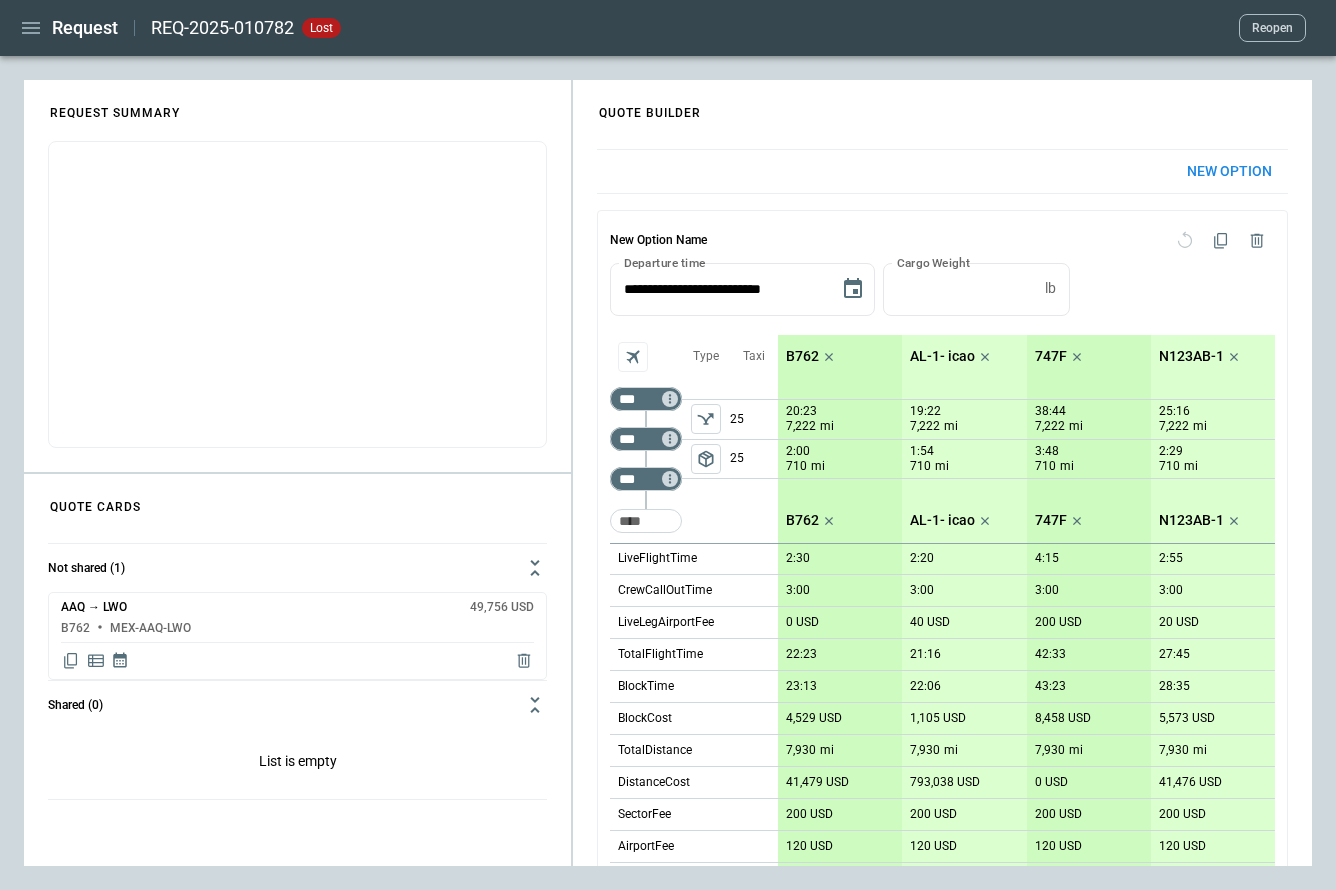 click 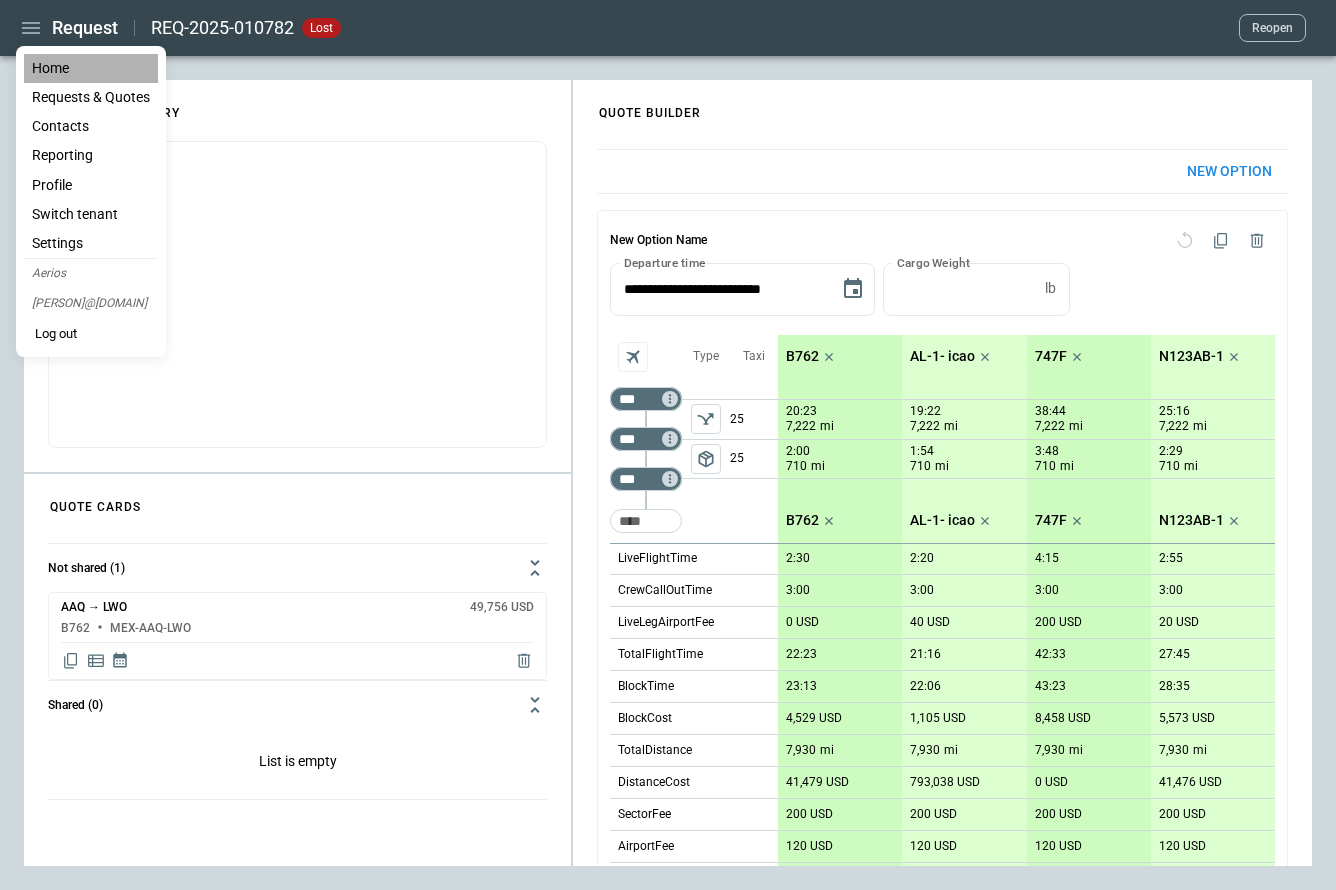 click on "Home" at bounding box center [91, 68] 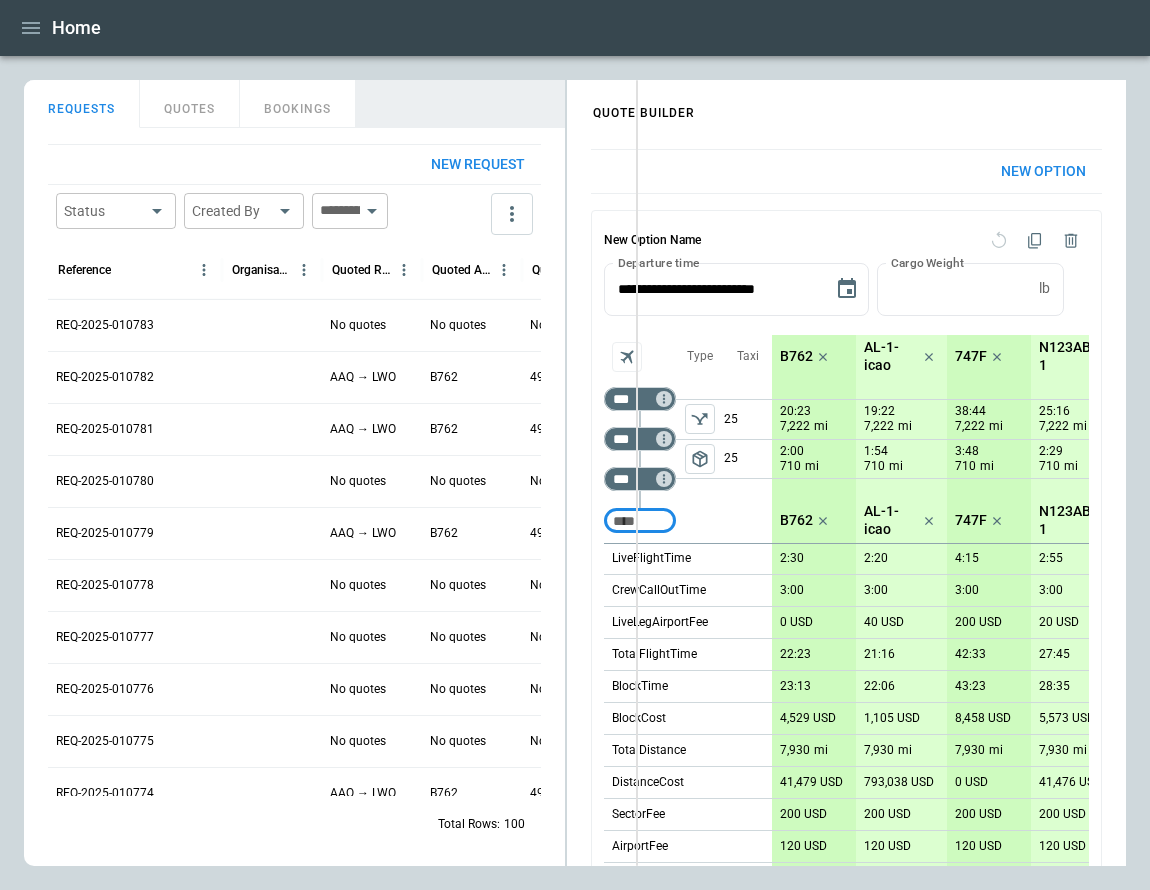 click on "FindBorderBarSize QUOTE BUILDER REQUESTS QUOTES BOOKINGS New request Status ​ Created By ​ ​ Reference Organisation Quoted Route Quoted Aircraft Quoted Price Request Created At (UTC+03:00) Status REQ-2025-010783 No quotes No quotes No quotes Aug 08 2025 10:27 lost REQ-2025-010782 AAQ → LWO B762 49,756 USD Aug 08 2025 10:27 lost REQ-2025-010781 AAQ → LWO B762 49,756 USD Aug 08 2025 10:26 draft REQ-2025-010780 No quotes No quotes No quotes Aug 08 2025 10:26 draft REQ-2025-010779 AAQ → LWO B762 49,756 USD Aug 08 2025 10:26 draft REQ-2025-010778 No quotes No quotes No quotes Aug 08 2025 10:26 draft REQ-2025-010777 No quotes No quotes No quotes Aug 07 2025 17:34 draft REQ-2025-010776 No quotes No quotes No quotes Aug 07 2025 17:30 draft REQ-2025-010775 No quotes No quotes No quotes Aug 07 2025 17:29 draft REQ-2025-010774 AAQ → LWO B762 49,756 USD Aug 07 2025 17:29 draft REQ-2025-010773 No quotes No quotes No quotes Aug 07 2025 17:29 draft REQ-2025-010772 AAQ → LWO 3 Aircraft Aug 07 2025 17:27 draft" at bounding box center [575, 473] 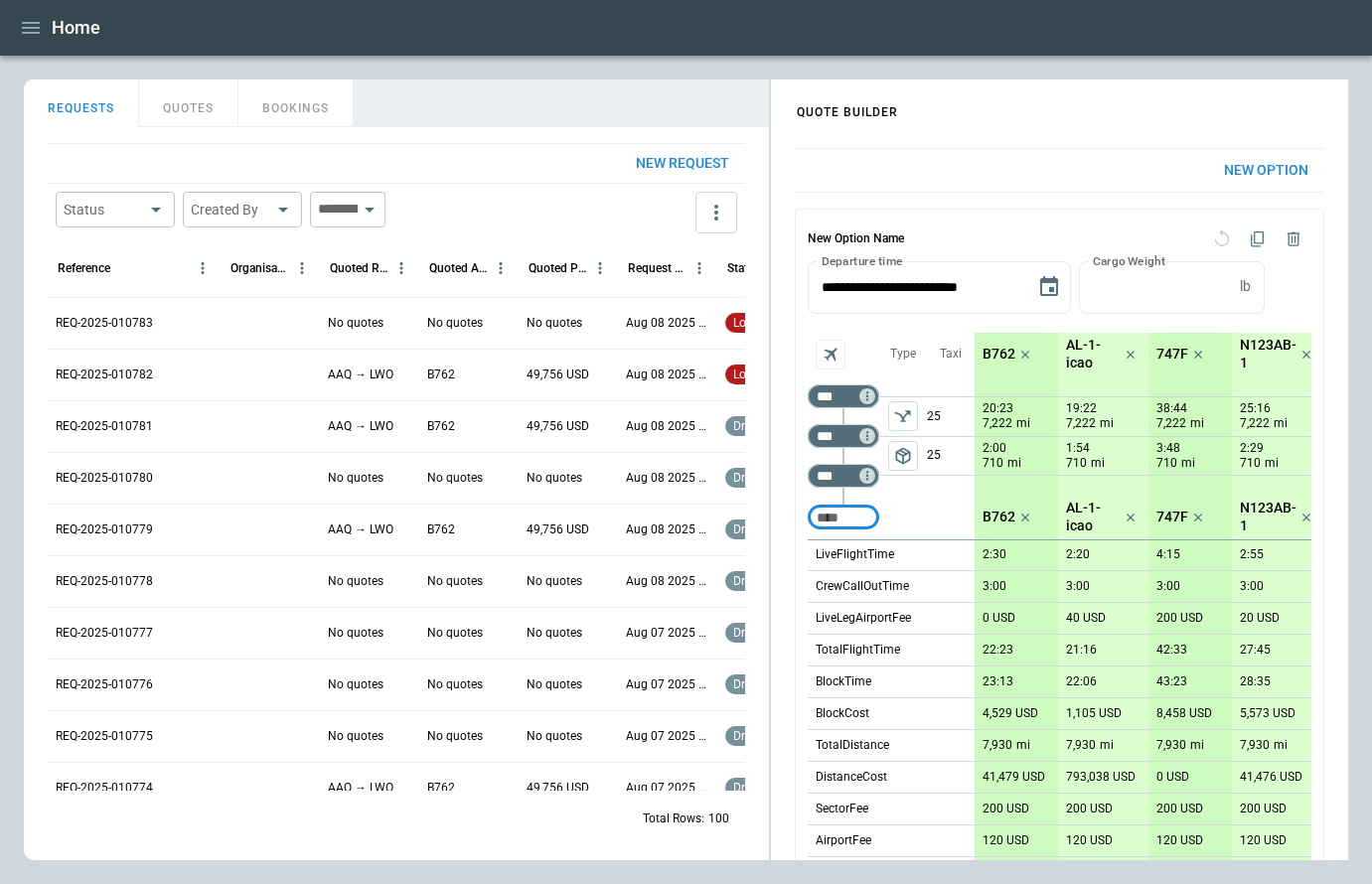 scroll, scrollTop: 0, scrollLeft: 98, axis: horizontal 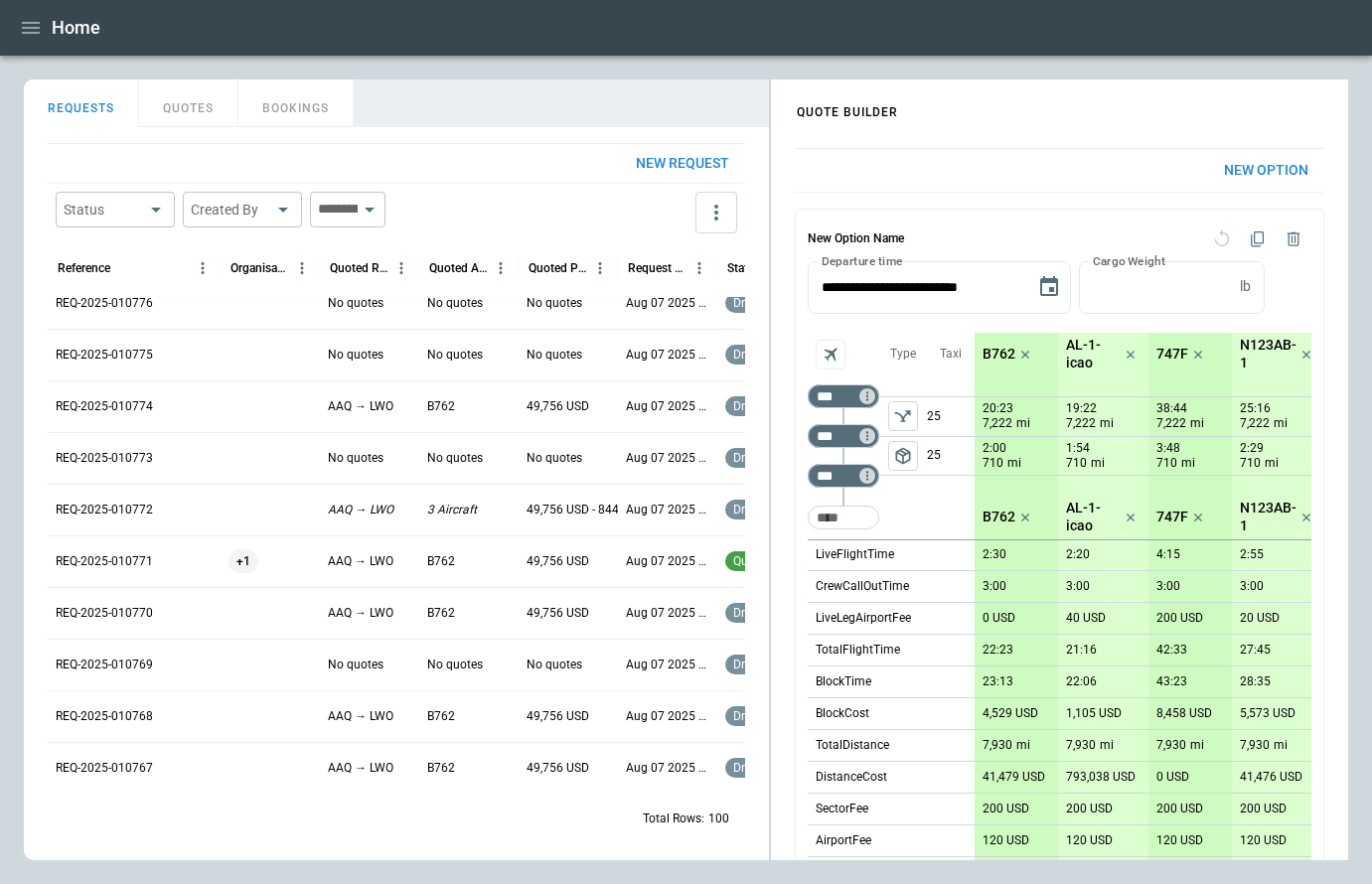 click on "REQ-2025-010771" at bounding box center (104, 561) 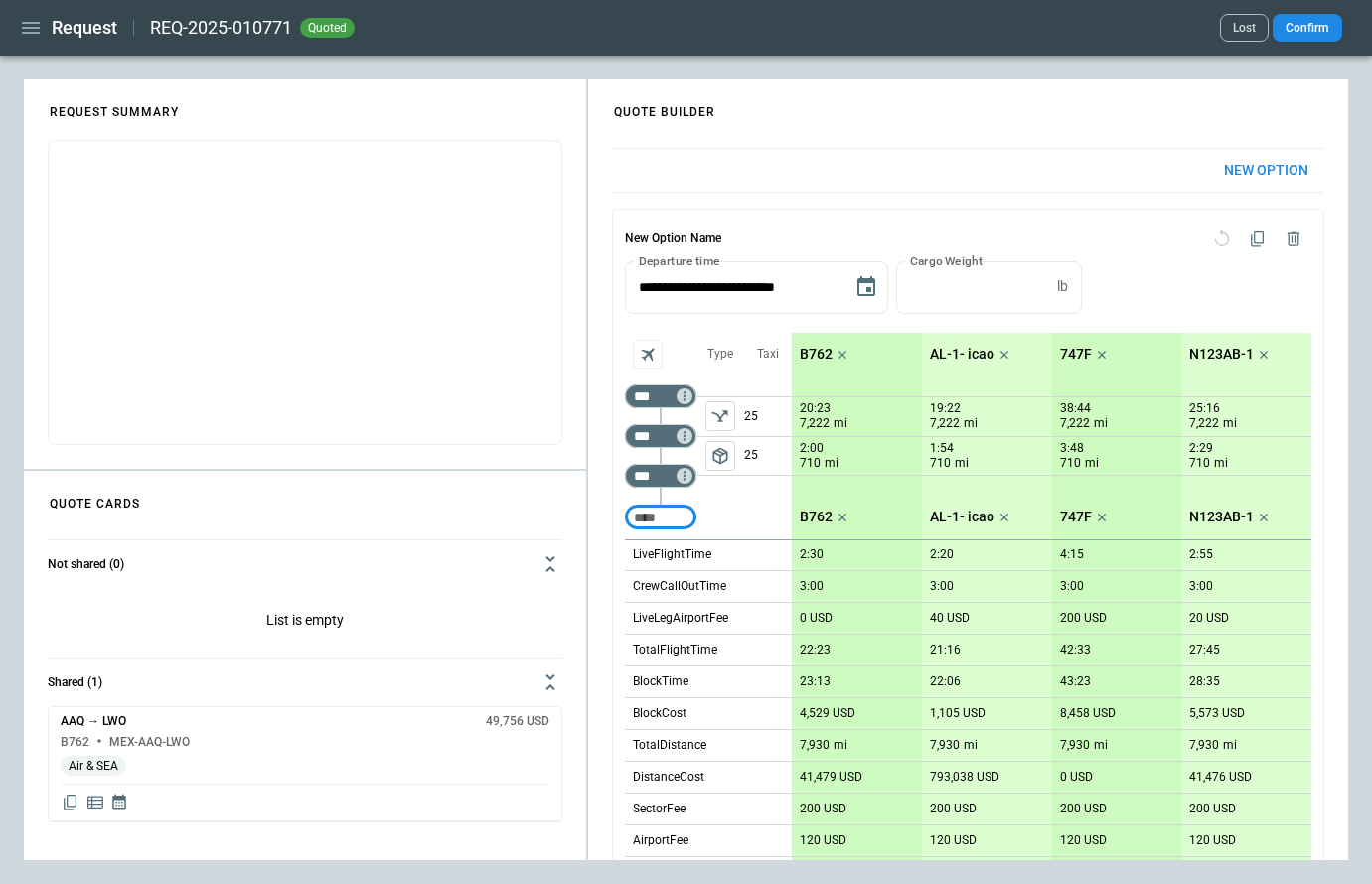 click on "Confirm" at bounding box center [1307, 28] 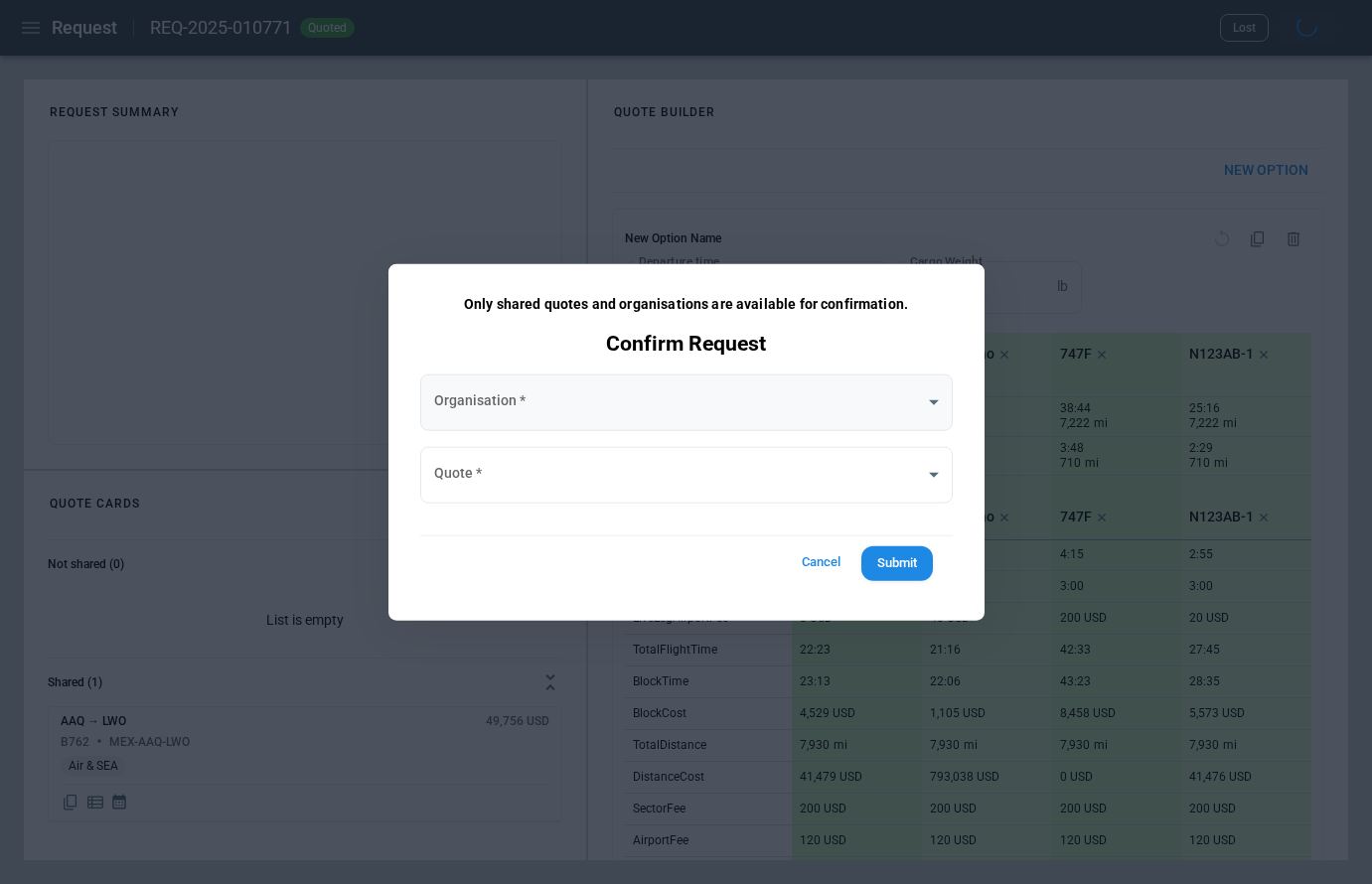 click on "**********" at bounding box center [686, 442] 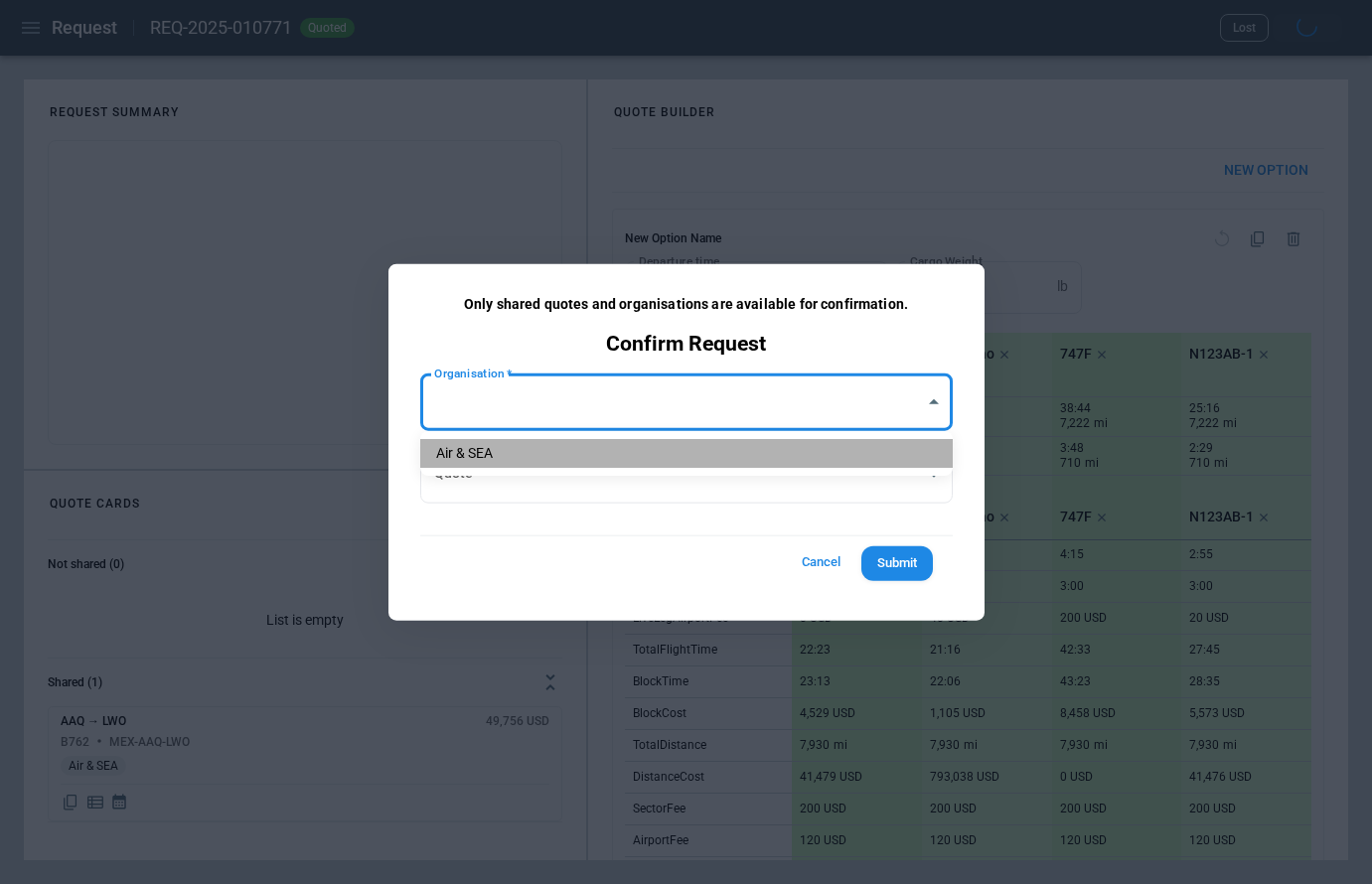 click on "Air & SEA" at bounding box center (686, 453) 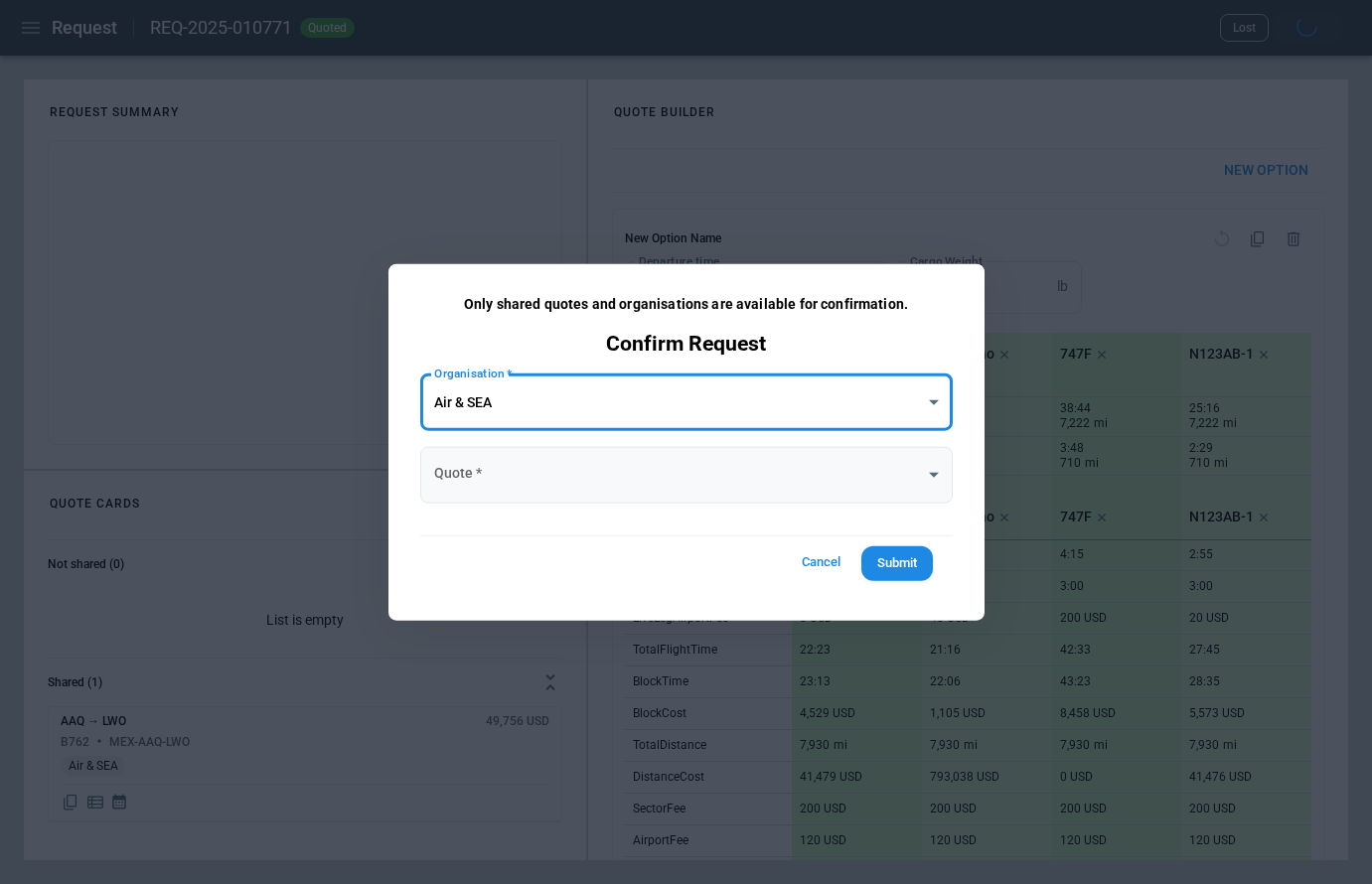 click on "**********" at bounding box center (686, 442) 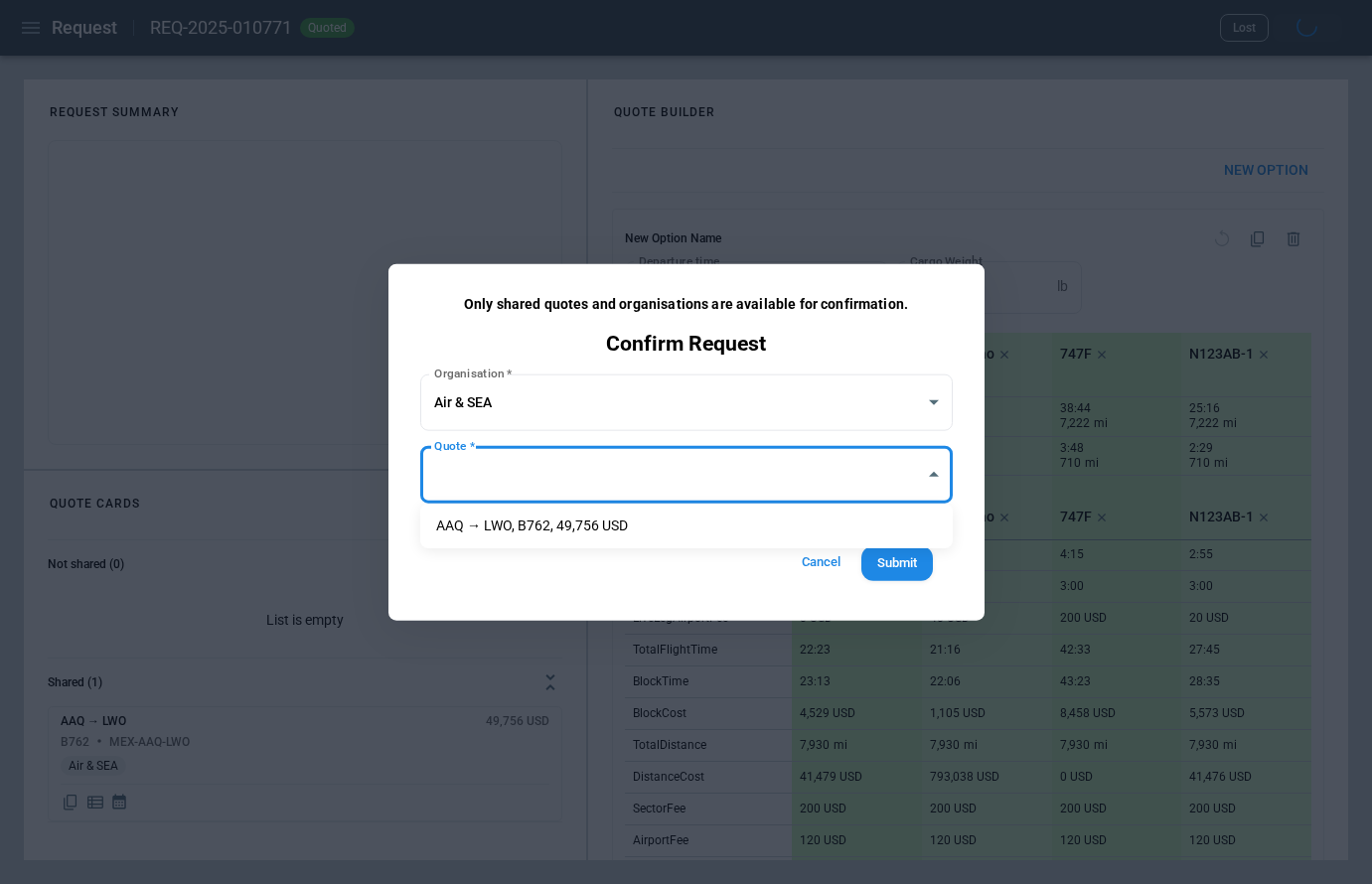 click on "AAQ → LWO, B762, 49,756 USD" at bounding box center [686, 525] 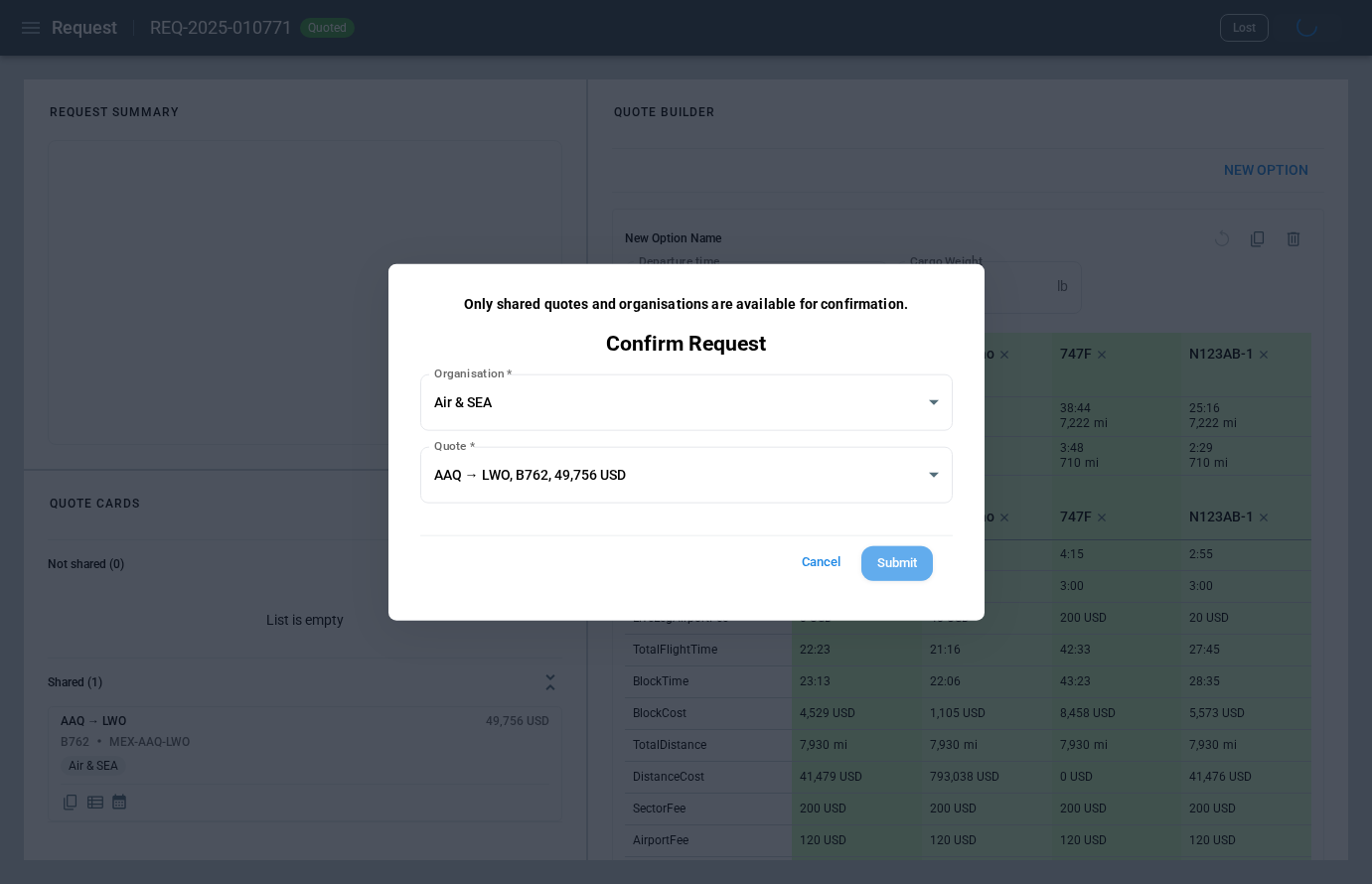 click on "Submit" at bounding box center (897, 563) 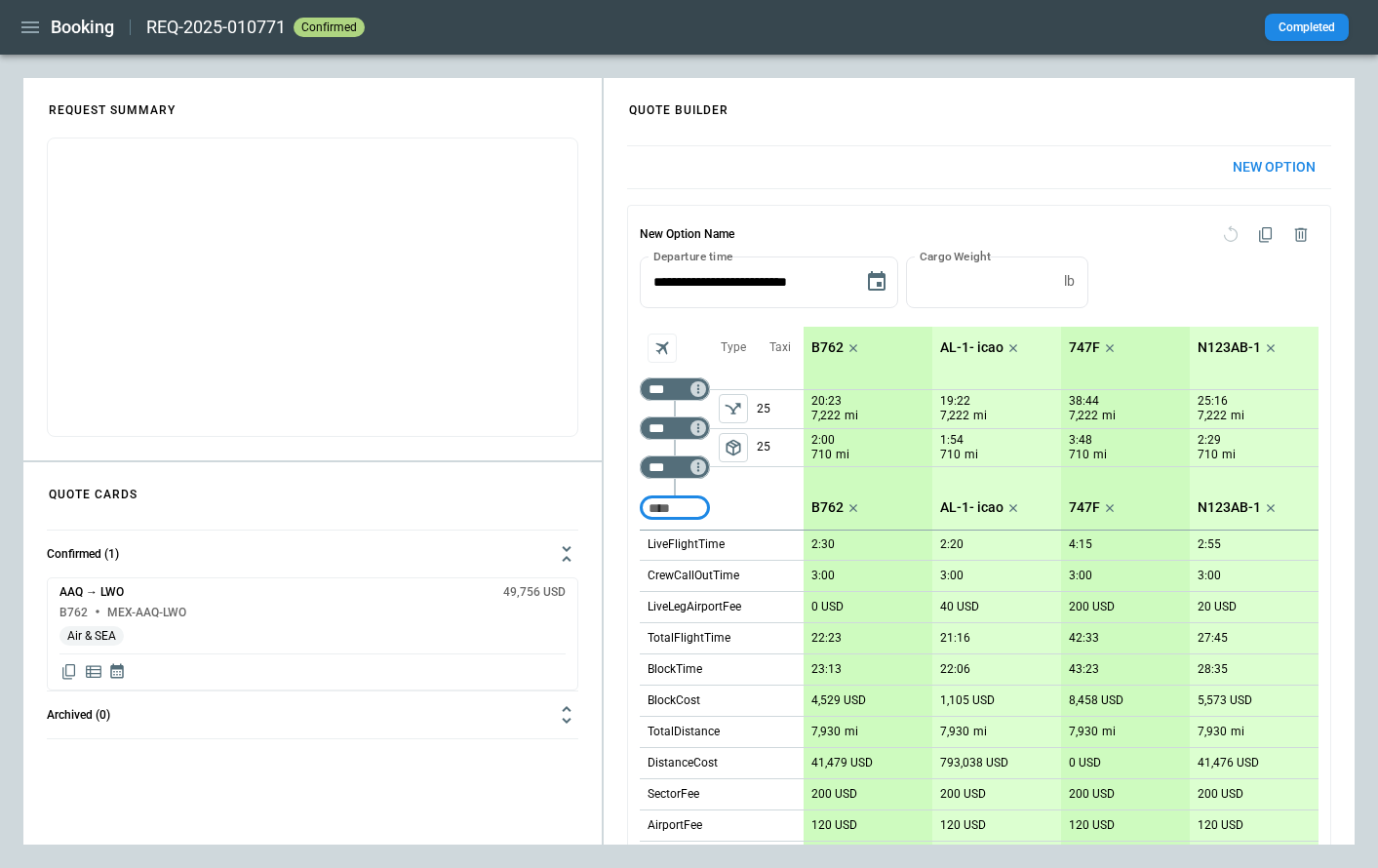 click 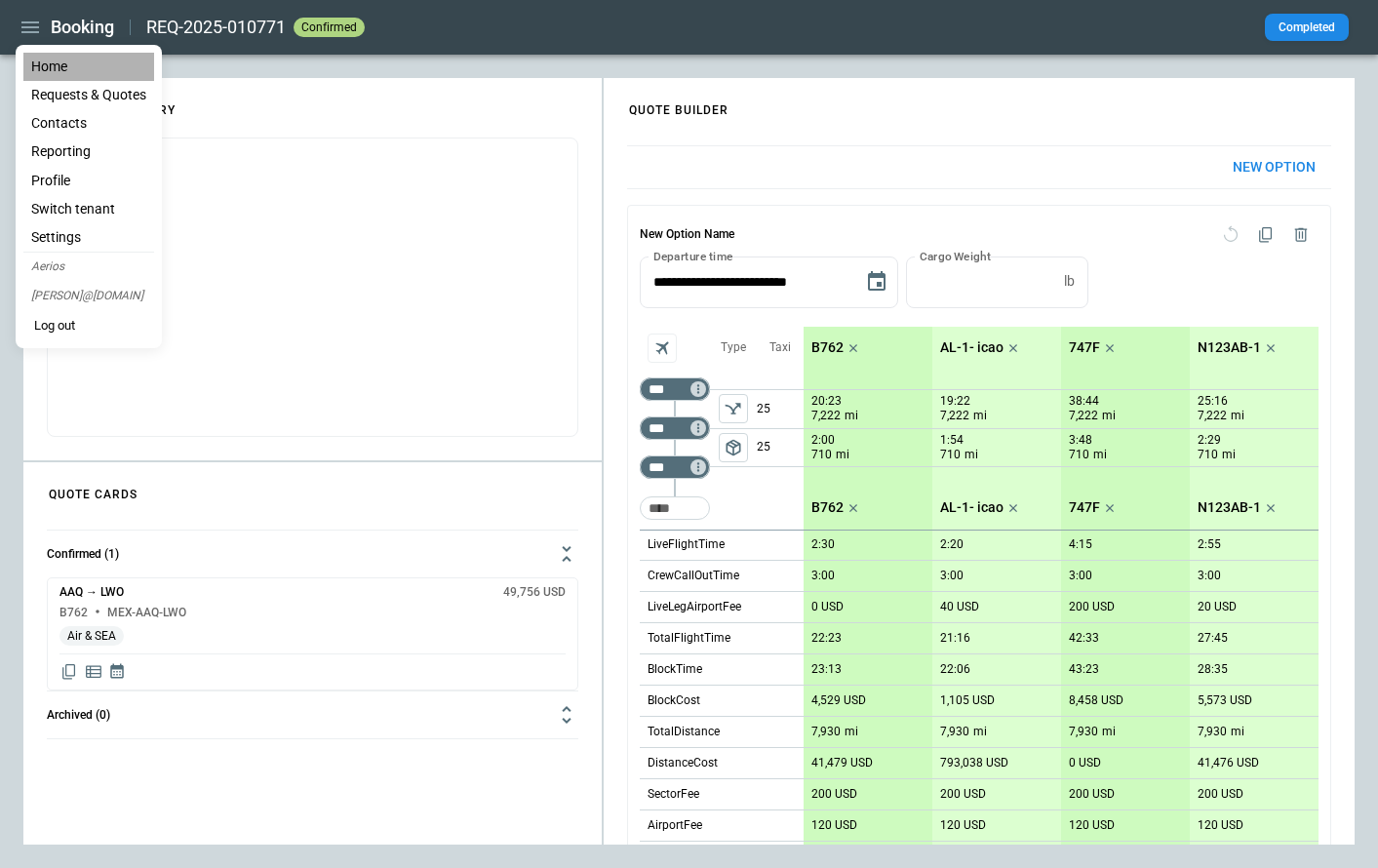 click on "Home" at bounding box center [89, 66] 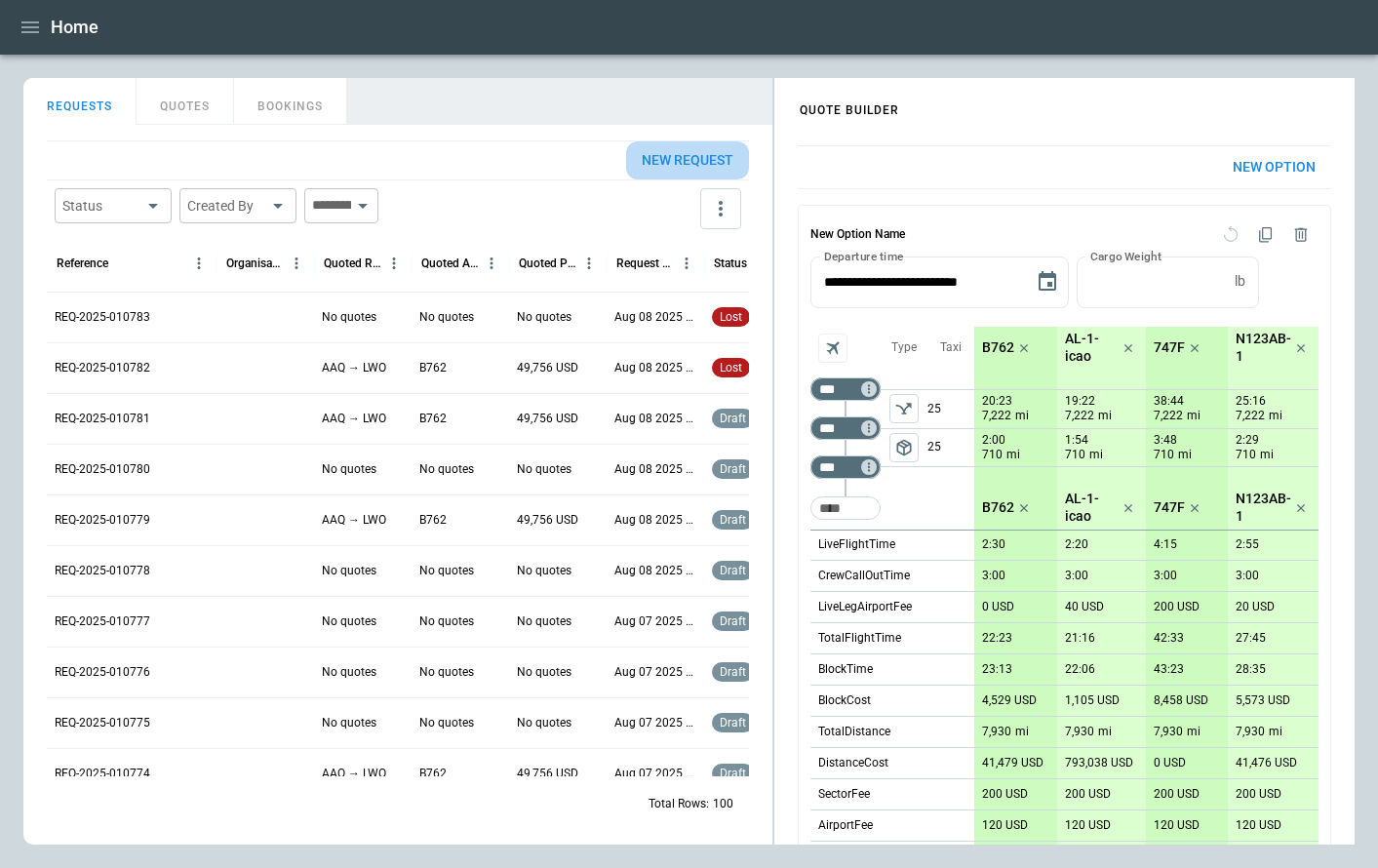 click on "New request" at bounding box center (688, 160) 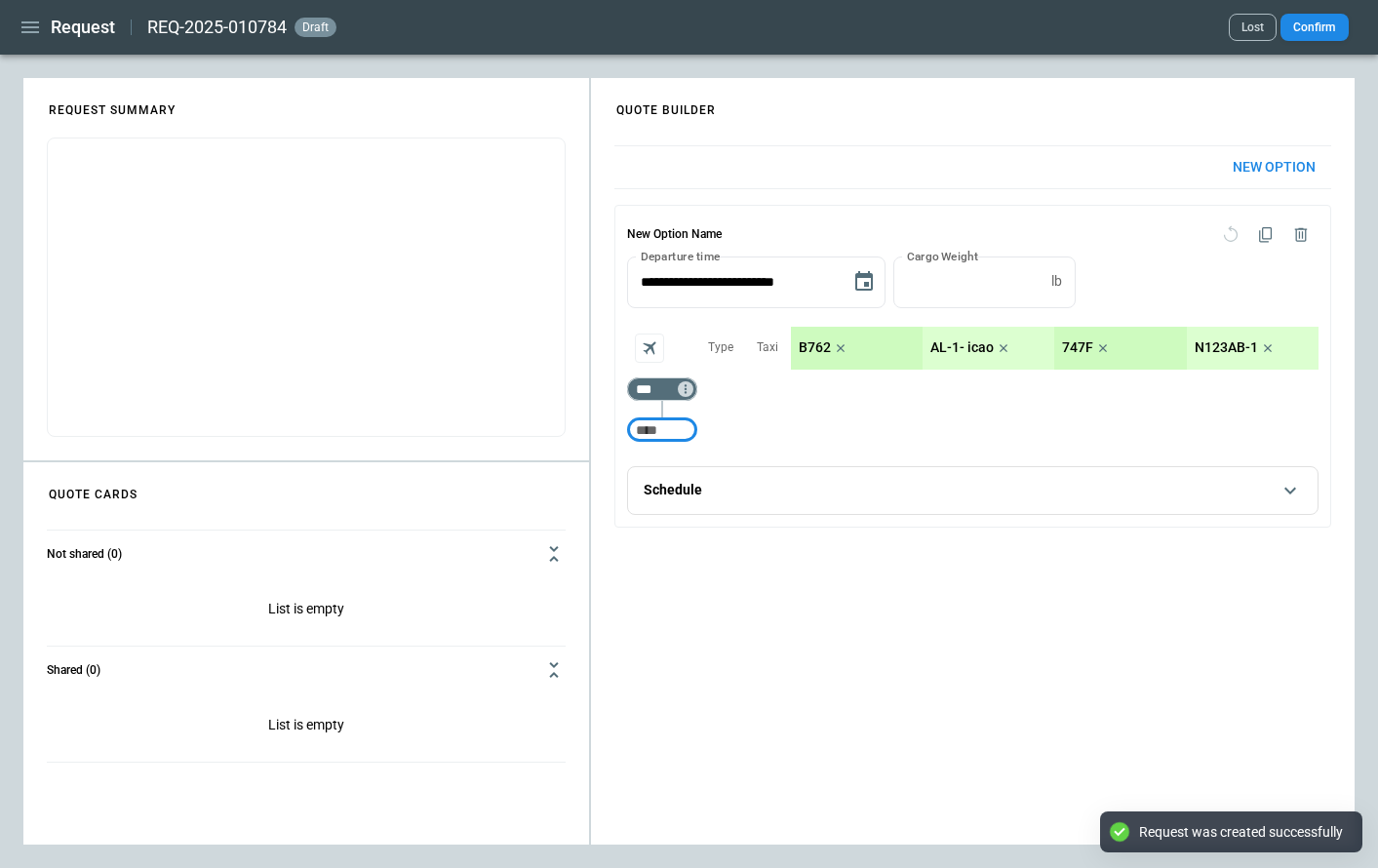 click 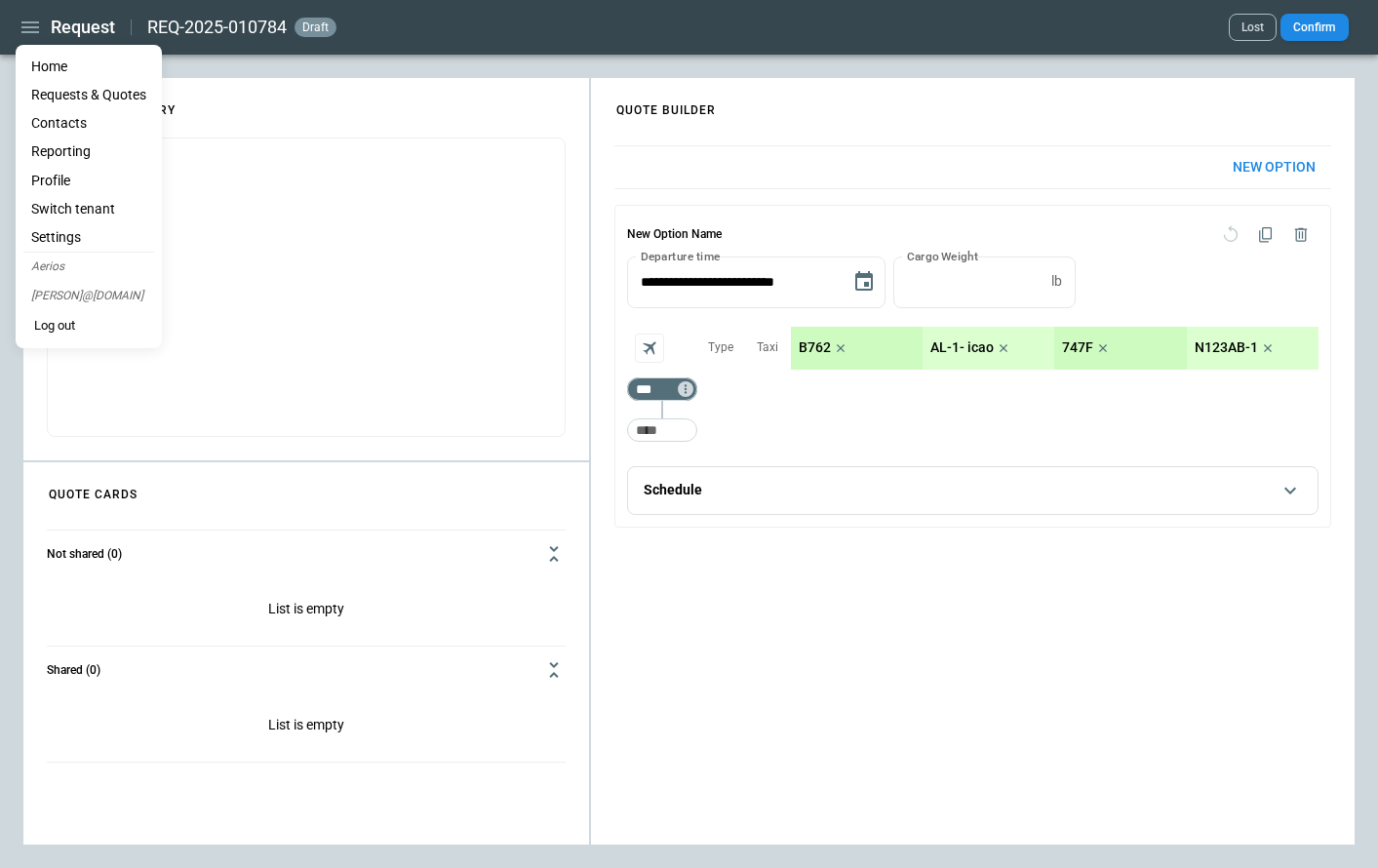 click on "Home" at bounding box center (89, 66) 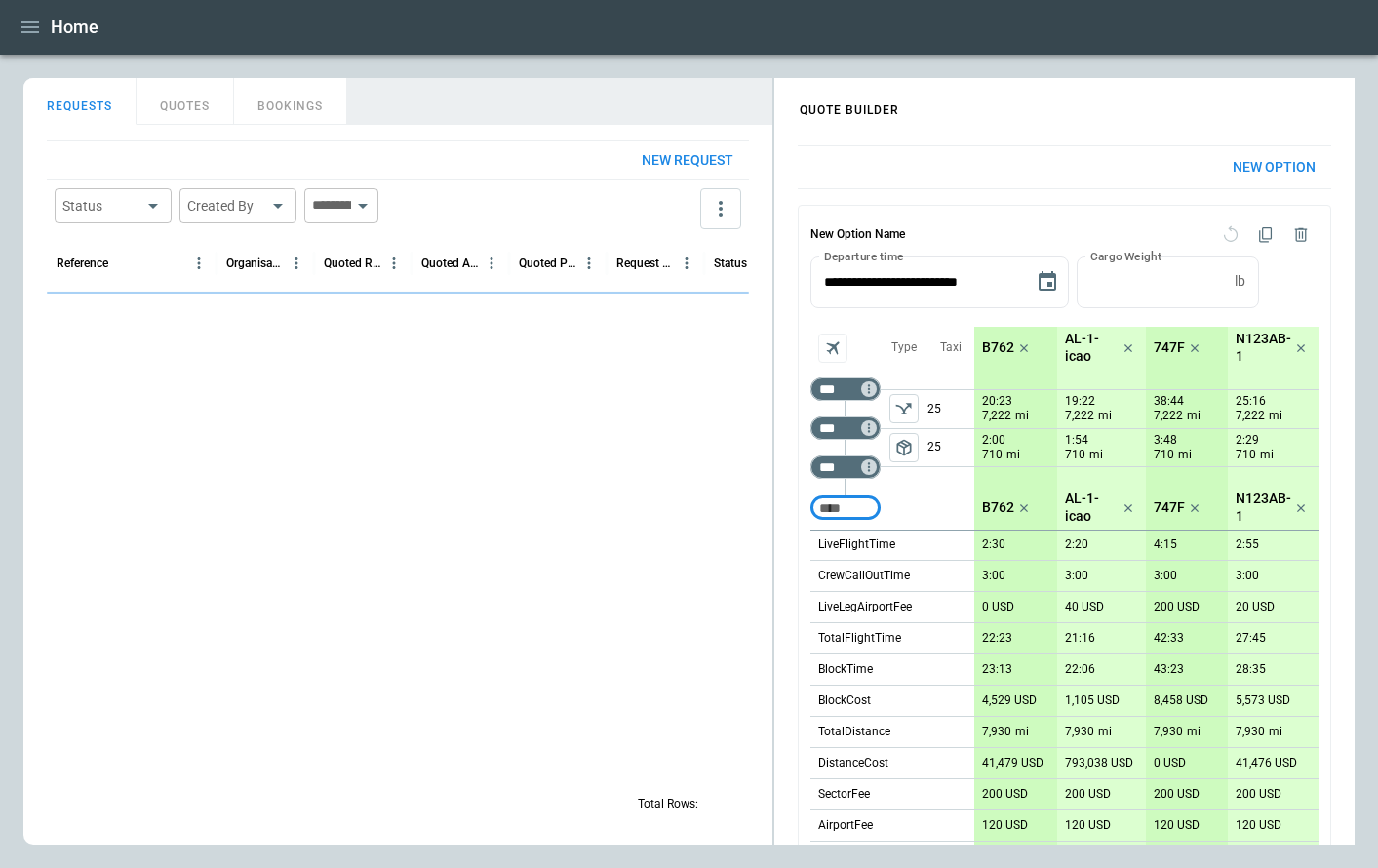 scroll, scrollTop: 287, scrollLeft: 0, axis: vertical 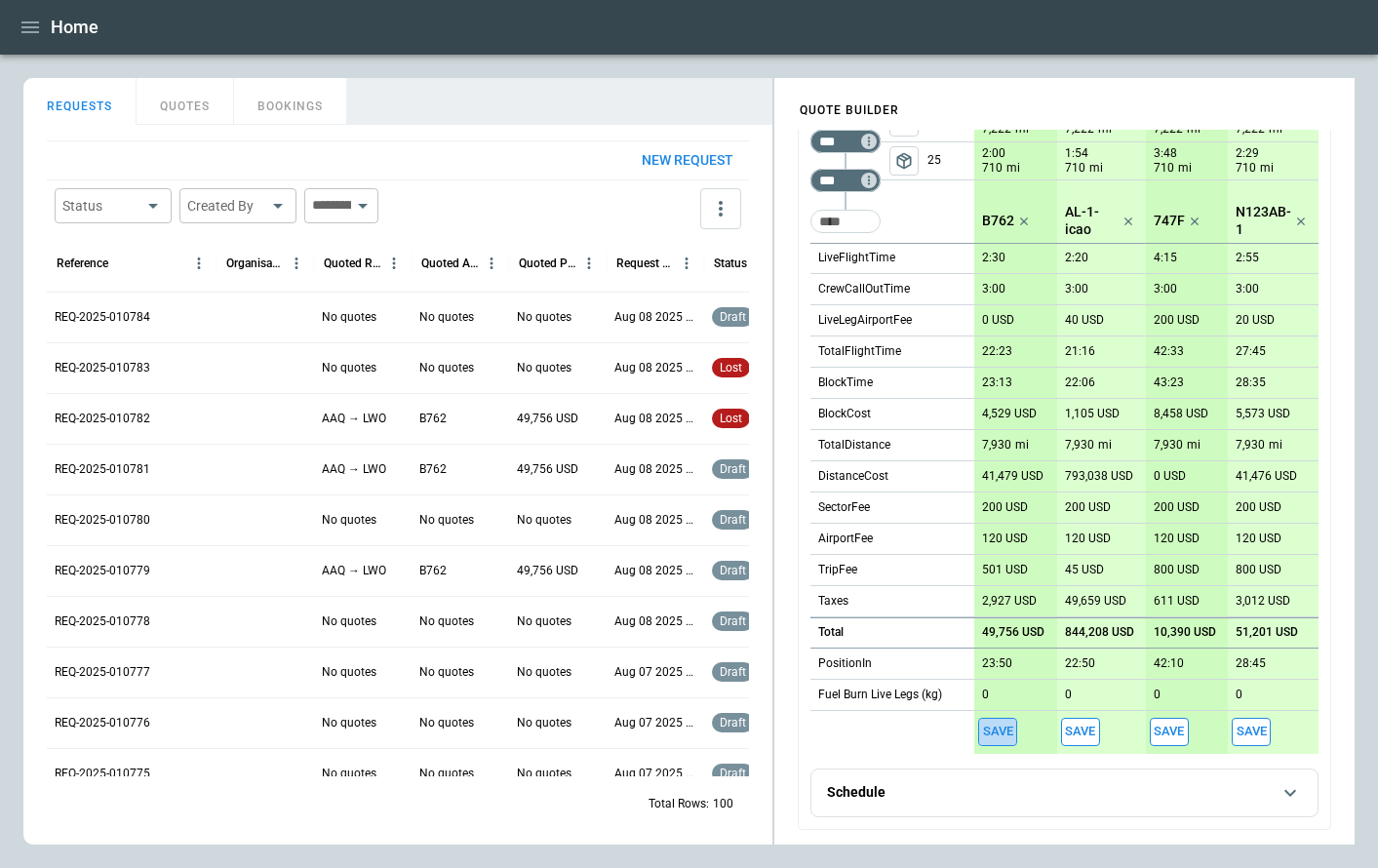 click on "Save" at bounding box center (998, 731) 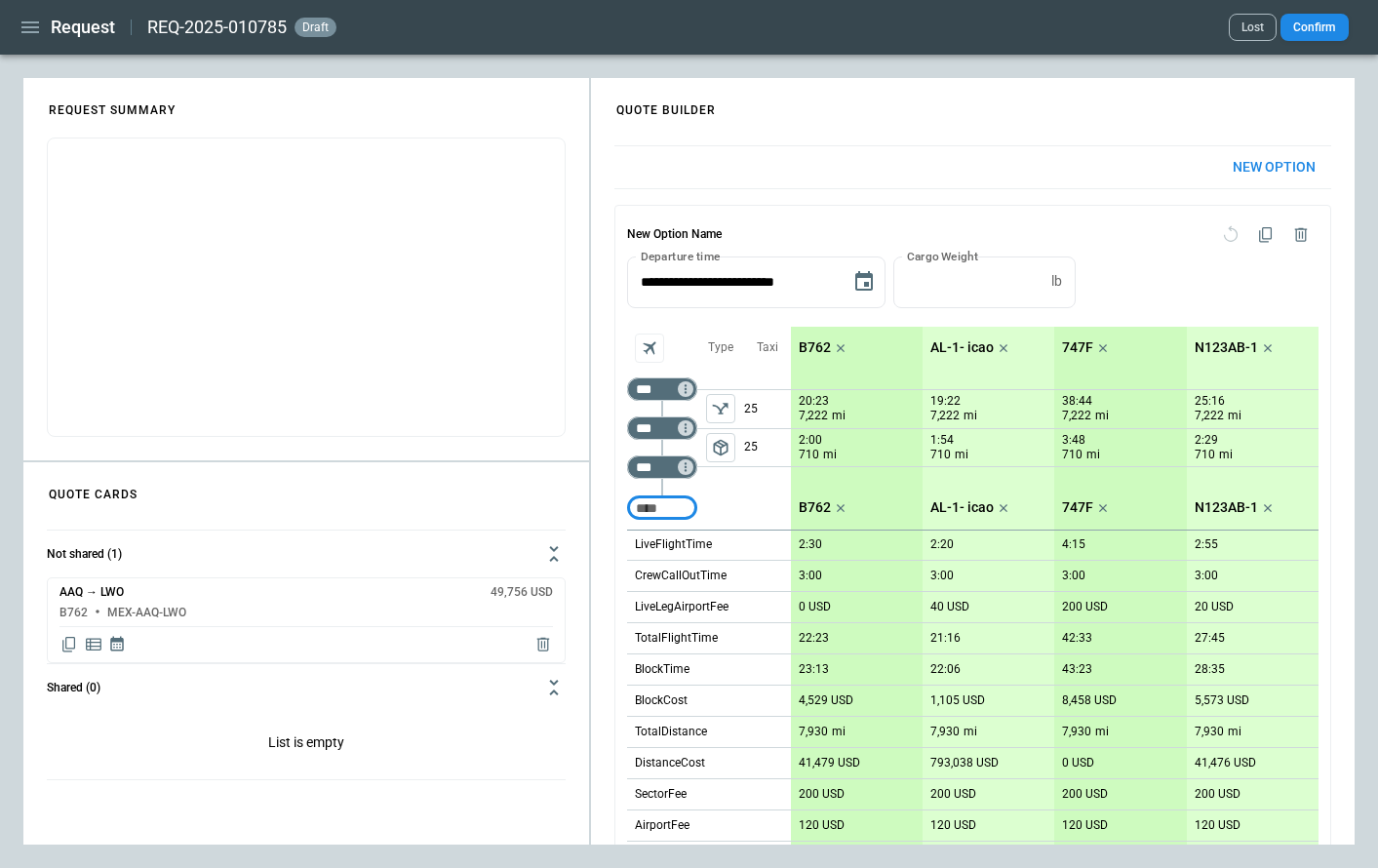click 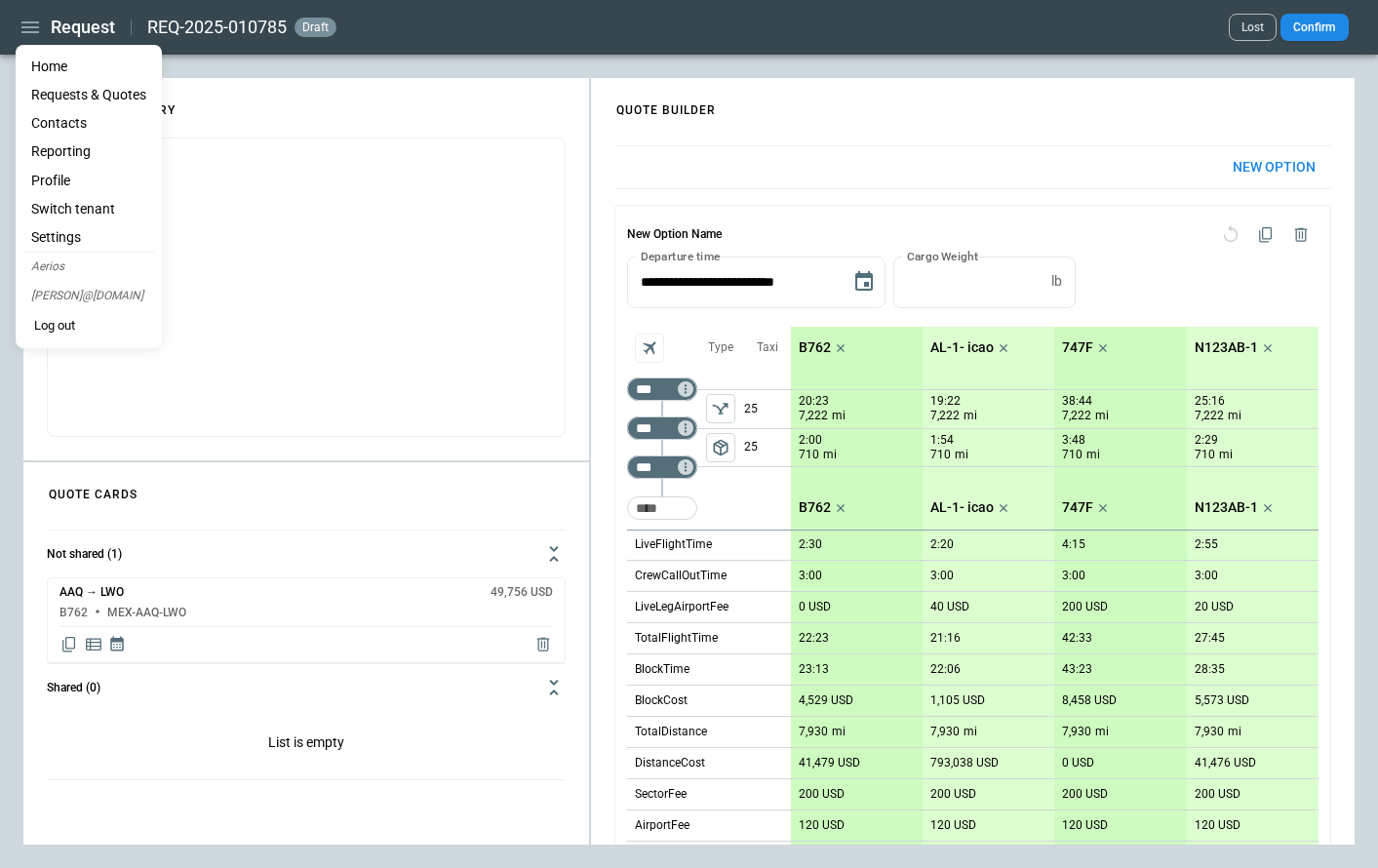 click on "Home" at bounding box center [89, 66] 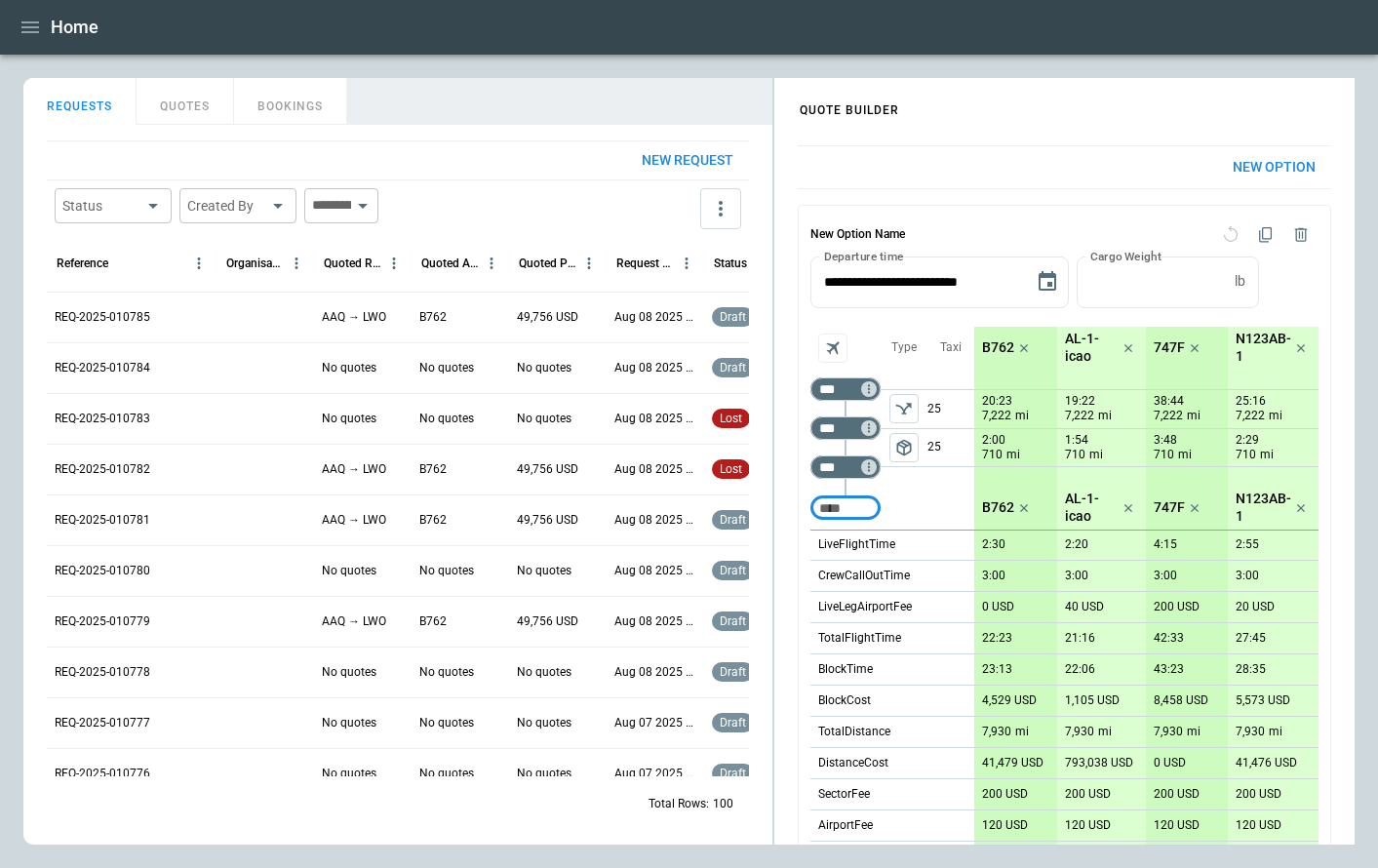 click on "New request" at bounding box center [688, 160] 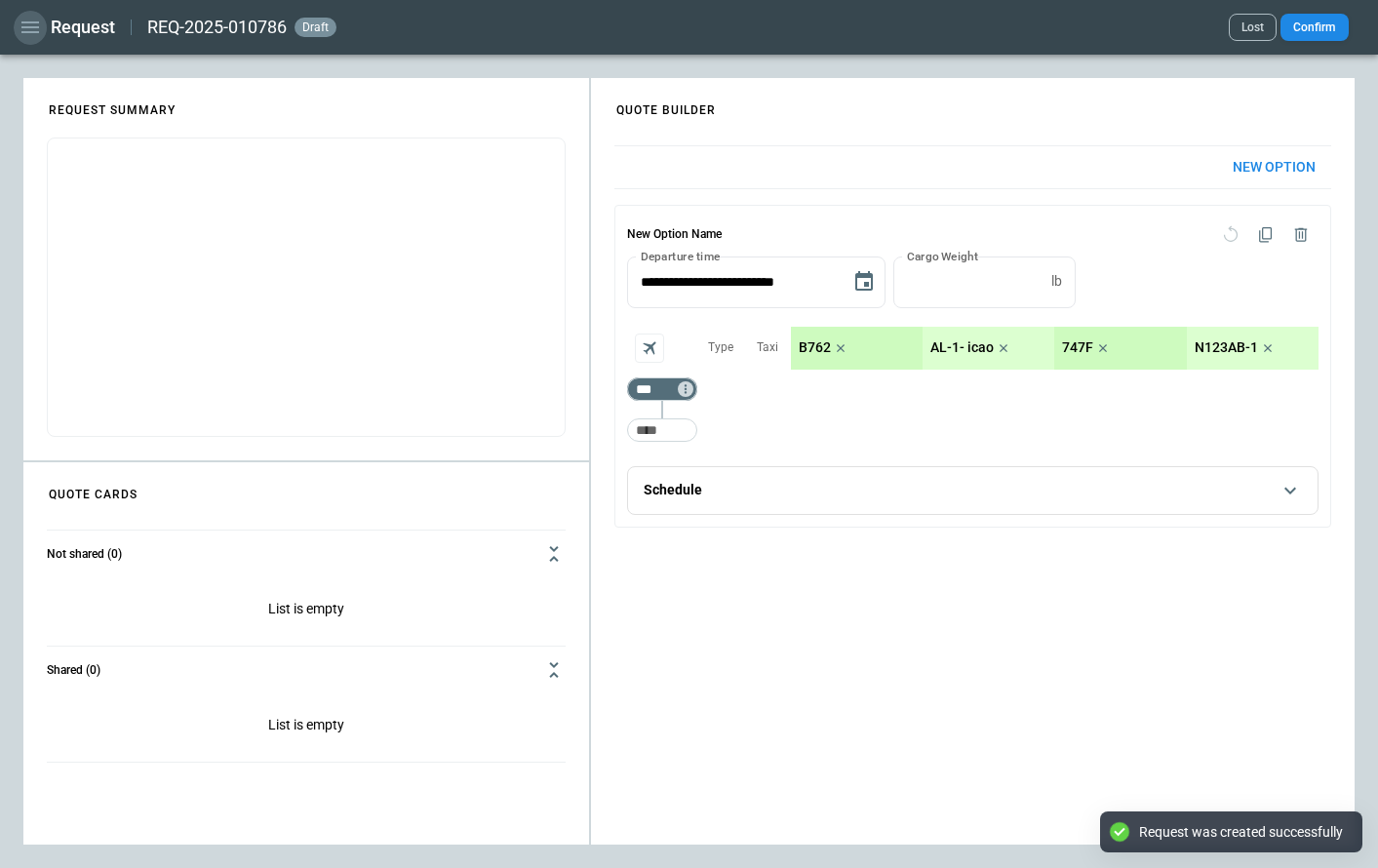 click 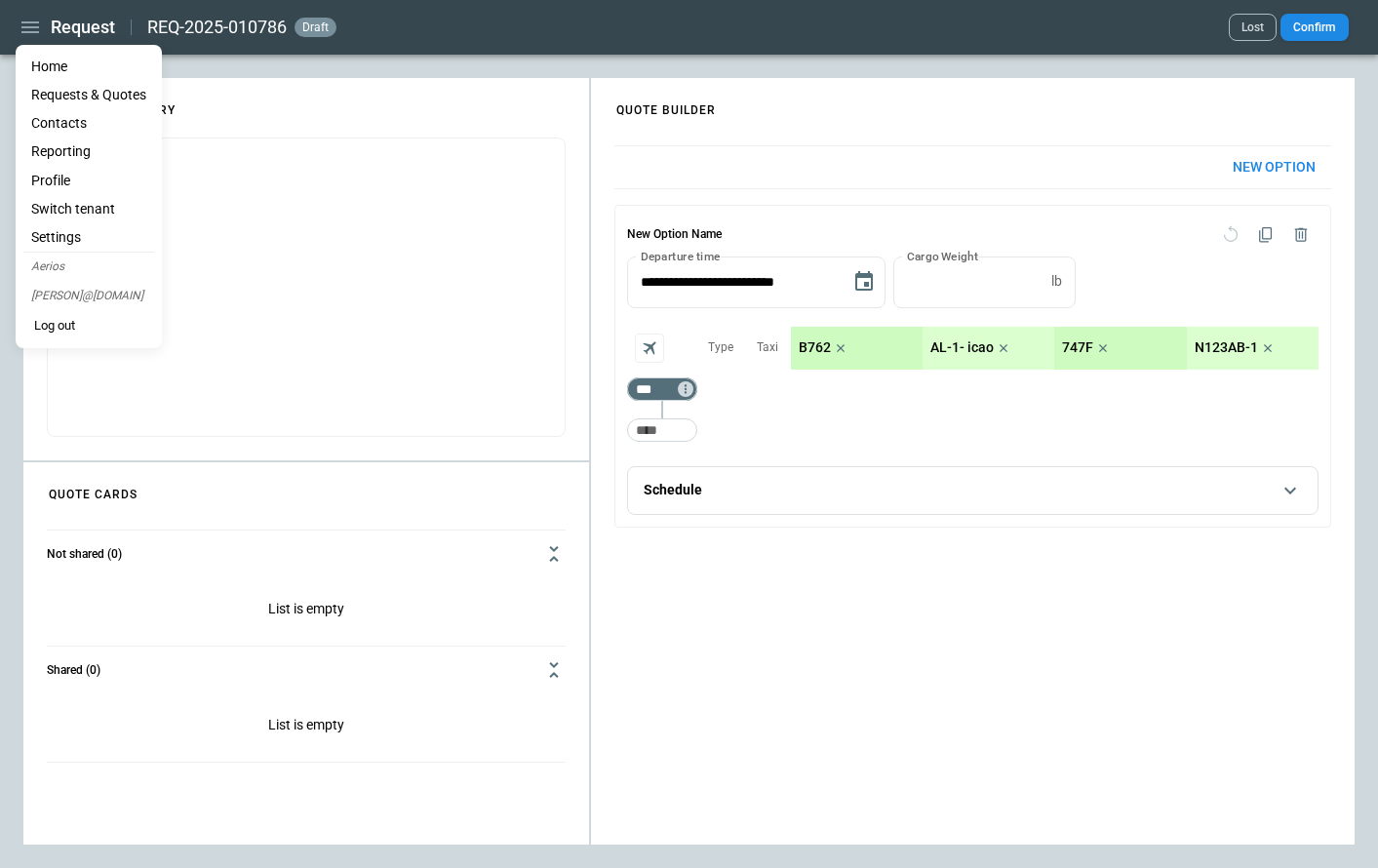 click on "Home" at bounding box center (89, 66) 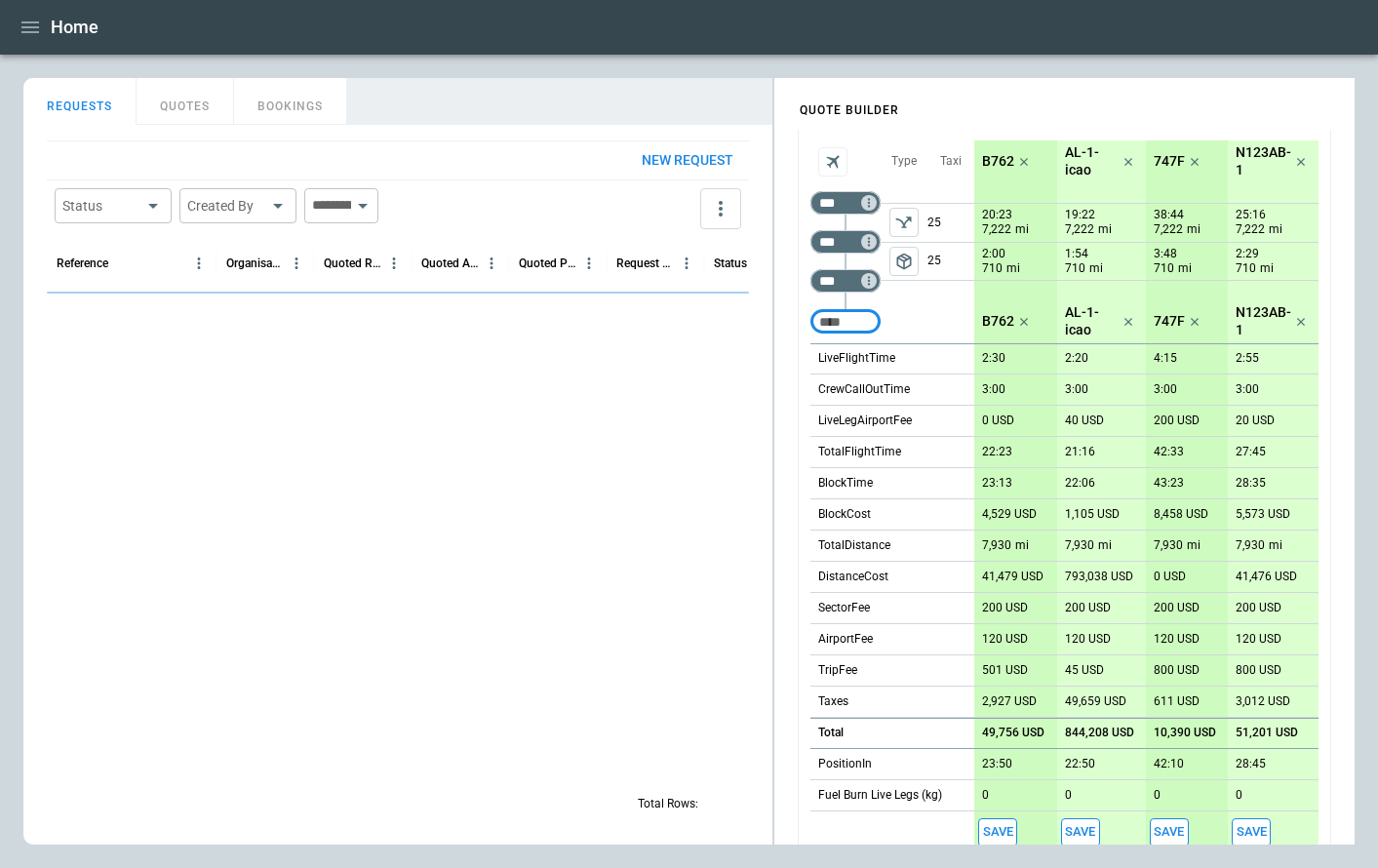 scroll, scrollTop: 287, scrollLeft: 0, axis: vertical 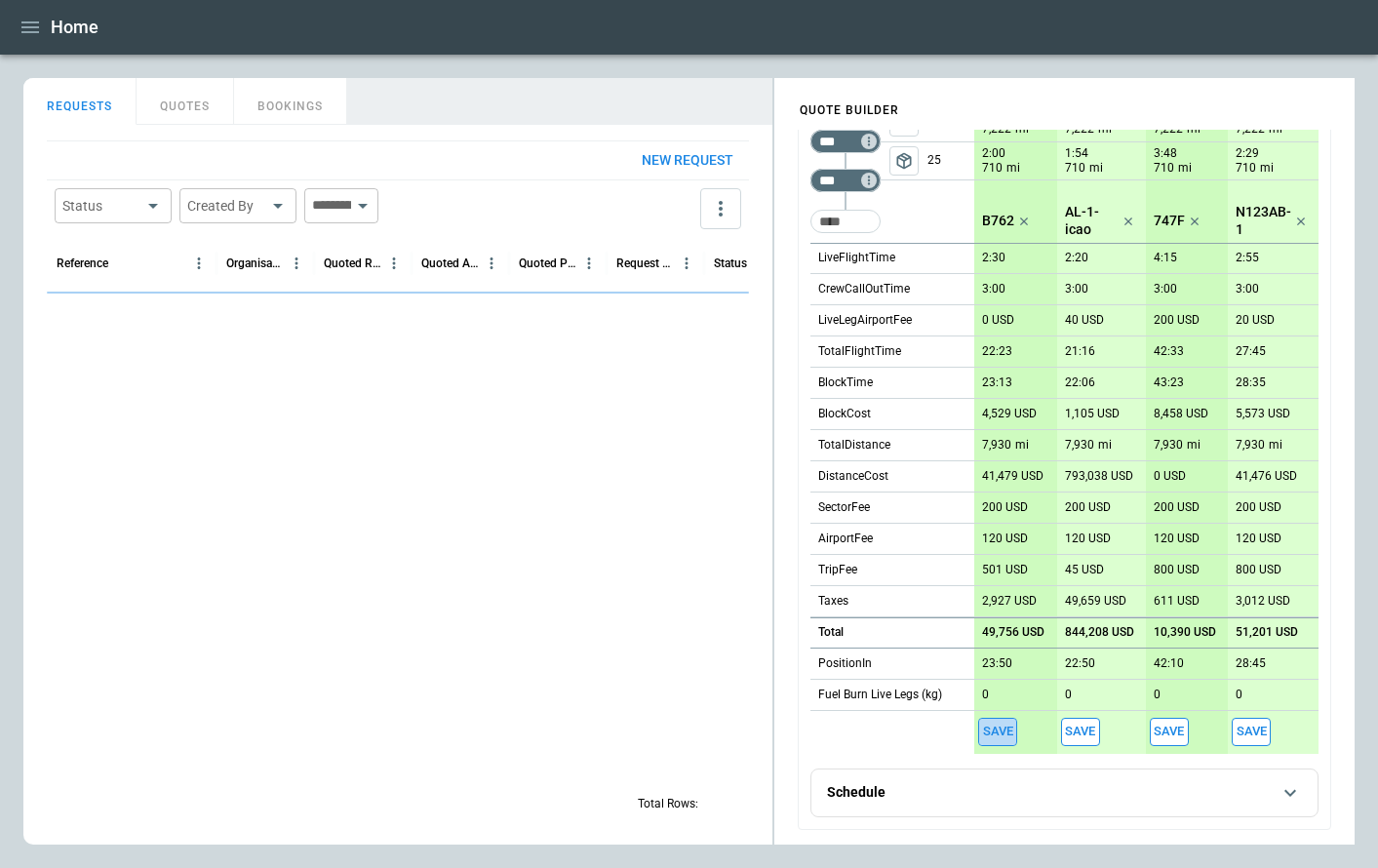 click on "Save" at bounding box center [998, 731] 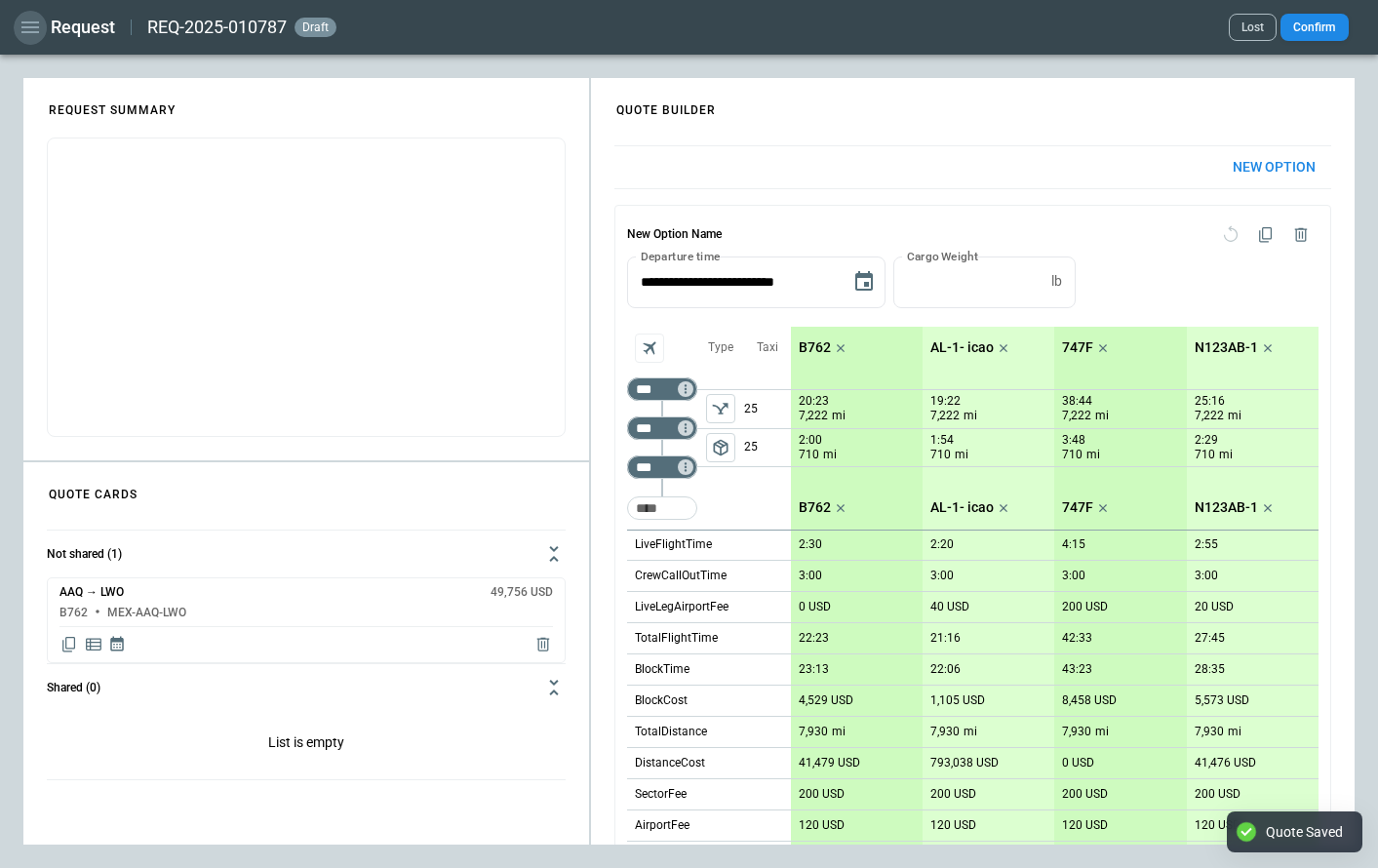 click 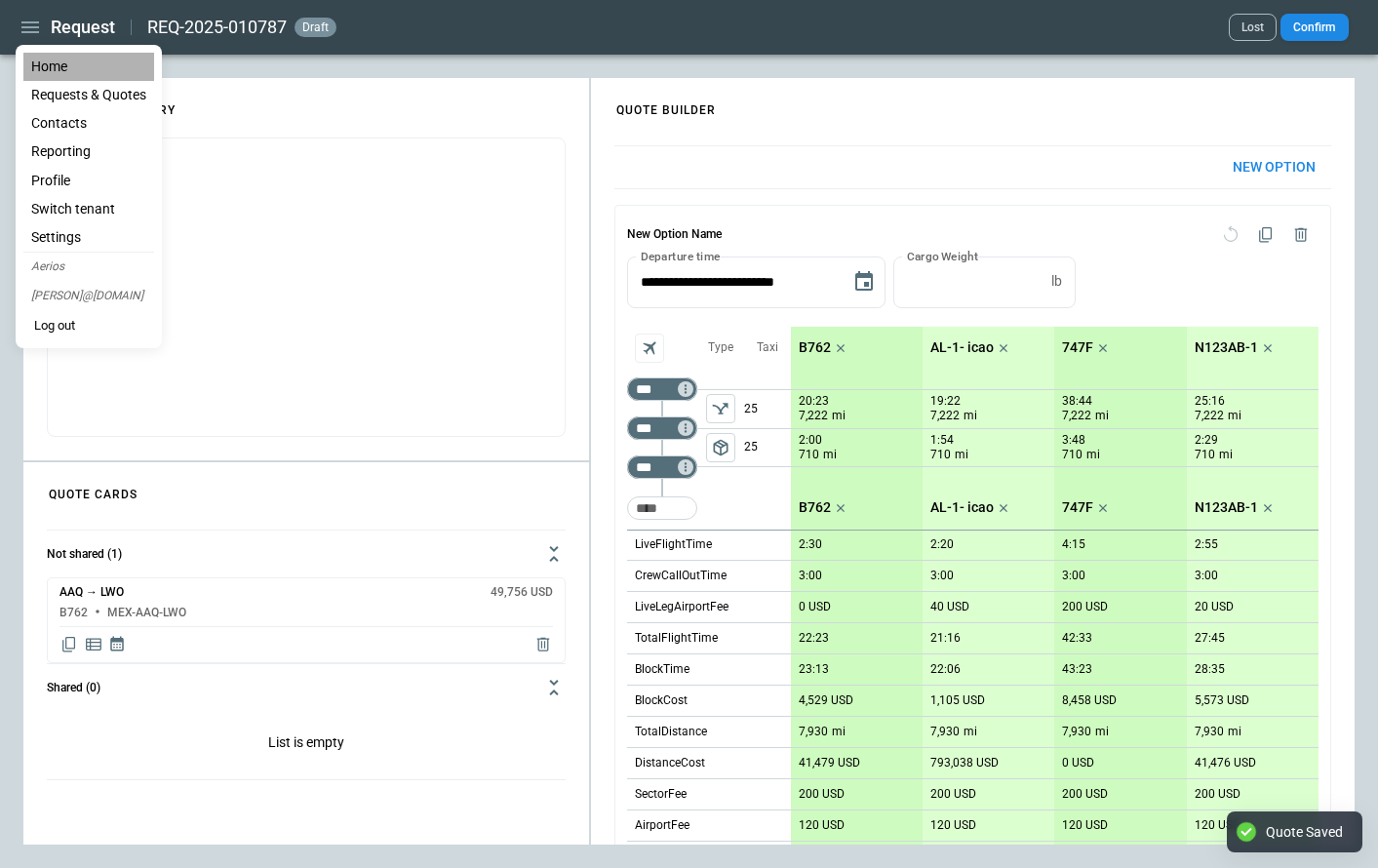 click on "Home" at bounding box center [89, 66] 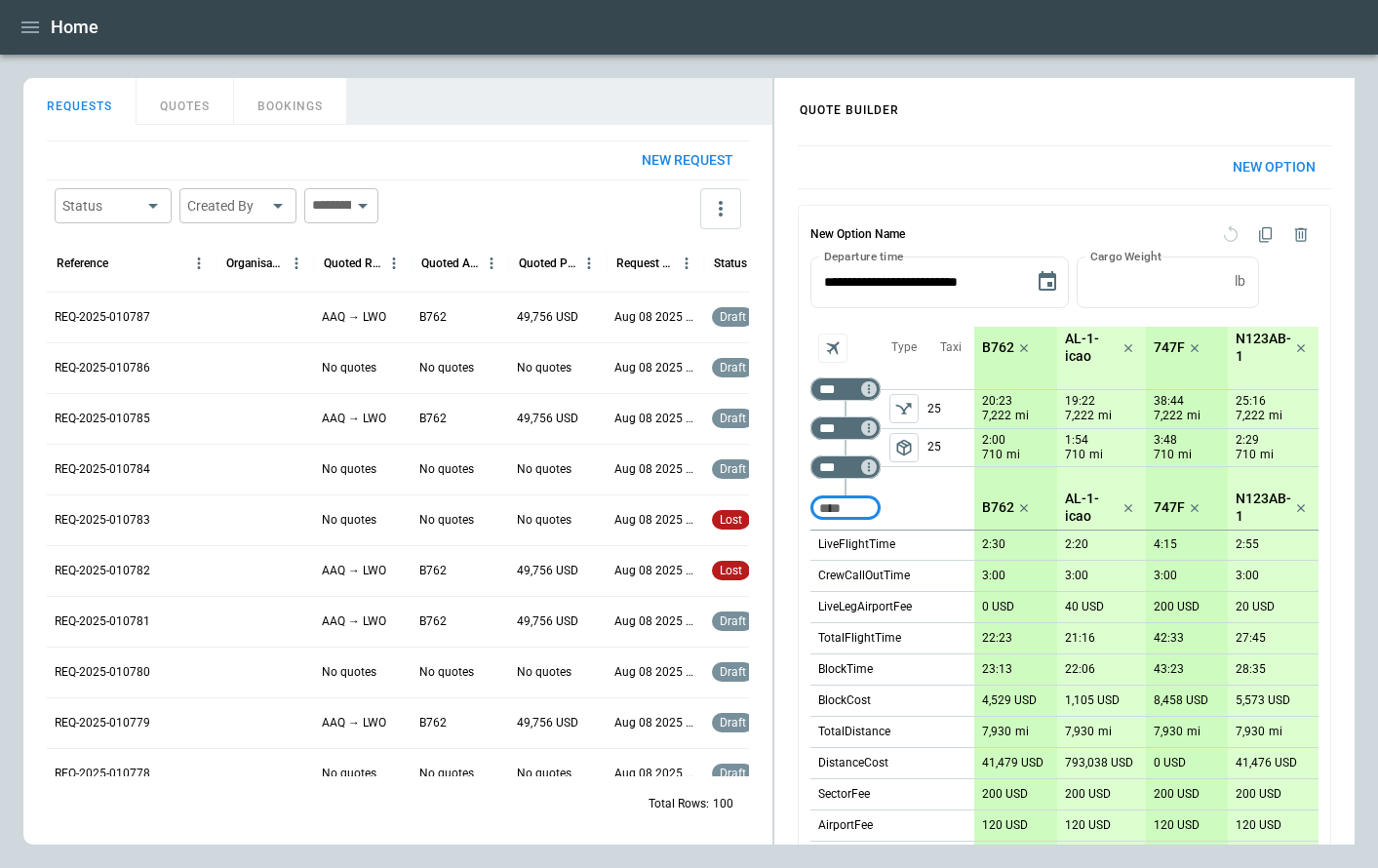 click on "New request" at bounding box center [688, 160] 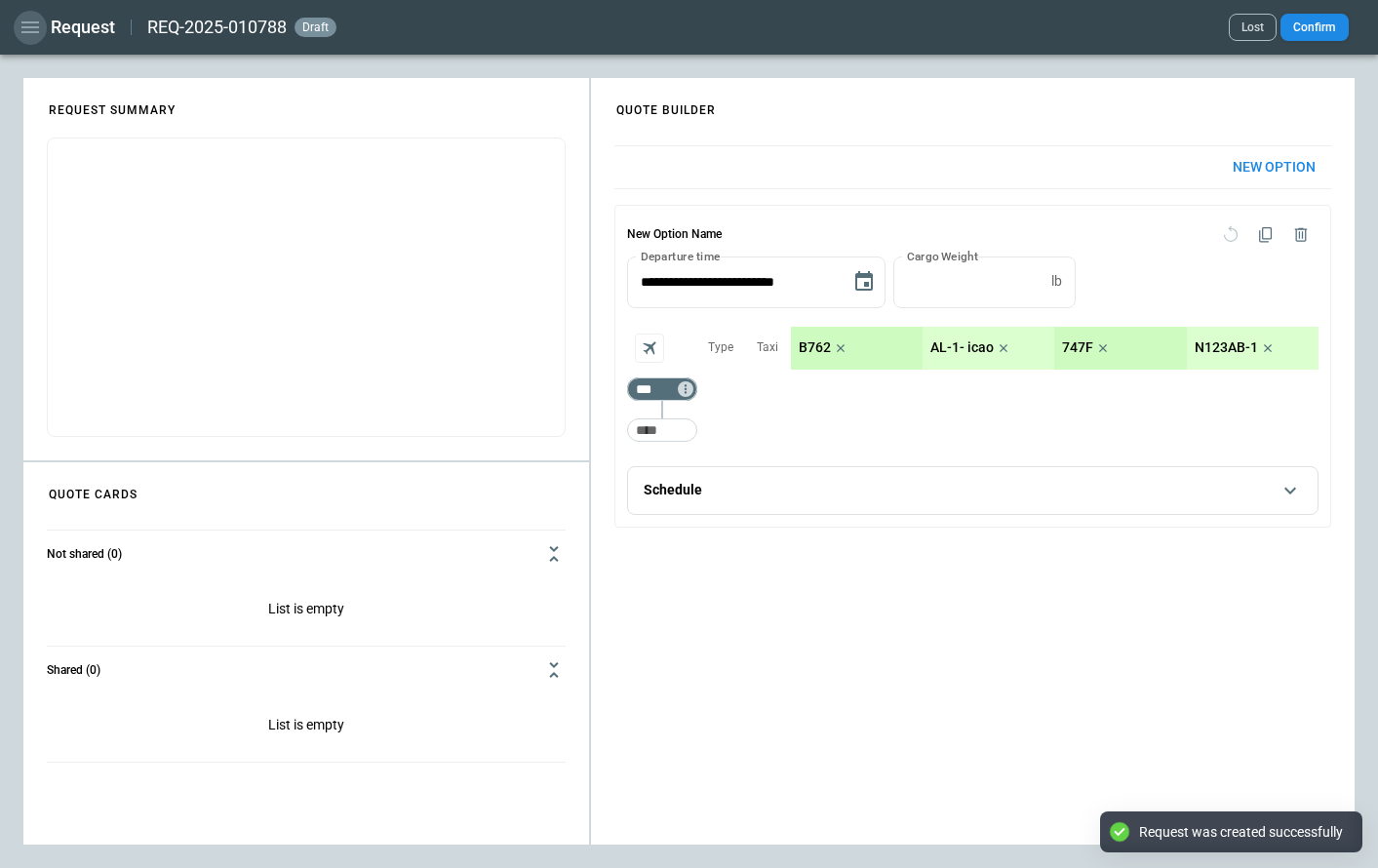 click 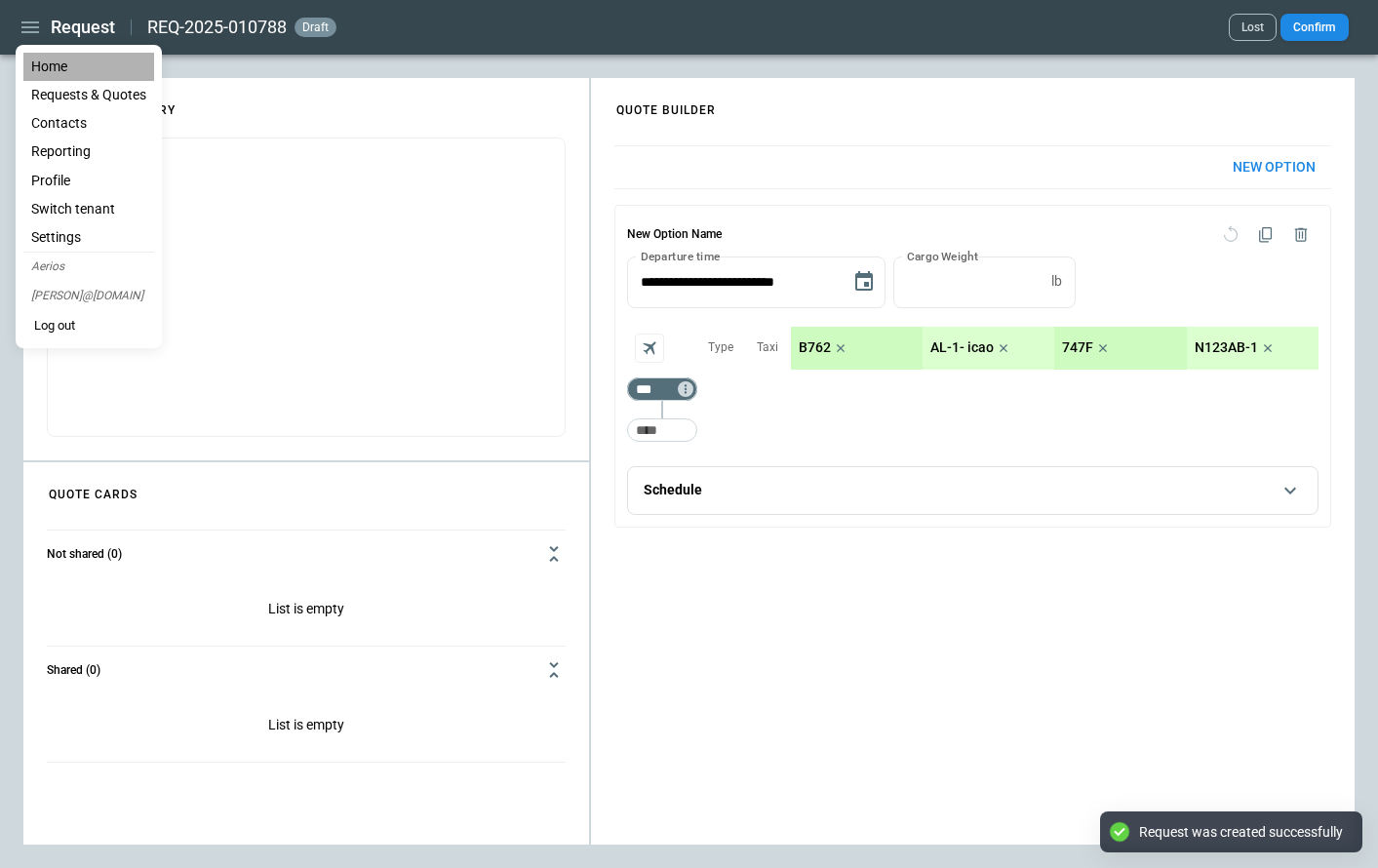 click on "Home" at bounding box center (89, 66) 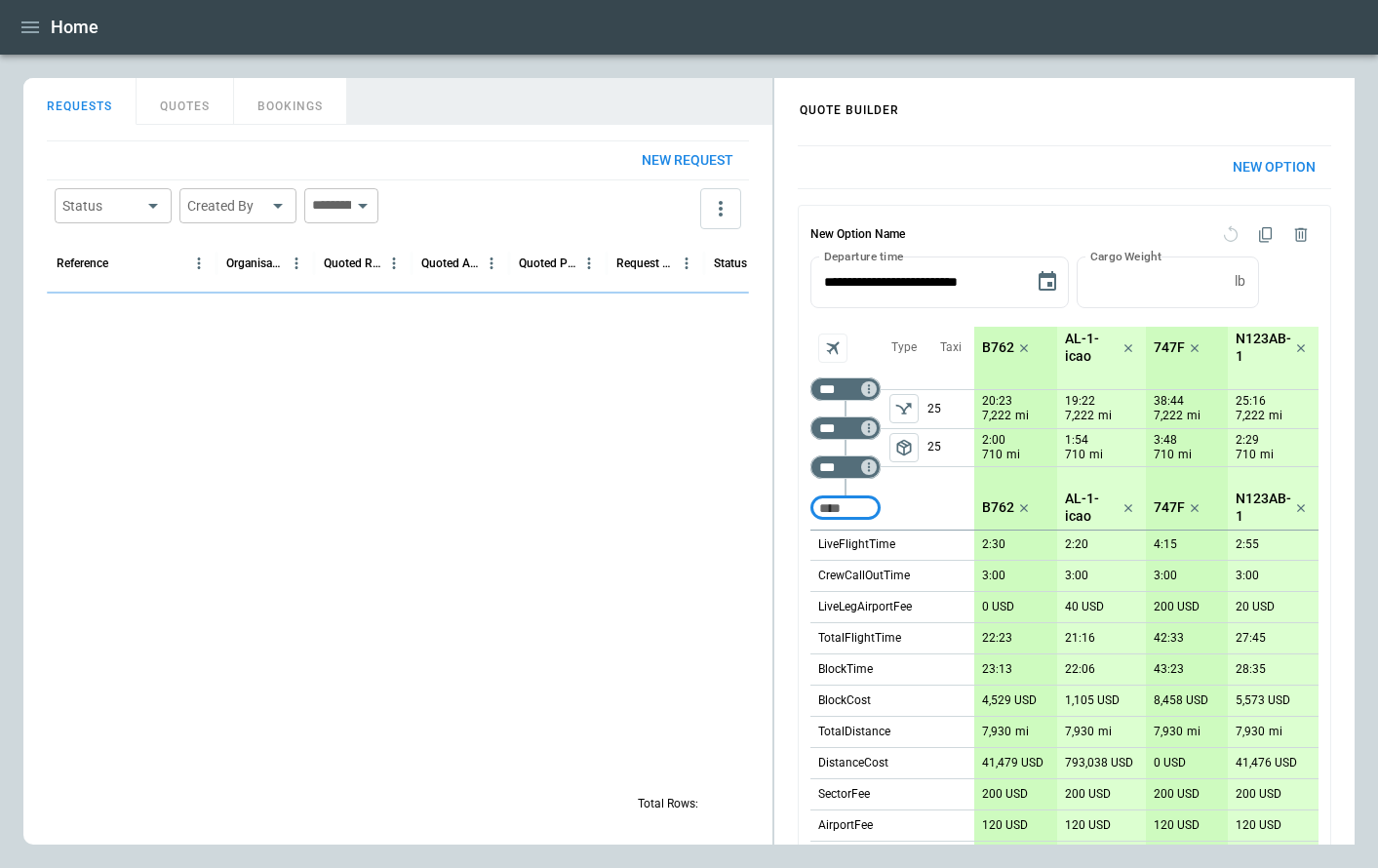 scroll, scrollTop: 287, scrollLeft: 0, axis: vertical 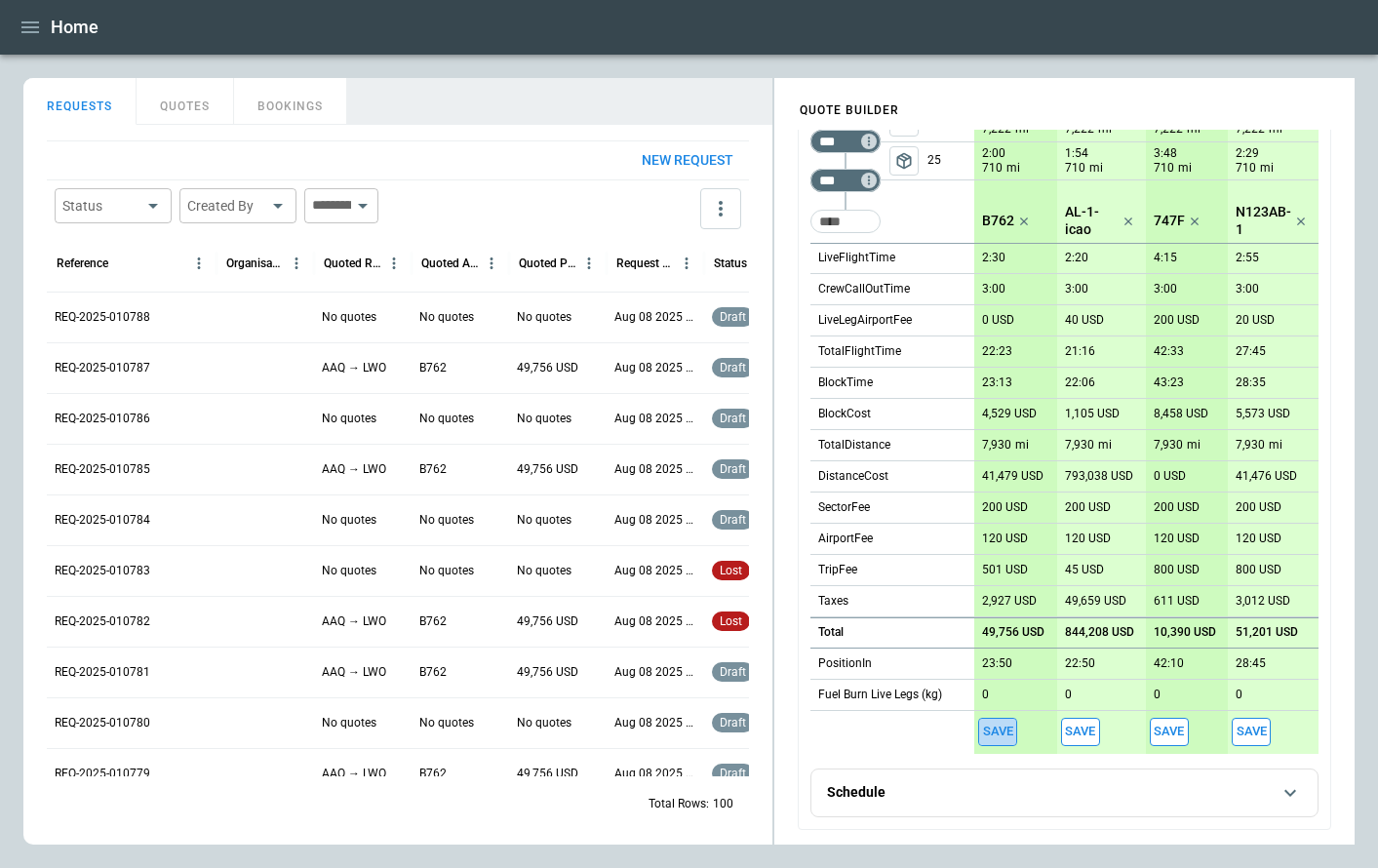 click on "Save" at bounding box center (998, 731) 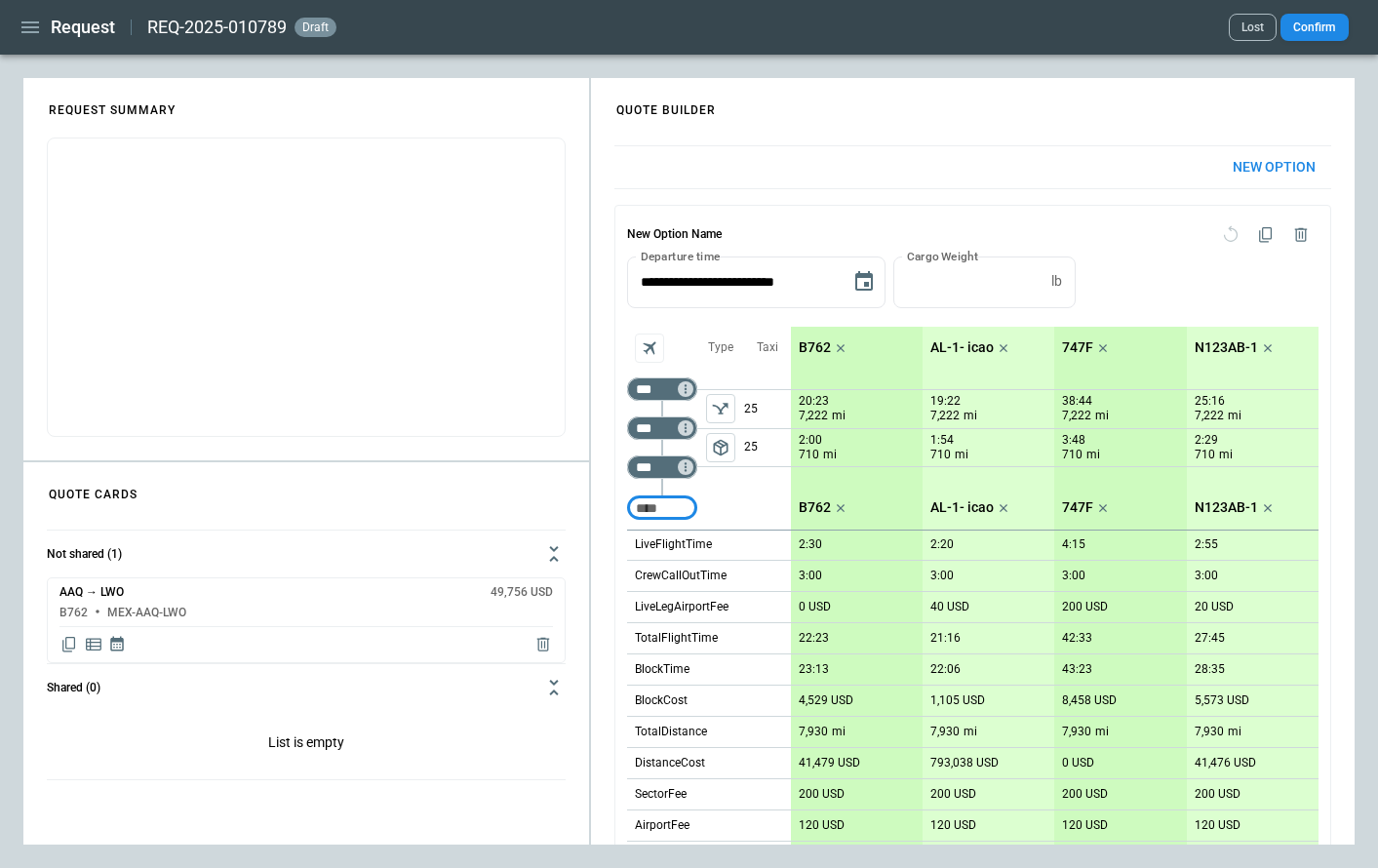 click 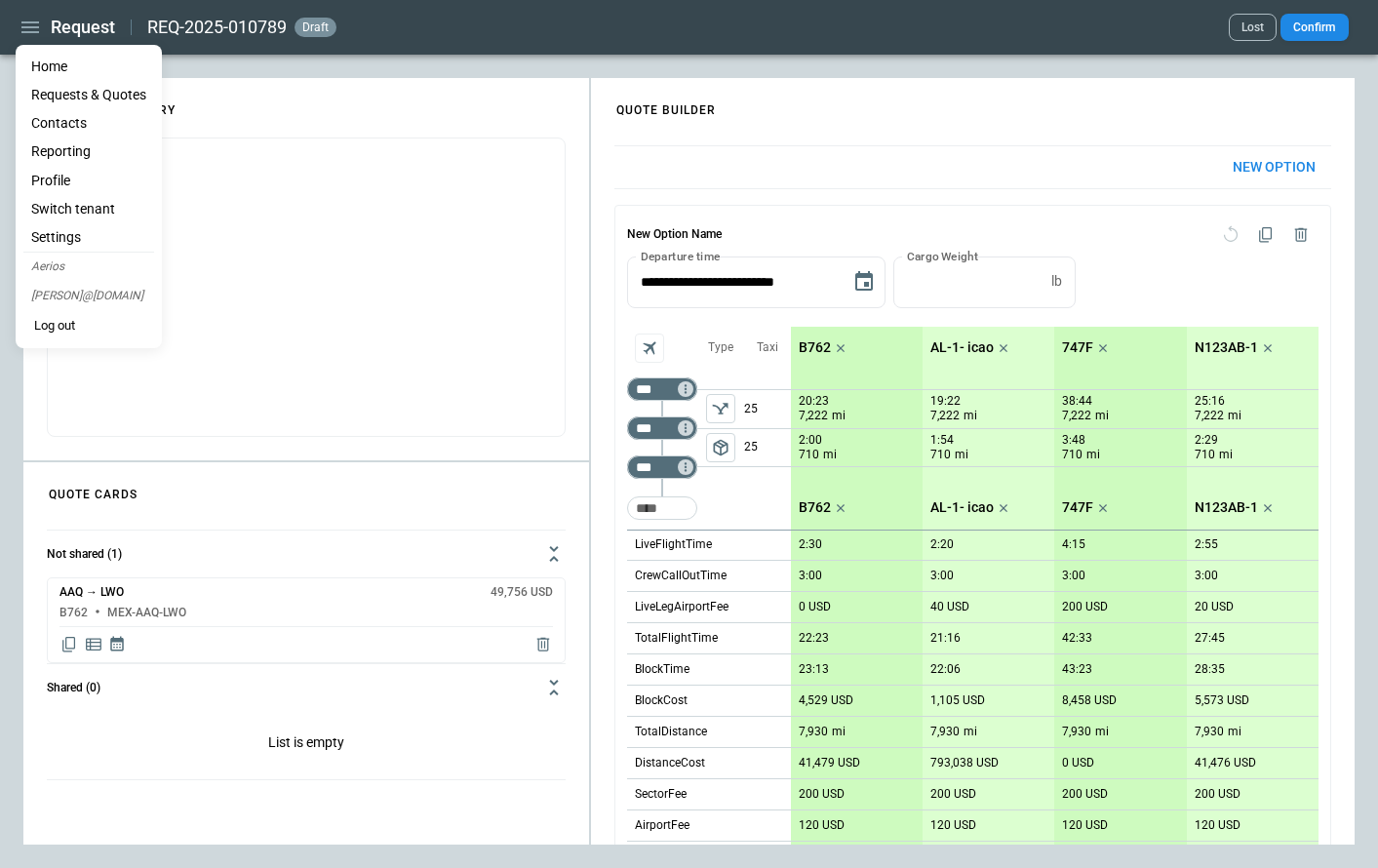 click on "Requests & Quotes" at bounding box center [89, 95] 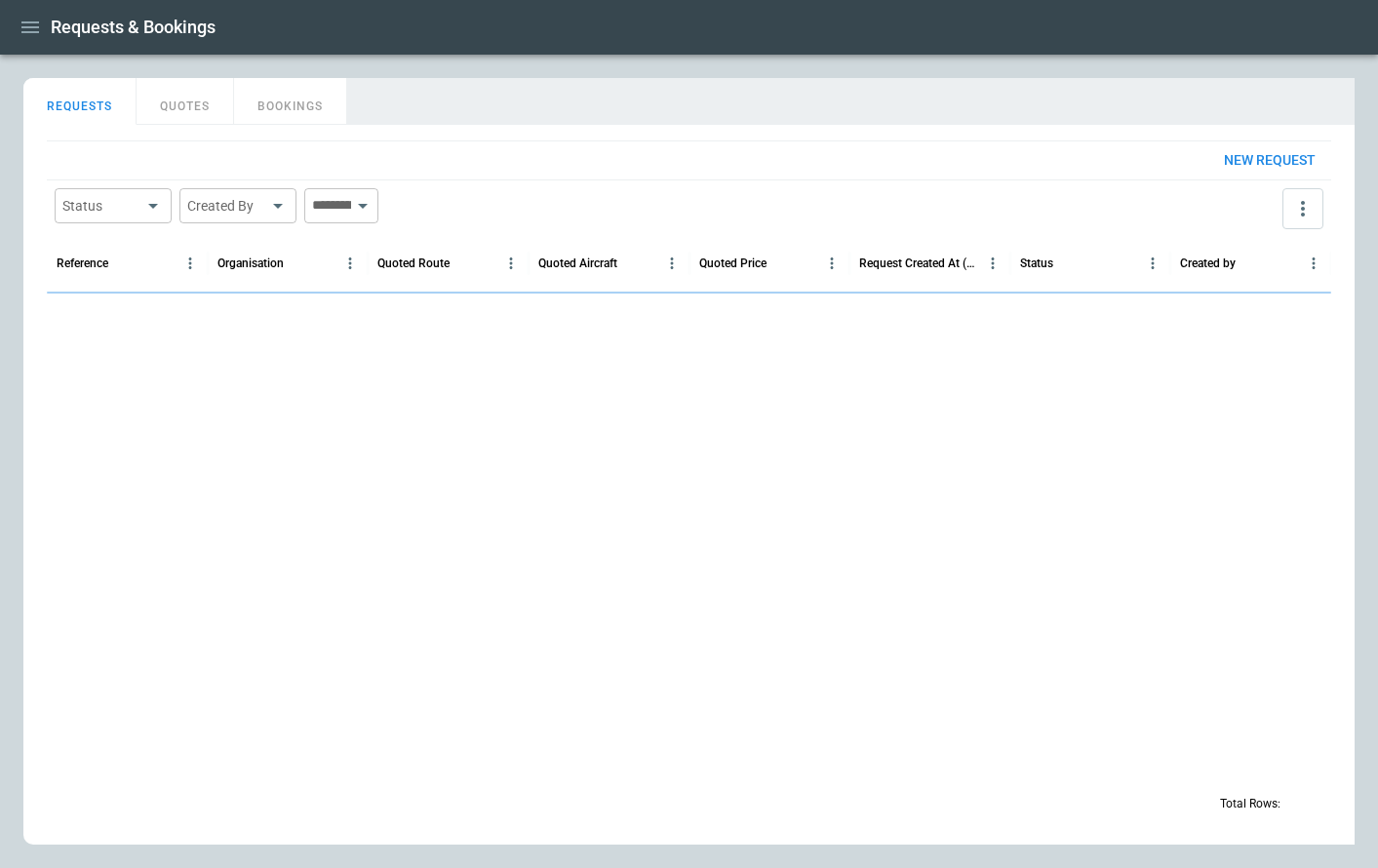 click 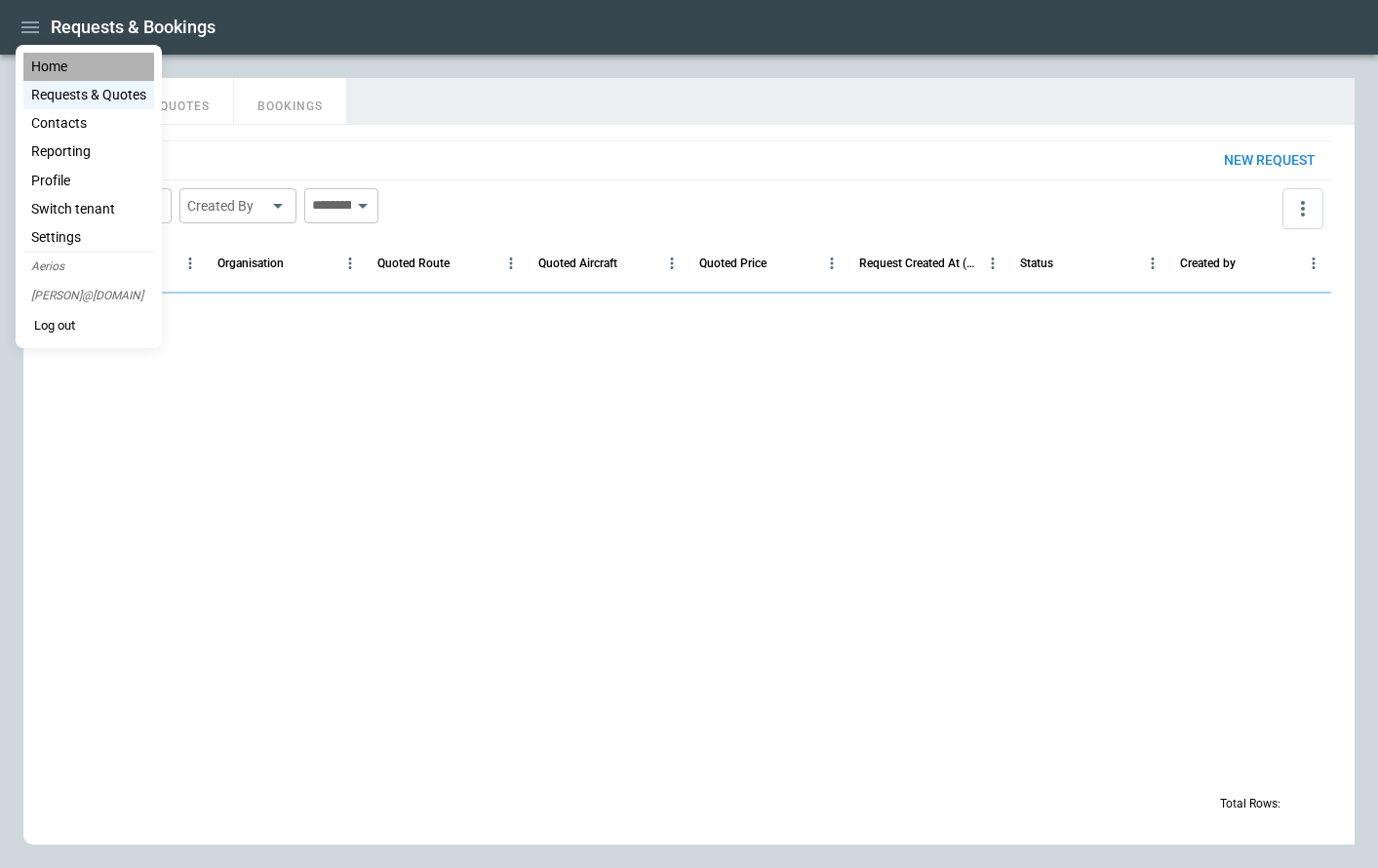 click on "Home" at bounding box center [89, 66] 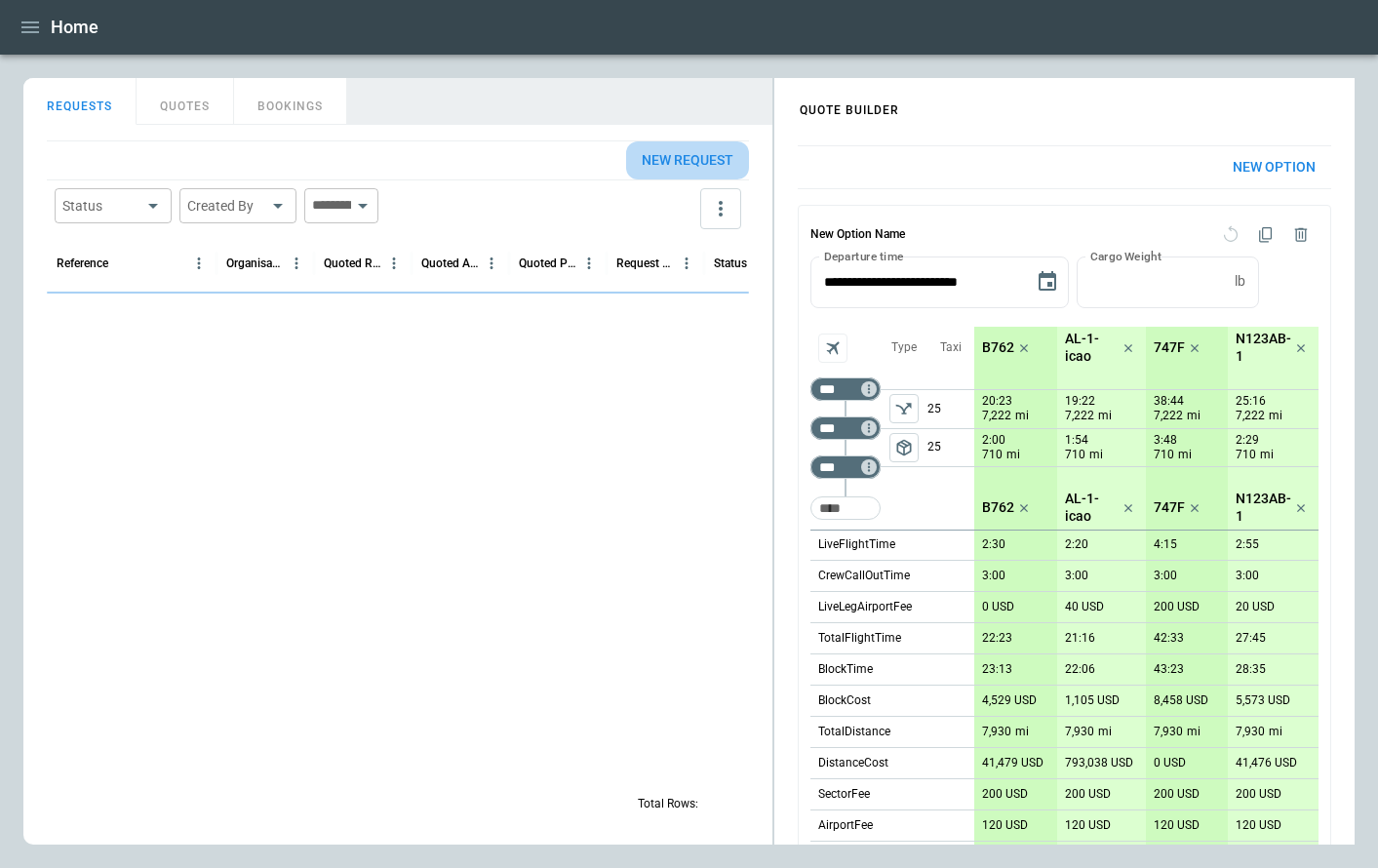 click on "New request" at bounding box center (688, 160) 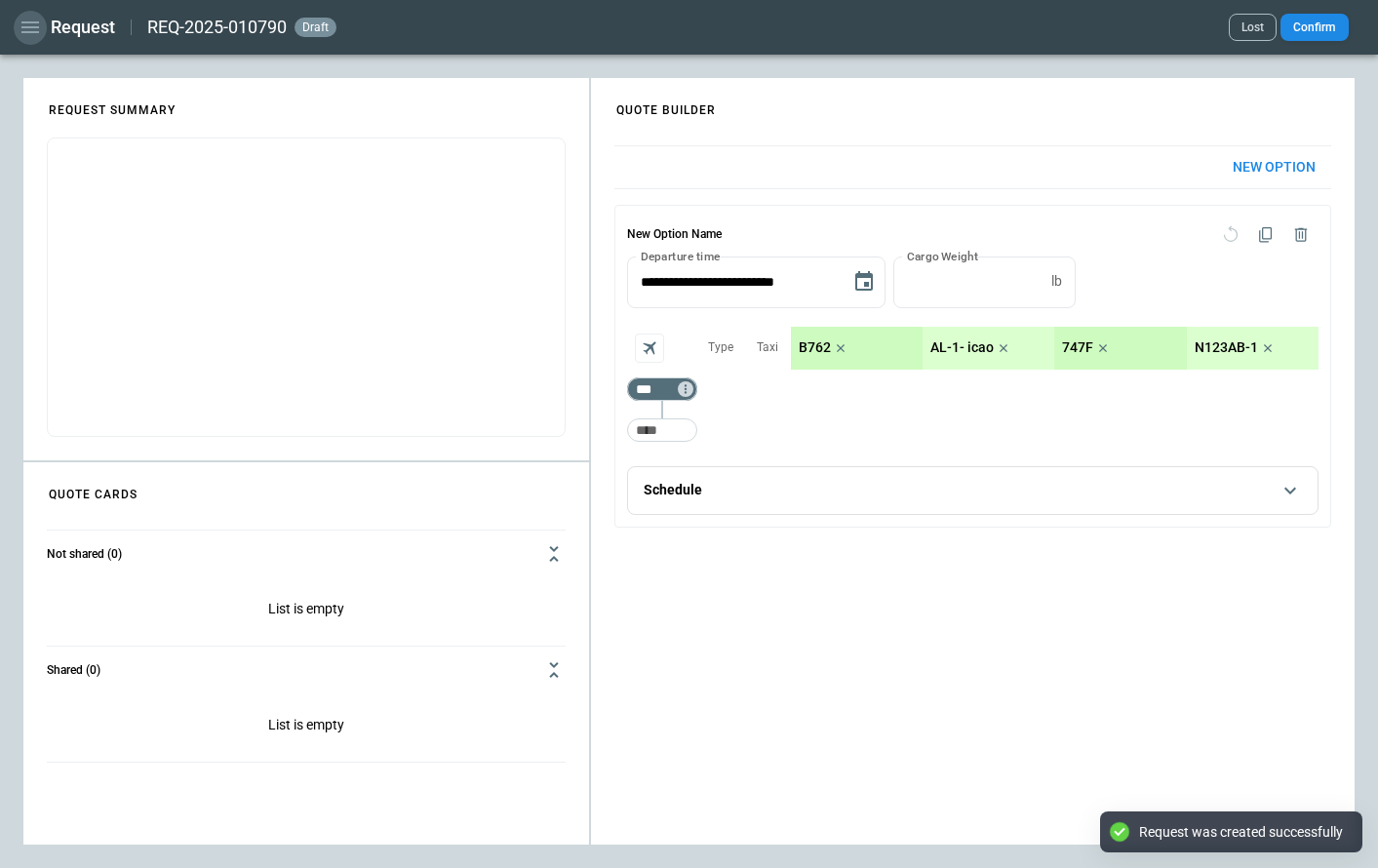 click 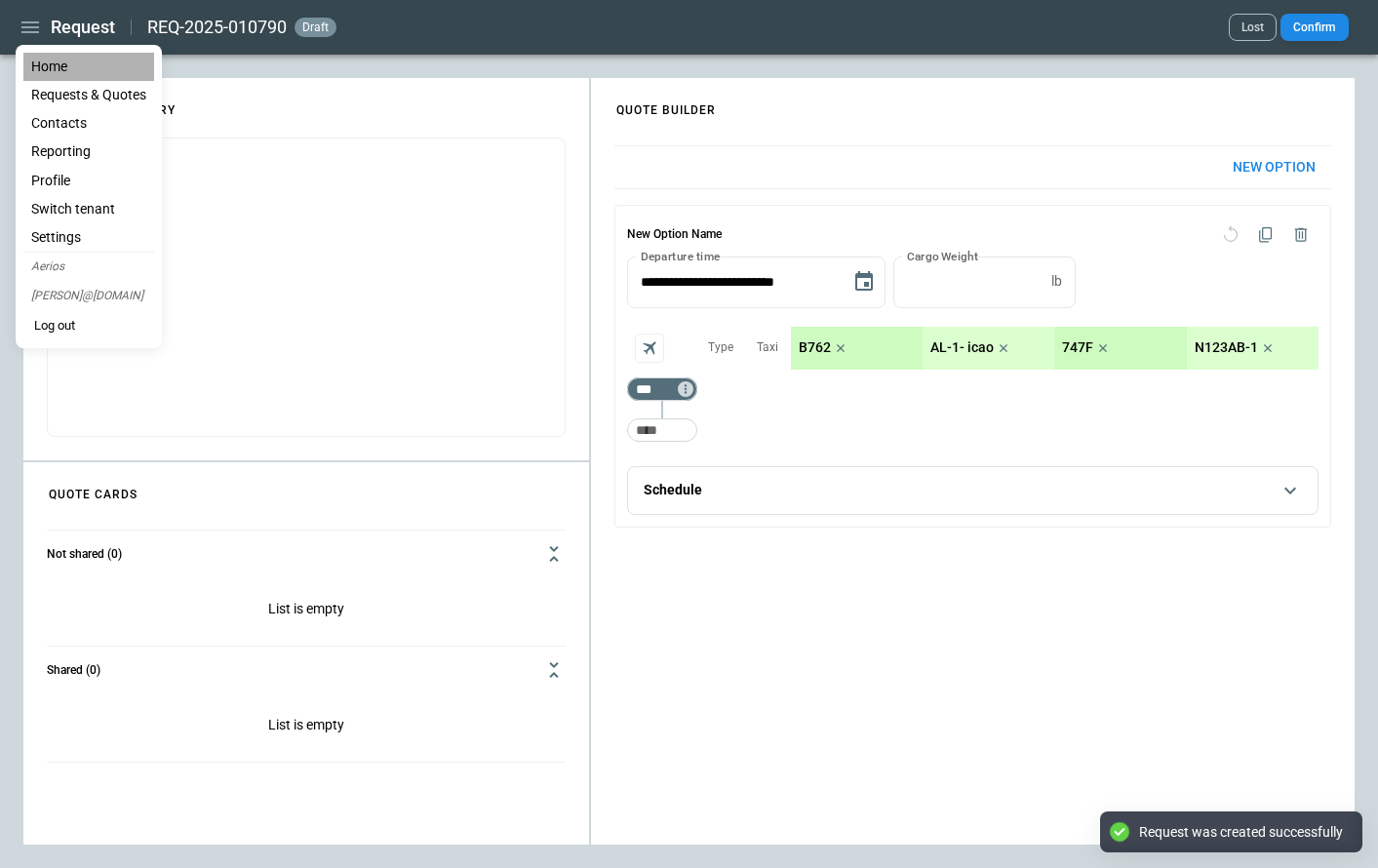 click on "Home" at bounding box center [89, 66] 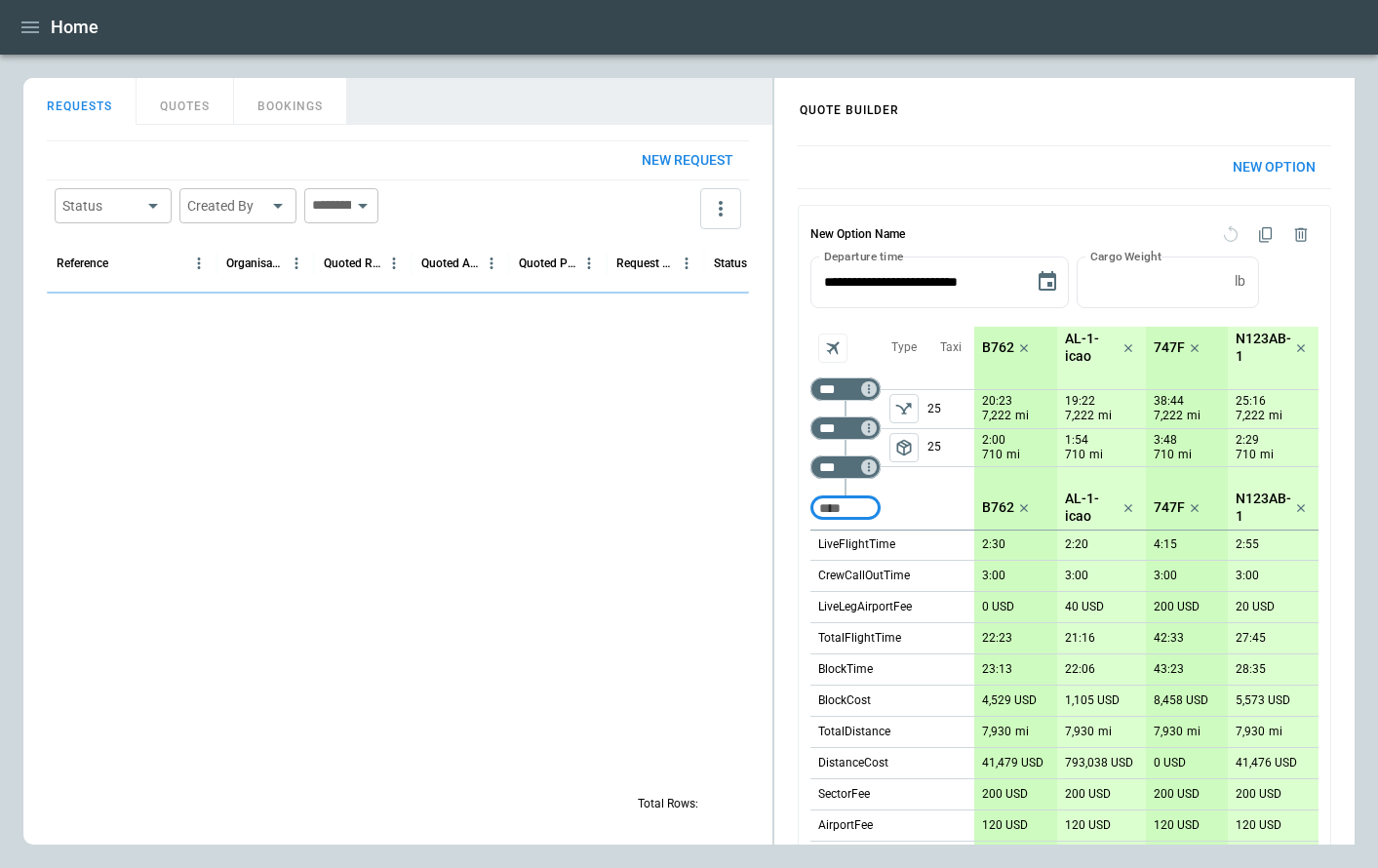 scroll, scrollTop: 287, scrollLeft: 0, axis: vertical 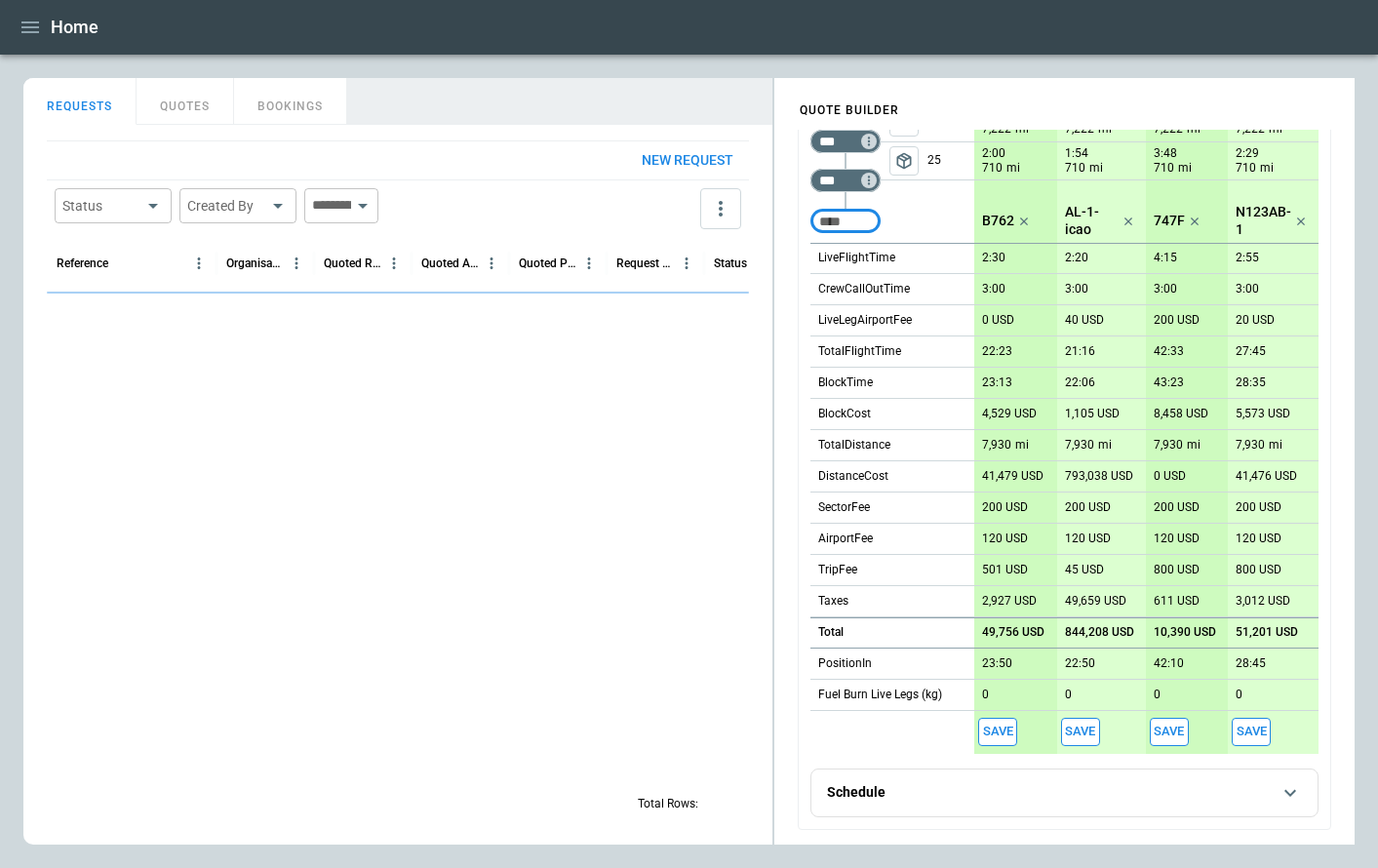 click on "Save" at bounding box center (998, 731) 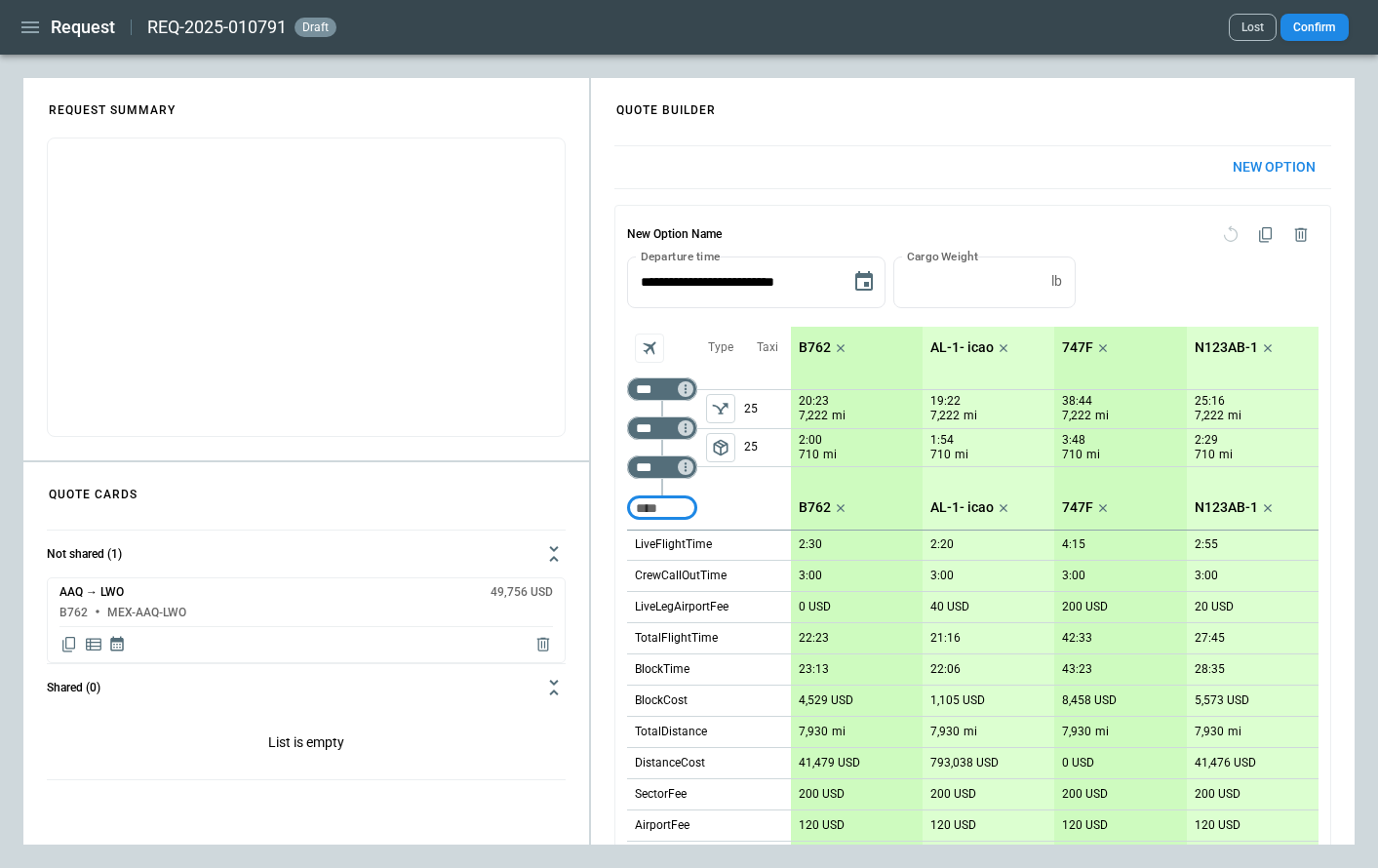 click 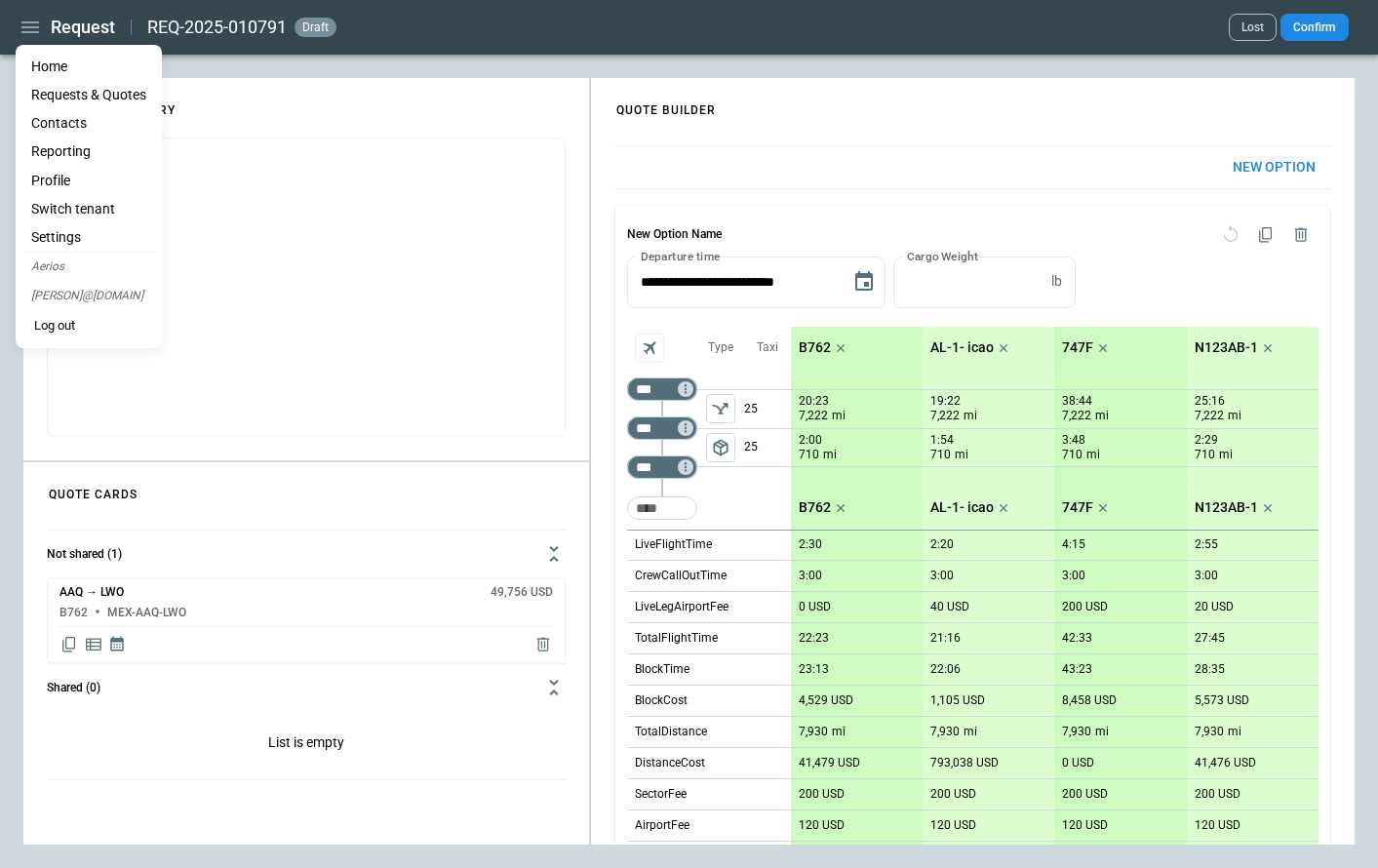 click on "Home" at bounding box center [89, 66] 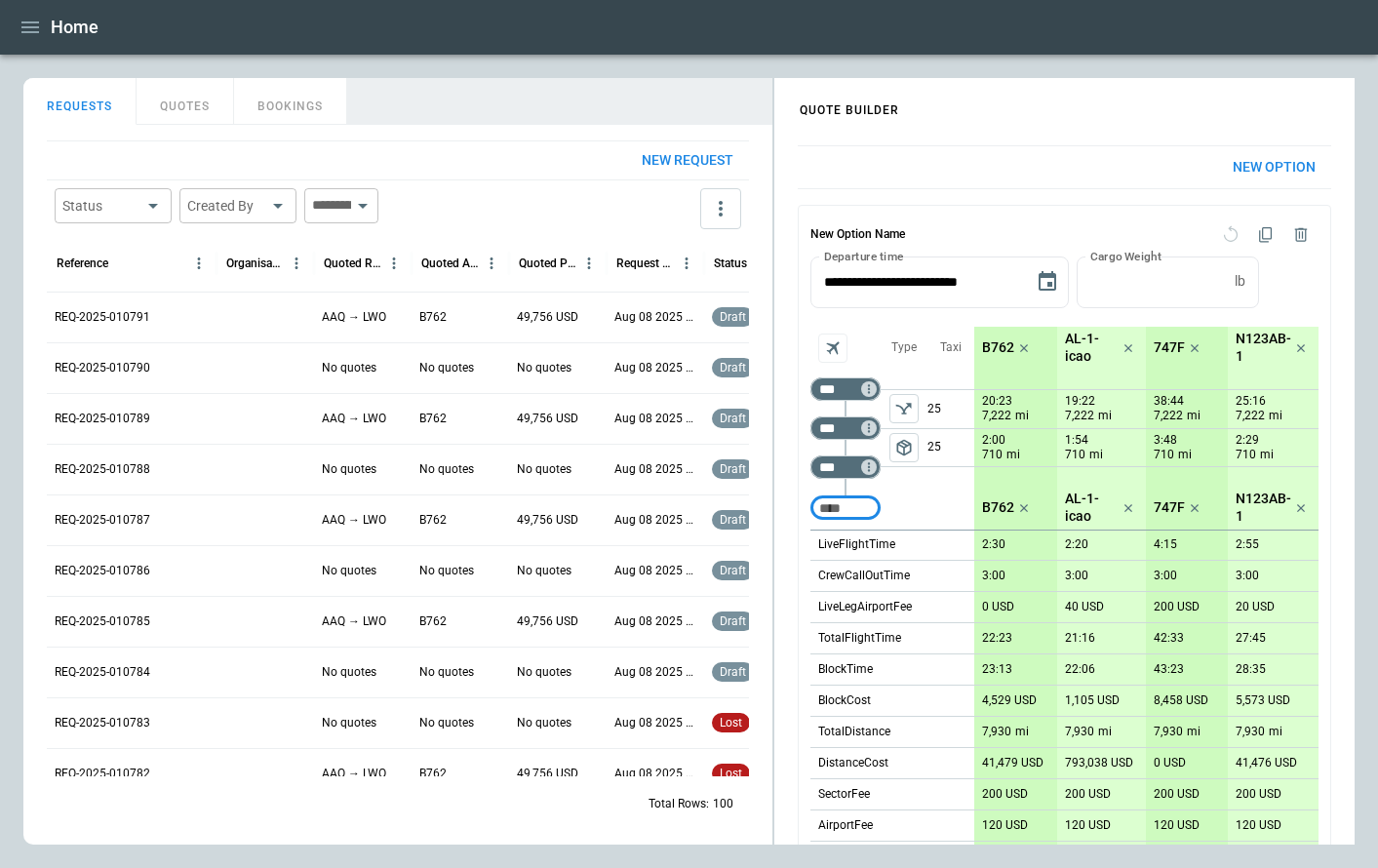 scroll, scrollTop: 287, scrollLeft: 0, axis: vertical 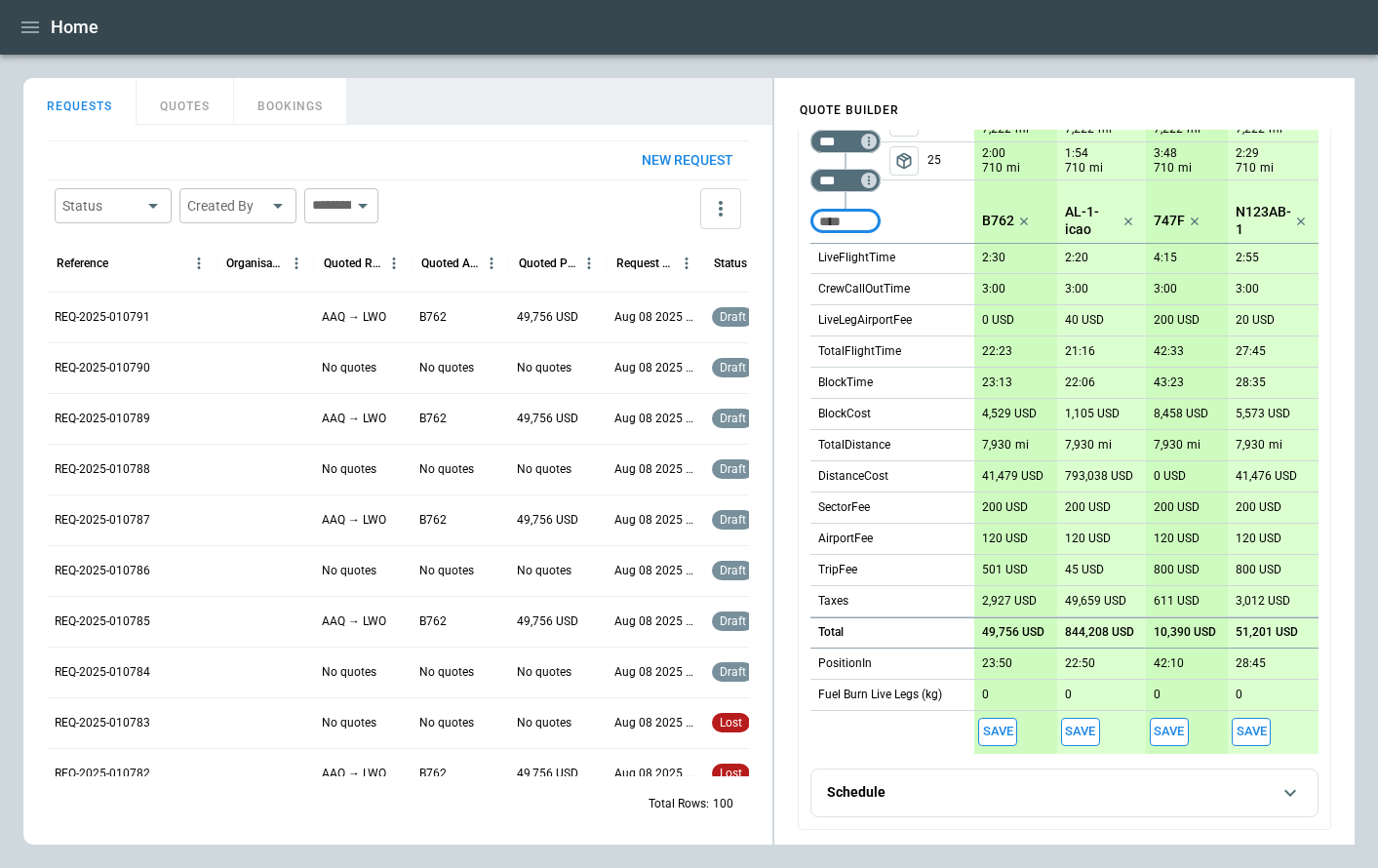 click on "Save" at bounding box center (998, 731) 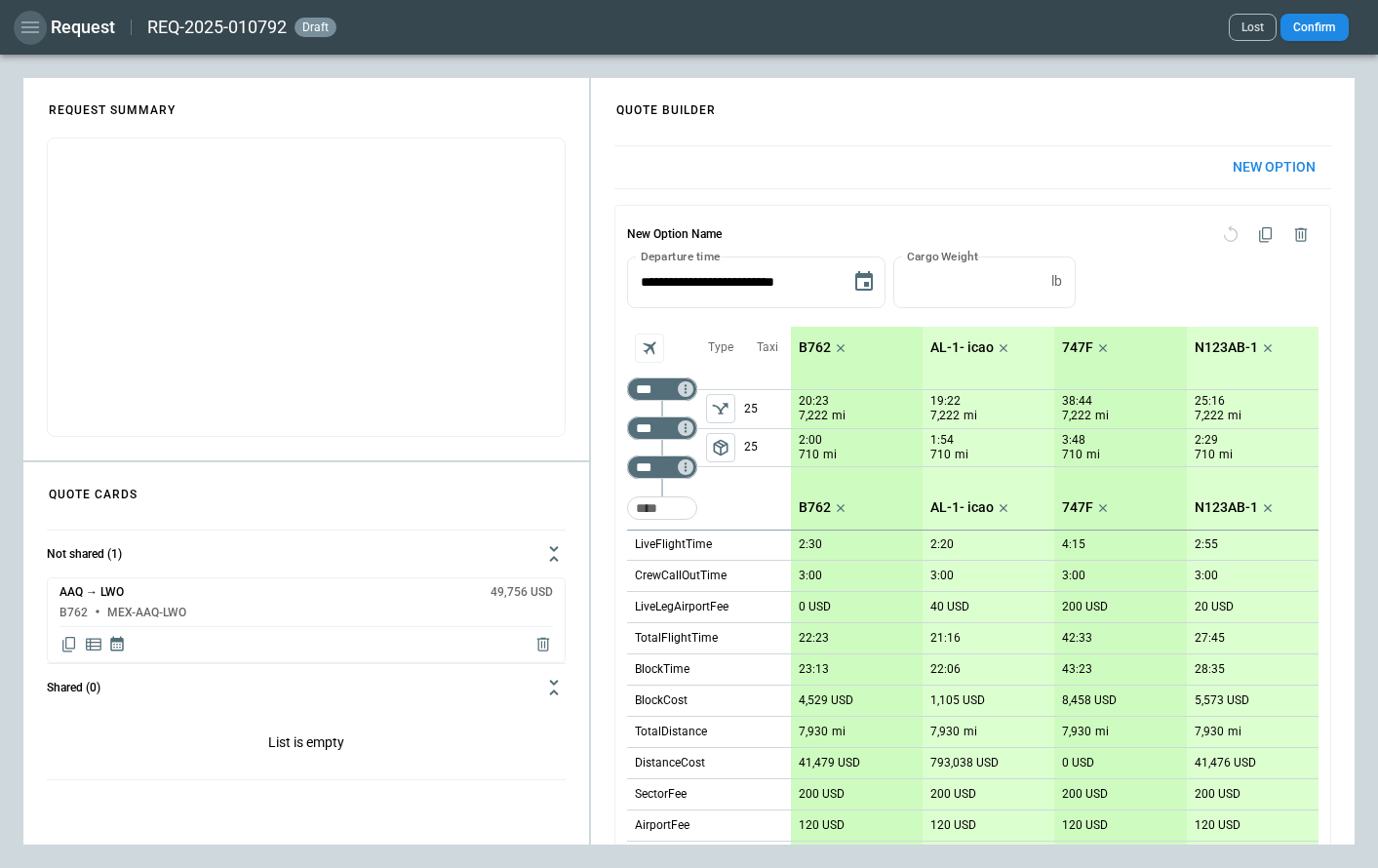click 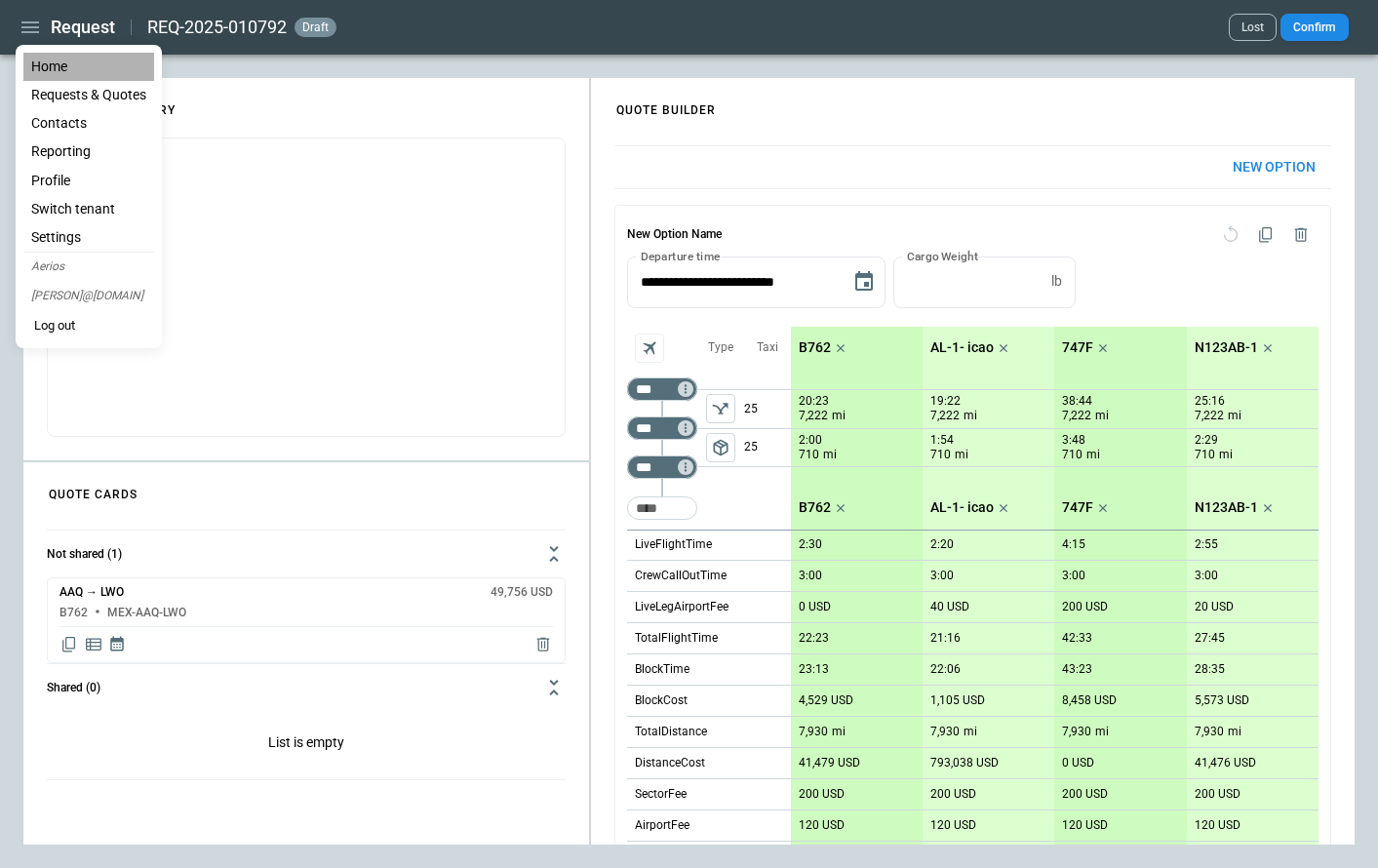 click on "Home" at bounding box center [89, 66] 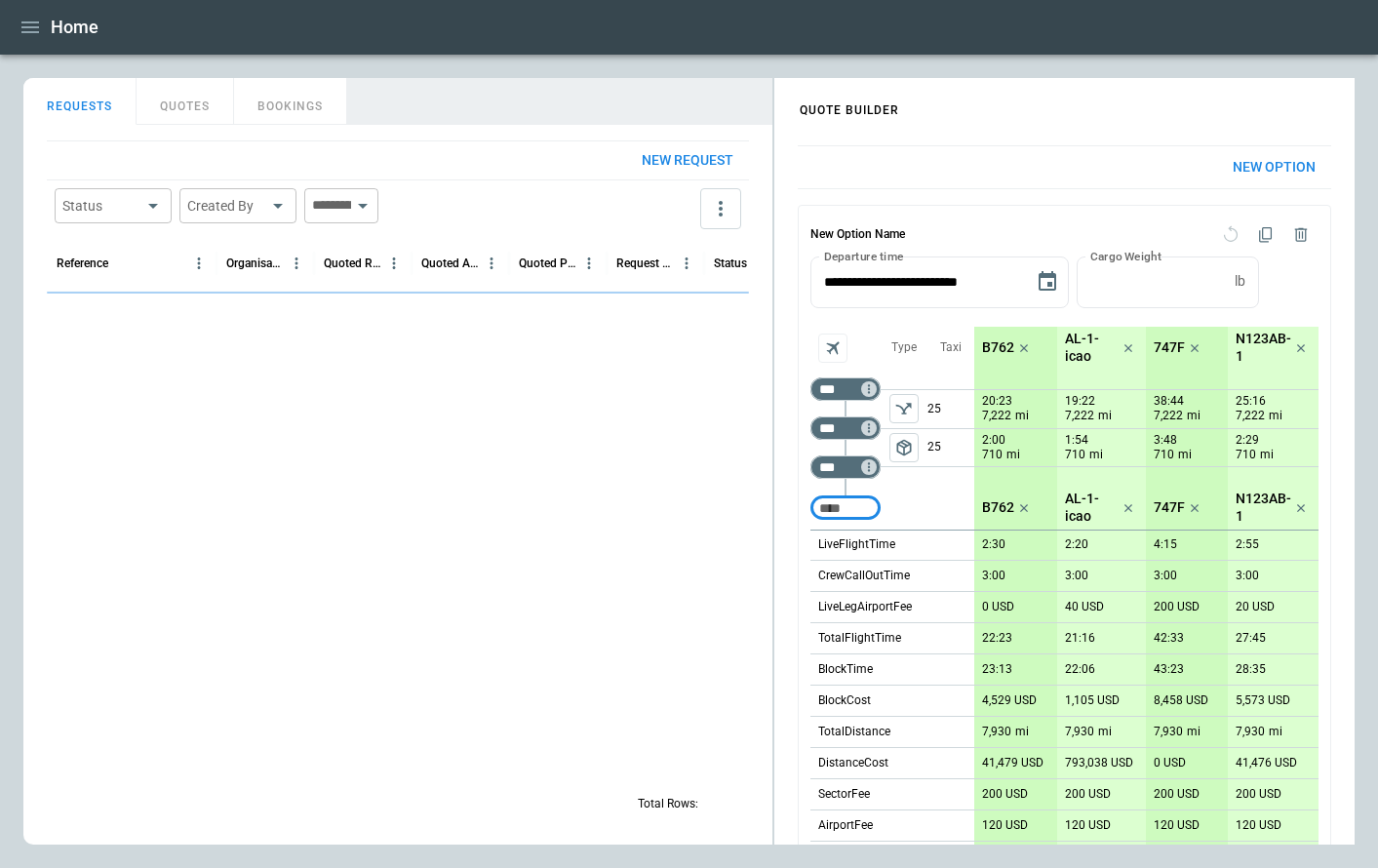 click on "New request" at bounding box center (688, 160) 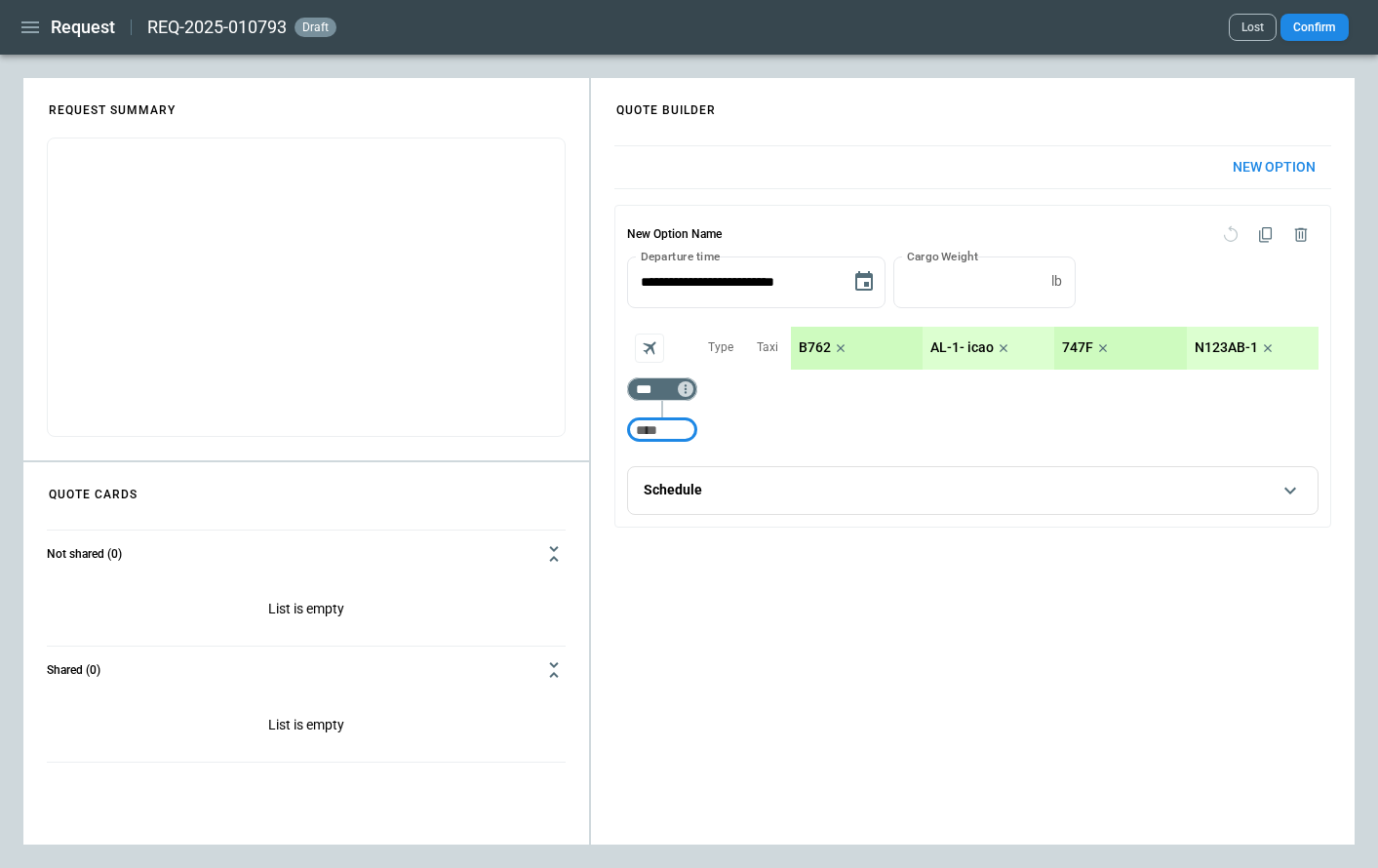 click 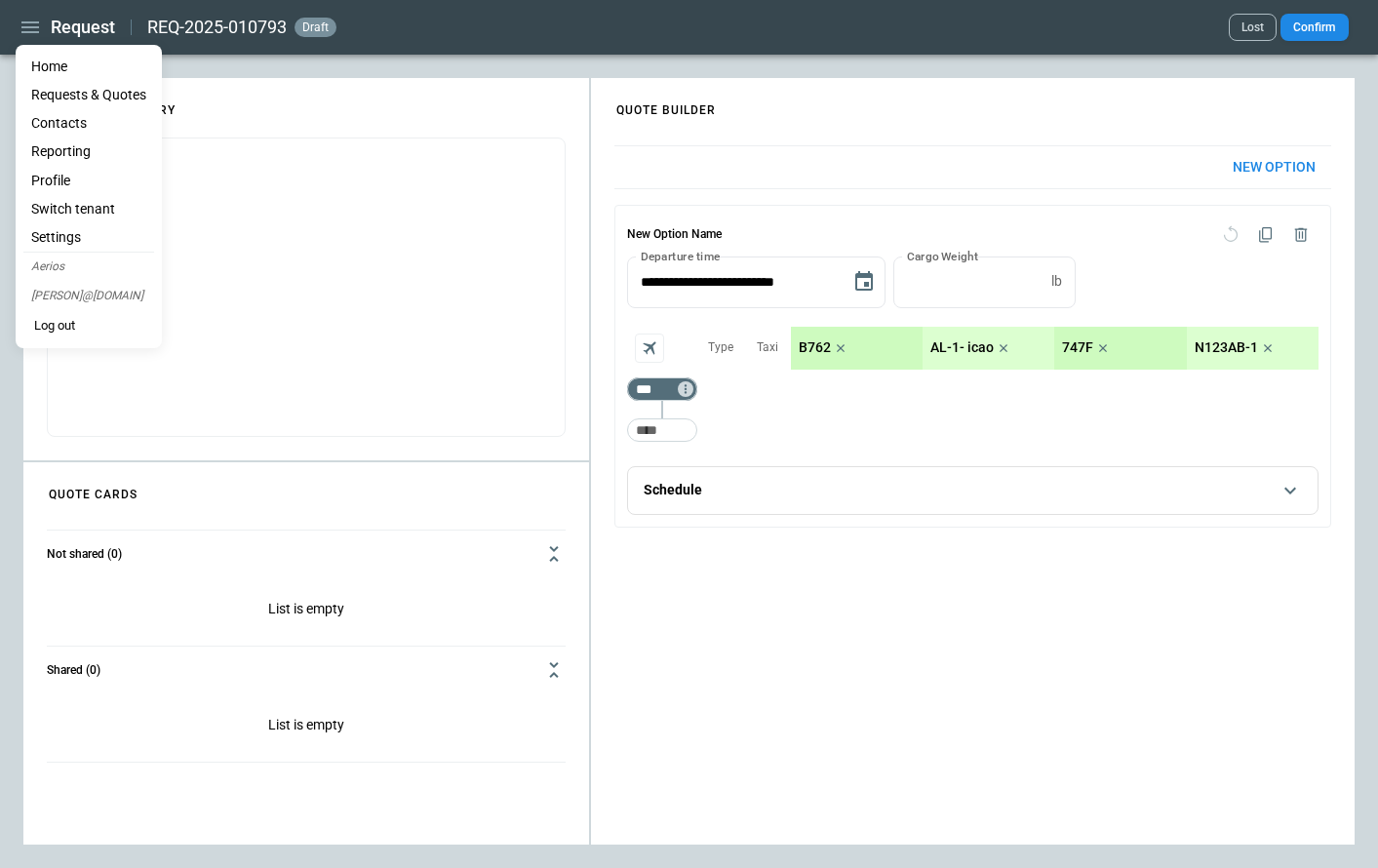 click on "Home" at bounding box center [89, 66] 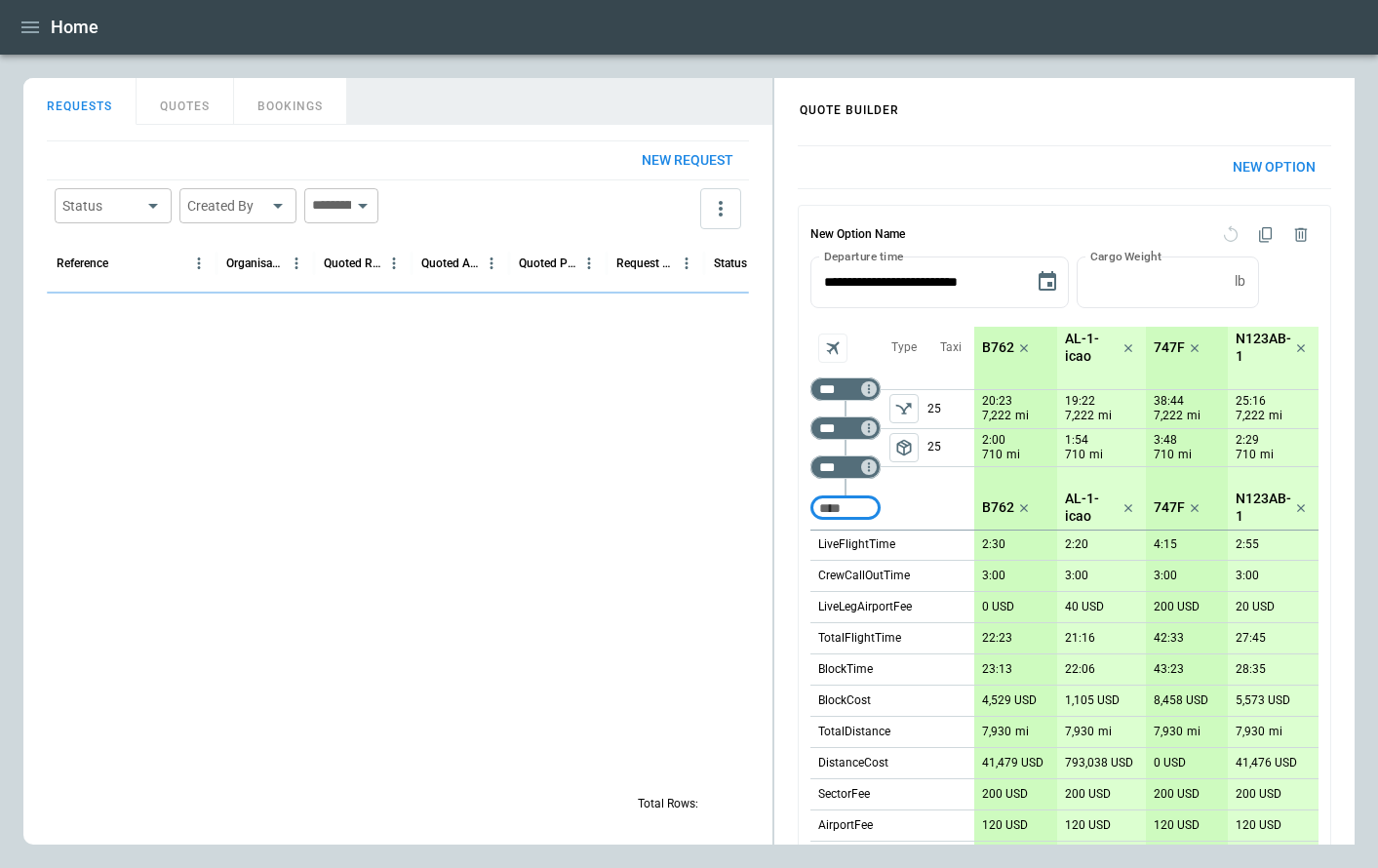 scroll, scrollTop: 287, scrollLeft: 0, axis: vertical 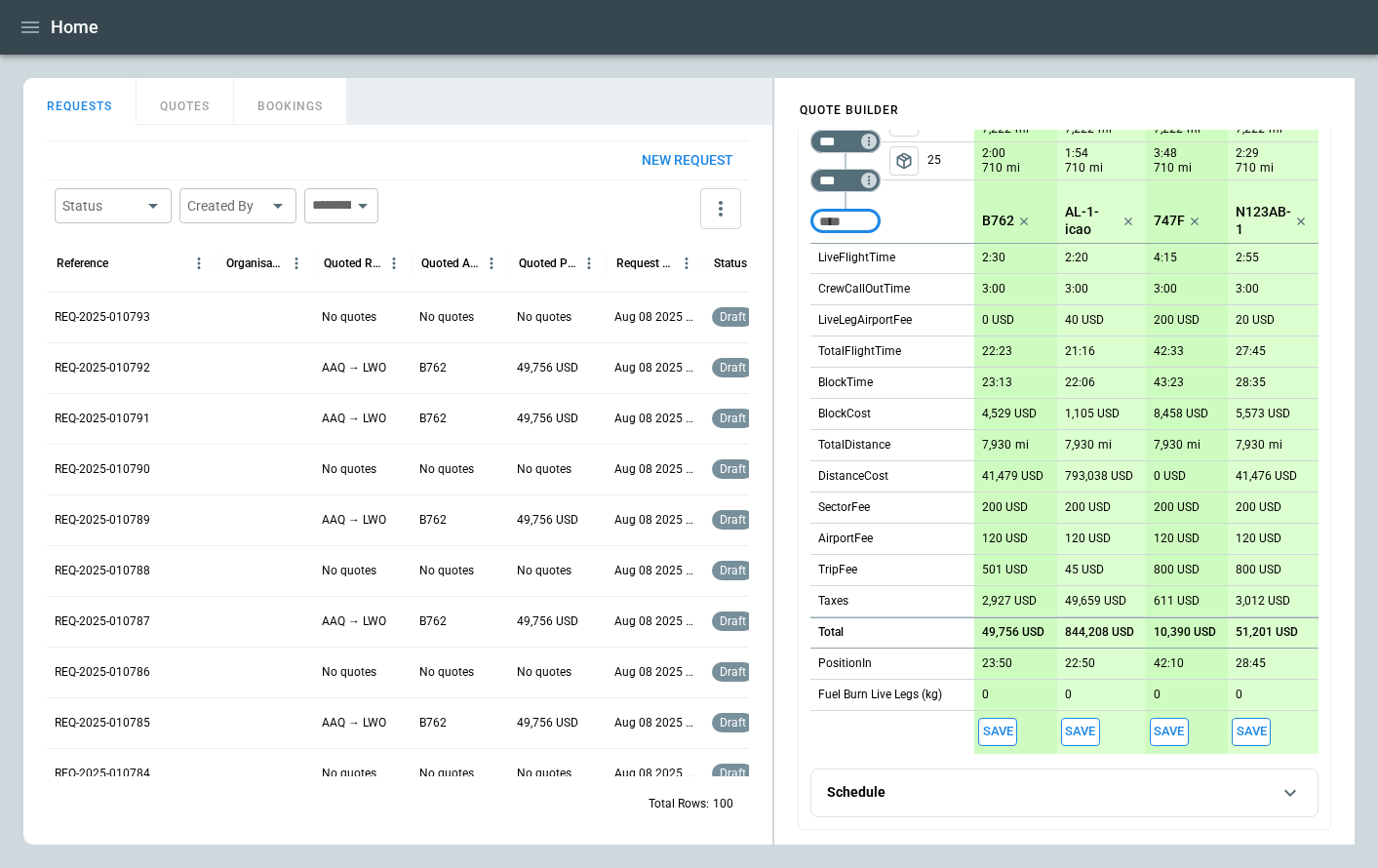 click on "Save" at bounding box center (998, 731) 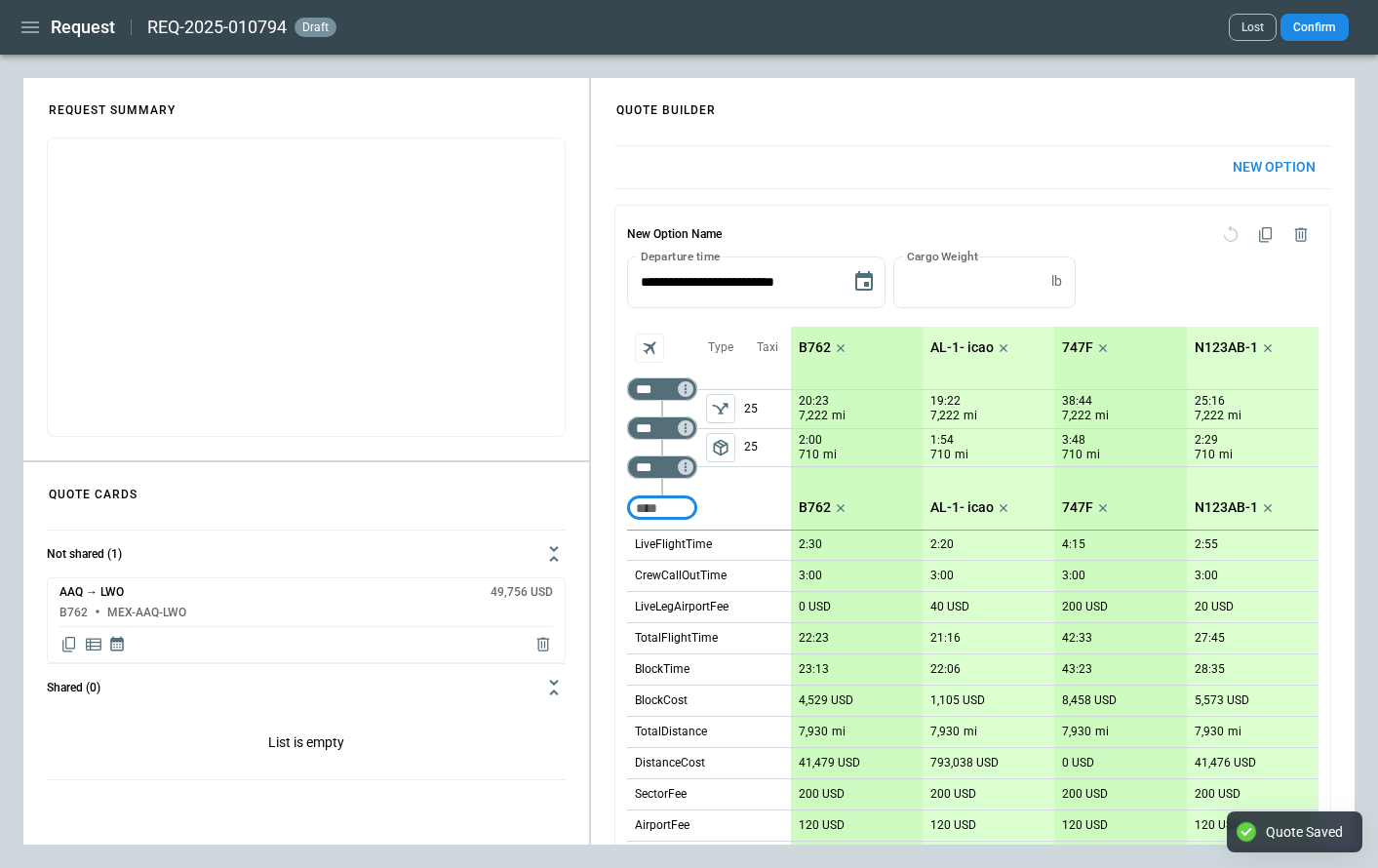 click 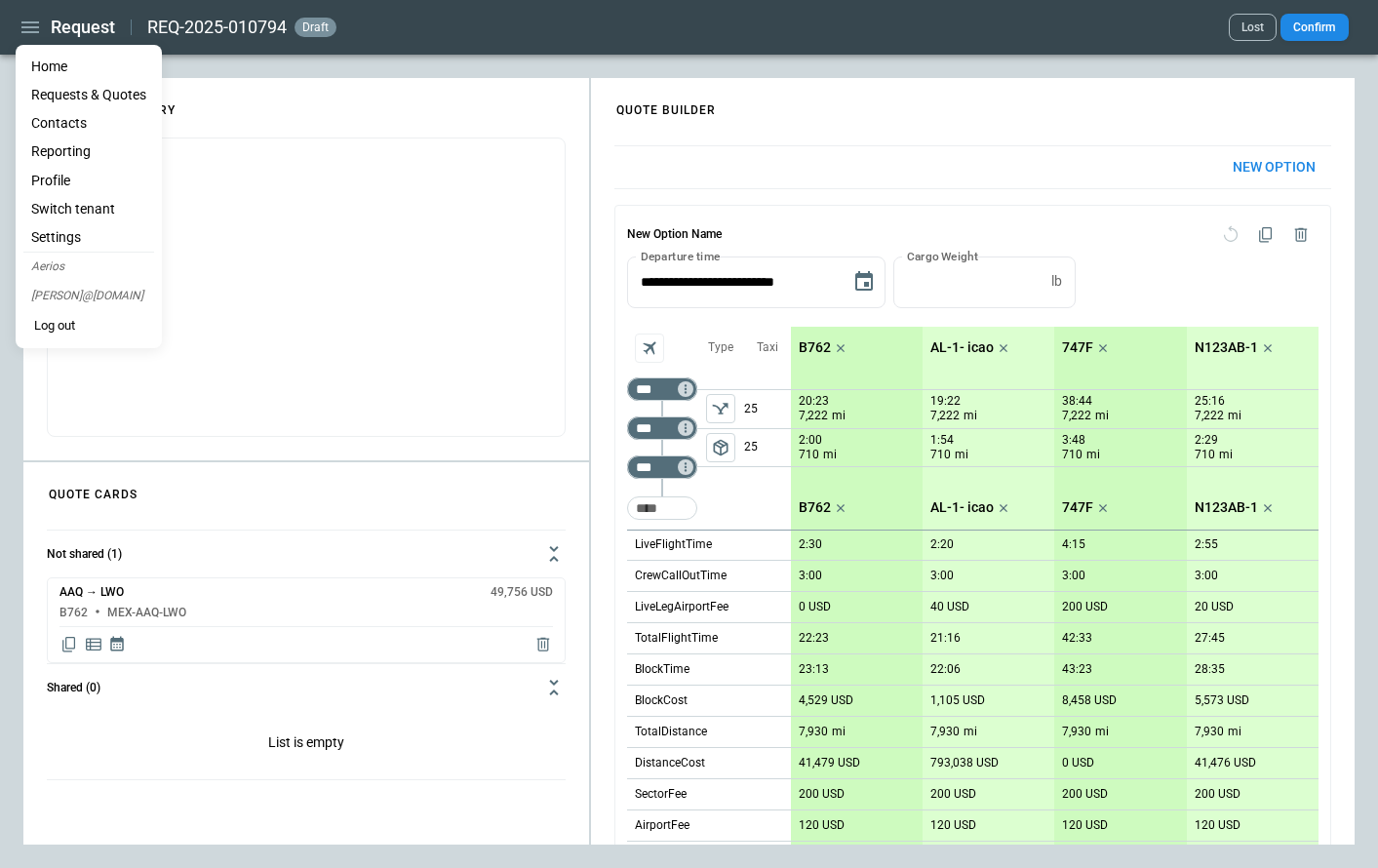 click on "Home" at bounding box center (89, 66) 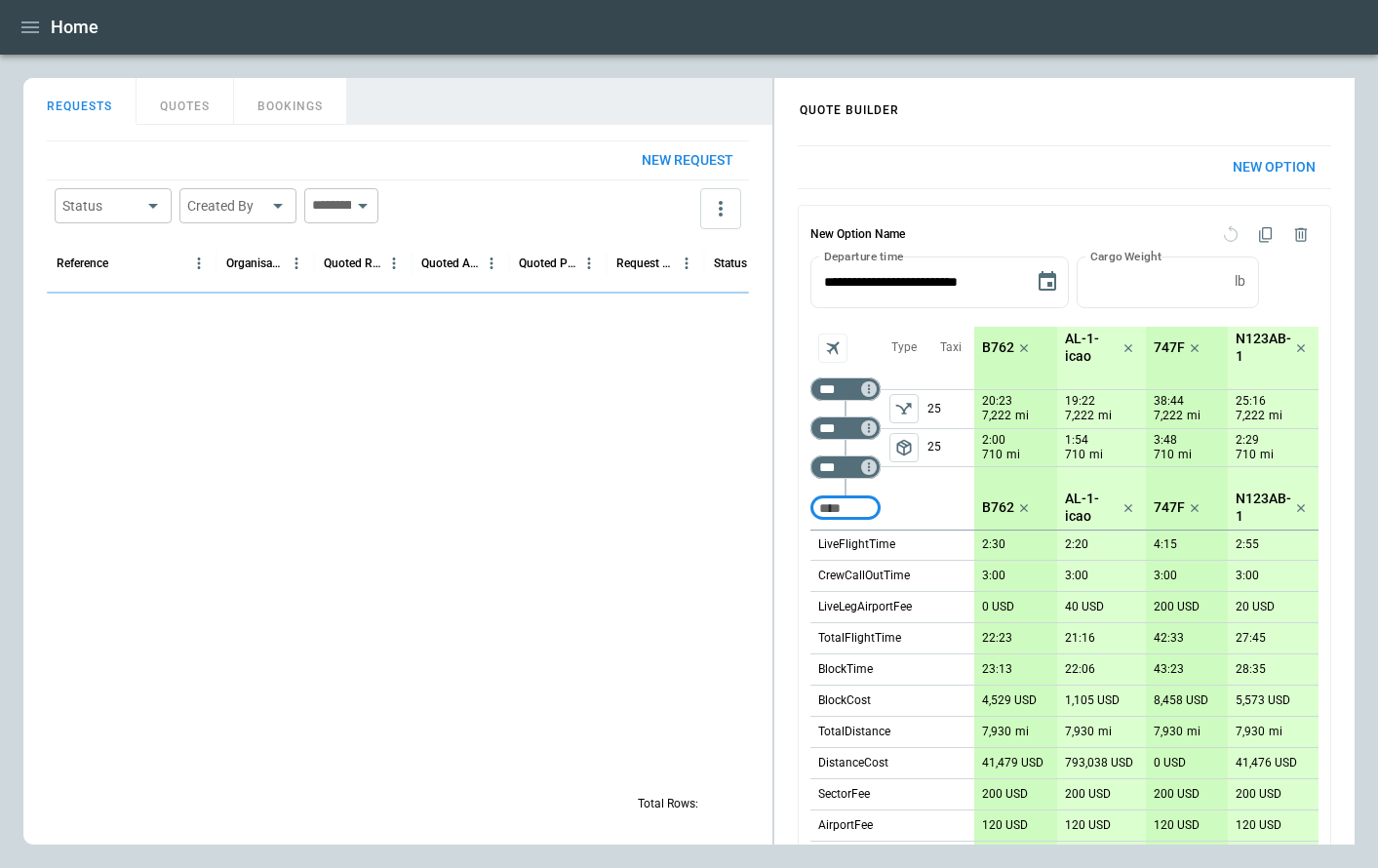 click on "New request" at bounding box center [688, 160] 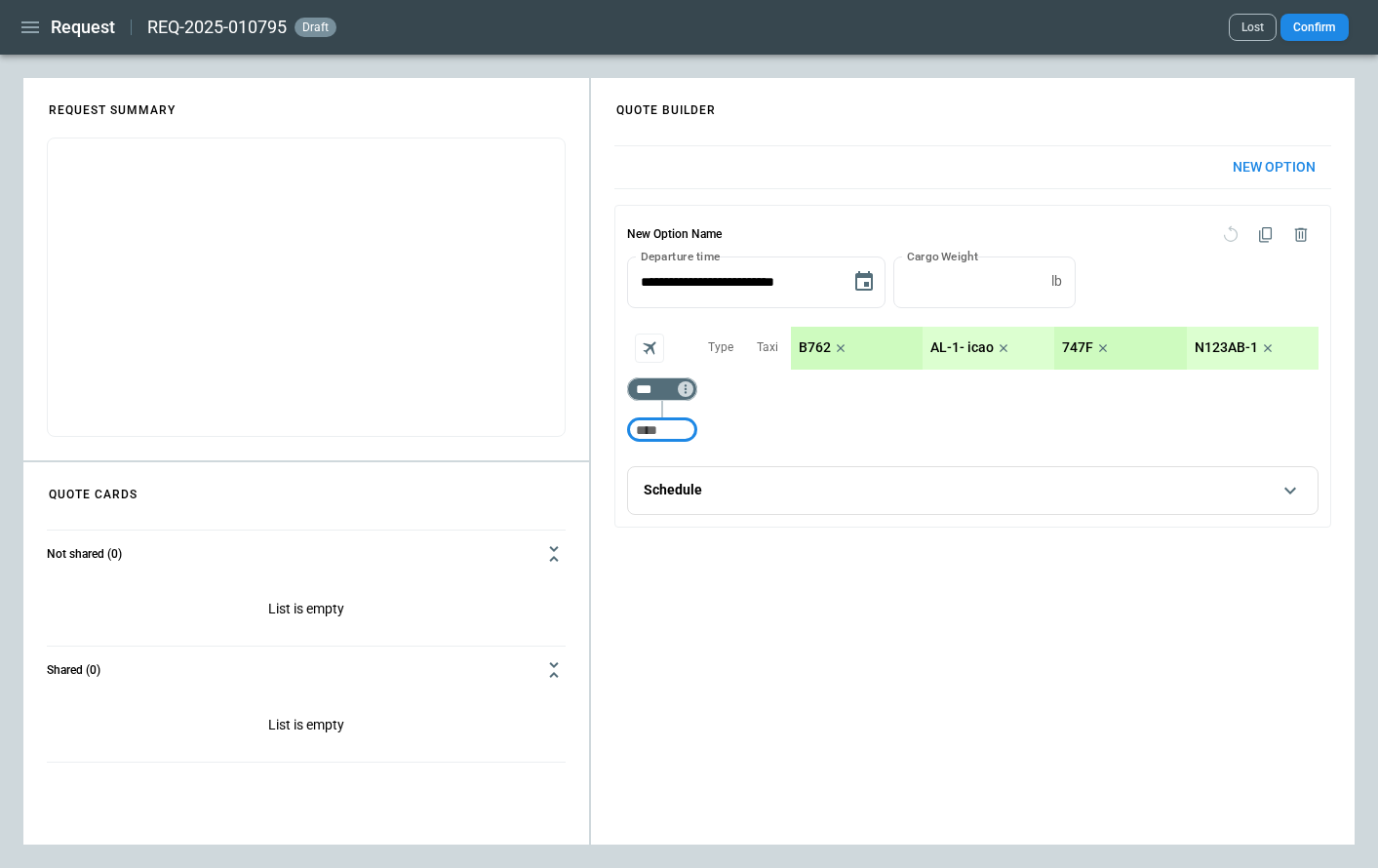 click 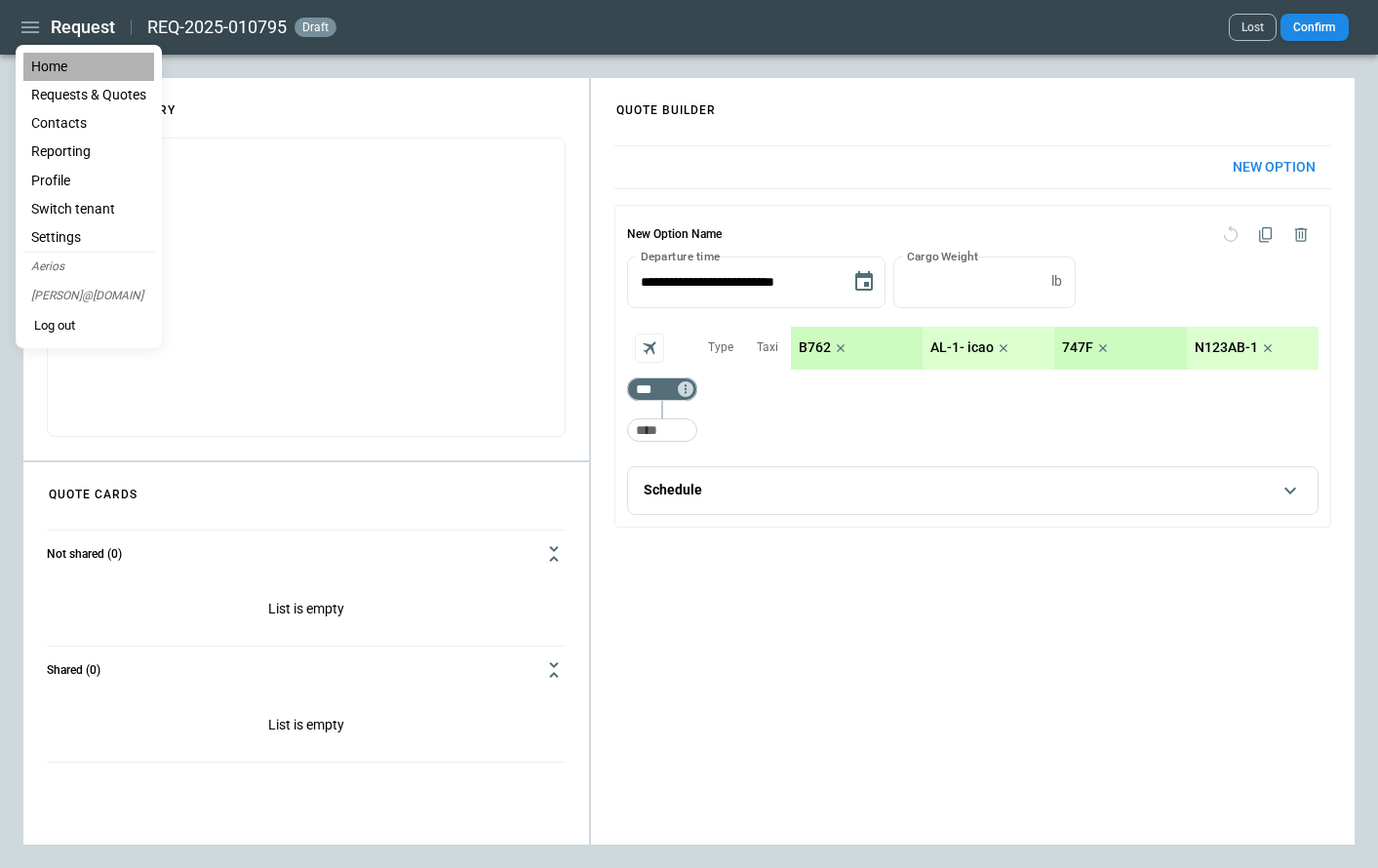 click on "Home" at bounding box center [89, 66] 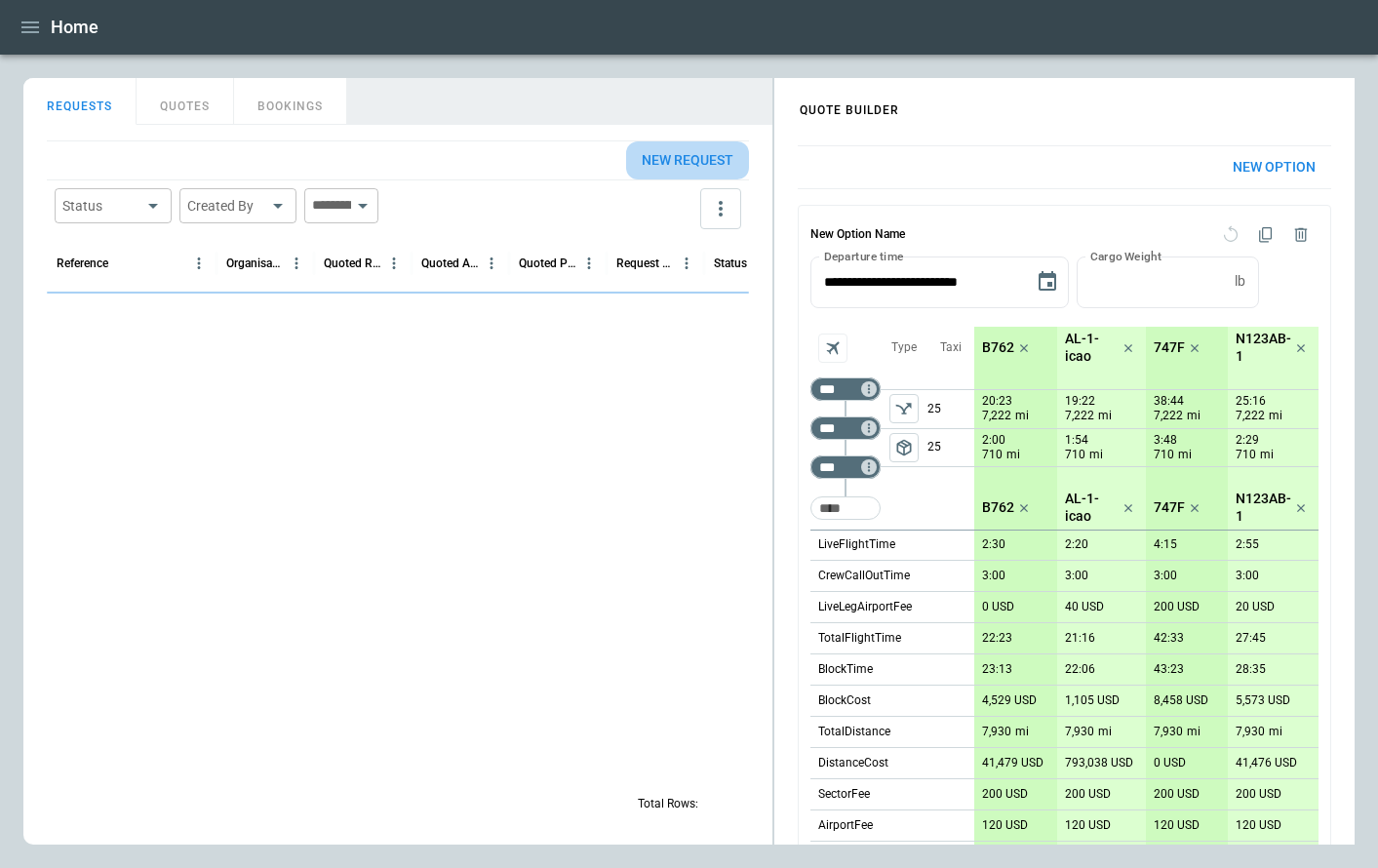 click on "New request" at bounding box center (688, 160) 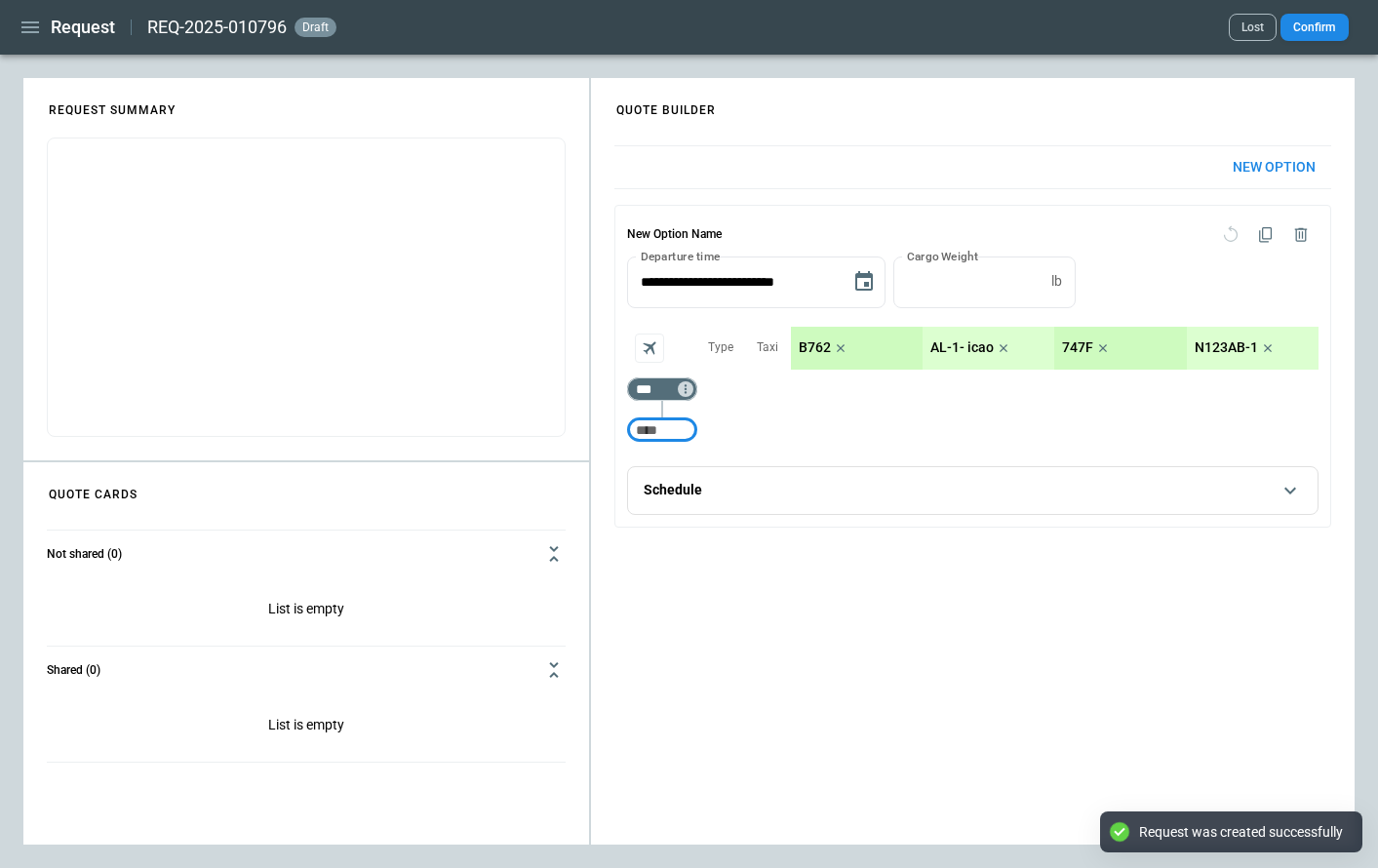 click 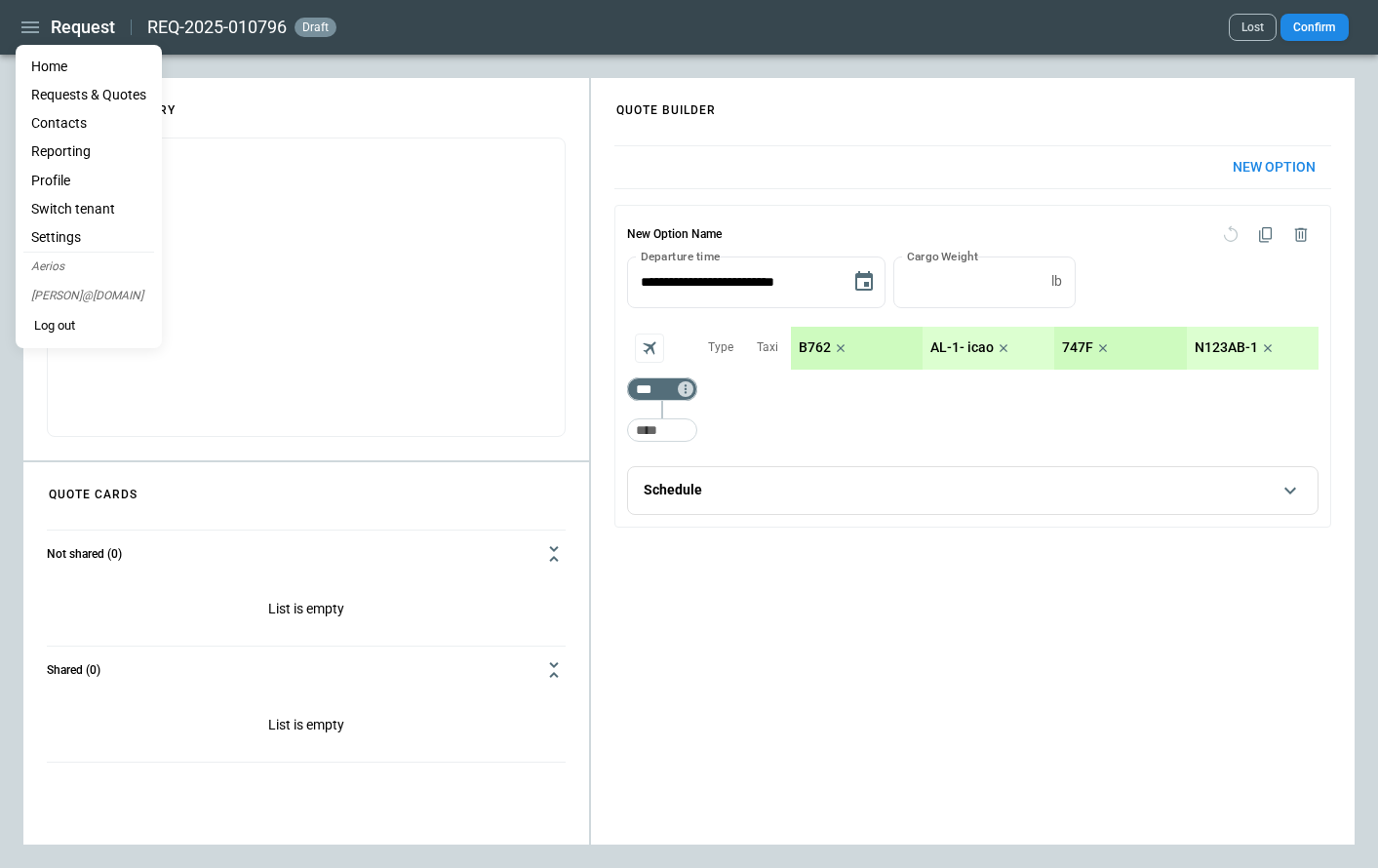 click on "Home" at bounding box center [89, 66] 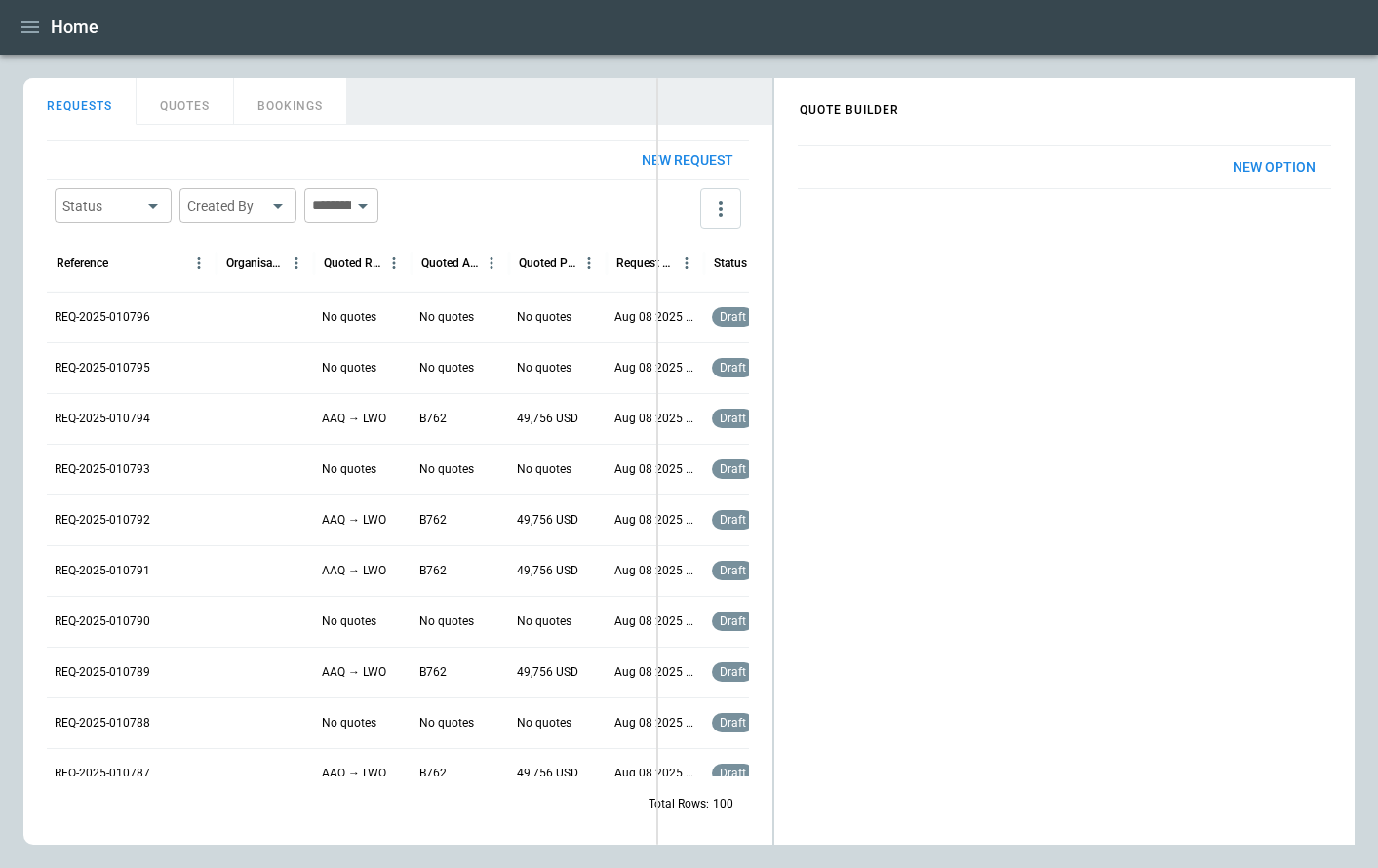 click on "FindBorderBarSize QUOTE BUILDER REQUESTS QUOTES BOOKINGS New request Status ​ Created By ​ ​ Reference Organisation Quoted Route Quoted Aircraft Quoted Price Request Created At (UTC+03:00) Status Created by REQ-2025-010796 No quotes No quotes No quotes Aug 08 2025 10:45 draft Aliona Lut REQ-2025-010795 No quotes No quotes No quotes Aug 08 2025 10:45 draft Aliona Lut REQ-2025-010794 AAQ → LWO B762 49,756 USD Aug 08 2025 10:45 draft Aliona Lut REQ-2025-010793 No quotes No quotes No quotes Aug 08 2025 10:45 draft Aliona Lut REQ-2025-010792 AAQ → LWO B762 49,756 USD Aug 08 2025 10:45 draft Aliona Lut REQ-2025-010791 AAQ → LWO B762 49,756 USD Aug 08 2025 10:44 draft Aliona Lut REQ-2025-010790 No quotes No quotes No quotes Aug 08 2025 10:44 draft Aliona Lut REQ-2025-010789 AAQ → LWO B762 49,756 USD Aug 08 2025 10:44 draft Aliona Lut REQ-2025-010788 No quotes No quotes No quotes Aug 08 2025 10:44 draft Aliona Lut REQ-2025-010787 AAQ → LWO B762 49,756 USD Aug 08 2025 10:43 draft Aliona Lut No quotes" at bounding box center (689, 461) 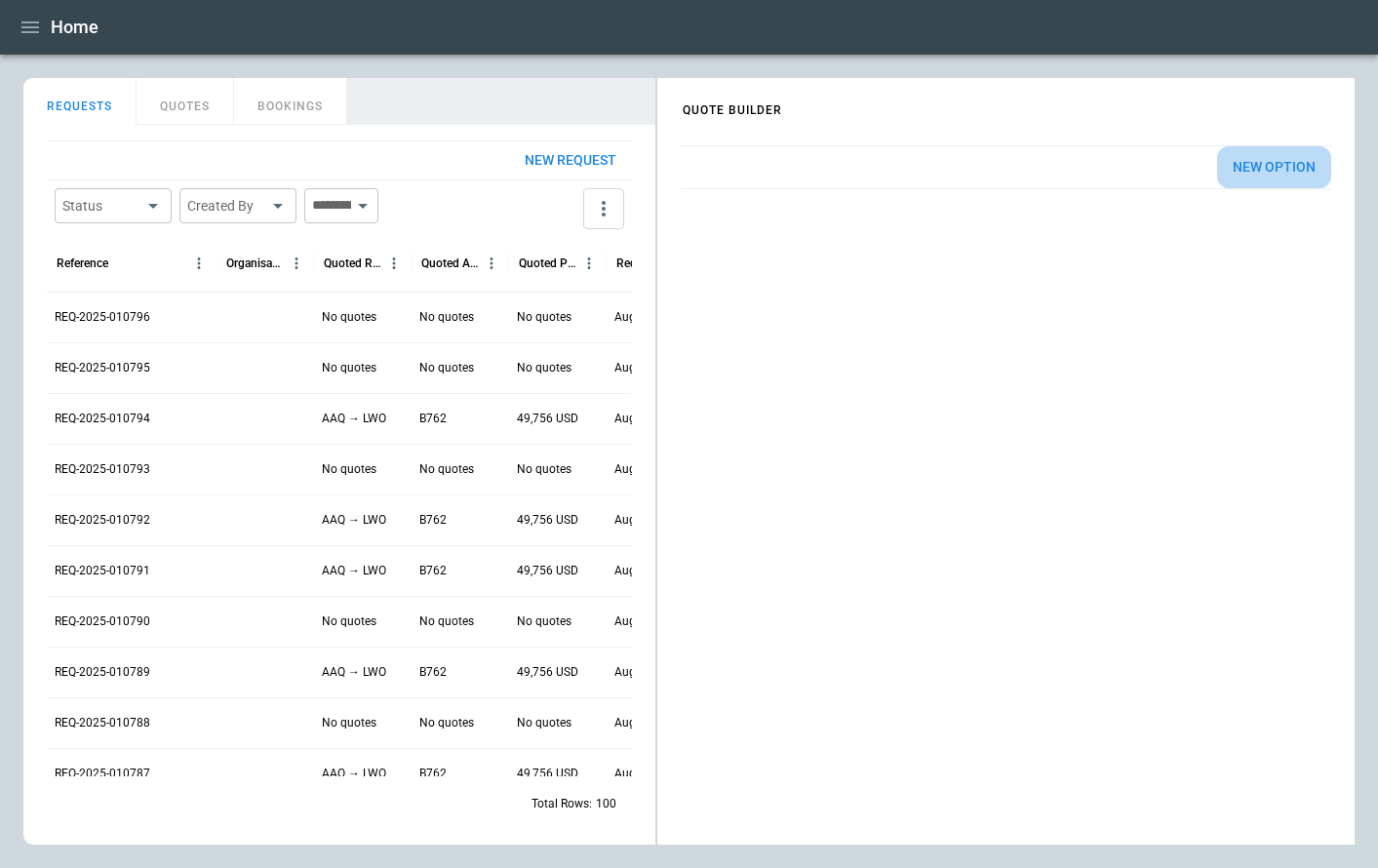 click on "New Option" at bounding box center [1274, 167] 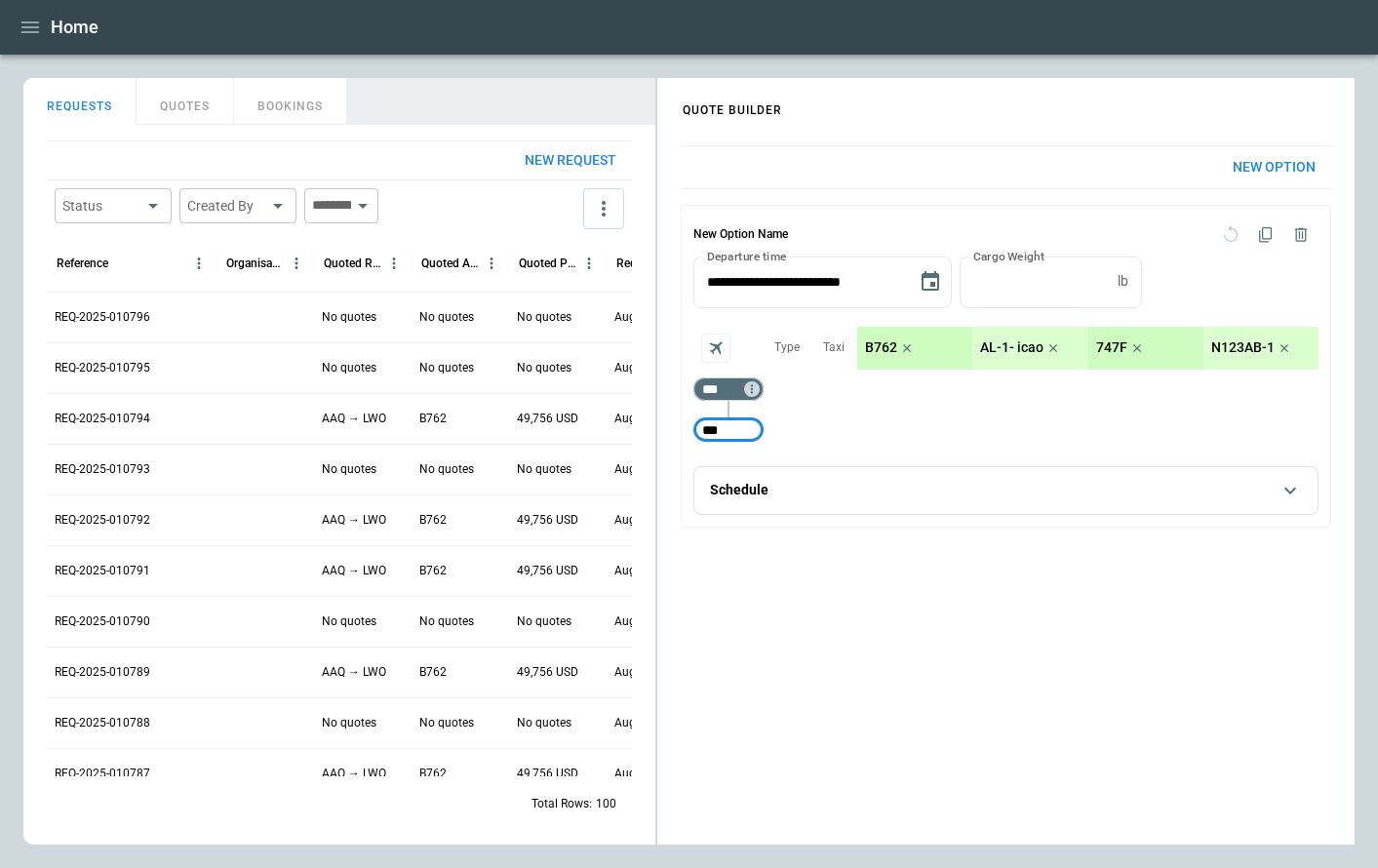 type on "***" 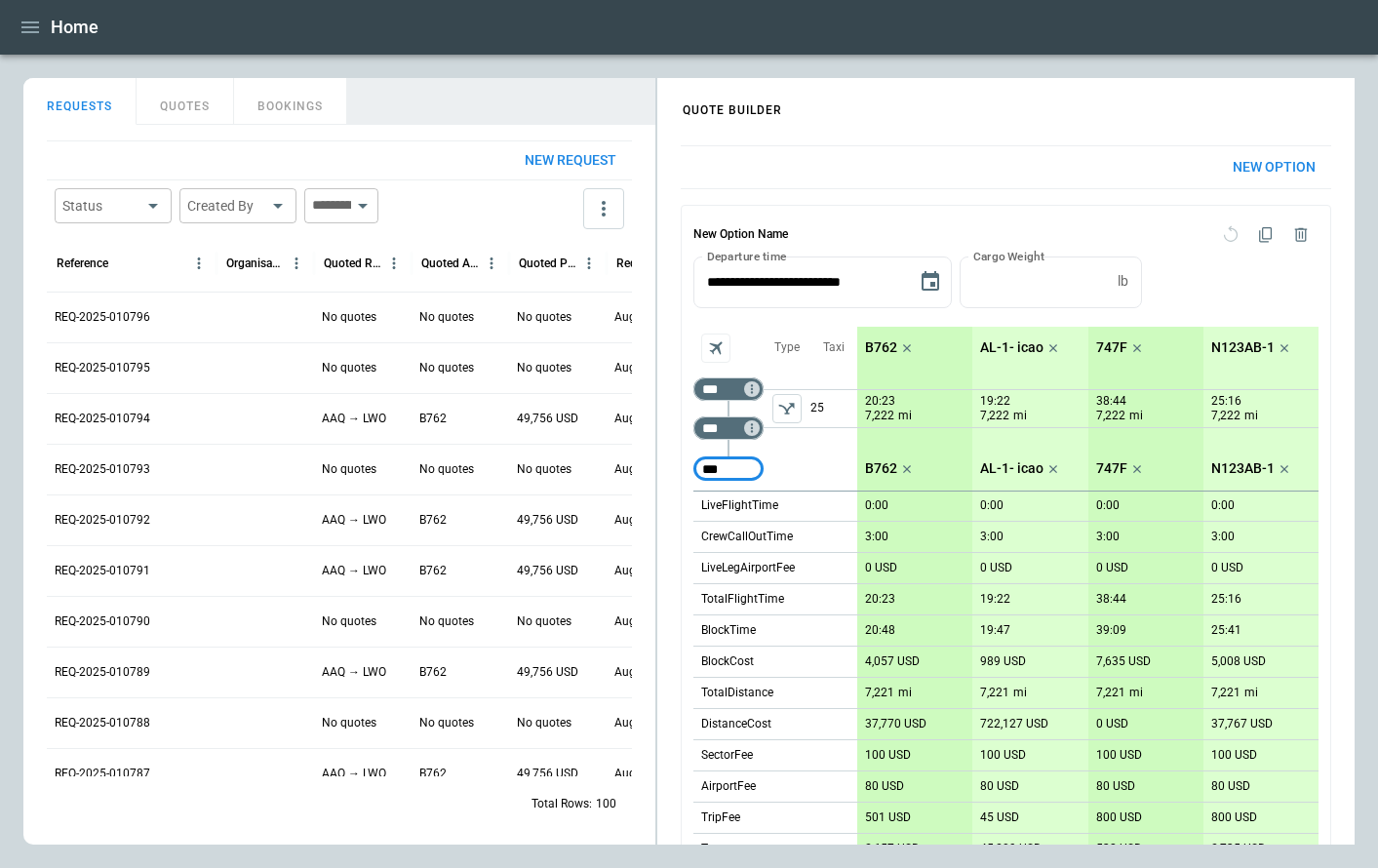 type on "***" 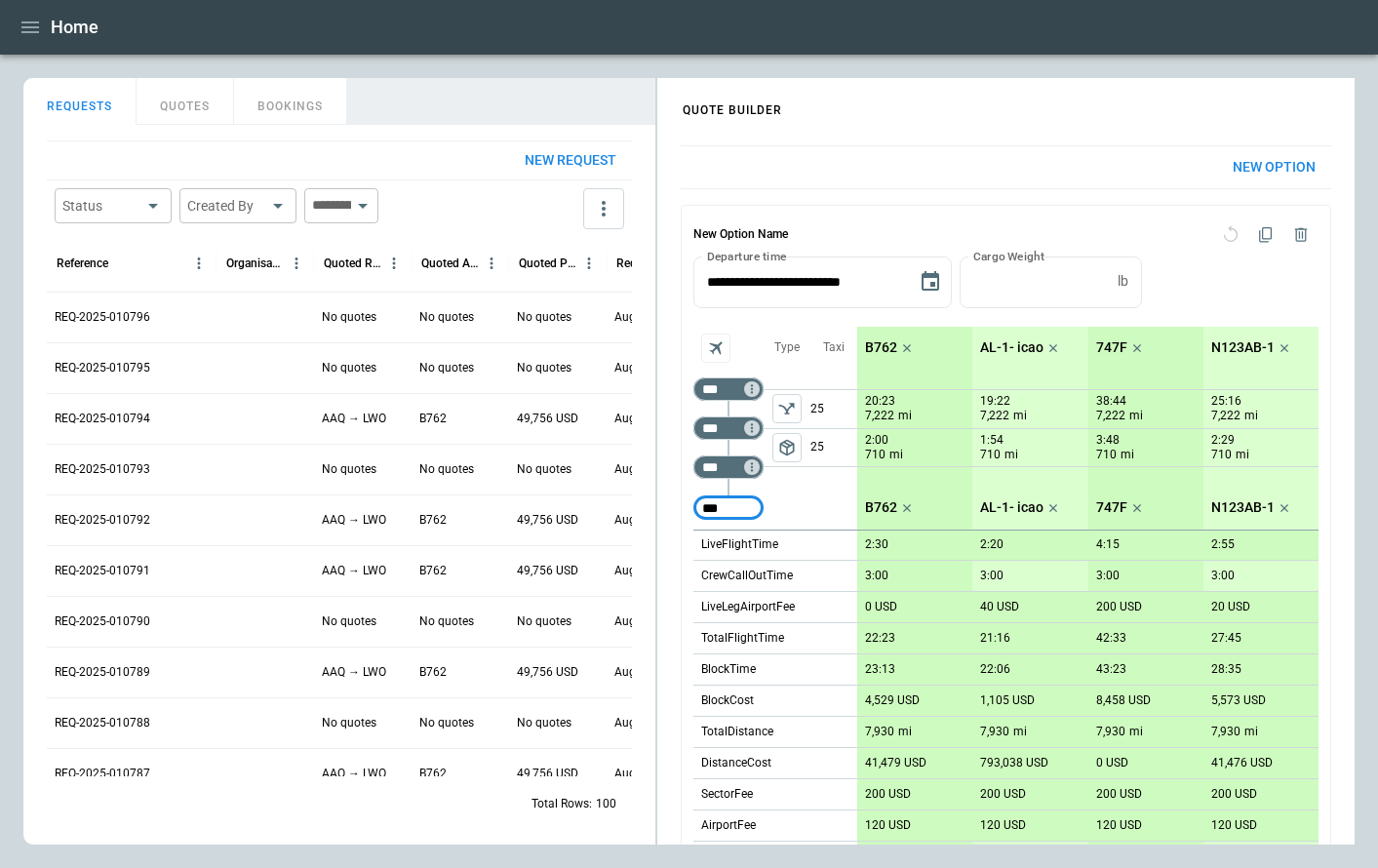 type on "***" 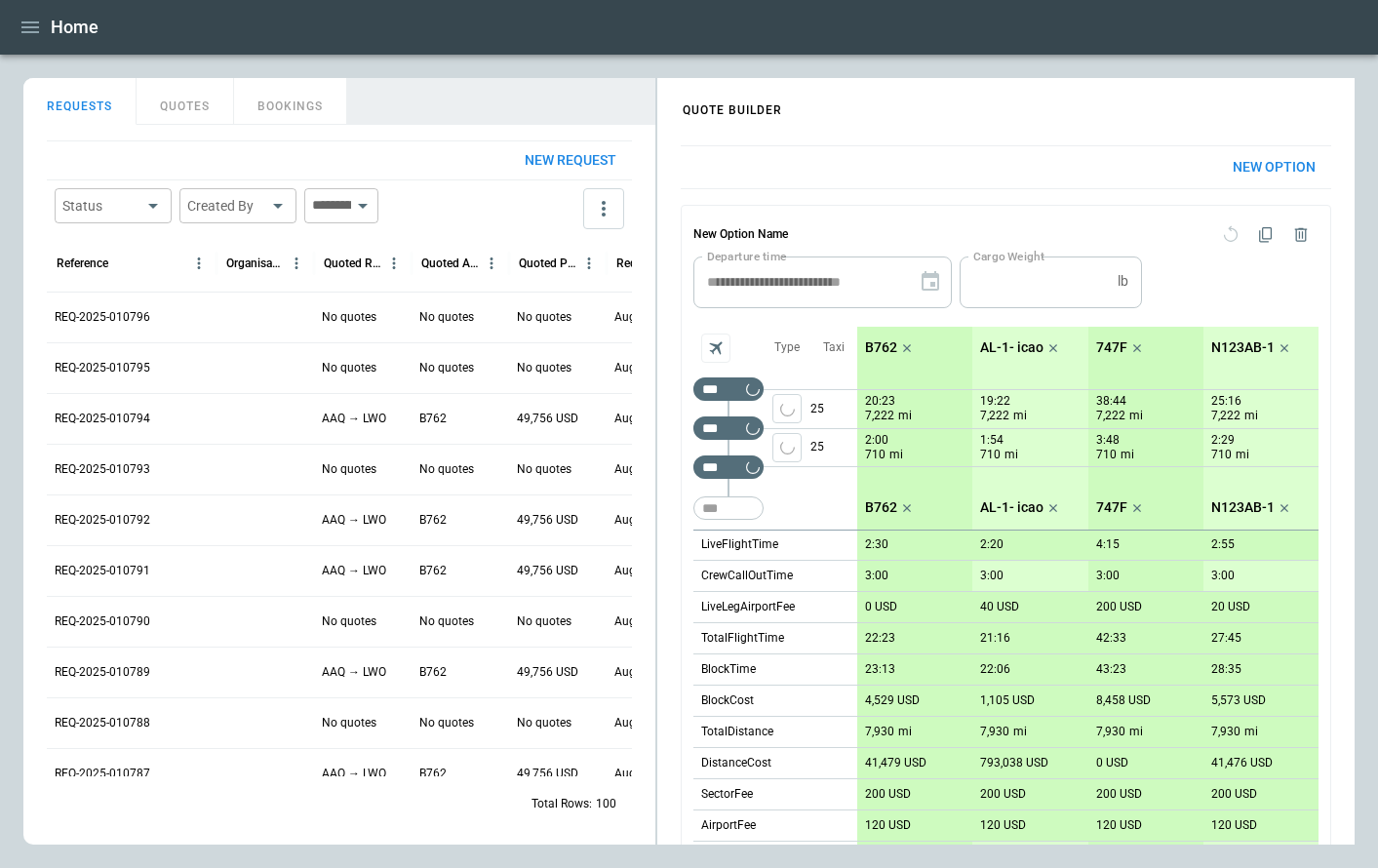 type 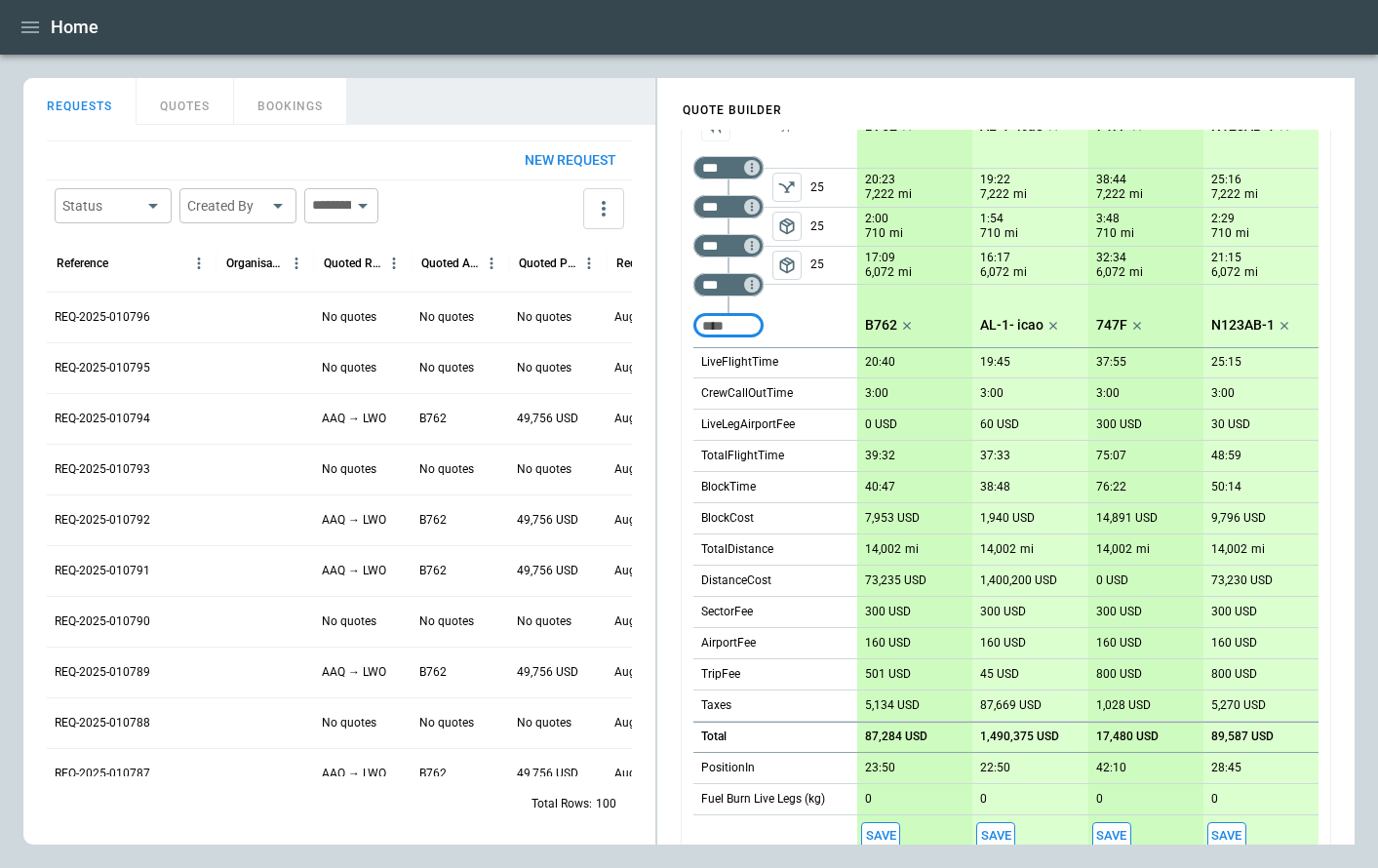 scroll, scrollTop: 326, scrollLeft: 0, axis: vertical 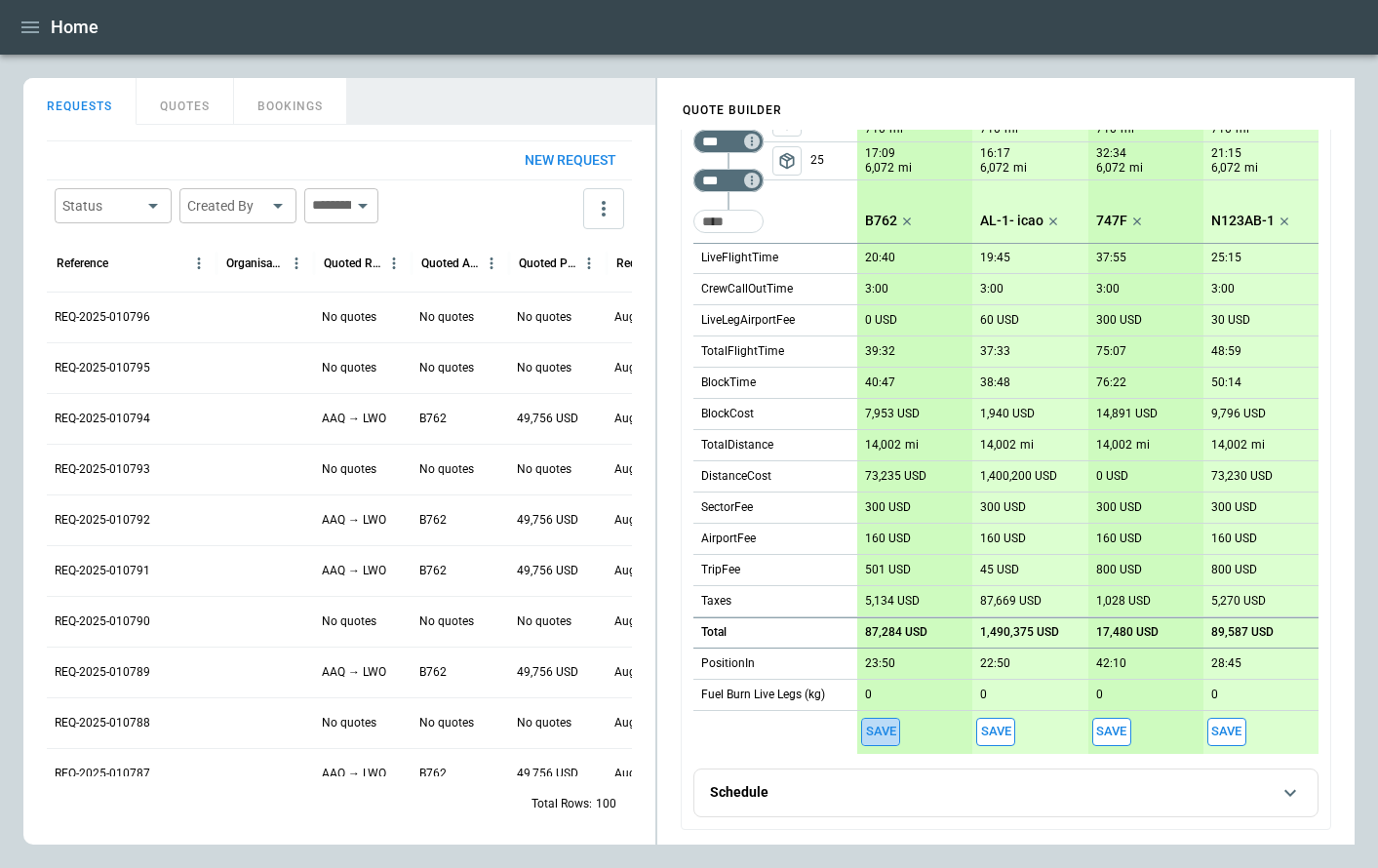 click on "Save" at bounding box center [881, 731] 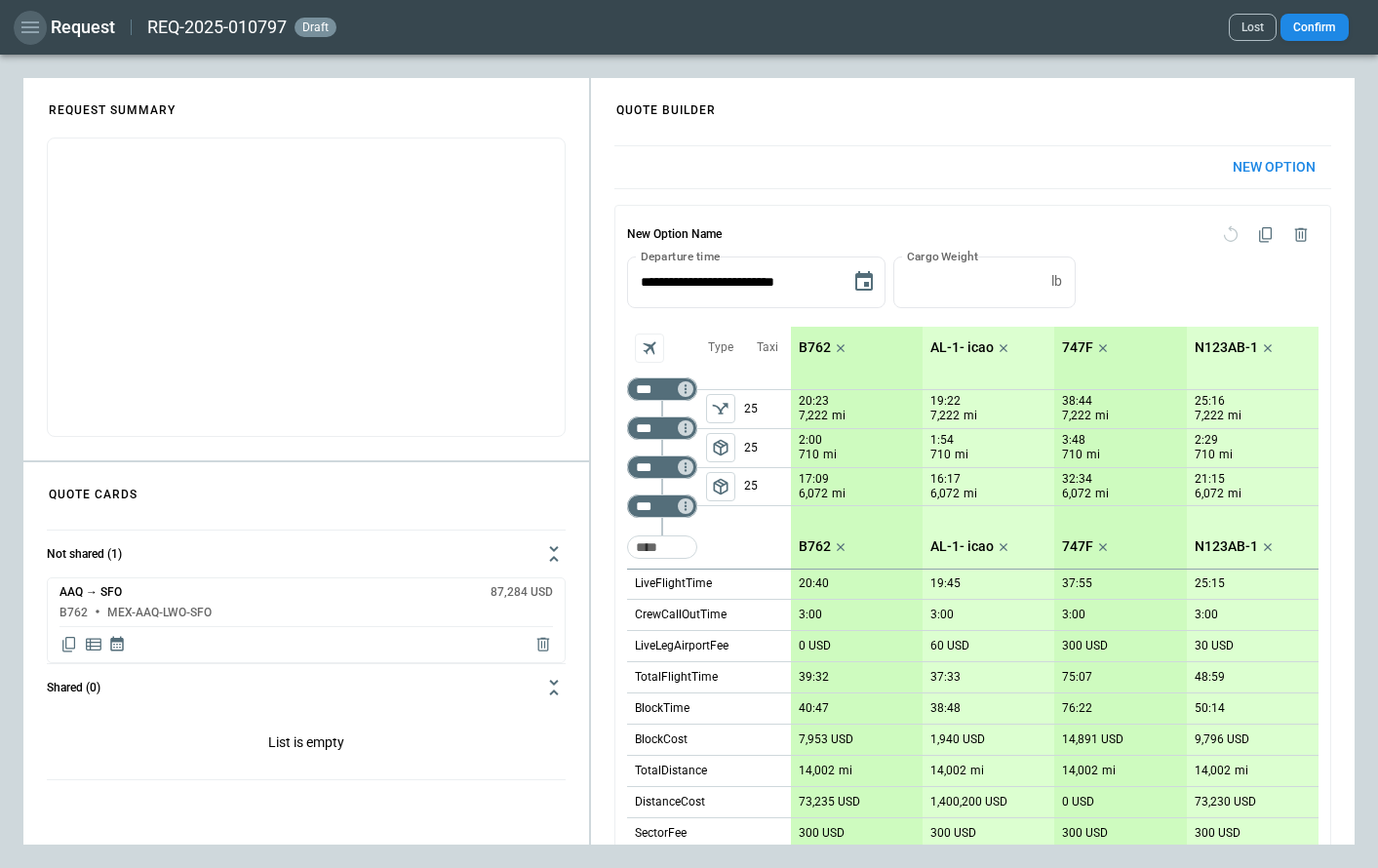 click 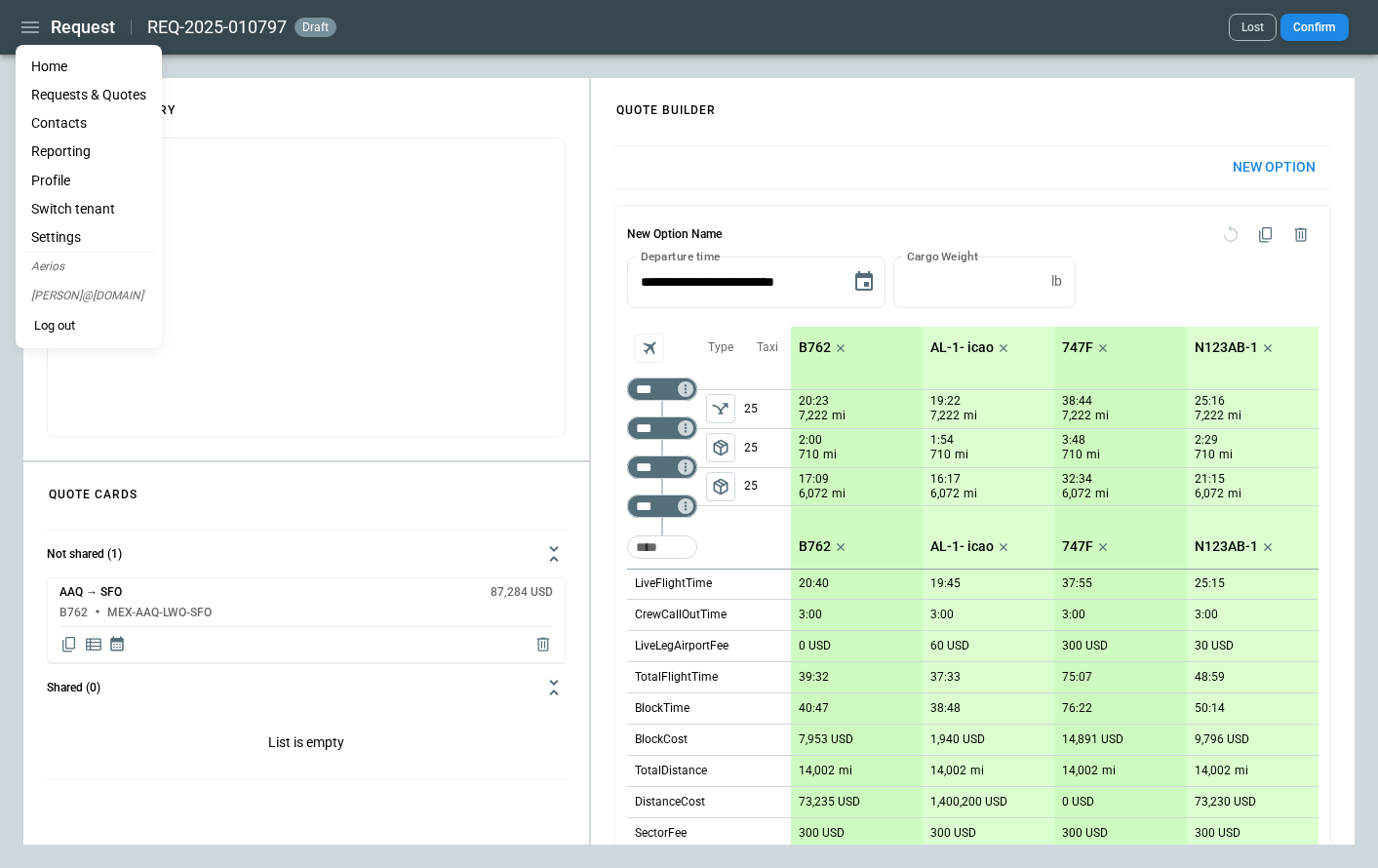 click on "Home" at bounding box center (89, 66) 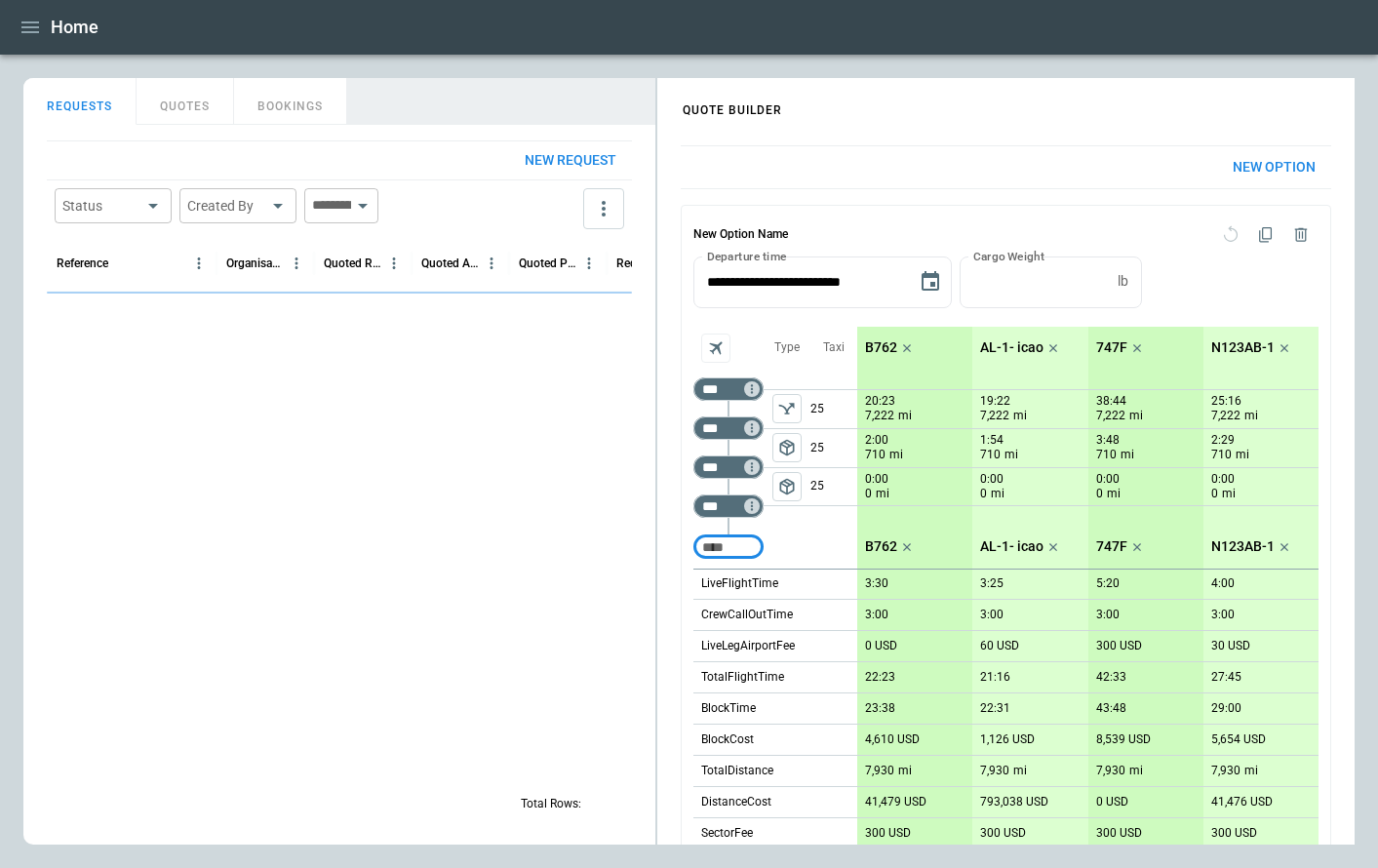 click on "New request" at bounding box center [571, 160] 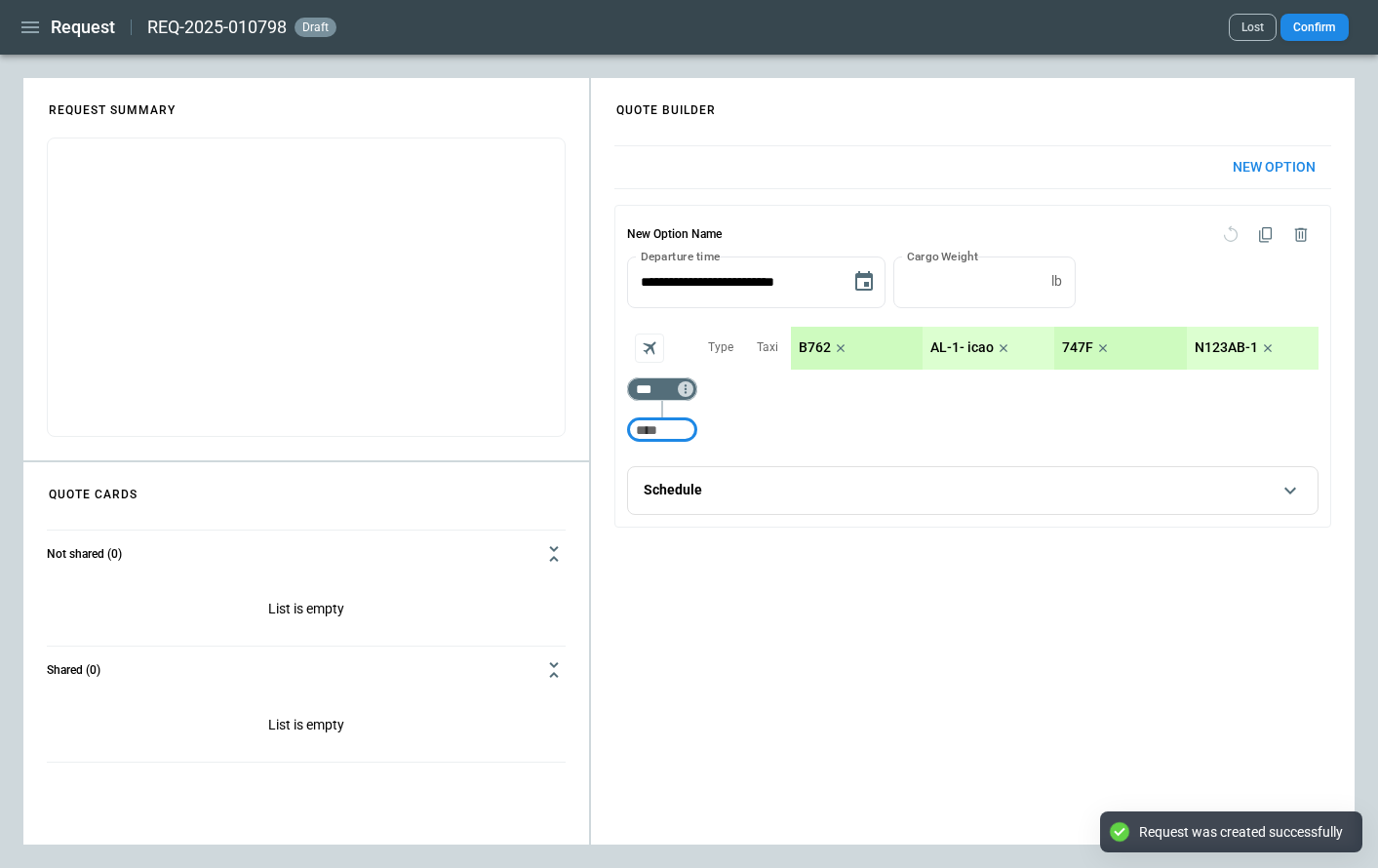 click 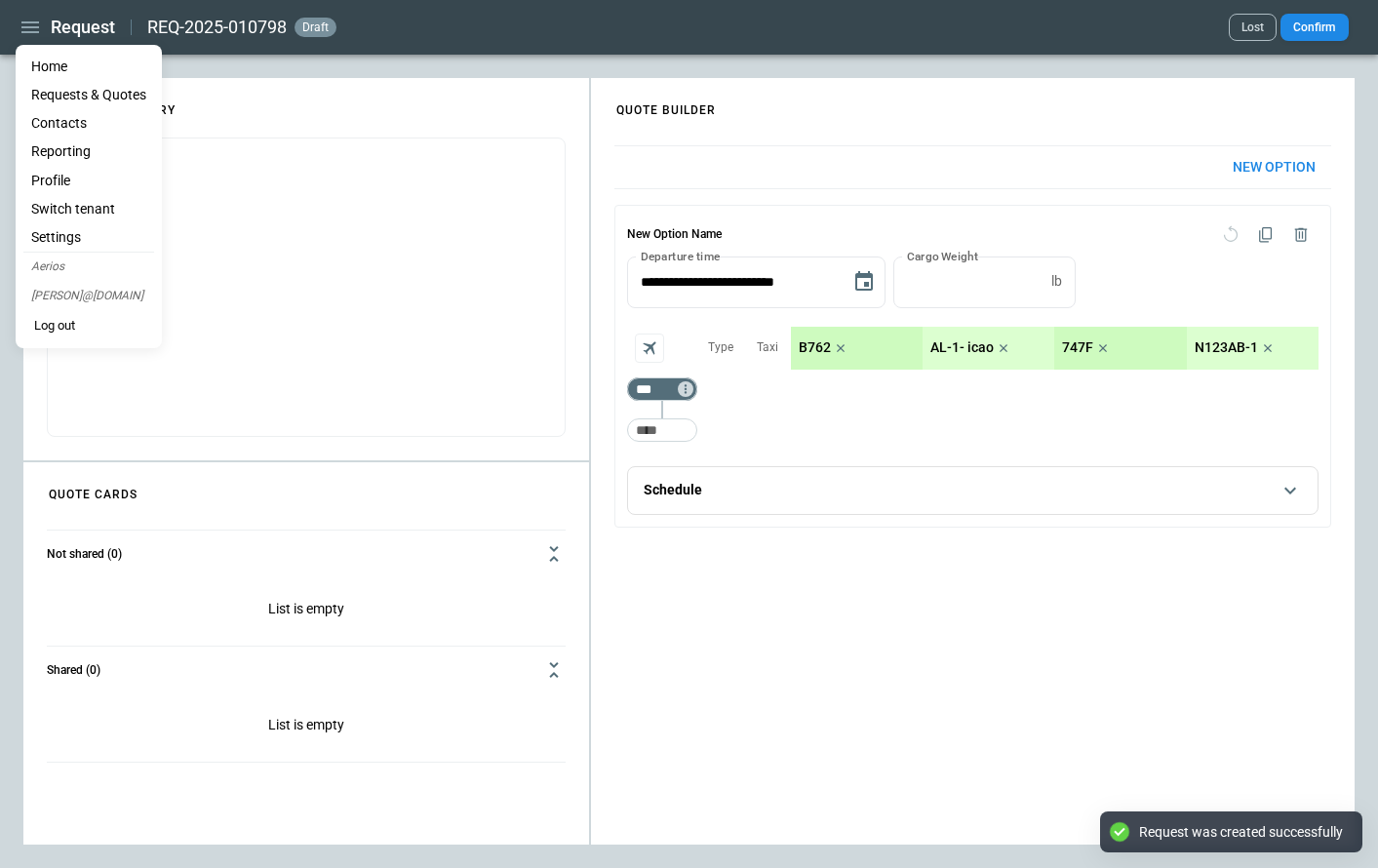 click on "Home" at bounding box center [89, 66] 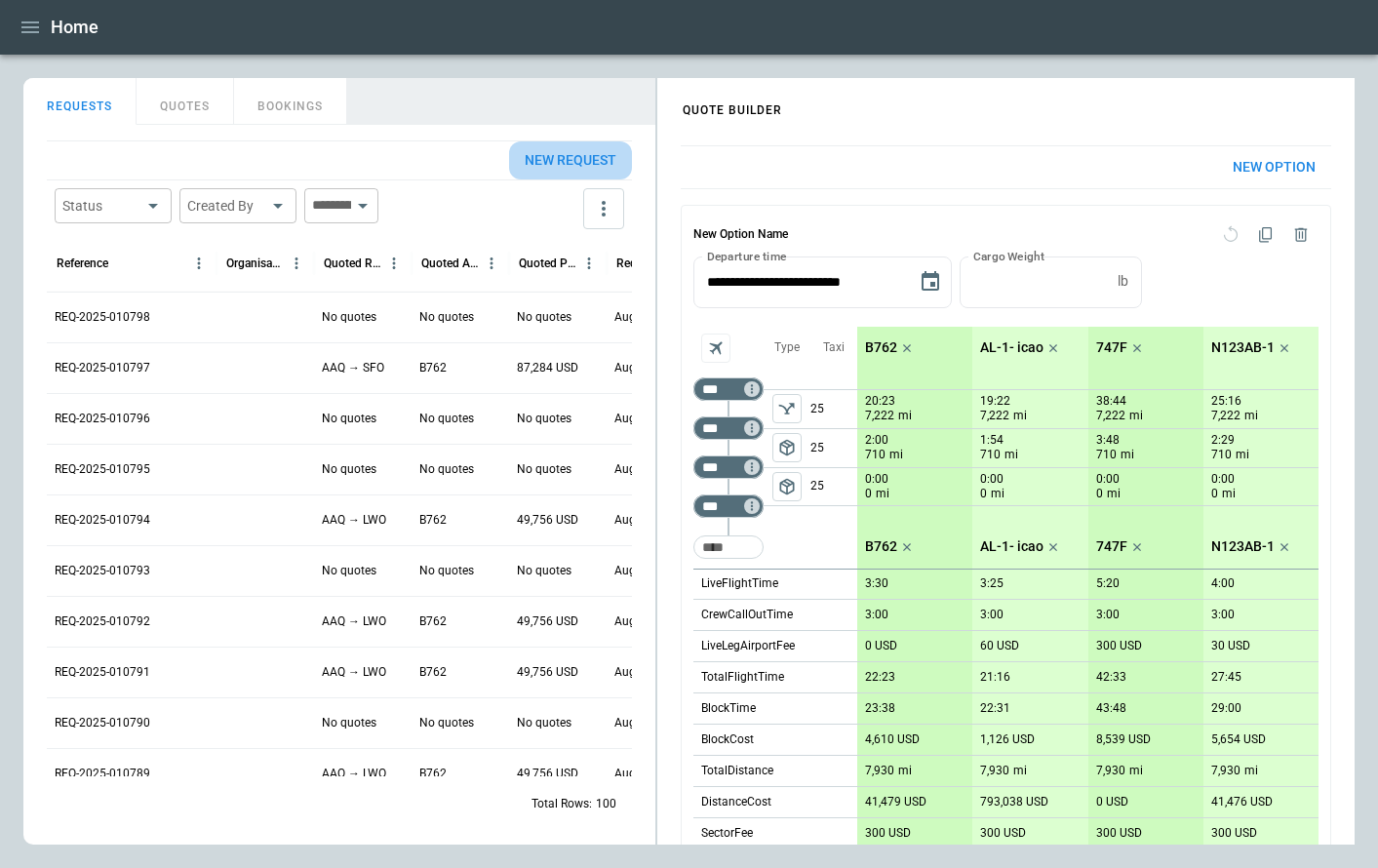 click on "New request" at bounding box center [571, 160] 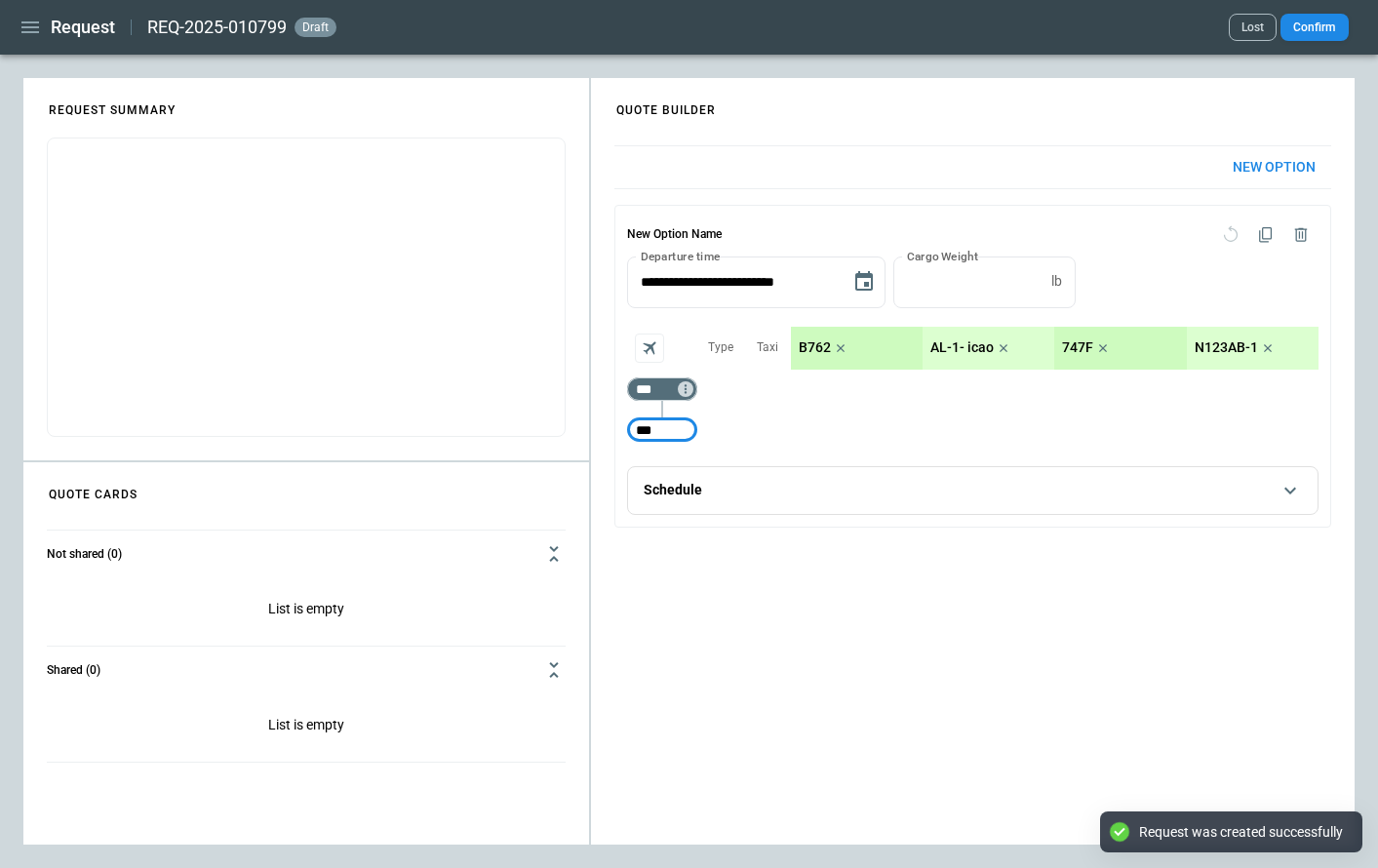 type on "***" 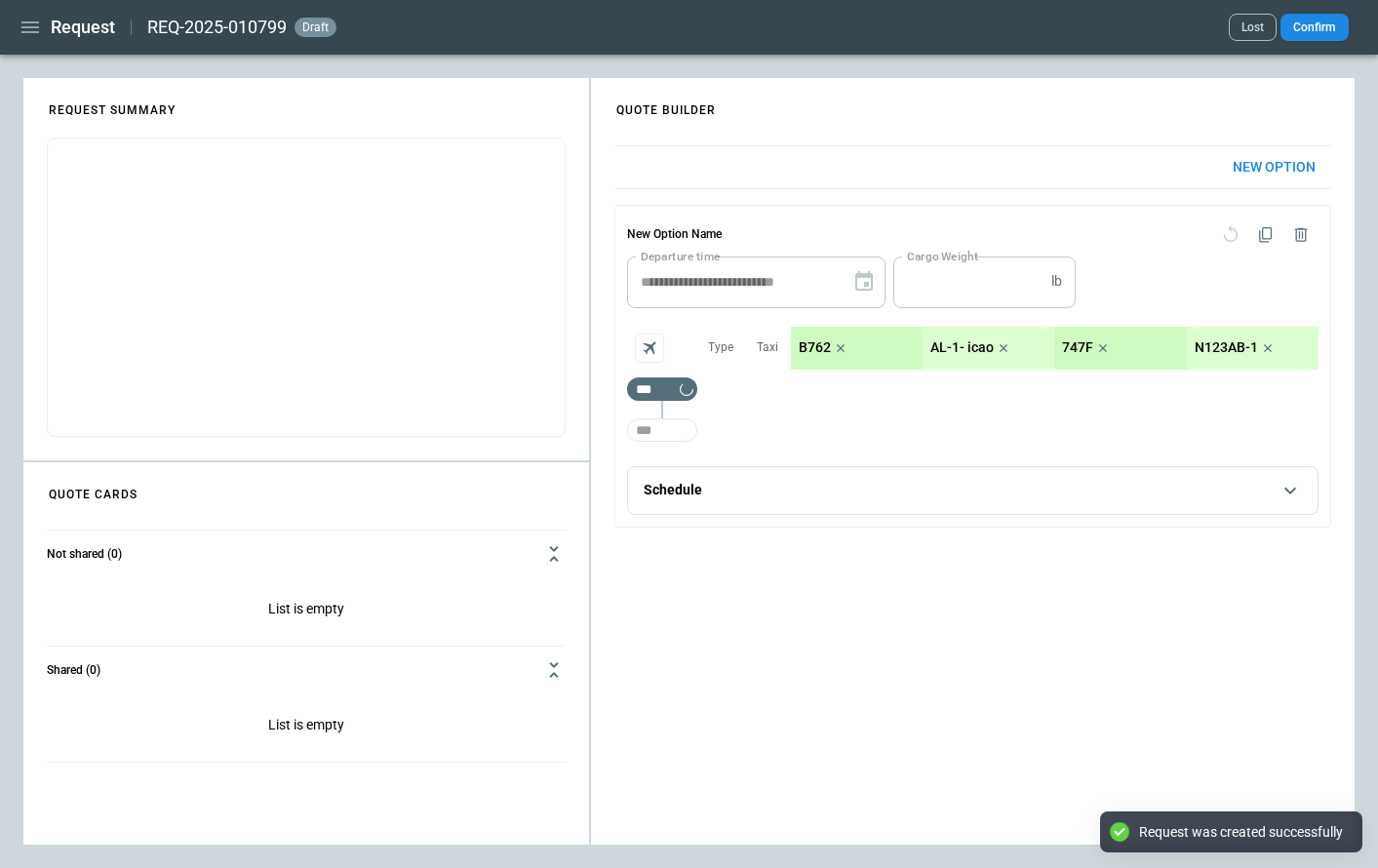 type 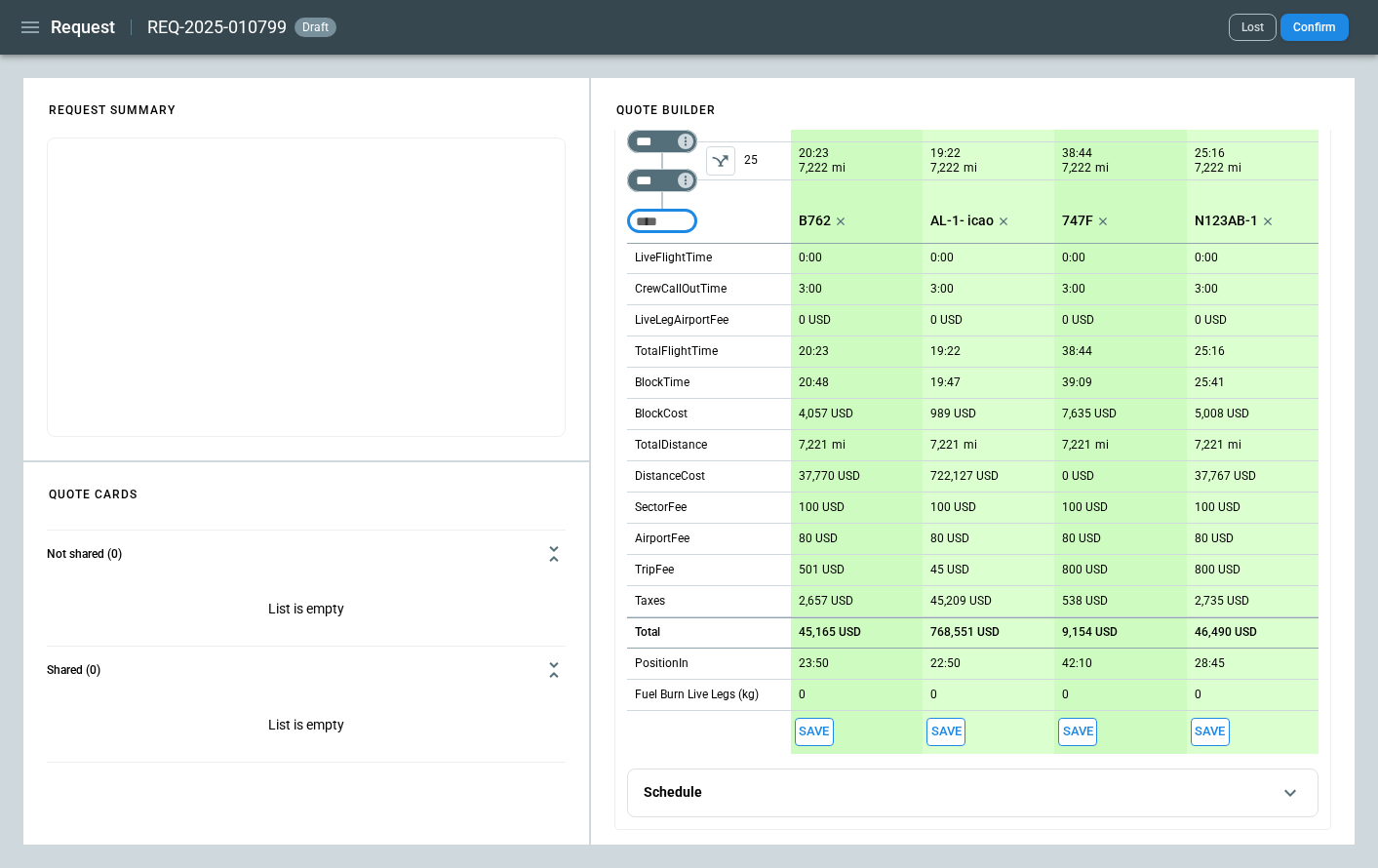 scroll, scrollTop: 0, scrollLeft: 0, axis: both 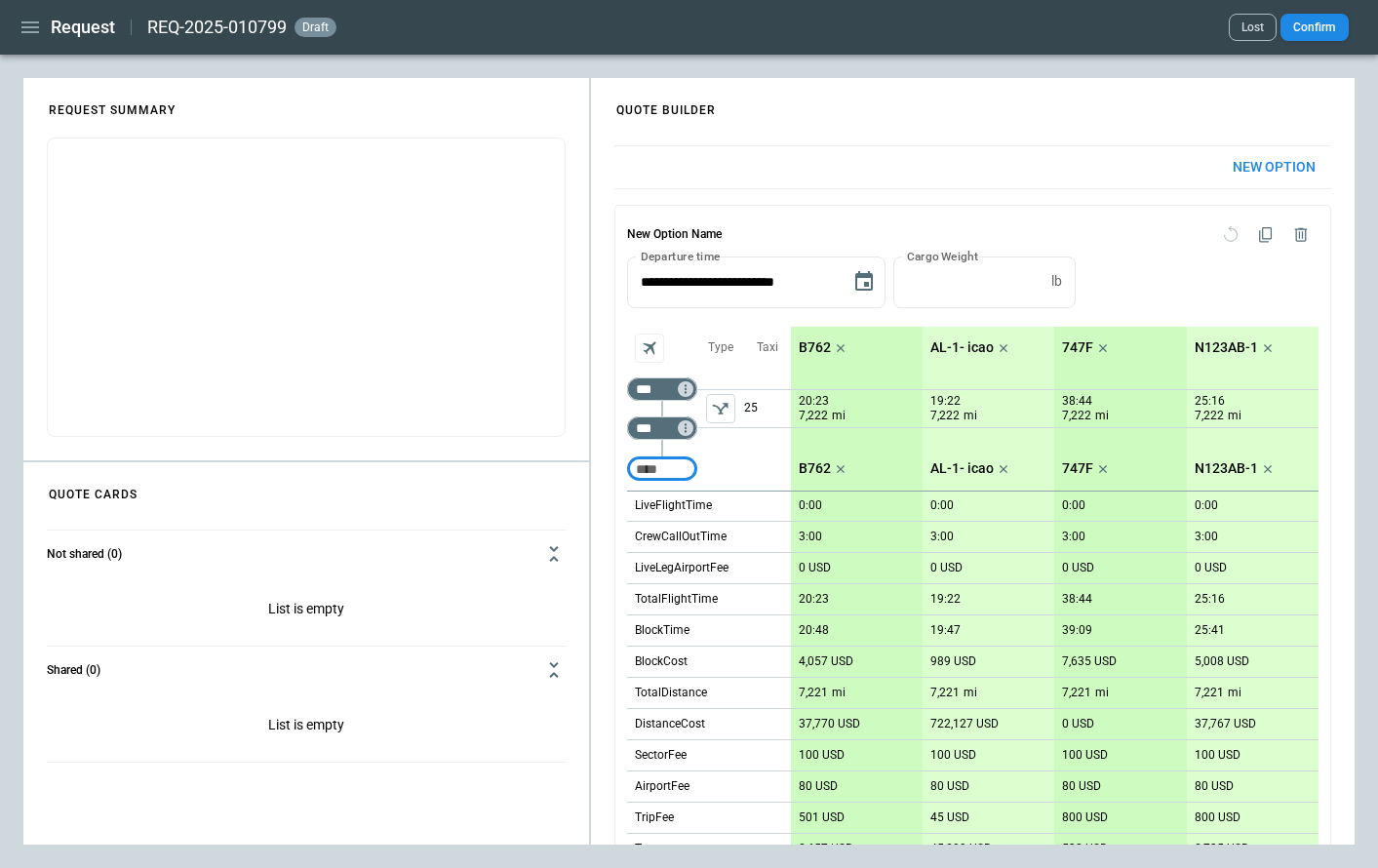 click 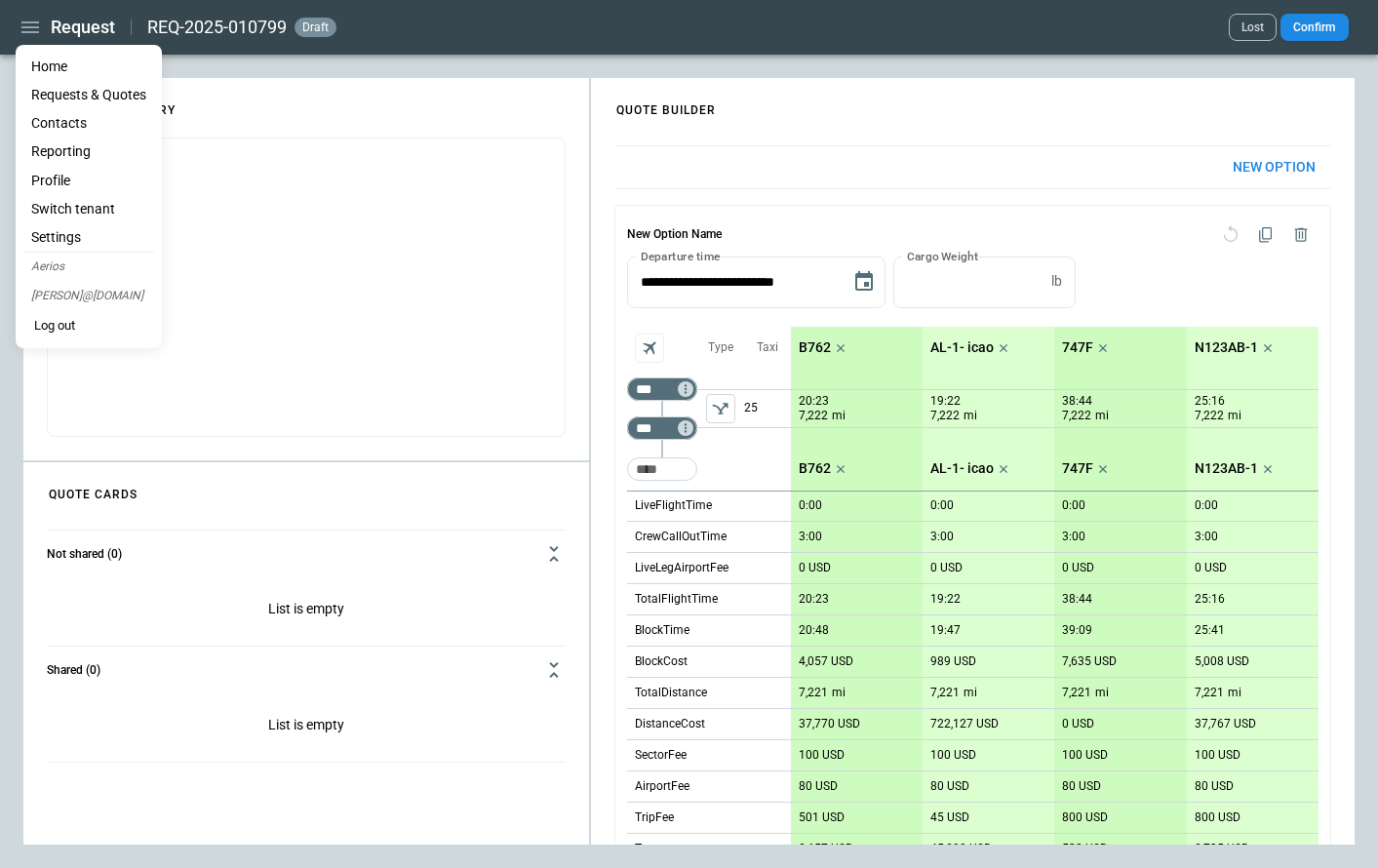 click on "Home" at bounding box center (89, 66) 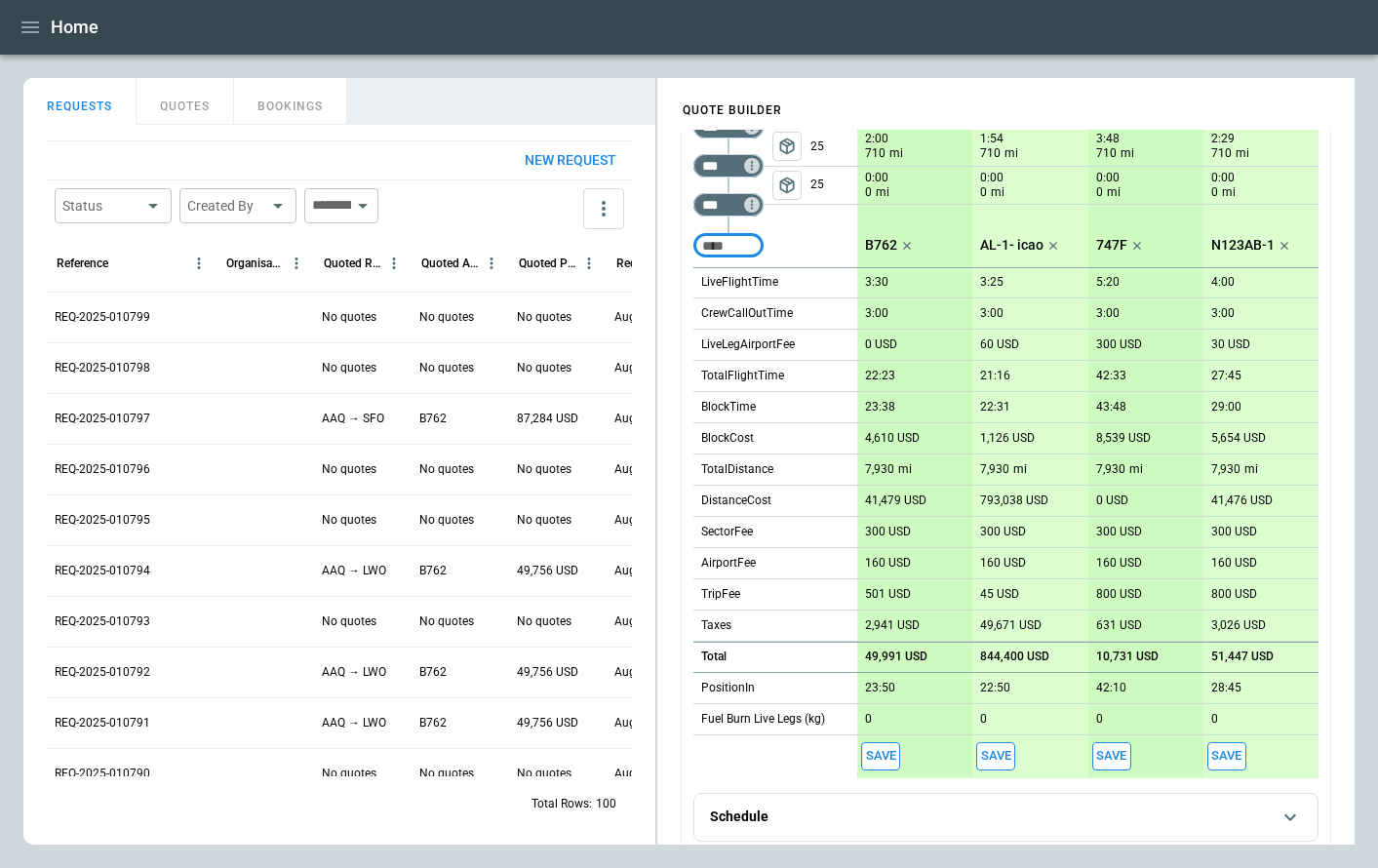 scroll, scrollTop: 326, scrollLeft: 0, axis: vertical 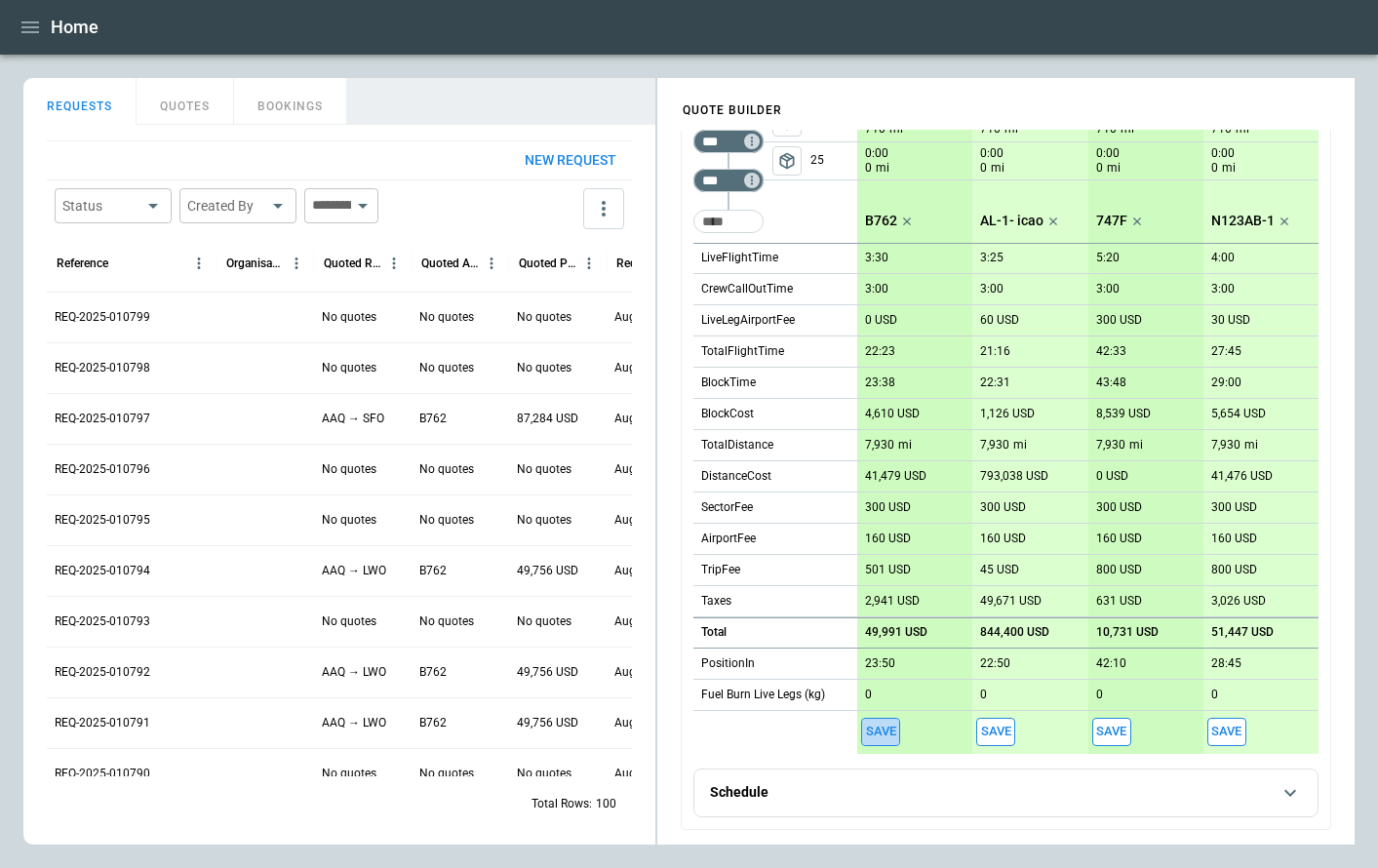 click on "Save" at bounding box center (881, 731) 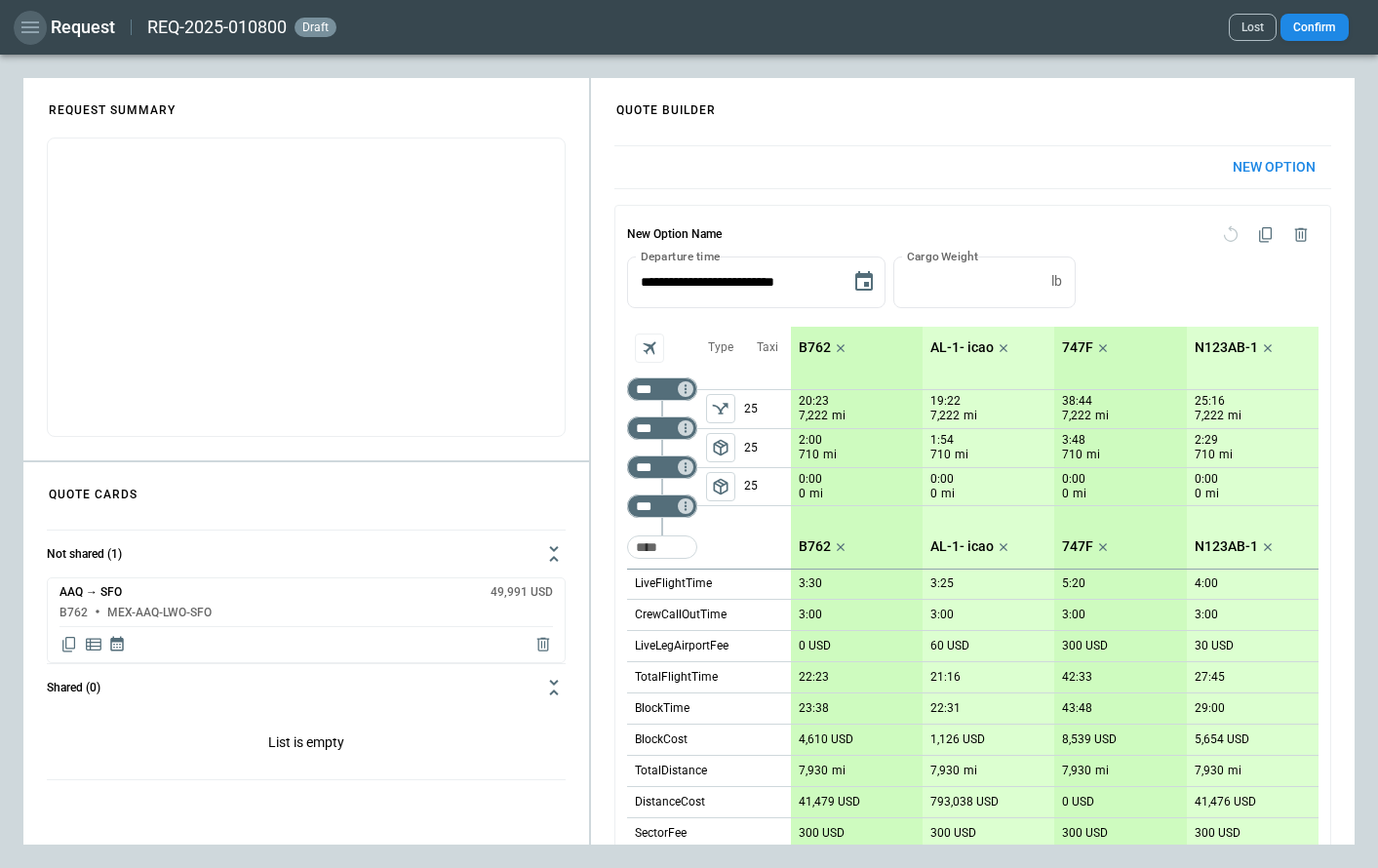 click 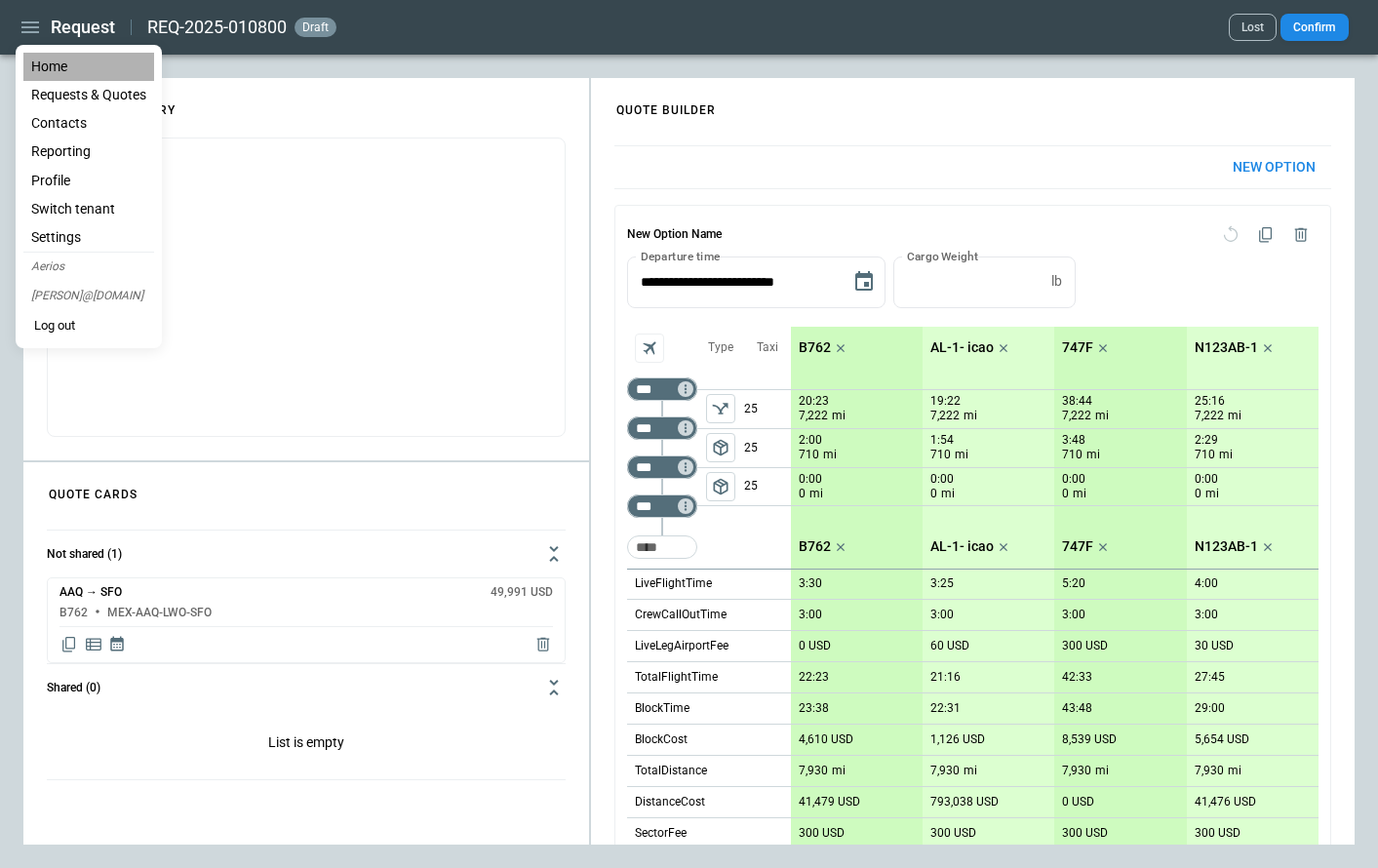 click on "Home" at bounding box center [89, 66] 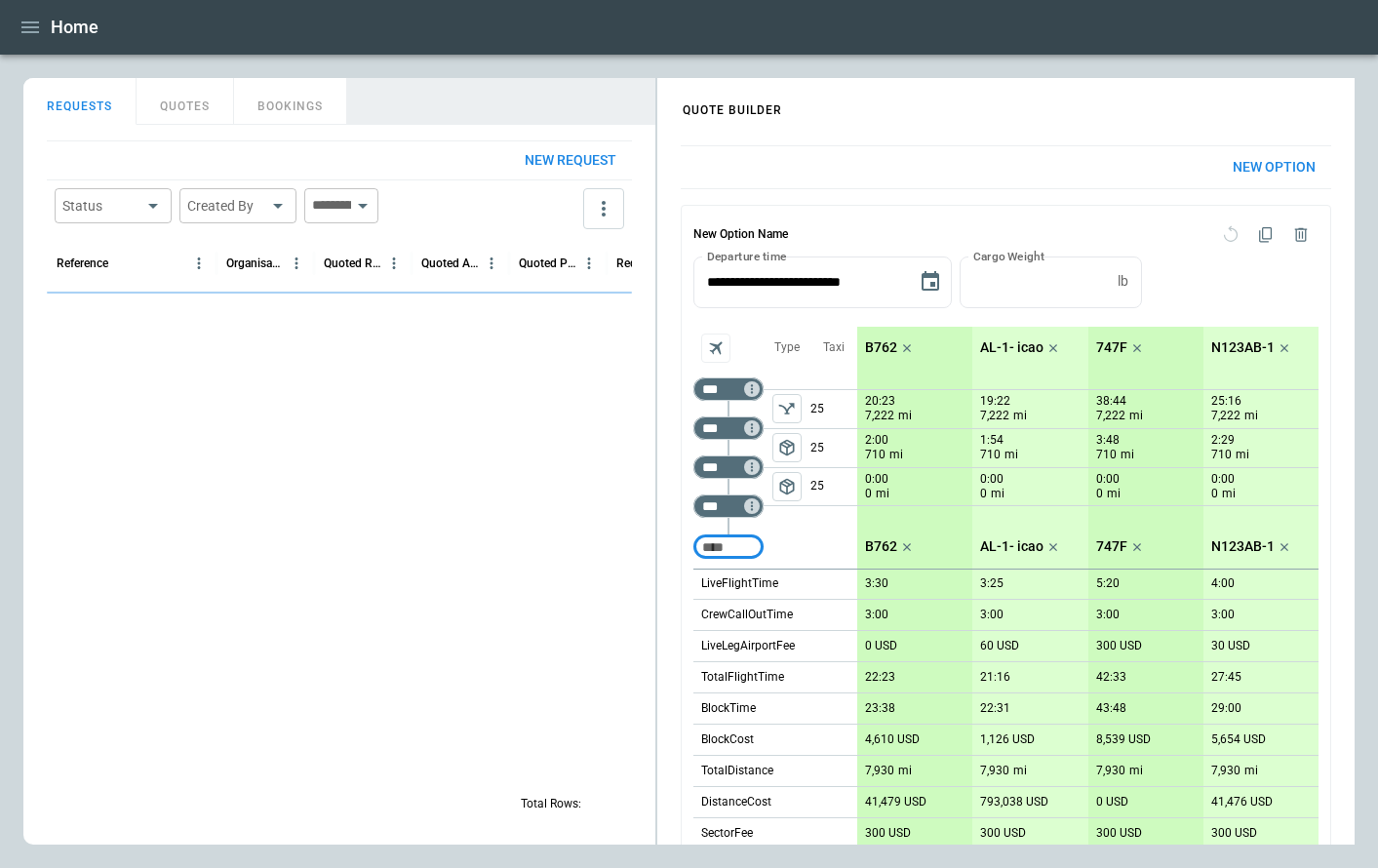 click on "New request" at bounding box center (571, 160) 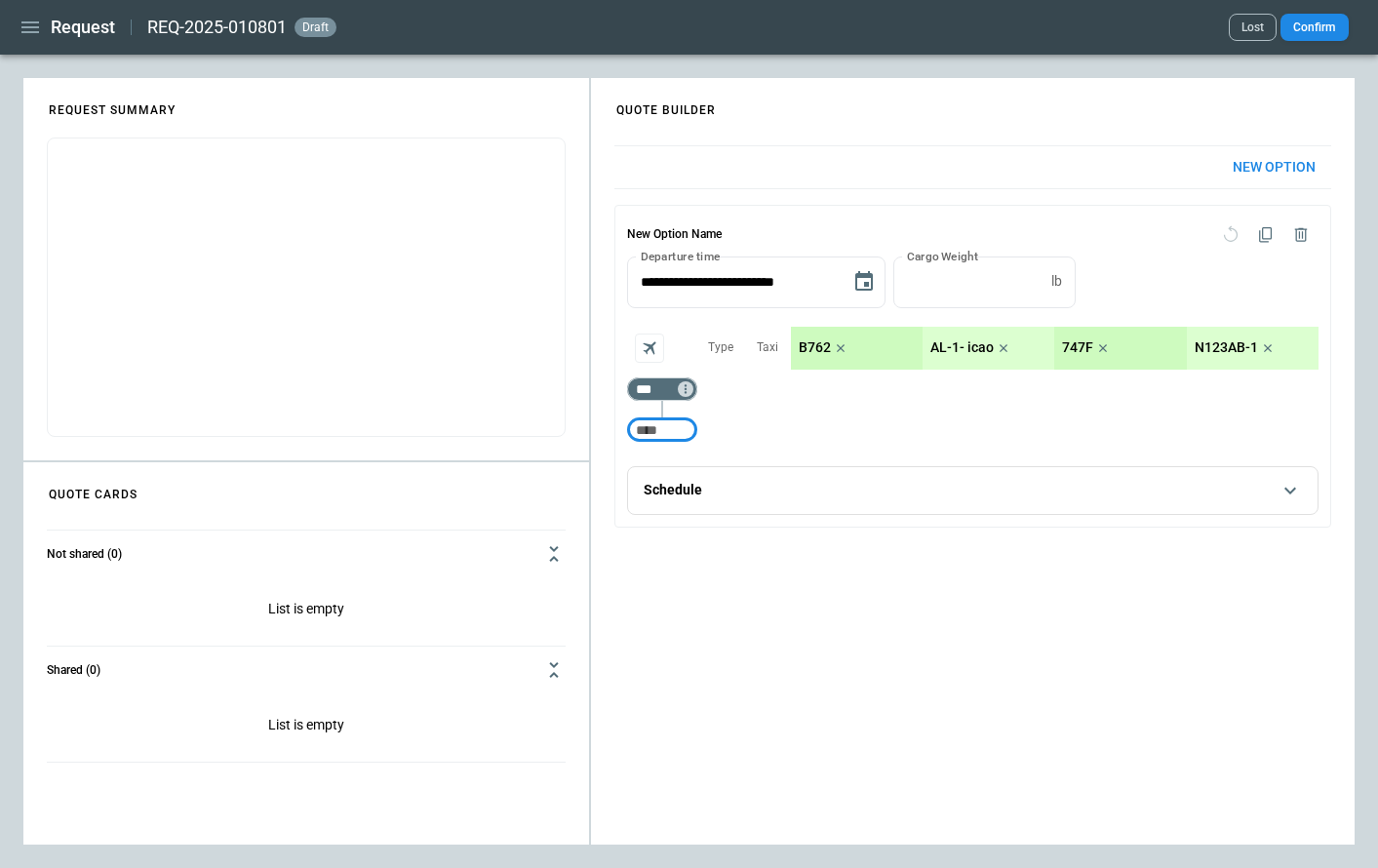 click 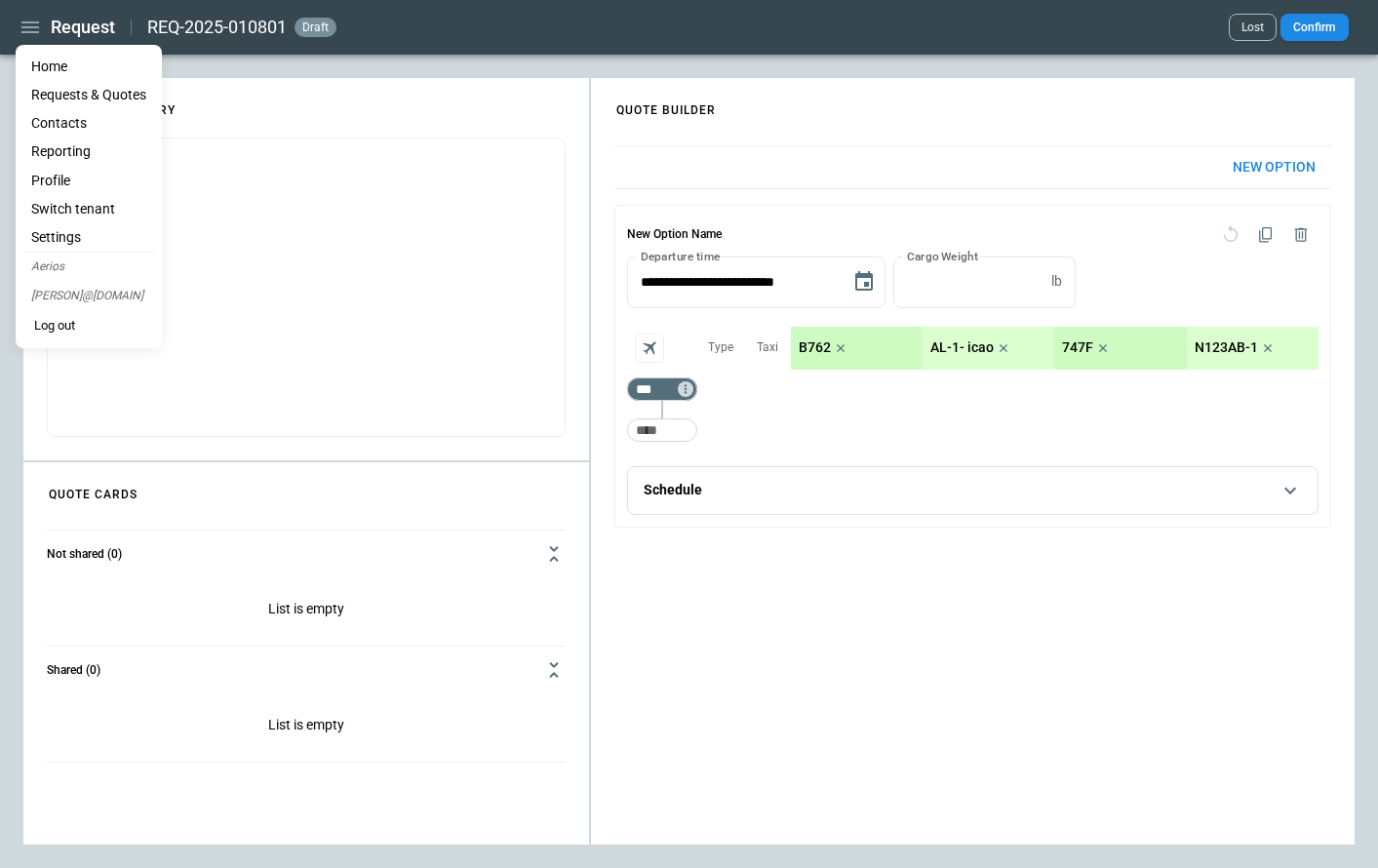 click on "Home" at bounding box center (89, 66) 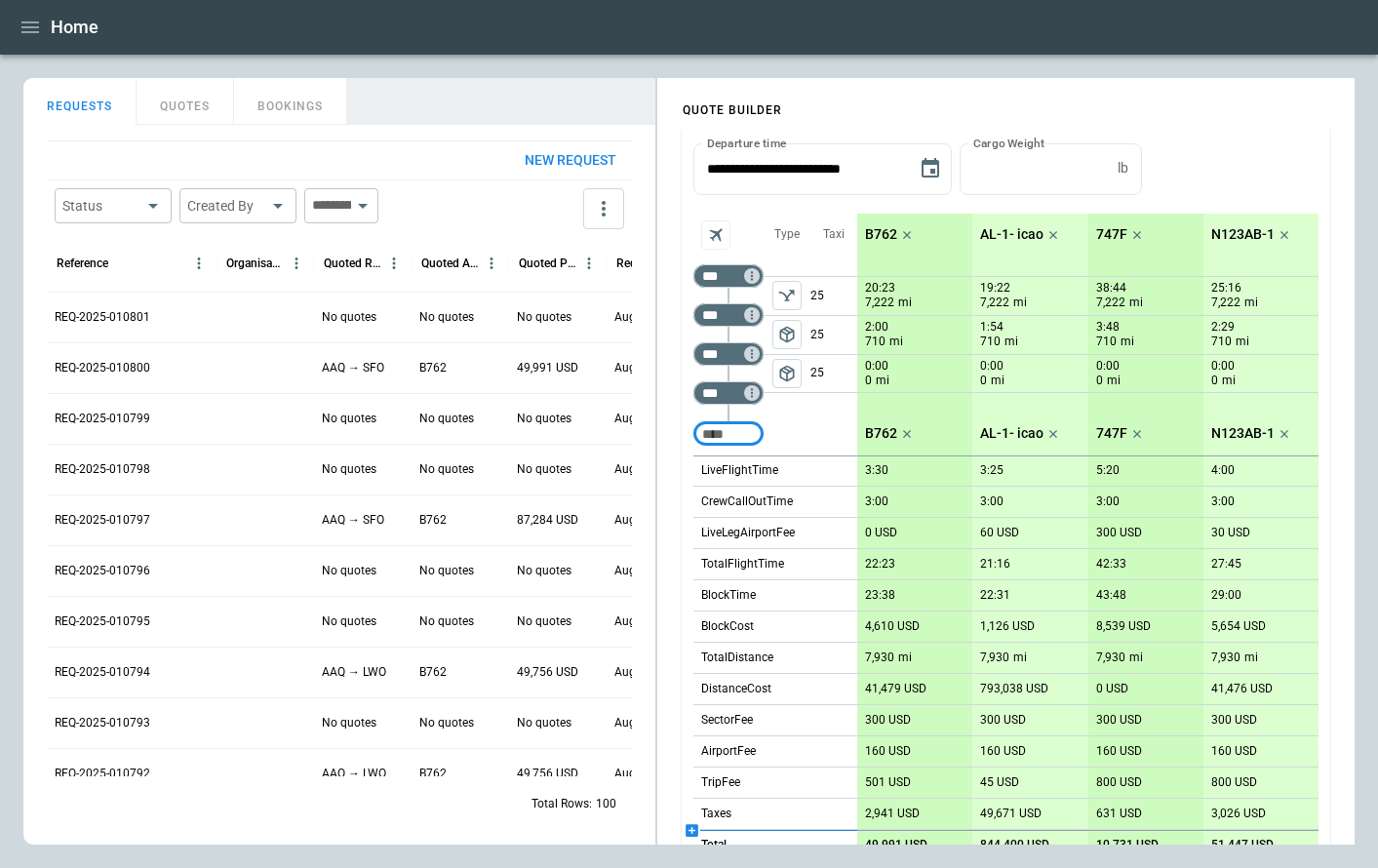 scroll, scrollTop: 326, scrollLeft: 0, axis: vertical 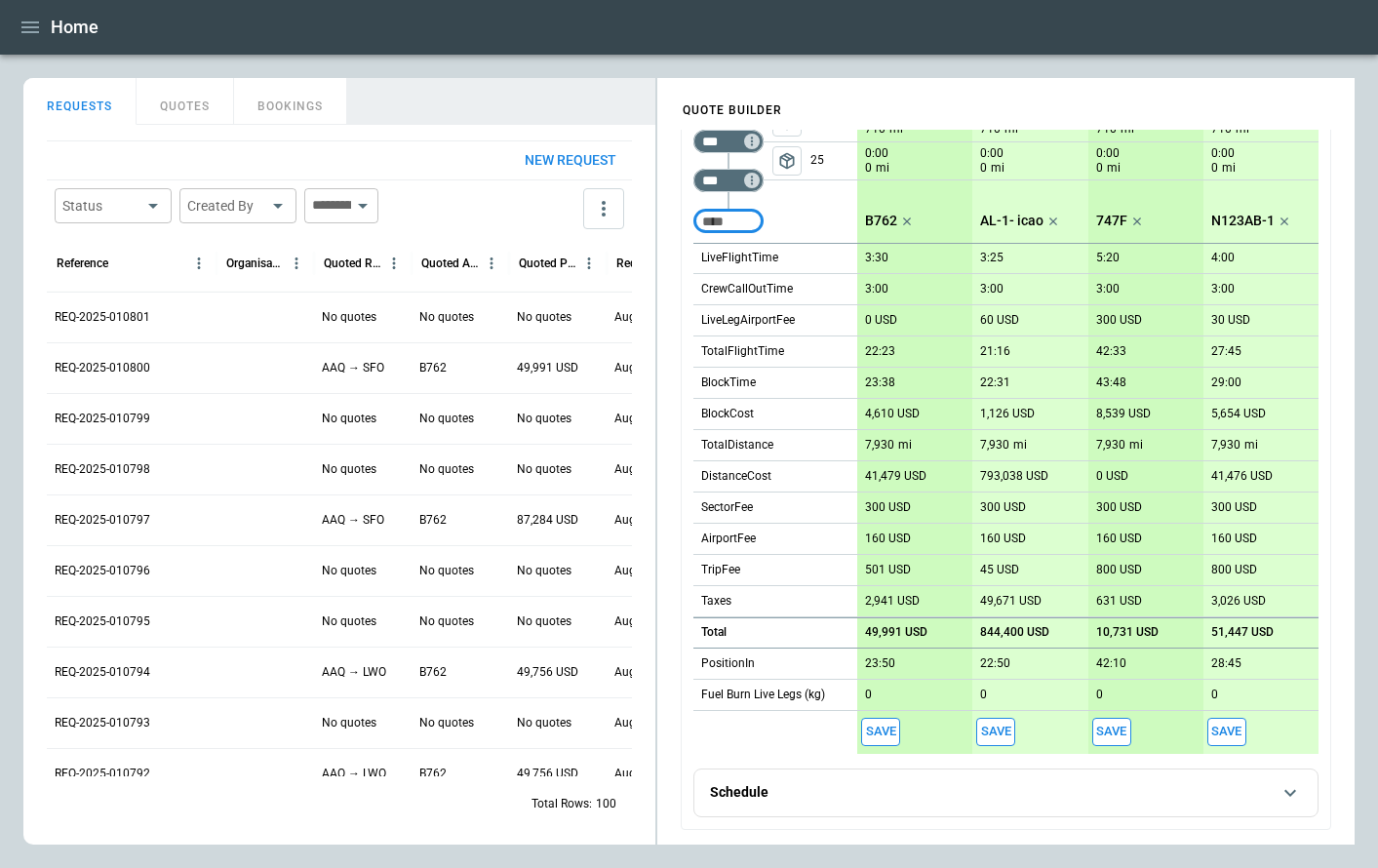 click on "Save" at bounding box center (881, 731) 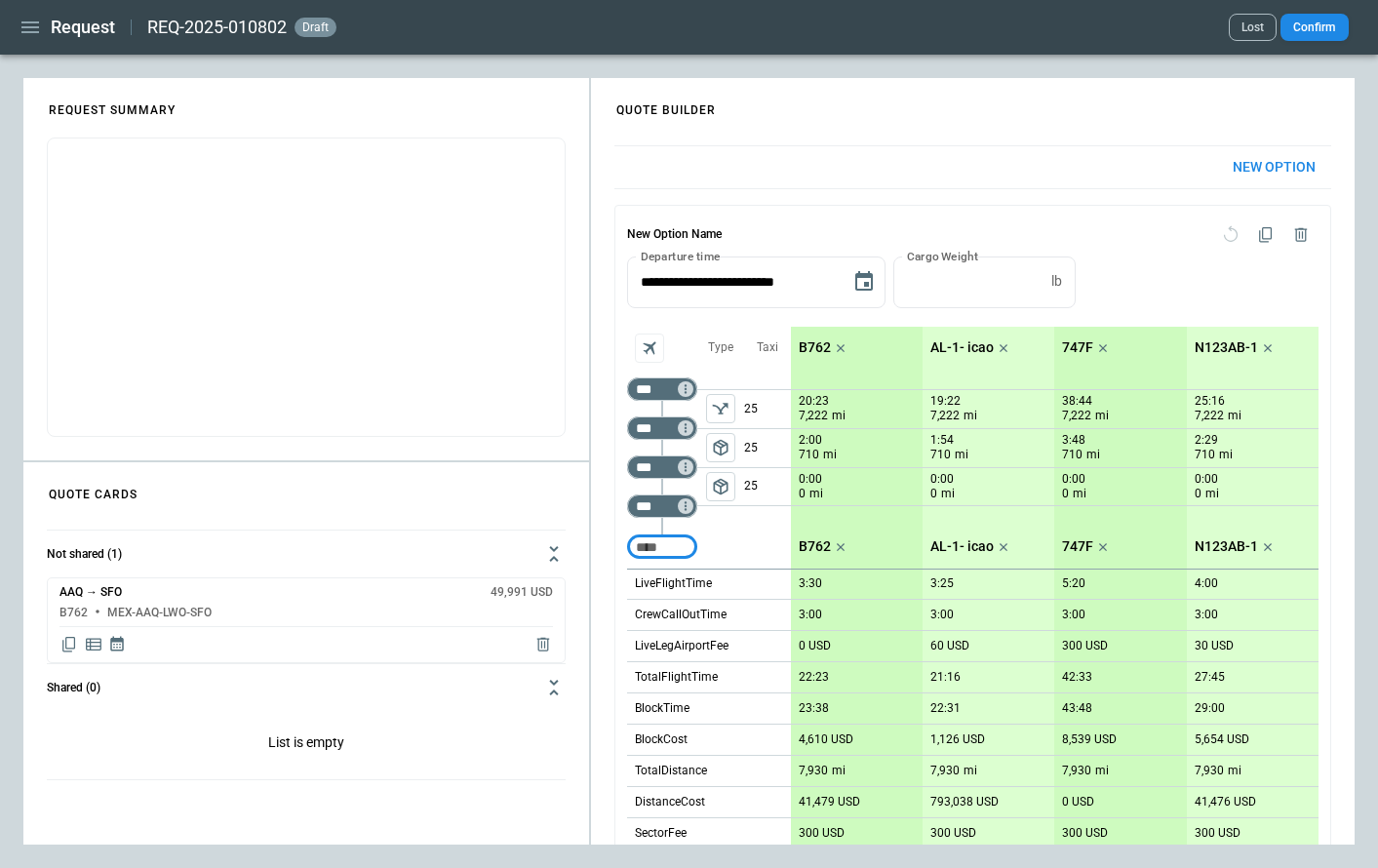 click 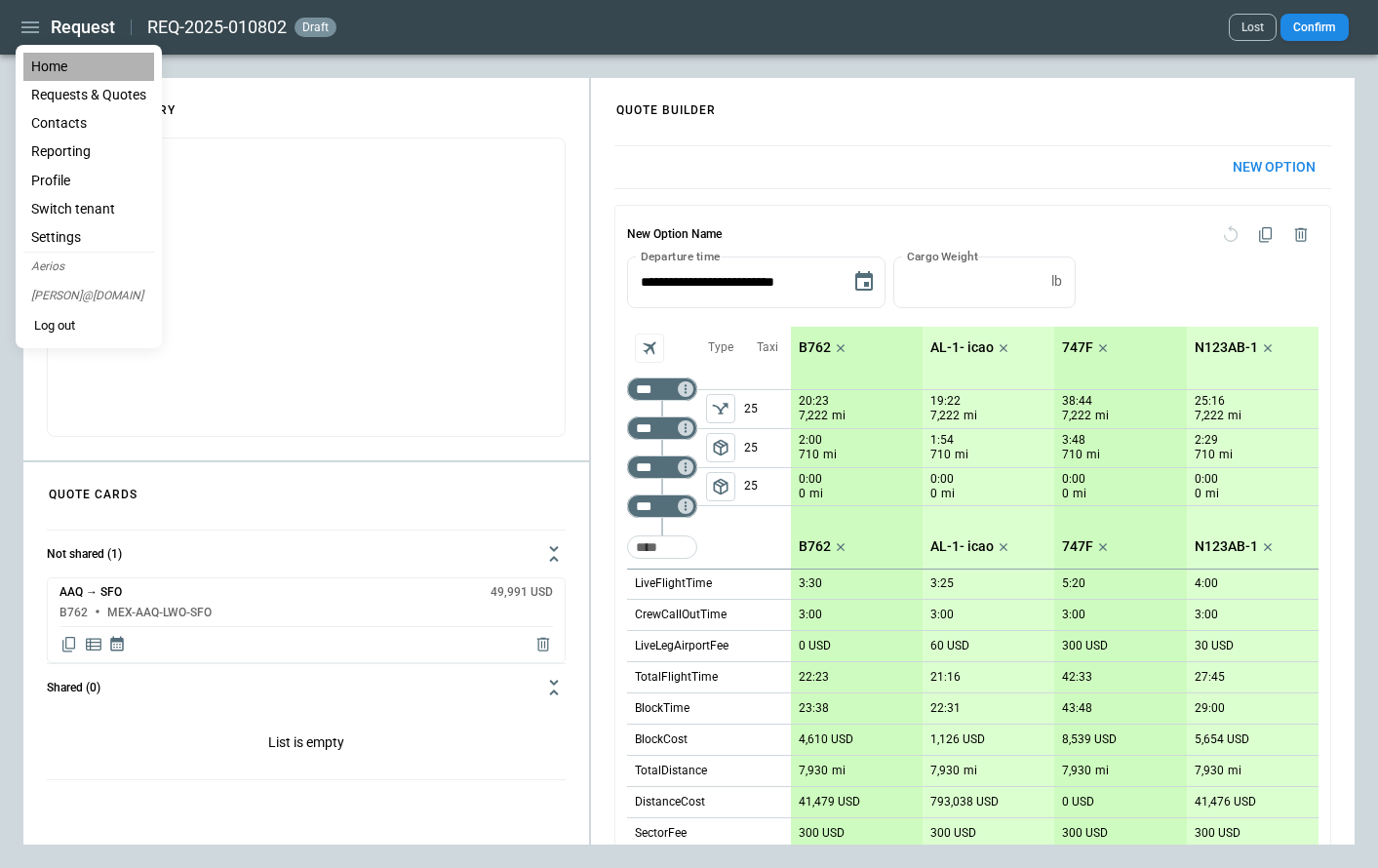 click on "Home" at bounding box center (89, 66) 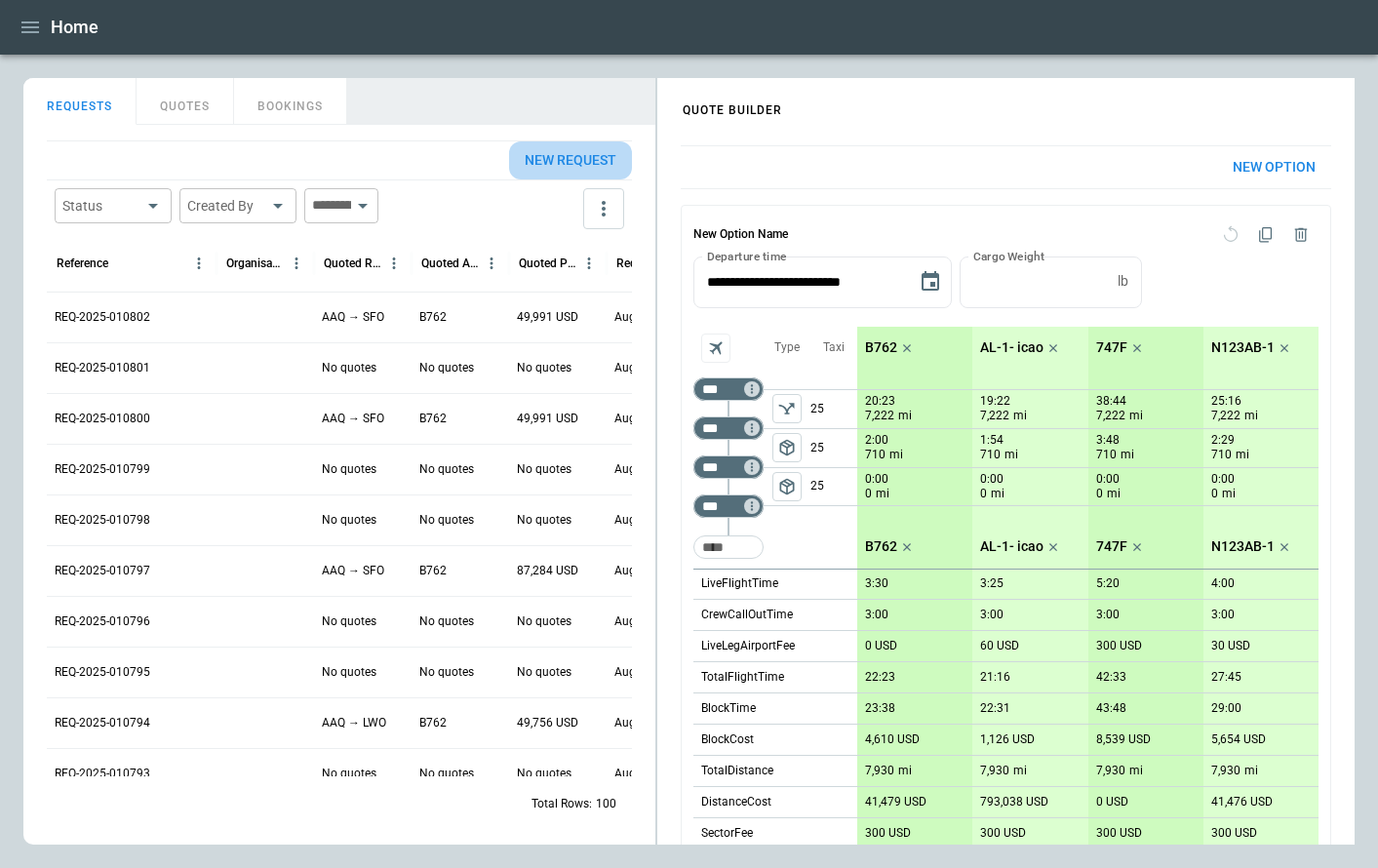 click on "New request" at bounding box center [571, 160] 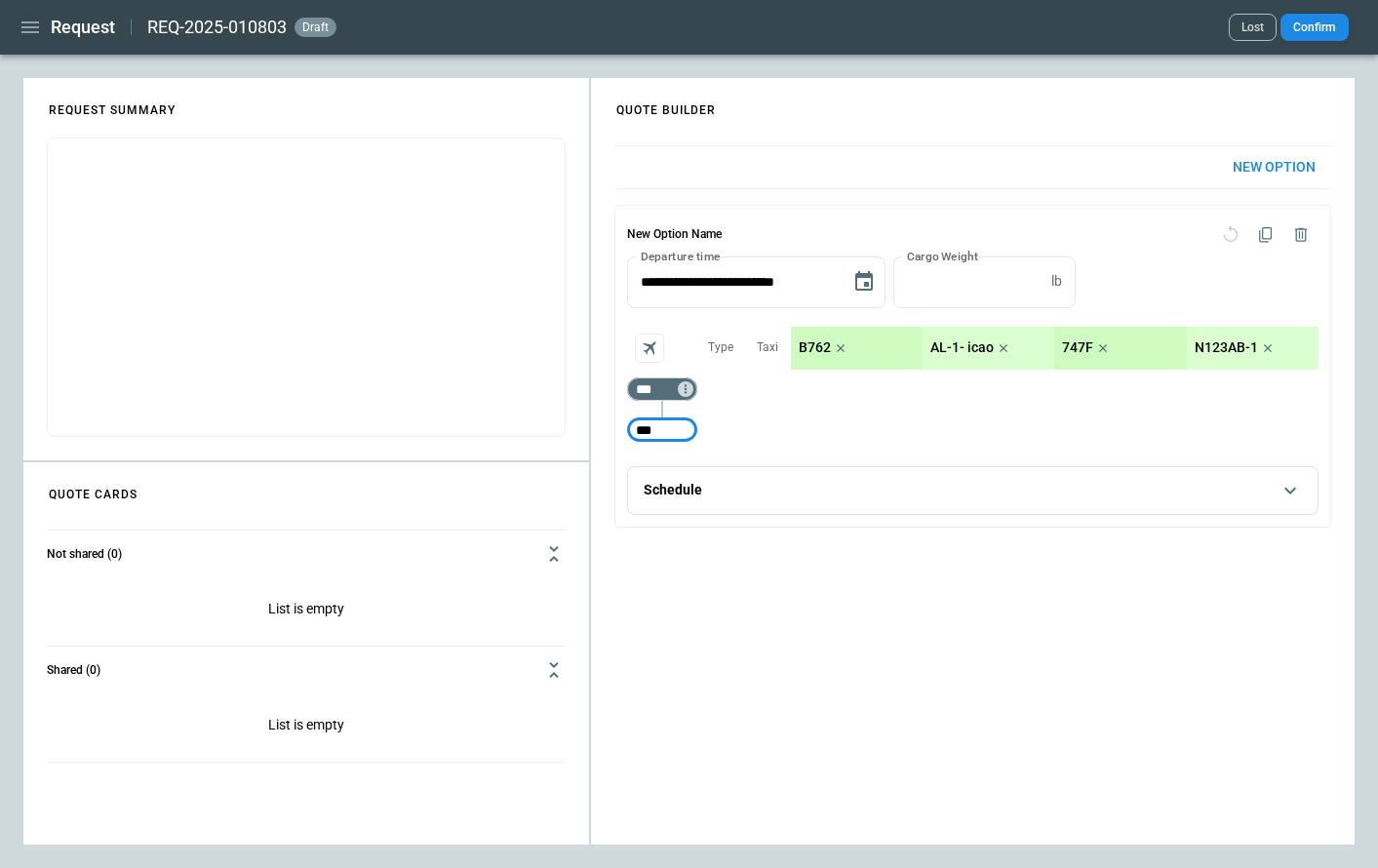 type on "***" 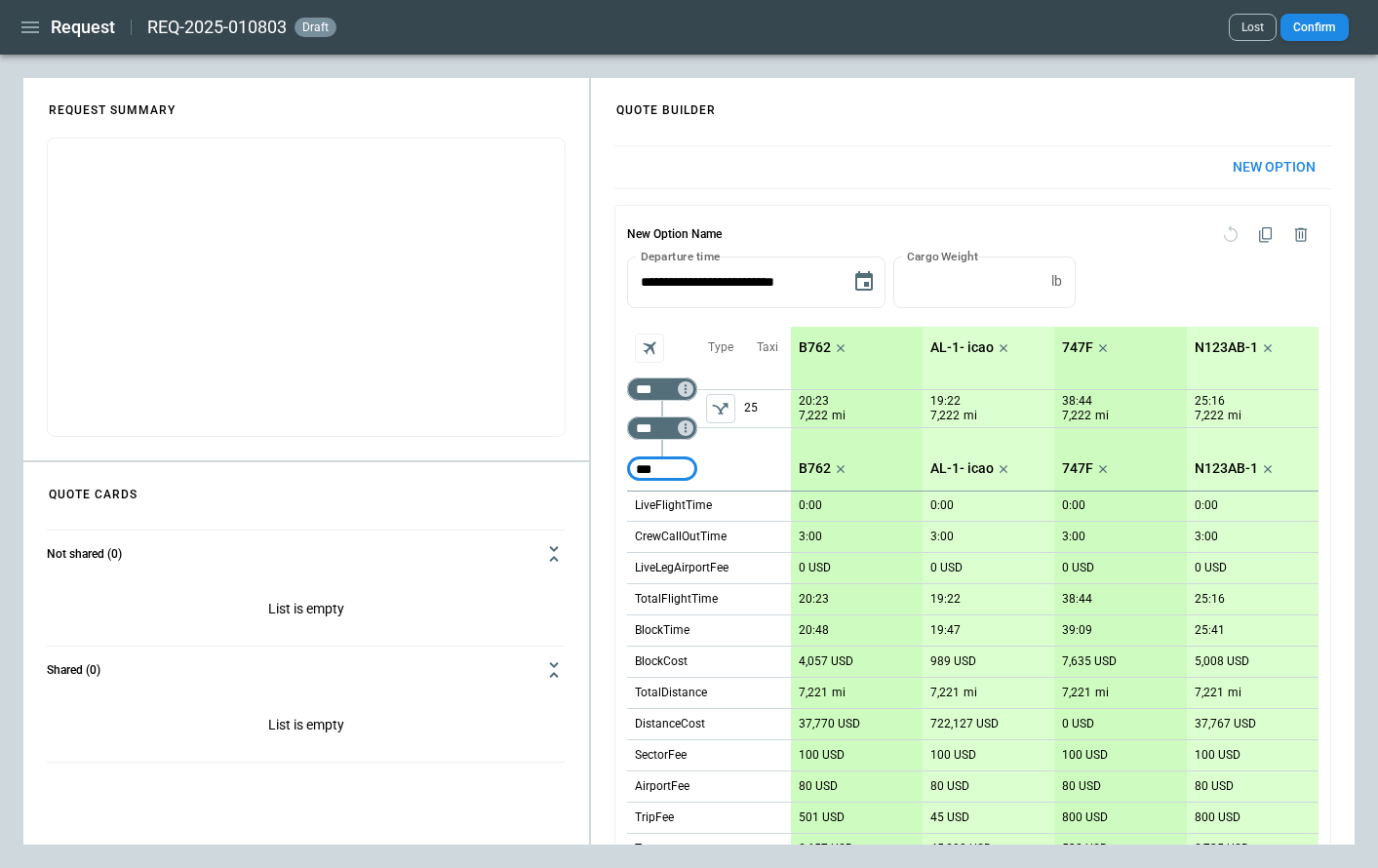 type on "***" 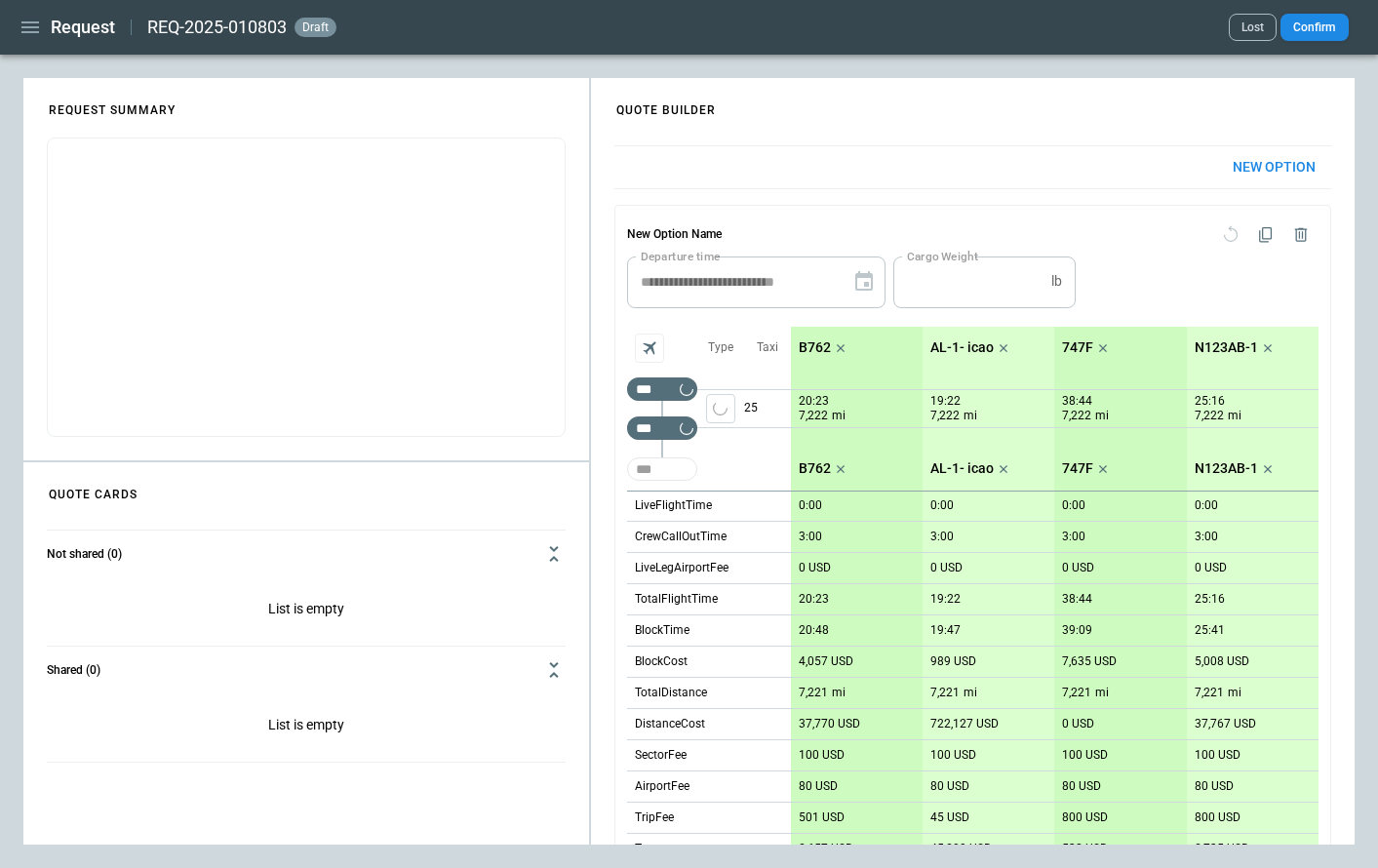 type 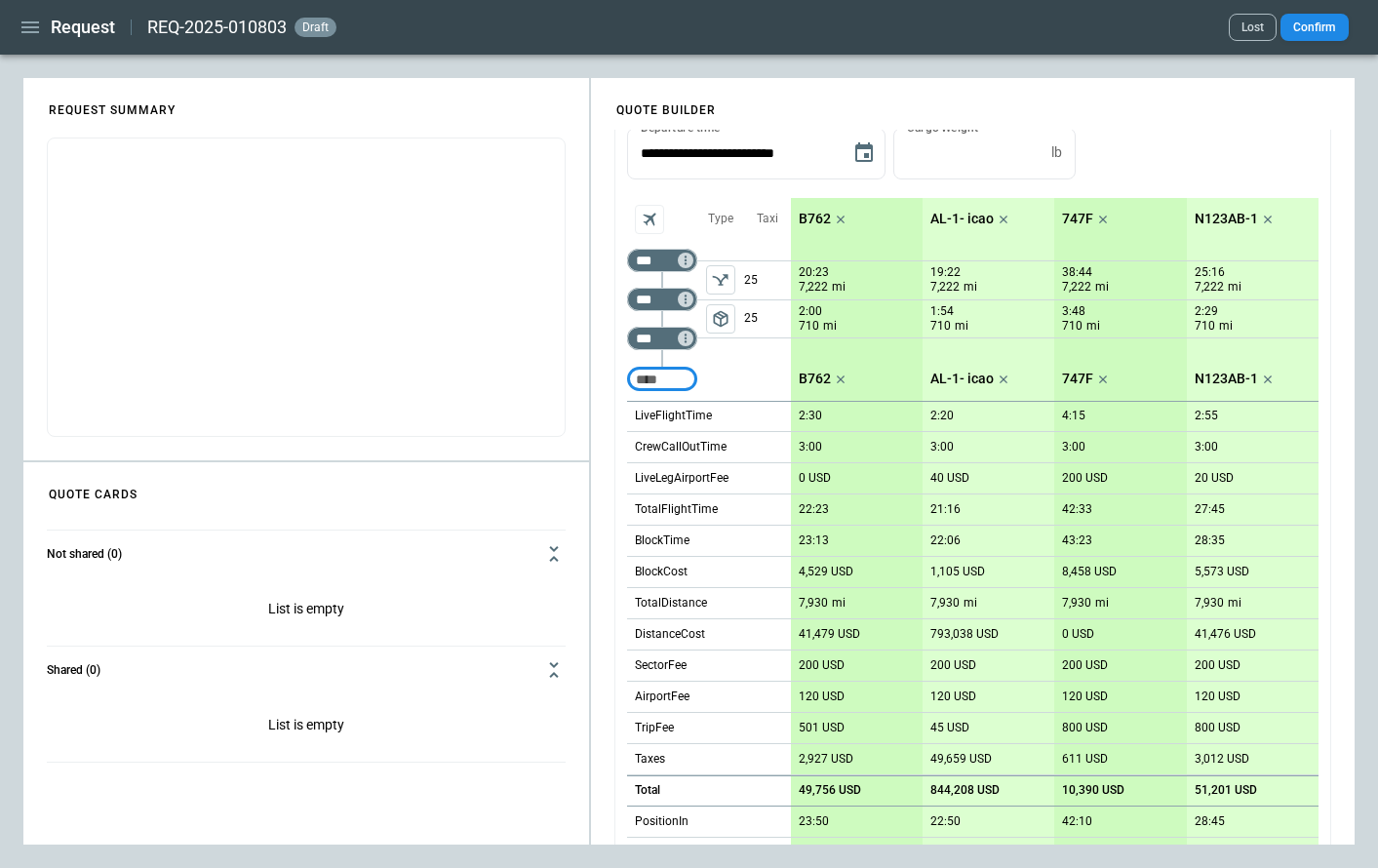 scroll, scrollTop: 287, scrollLeft: 0, axis: vertical 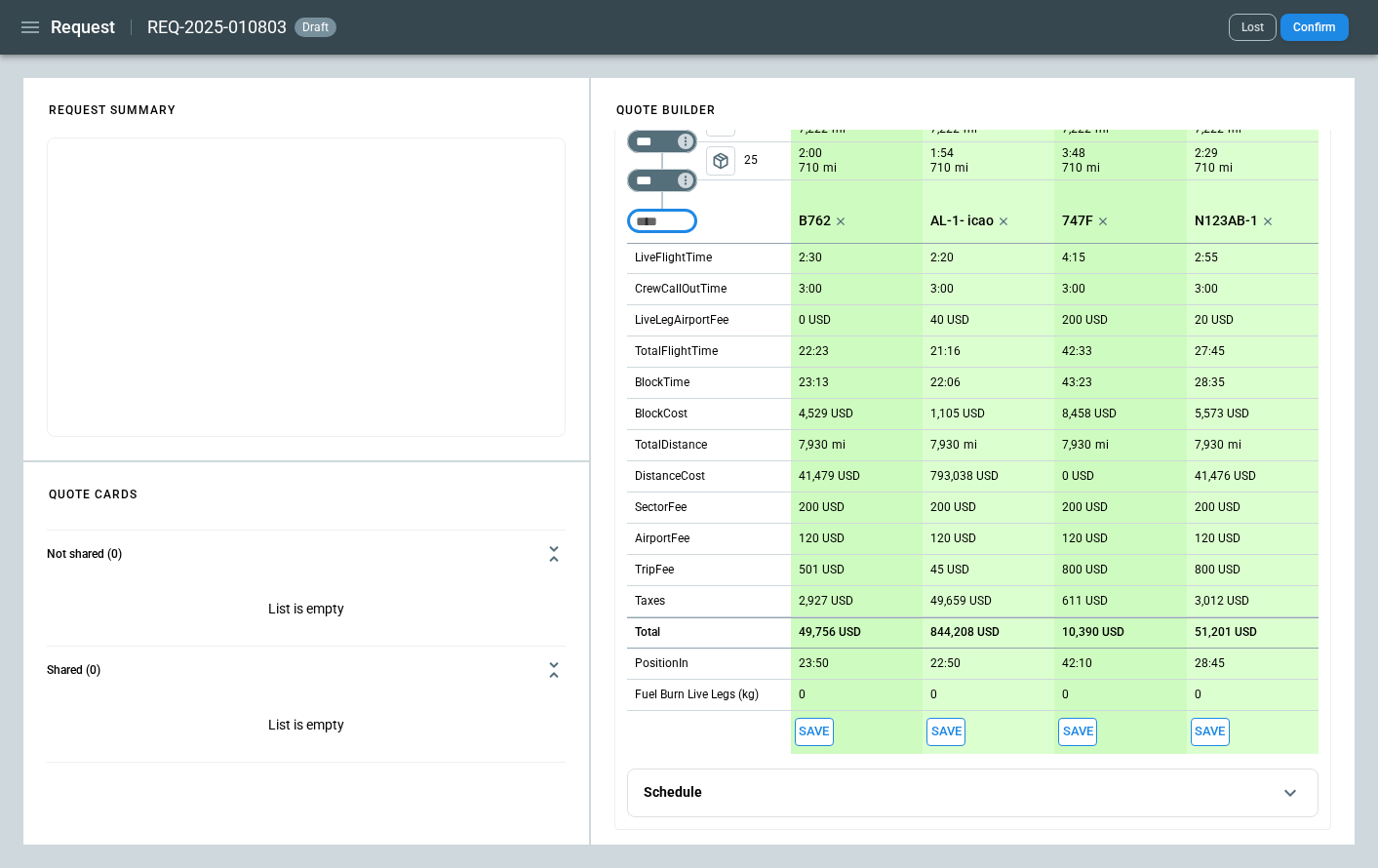 click on "Save" at bounding box center [814, 731] 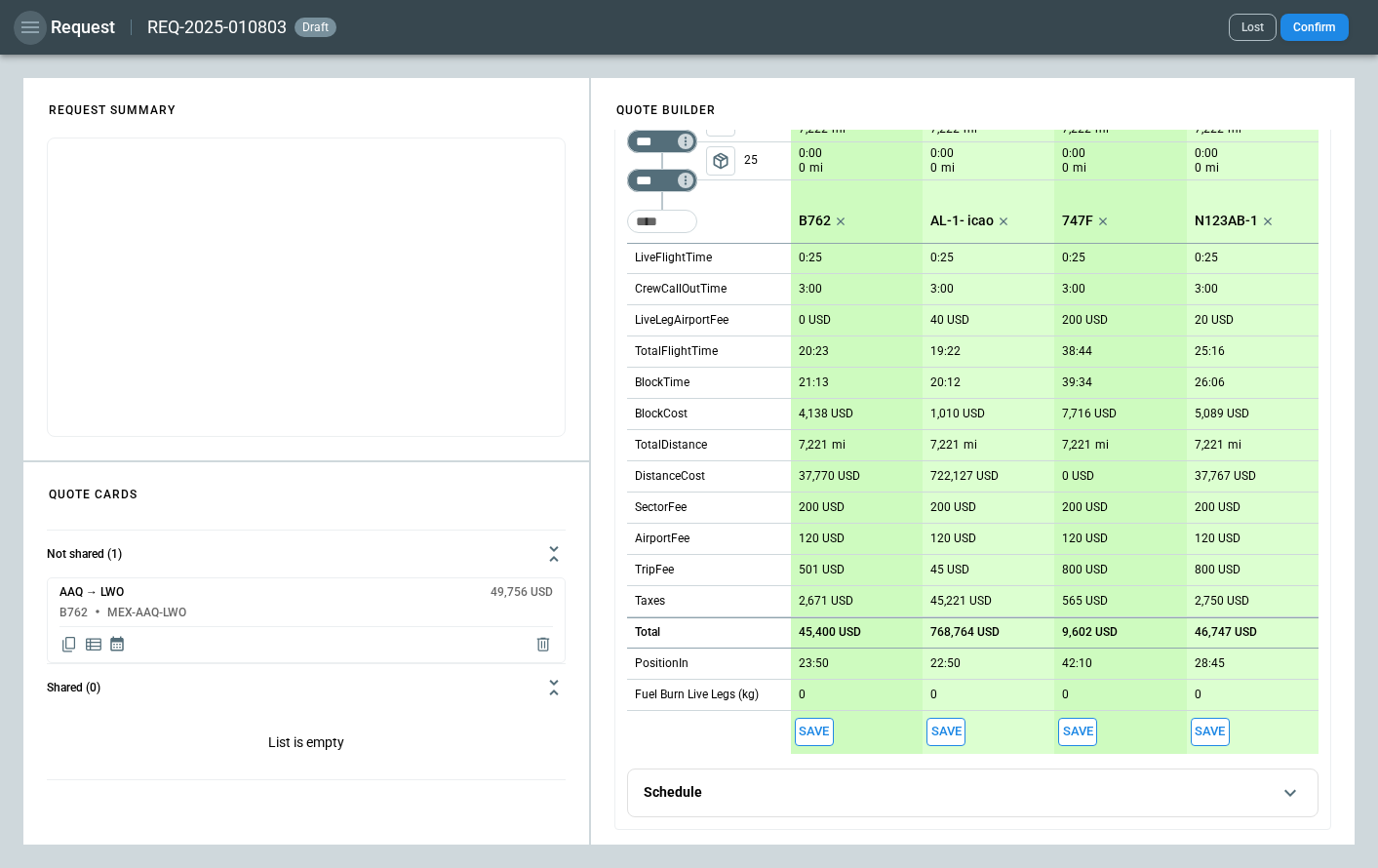 click 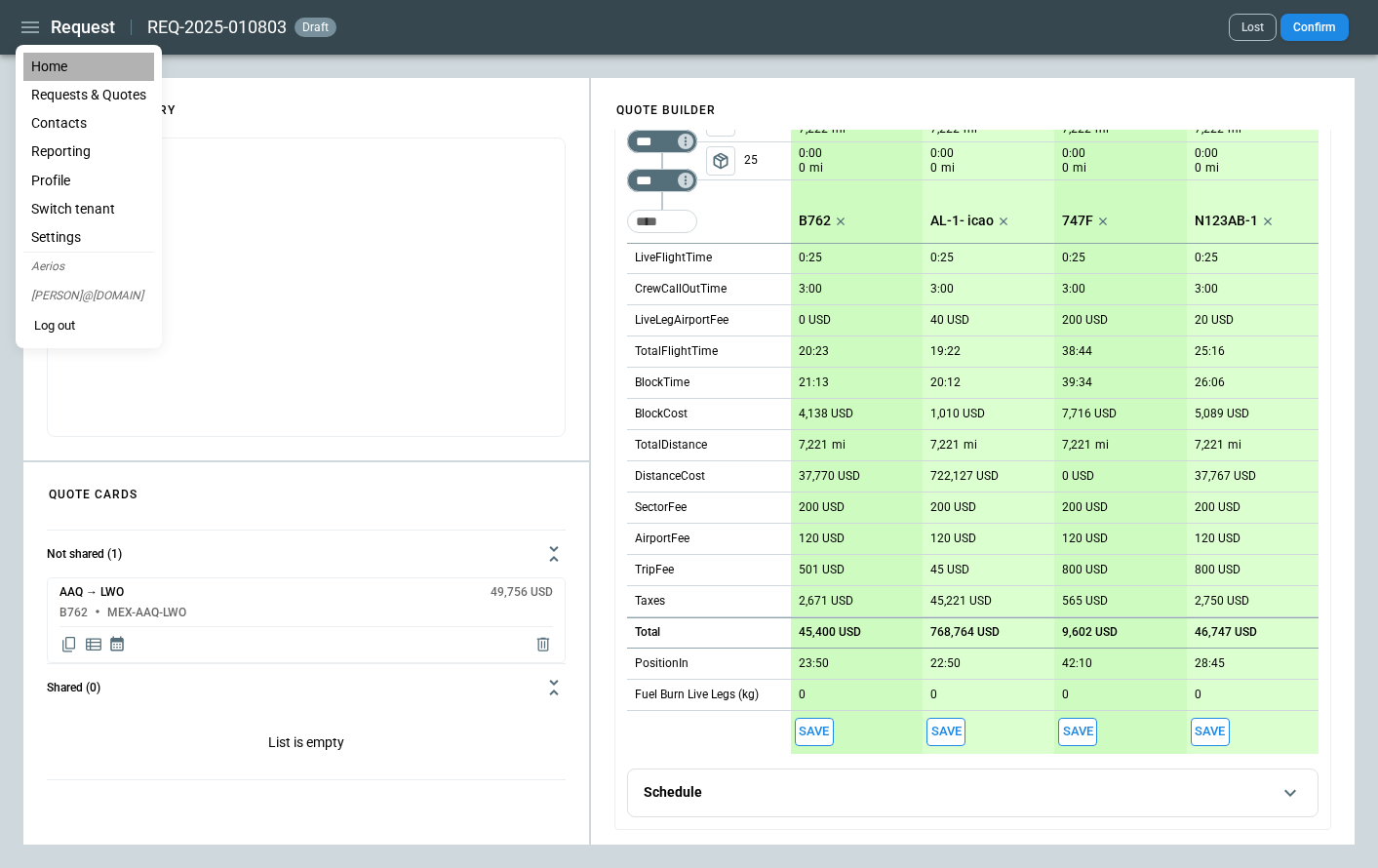 click on "Home" at bounding box center [89, 66] 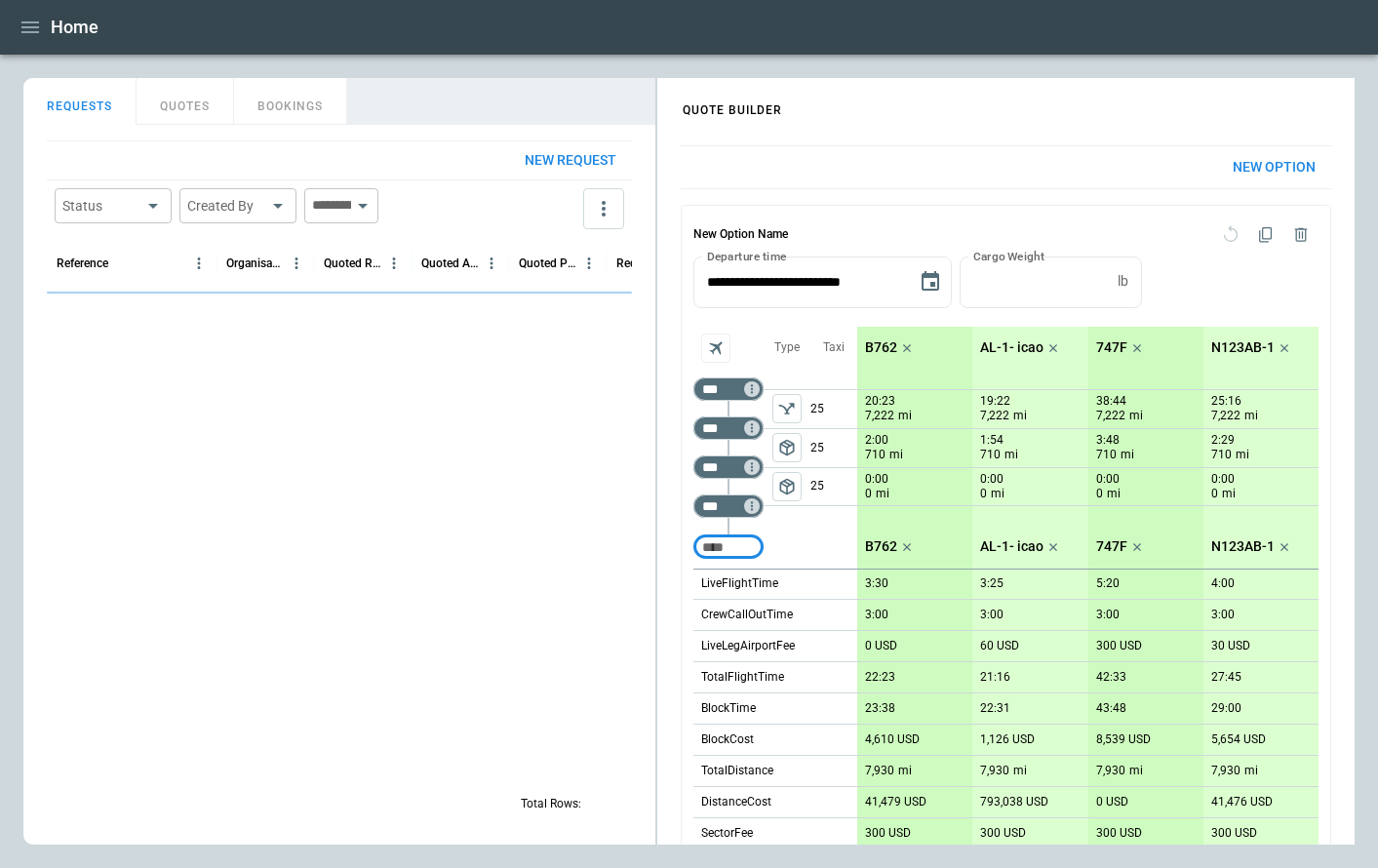 scroll, scrollTop: 326, scrollLeft: 0, axis: vertical 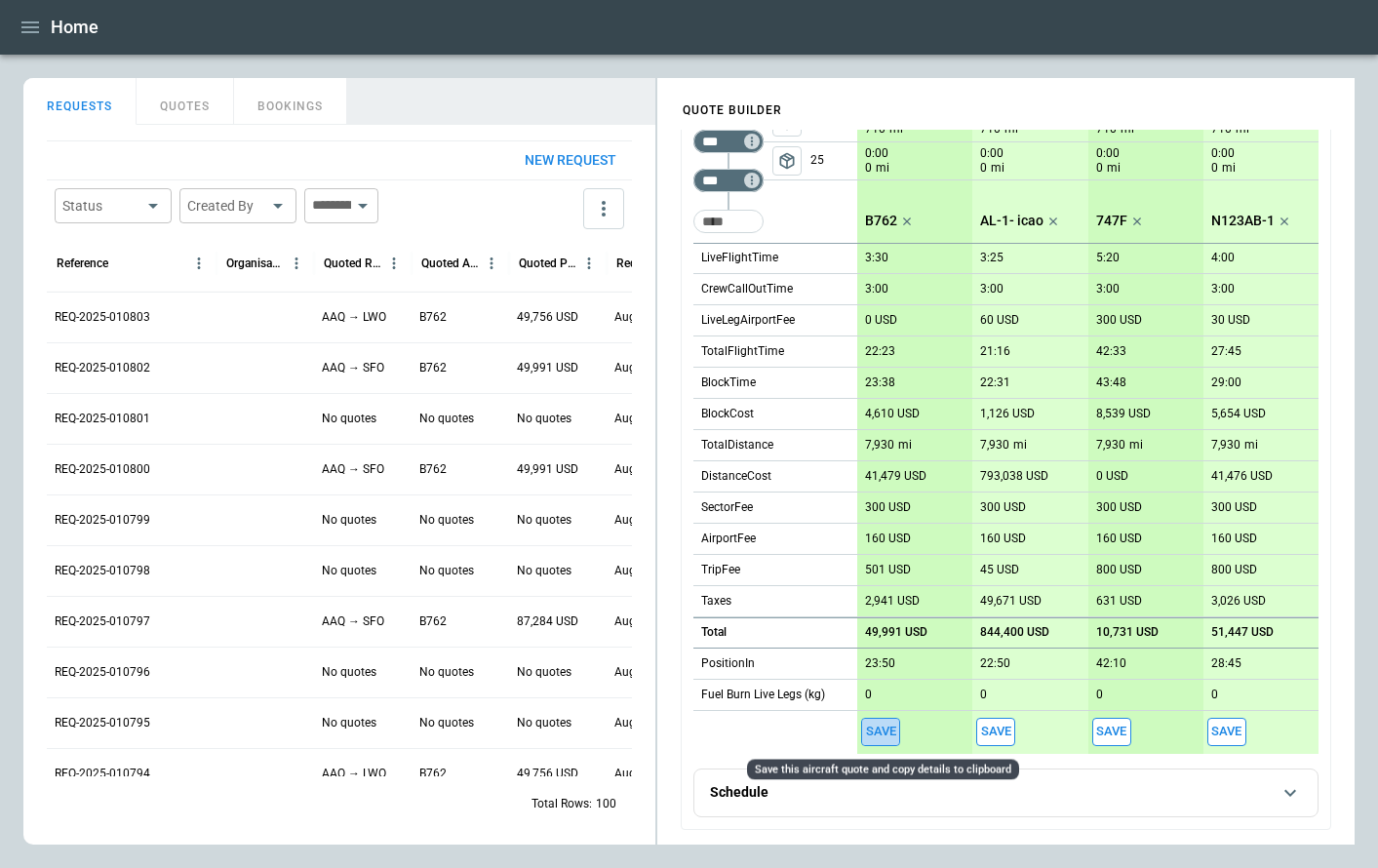 click on "Save" at bounding box center (881, 731) 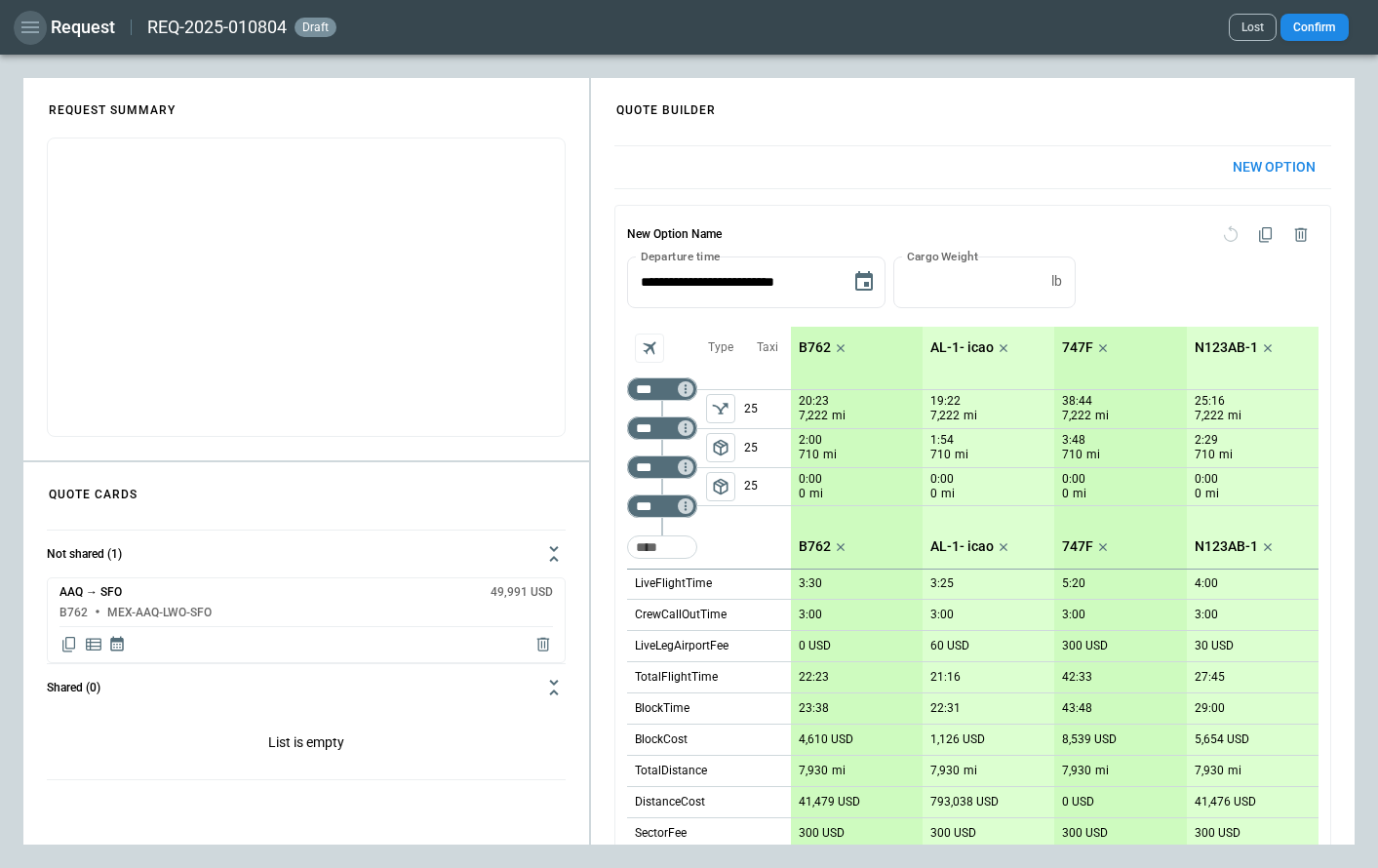 click 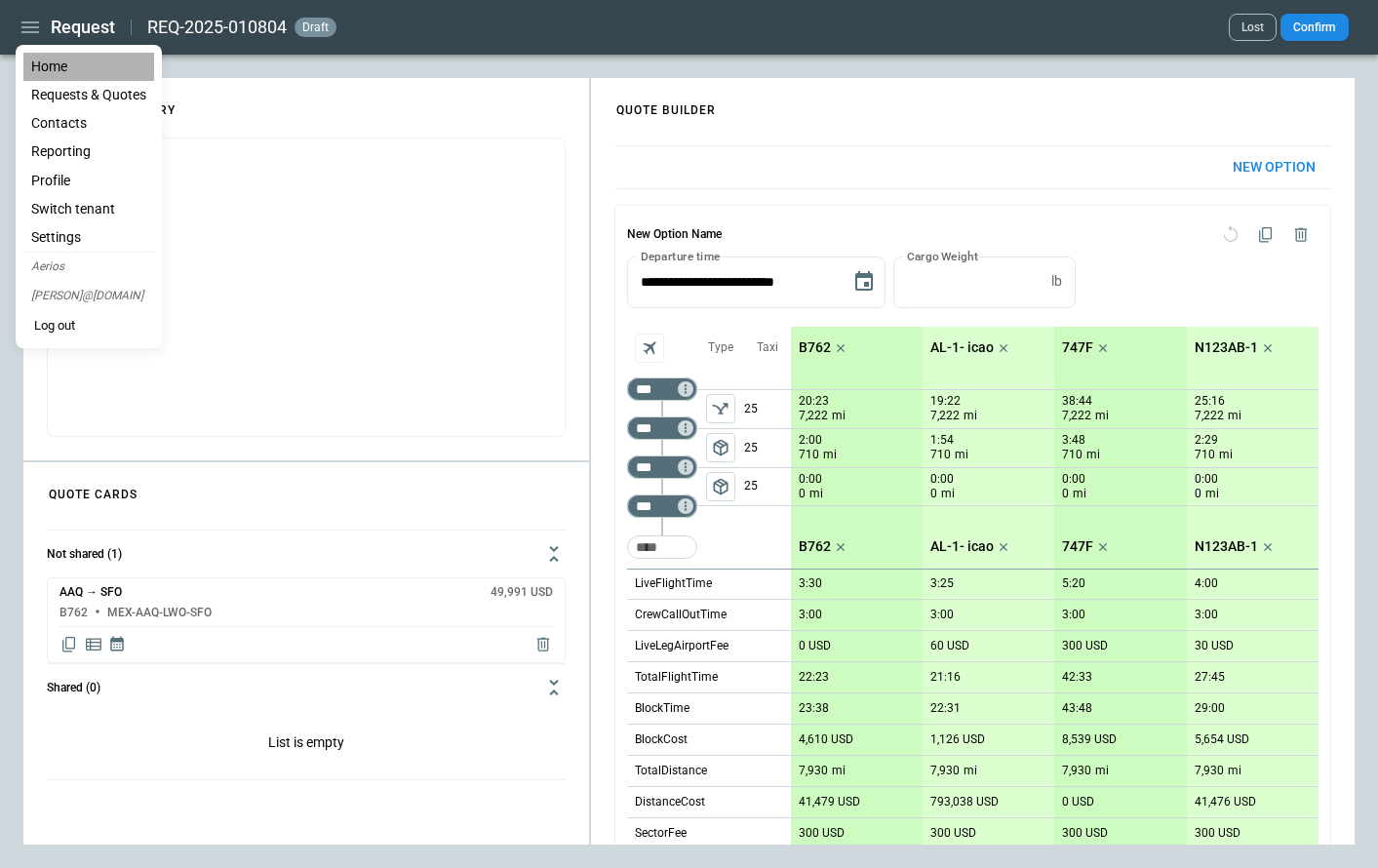 click on "Home" at bounding box center [89, 66] 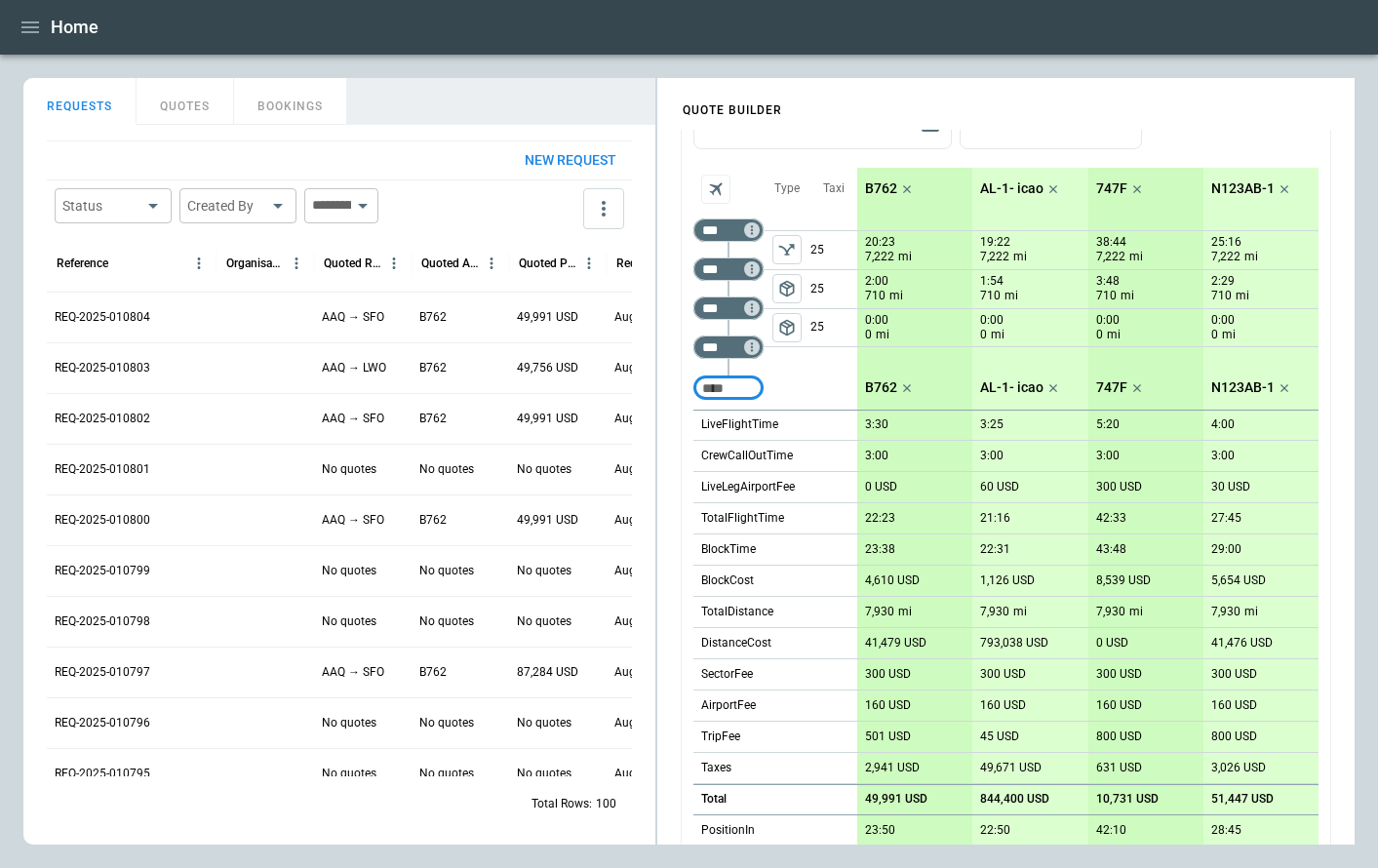 scroll, scrollTop: 326, scrollLeft: 0, axis: vertical 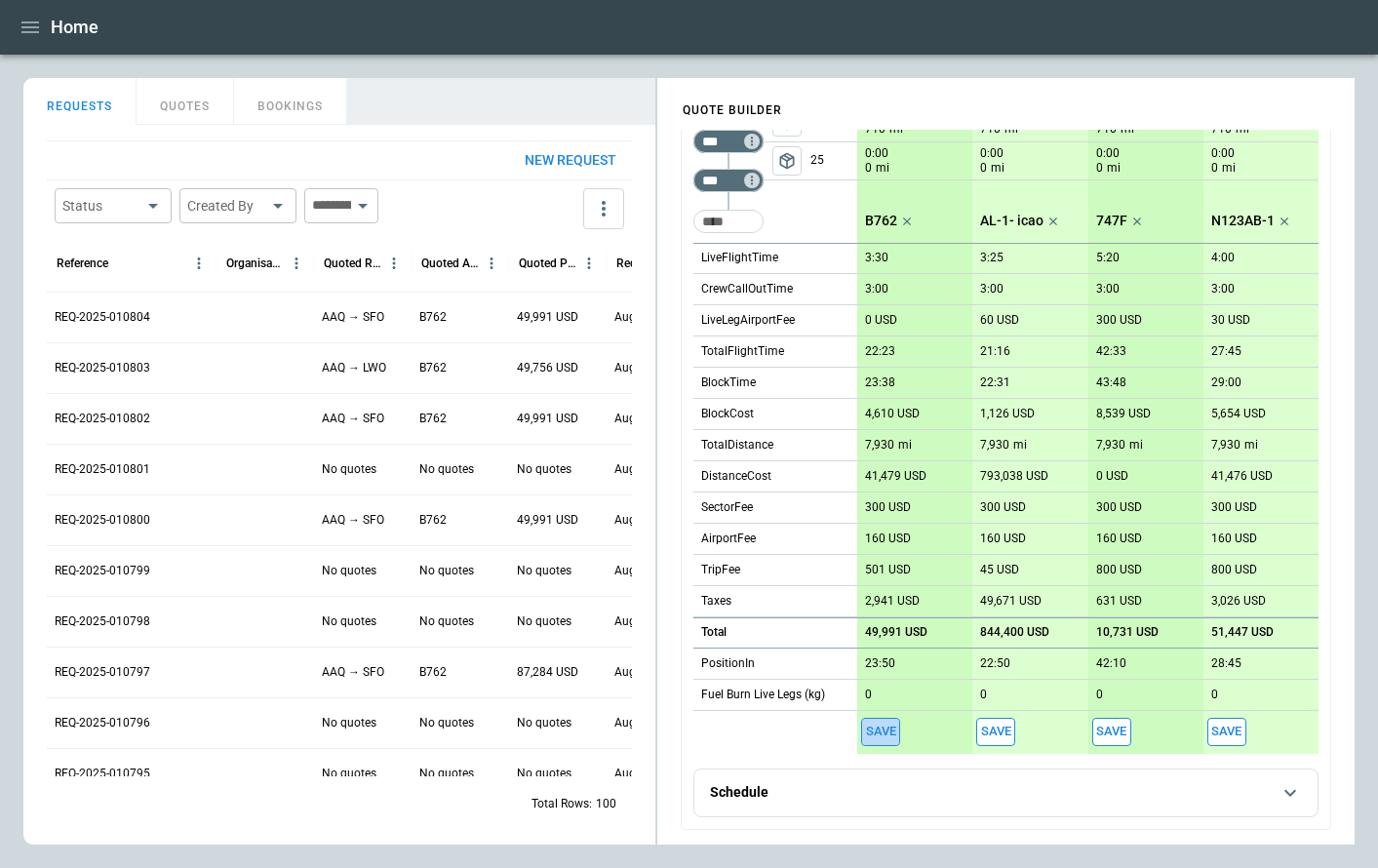 click on "Save" at bounding box center [881, 731] 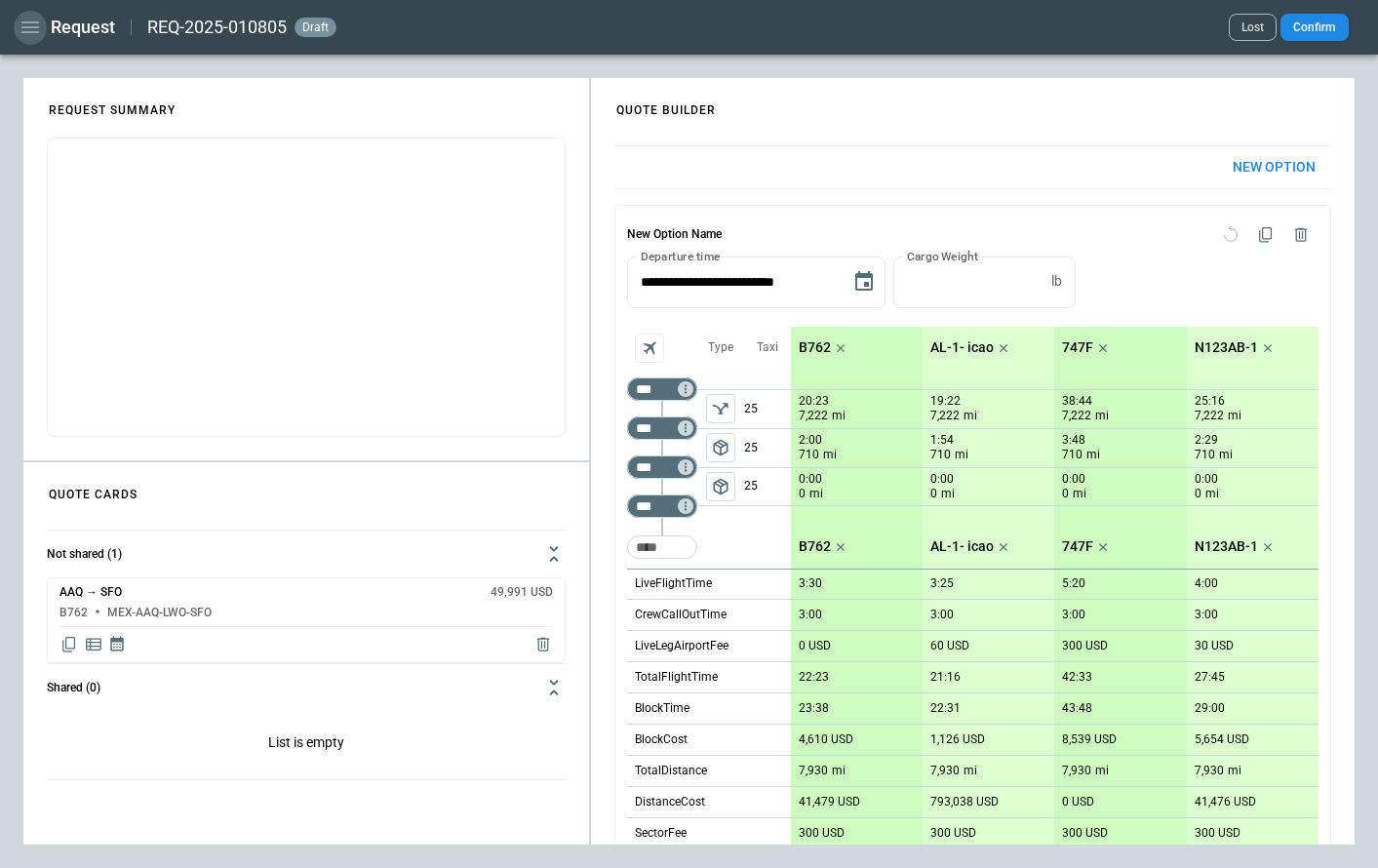 click 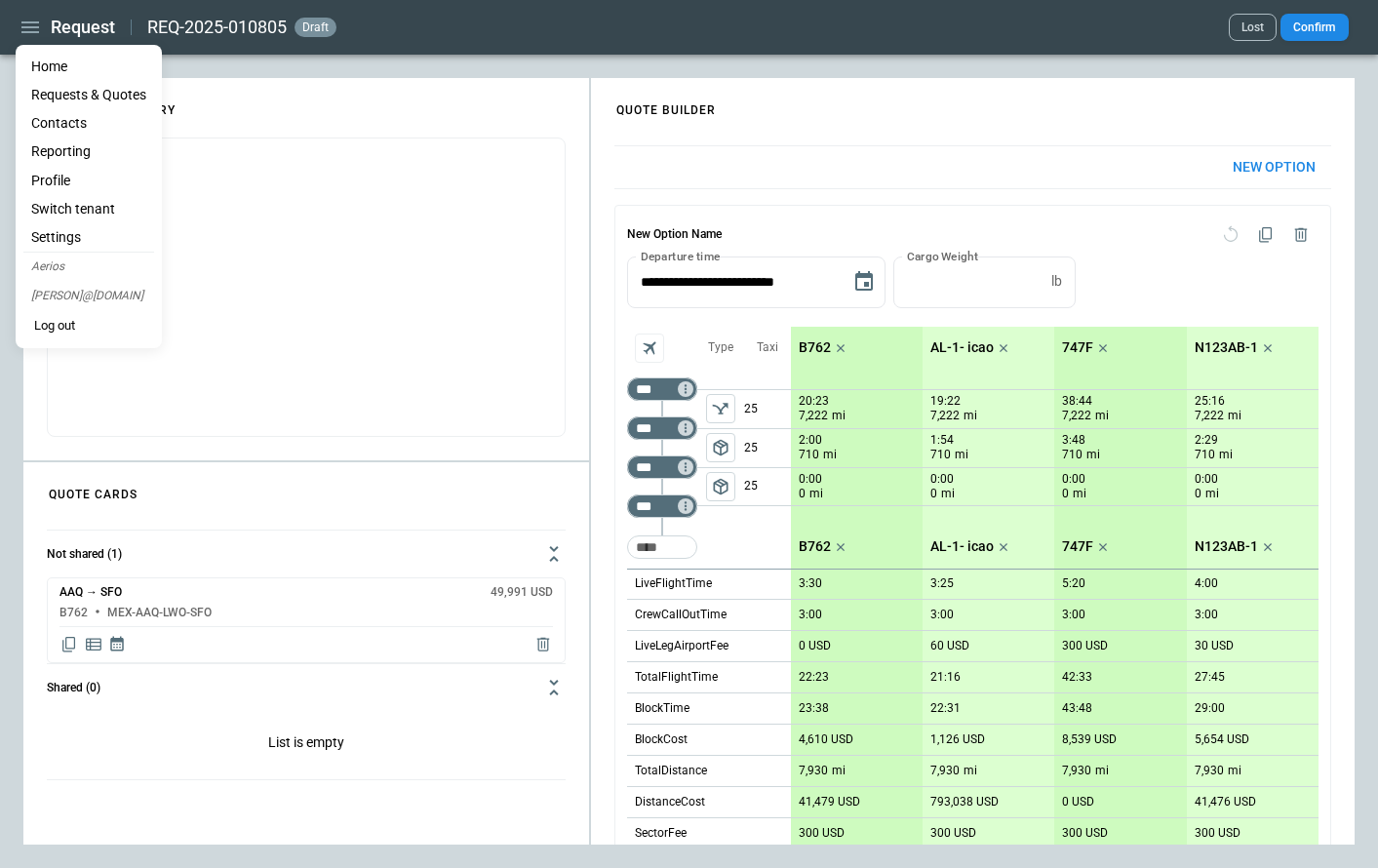 click on "Home" at bounding box center (89, 66) 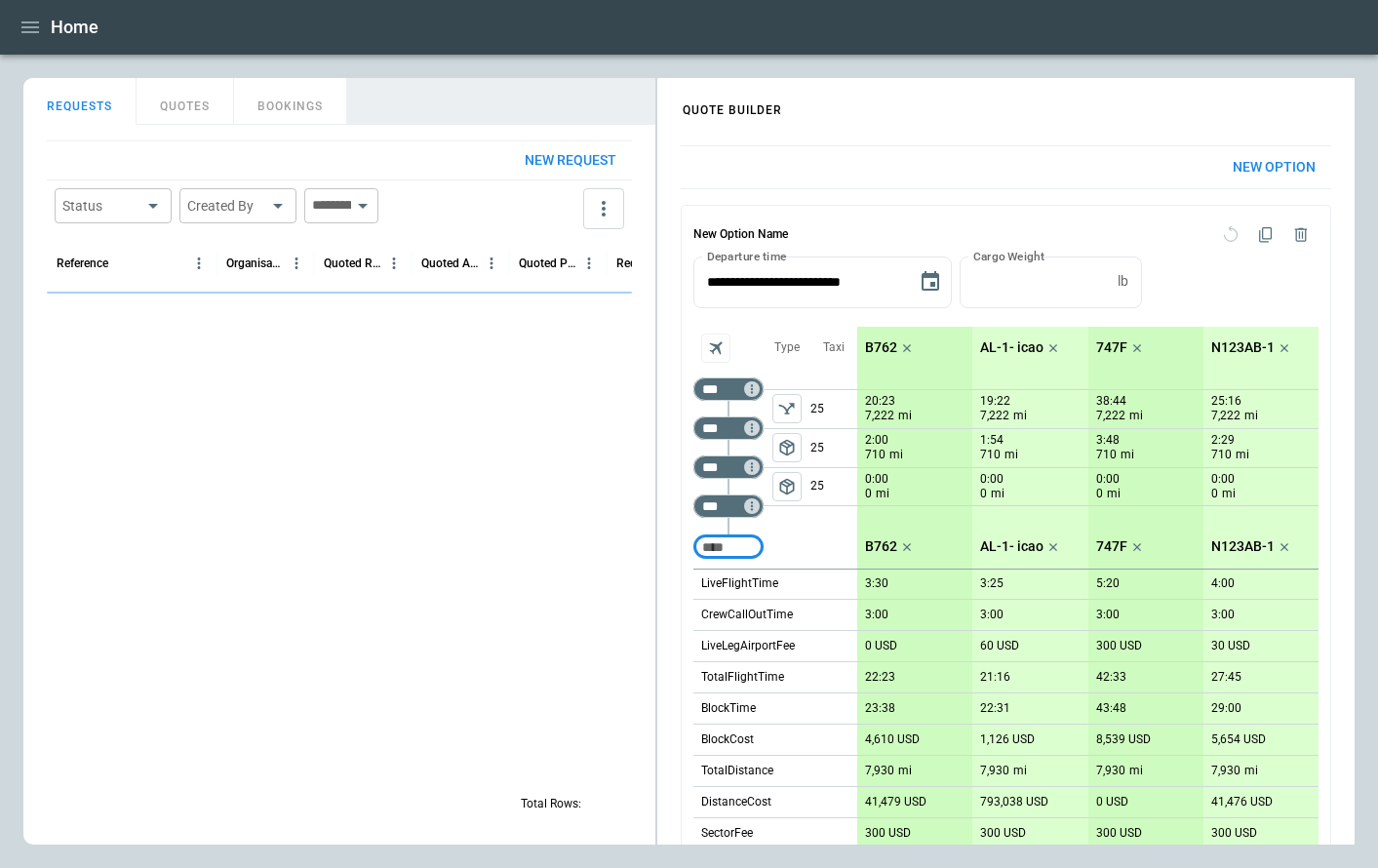 scroll, scrollTop: 326, scrollLeft: 0, axis: vertical 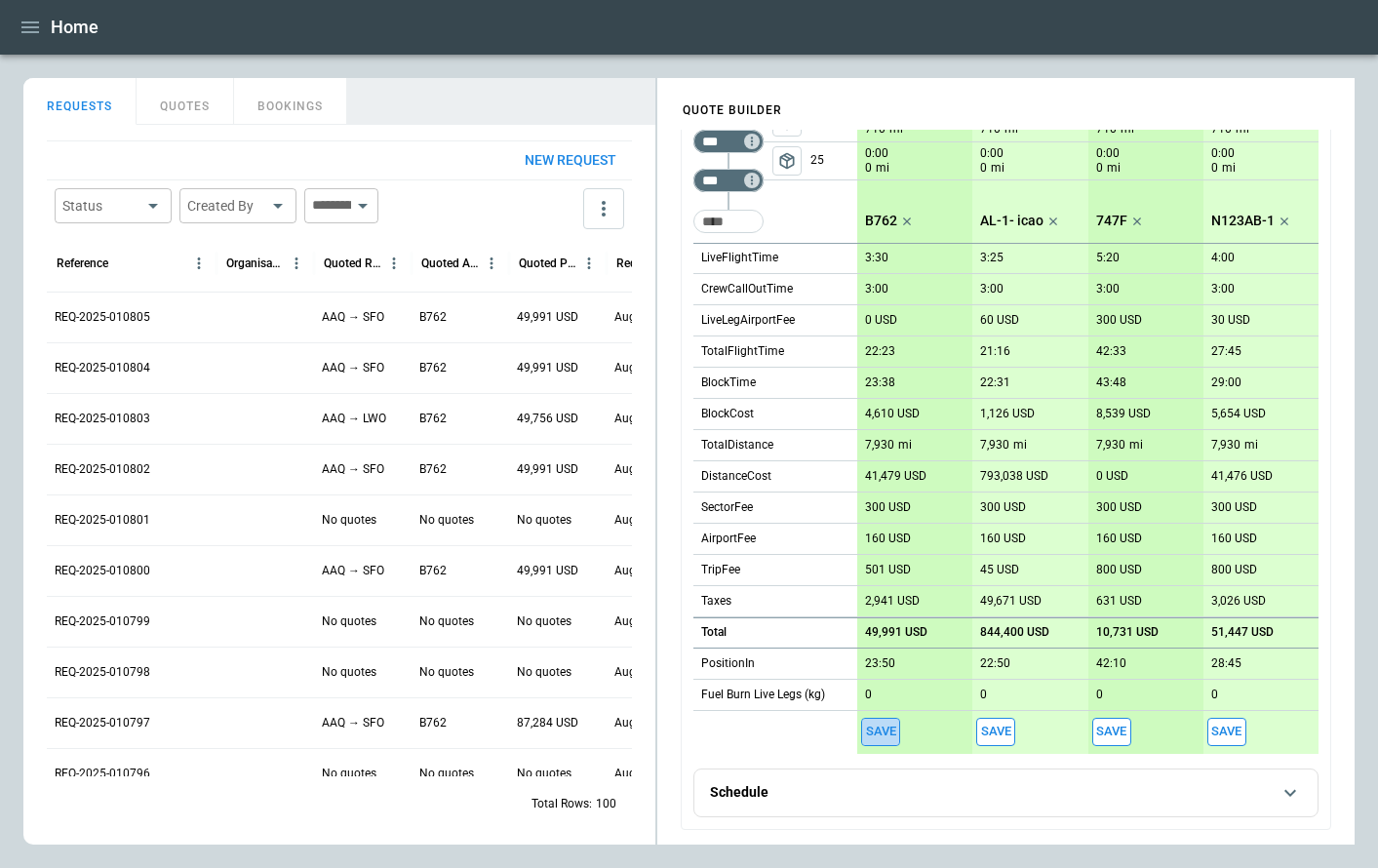 click on "Save" at bounding box center (881, 731) 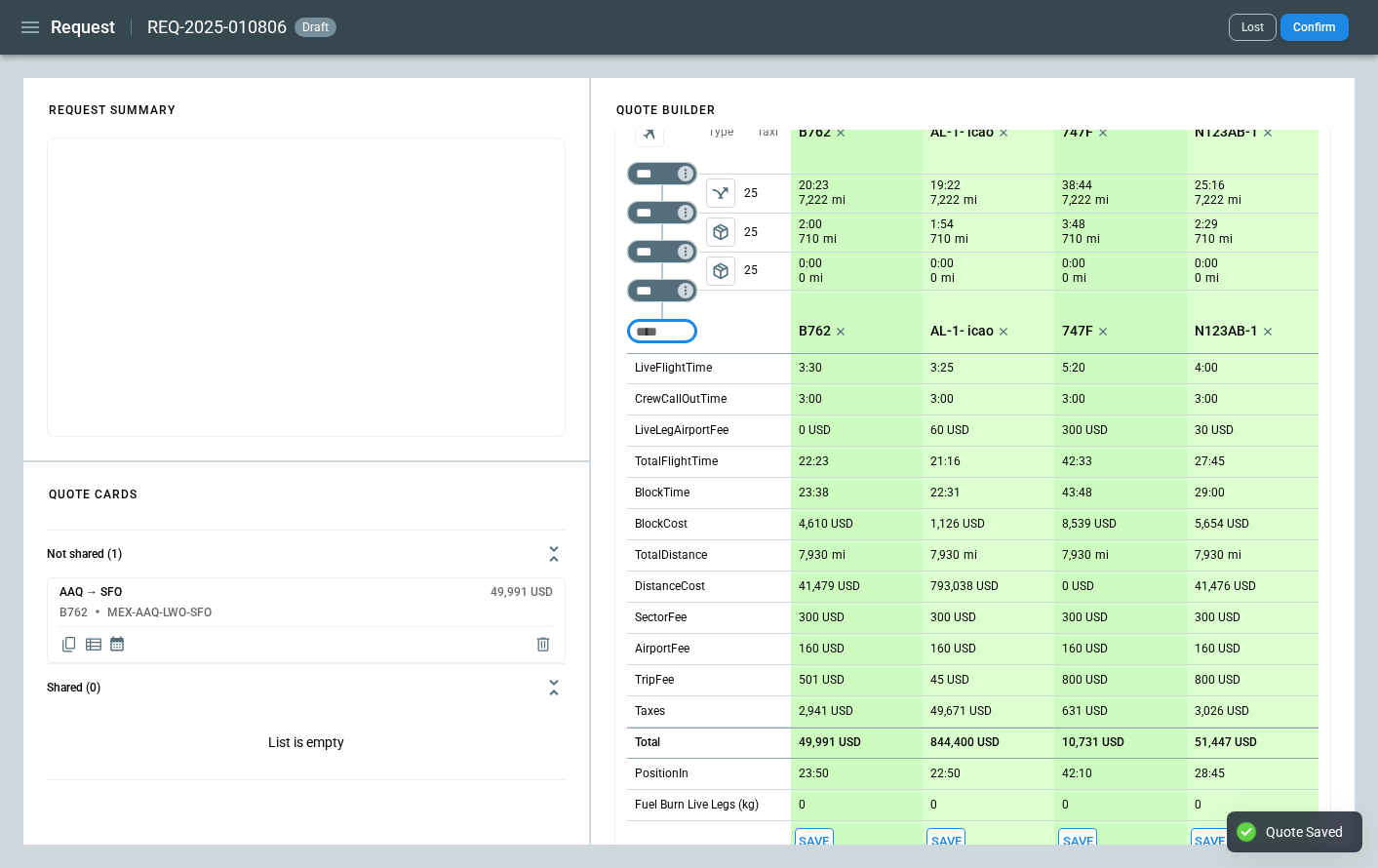 scroll, scrollTop: 0, scrollLeft: 0, axis: both 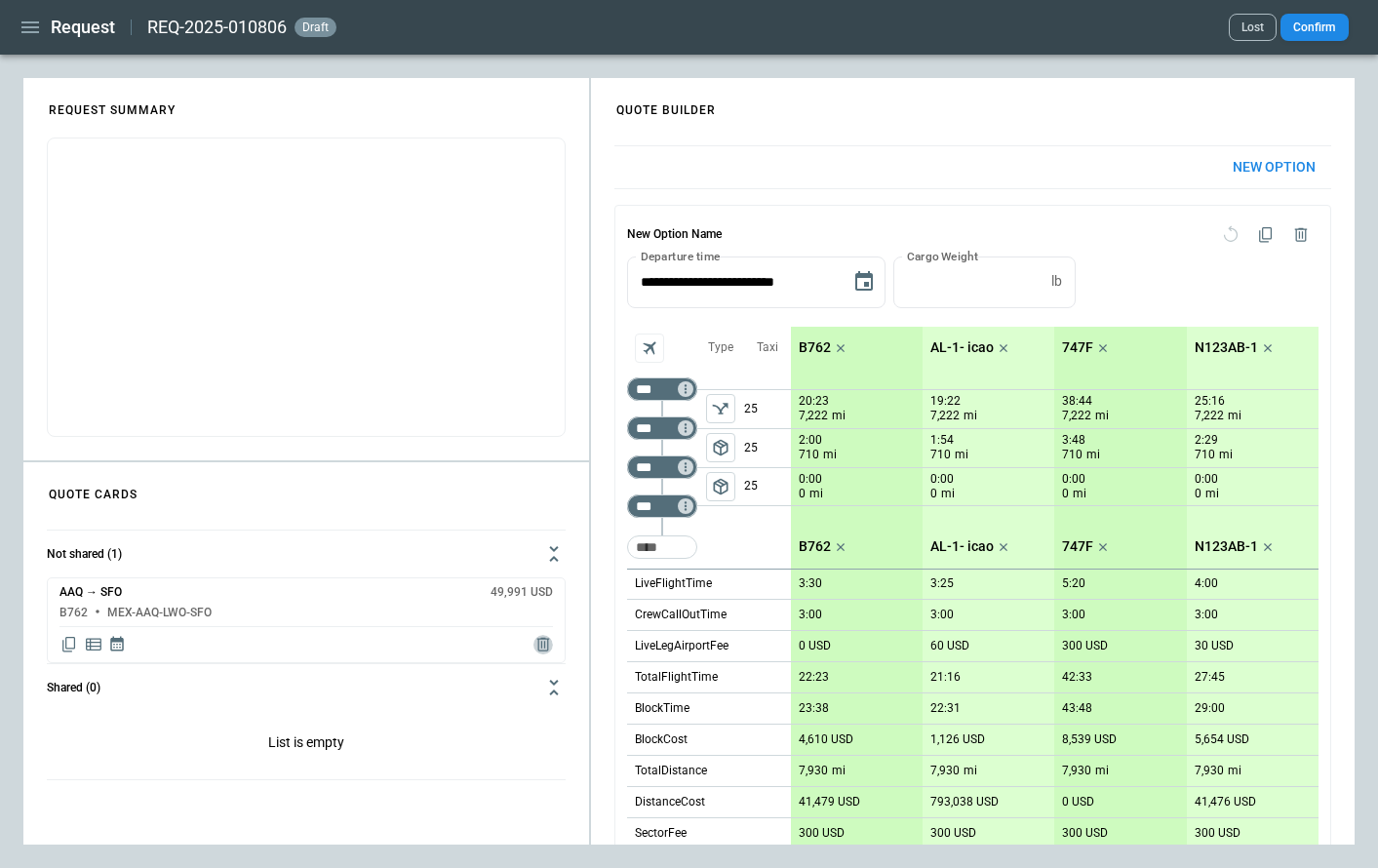 click 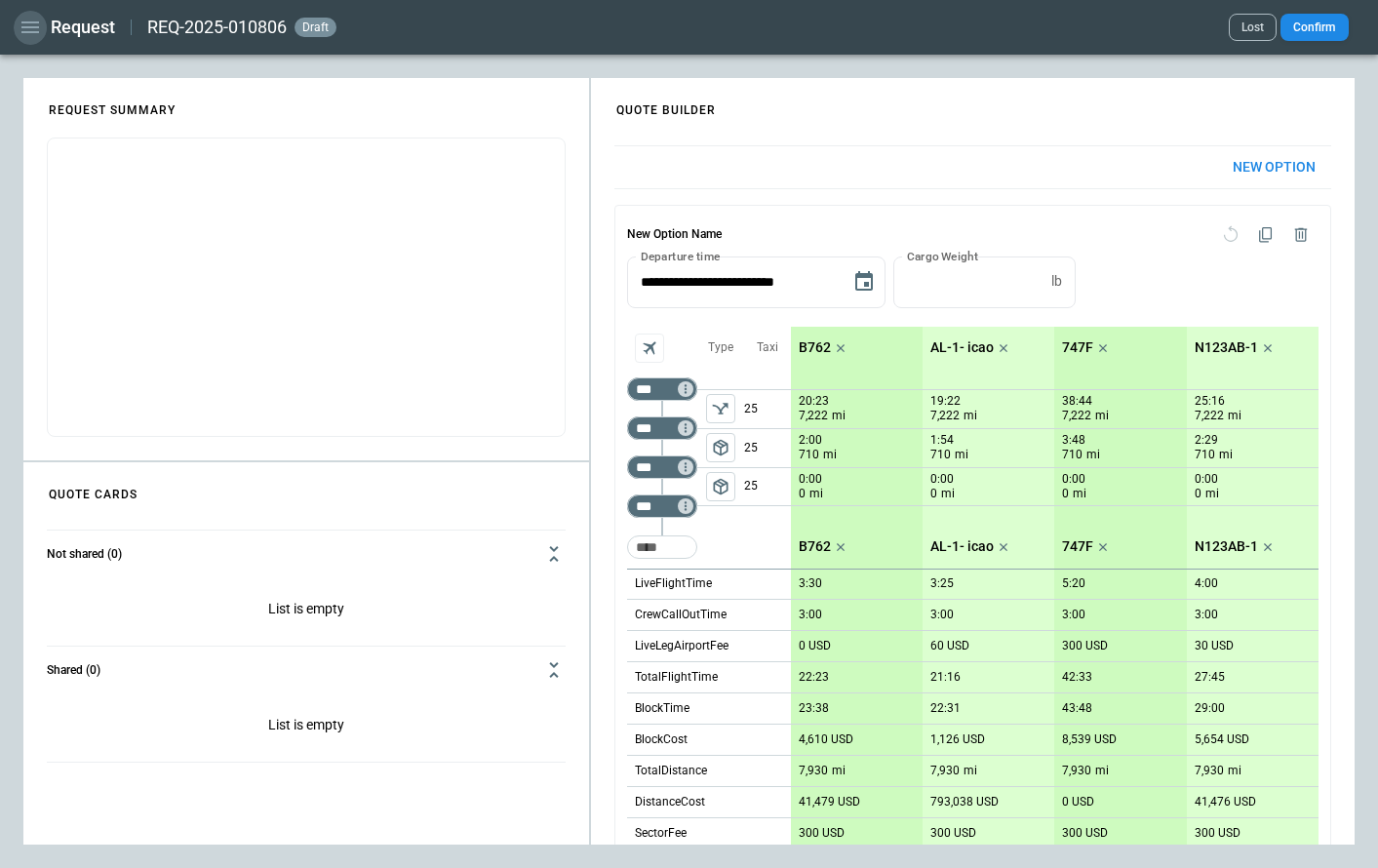 click 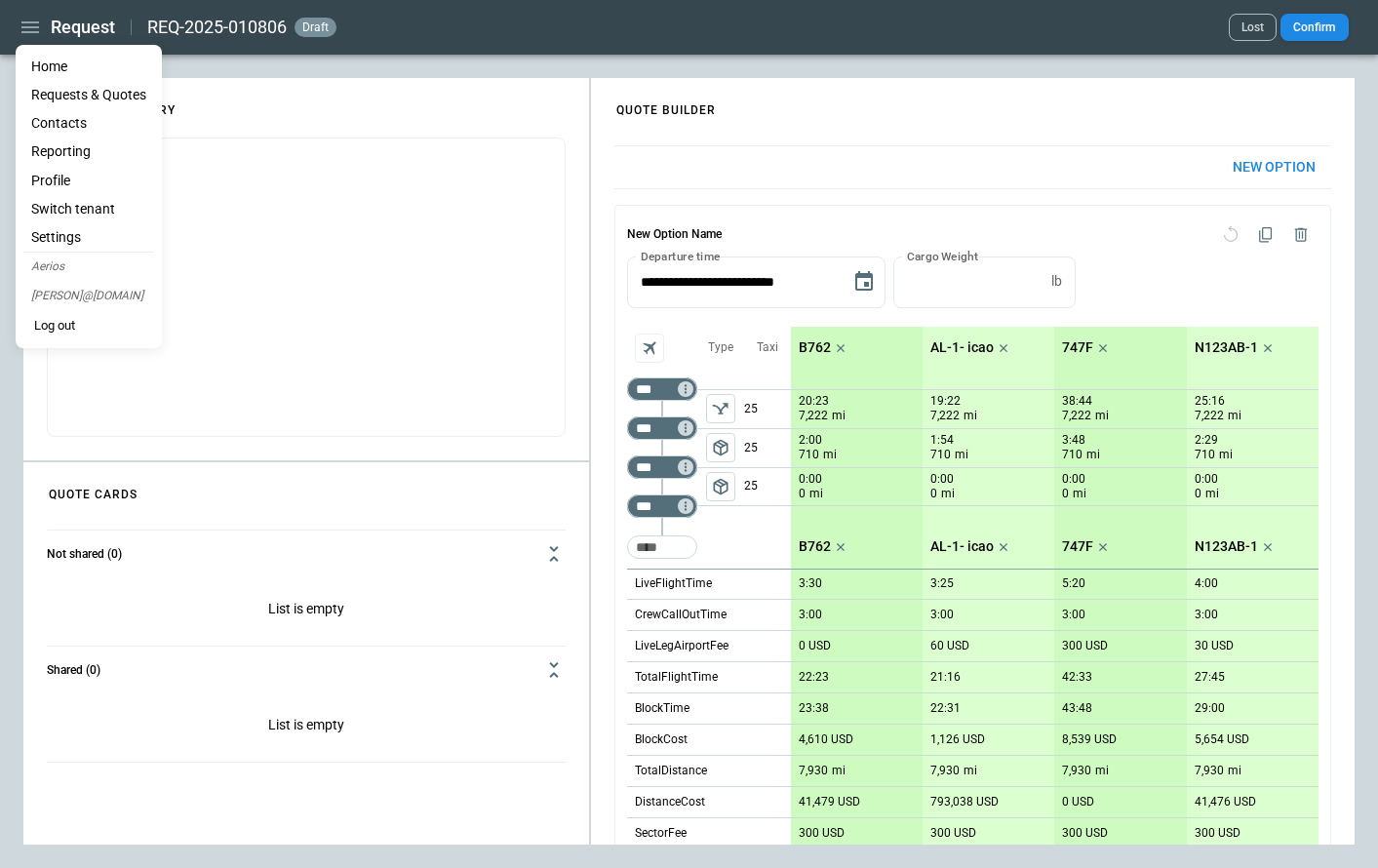 click on "Home" at bounding box center (89, 66) 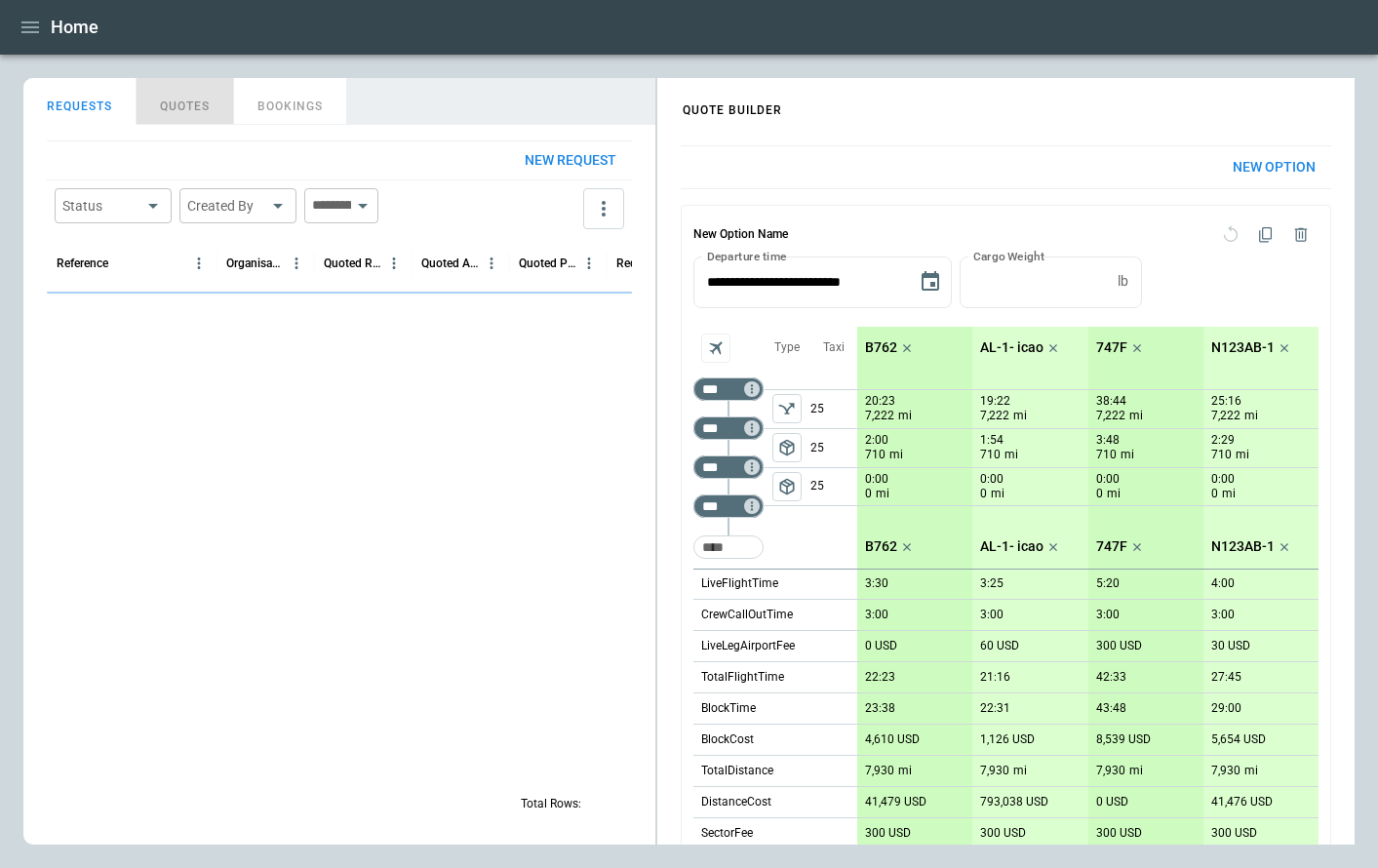 click on "QUOTES" at bounding box center (185, 101) 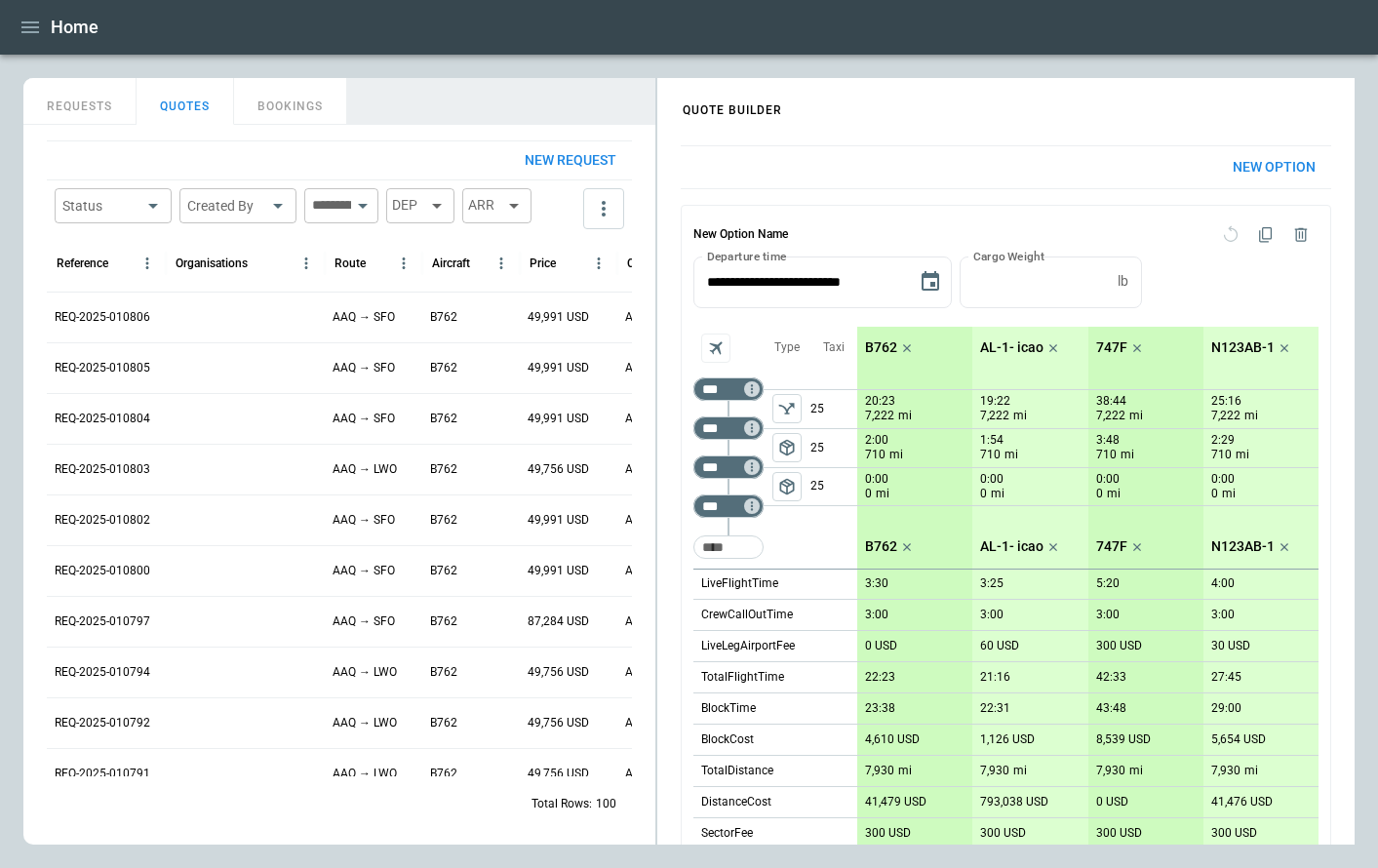 scroll, scrollTop: 0, scrollLeft: 222, axis: horizontal 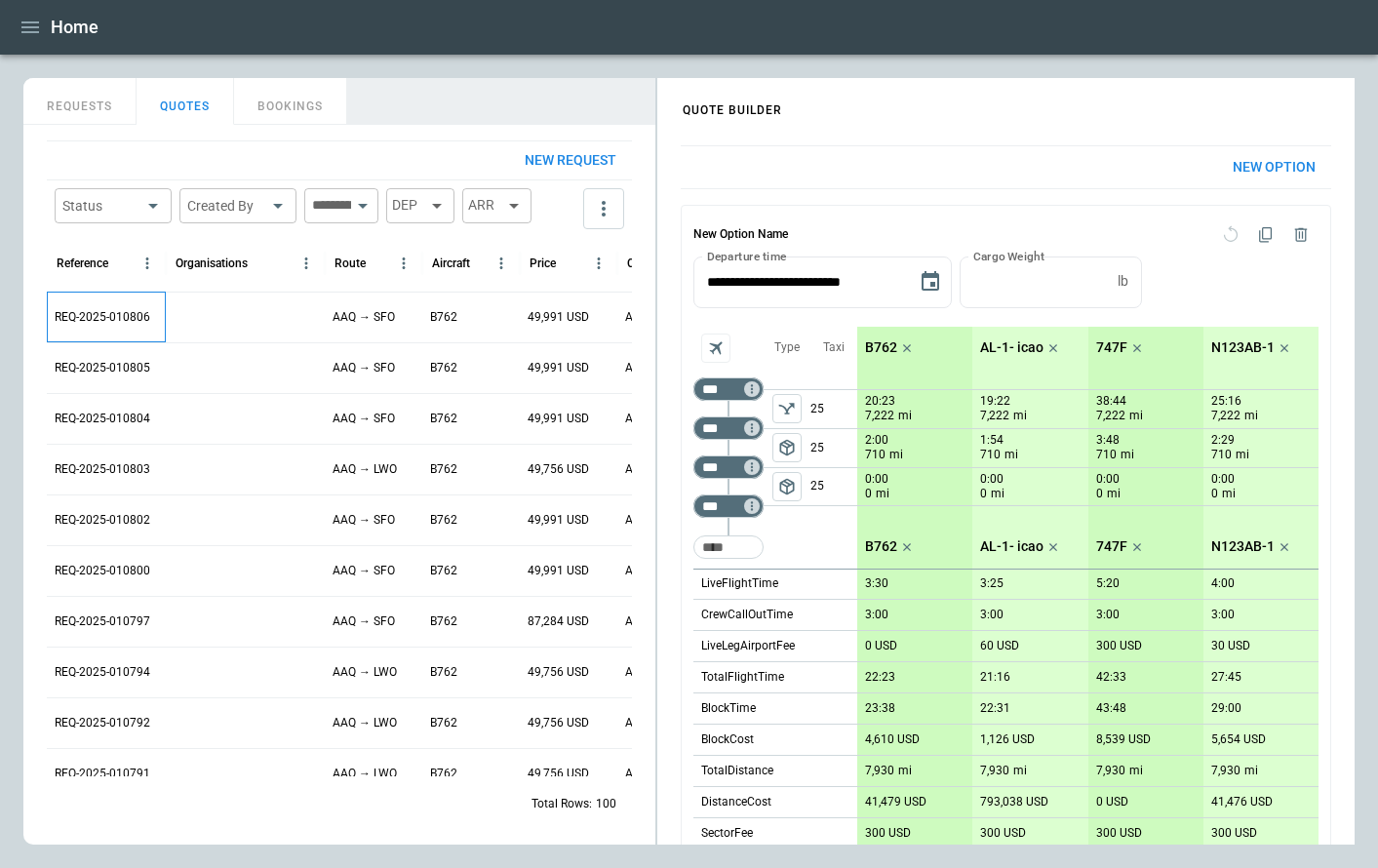 click on "REQ-2025-010806" at bounding box center [102, 317] 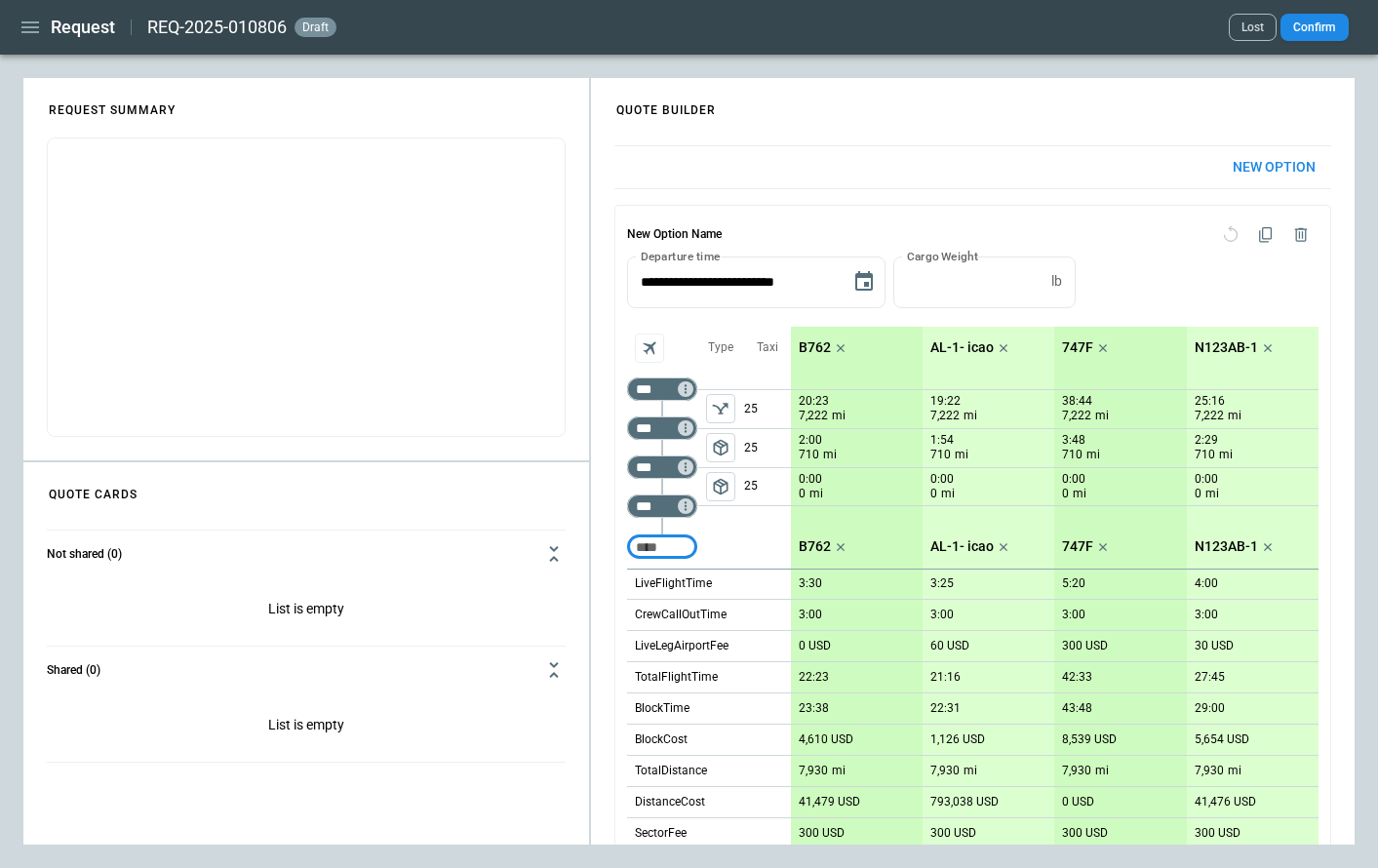 scroll, scrollTop: 326, scrollLeft: 0, axis: vertical 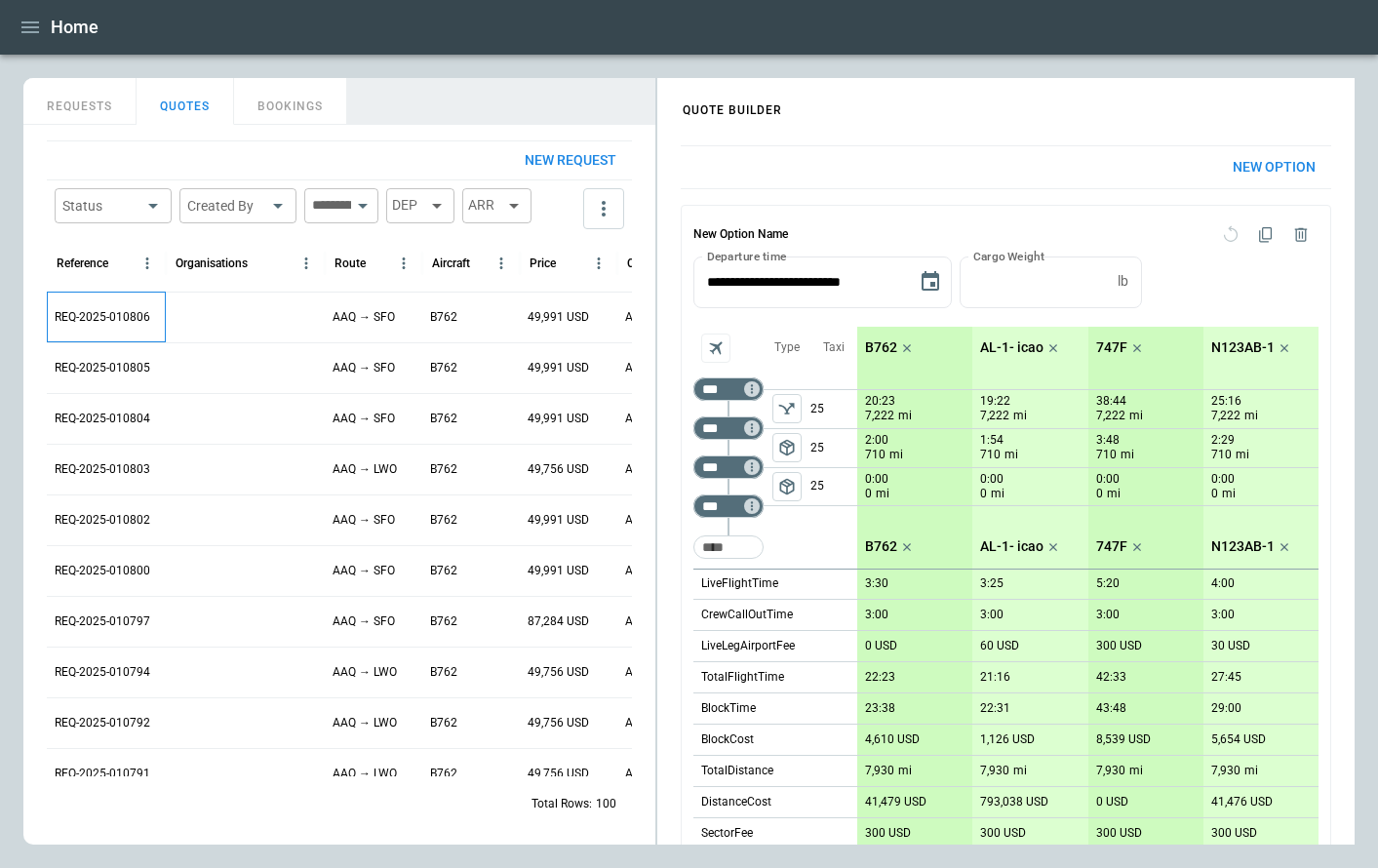 click on "REQ-2025-010806" at bounding box center [102, 317] 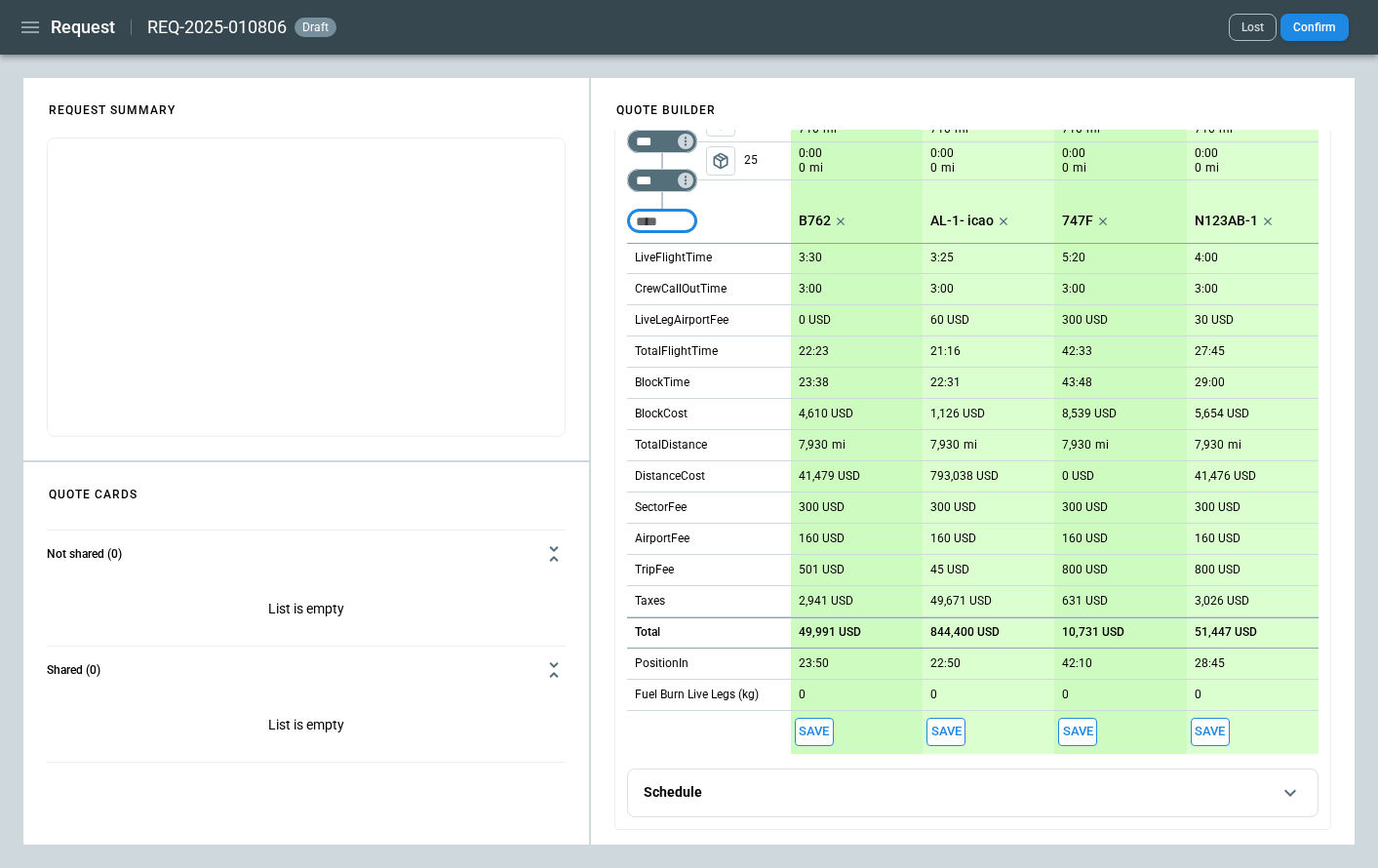 scroll, scrollTop: 0, scrollLeft: 0, axis: both 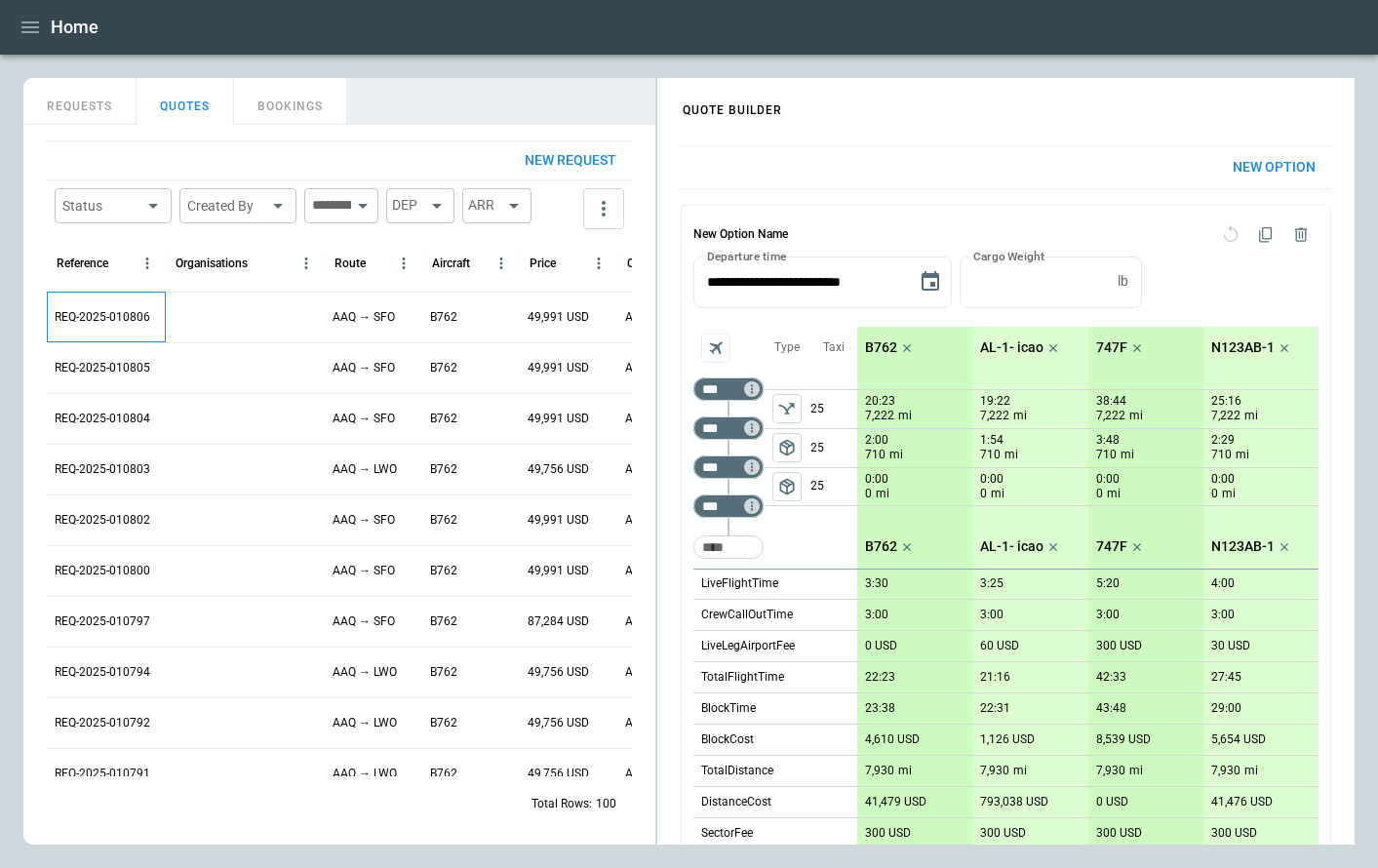 click on "REQ-2025-010806" at bounding box center [102, 317] 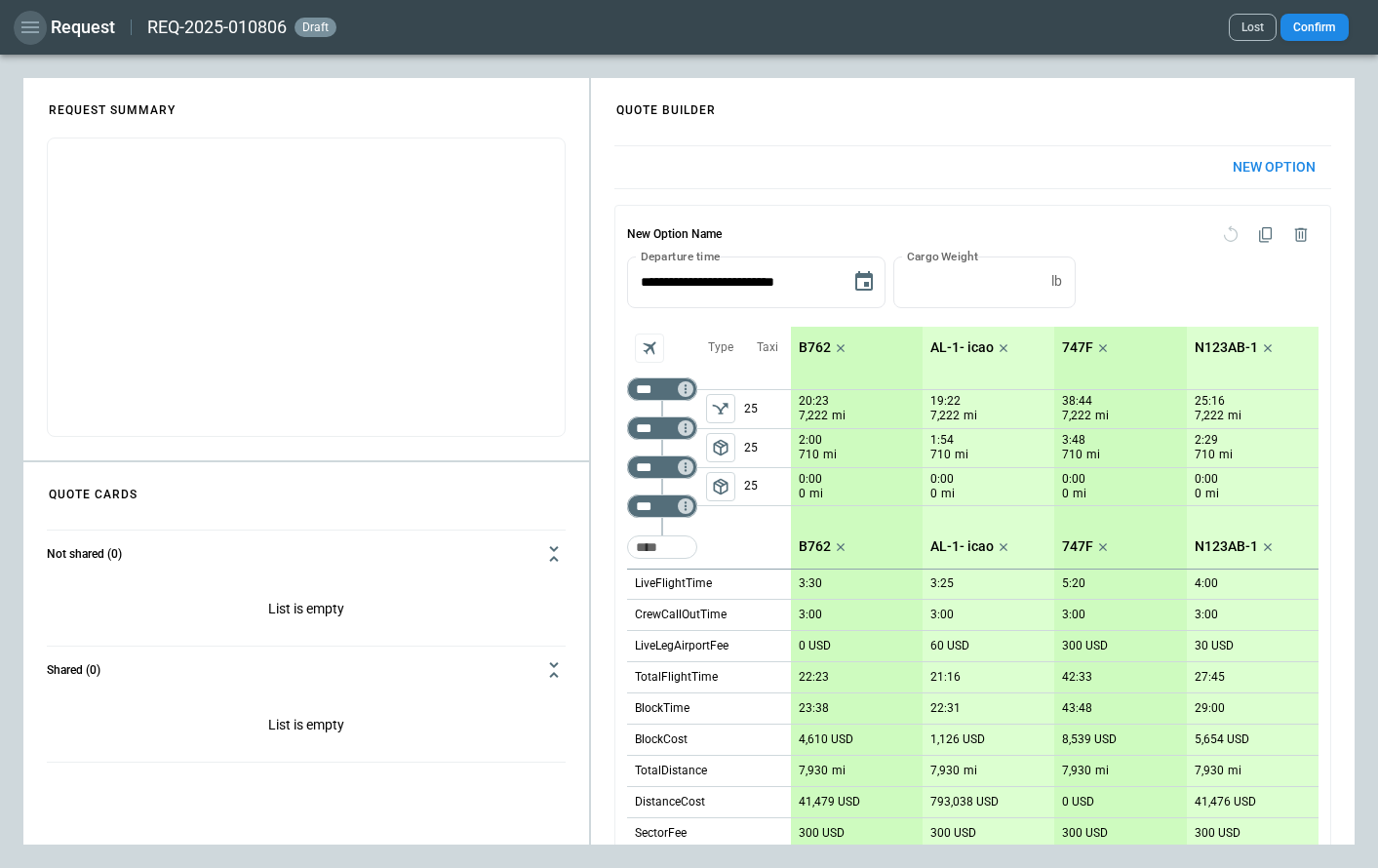 click 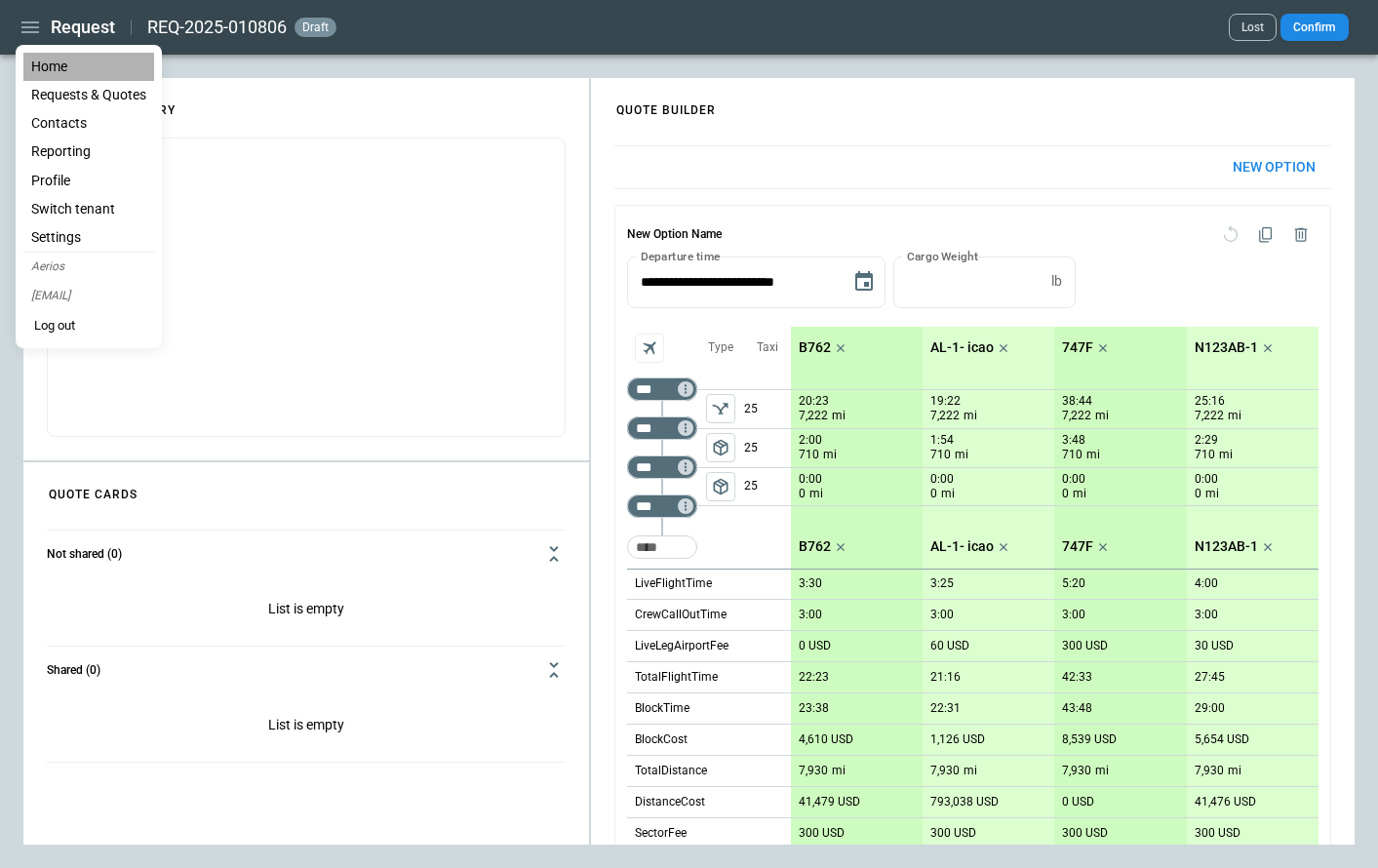 click on "Home" at bounding box center (89, 66) 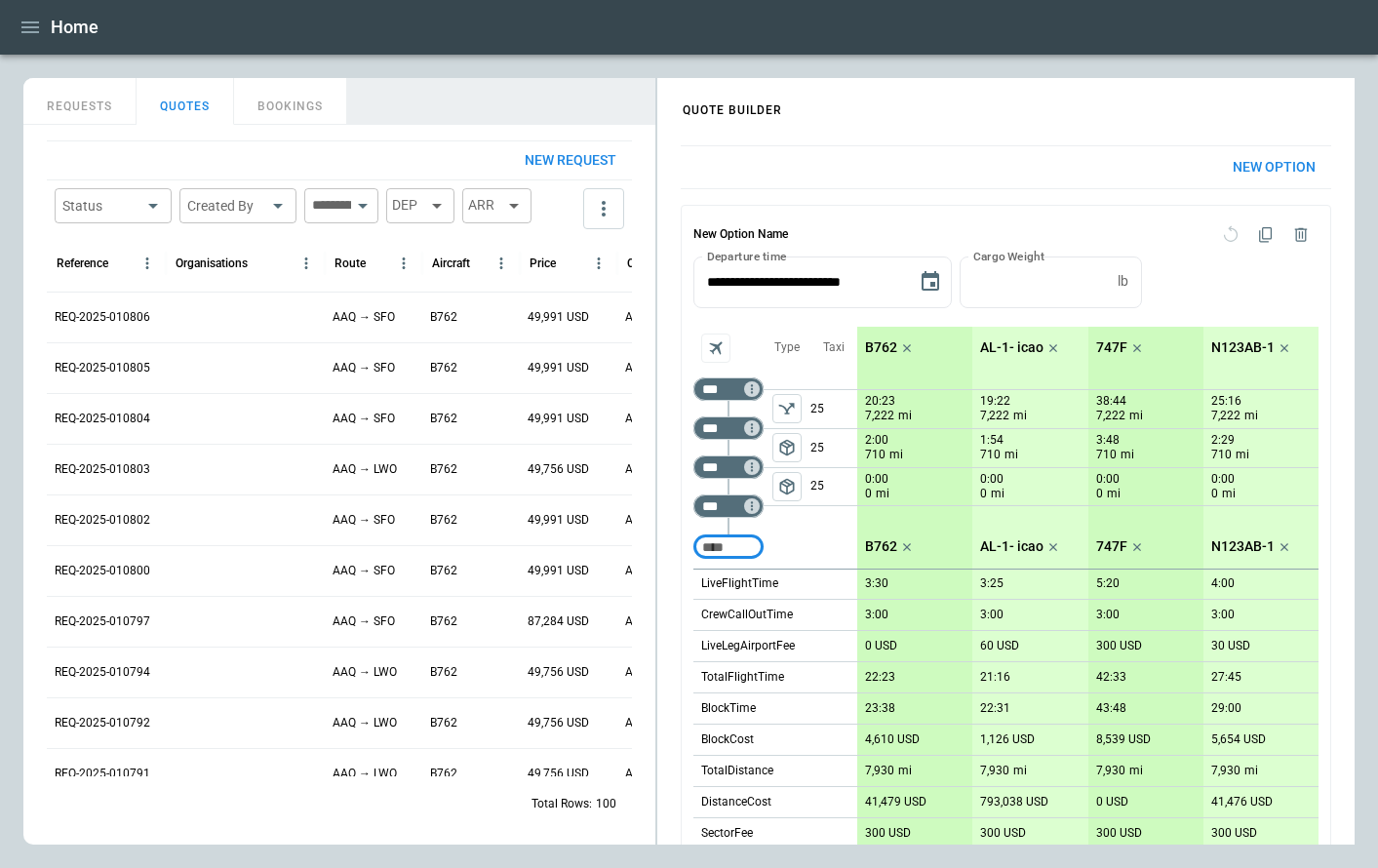 scroll, scrollTop: 0, scrollLeft: 257, axis: horizontal 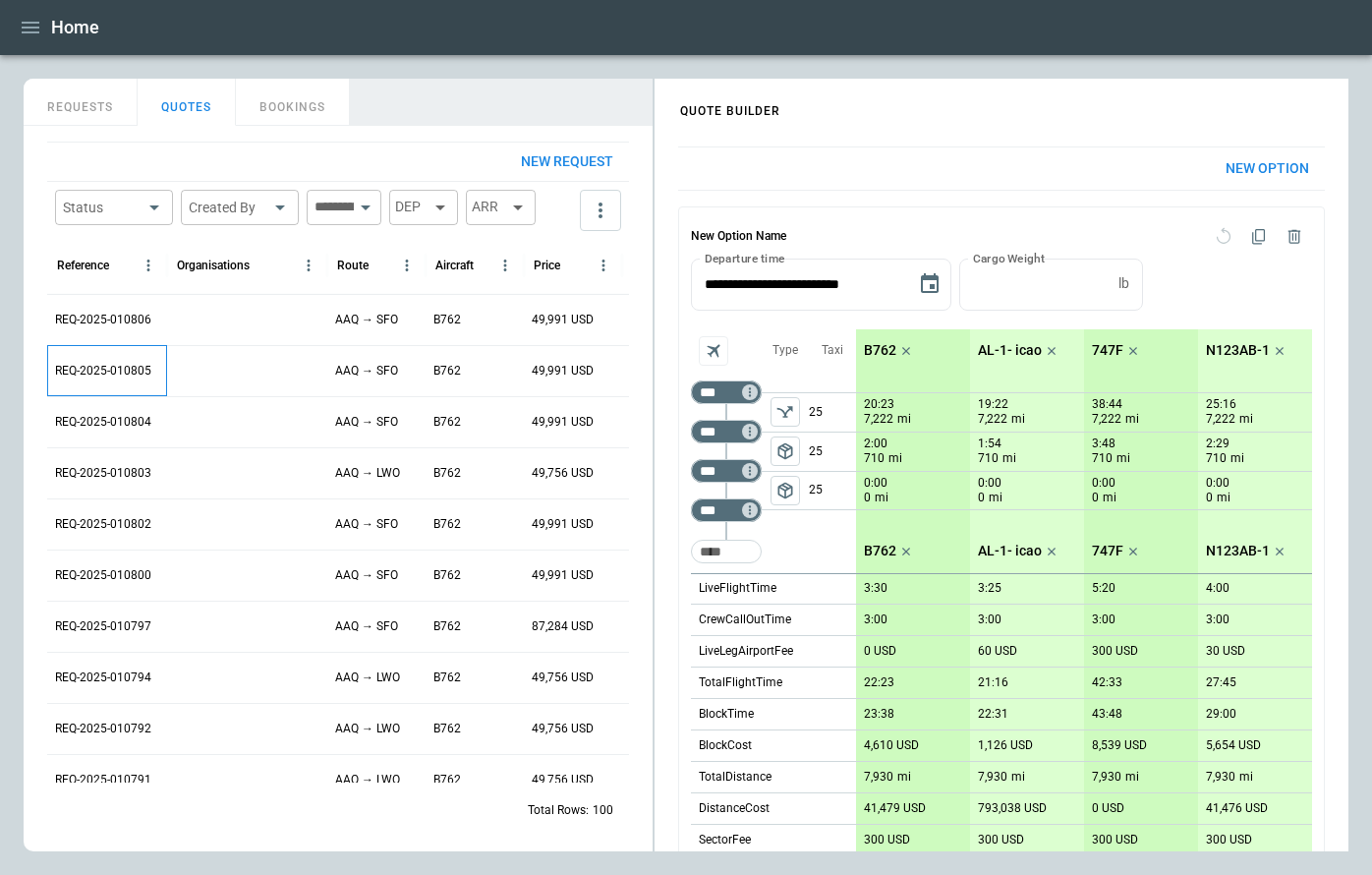 click on "REQ-2025-010805" at bounding box center (107, 371) 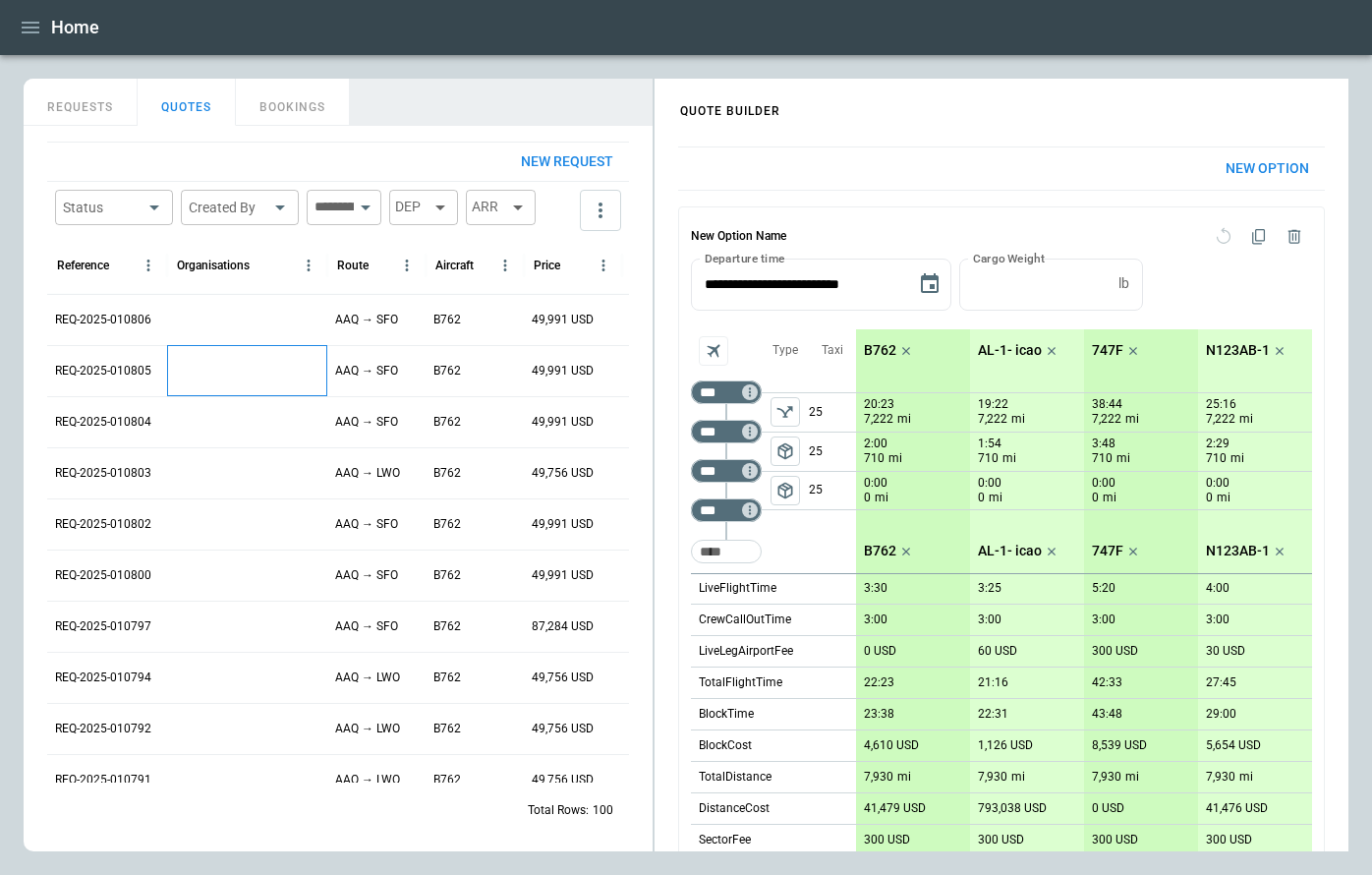 click at bounding box center (247, 371) 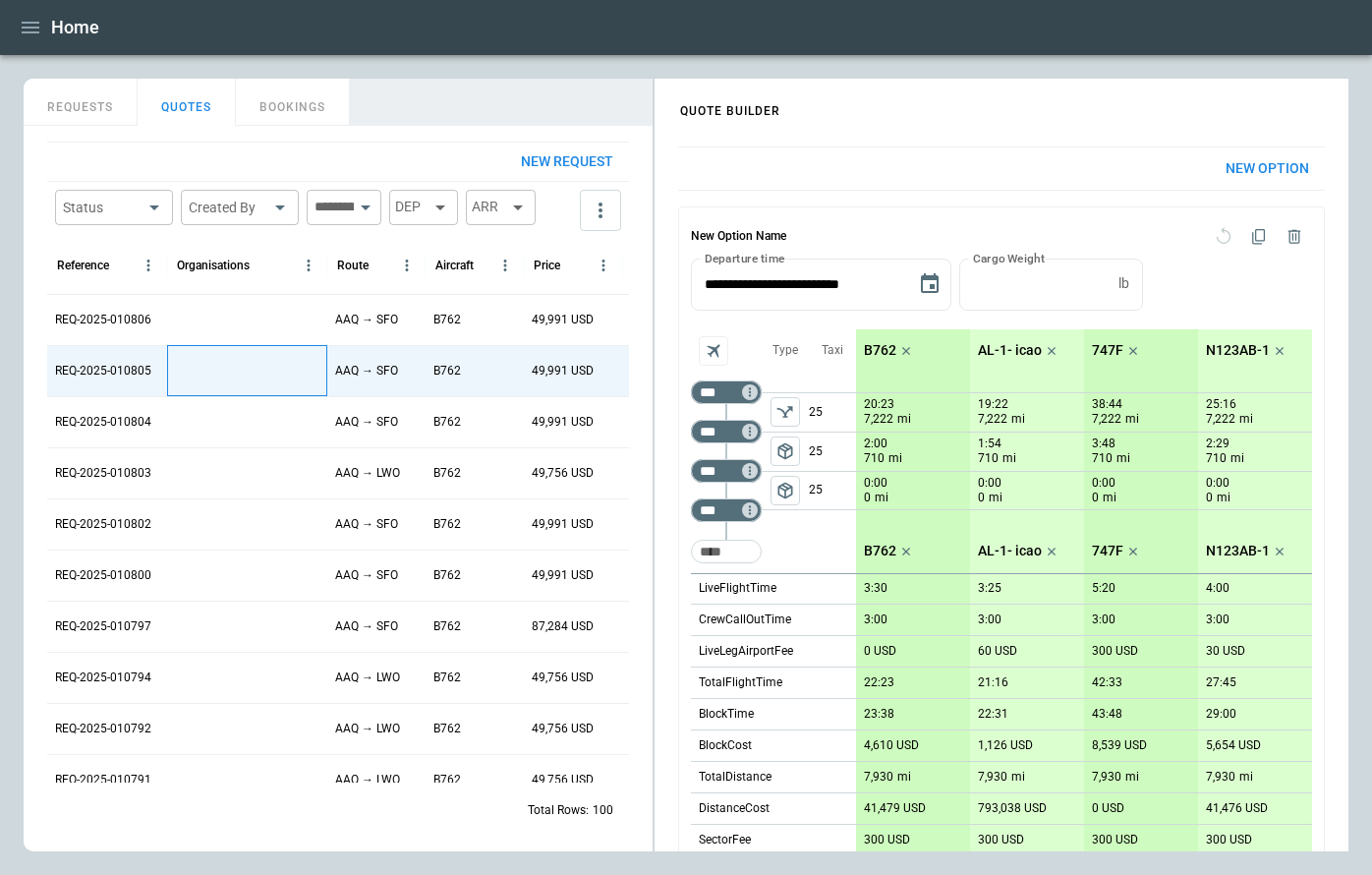 click at bounding box center [247, 371] 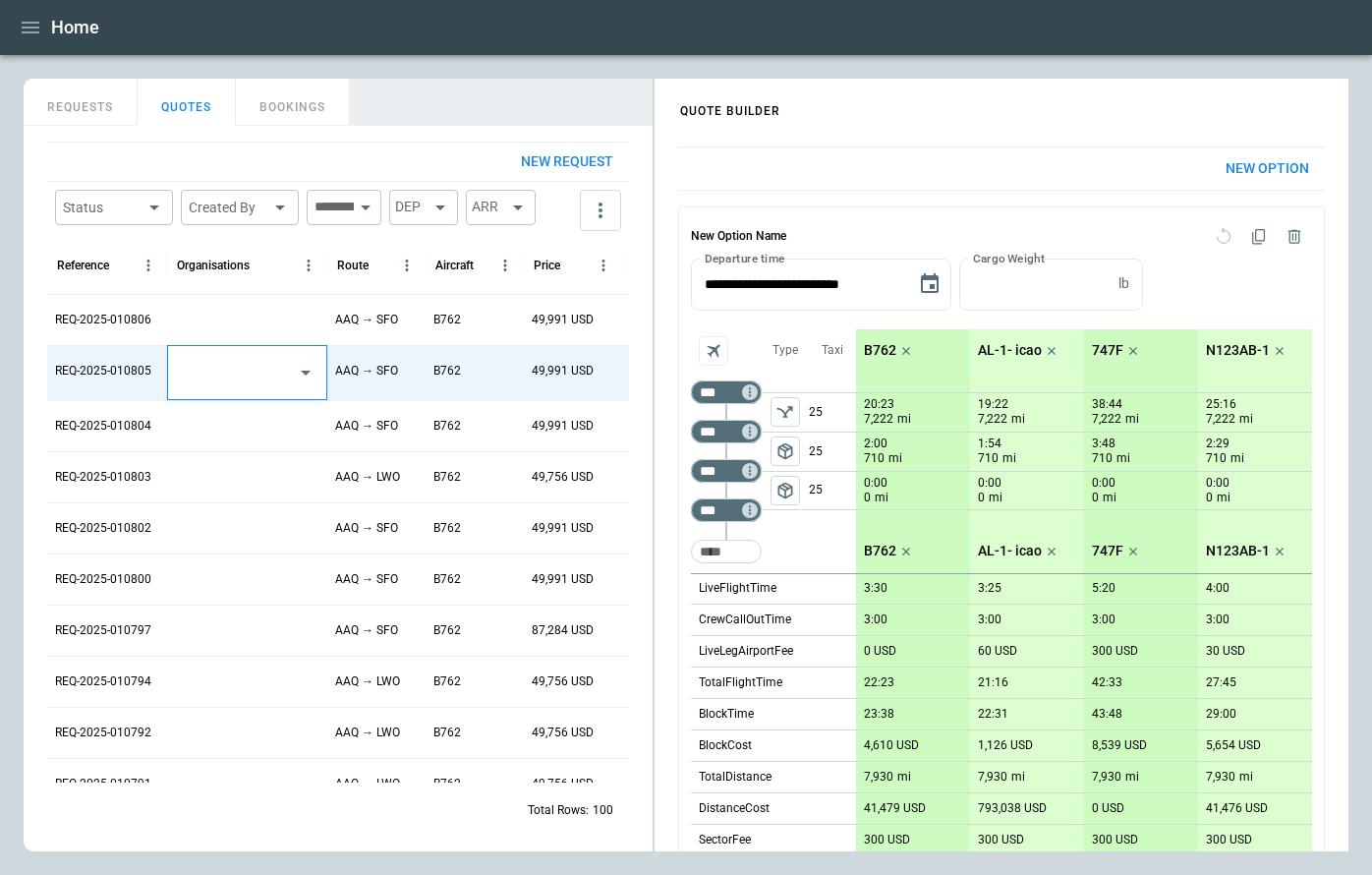 click at bounding box center (232, 373) 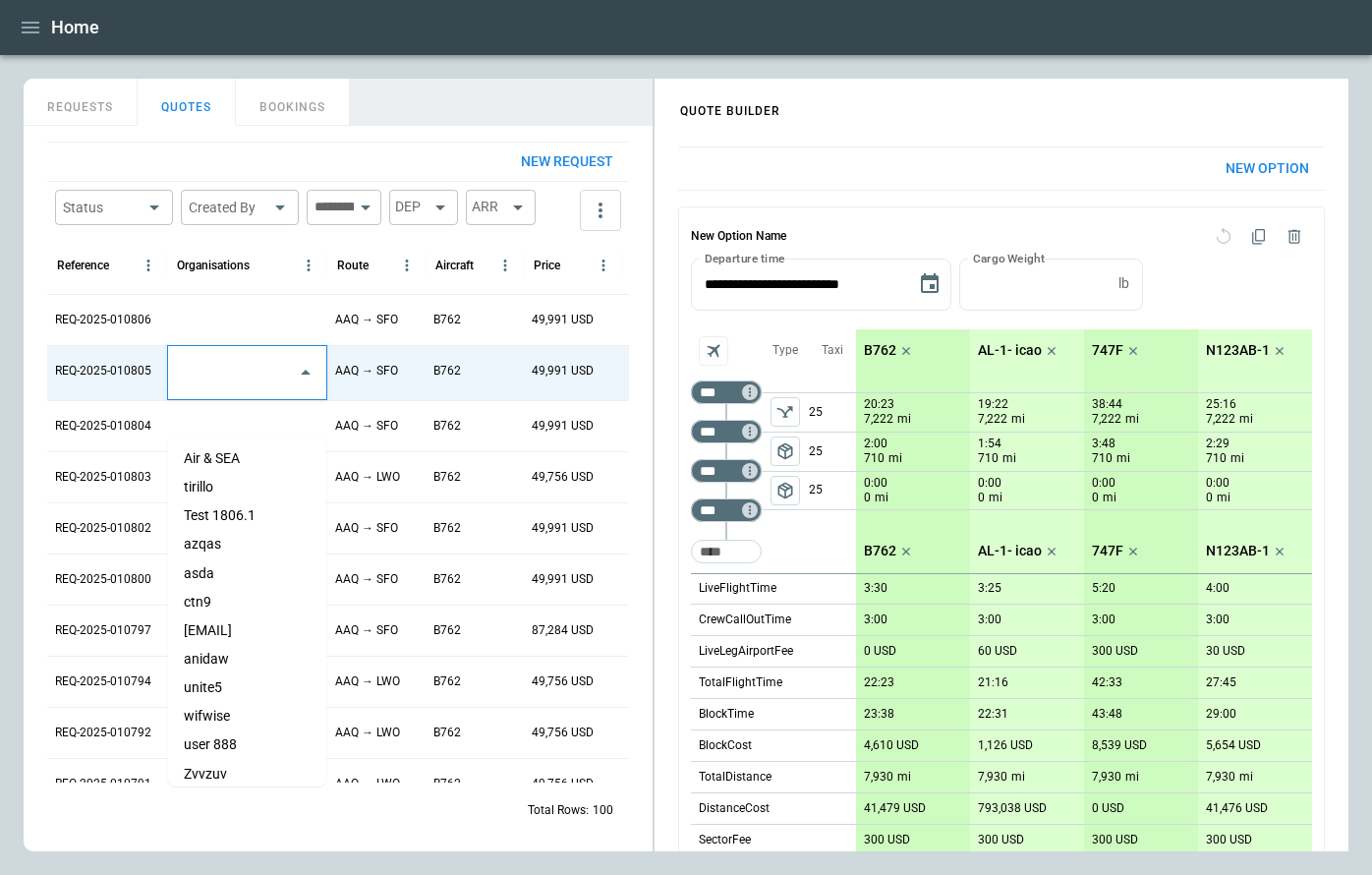 click on "Air & SEA" at bounding box center [247, 458] 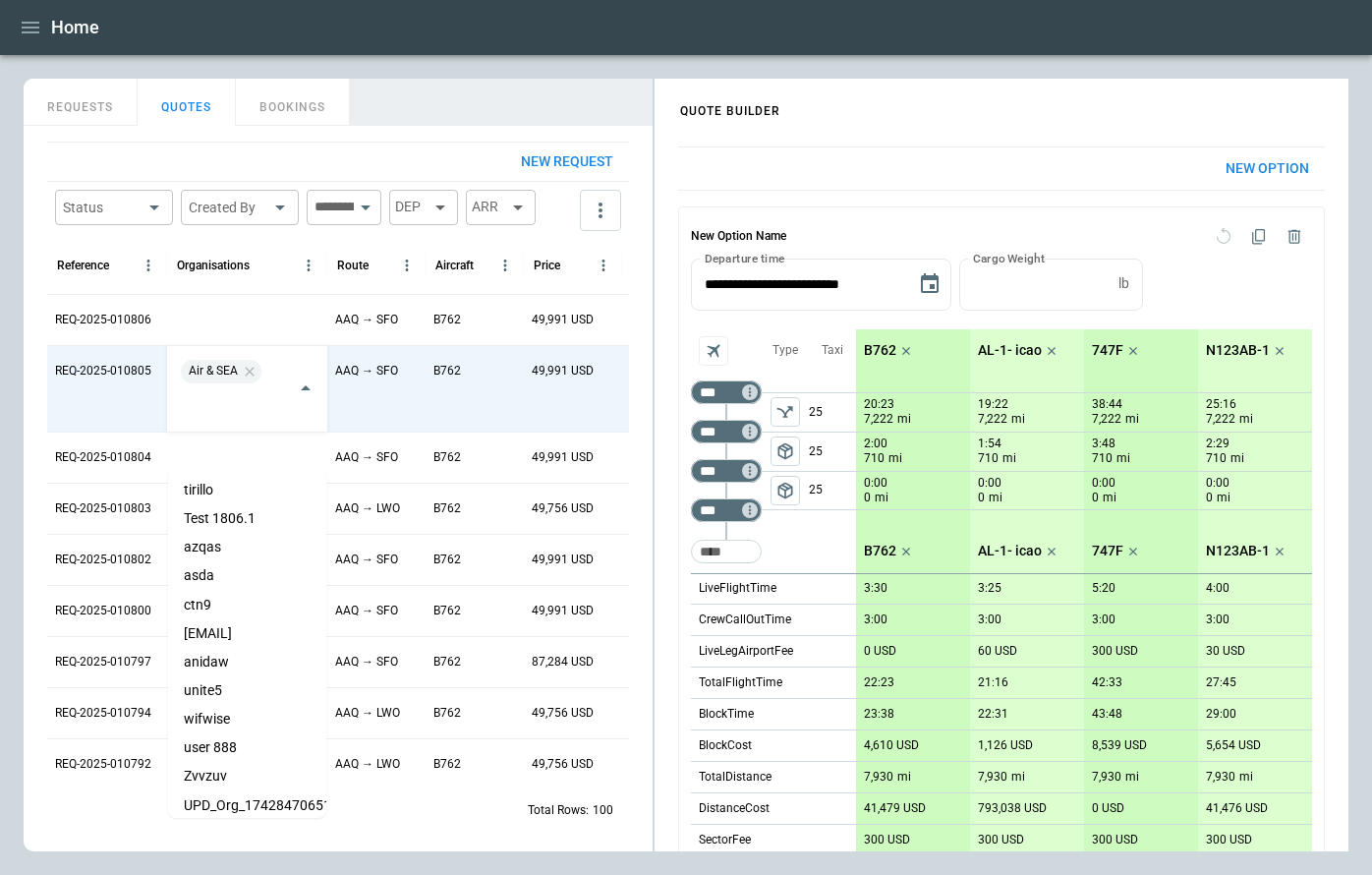 click on "REQUESTS QUOTES BOOKINGS" at bounding box center [338, 99] 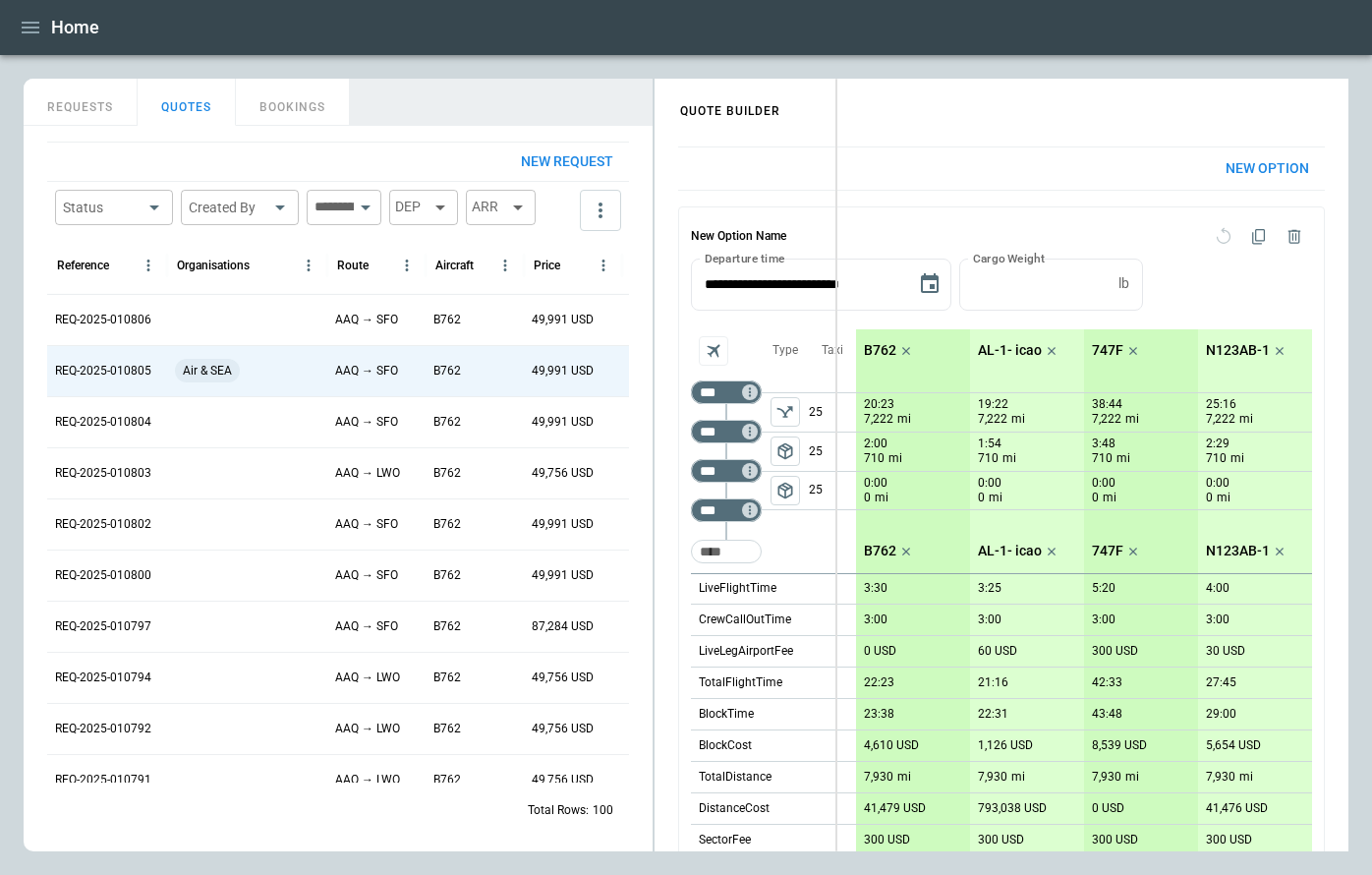 click on "FindBorderBarSize QUOTE BUILDER REQUESTS QUOTES BOOKINGS New request Status ​ Created By ​ ​ DEP ARR Reference Organisations Route Aircraft Price Created At (UTC+03:00) Created by Status REQ-2025-010806 AAQ → SFO B762 49,991 USD Aug 08 2025 10:48 Aliona Lut saved REQ-2025-010805 Air & SEA AAQ → SFO B762 49,991 USD Aug 08 2025 10:48 Aliona Lut quoted REQ-2025-010804 AAQ → SFO B762 49,991 USD Aug 08 2025 10:48 Aliona Lut saved REQ-2025-010803 AAQ → LWO B762 49,756 USD Aug 08 2025 10:47 Aliona Lut saved REQ-2025-010802 AAQ → SFO B762 49,991 USD Aug 08 2025 10:47 Aliona Lut saved REQ-2025-010800 AAQ → SFO B762 49,991 USD Aug 08 2025 10:46 Aliona Lut saved REQ-2025-010797 AAQ → SFO B762 87,284 USD Aug 08 2025 10:46 Aliona Lut saved REQ-2025-010794 AAQ → LWO B762 49,756 USD Aug 08 2025 10:45 Aliona Lut saved REQ-2025-010792 AAQ → LWO B762 49,756 USD Aug 08 2025 10:45 Aliona Lut saved REQ-2025-010791 AAQ → LWO B762 49,756 USD Aug 08 2025 10:44 Aliona Lut saved REQ-2025-010789 AAQ → LWO *" at bounding box center (686, 465) 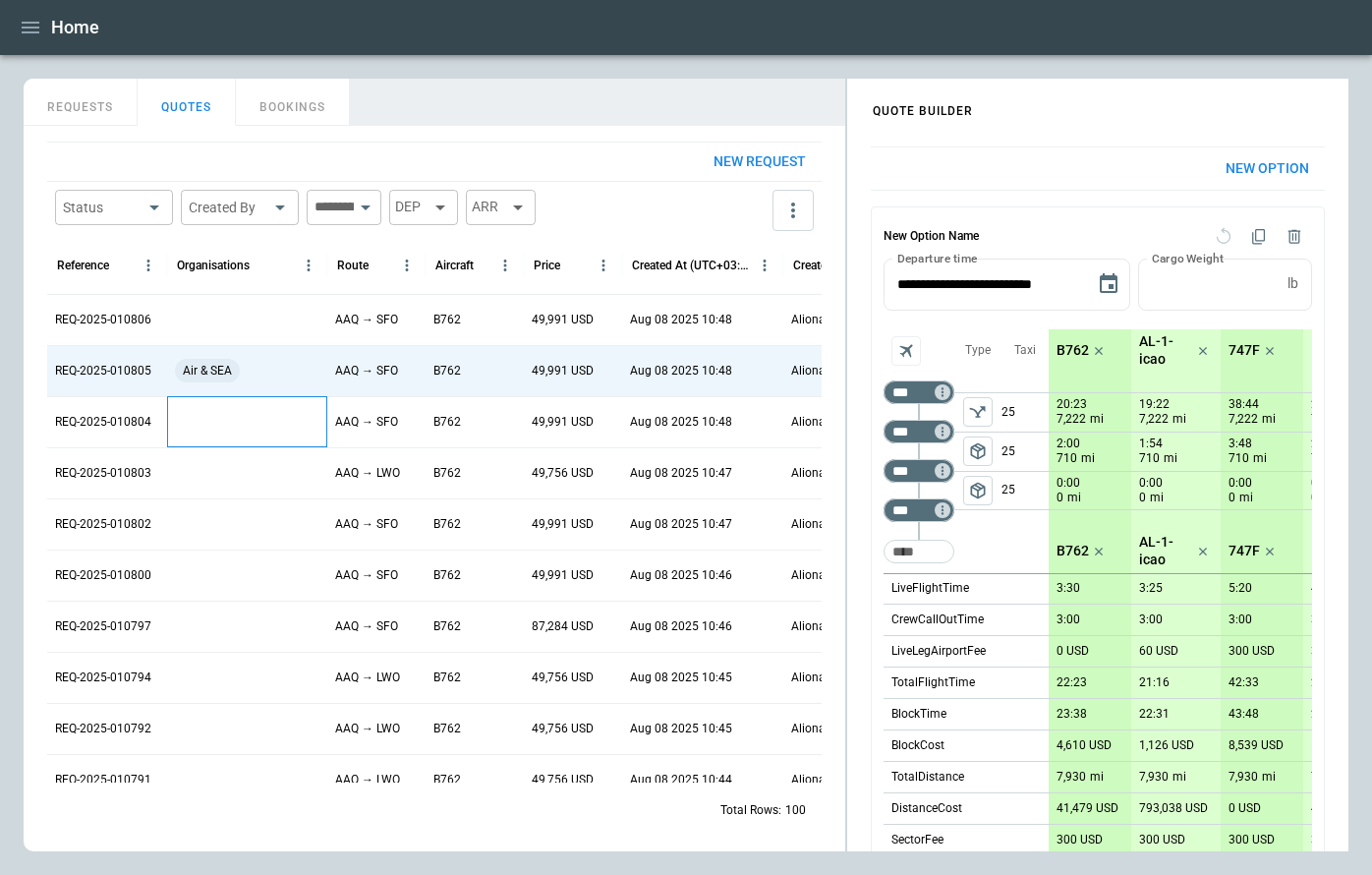 click at bounding box center [247, 422] 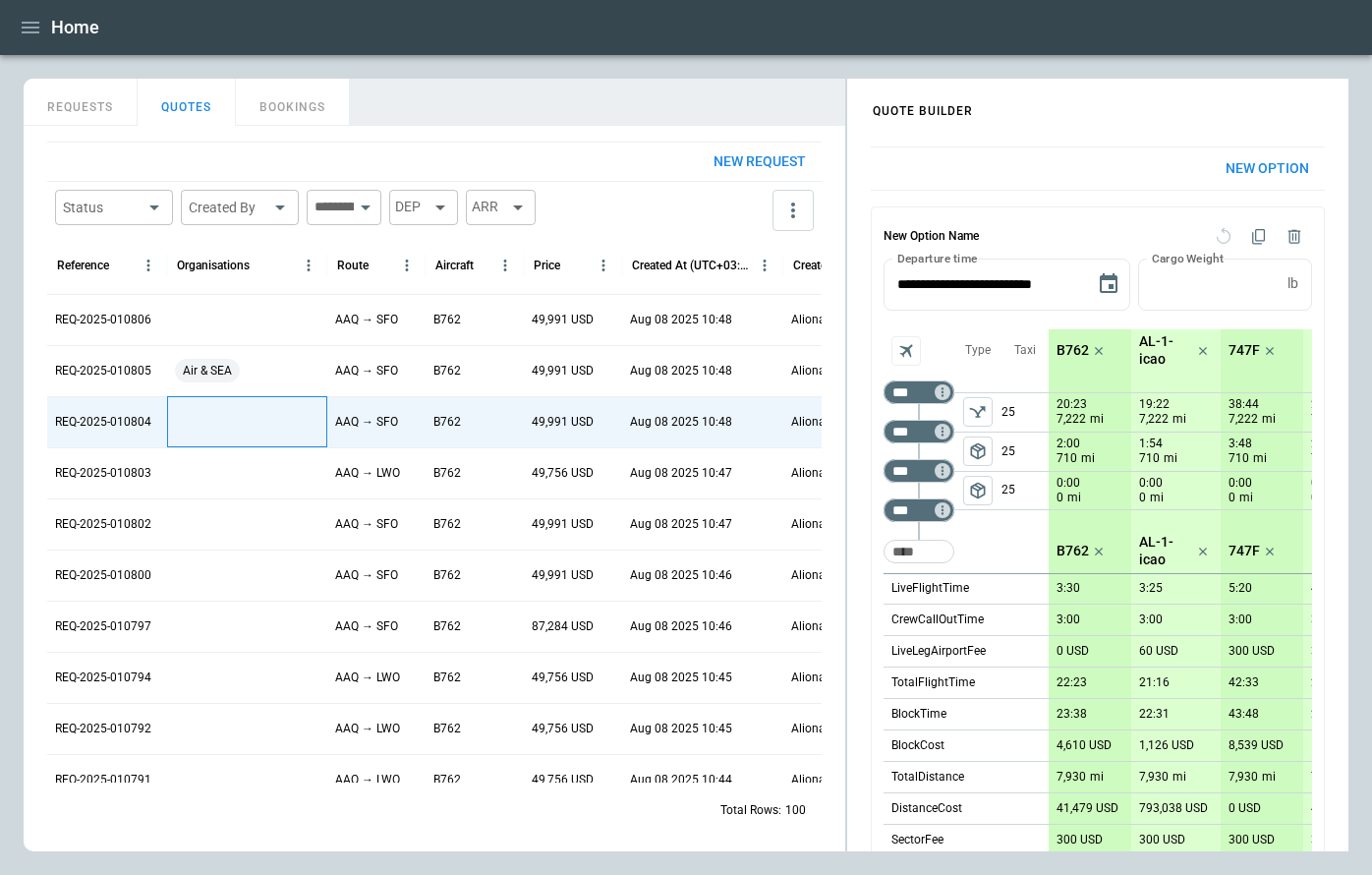 click at bounding box center [247, 422] 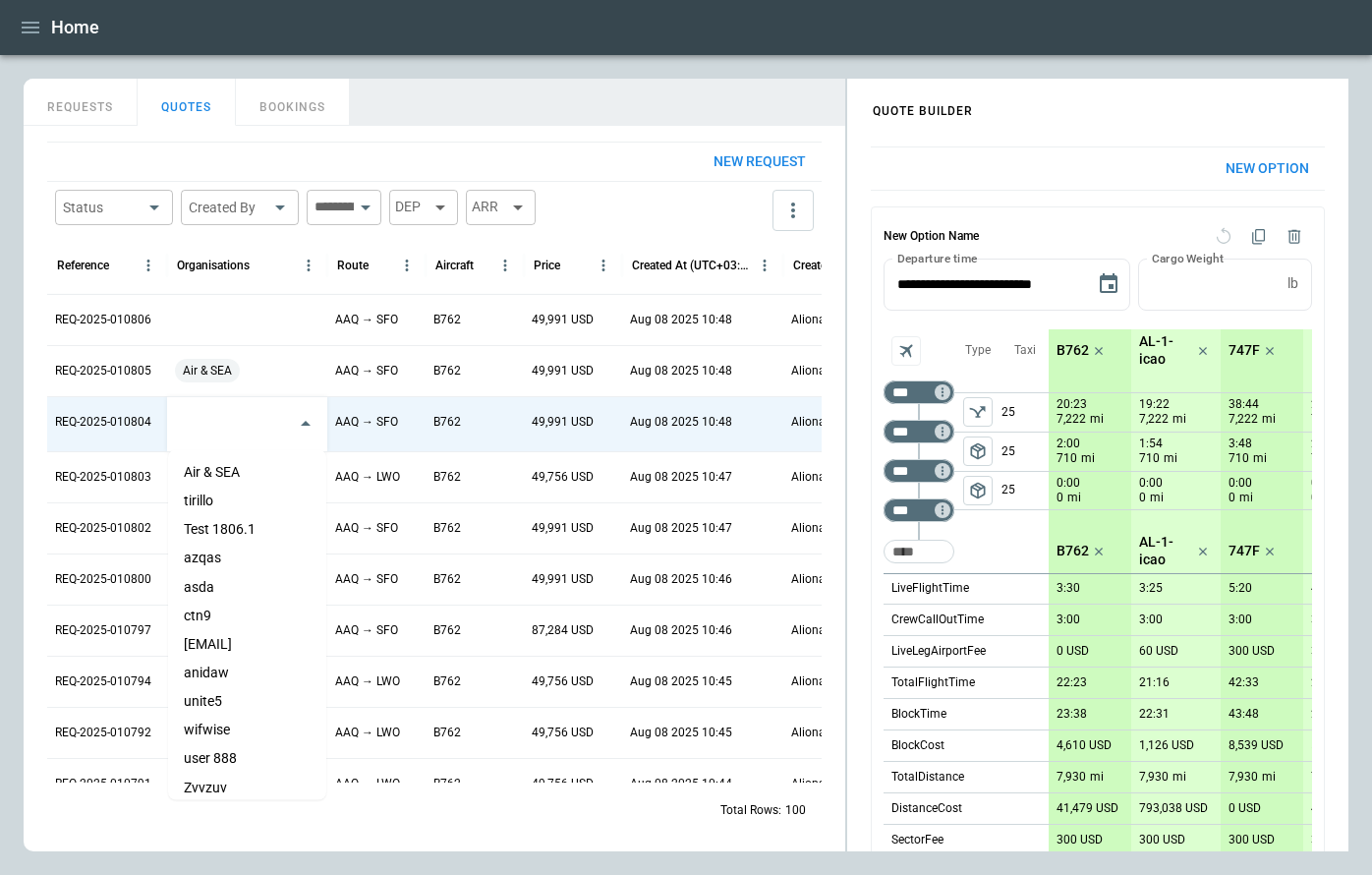 click on "Test 1806.1" at bounding box center (247, 529) 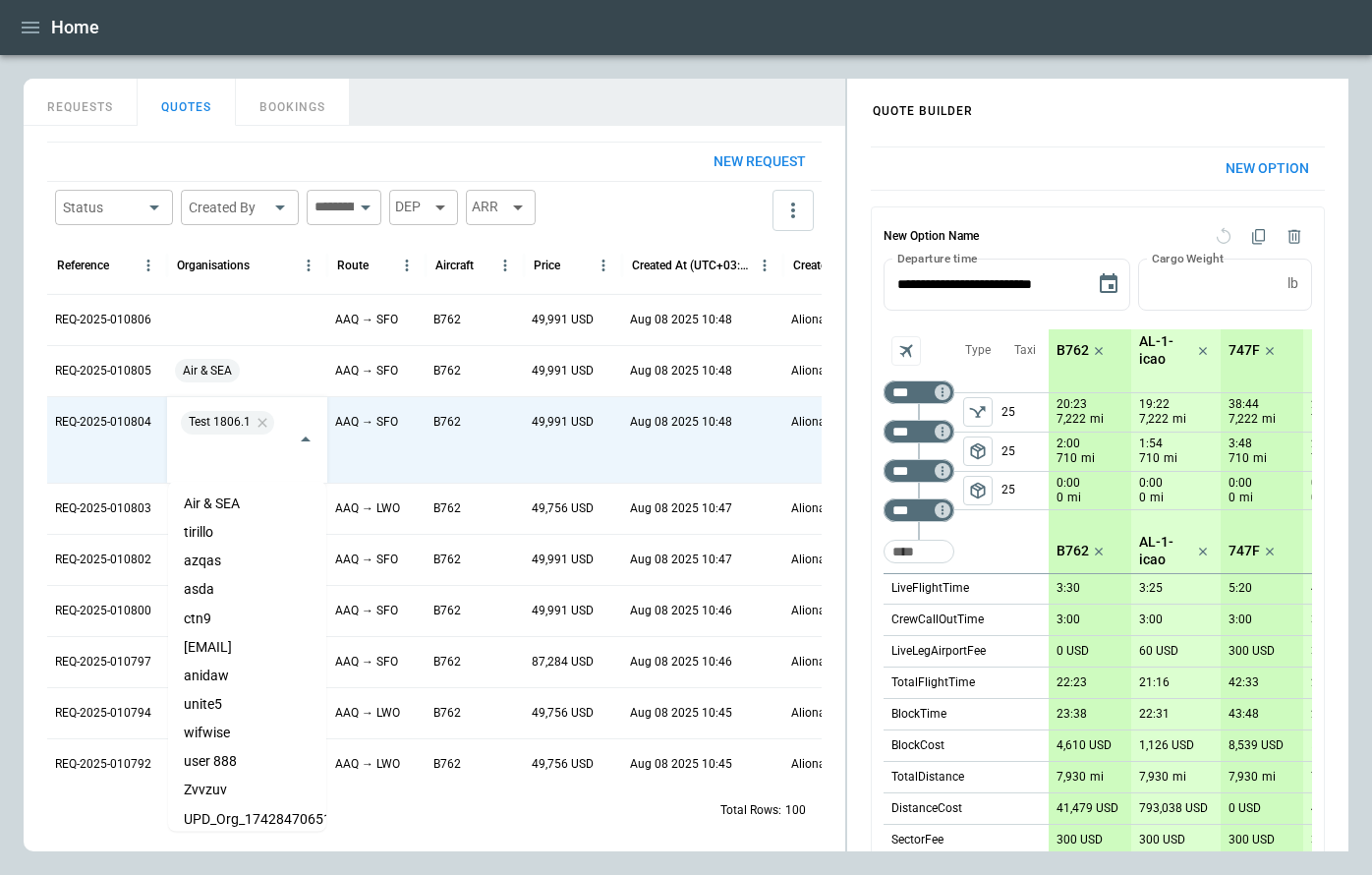 click on "REQUESTS QUOTES BOOKINGS" at bounding box center [434, 99] 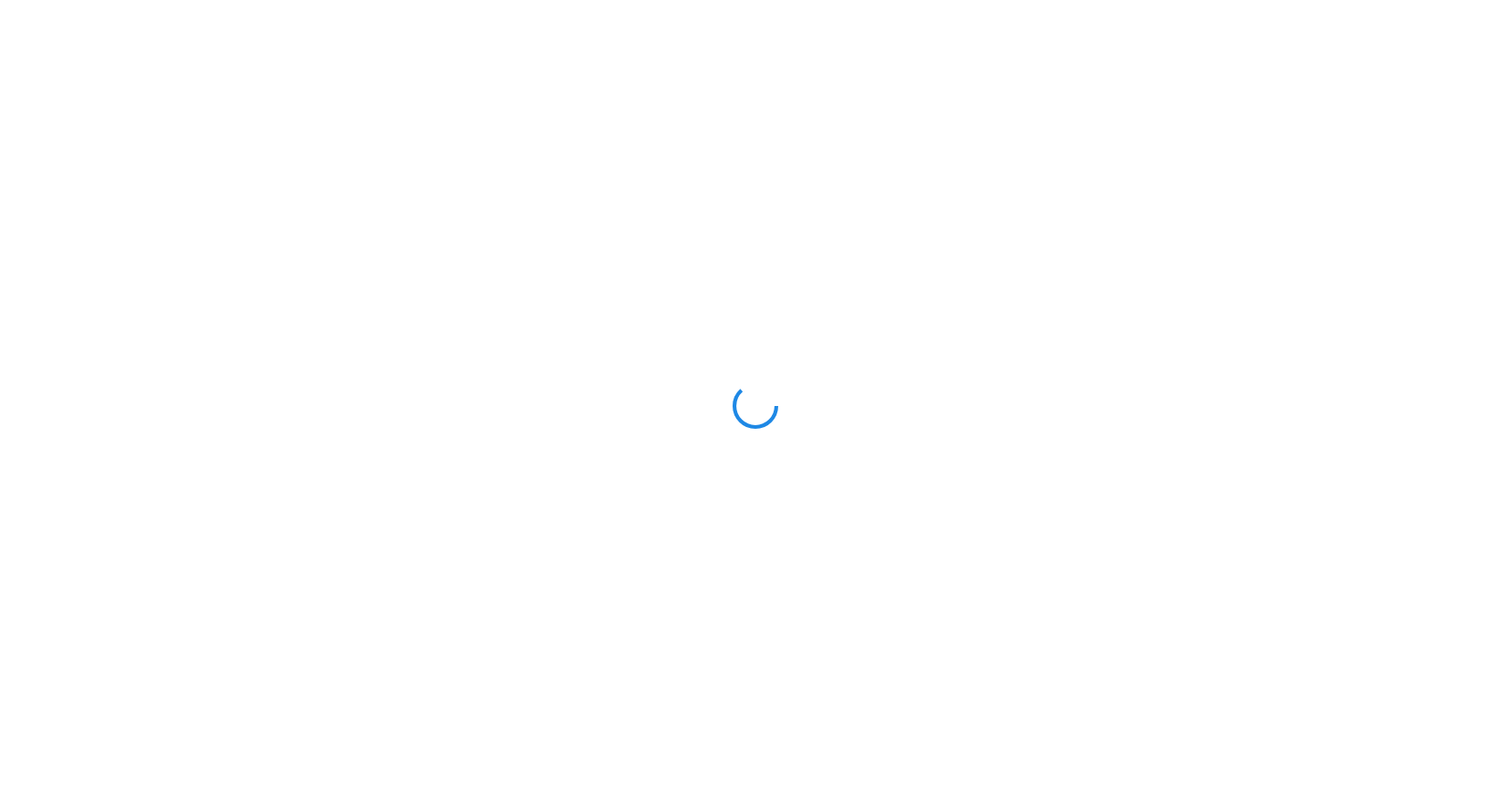 scroll, scrollTop: 0, scrollLeft: 0, axis: both 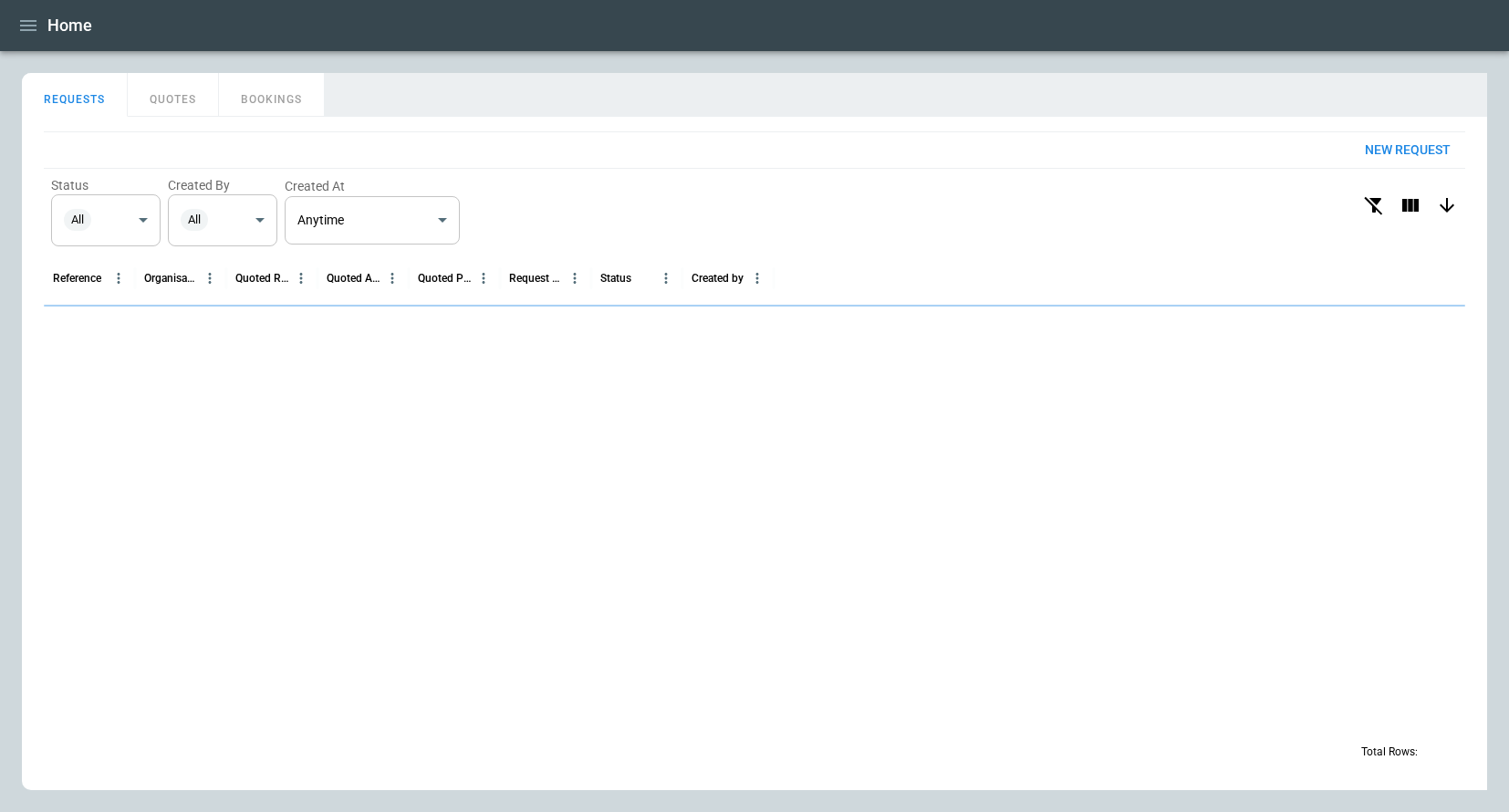 click on "QUOTES" at bounding box center [173, 95] 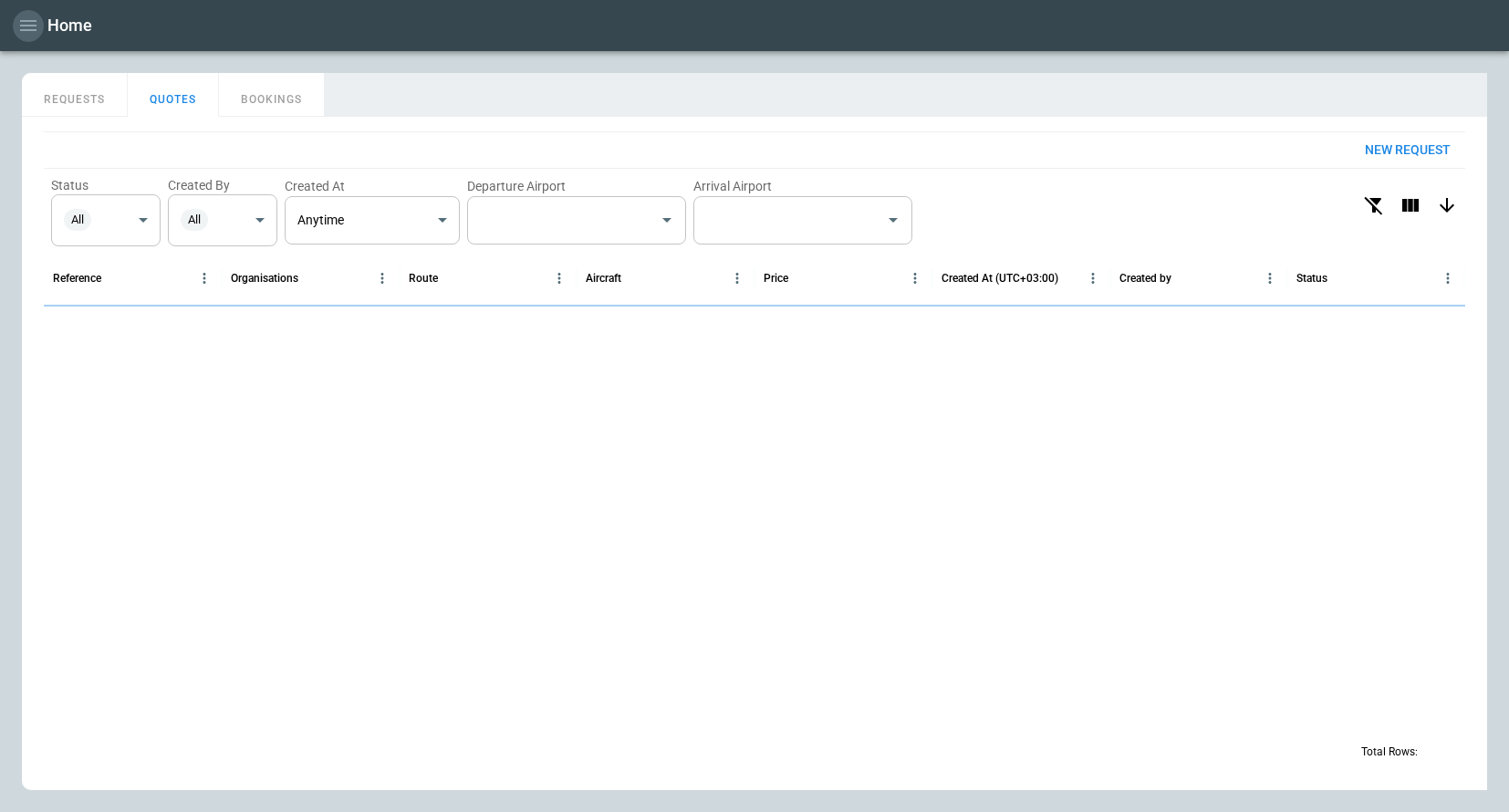 click 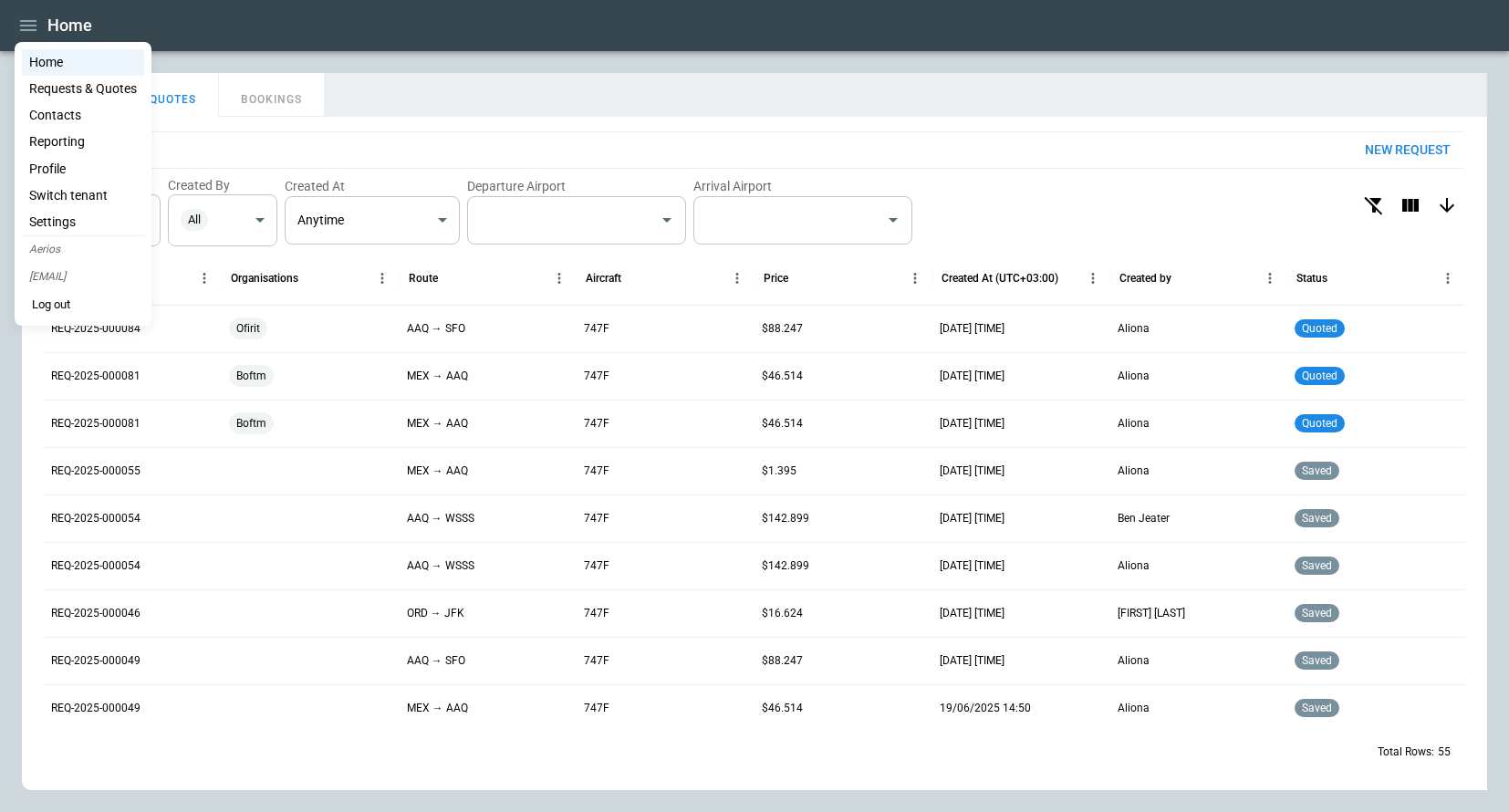 click at bounding box center (754, 406) 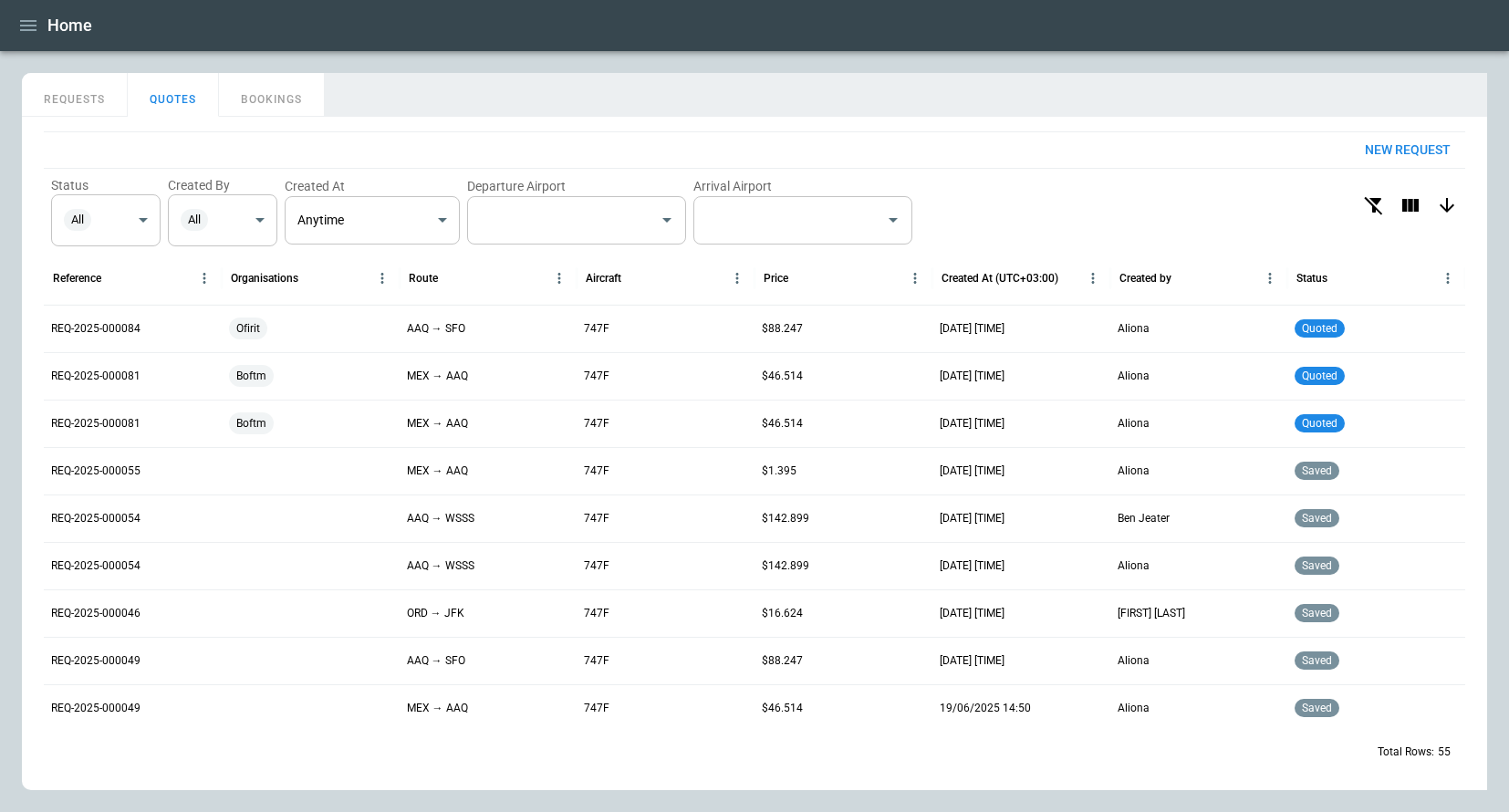 type 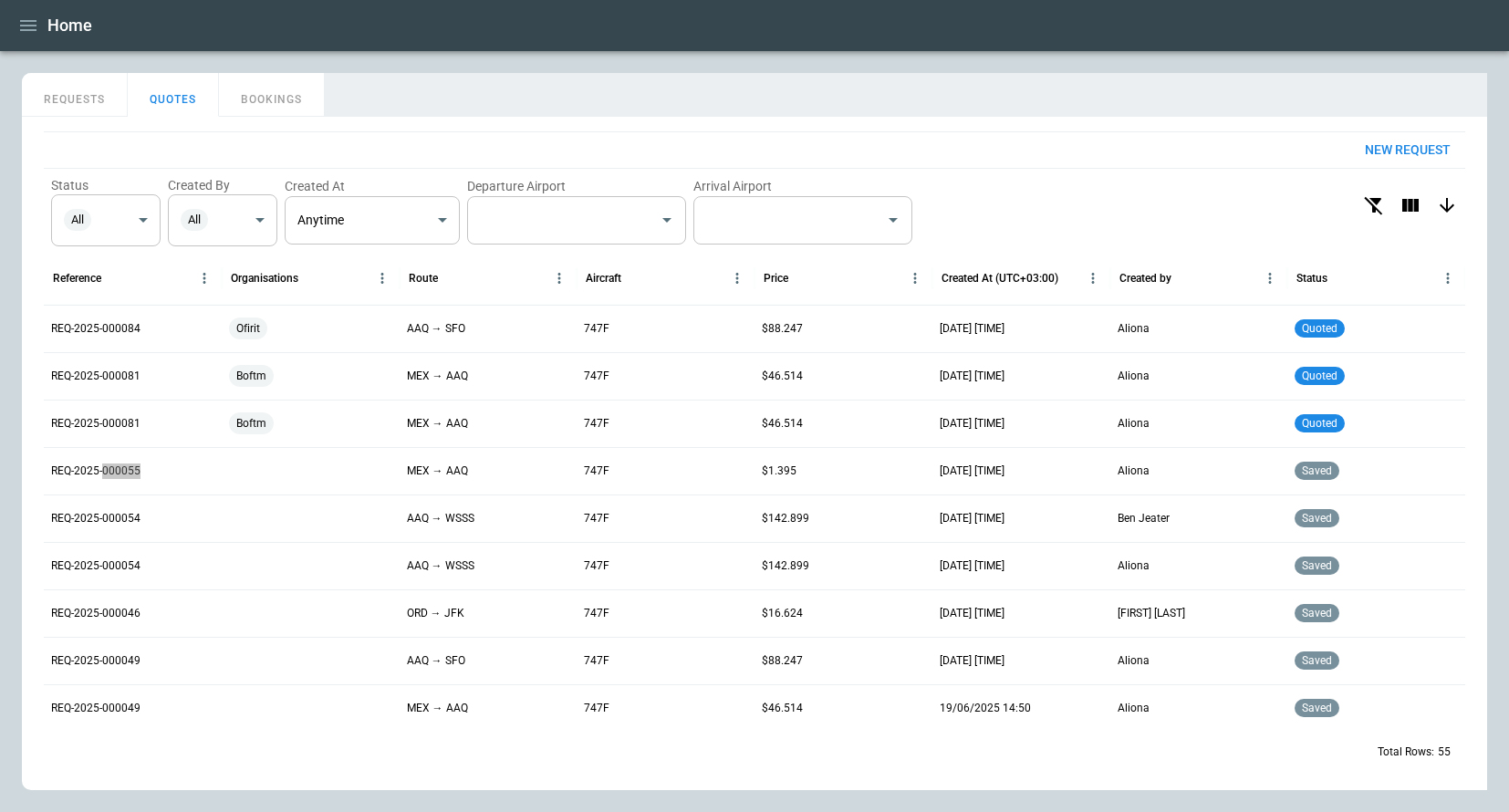click on "Home FindBorderBarSize REQUESTS QUOTES BOOKINGS New request Status All ​ Created By All ​ Created At Anytime **** ​ Departure Airport ​ Arrival Airport ​ Reference Organisations Route Aircraft Price Created At (UTC+03:00) Created by Status REQ-2025-000084 Ofirit AAQ → SFO 747F $88.247 04/08/2025 19:03 Aliona quoted REQ-2025-000081 Boftm MEX → AAQ 747F $46.514 17/07/2025 14:03 Aliona quoted REQ-2025-000081 Boftm MEX → AAQ 747F $46.514 17/07/2025 14:03 Aliona quoted REQ-2025-000055 MEX → AAQ 747F $1.395 03/07/2025 19:21 Aliona saved REQ-2025-000054 AAQ → WSSS 747F $142.899 03/07/2025 09:37 Ben Jeater saved REQ-2025-000054 AAQ → WSSS 747F $142.899 02/07/2025 20:05 Aliona saved REQ-2025-000046 ORD → JFK 747F $16.624 23/06/2025 13:59 Andy Burvill saved REQ-2025-000049 AAQ → SFO 747F $88.247 19/06/2025 14:51 Aliona saved REQ-2025-000049 MEX → AAQ 747F $46.514 19/06/2025 14:50 Aliona saved REQ-2025-000047 MEX → AAQ 747F $46.514 10/06/2025 12:10 Aliona saved REQ-2025-000046 Domainone won" at bounding box center (754, 406) 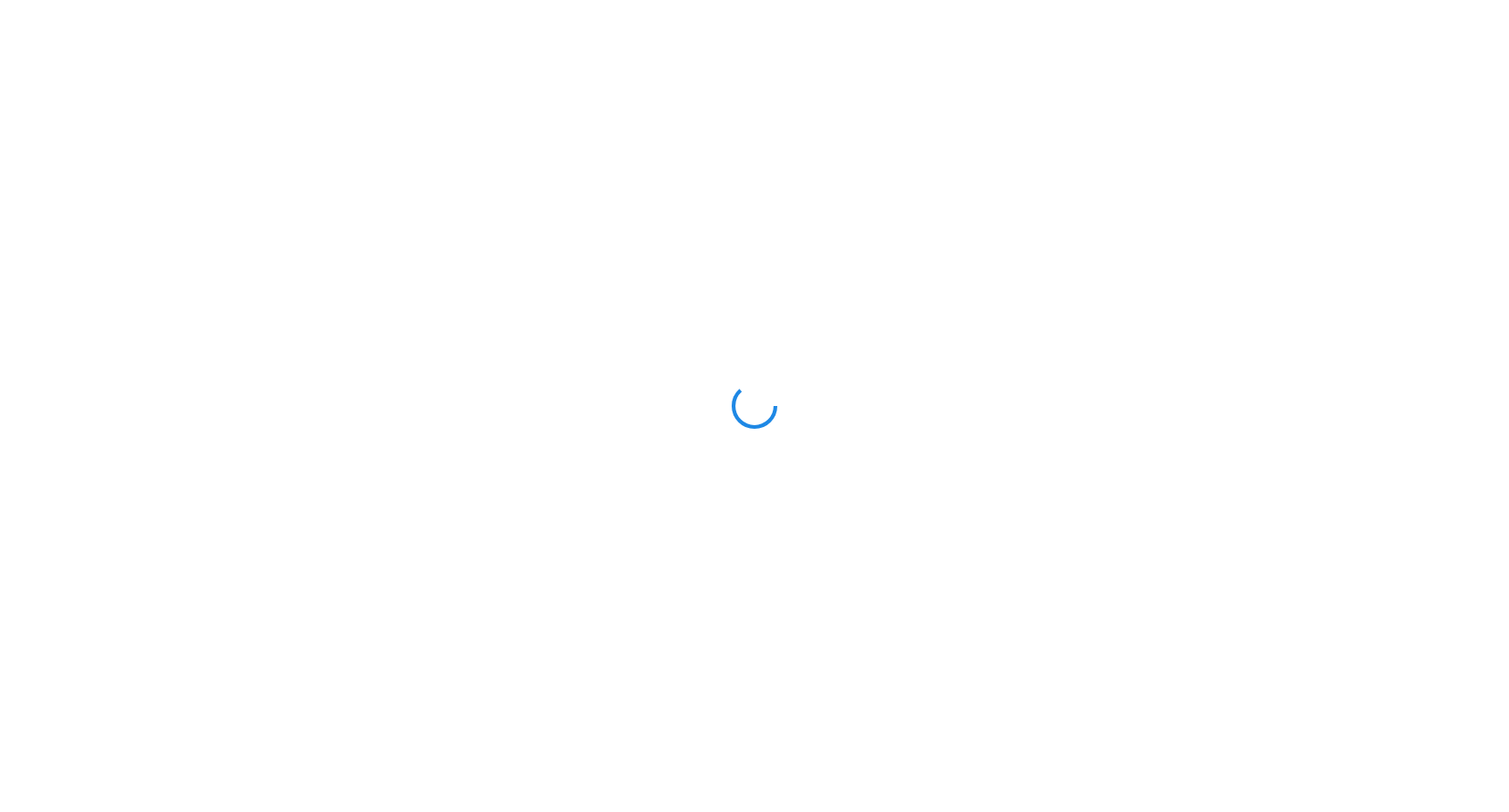 scroll, scrollTop: 0, scrollLeft: 0, axis: both 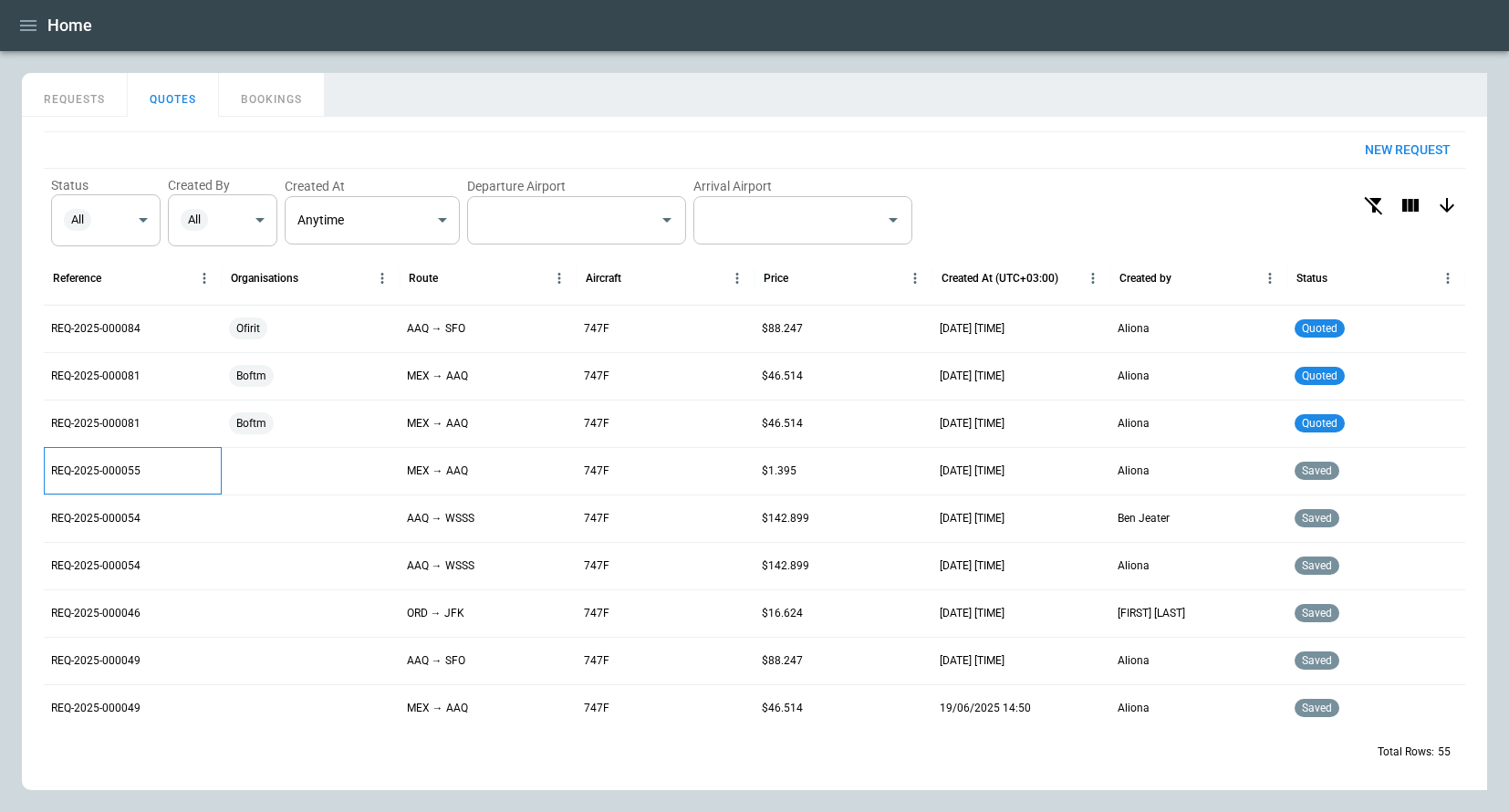click on "REQ-2025-000055" at bounding box center [96, 471] 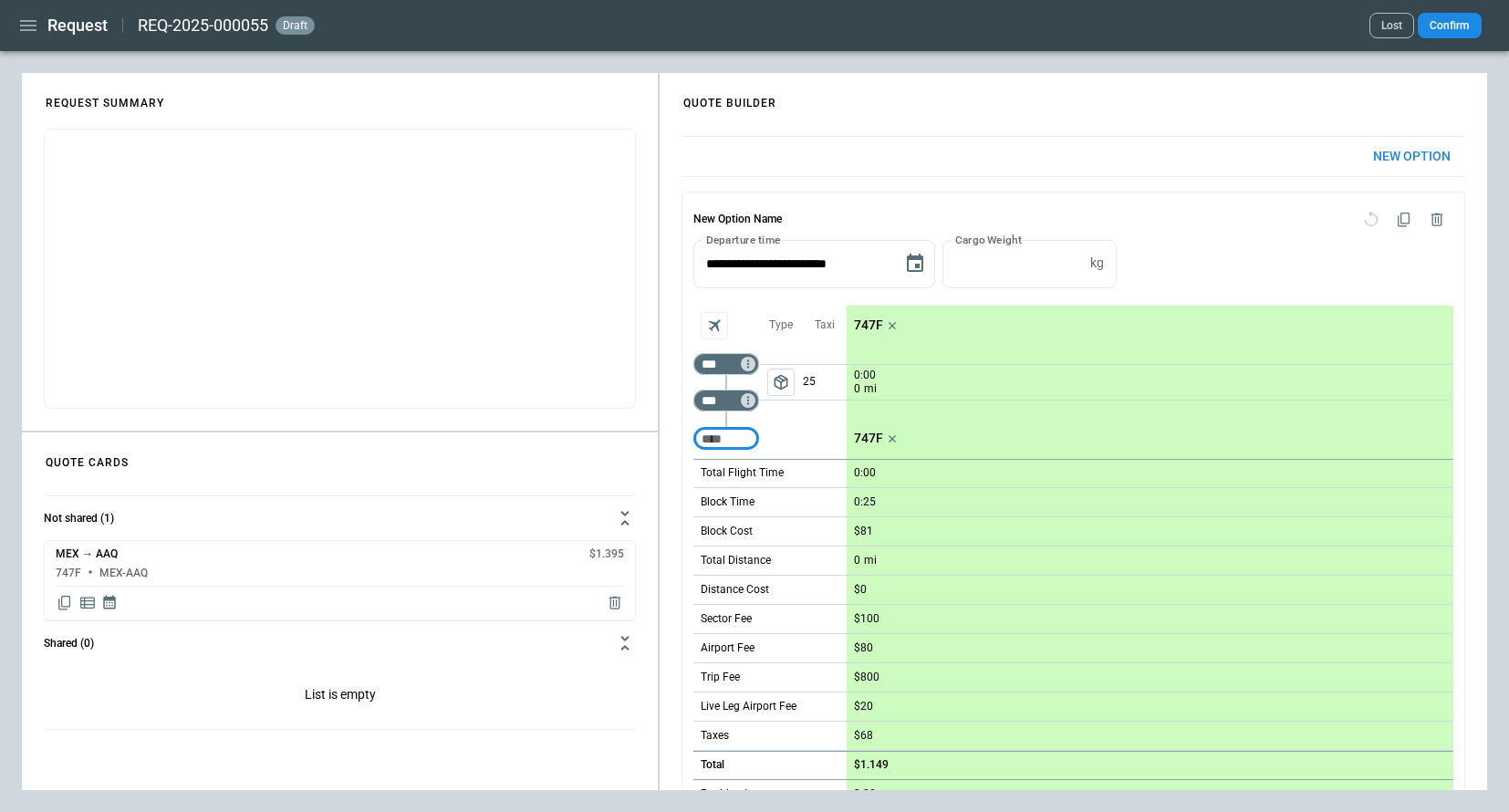 click 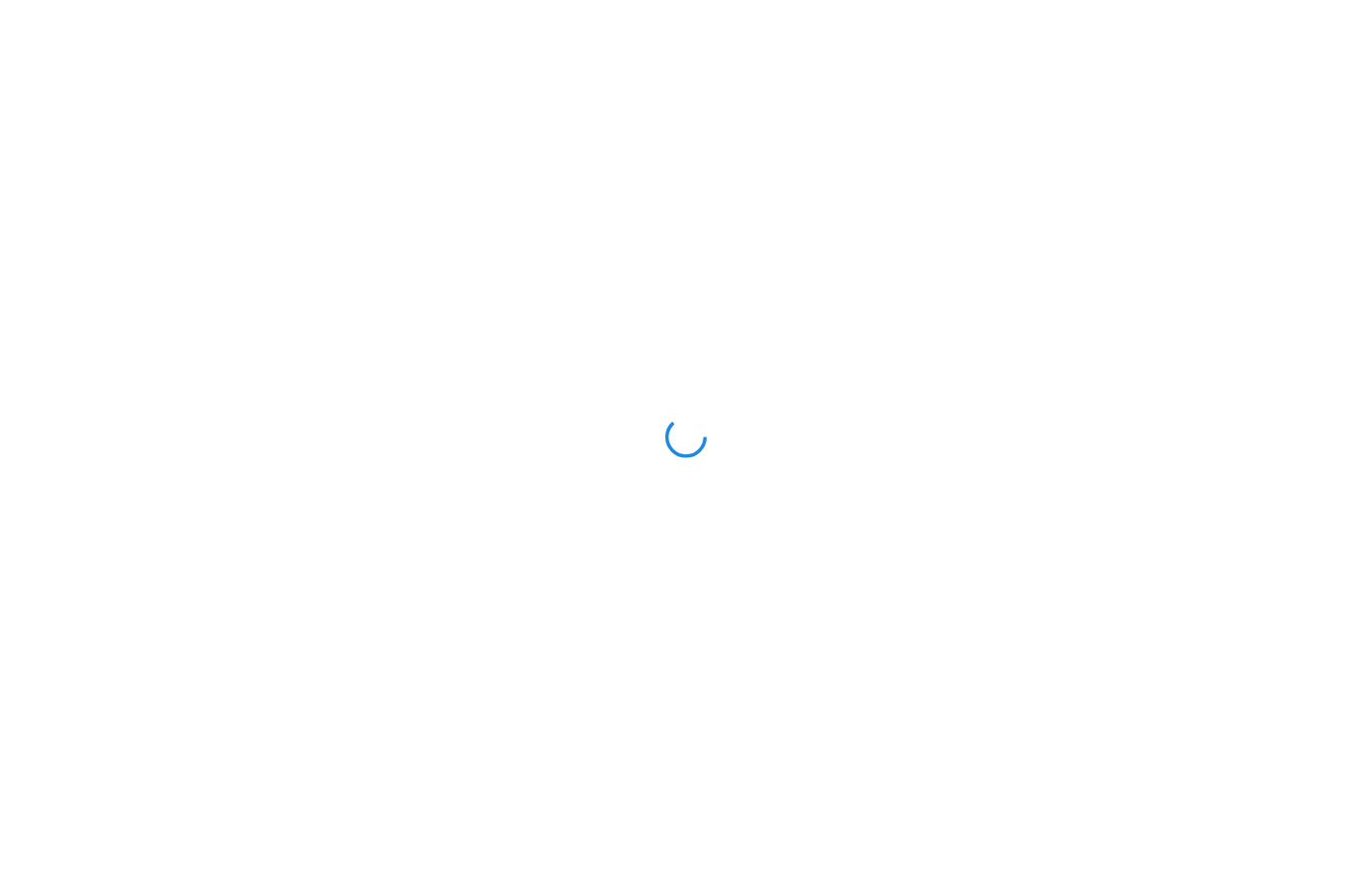 scroll, scrollTop: 0, scrollLeft: 0, axis: both 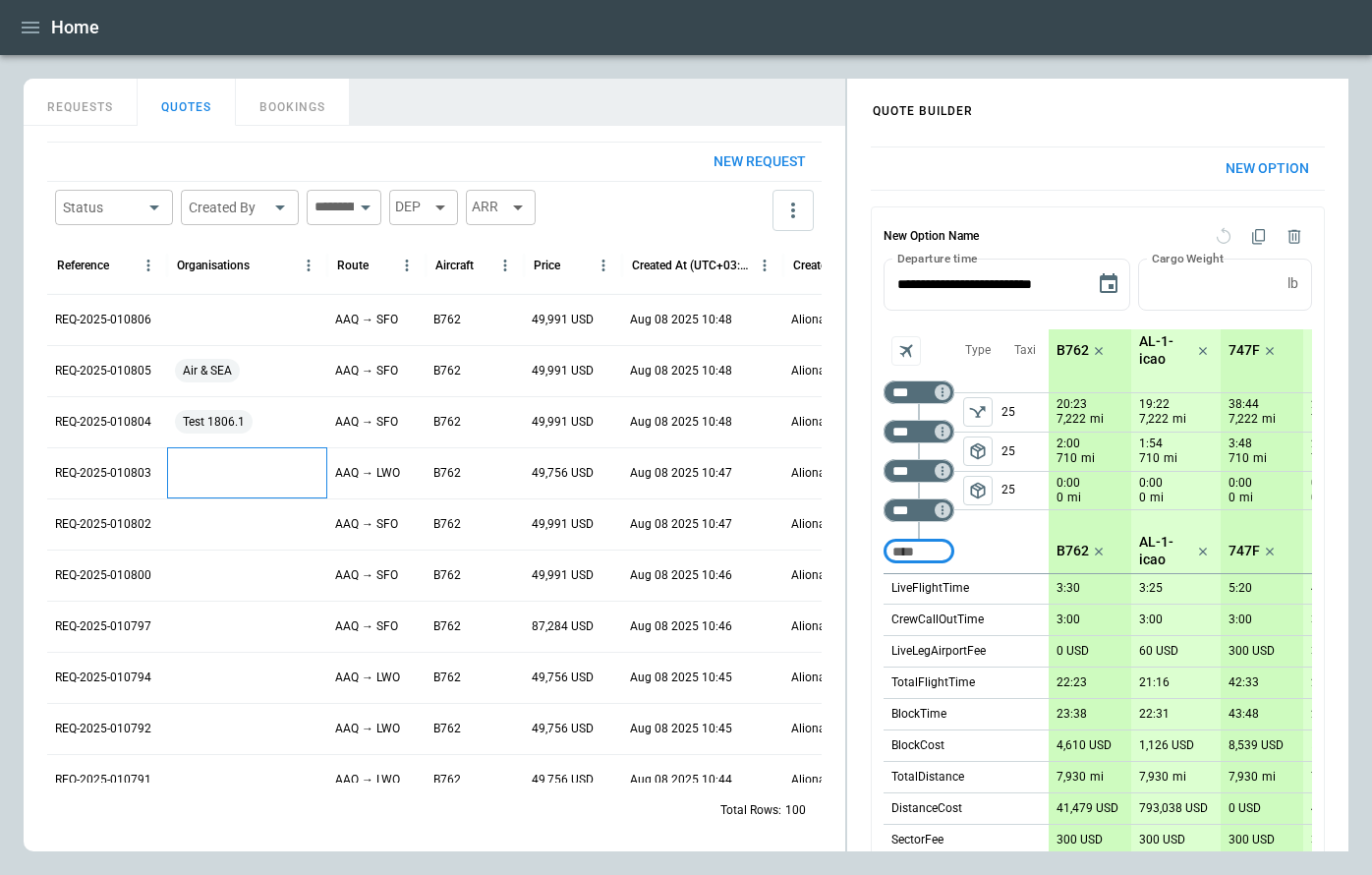 click at bounding box center (247, 473) 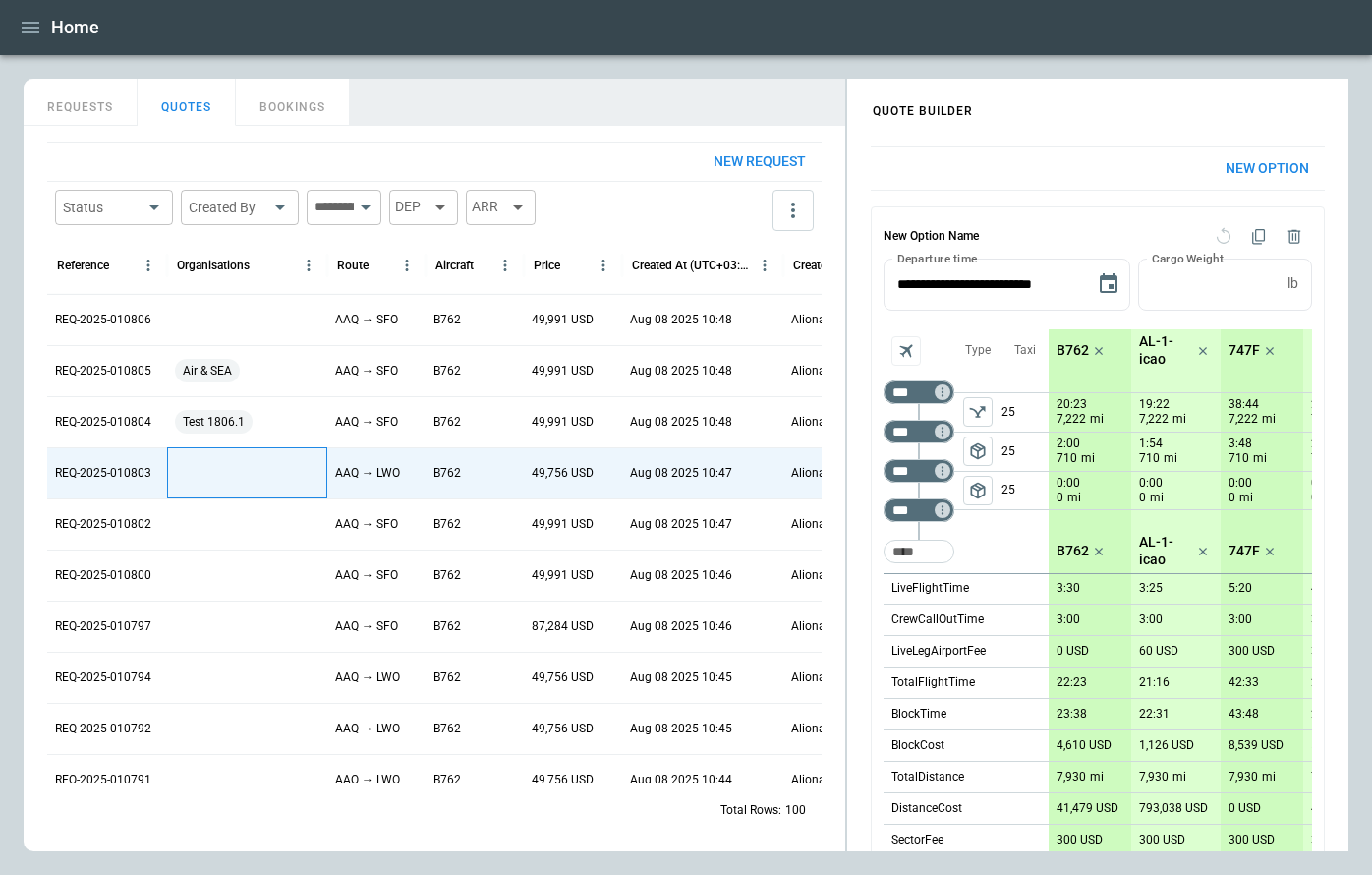 click at bounding box center [247, 473] 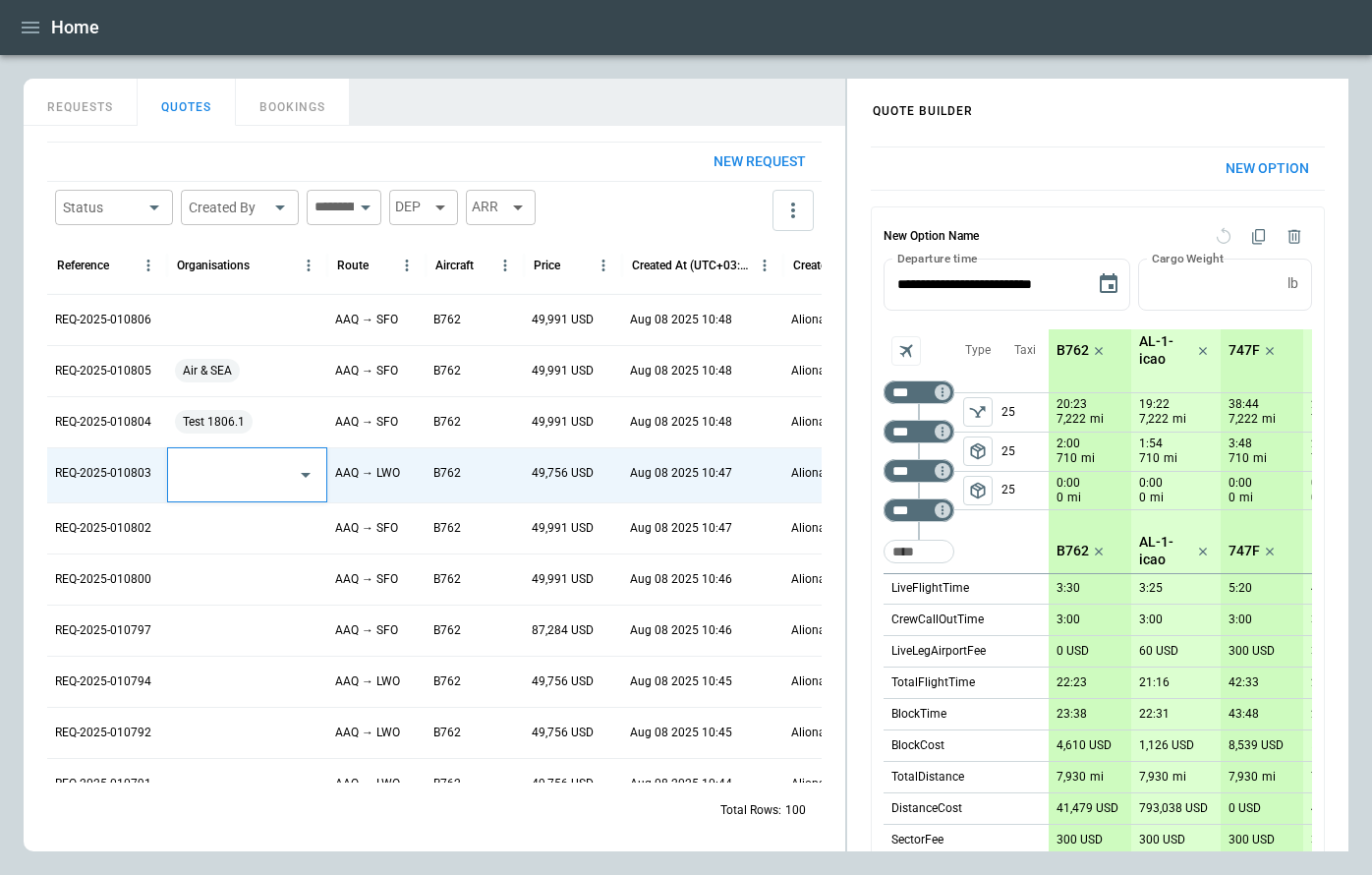 click at bounding box center [232, 475] 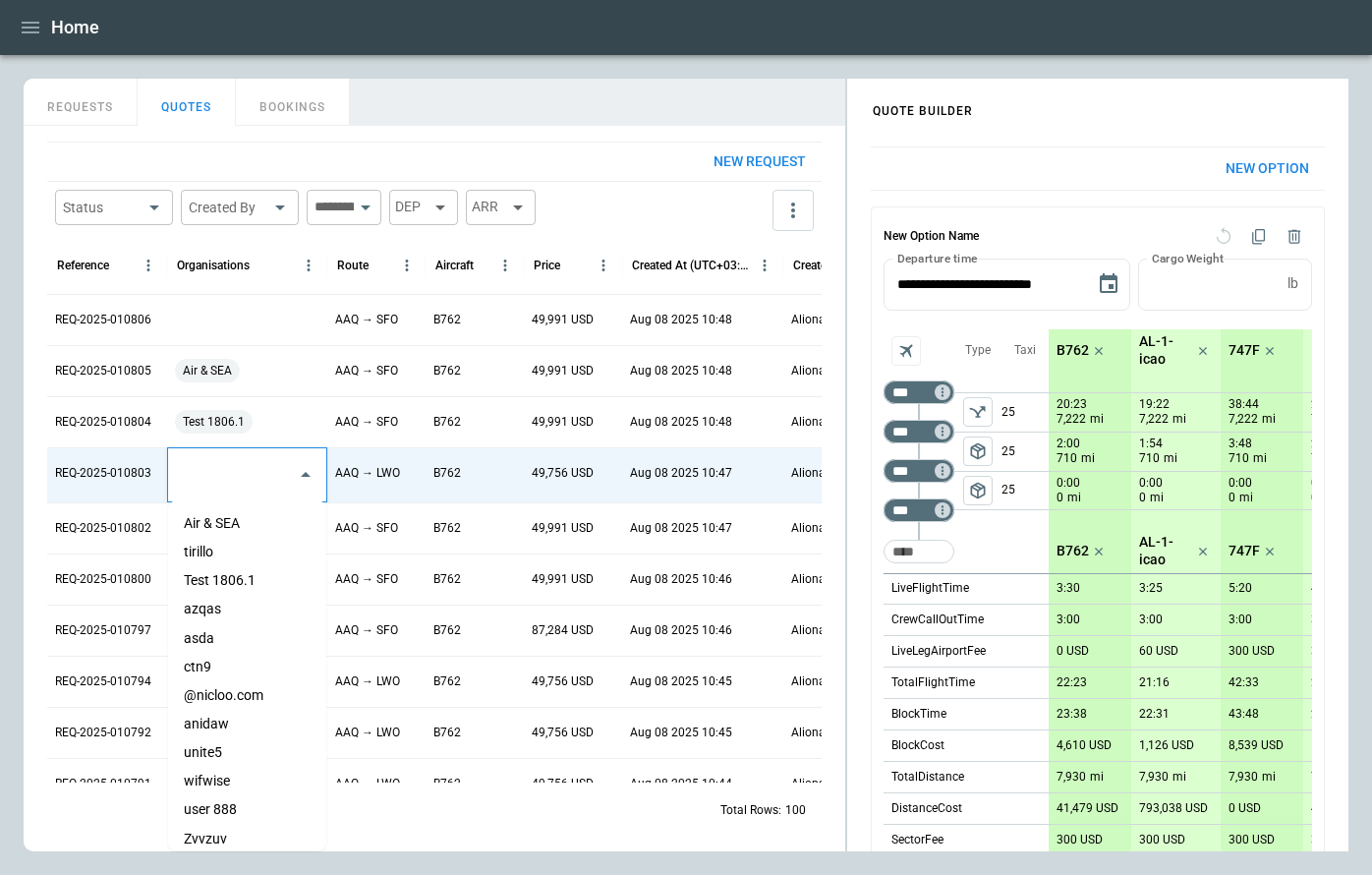 click on "tirillo" at bounding box center [247, 552] 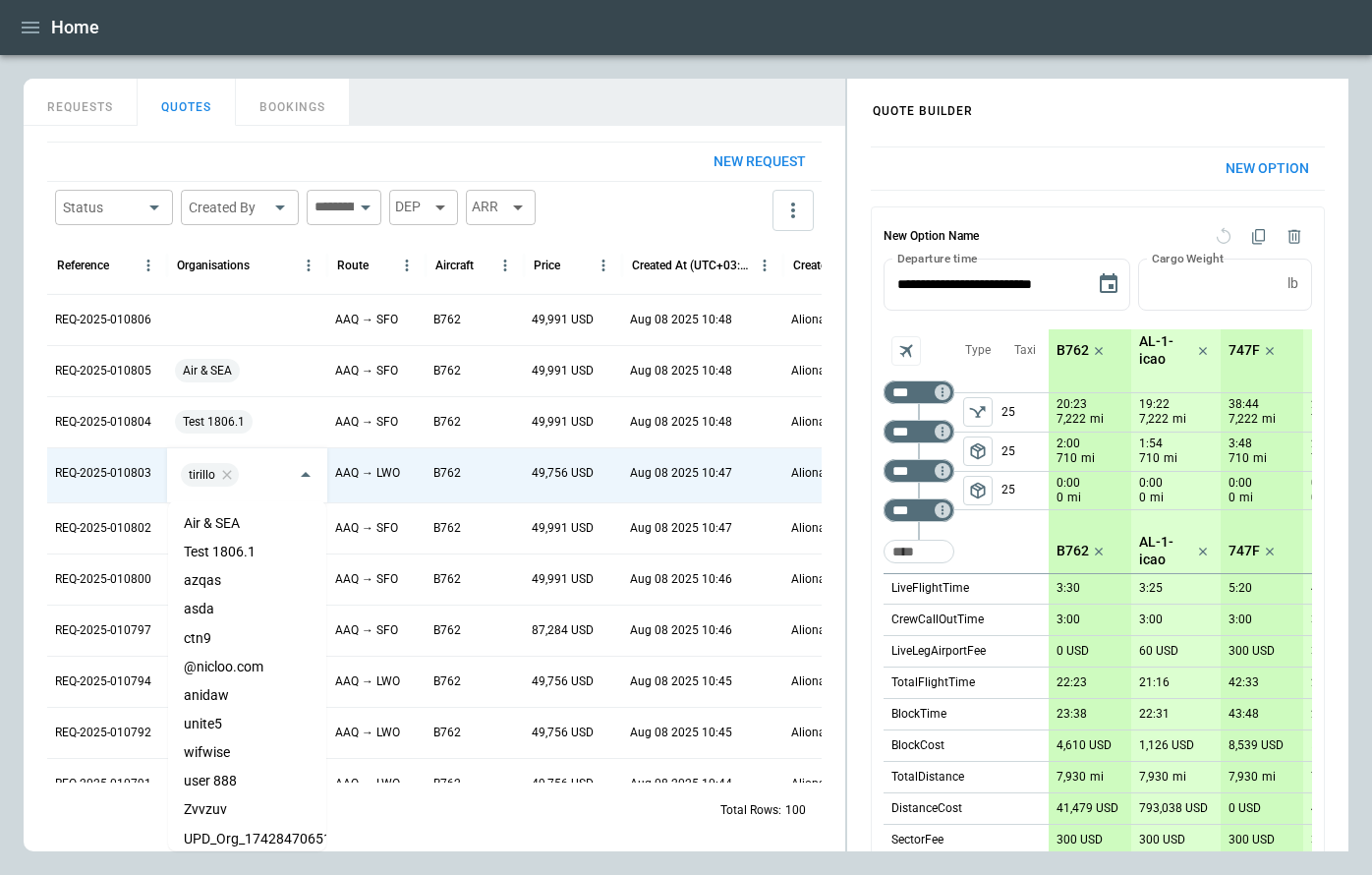 click on "REQUESTS QUOTES BOOKINGS" at bounding box center (434, 99) 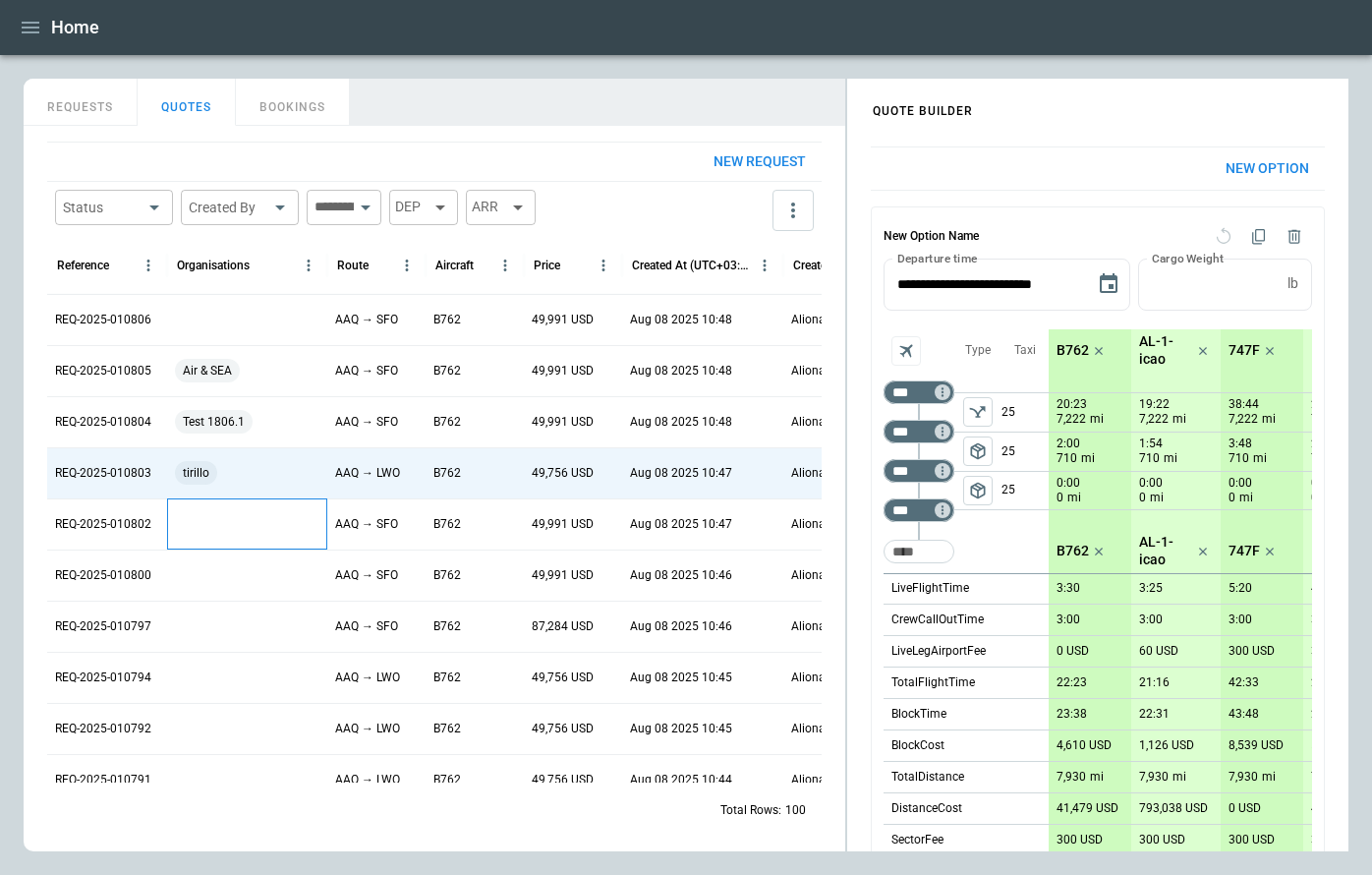 click at bounding box center (247, 524) 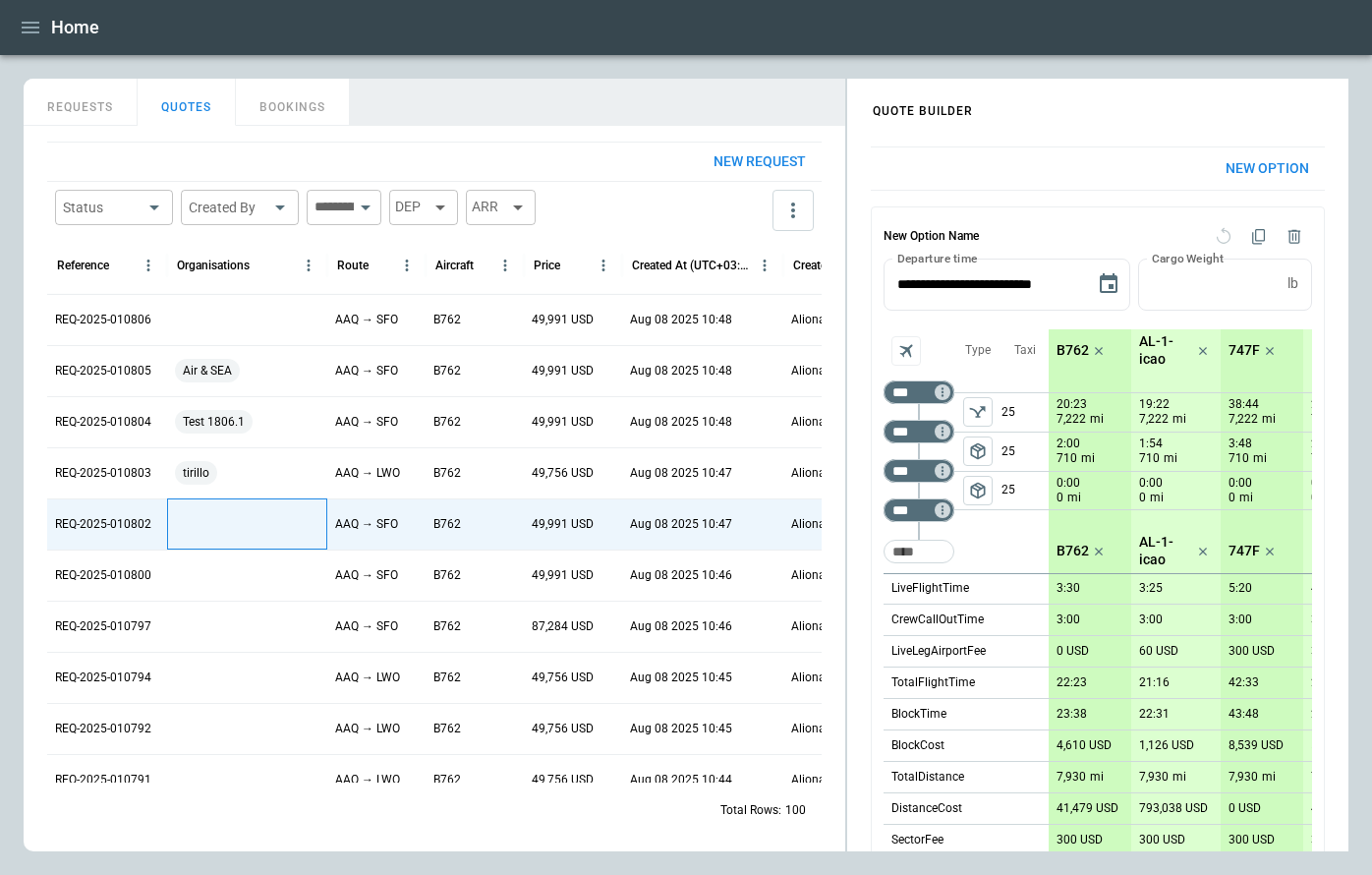 click at bounding box center [247, 524] 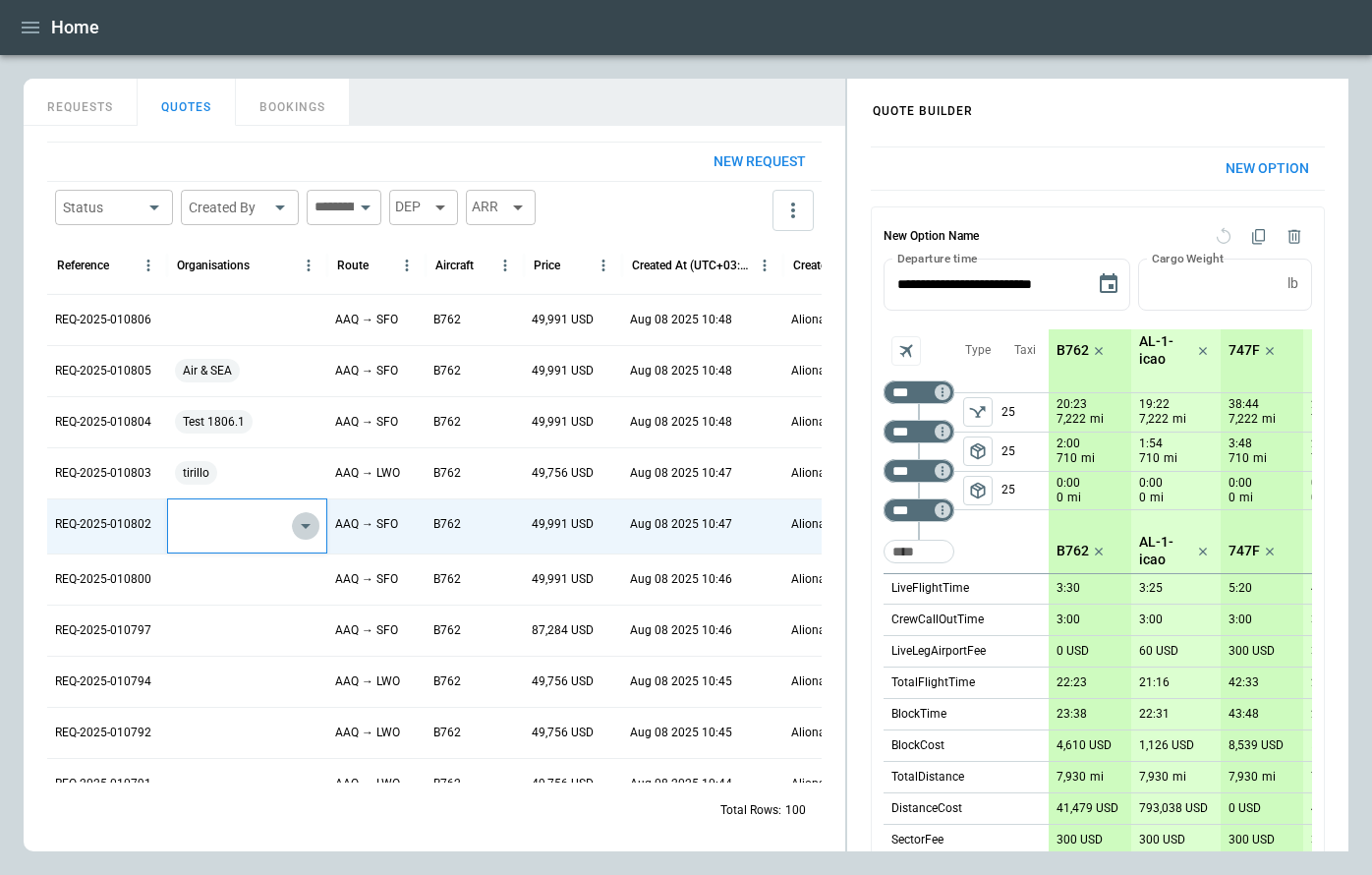 click 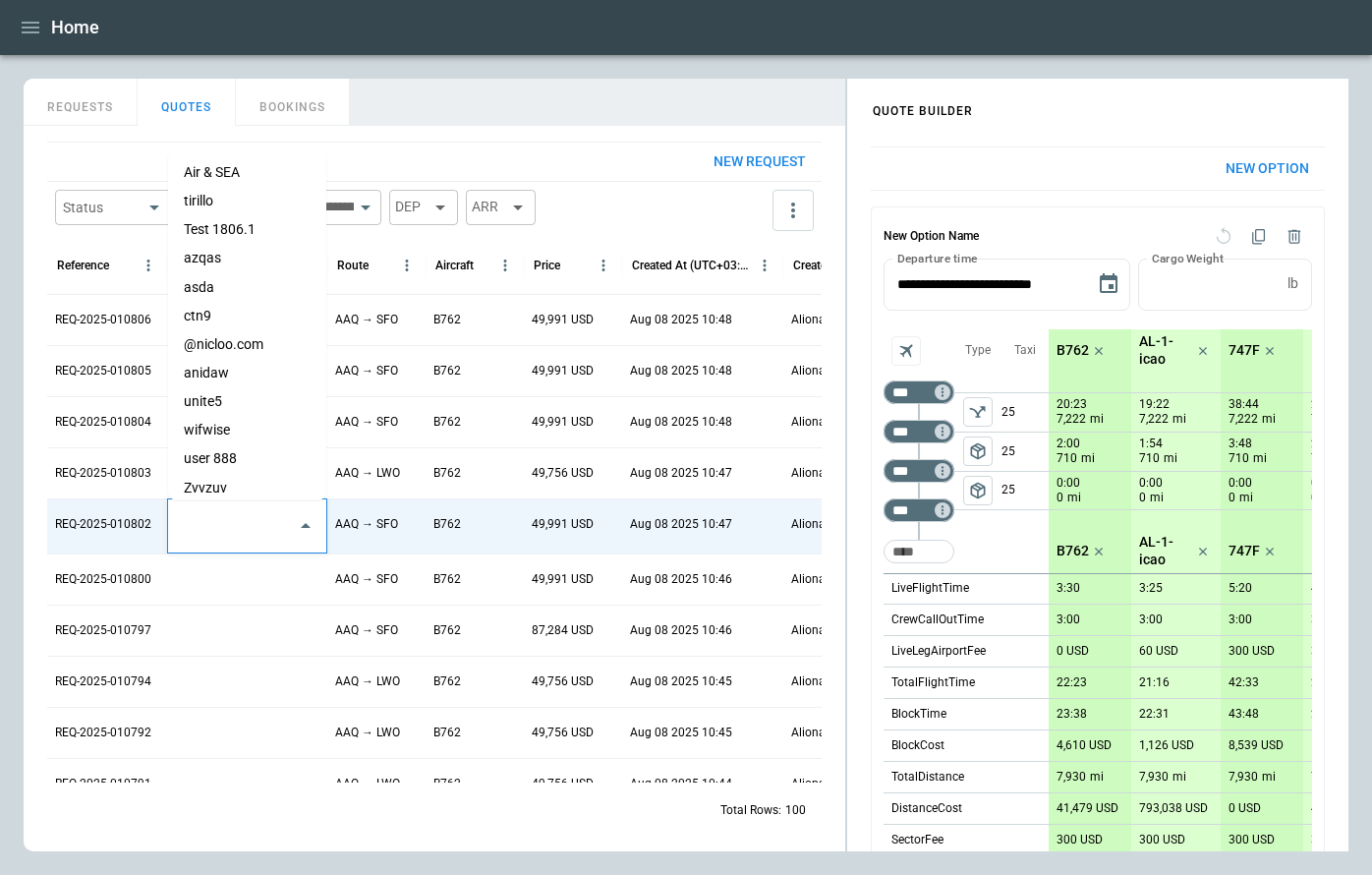 click on "asda" at bounding box center (247, 286) 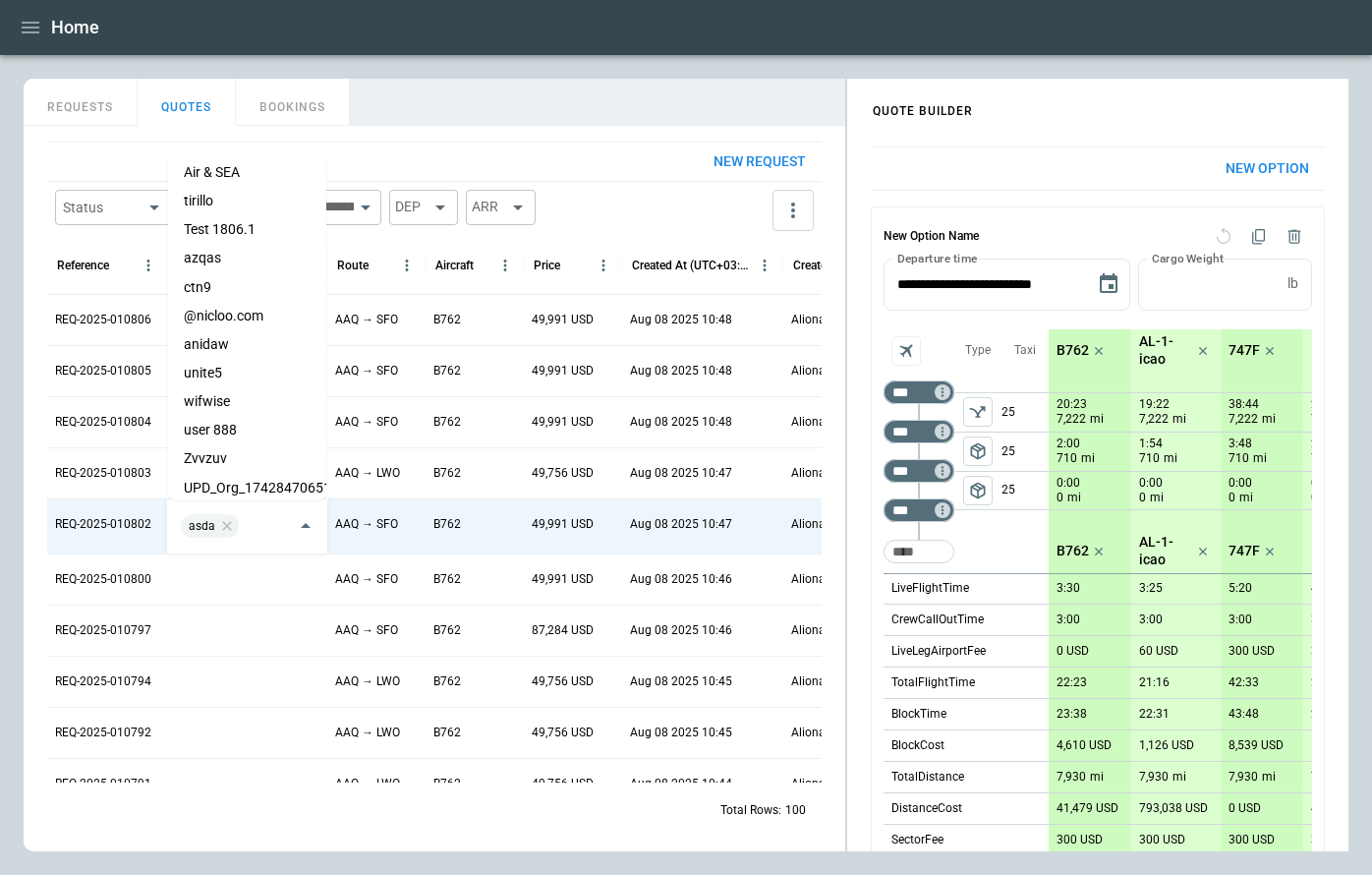 click on "REQUESTS QUOTES BOOKINGS" at bounding box center (434, 99) 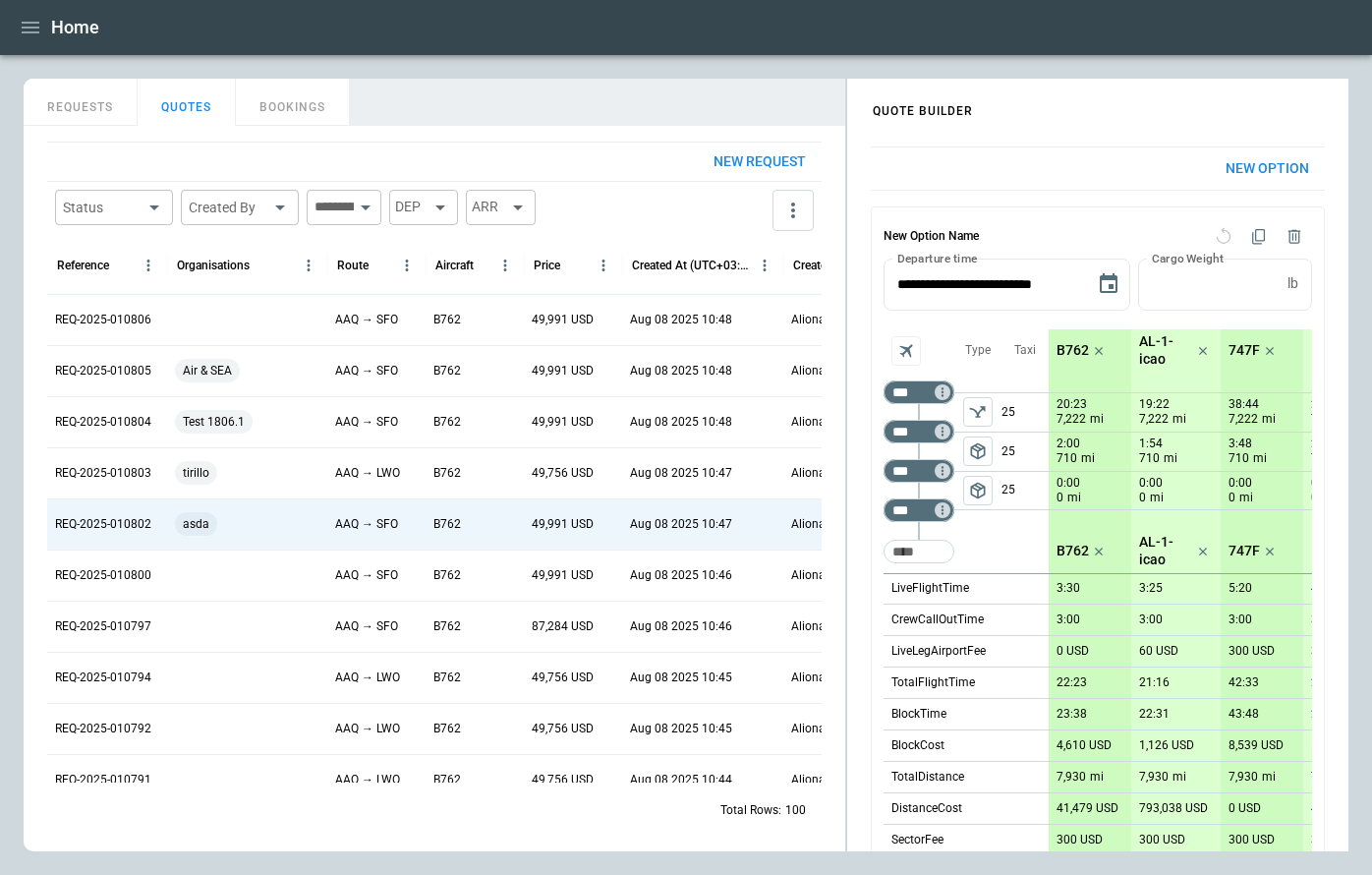 scroll, scrollTop: 0, scrollLeft: 173, axis: horizontal 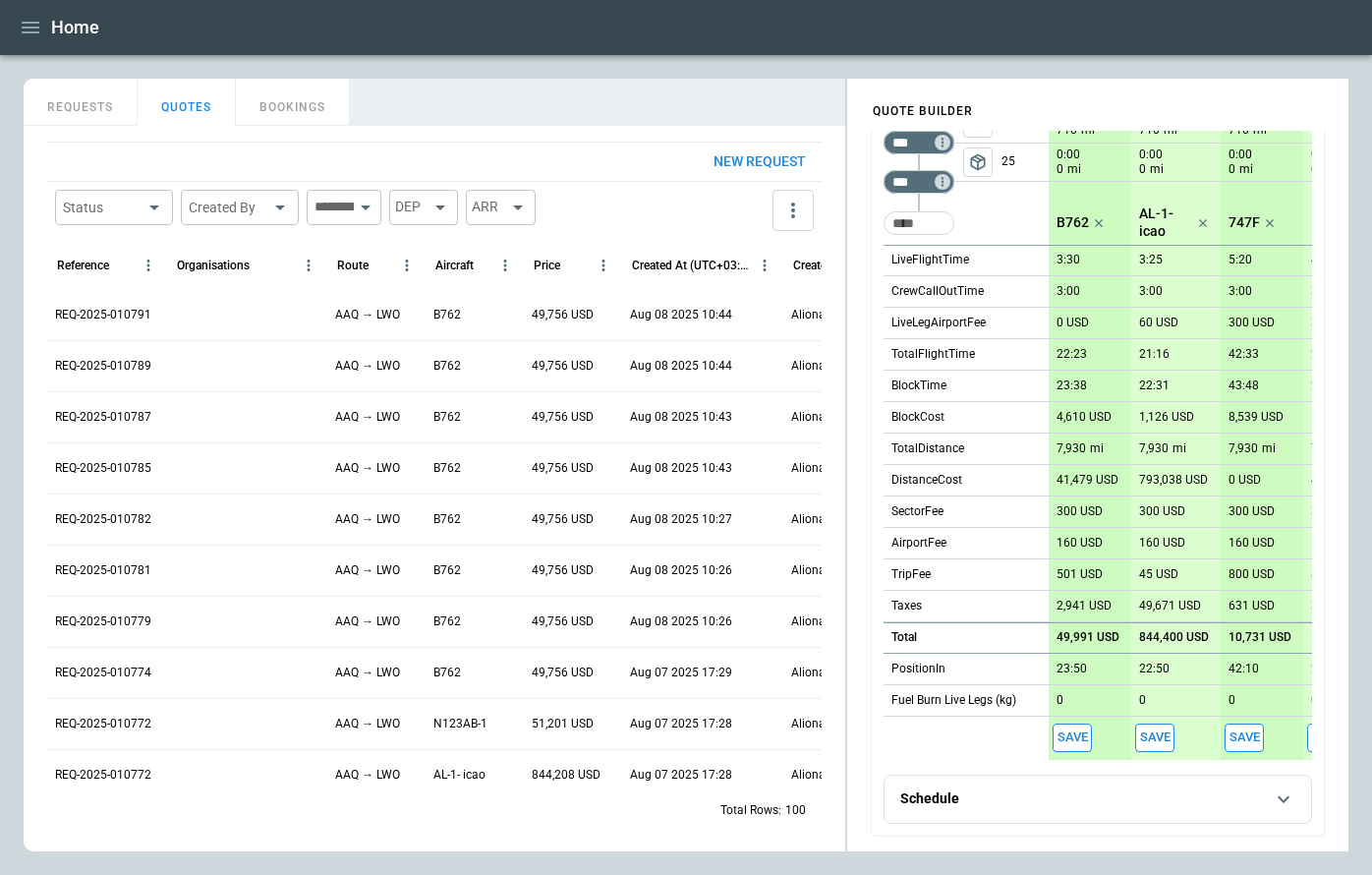 click on "Save" at bounding box center [1072, 737] 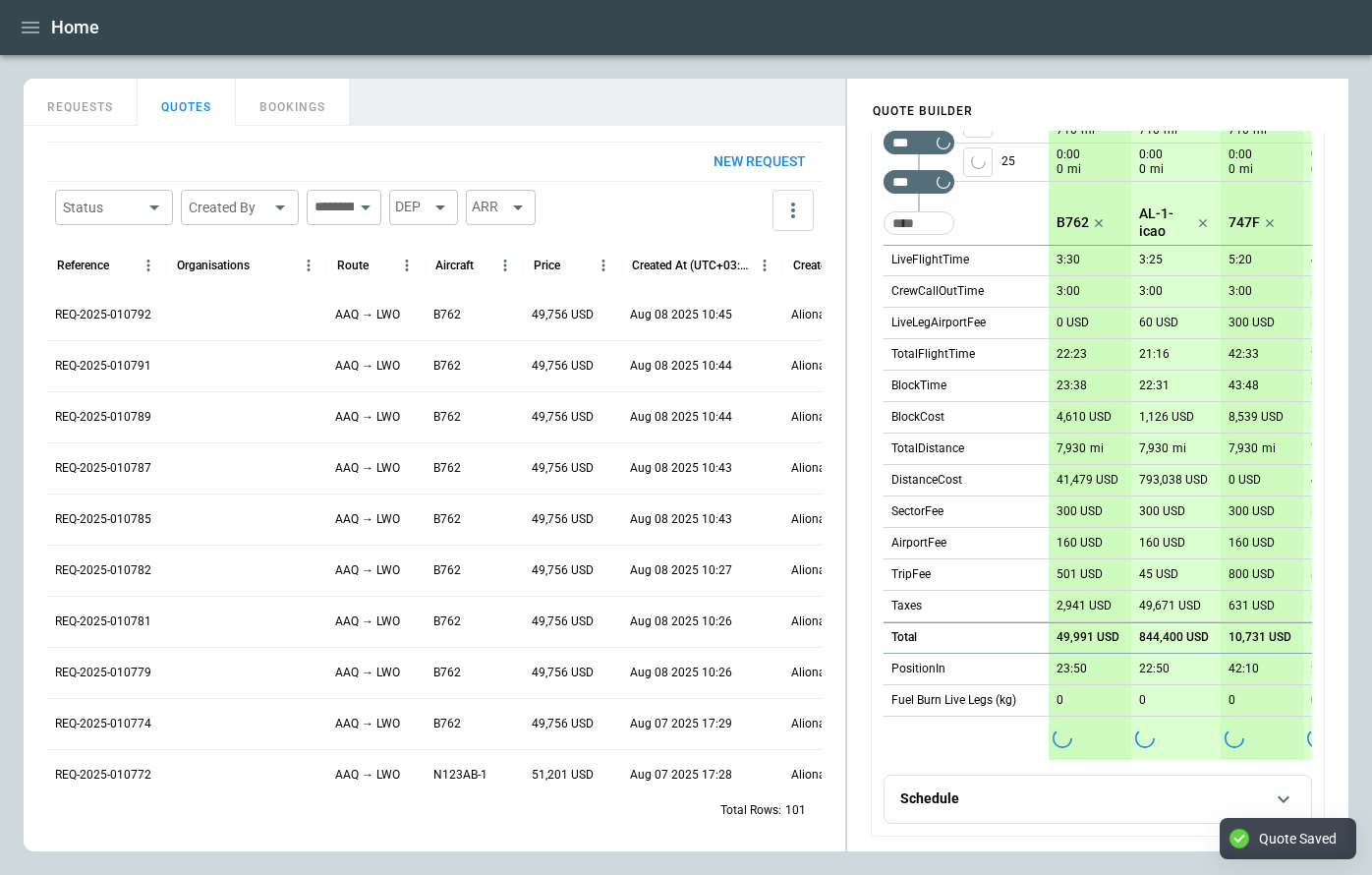 scroll, scrollTop: 516, scrollLeft: 0, axis: vertical 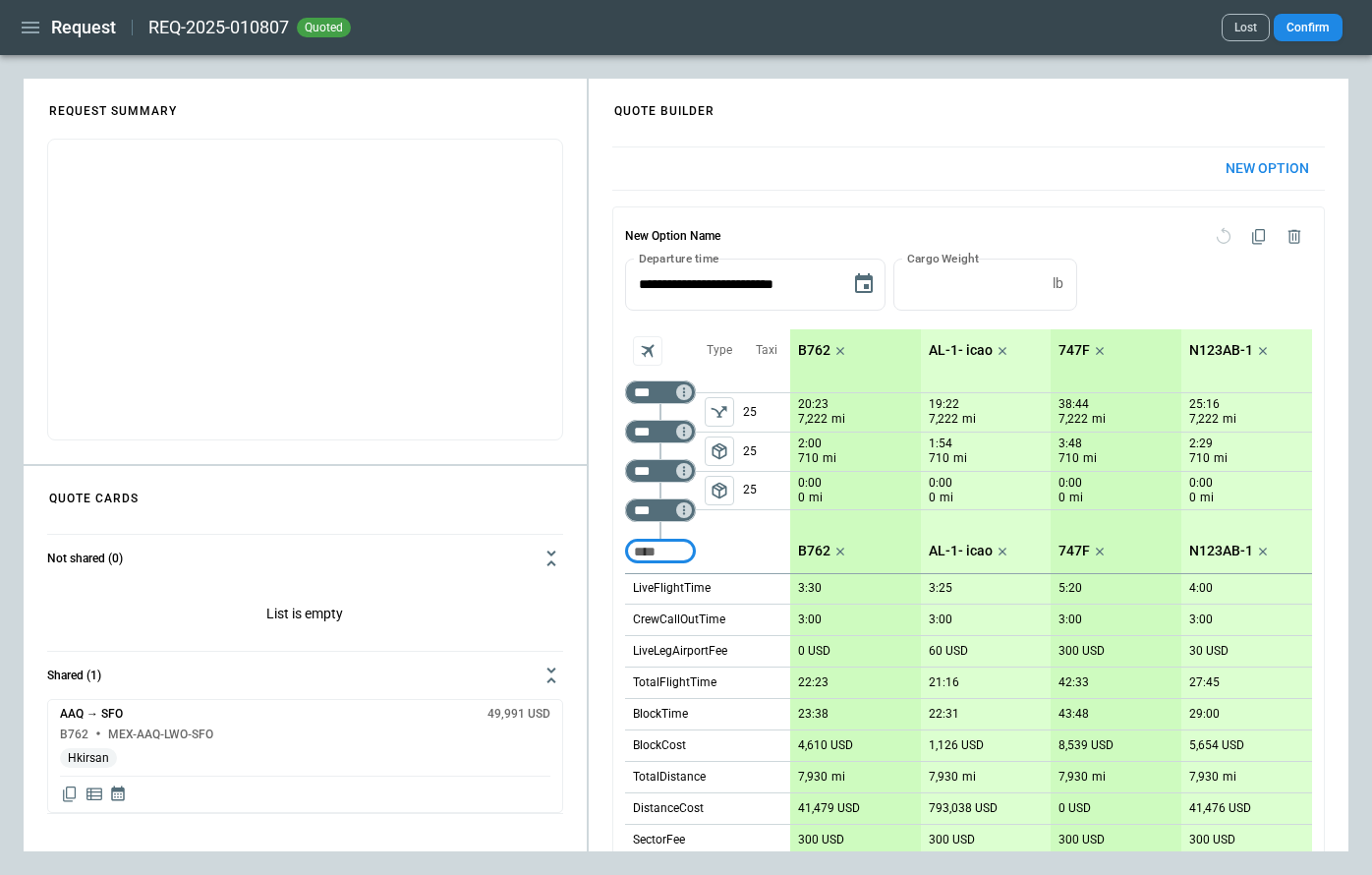 click on "Confirm" at bounding box center (1308, 28) 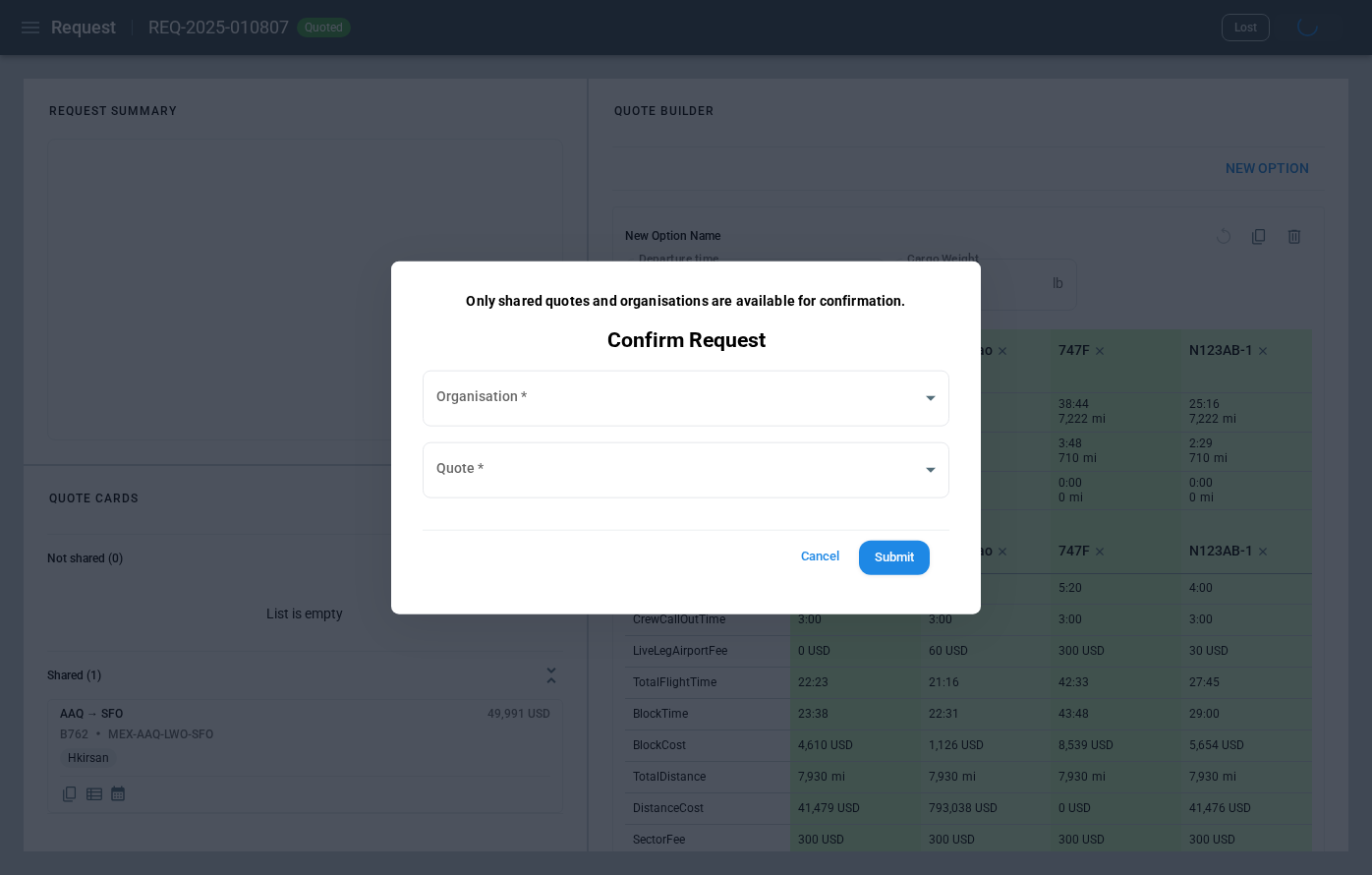 click on "Organisation   * ​ Organisation   * Quote   * ​ Quote   * Cancel Submit" at bounding box center [686, 477] 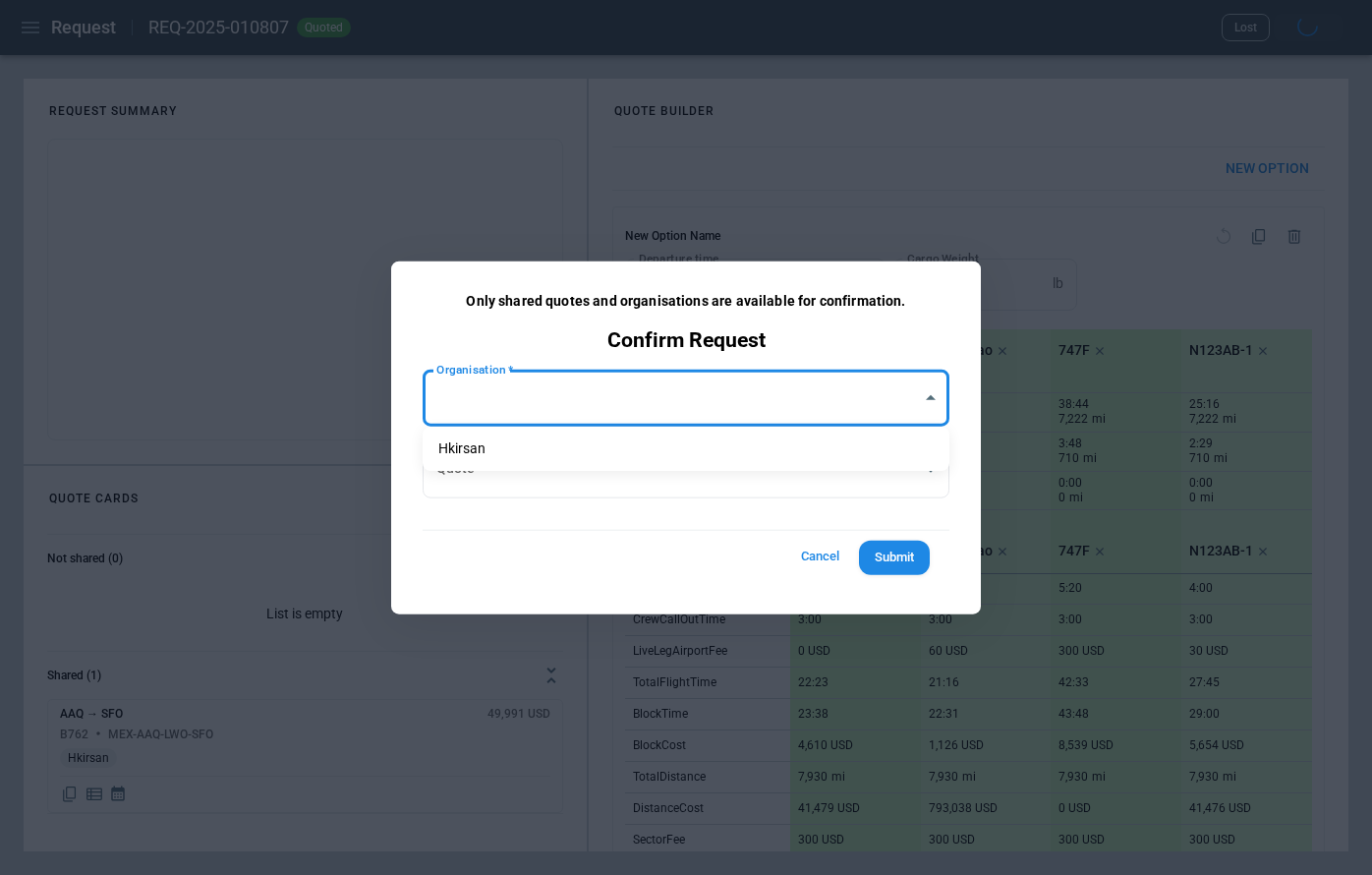 click on "**********" at bounding box center [686, 438] 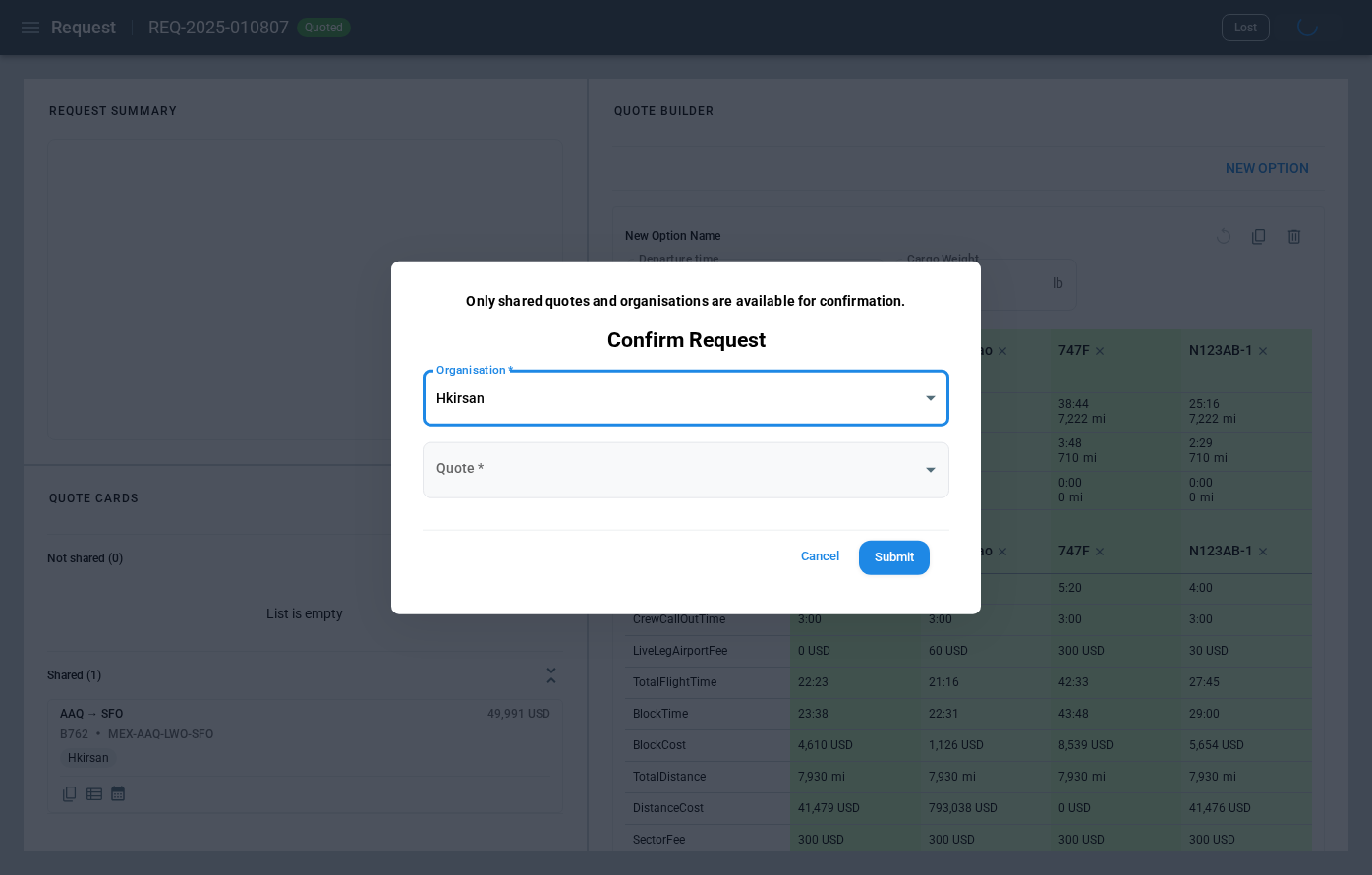 click on "**********" at bounding box center [686, 438] 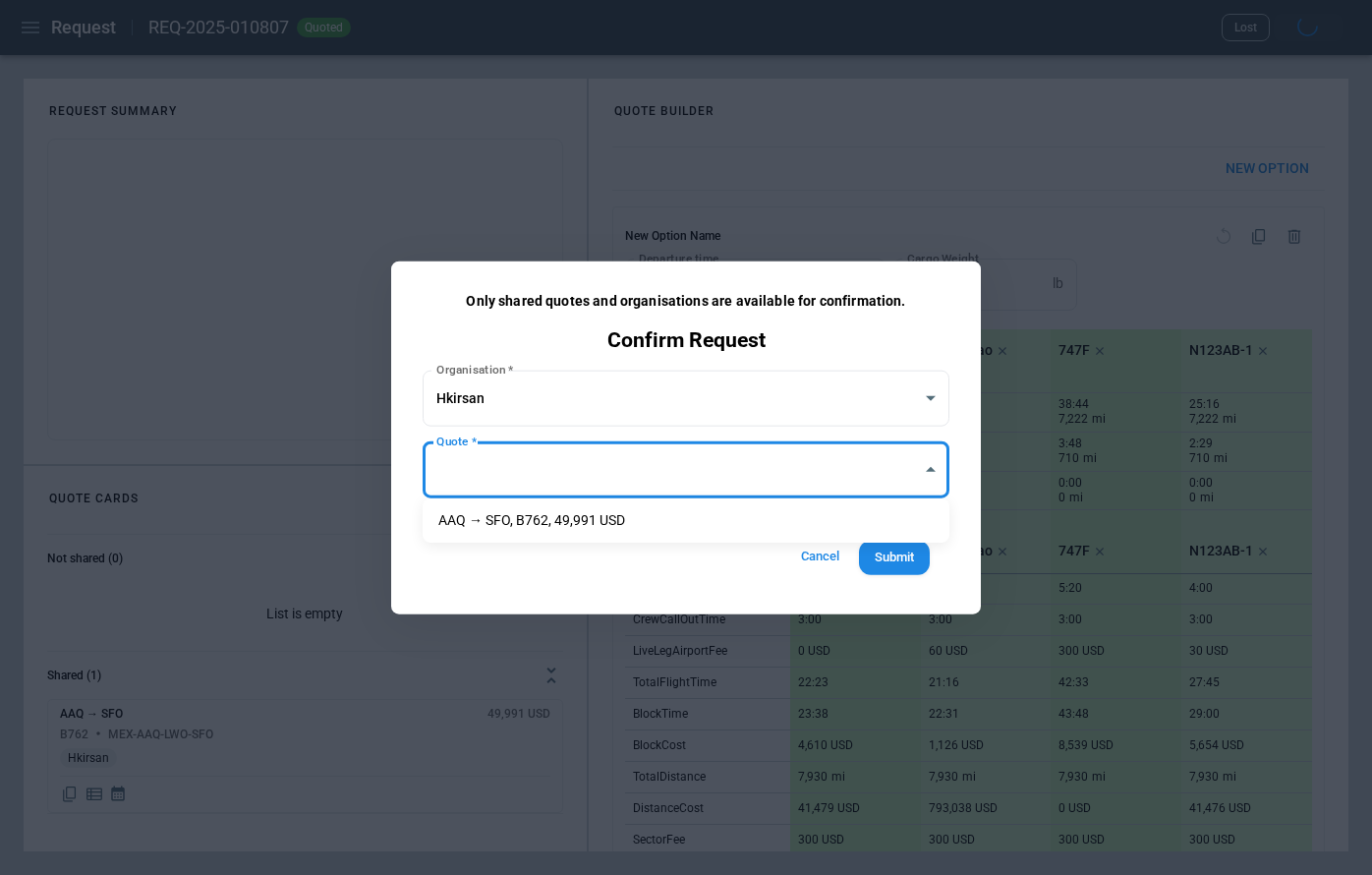 click on "AAQ → SFO, B762, 49,991 USD" at bounding box center [686, 520] 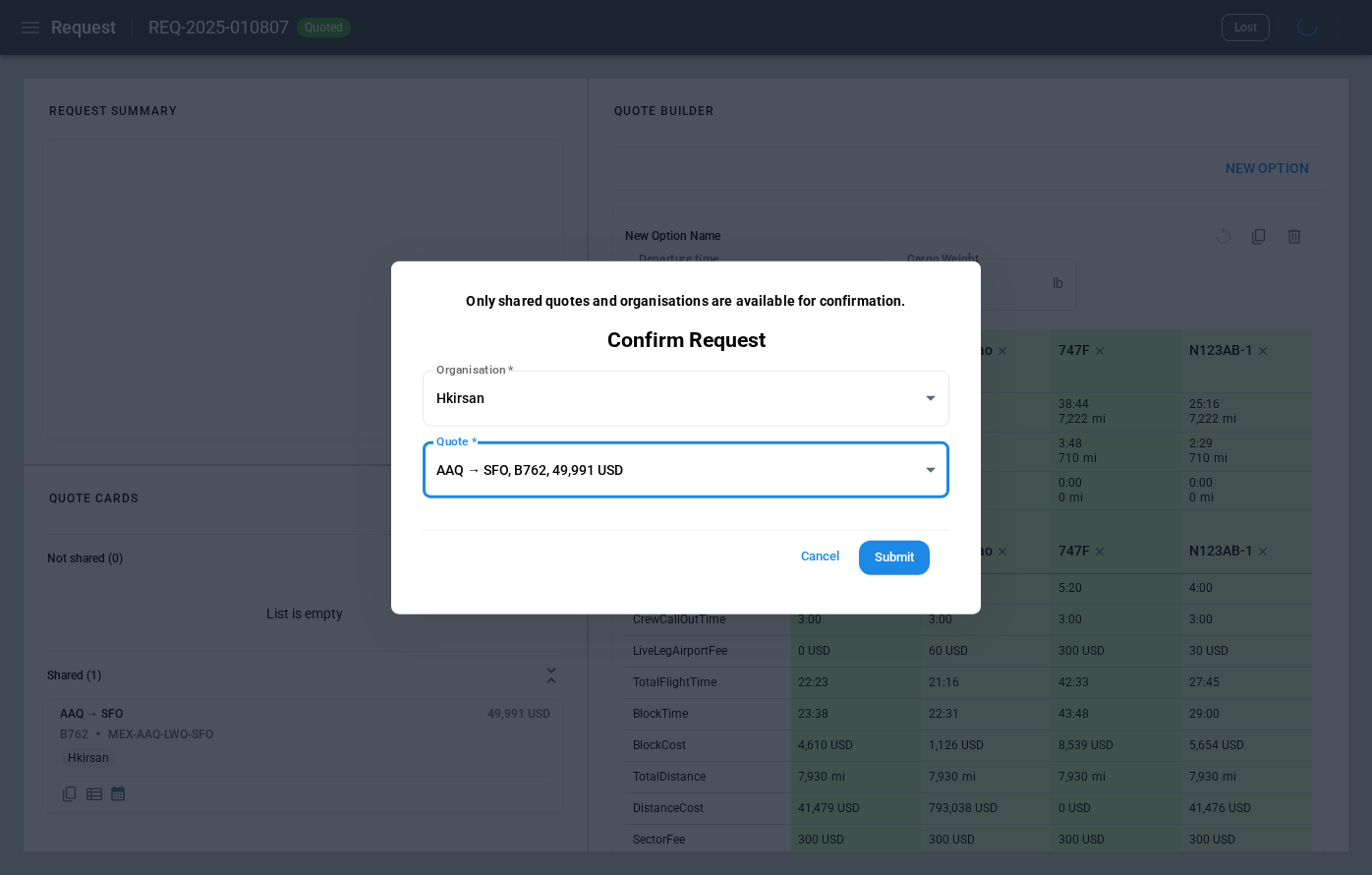 click on "Submit" at bounding box center (894, 557) 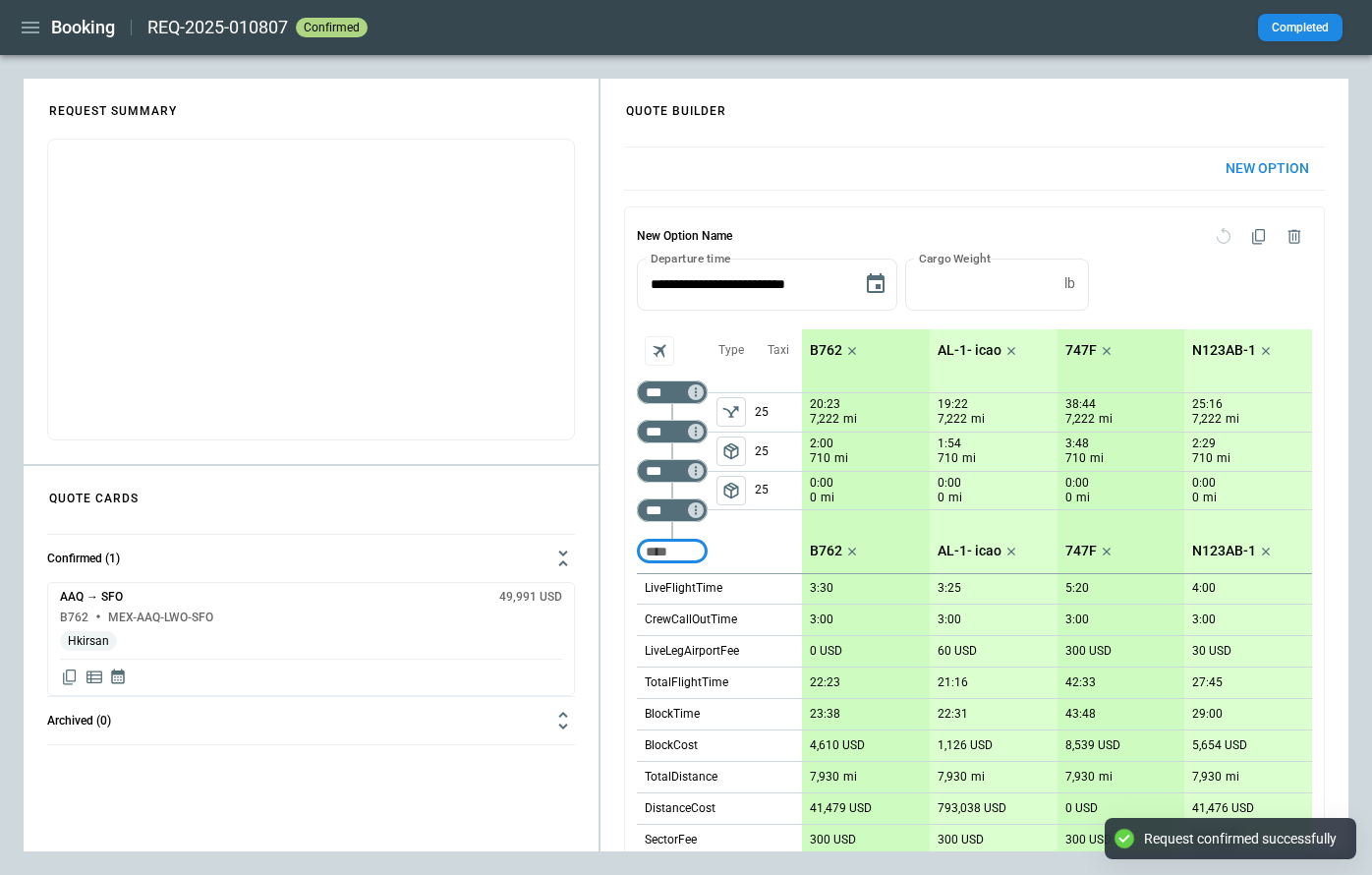 click on "**********" at bounding box center [686, 465] 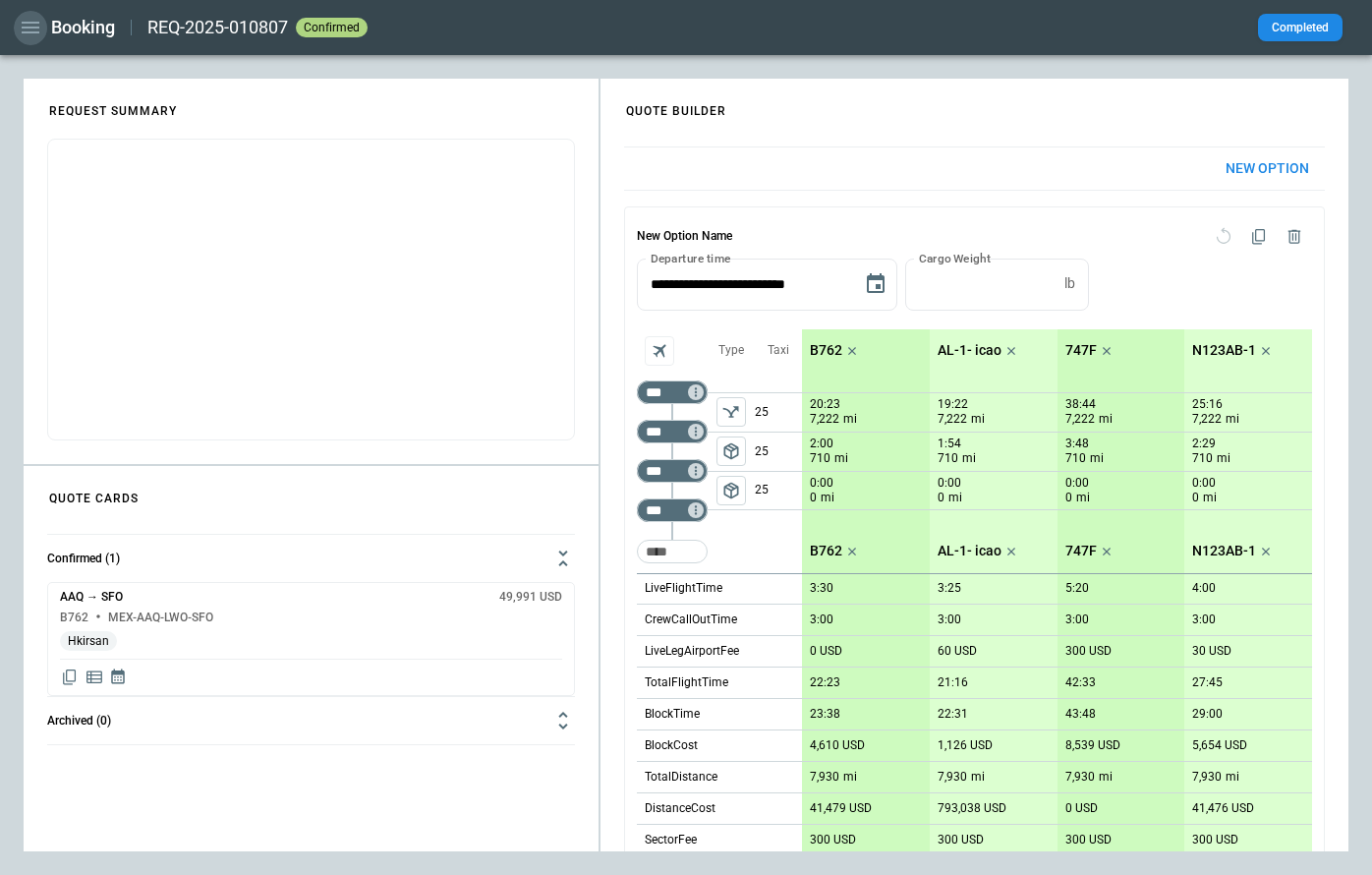 click 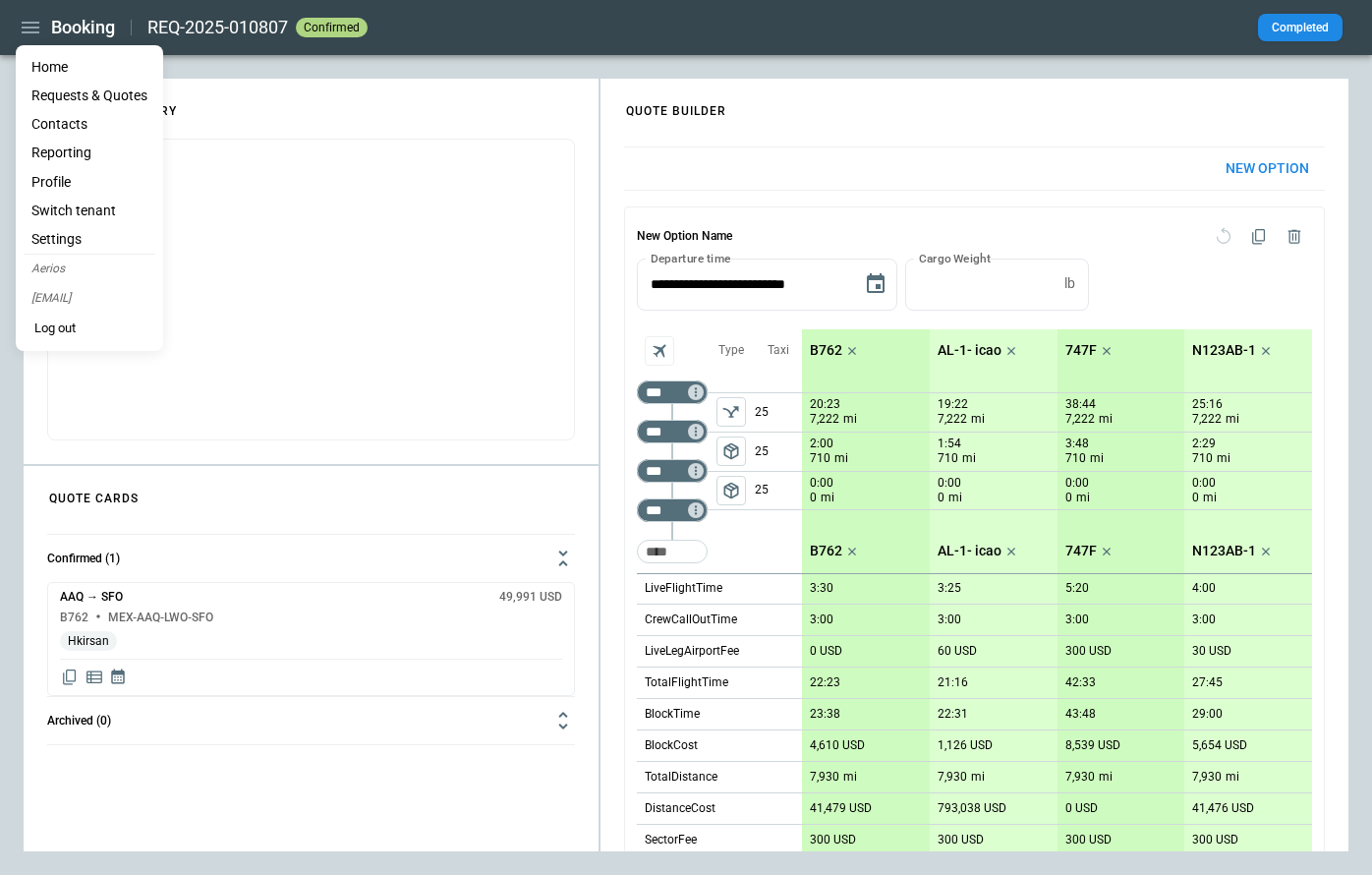 click on "Home" at bounding box center [89, 67] 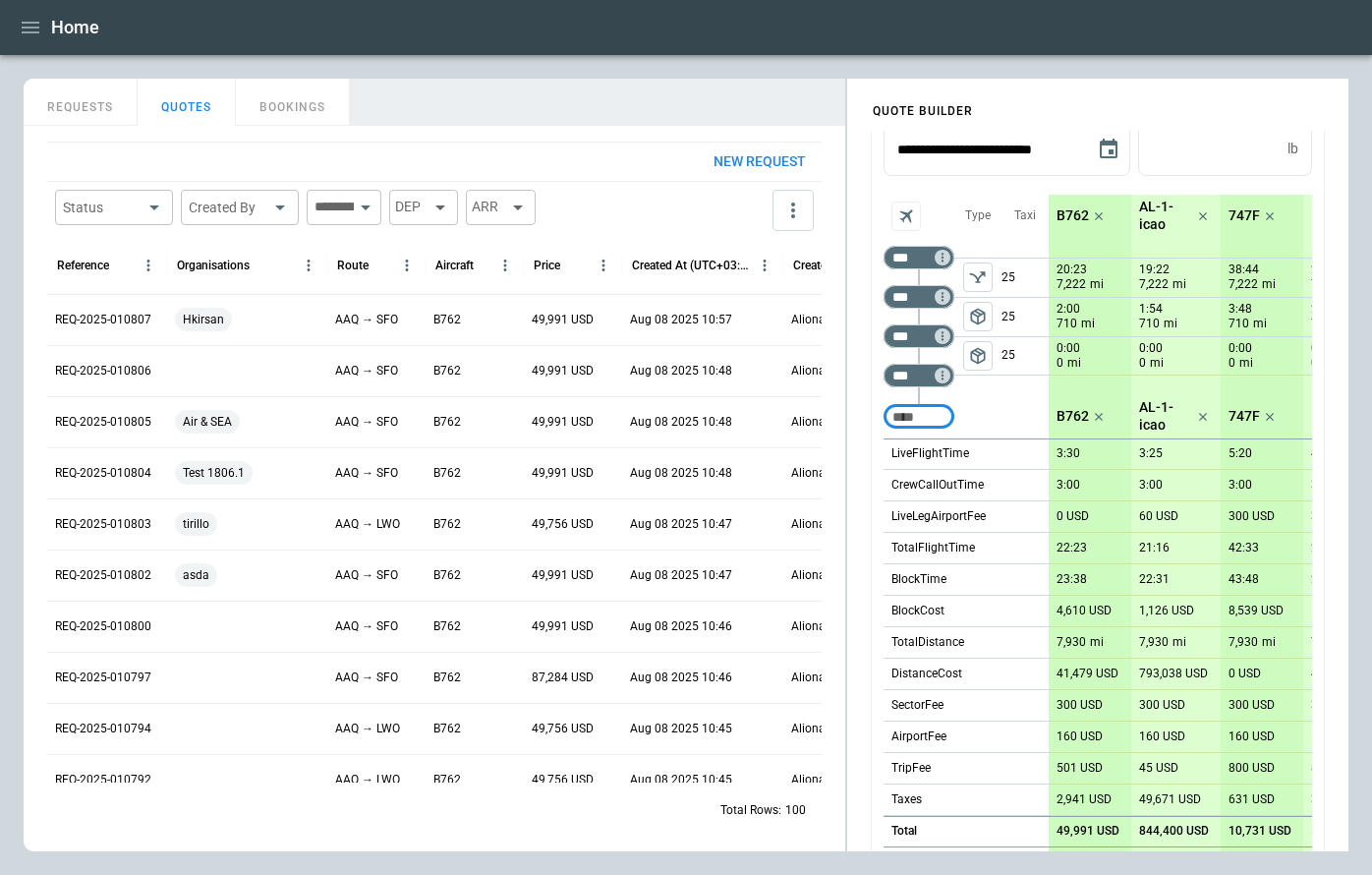 scroll, scrollTop: 328, scrollLeft: 0, axis: vertical 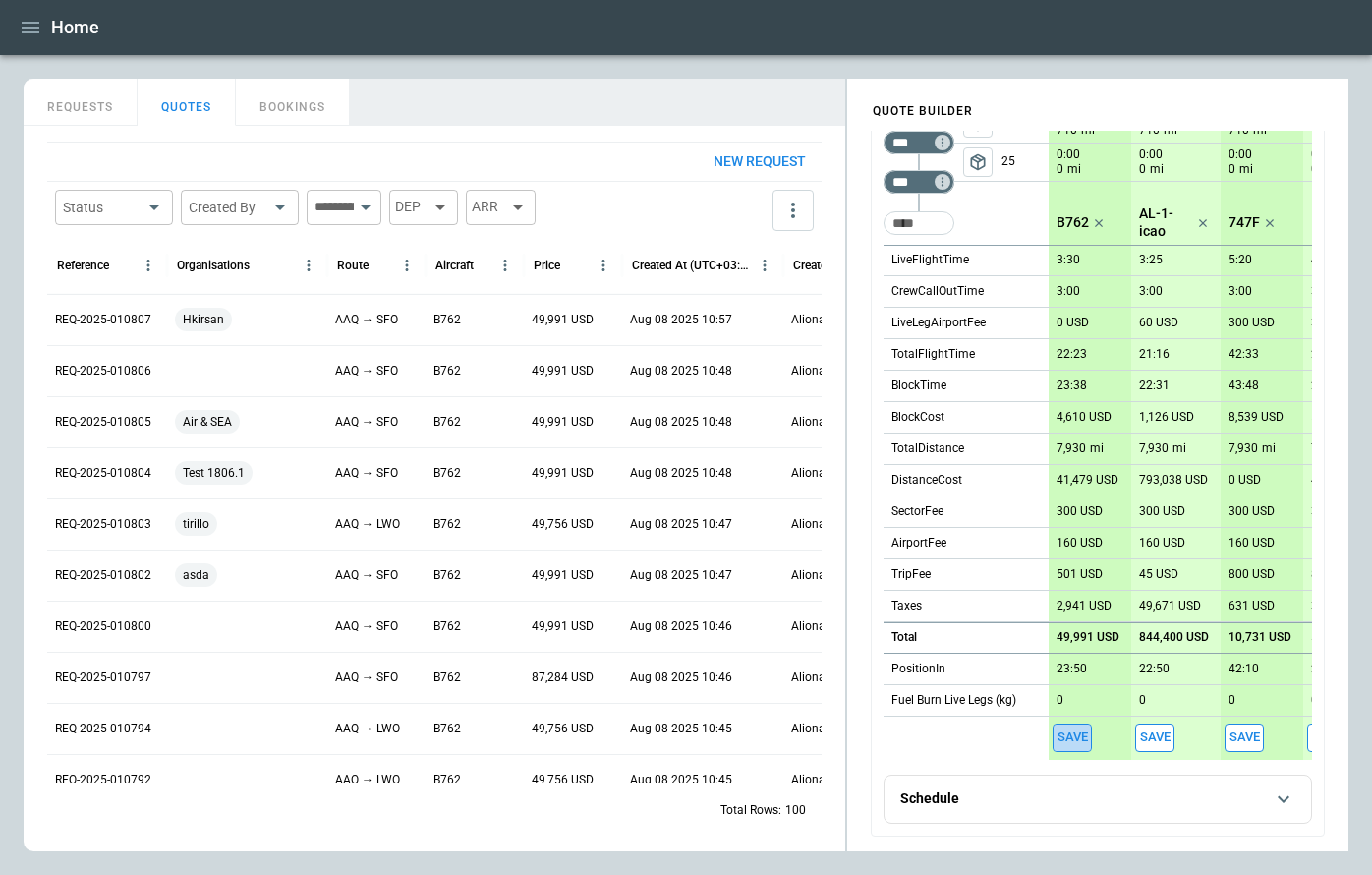 click on "Save" at bounding box center (1072, 737) 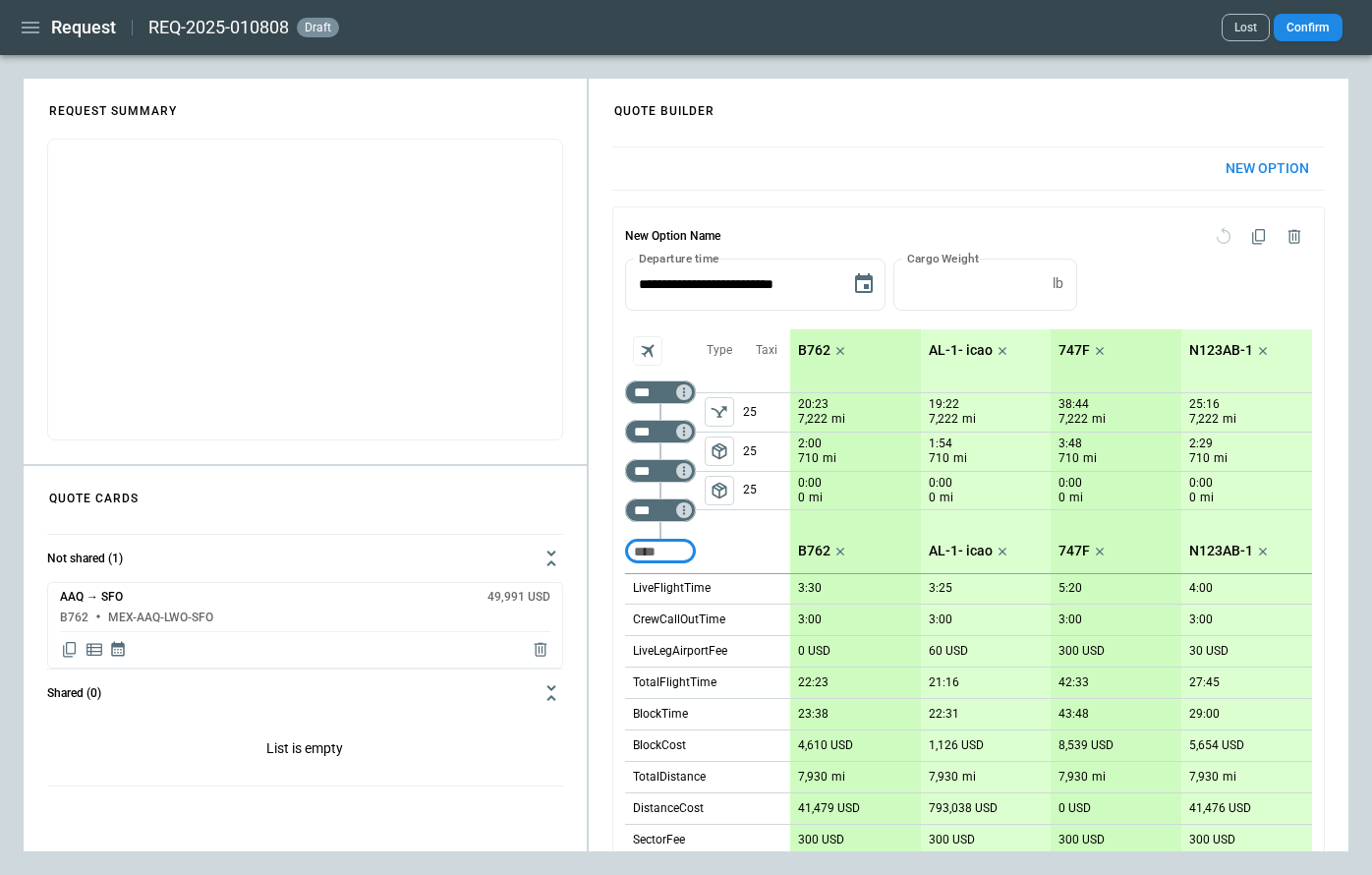 click 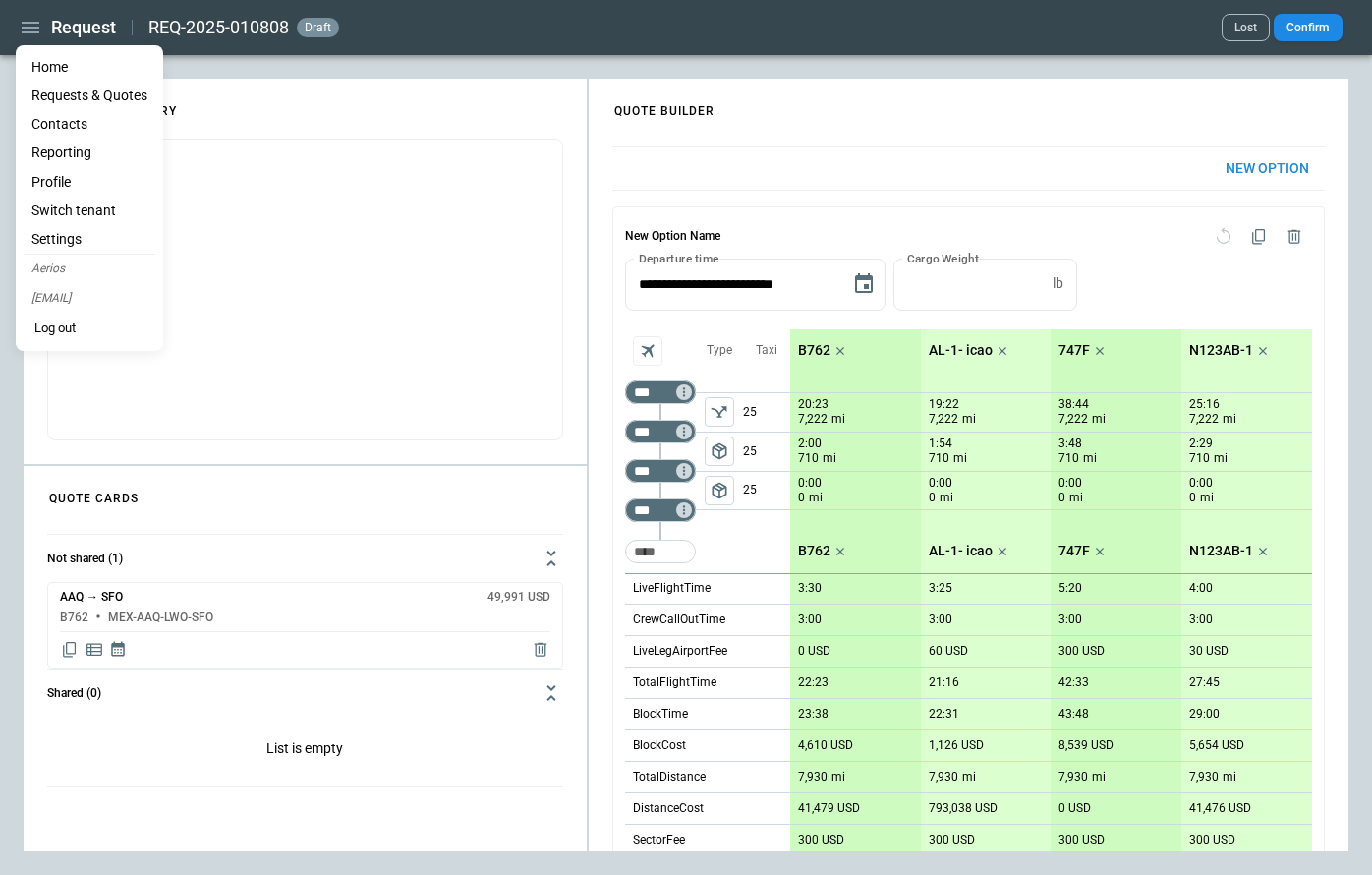 click on "Home" at bounding box center (89, 67) 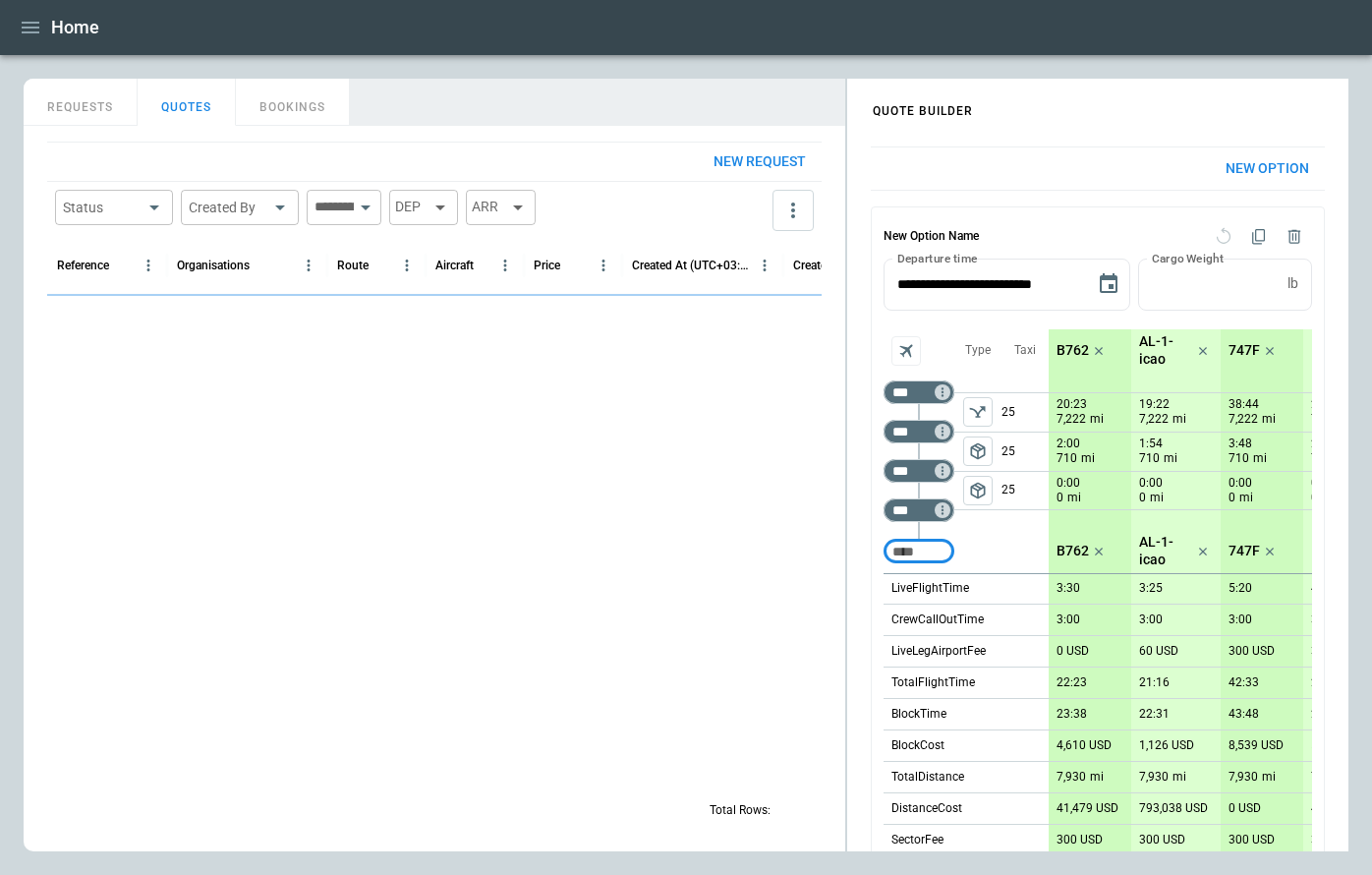 scroll, scrollTop: 328, scrollLeft: 0, axis: vertical 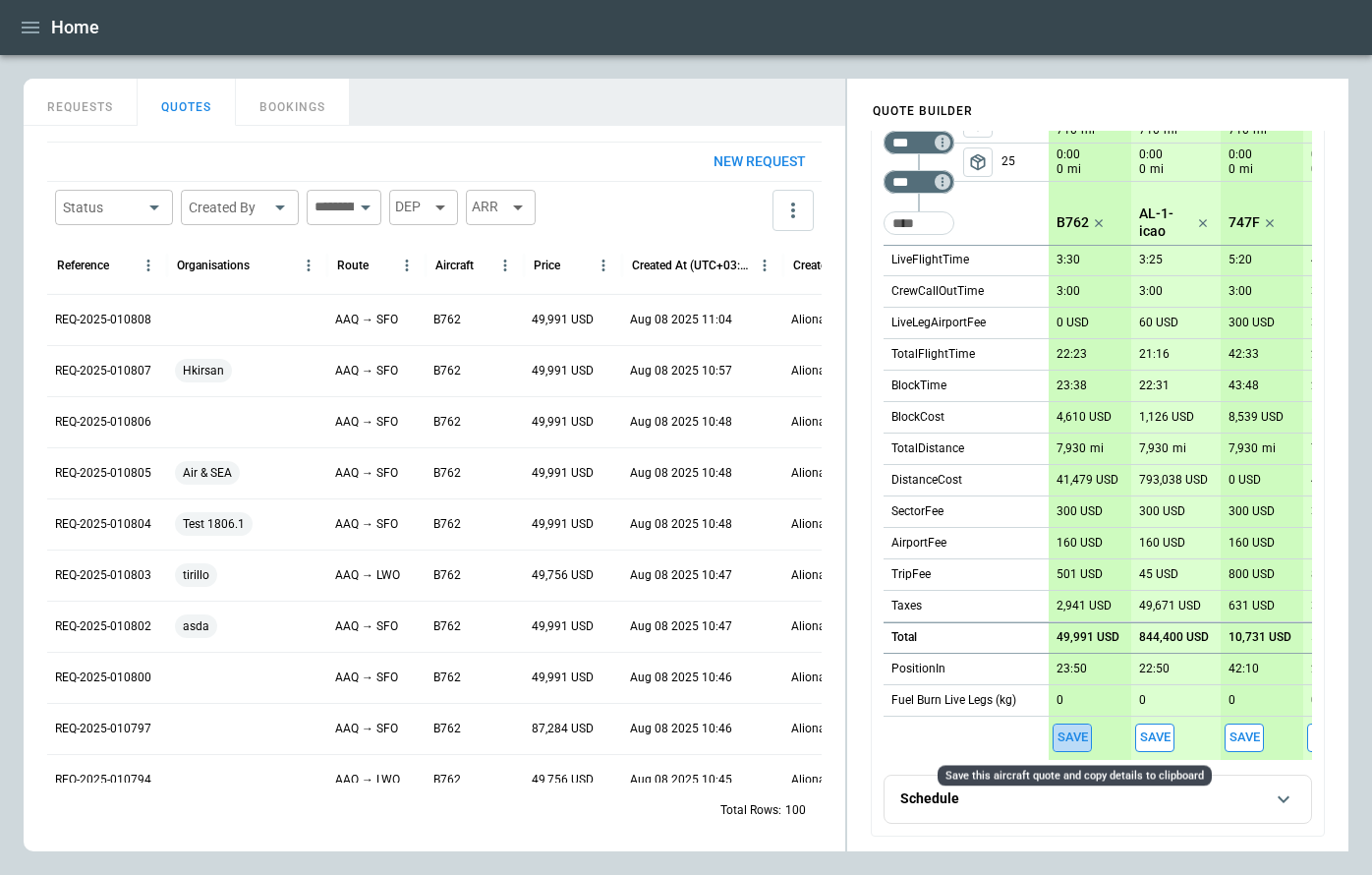click on "Save" at bounding box center (1072, 737) 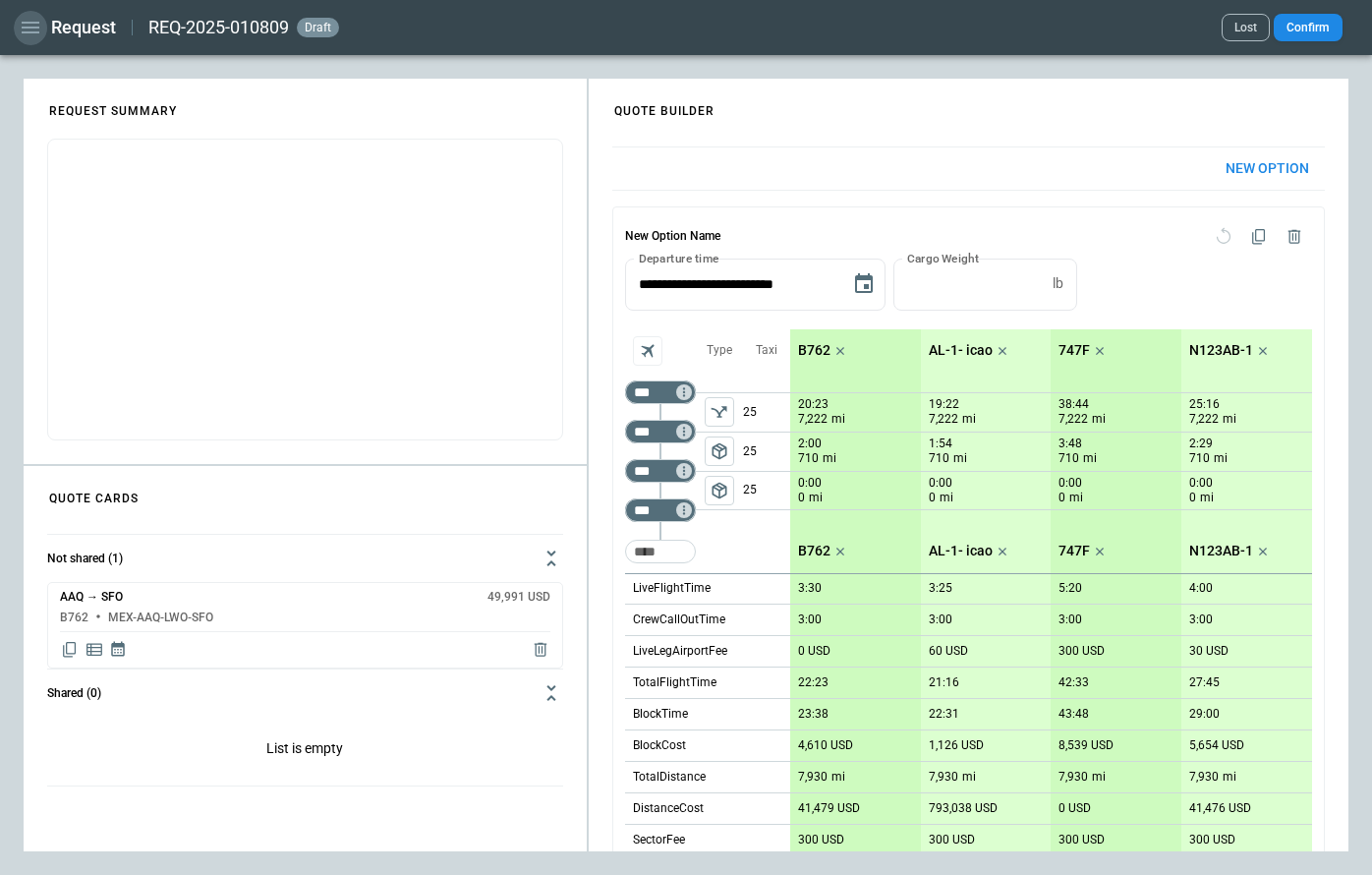 click 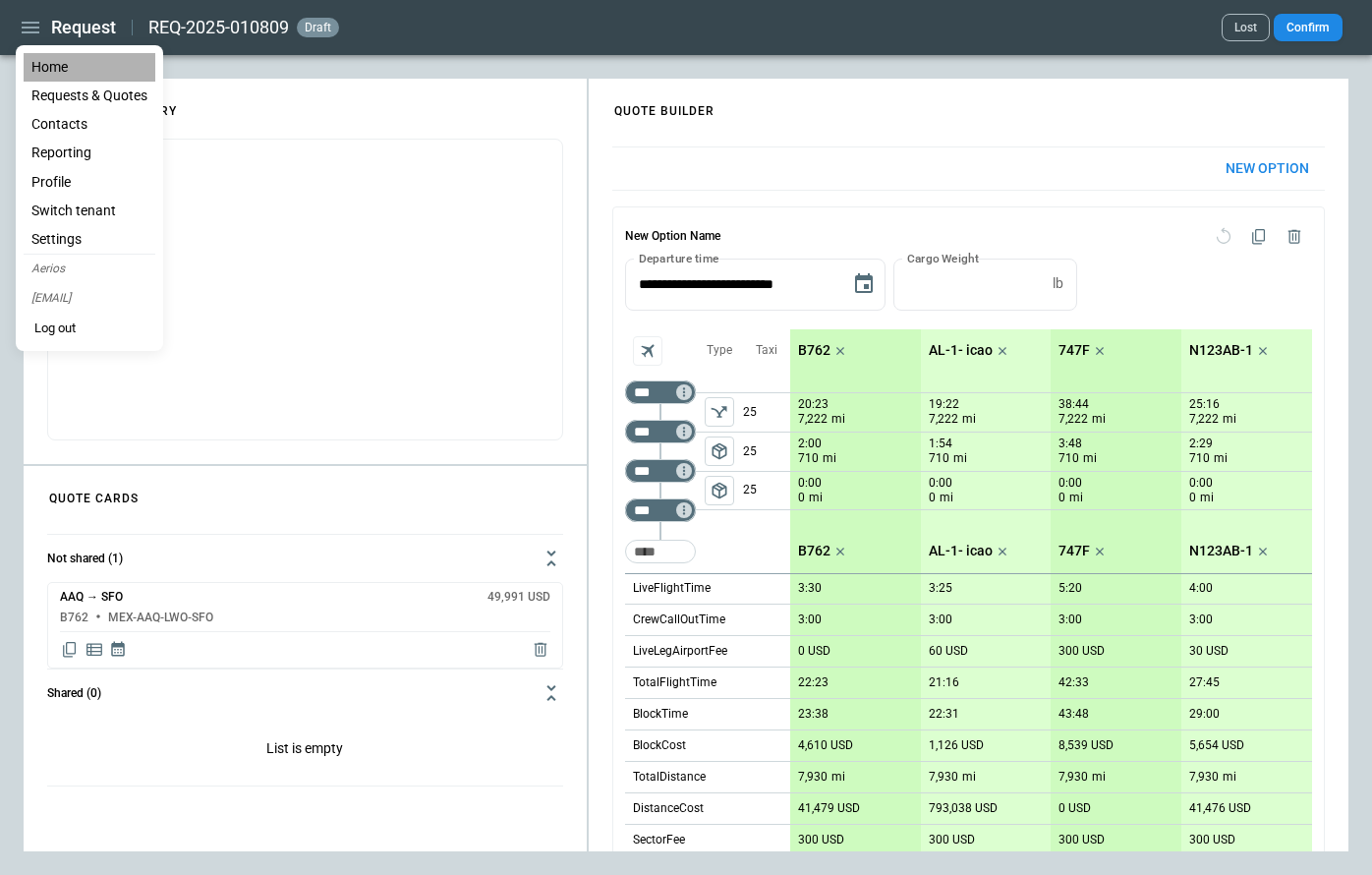 click on "Home" at bounding box center (89, 67) 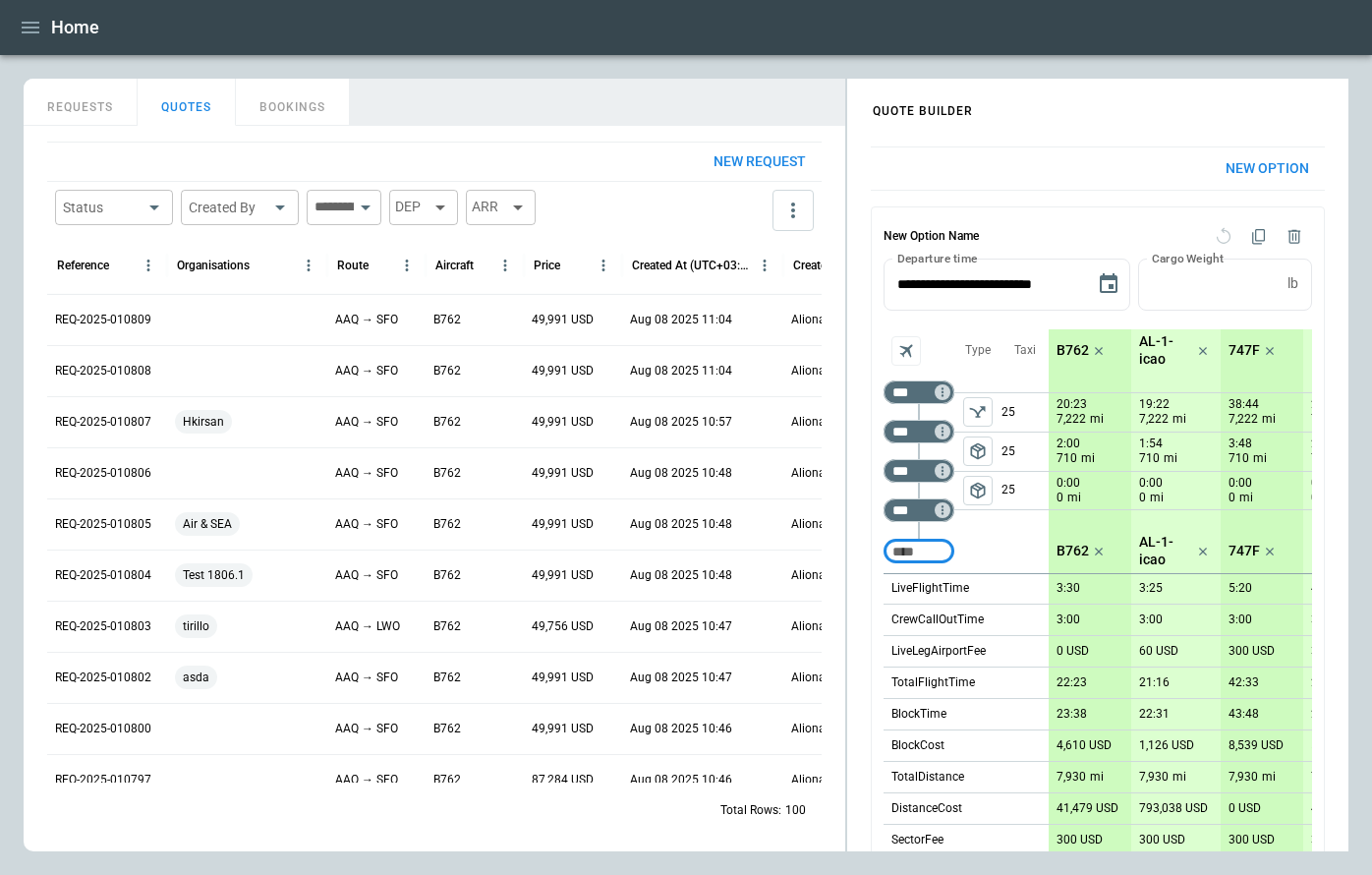 scroll, scrollTop: 328, scrollLeft: 0, axis: vertical 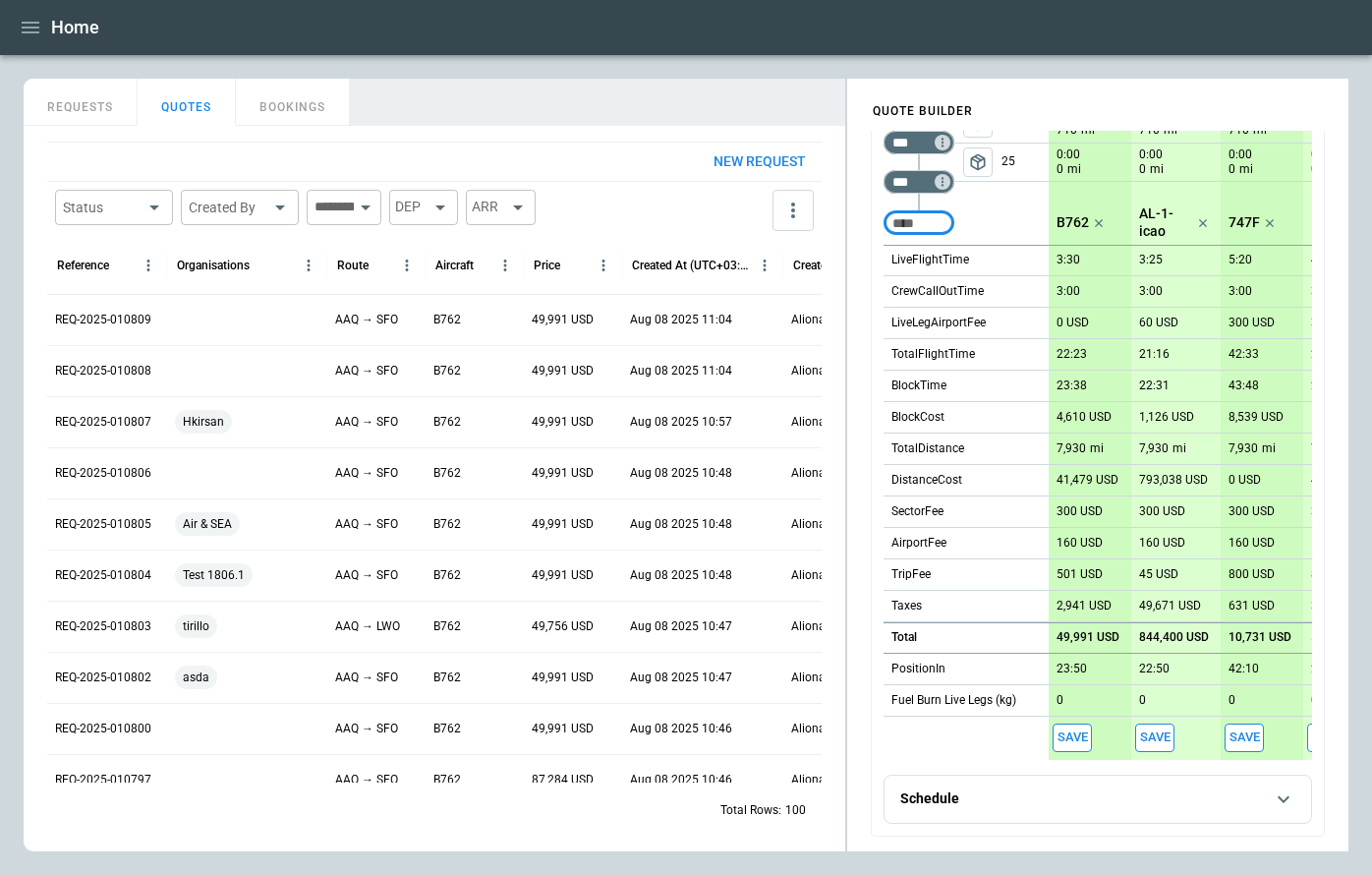 click on "Save" at bounding box center (1072, 737) 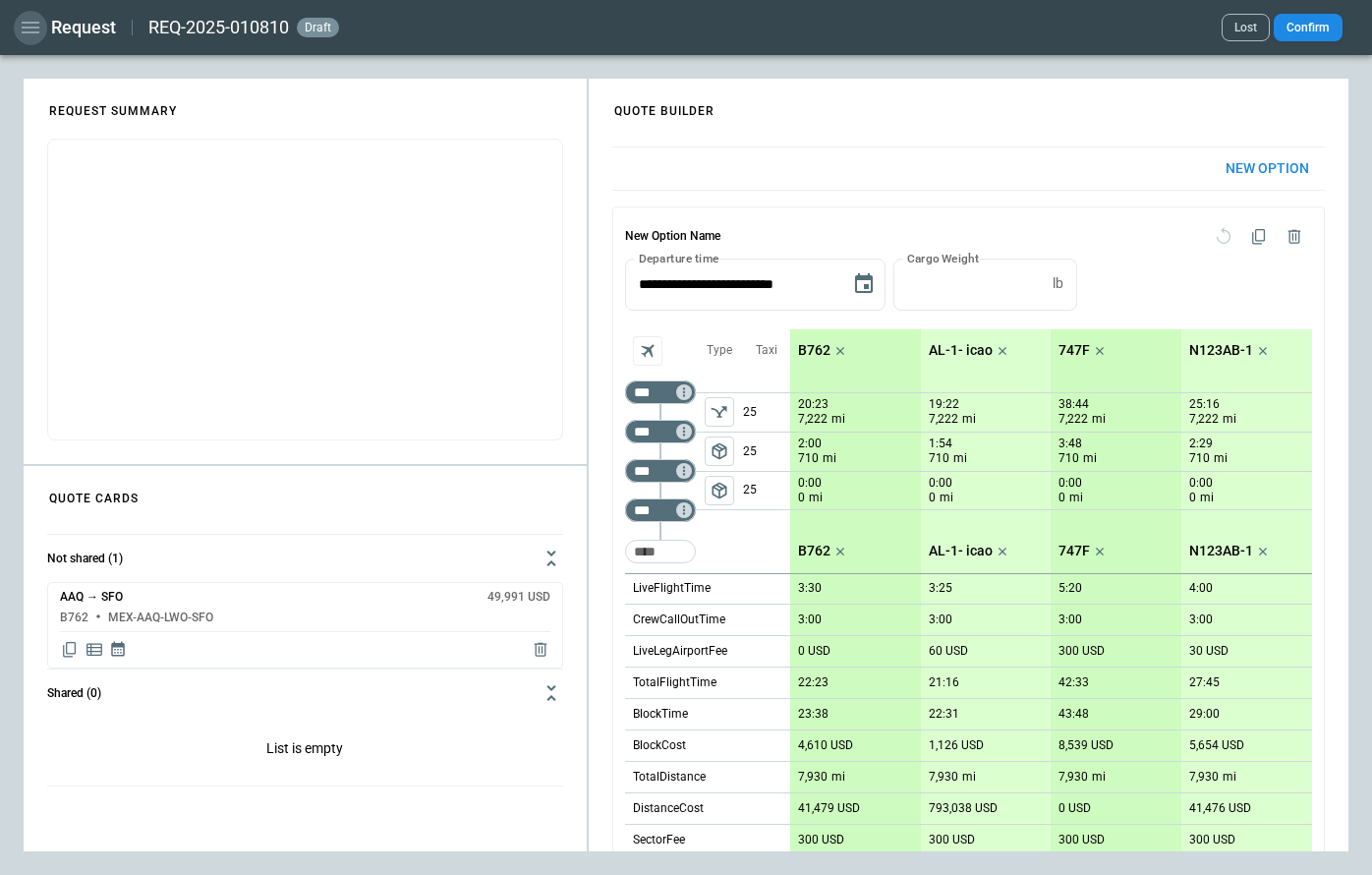 click 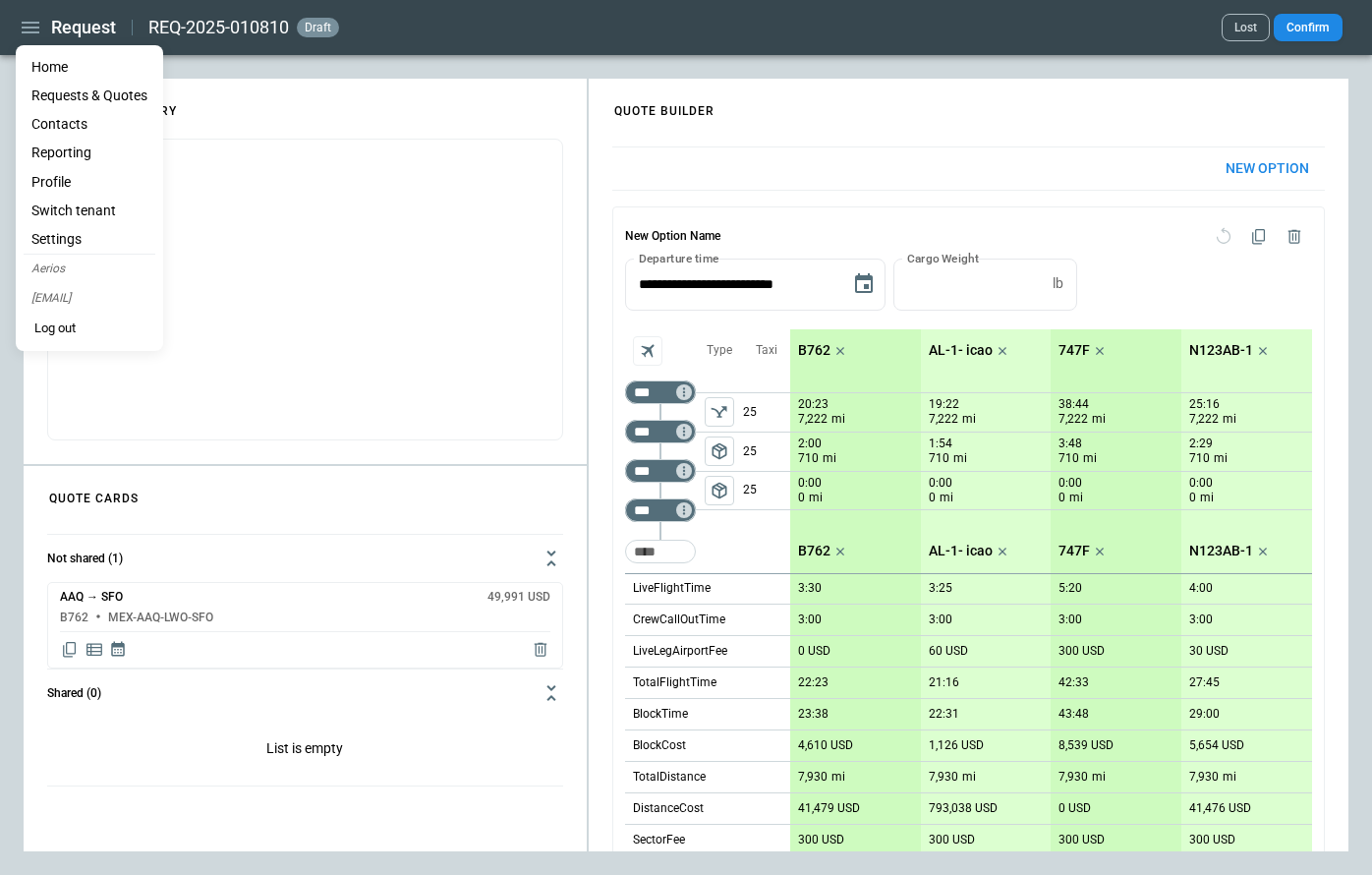 click on "Home" at bounding box center [89, 67] 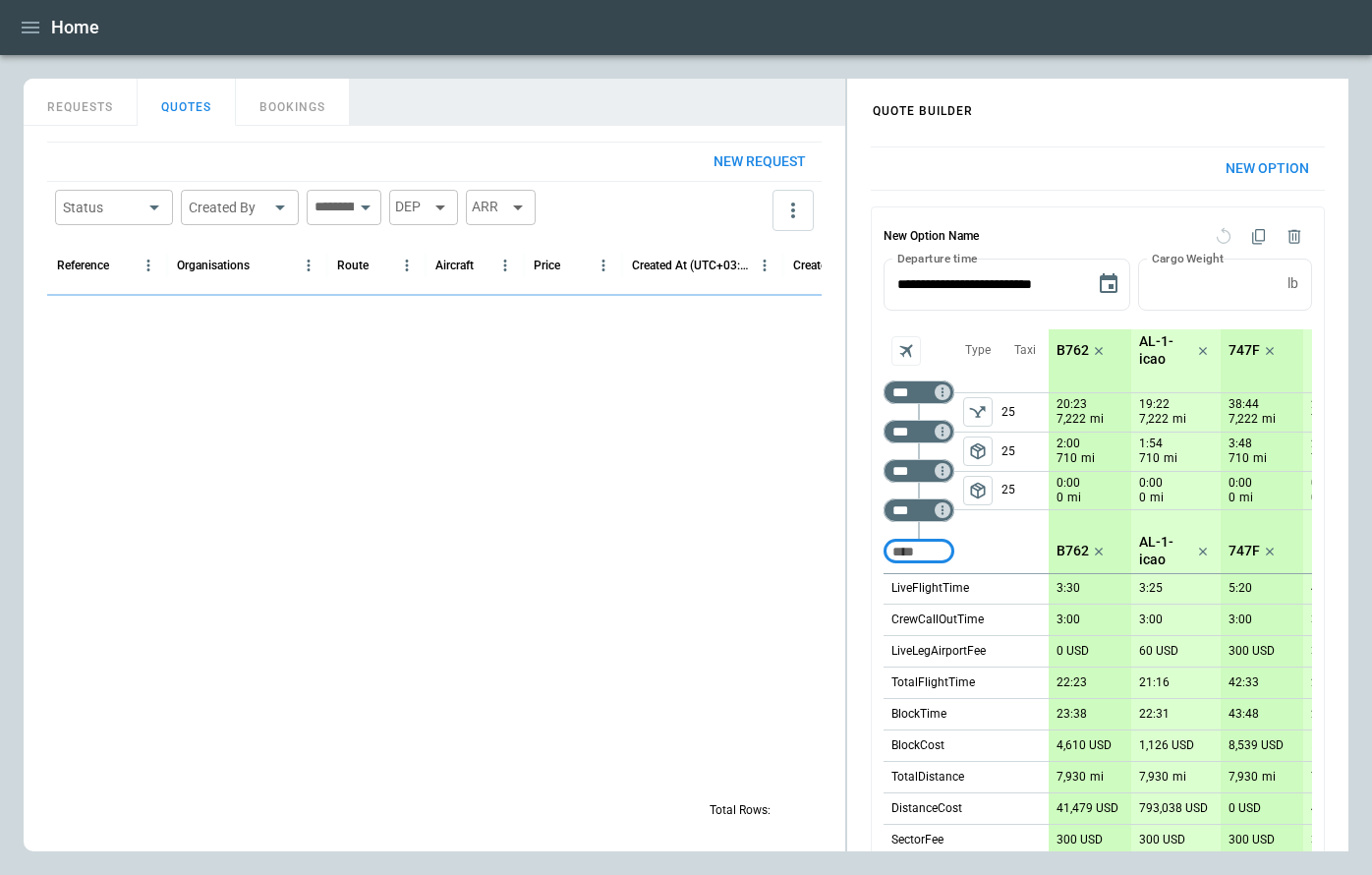 scroll, scrollTop: 328, scrollLeft: 0, axis: vertical 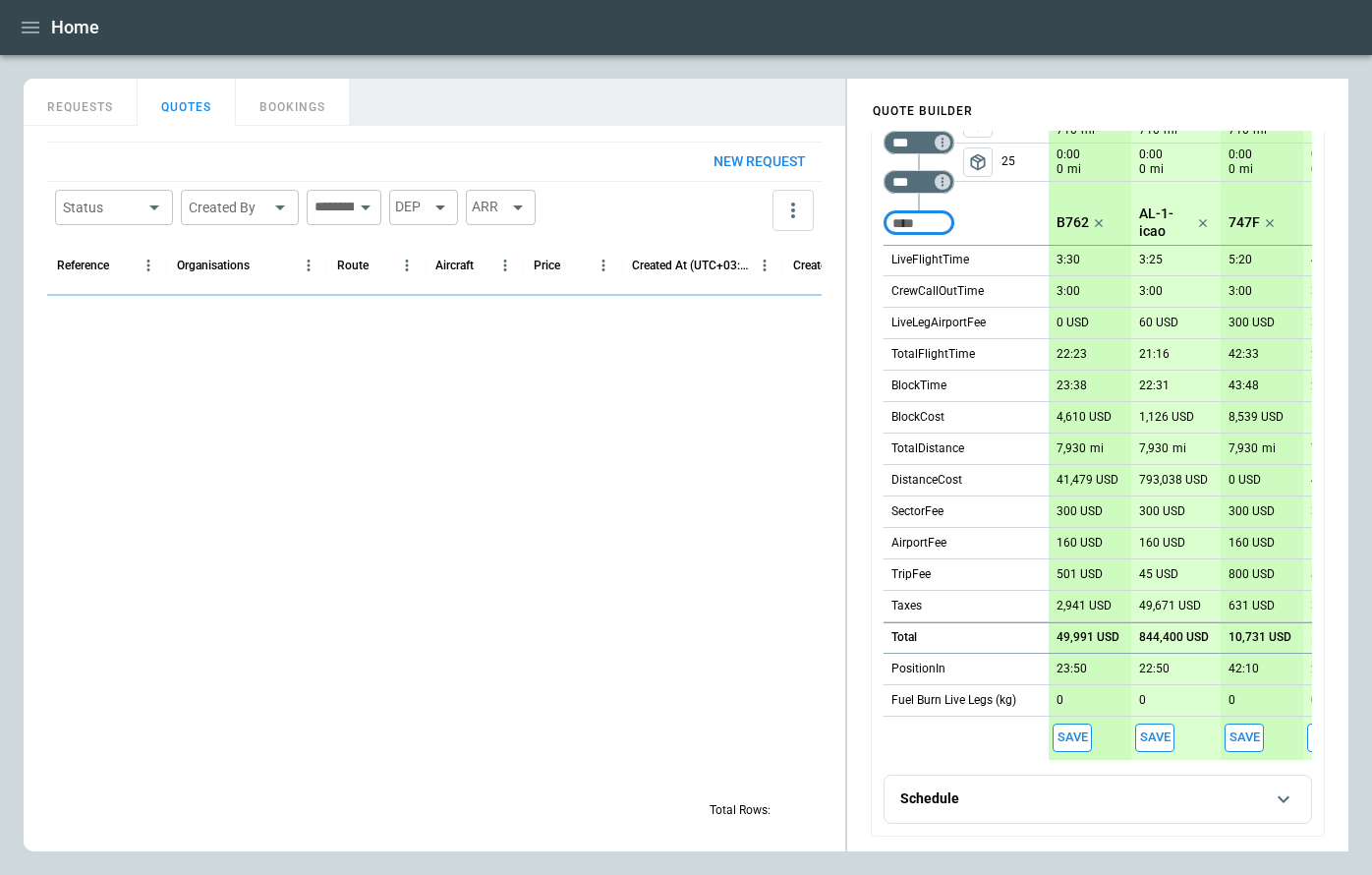 click on "Save" at bounding box center (1072, 737) 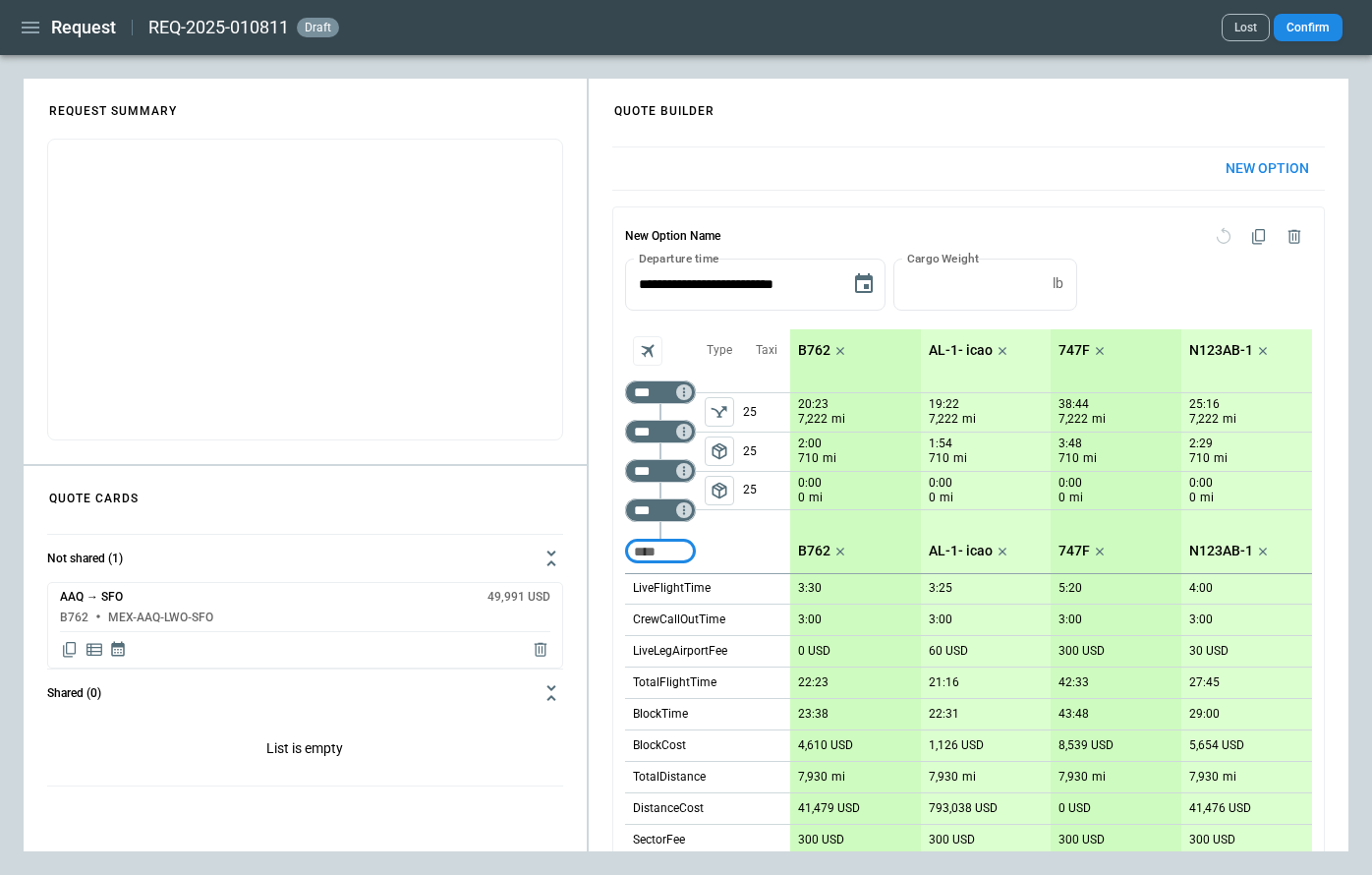 click 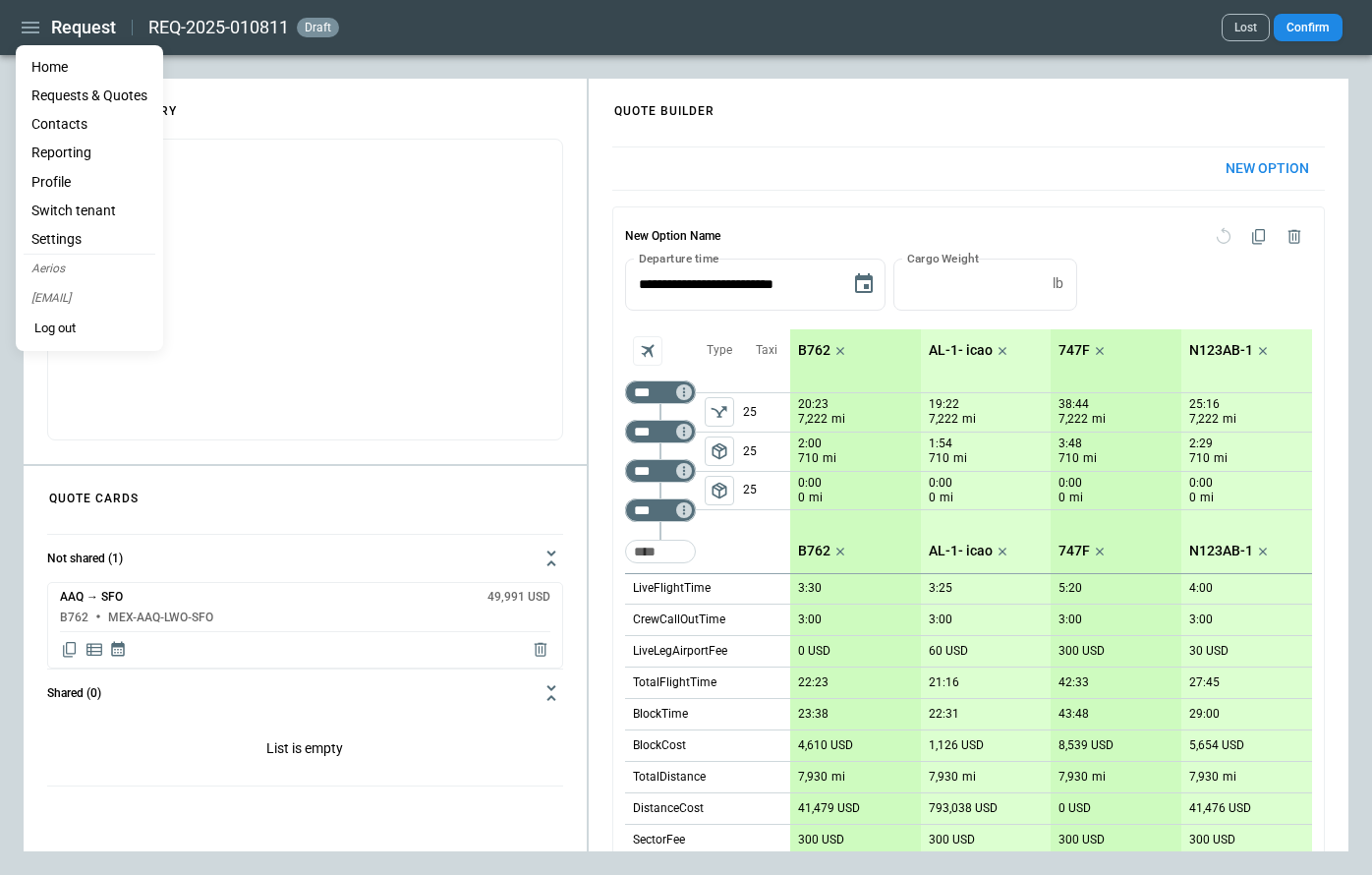 click on "Home" at bounding box center [89, 67] 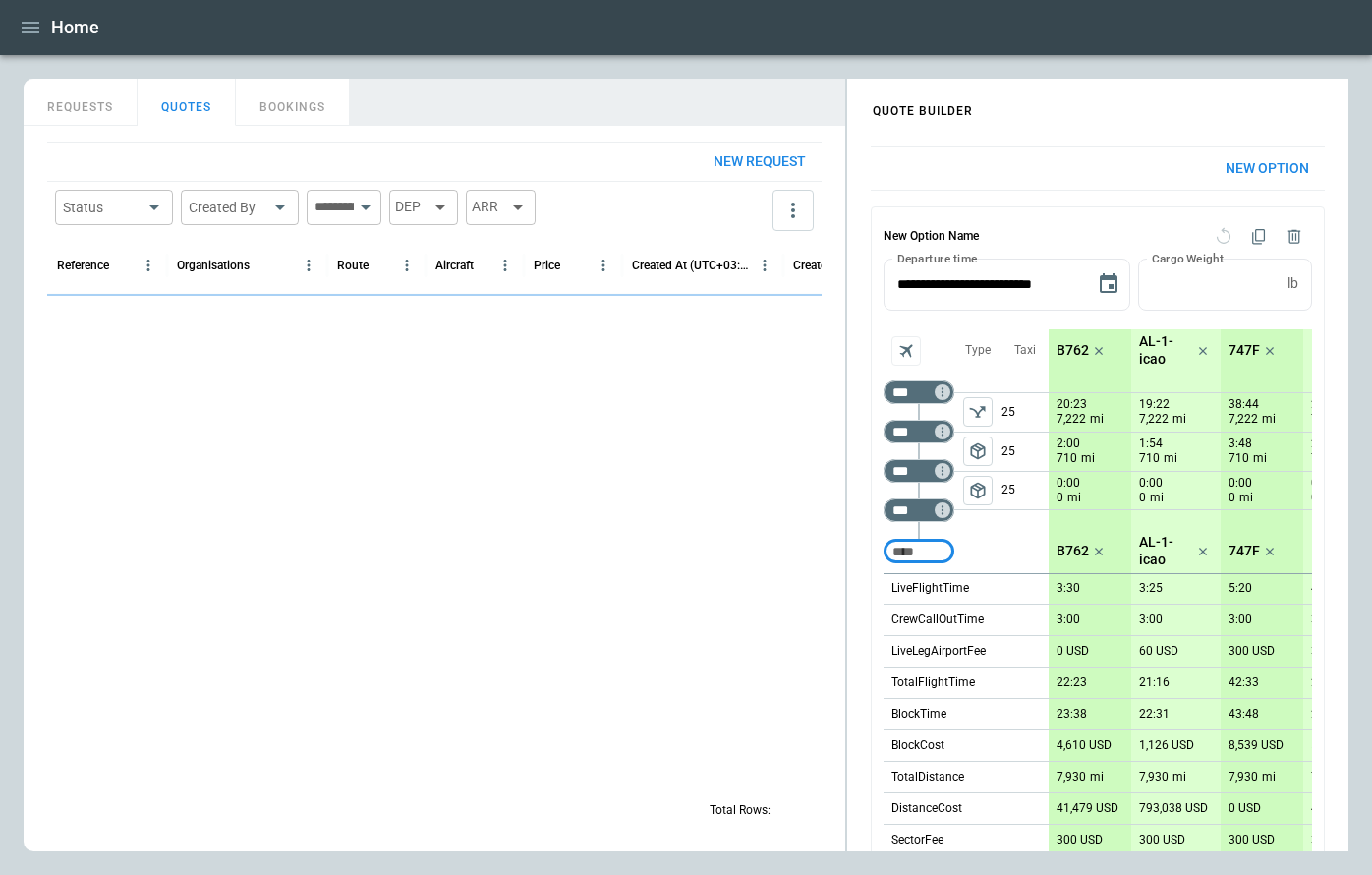 scroll, scrollTop: 328, scrollLeft: 0, axis: vertical 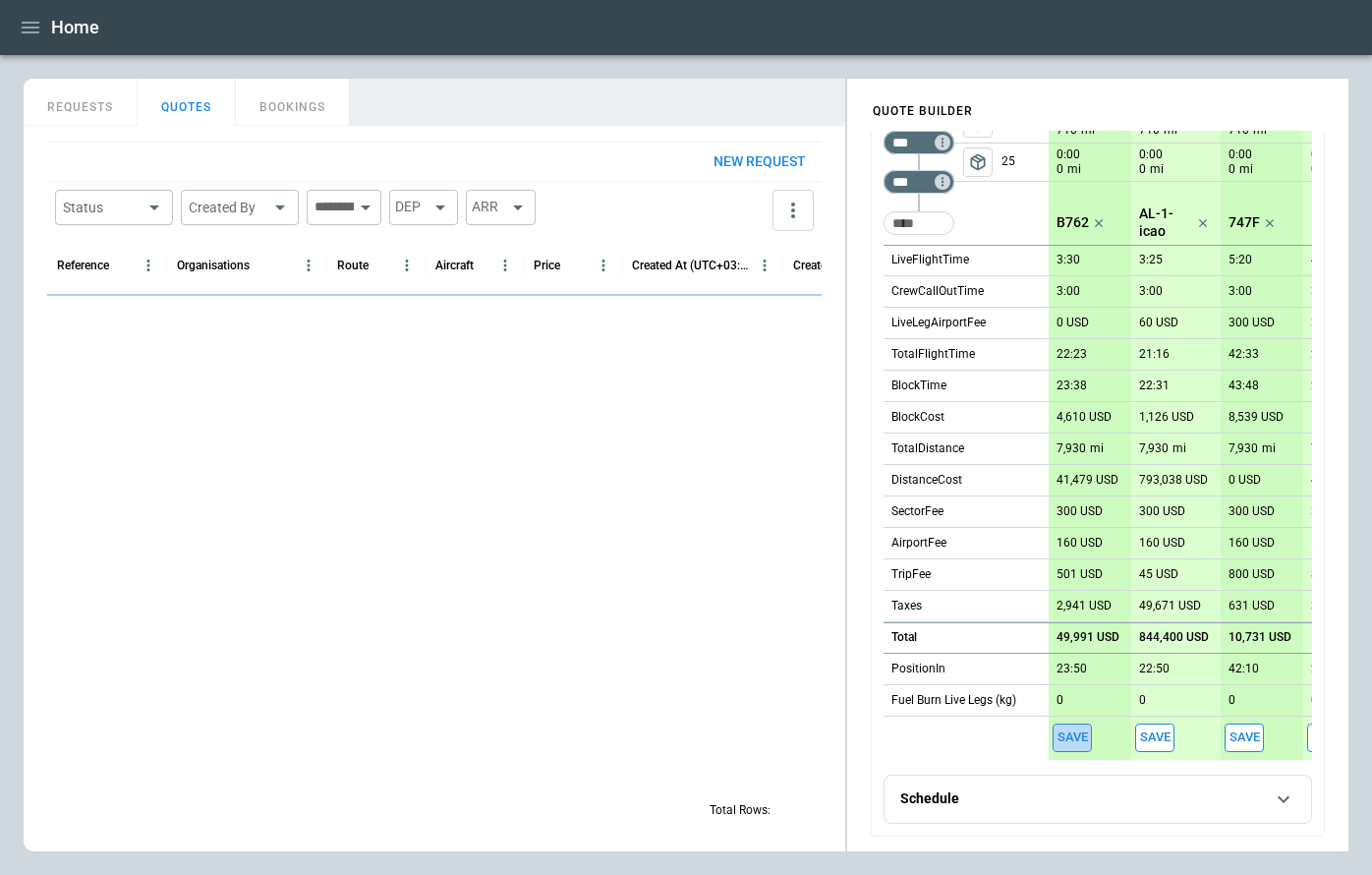 click on "Save" at bounding box center [1072, 737] 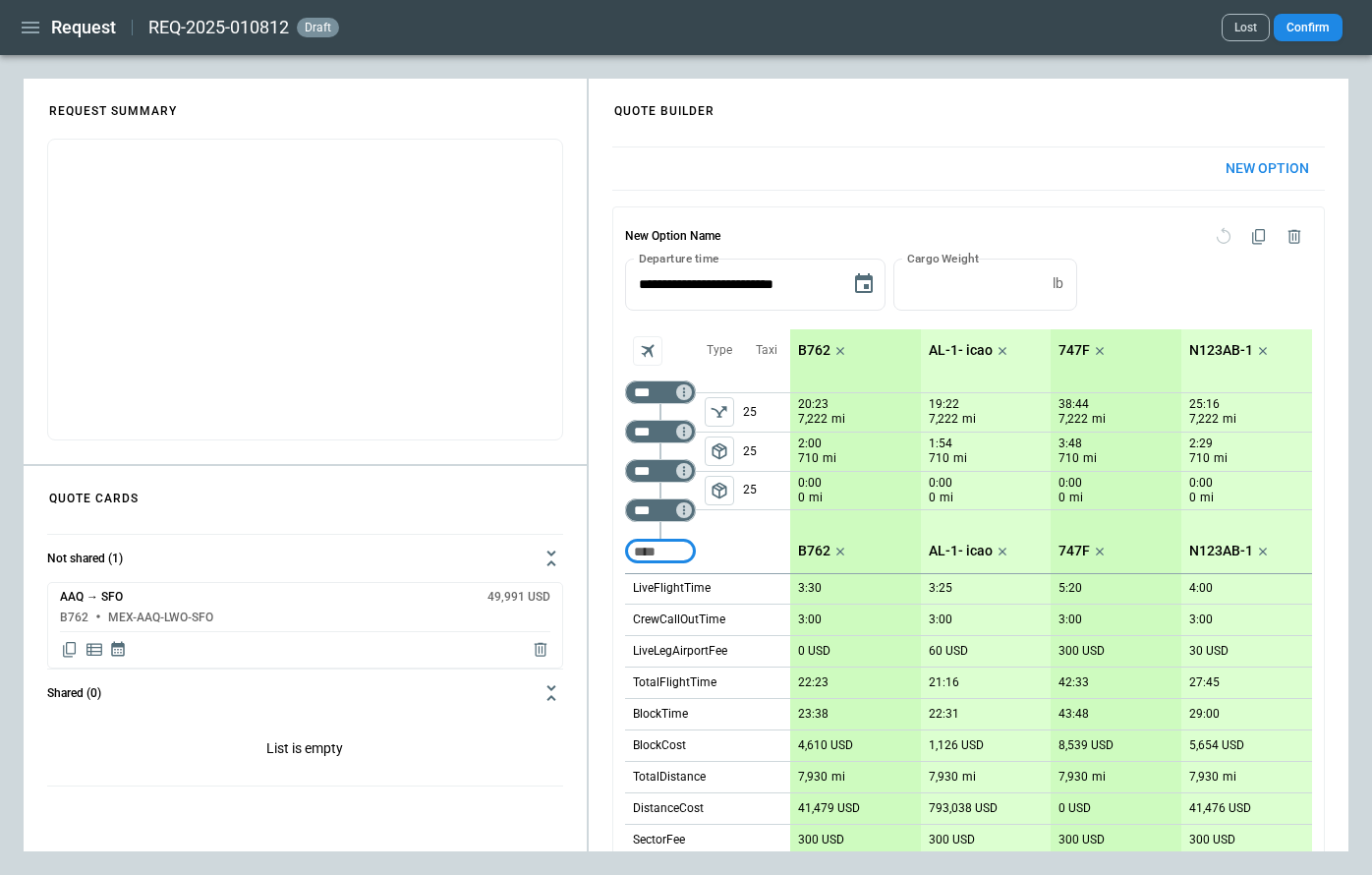 click 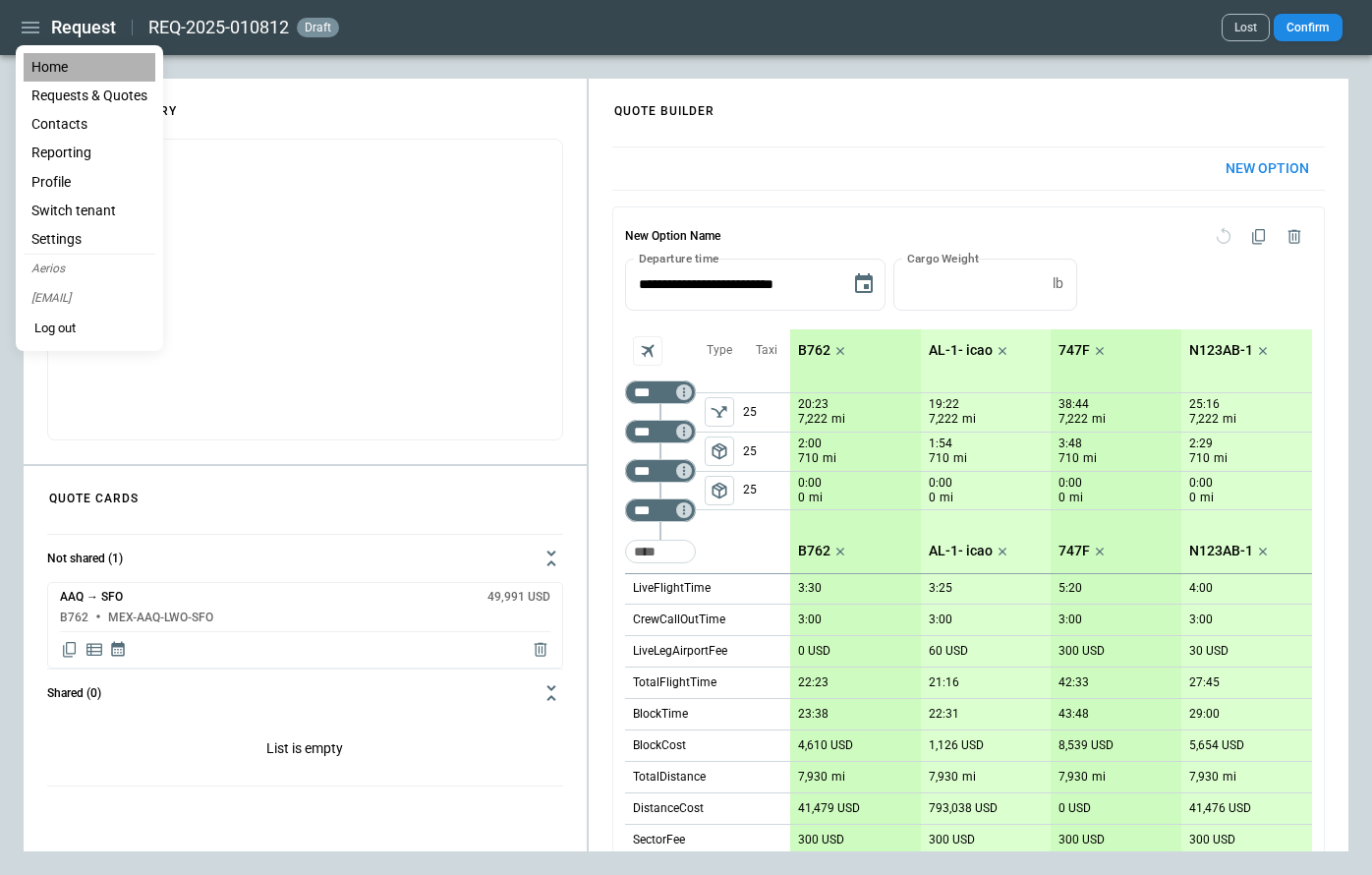 click on "Home" at bounding box center (89, 67) 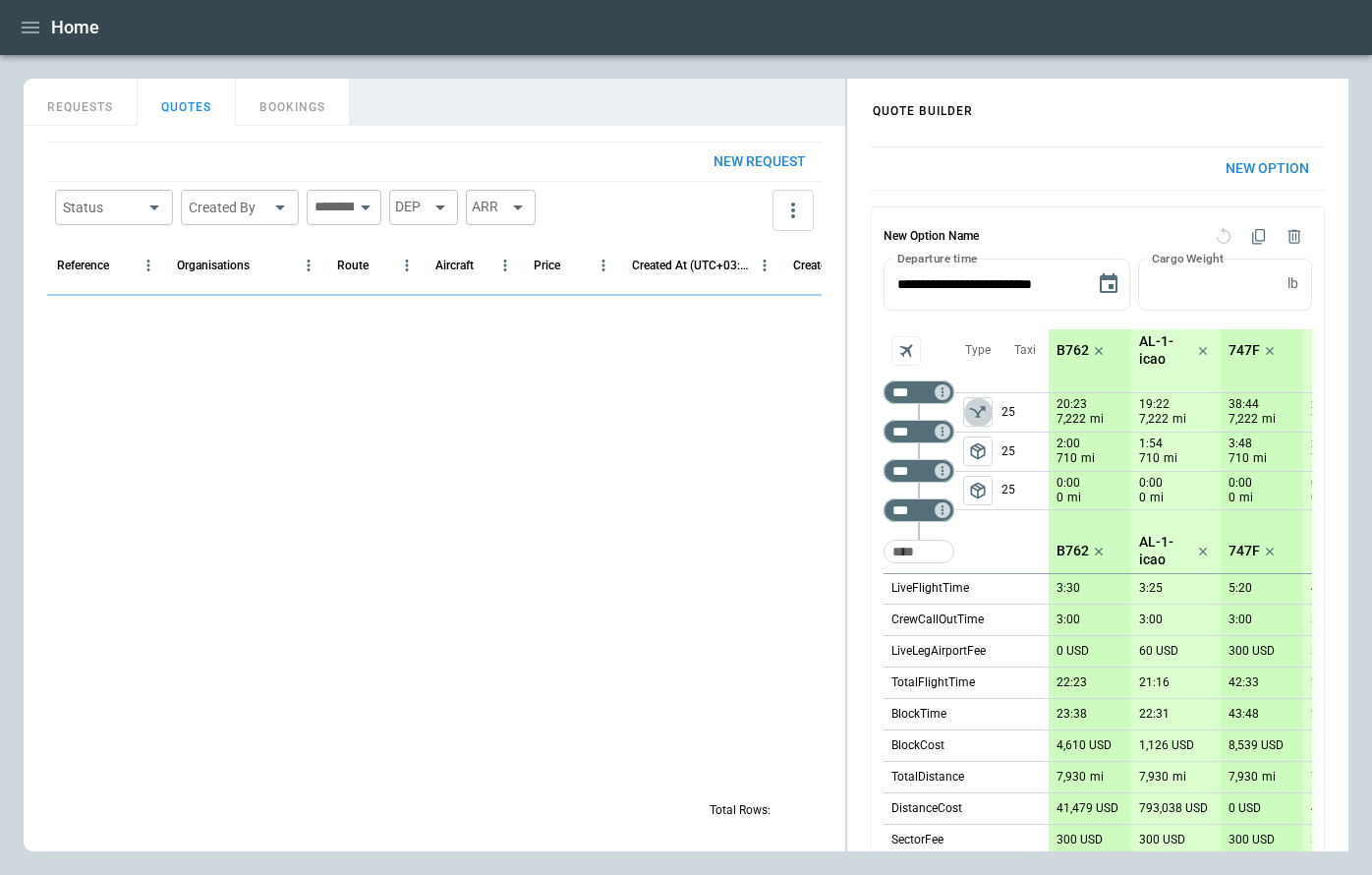 click 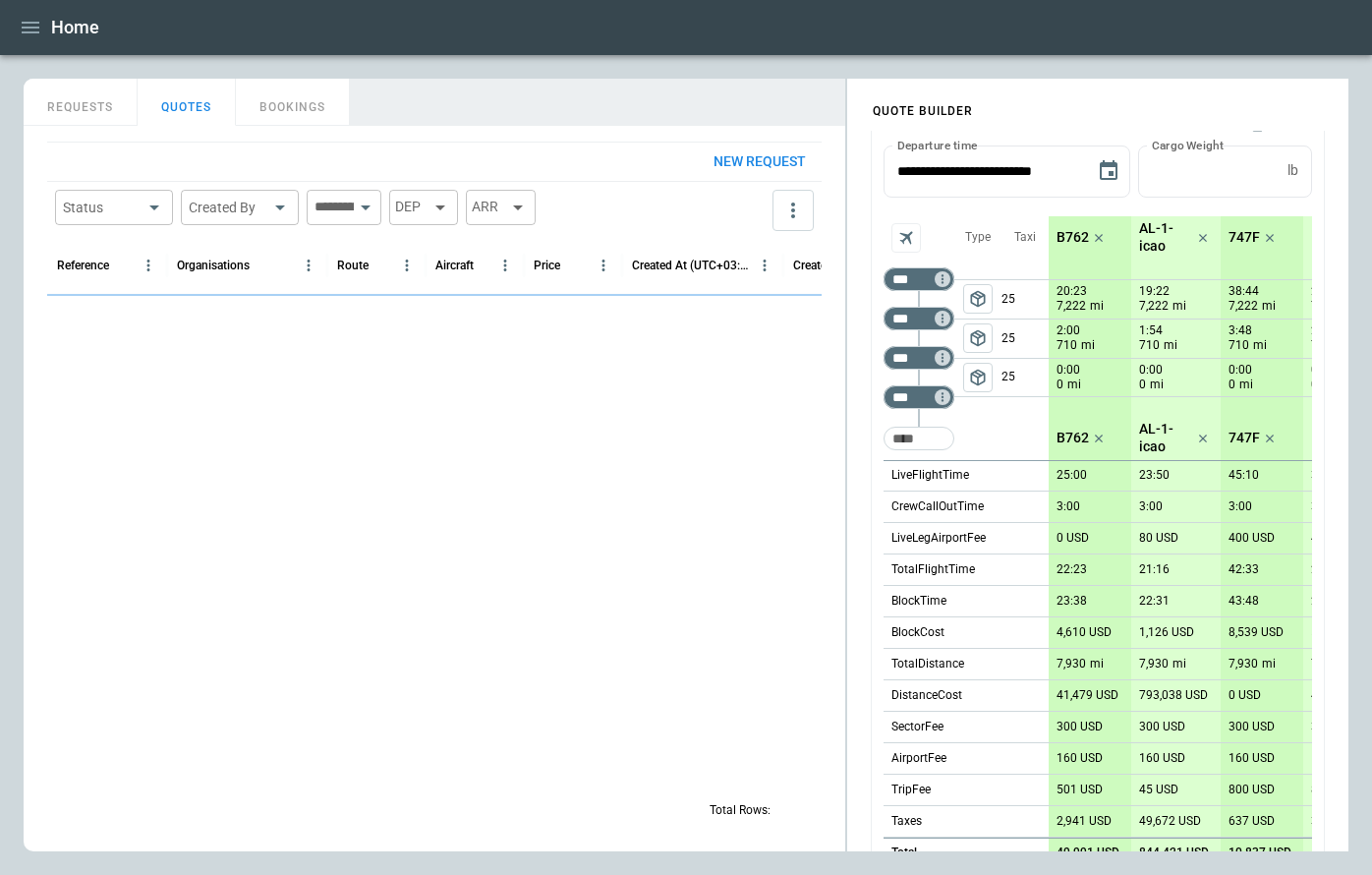 scroll, scrollTop: 328, scrollLeft: 0, axis: vertical 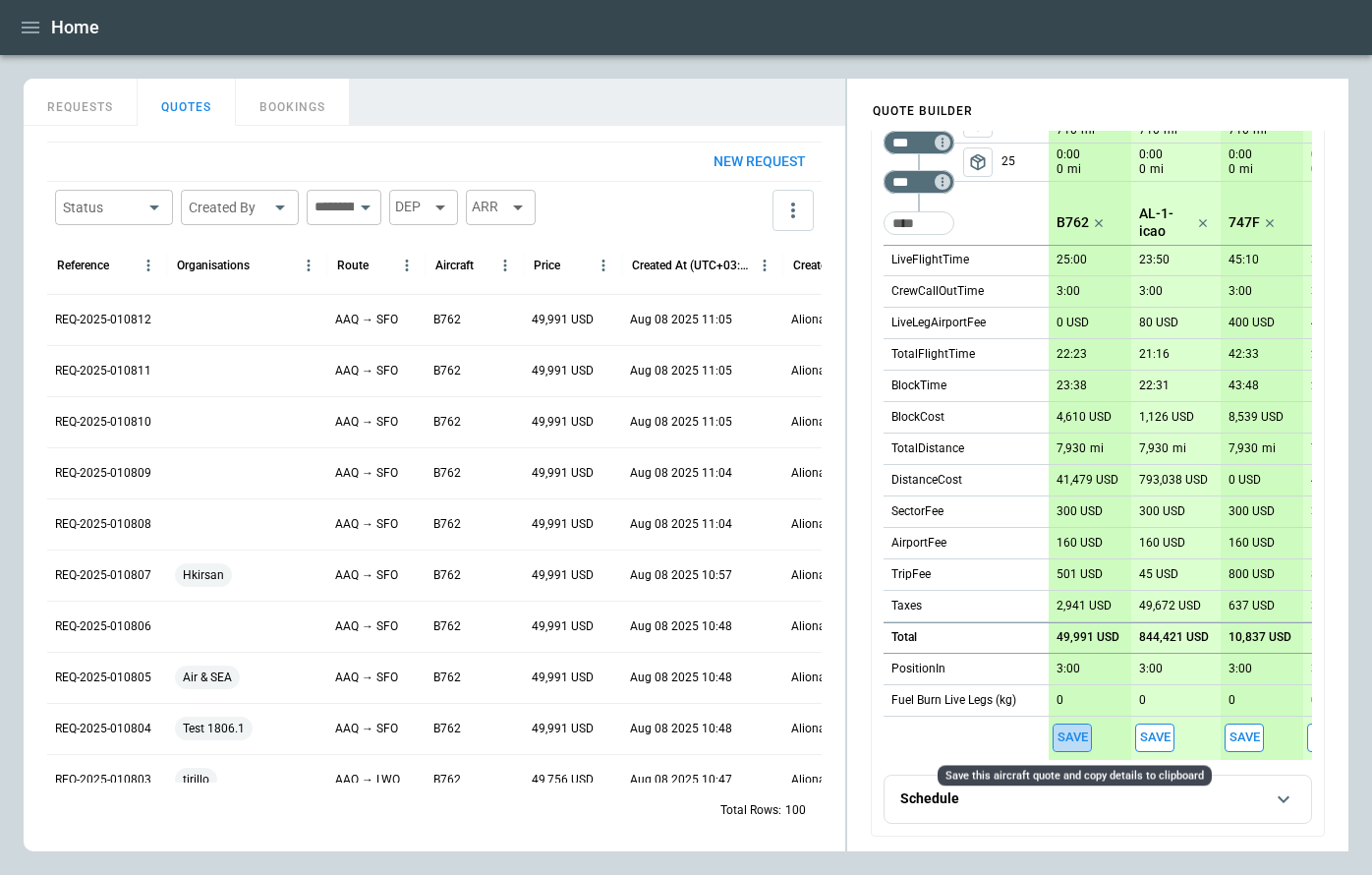 click on "Save" at bounding box center [1072, 737] 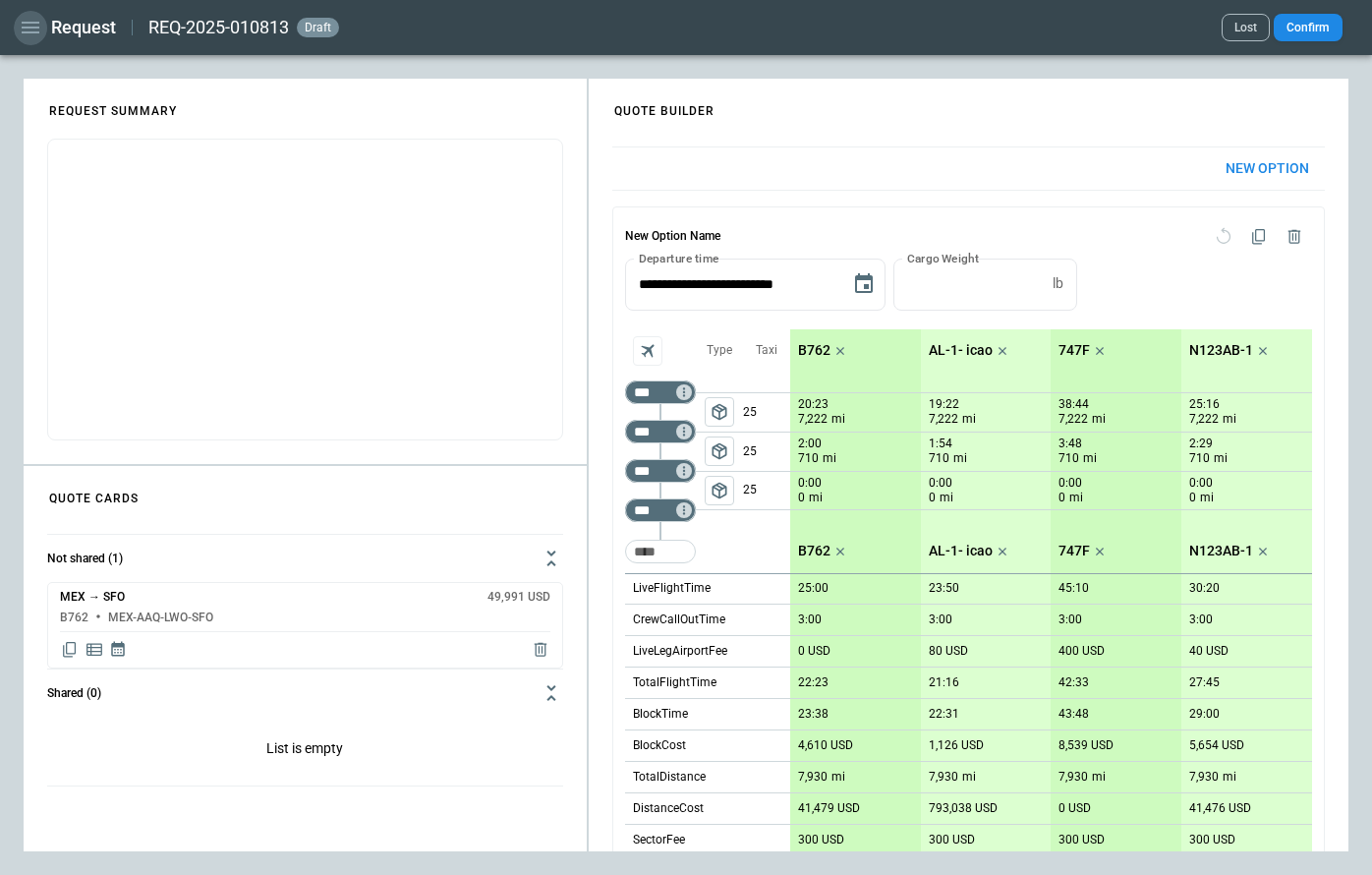 click 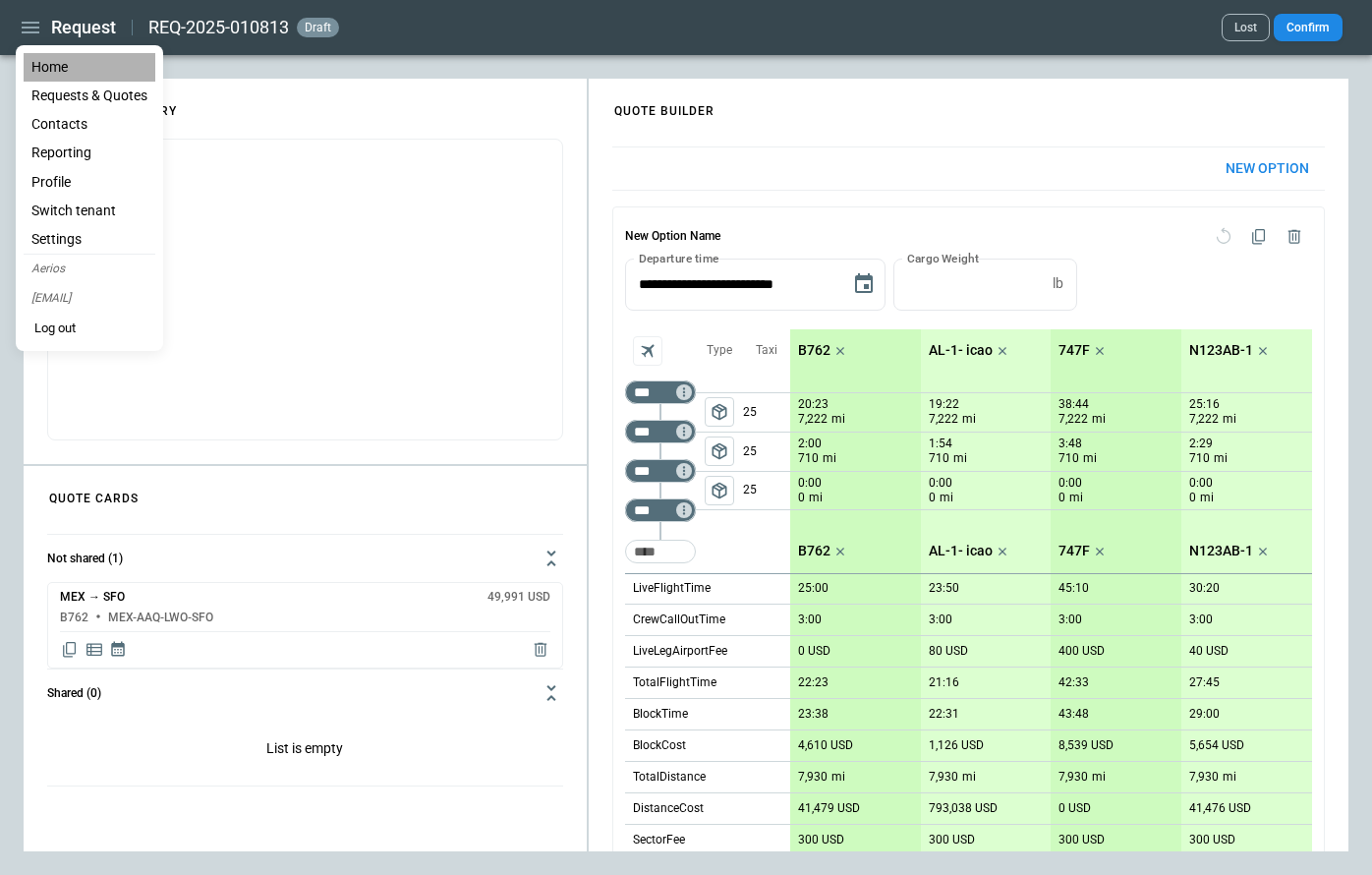 click on "Home" at bounding box center (89, 67) 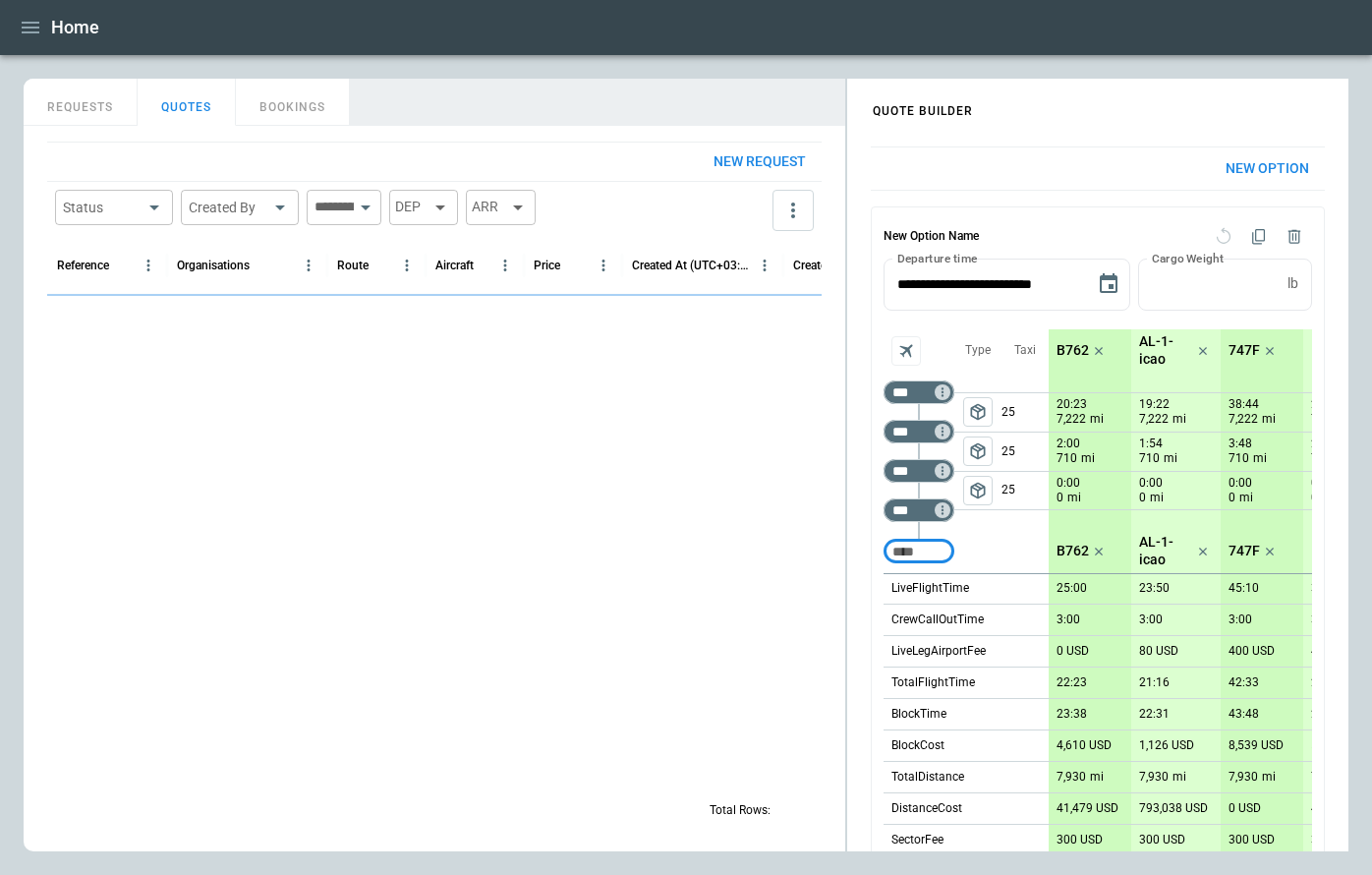 scroll, scrollTop: 328, scrollLeft: 0, axis: vertical 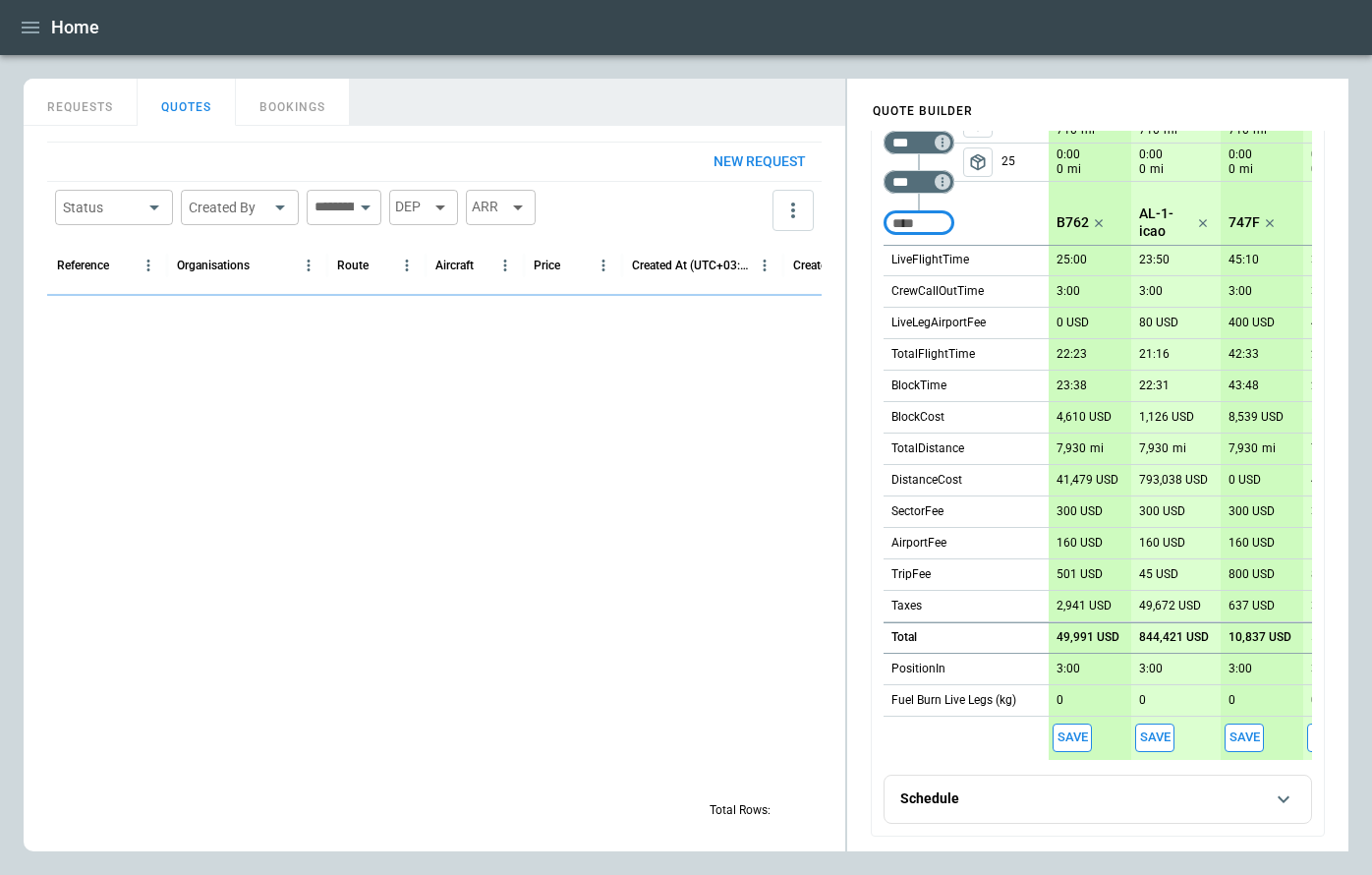 click on "Save" at bounding box center [1072, 737] 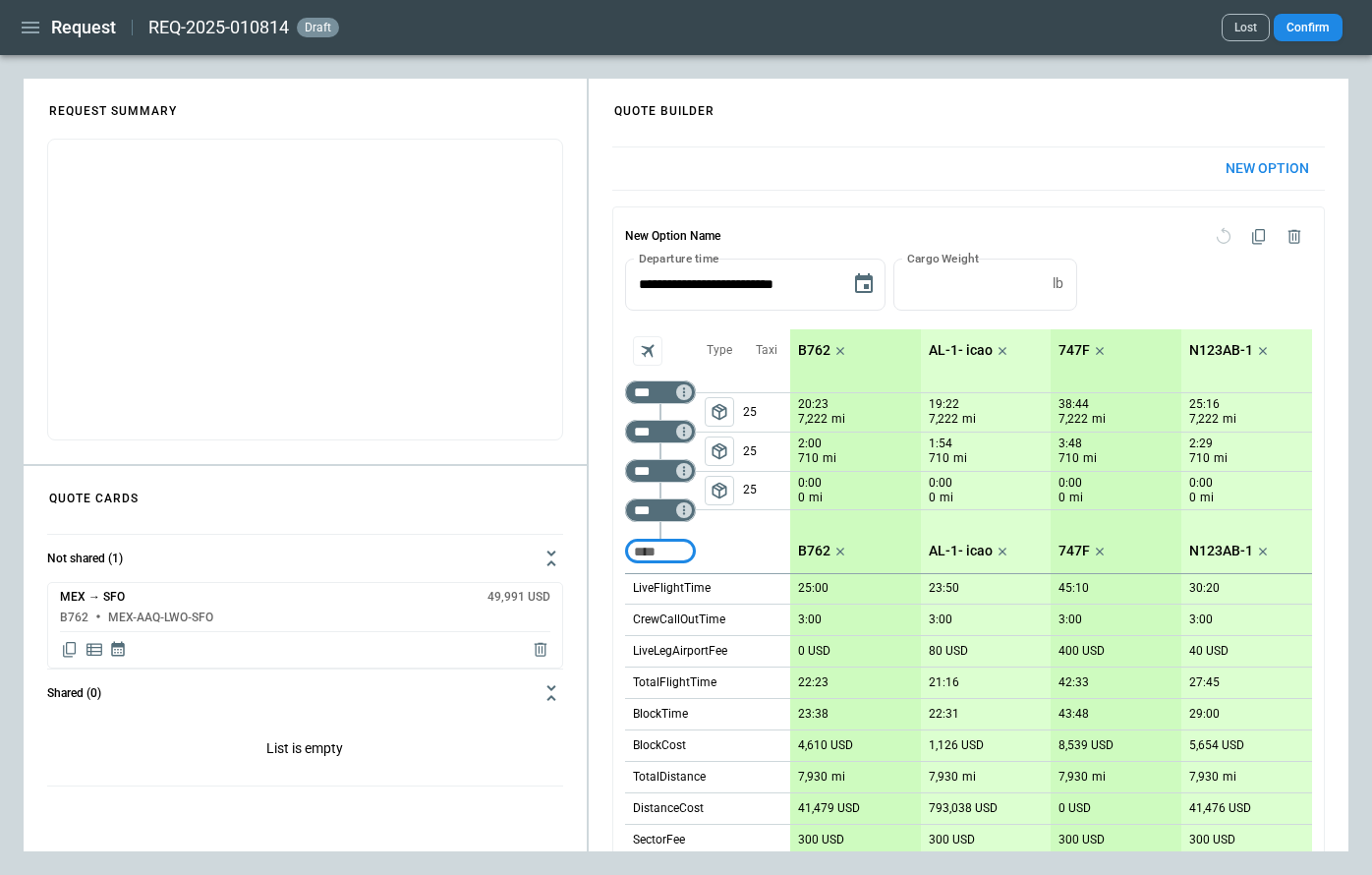 click 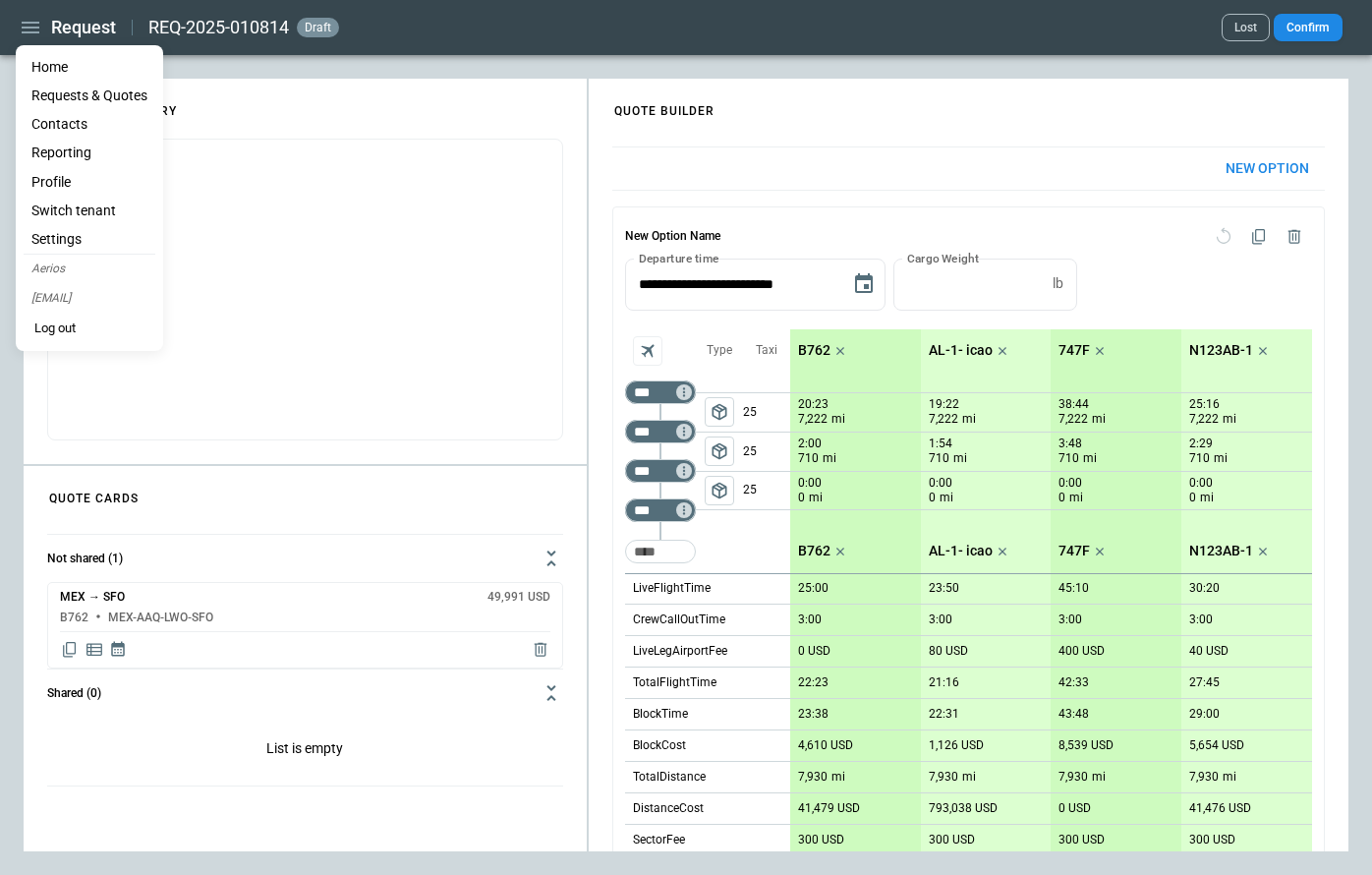 click on "Home" at bounding box center [89, 67] 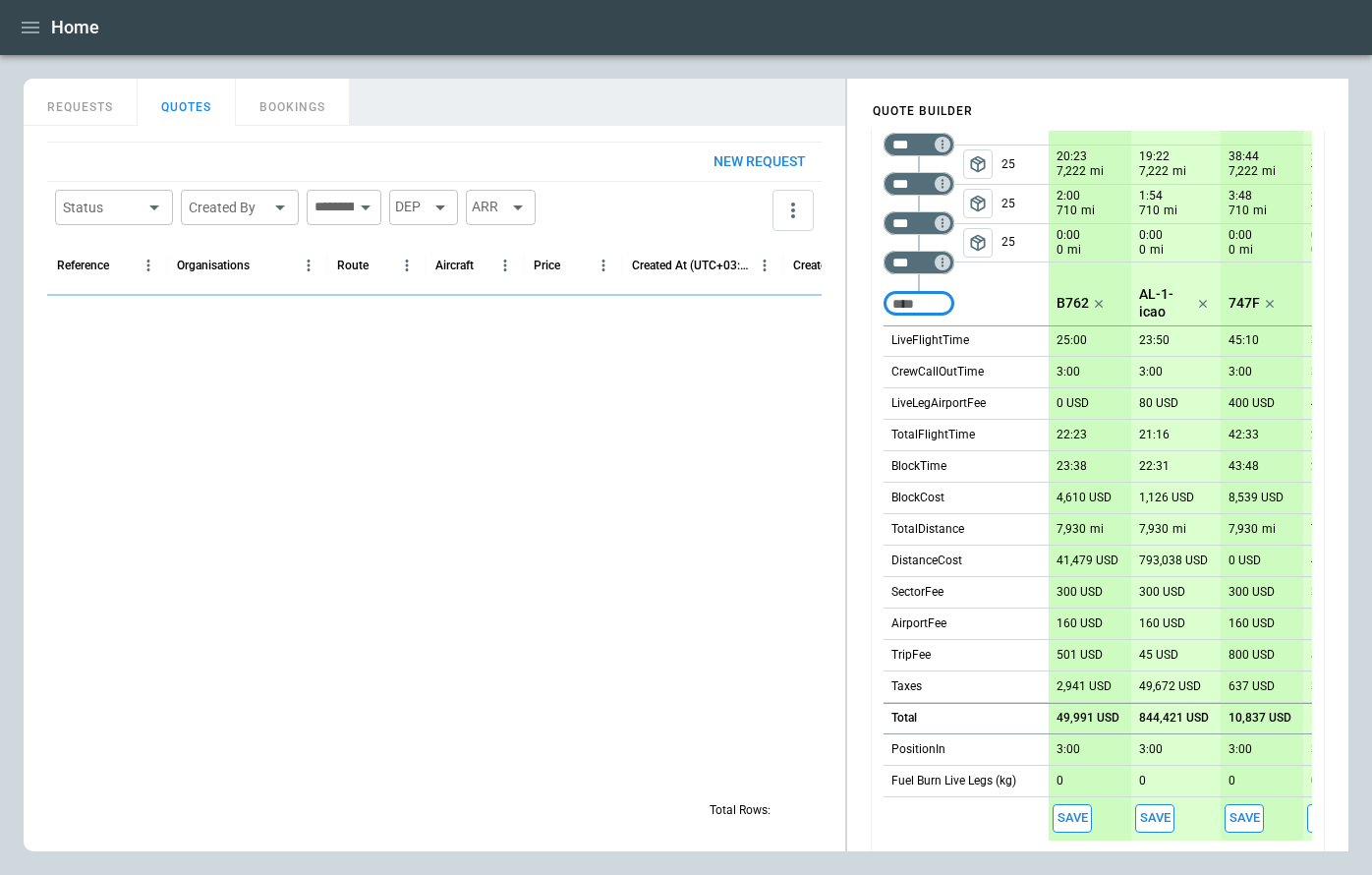 scroll, scrollTop: 328, scrollLeft: 0, axis: vertical 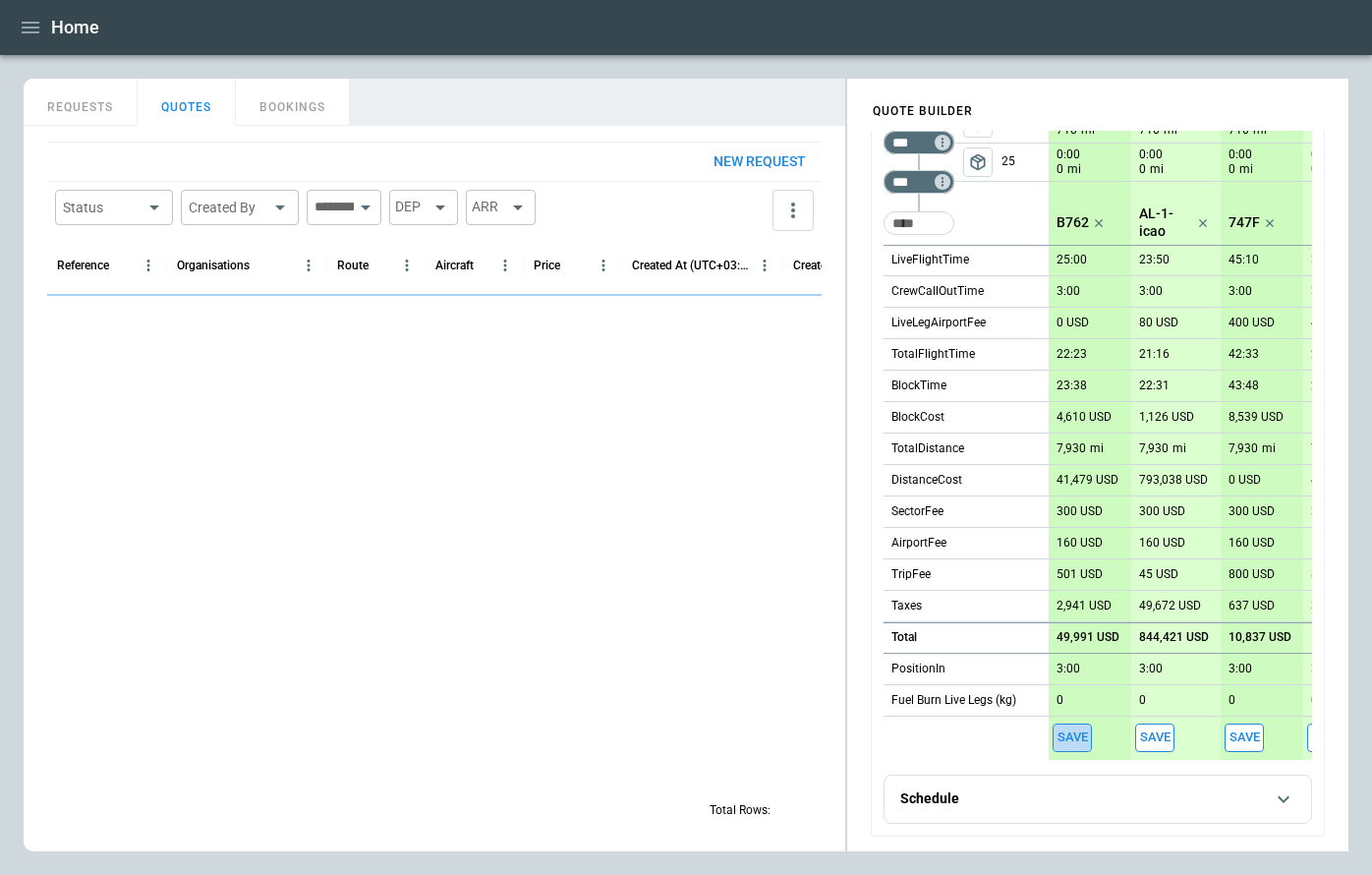 click on "Save" at bounding box center [1072, 737] 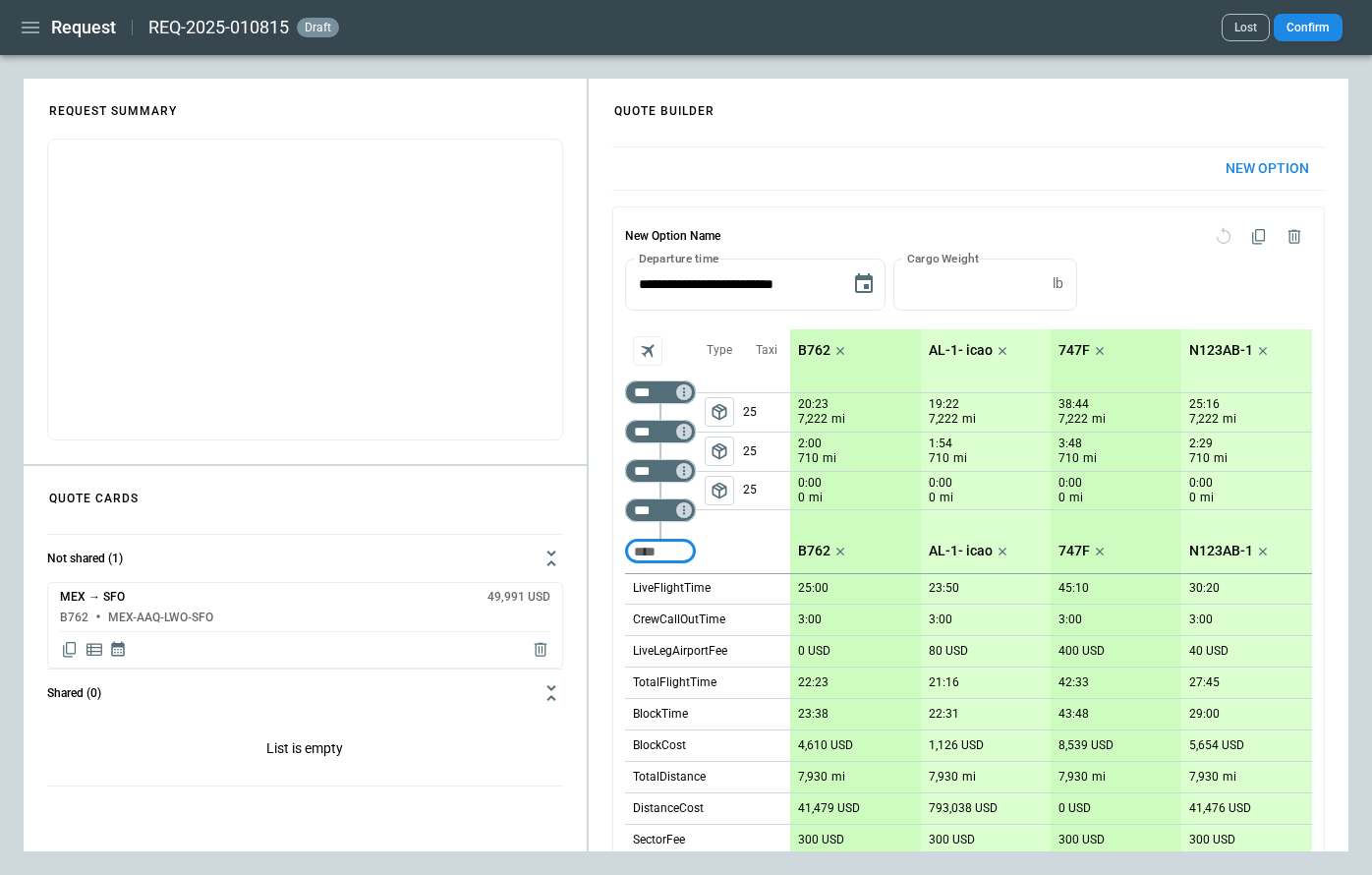 click at bounding box center [30, 28] 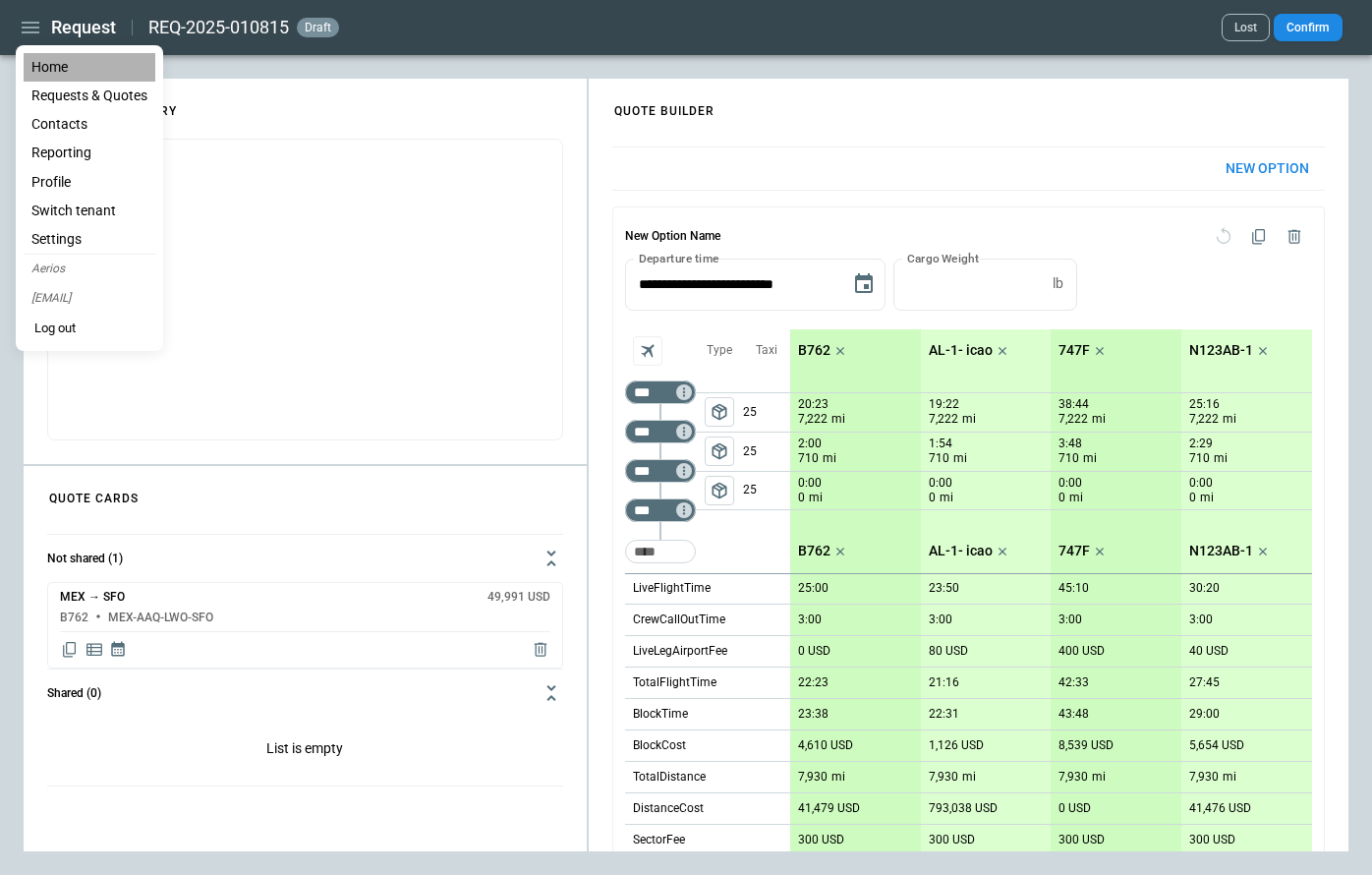 click on "Home" at bounding box center (89, 67) 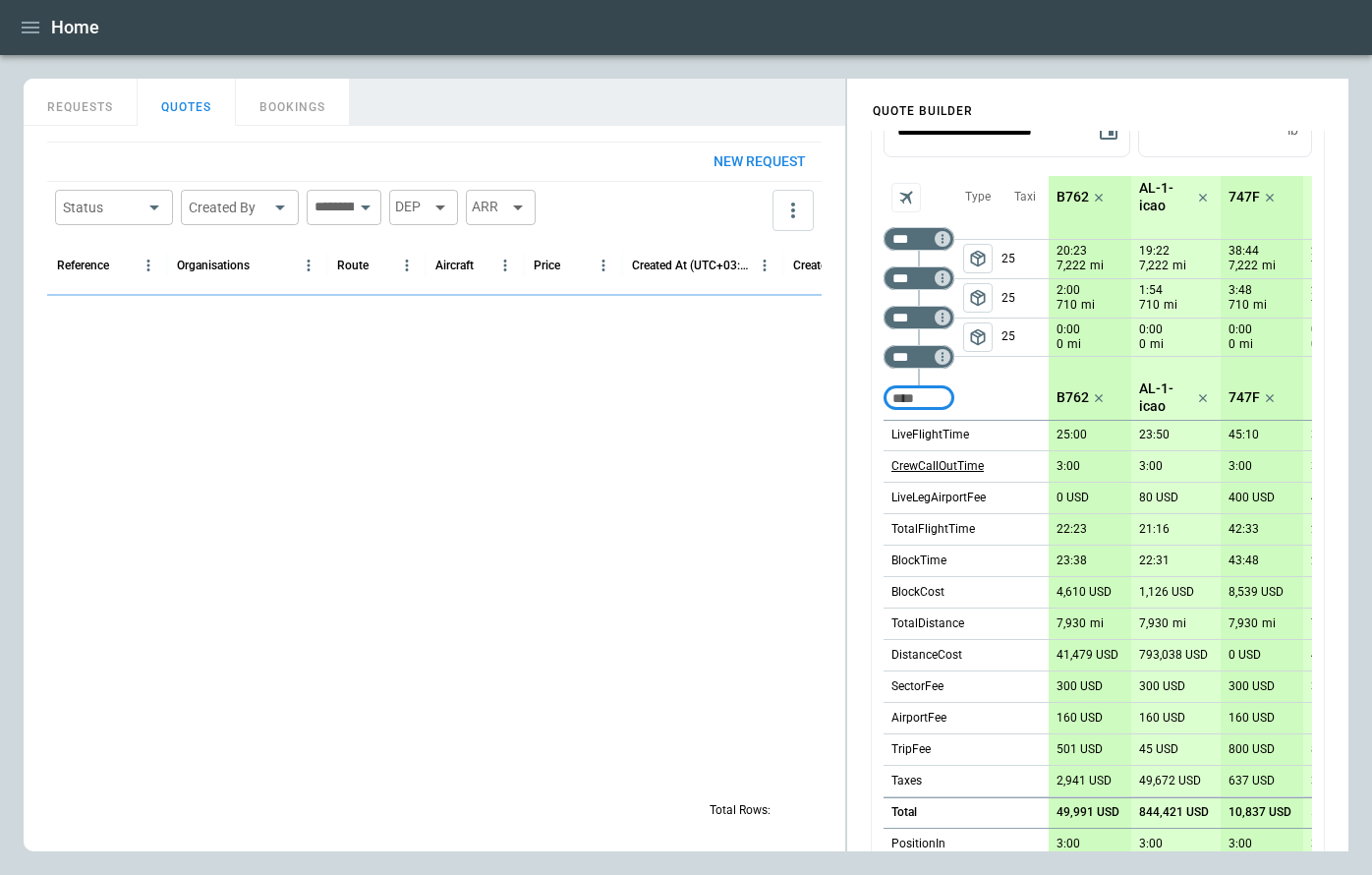 scroll, scrollTop: 328, scrollLeft: 0, axis: vertical 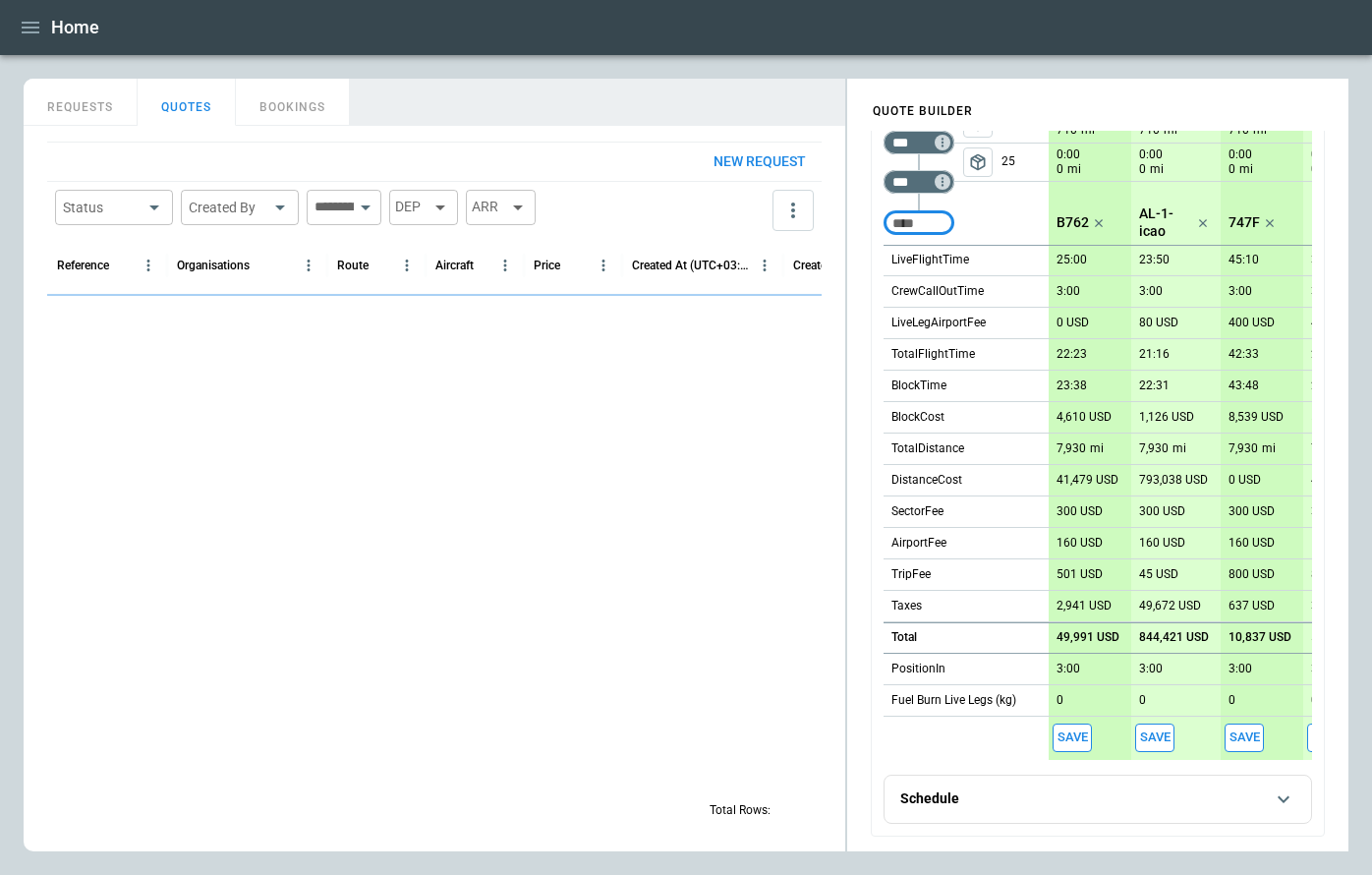 click on "Save" at bounding box center (1072, 737) 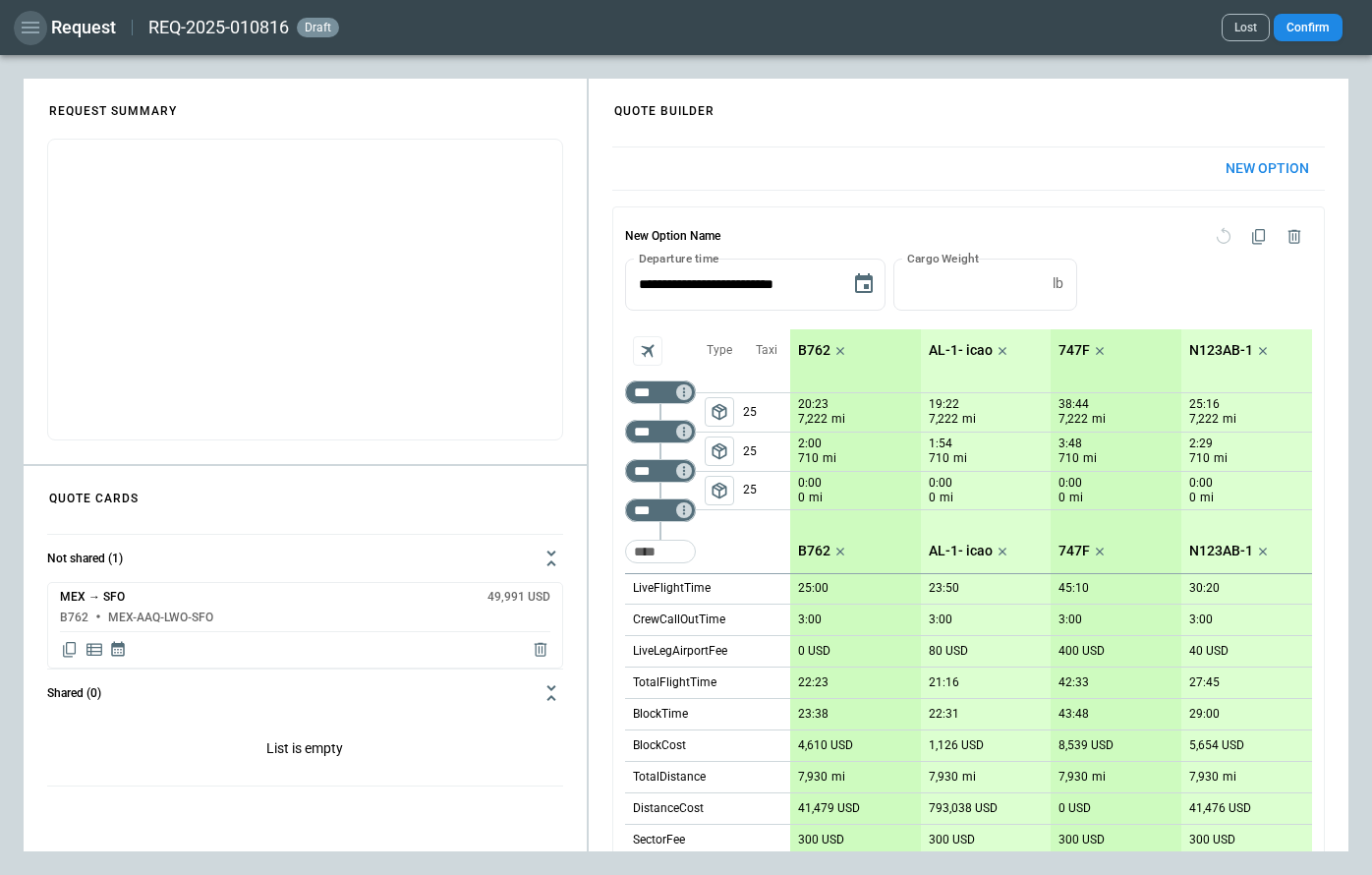 click 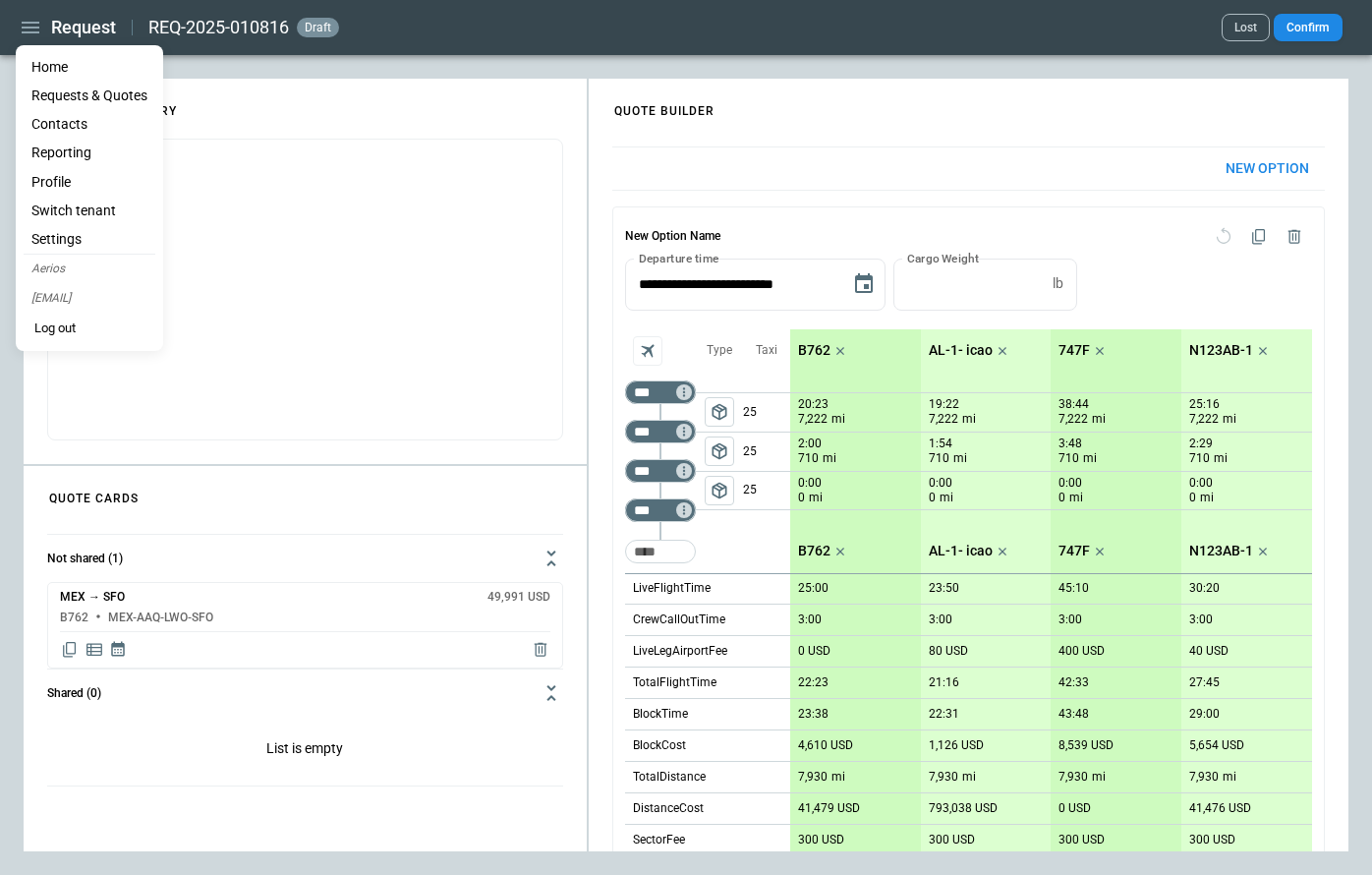 click on "Home" at bounding box center [89, 67] 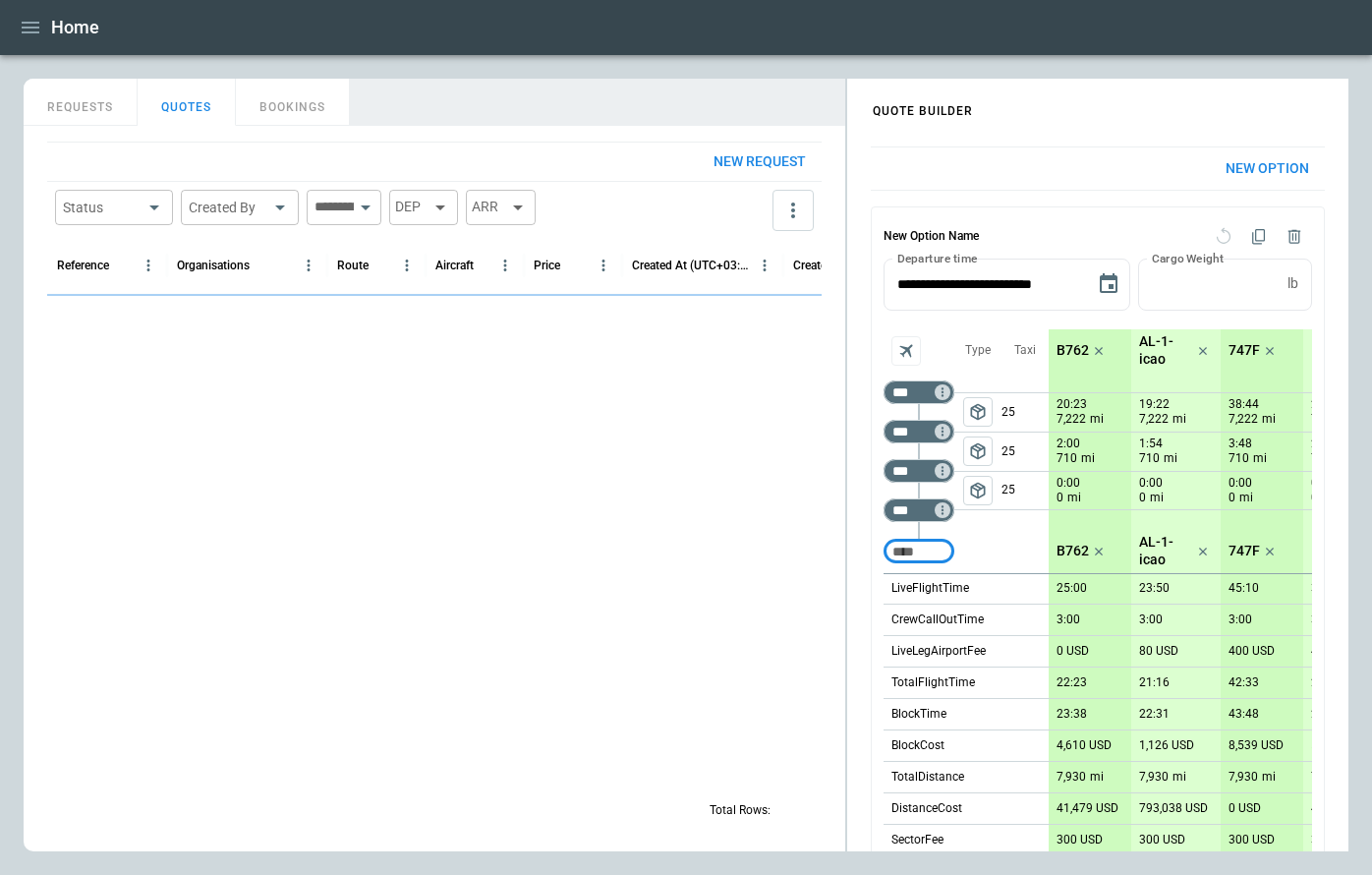 click on "New request" at bounding box center (760, 161) 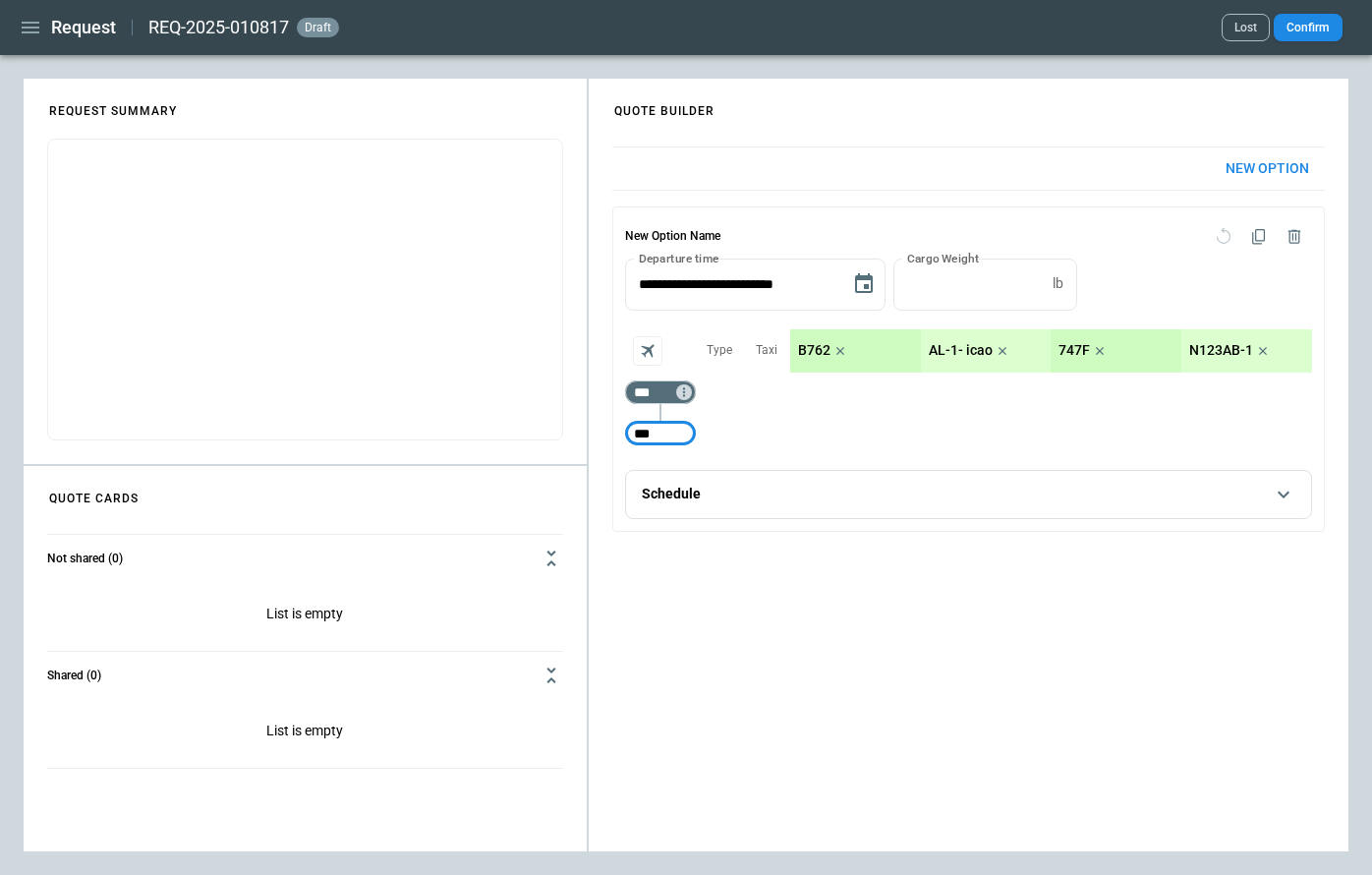 type on "***" 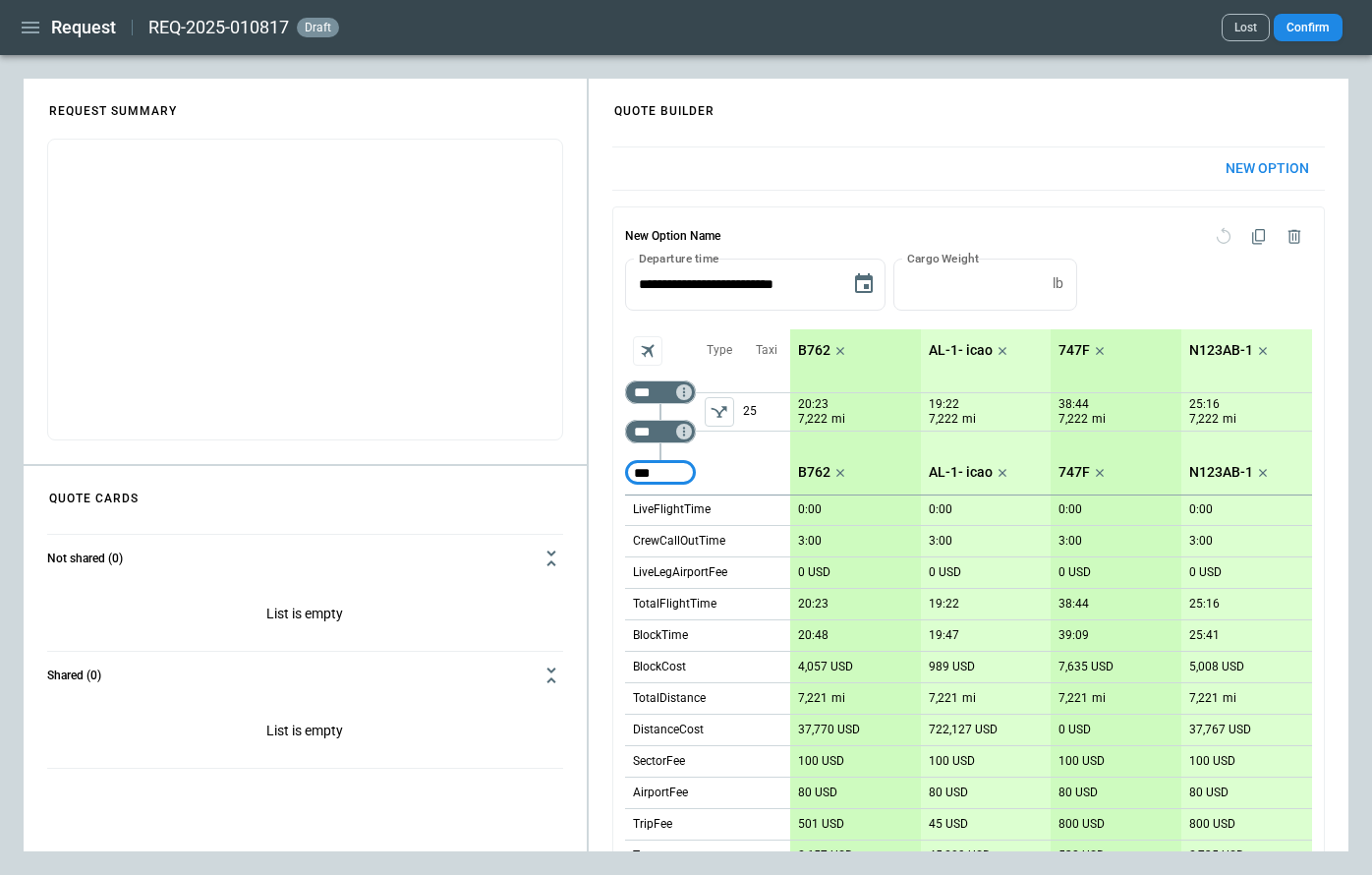 type on "***" 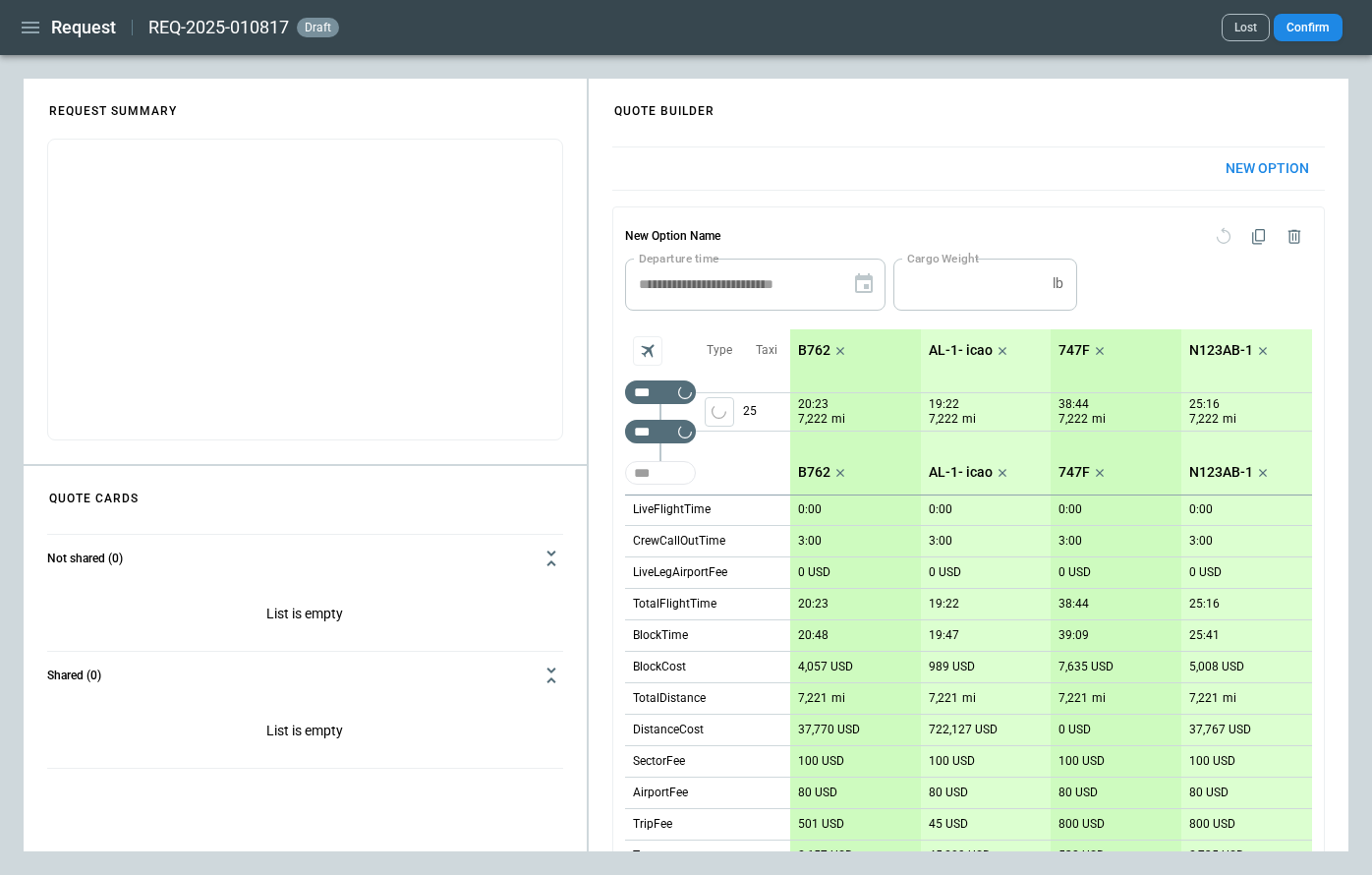 type 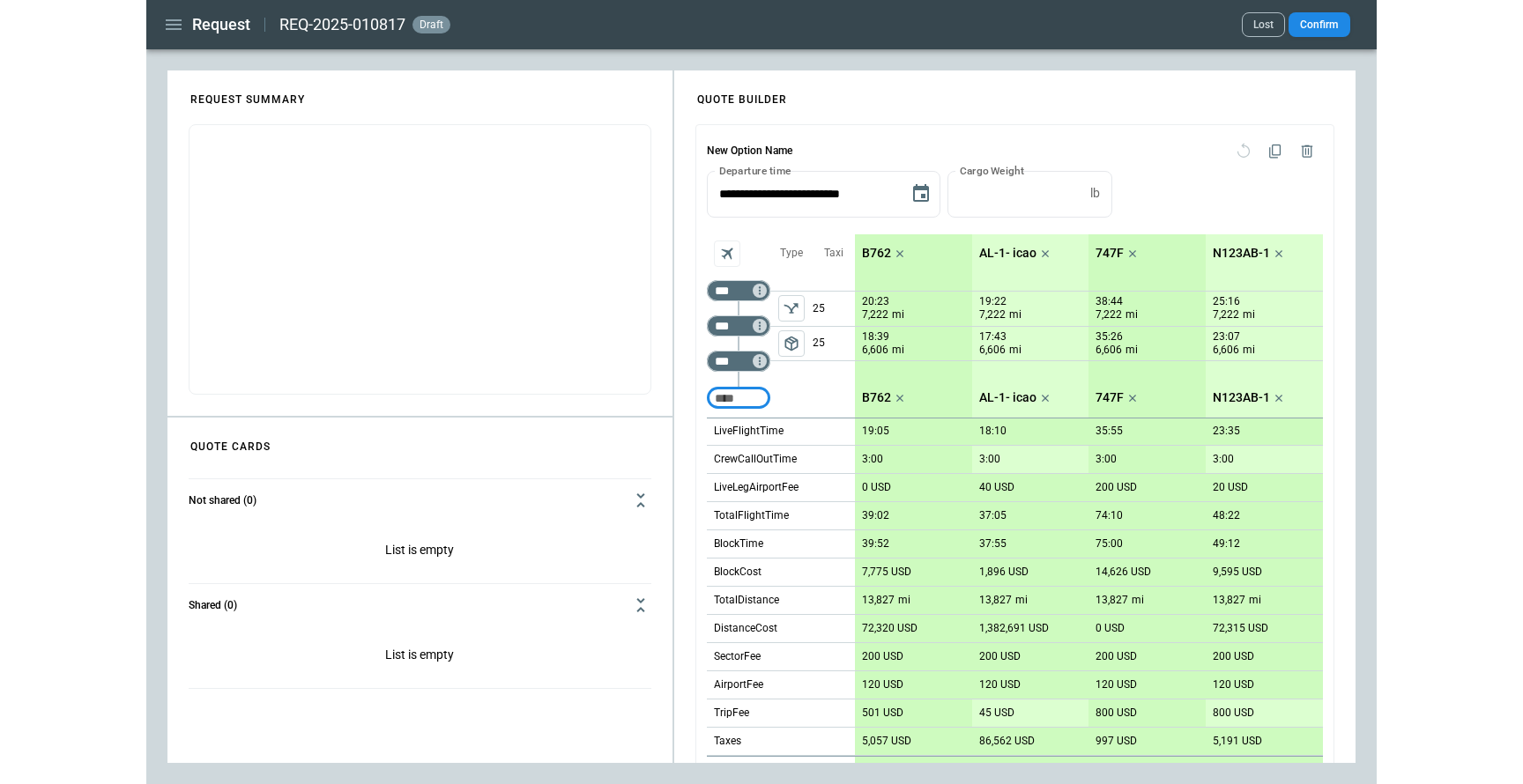 scroll, scrollTop: 259, scrollLeft: 0, axis: vertical 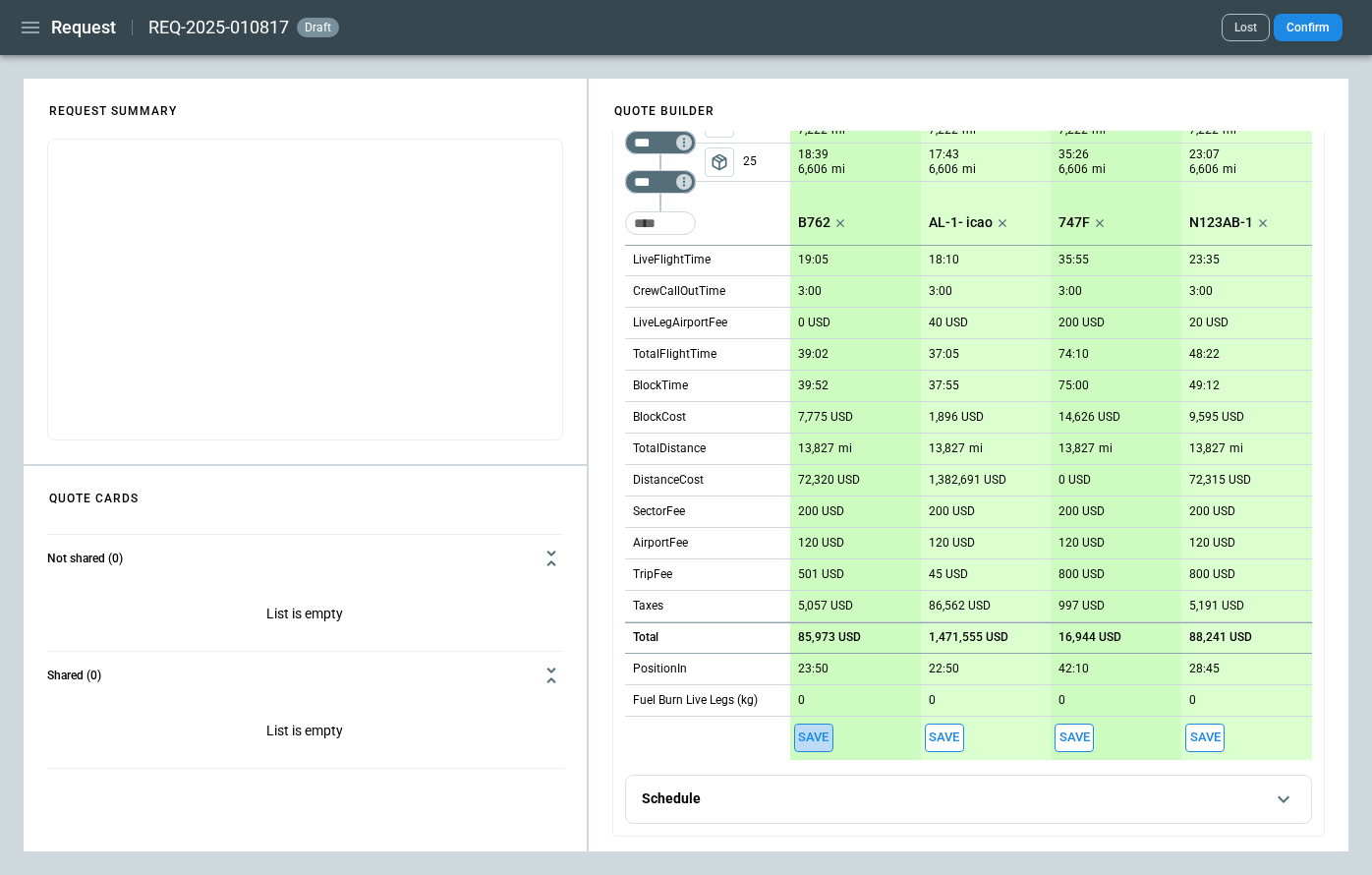 click on "Save" at bounding box center (814, 737) 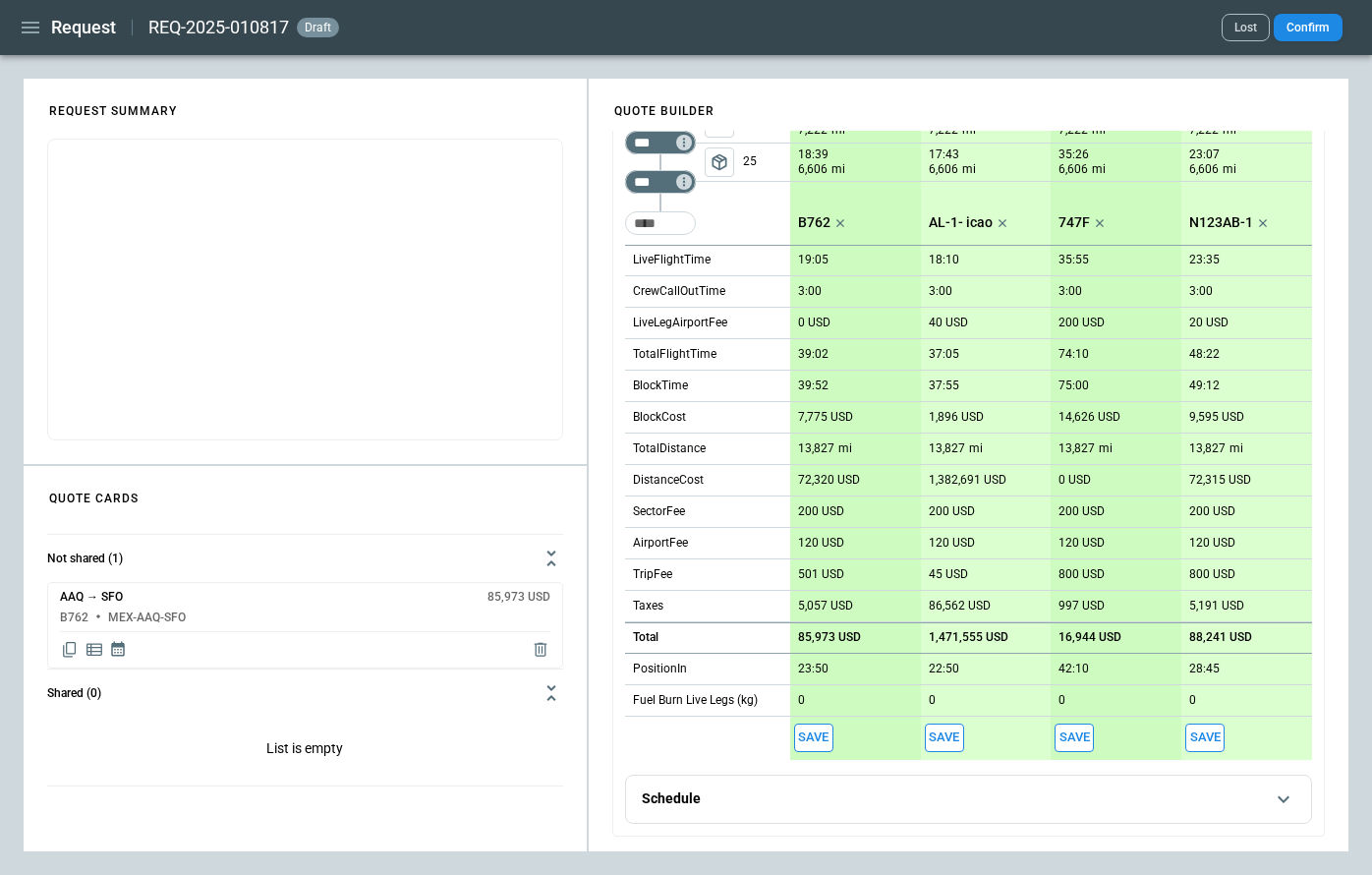 click on "Save" at bounding box center (1074, 737) 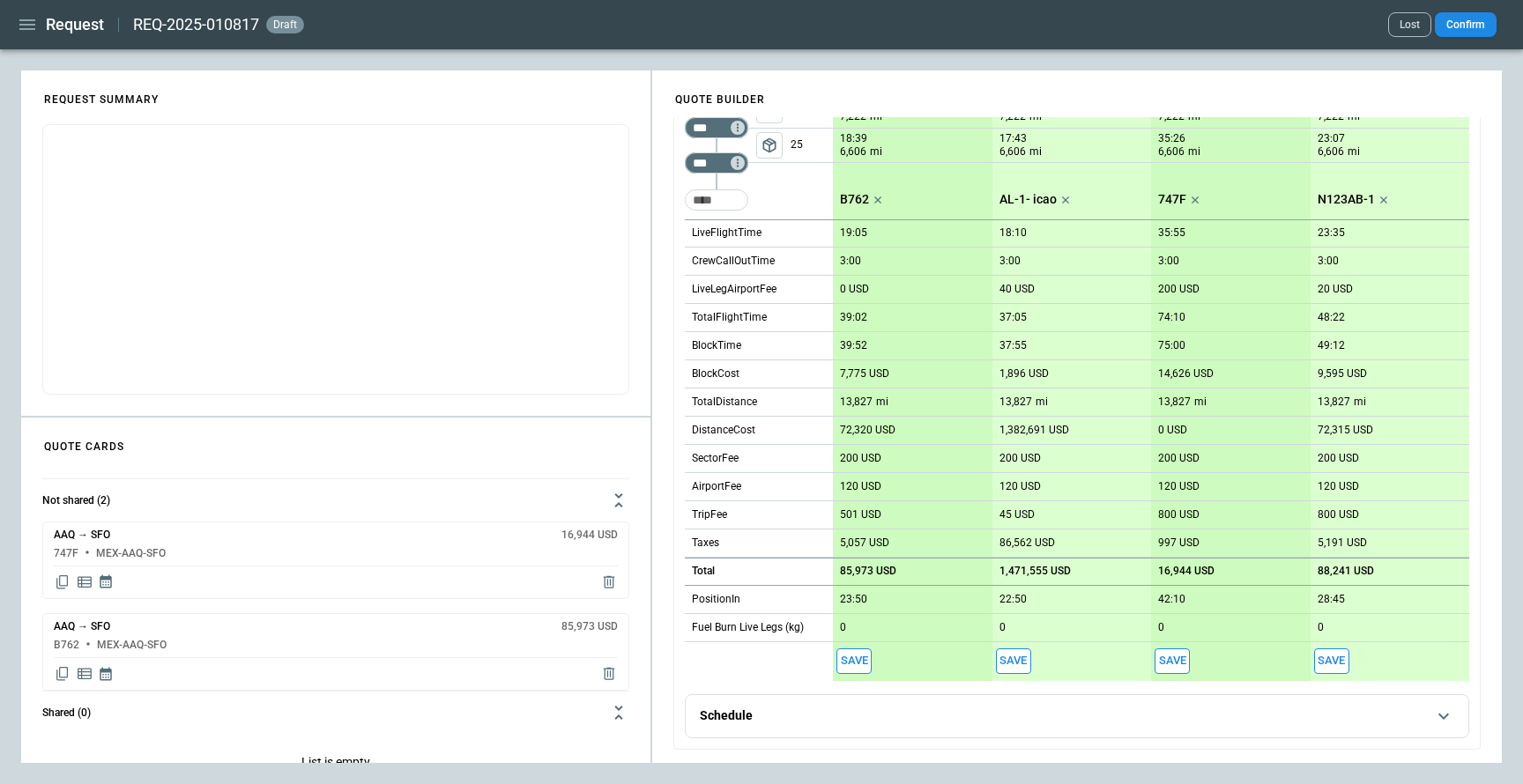 click 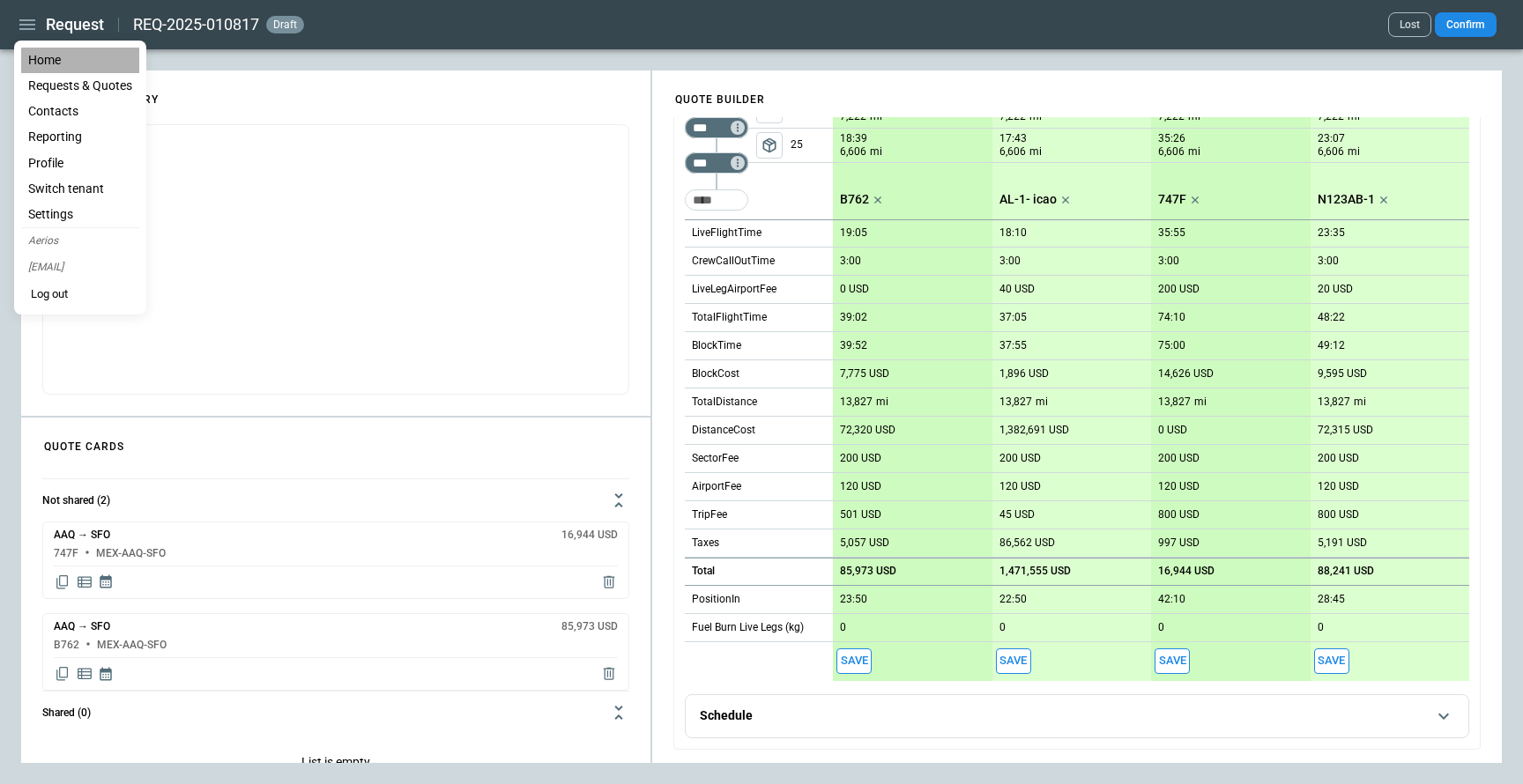 click on "Home" at bounding box center [80, 60] 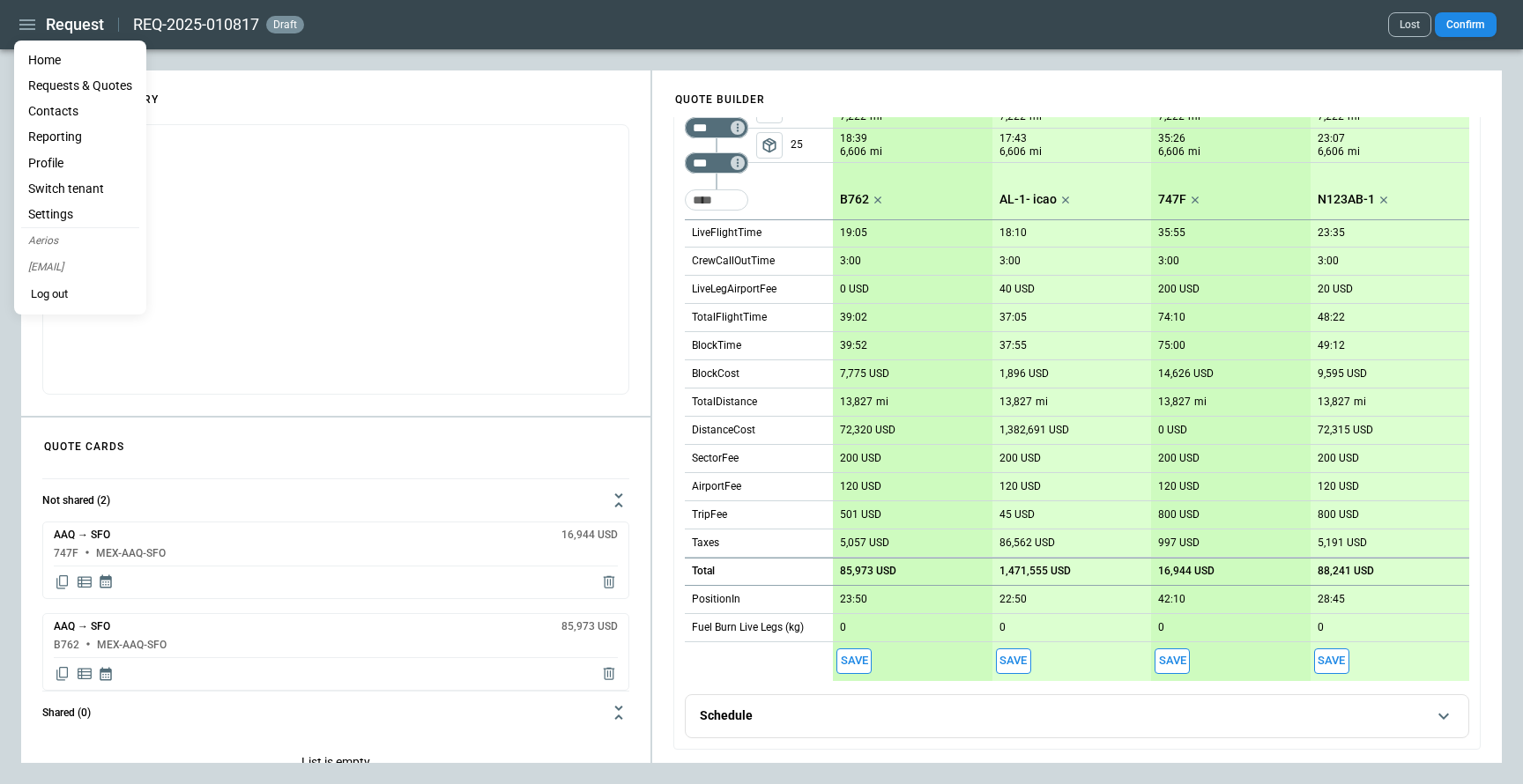 click on "Home" at bounding box center [80, 60] 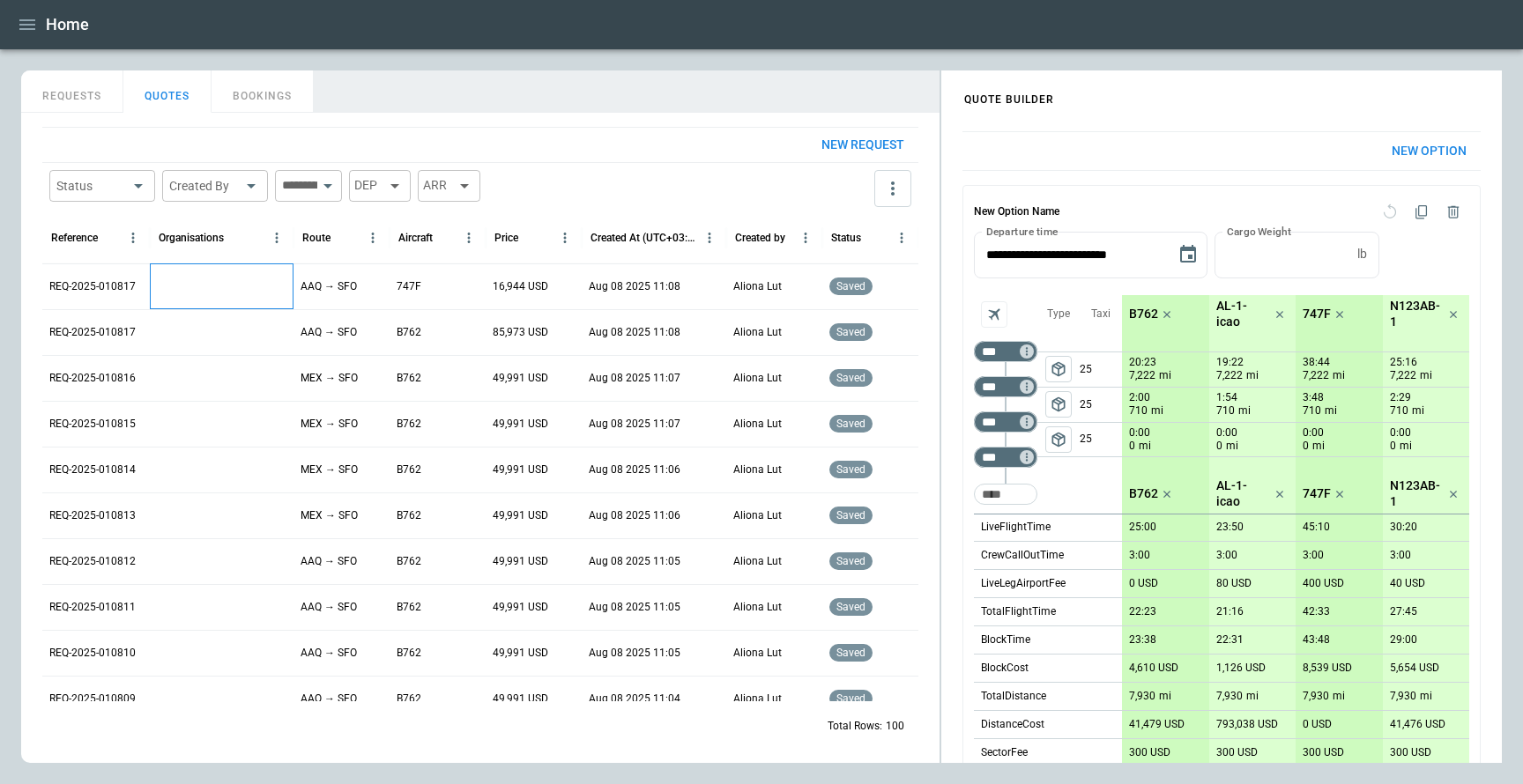 click at bounding box center (221, 286) 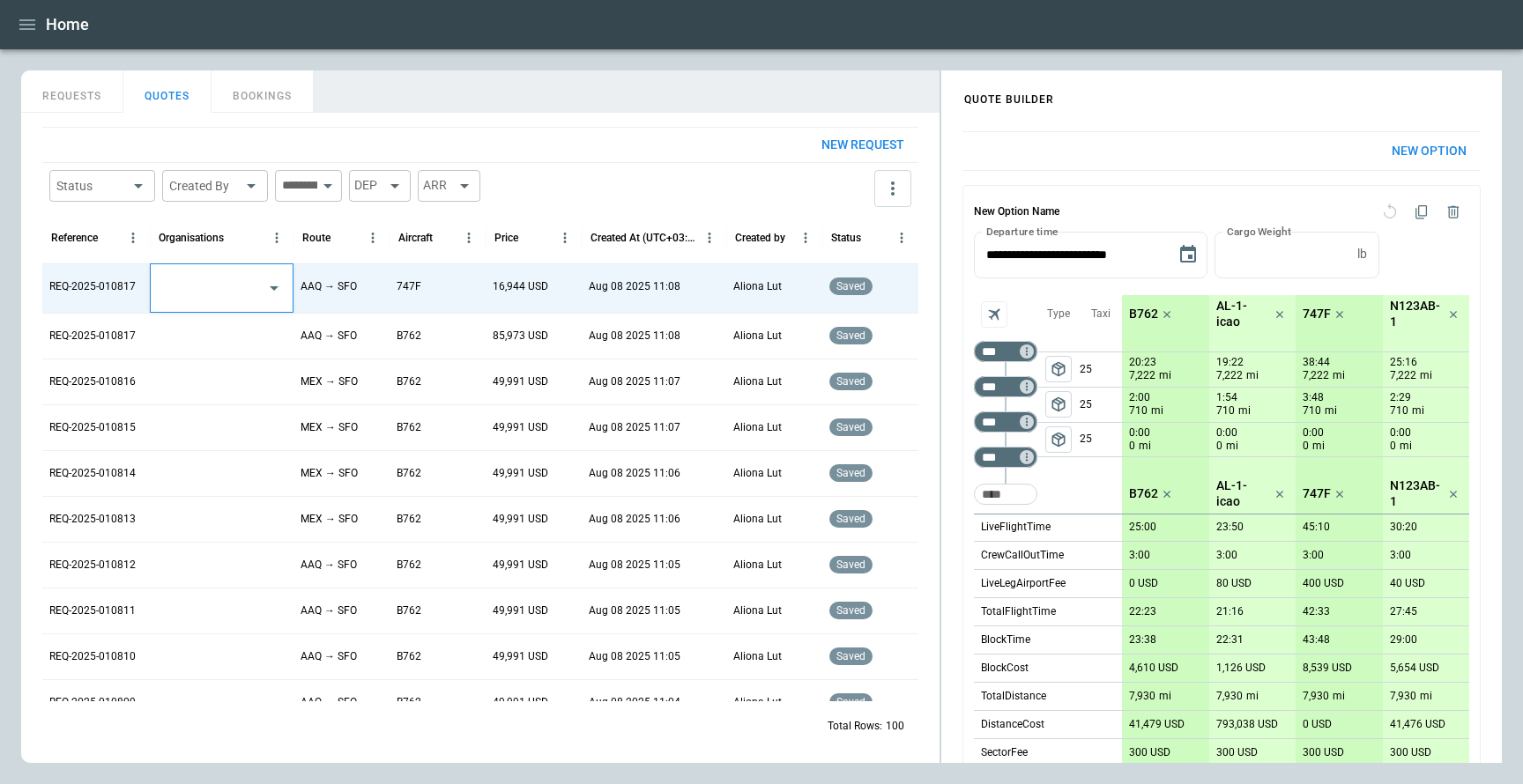 click at bounding box center [208, 288] 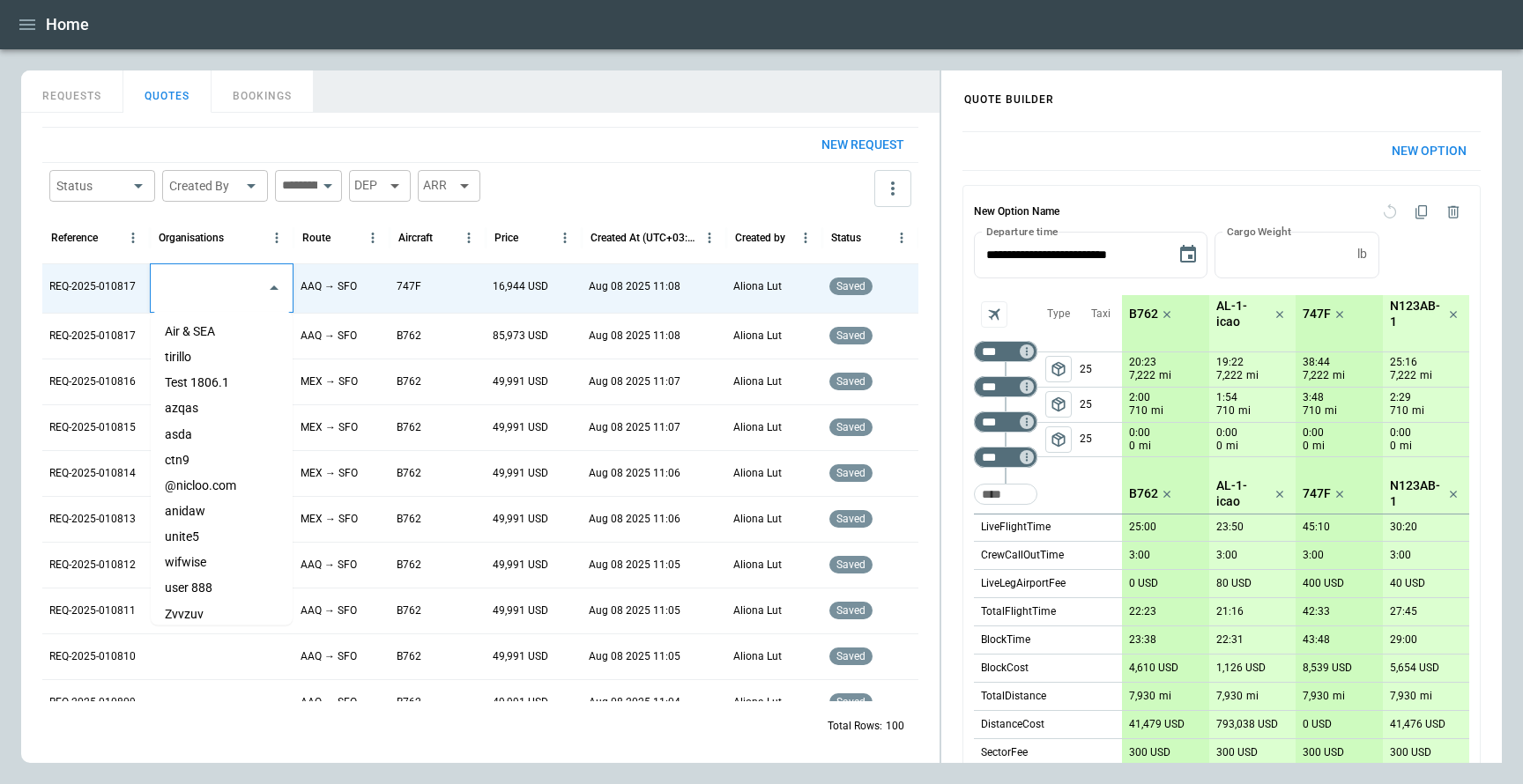 click on "Air & SEA" at bounding box center (221, 331) 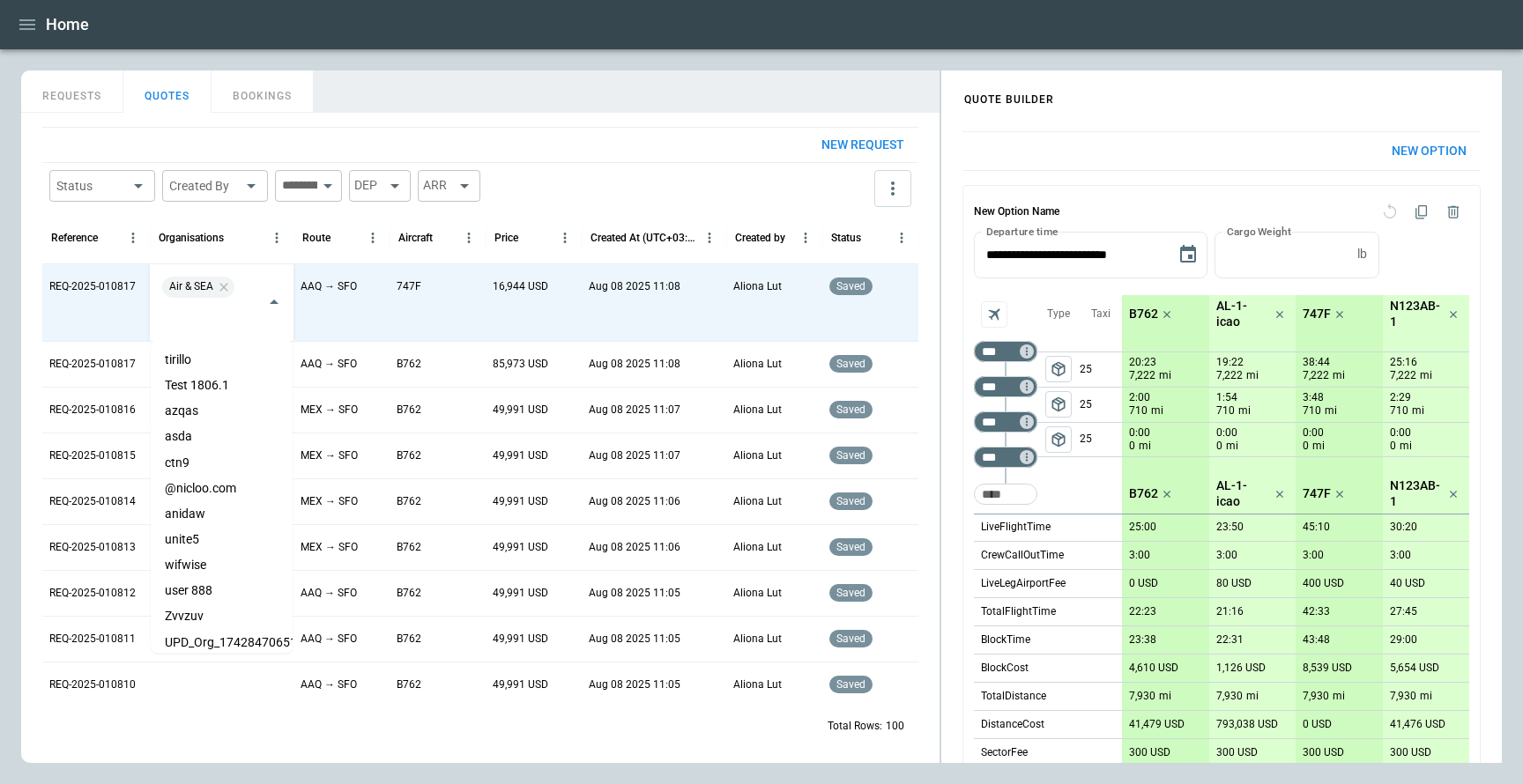 click on "Status ​ Created By ​ ​ DEP ARR" at bounding box center [480, 189] 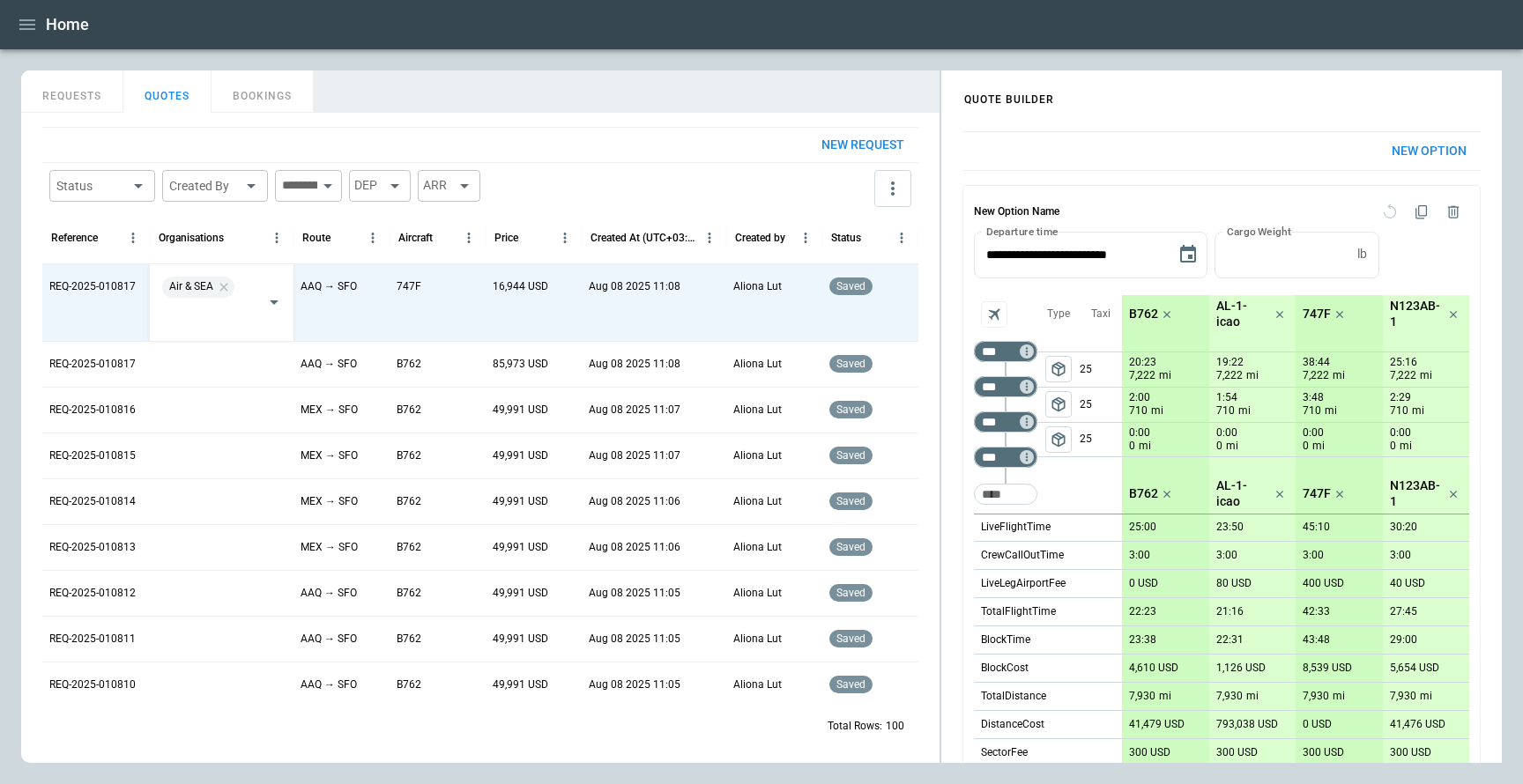 click on "New request Status ​ Created By ​ ​ DEP ARR Reference Organisations Route Aircraft Price Created At (UTC+03:00) Created by Status REQ-2025-010817 Air & SEA ​ AAQ → SFO 747F 16,944 USD Aug 08 2025 11:08 Aliona Lut saved REQ-2025-010817 AAQ → SFO B762 85,973 USD Aug 08 2025 11:08 Aliona Lut saved REQ-2025-010816 MEX → SFO B762 49,991 USD Aug 08 2025 11:07 Aliona Lut saved REQ-2025-010815 MEX → SFO B762 49,991 USD Aug 08 2025 11:07 Aliona Lut saved REQ-2025-010814 MEX → SFO B762 49,991 USD Aug 08 2025 11:06 Aliona Lut saved REQ-2025-010813 MEX → SFO B762 49,991 USD Aug 08 2025 11:06 Aliona Lut saved REQ-2025-010812 AAQ → SFO B762 49,991 USD Aug 08 2025 11:05 Aliona Lut saved REQ-2025-010811 AAQ → SFO B762 49,991 USD Aug 08 2025 11:05 Aliona Lut saved REQ-2025-010810 AAQ → SFO B762 49,991 USD Aug 08 2025 11:05 Aliona Lut saved REQ-2025-010809 AAQ → SFO B762 49,991 USD Aug 08 2025 11:04 Aliona Lut saved REQ-2025-010808 AAQ → SFO B762 49,991 USD Aug 08 2025 11:04 Aliona Lut saved B762" at bounding box center (480, 438) 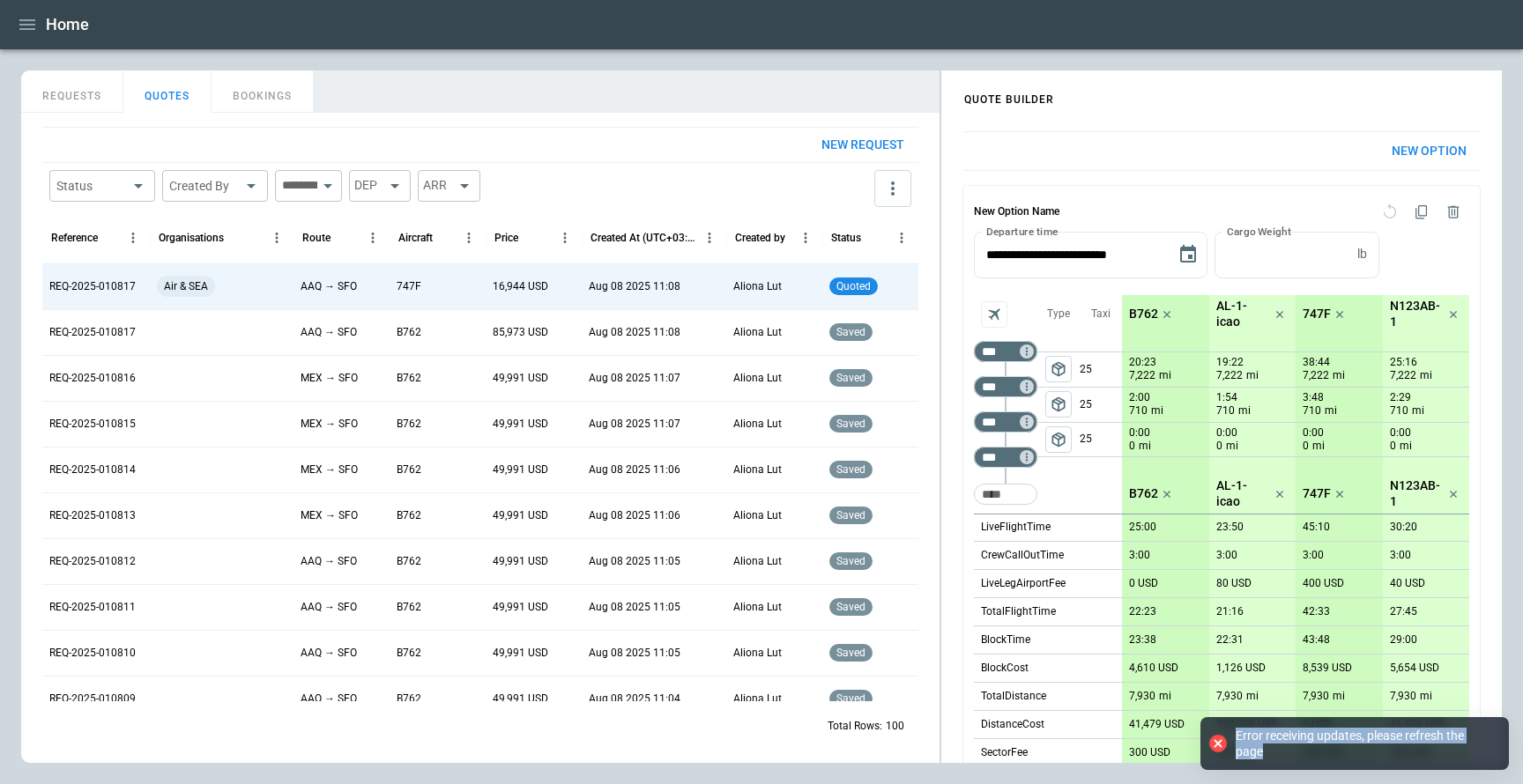 drag, startPoint x: 1235, startPoint y: 732, endPoint x: 1305, endPoint y: 767, distance: 78.26238 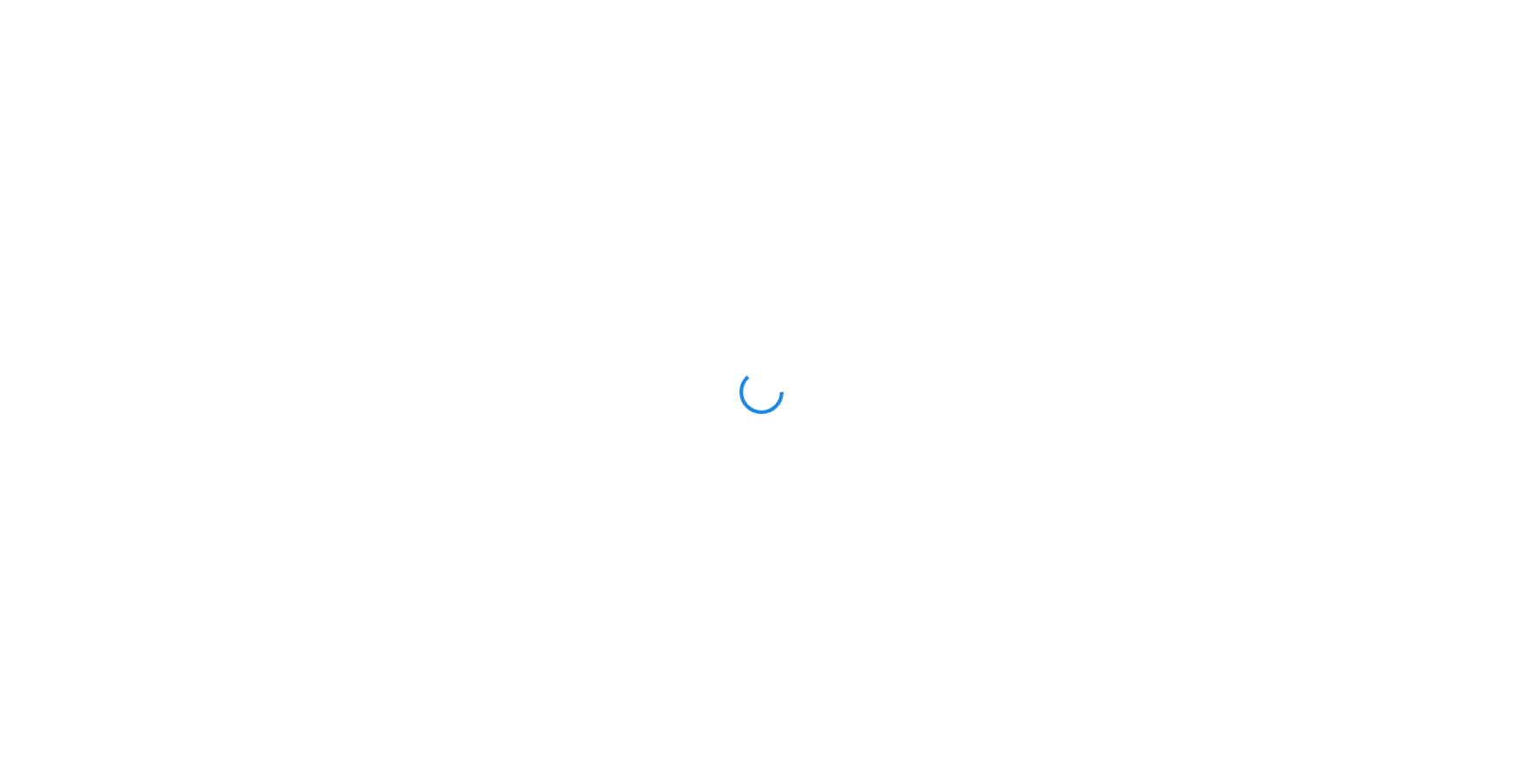 scroll, scrollTop: 0, scrollLeft: 0, axis: both 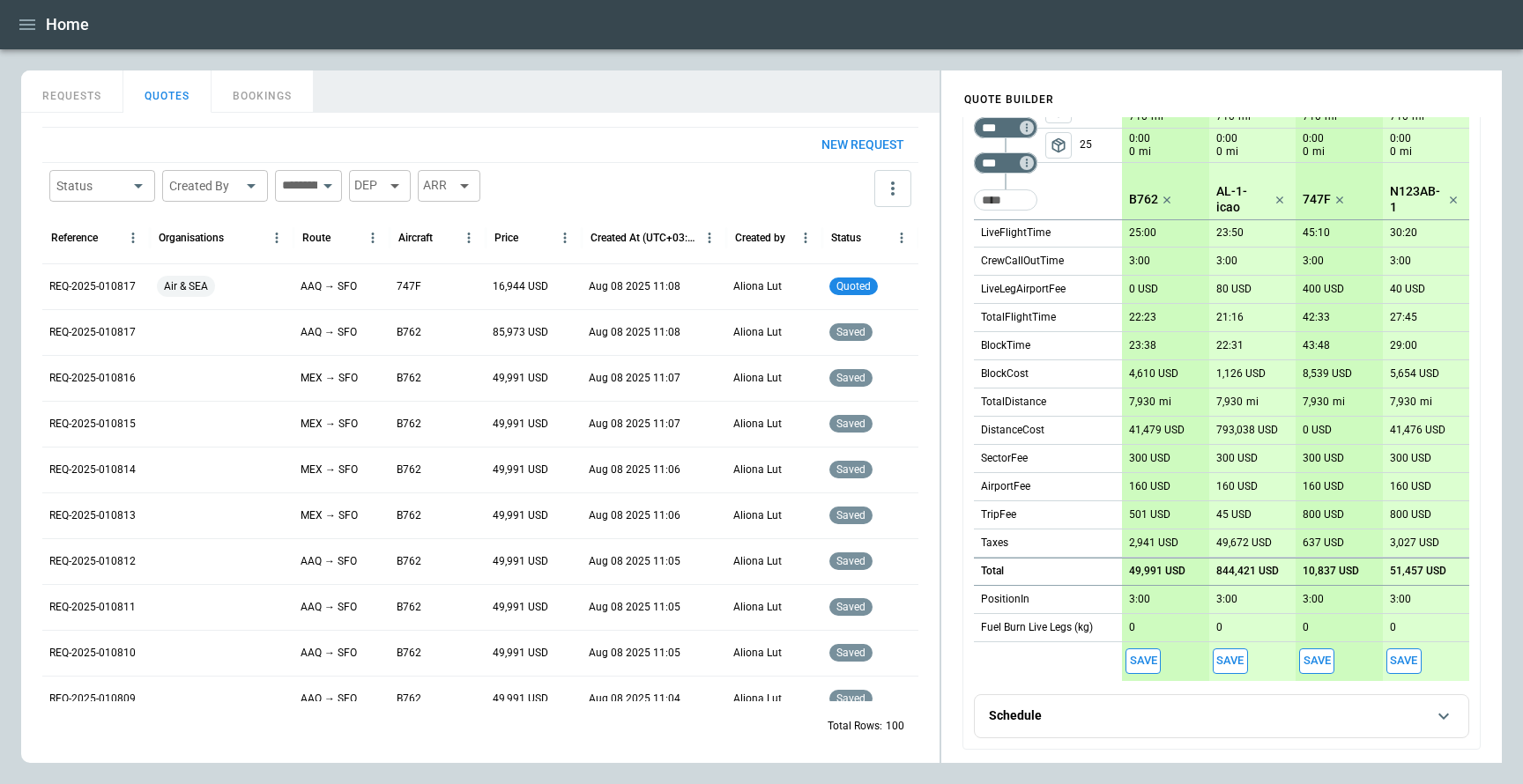 click on "49,991 USD" at bounding box center [1157, 571] 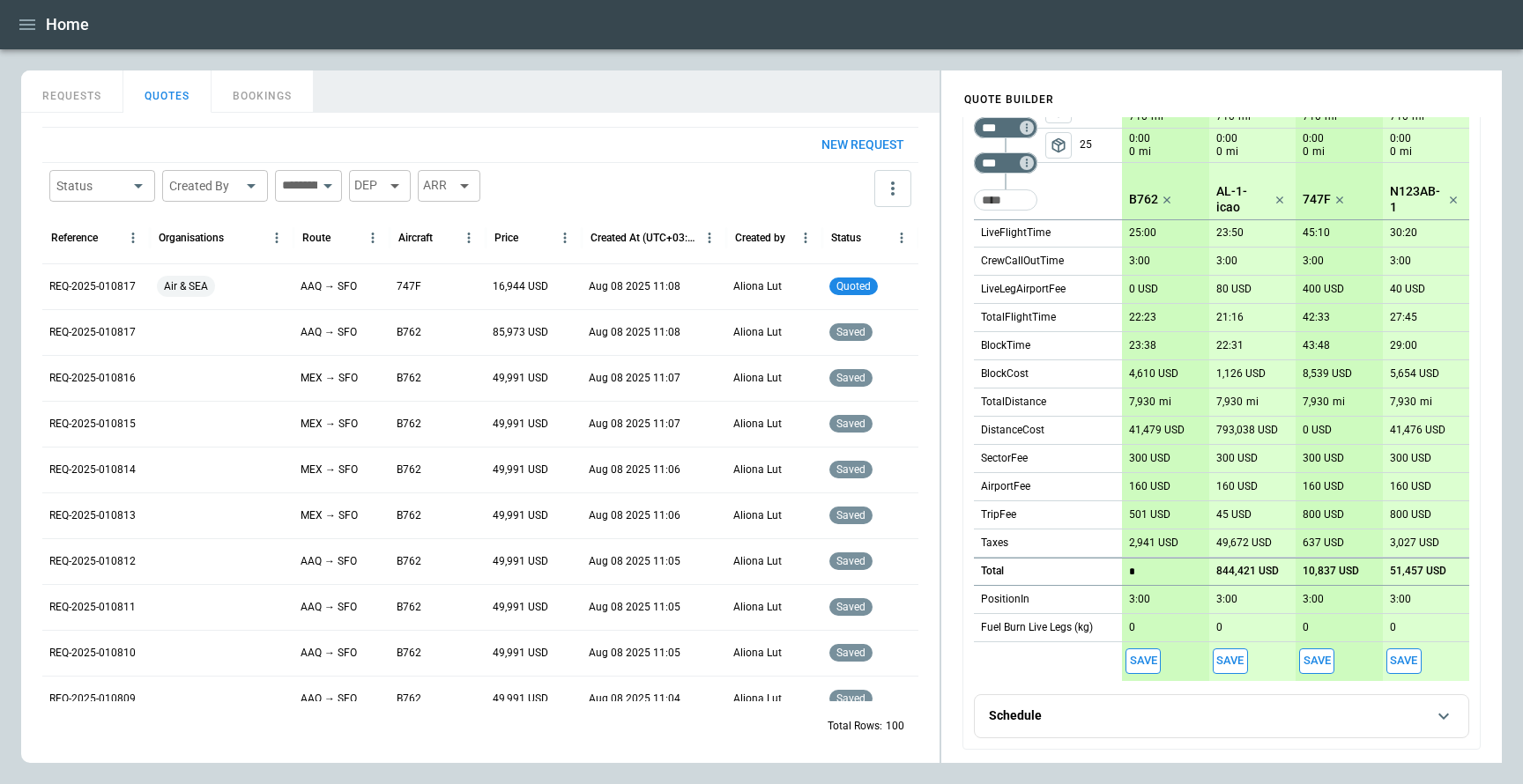 type on "**" 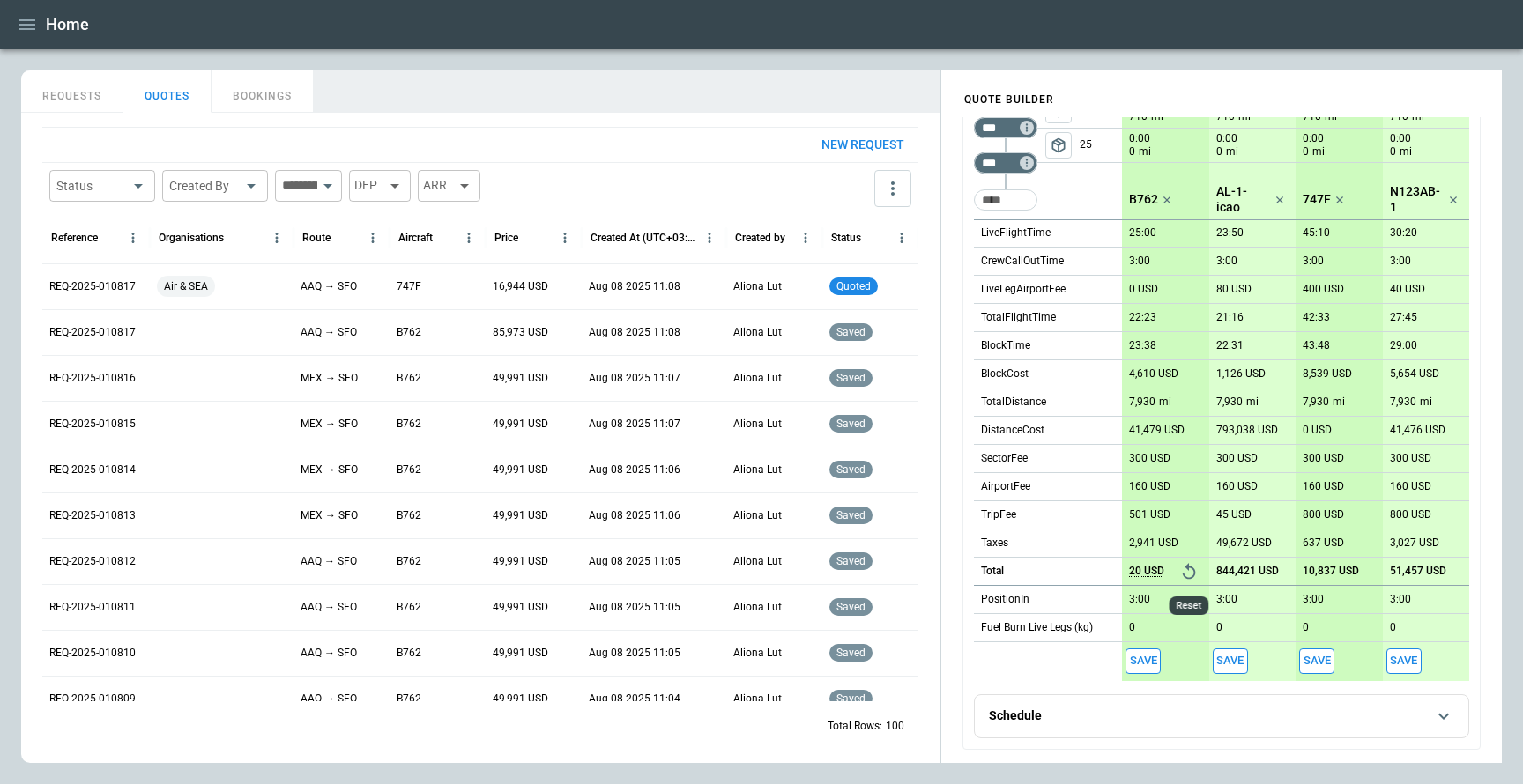 click 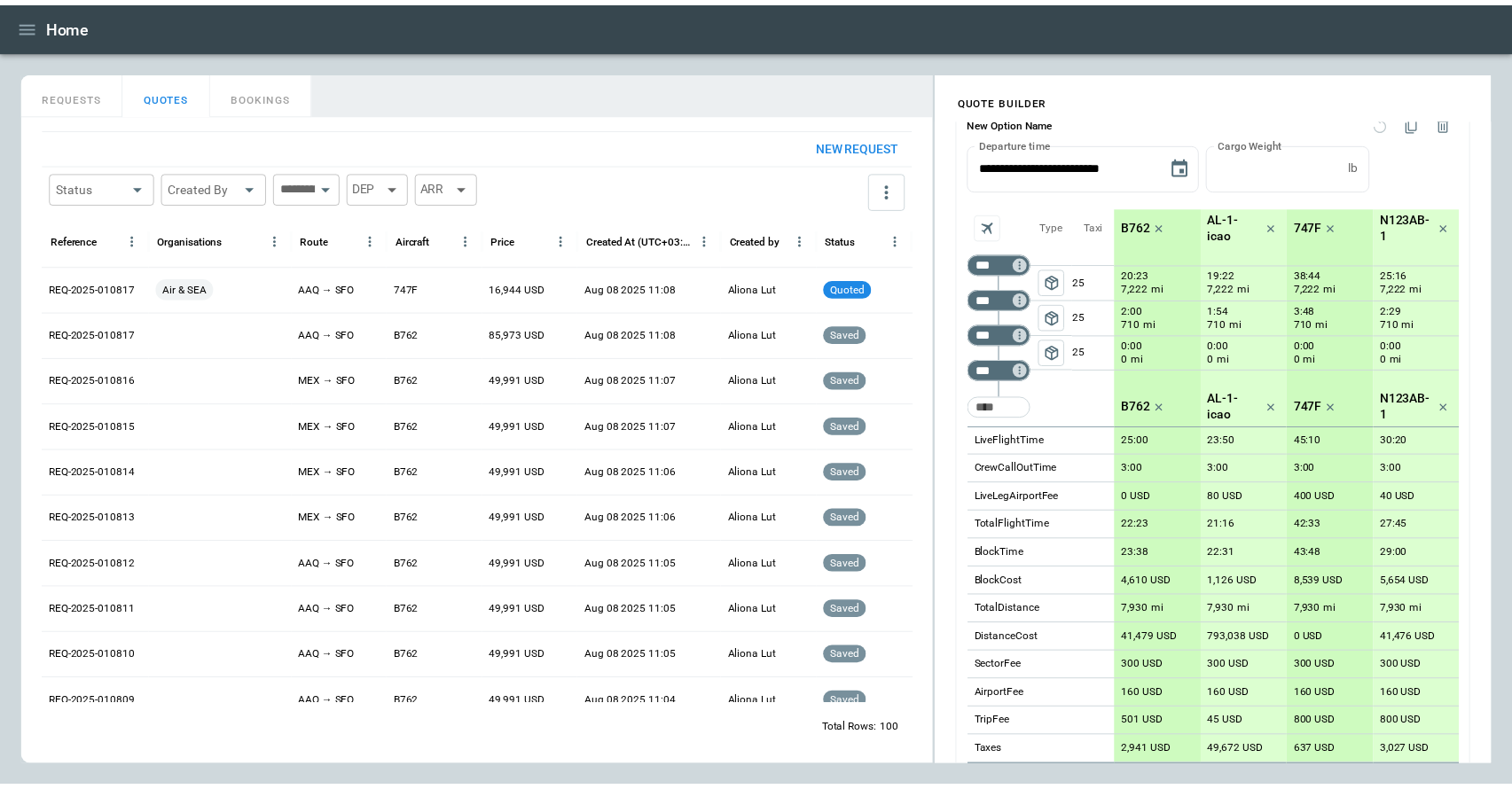 scroll, scrollTop: 0, scrollLeft: 0, axis: both 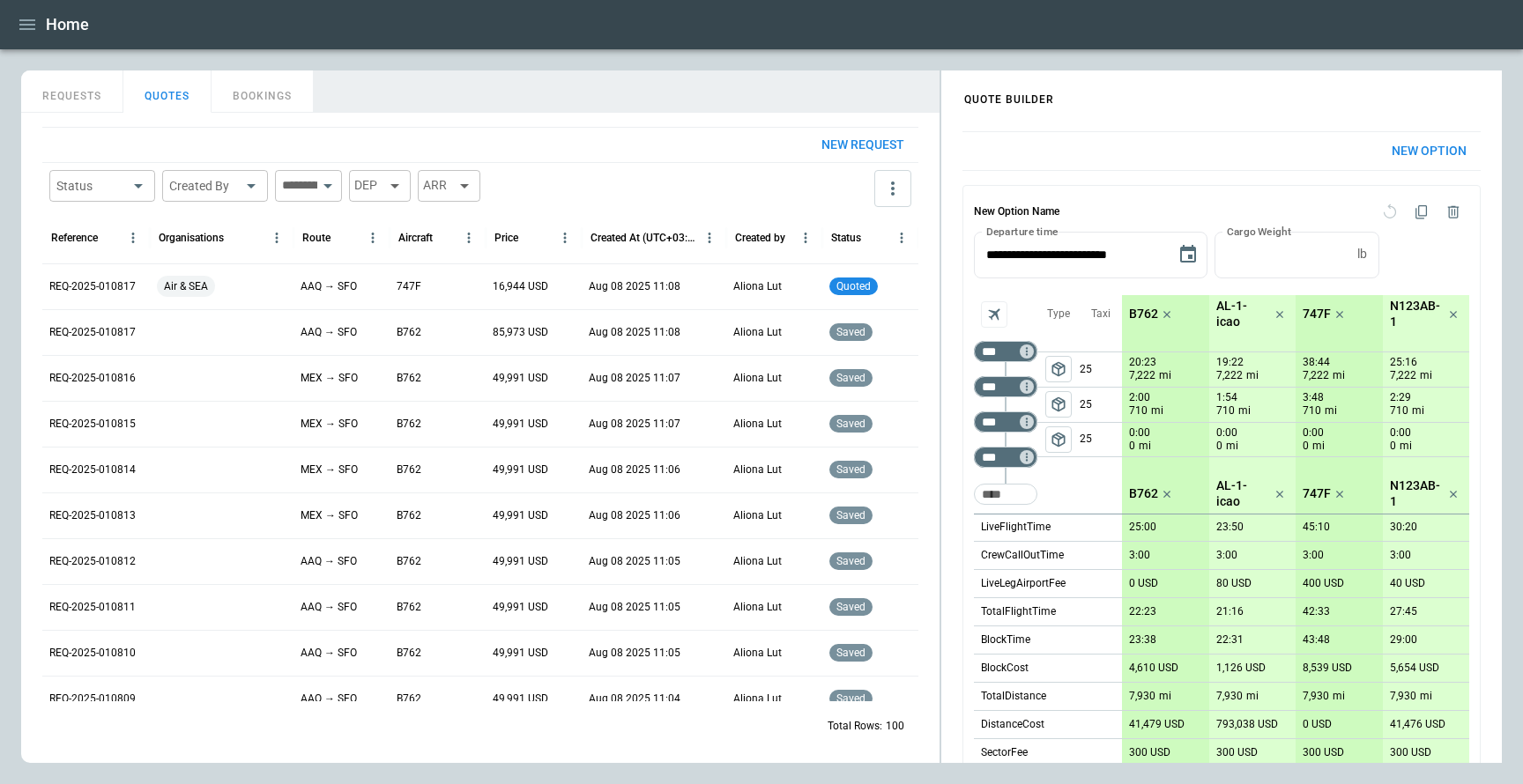 click 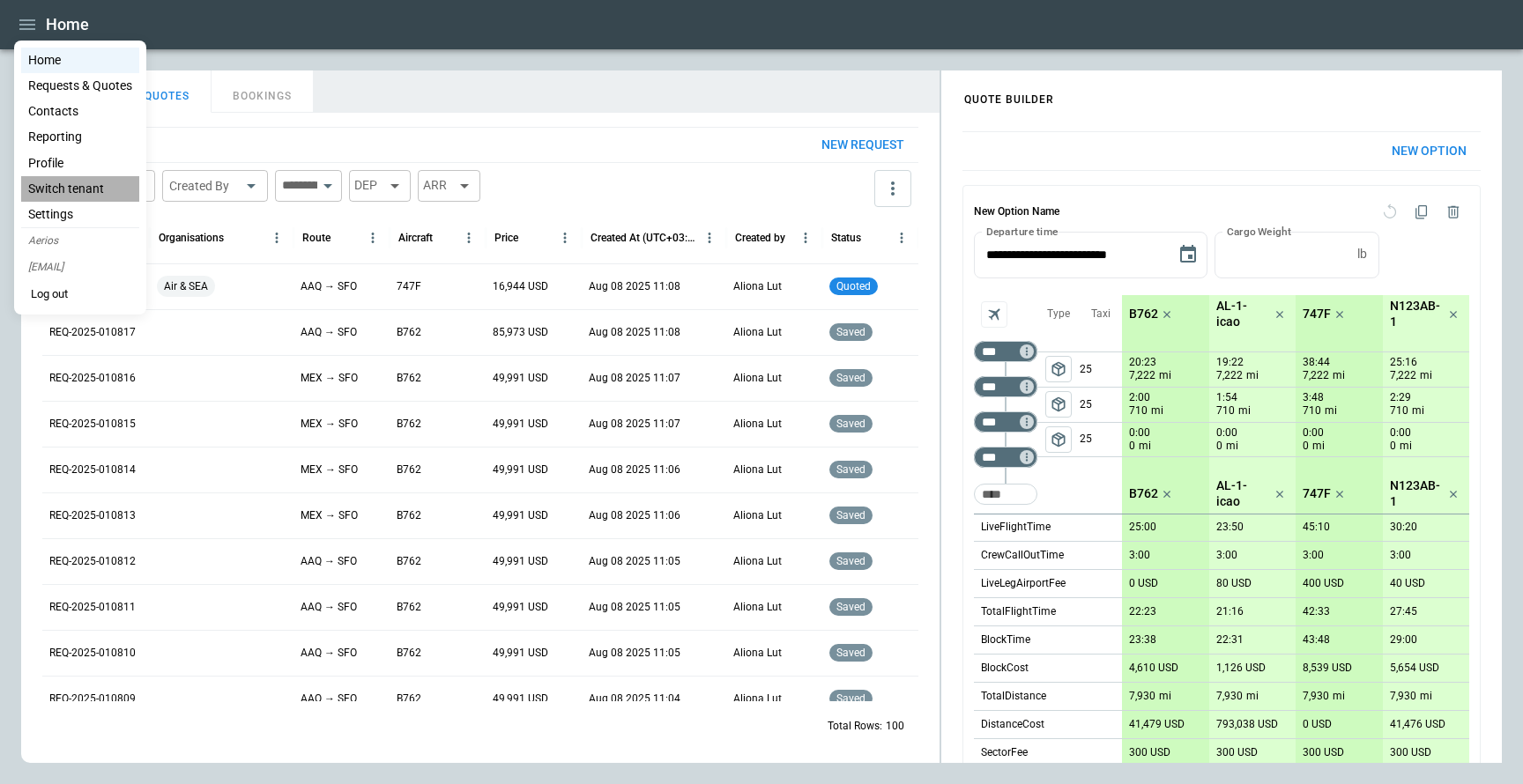 click on "Switch tenant" at bounding box center [80, 189] 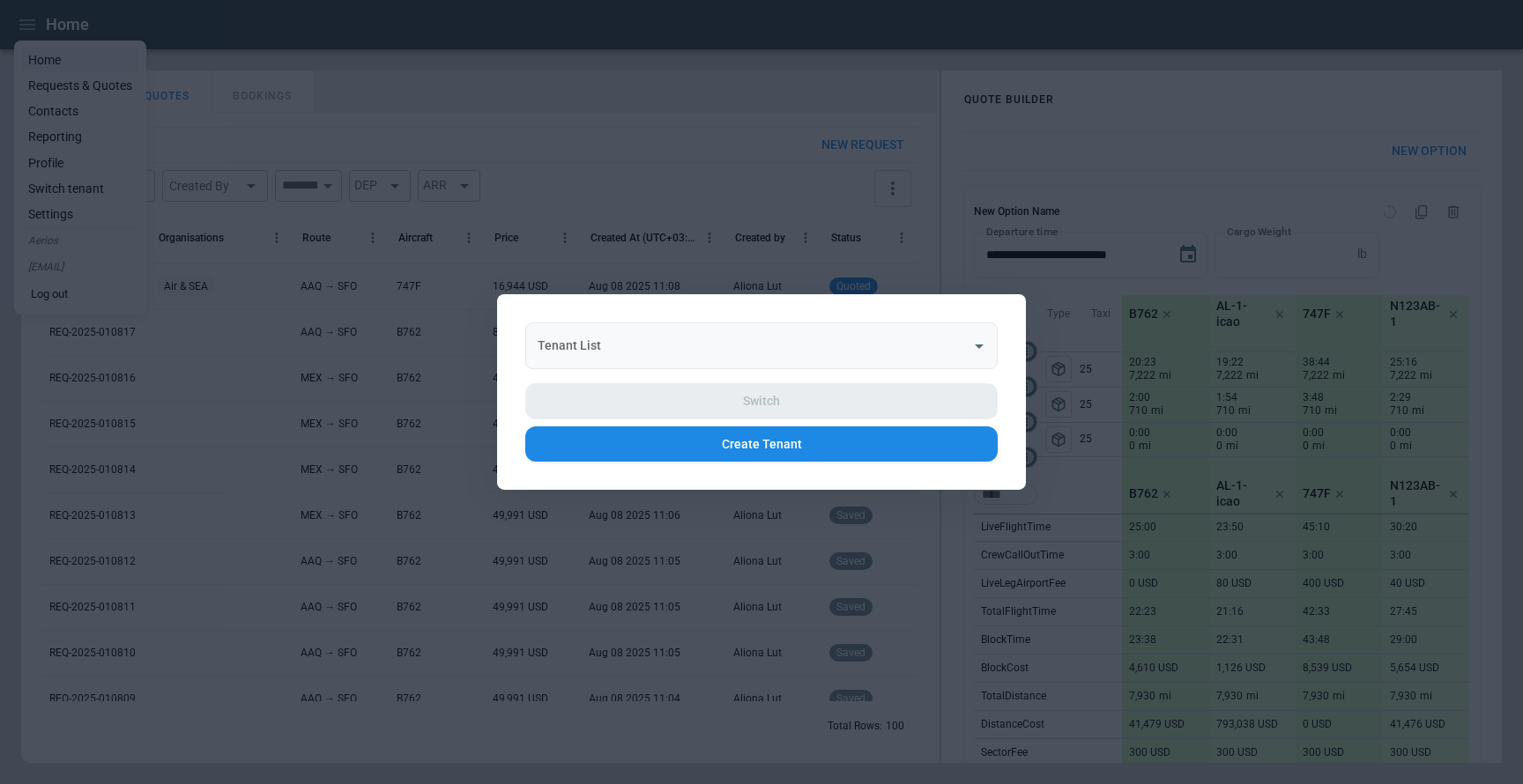 click on "Tenant List" at bounding box center (762, 345) 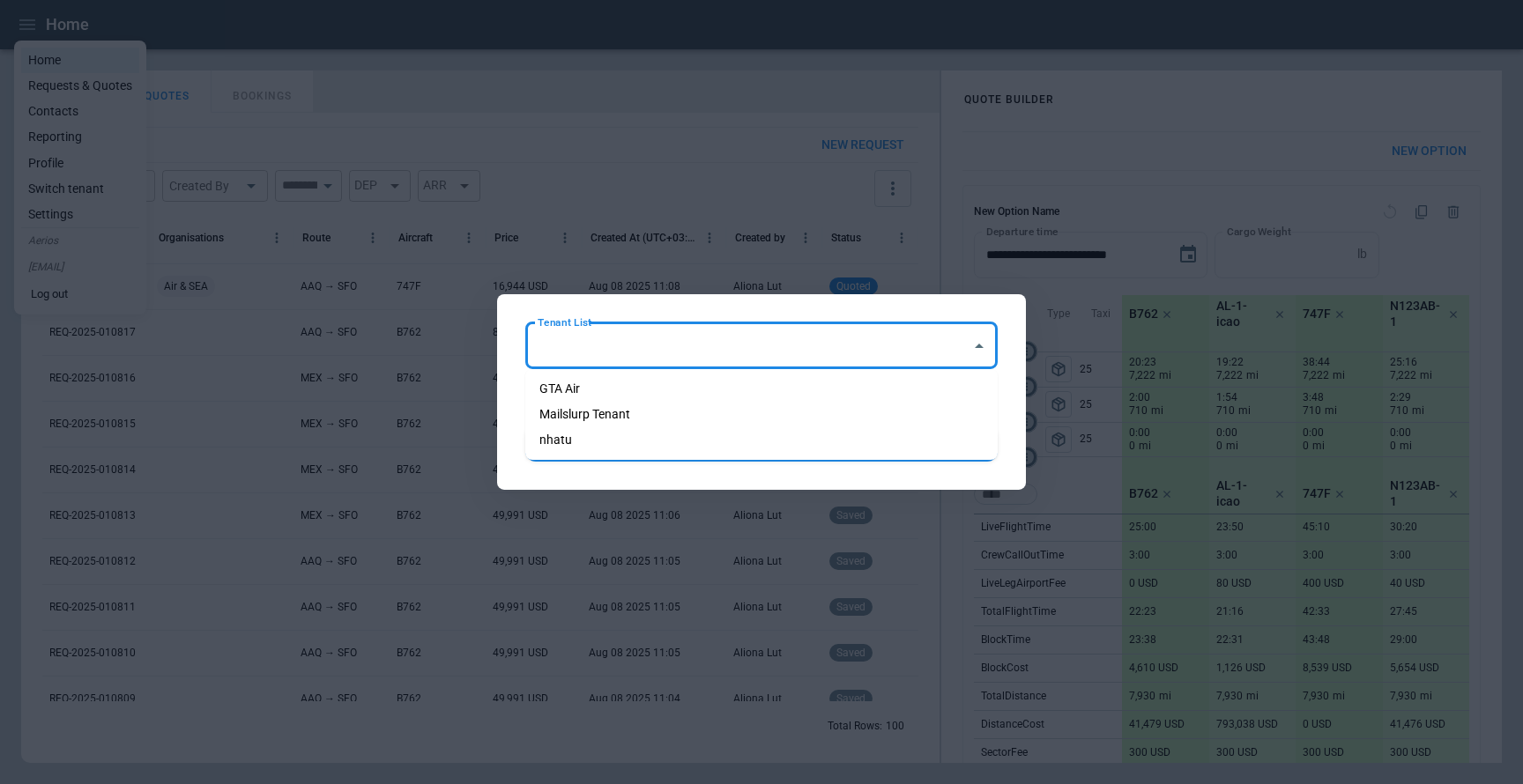 click on "GTA Air" at bounding box center [762, 388] 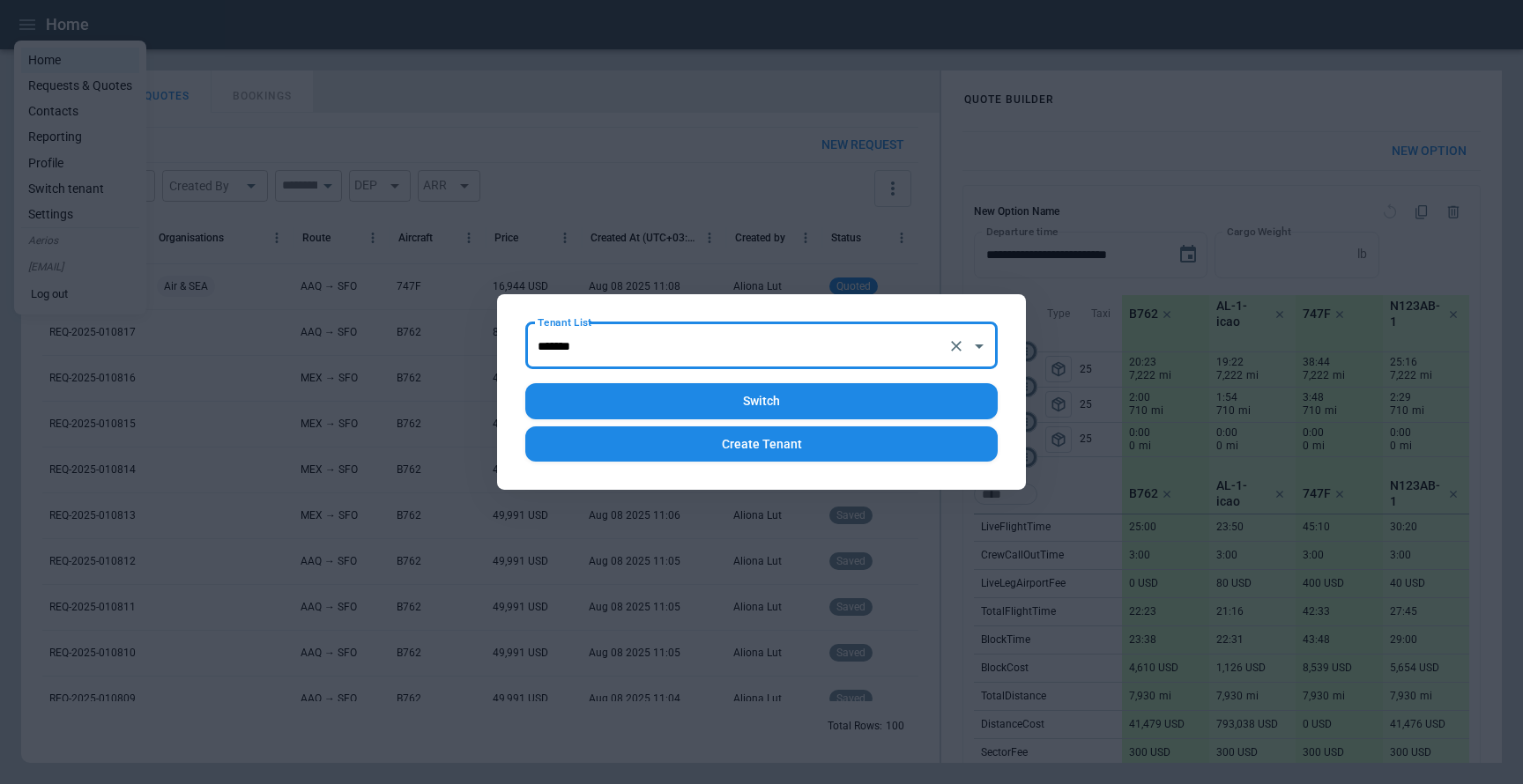 click on "Switch" at bounding box center [762, 401] 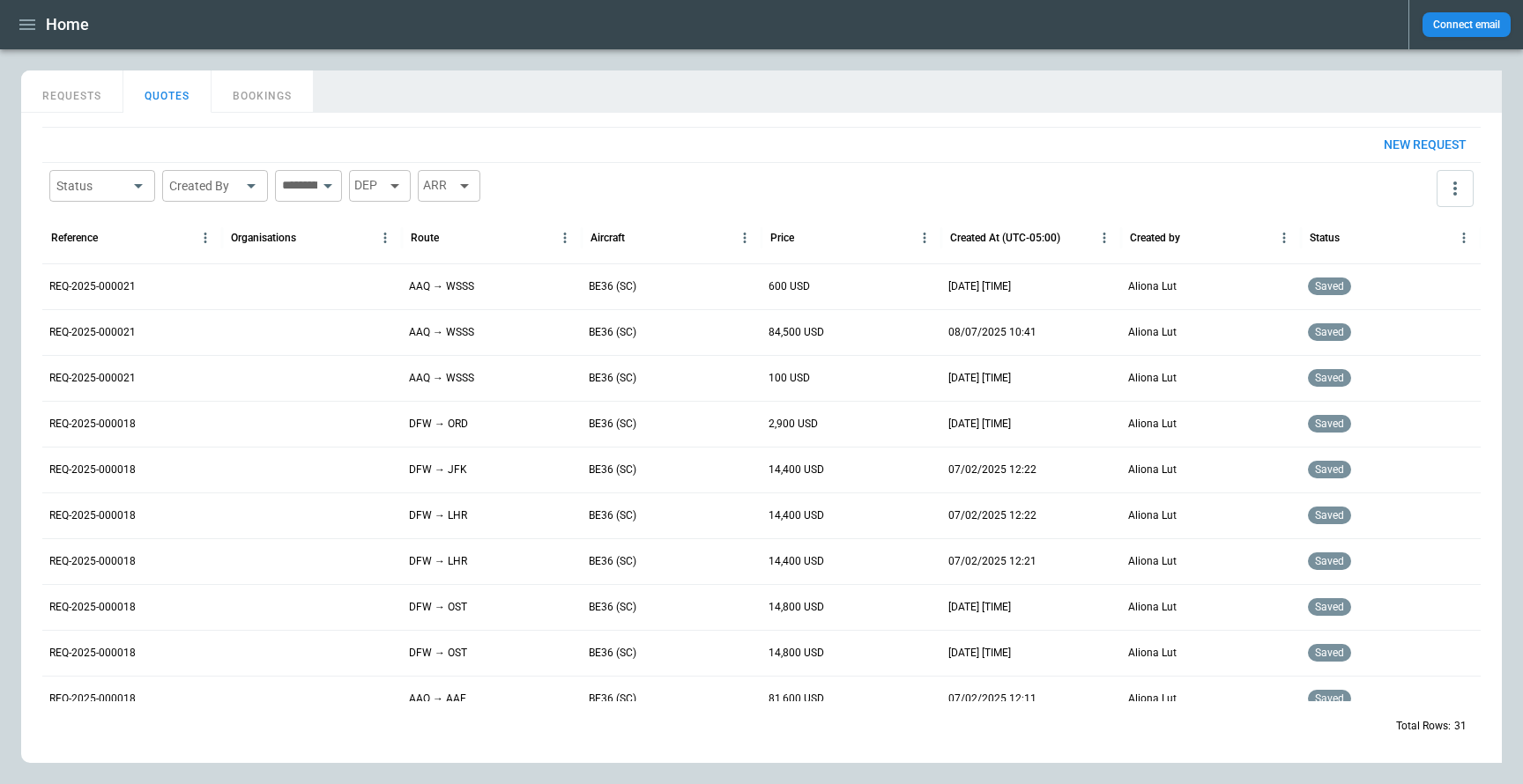 click on "REQUESTS" at bounding box center (72, 92) 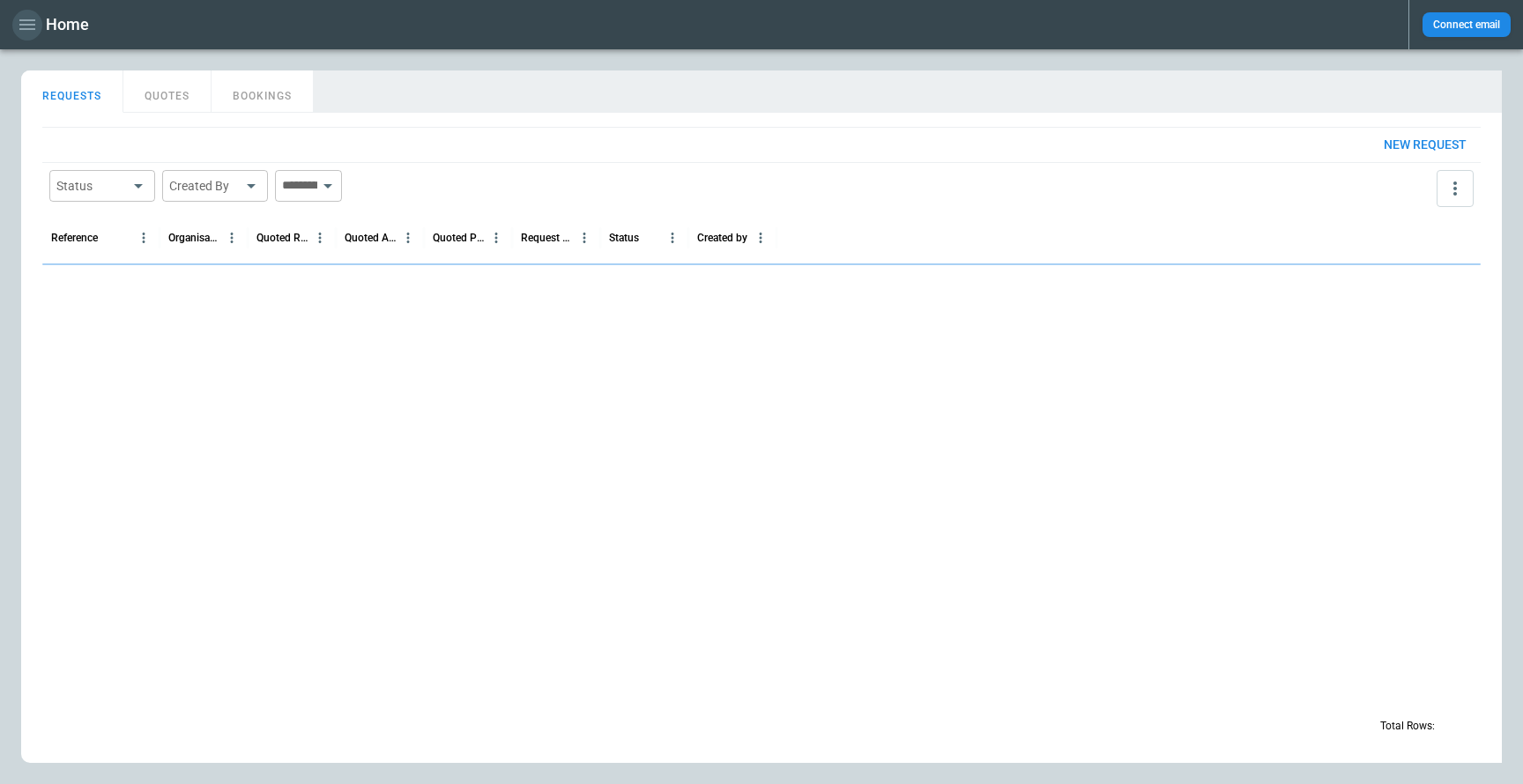 click 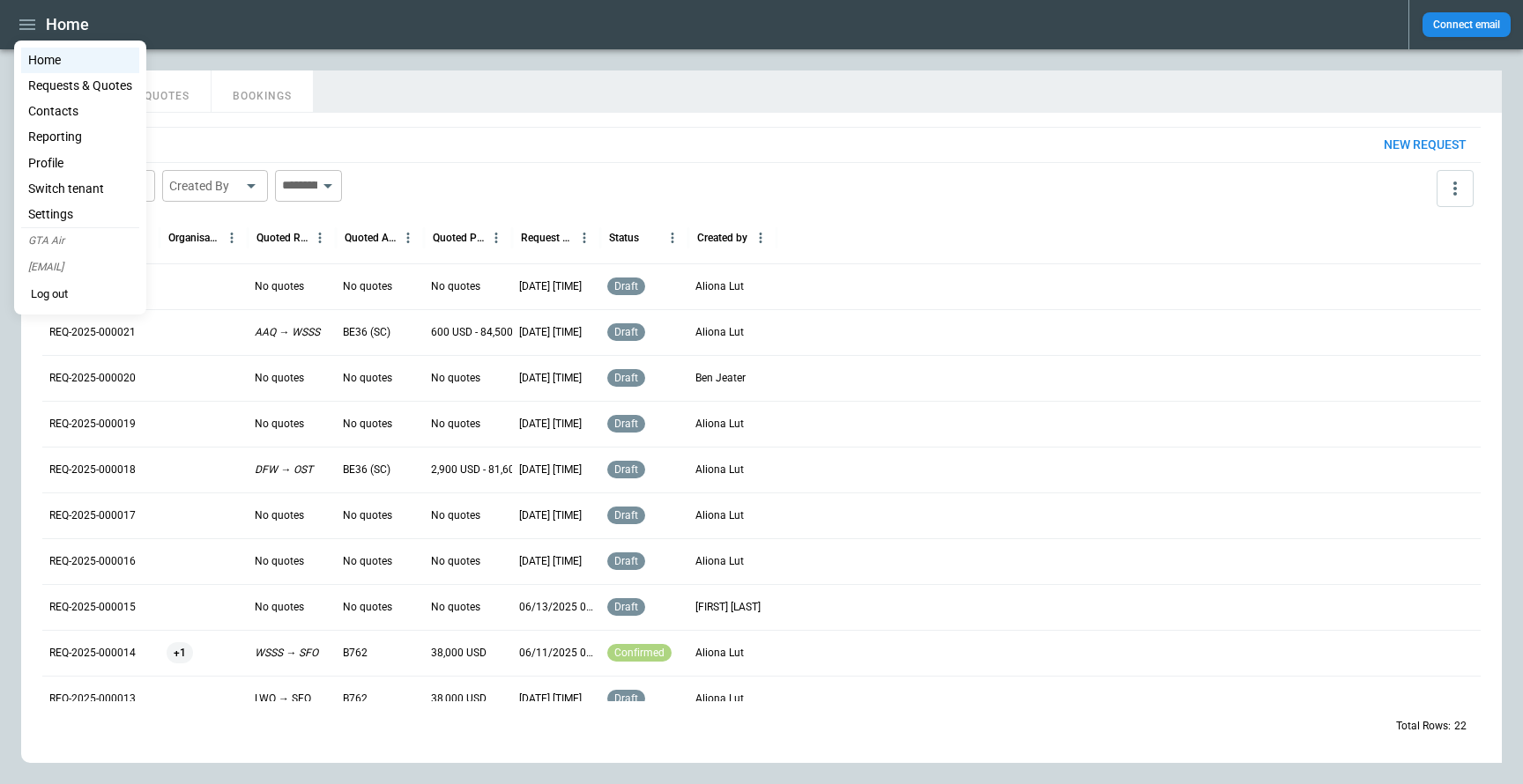 click at bounding box center [762, 392] 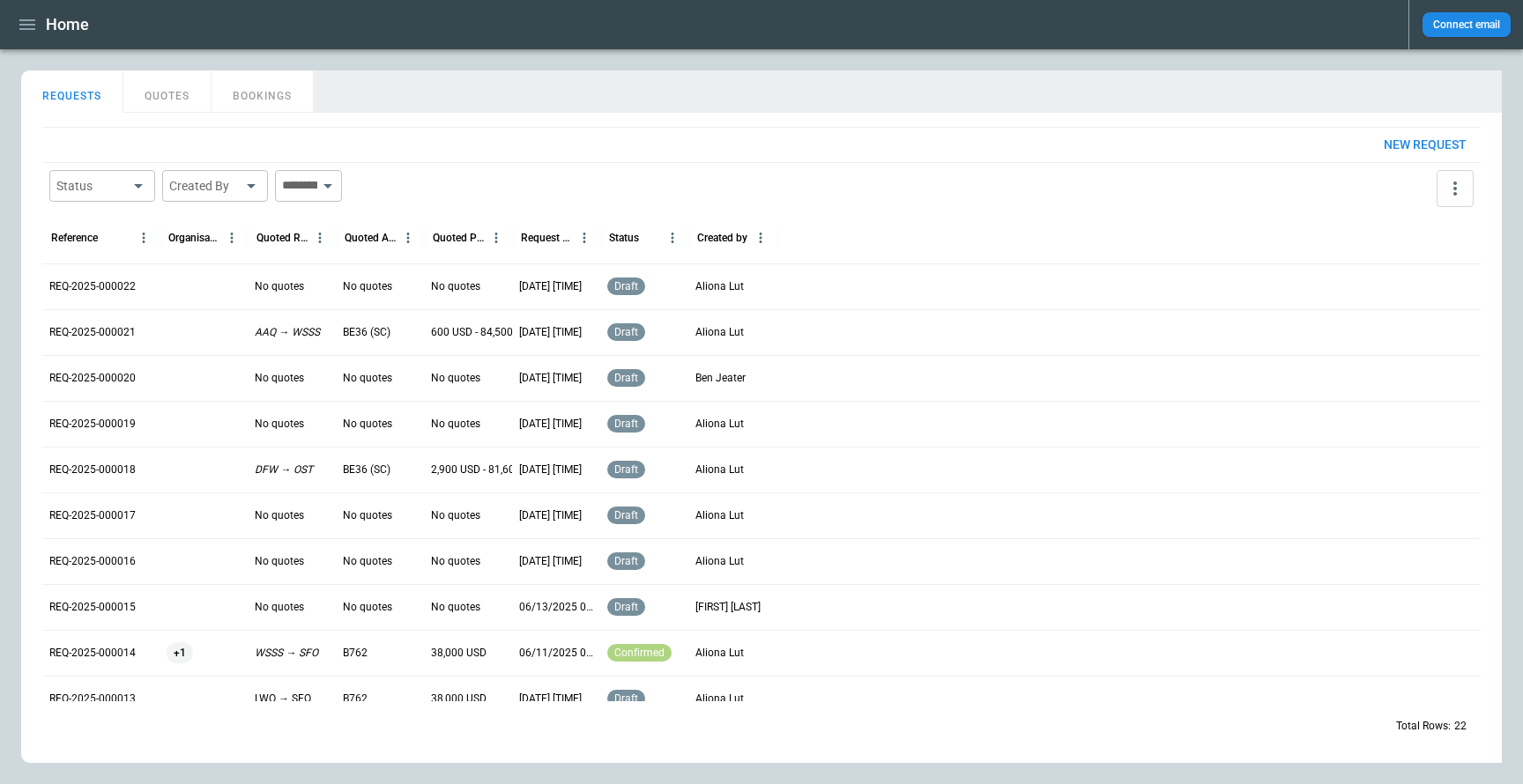 click on "New request" at bounding box center (1425, 144) 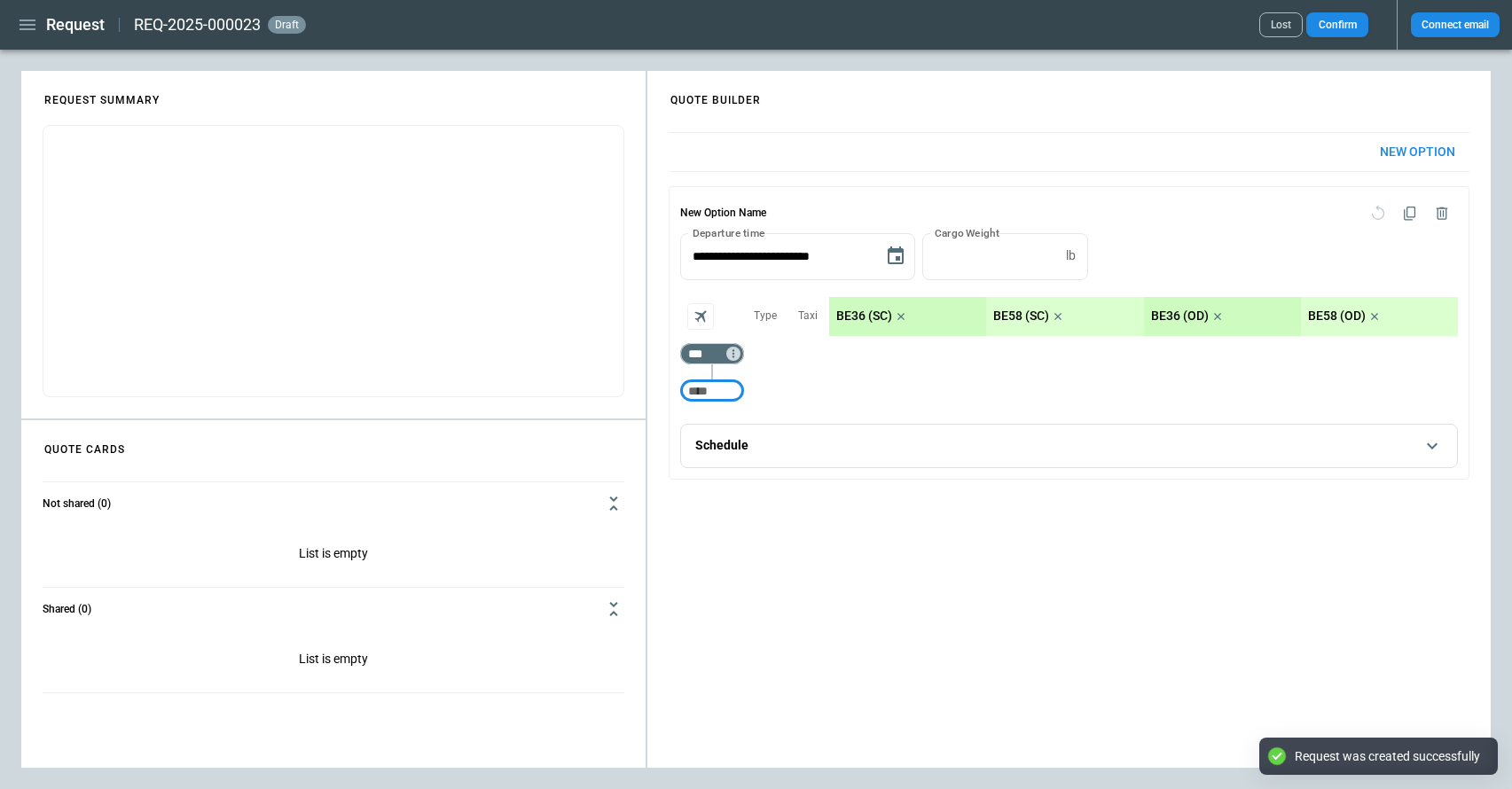click at bounding box center [712, 391] 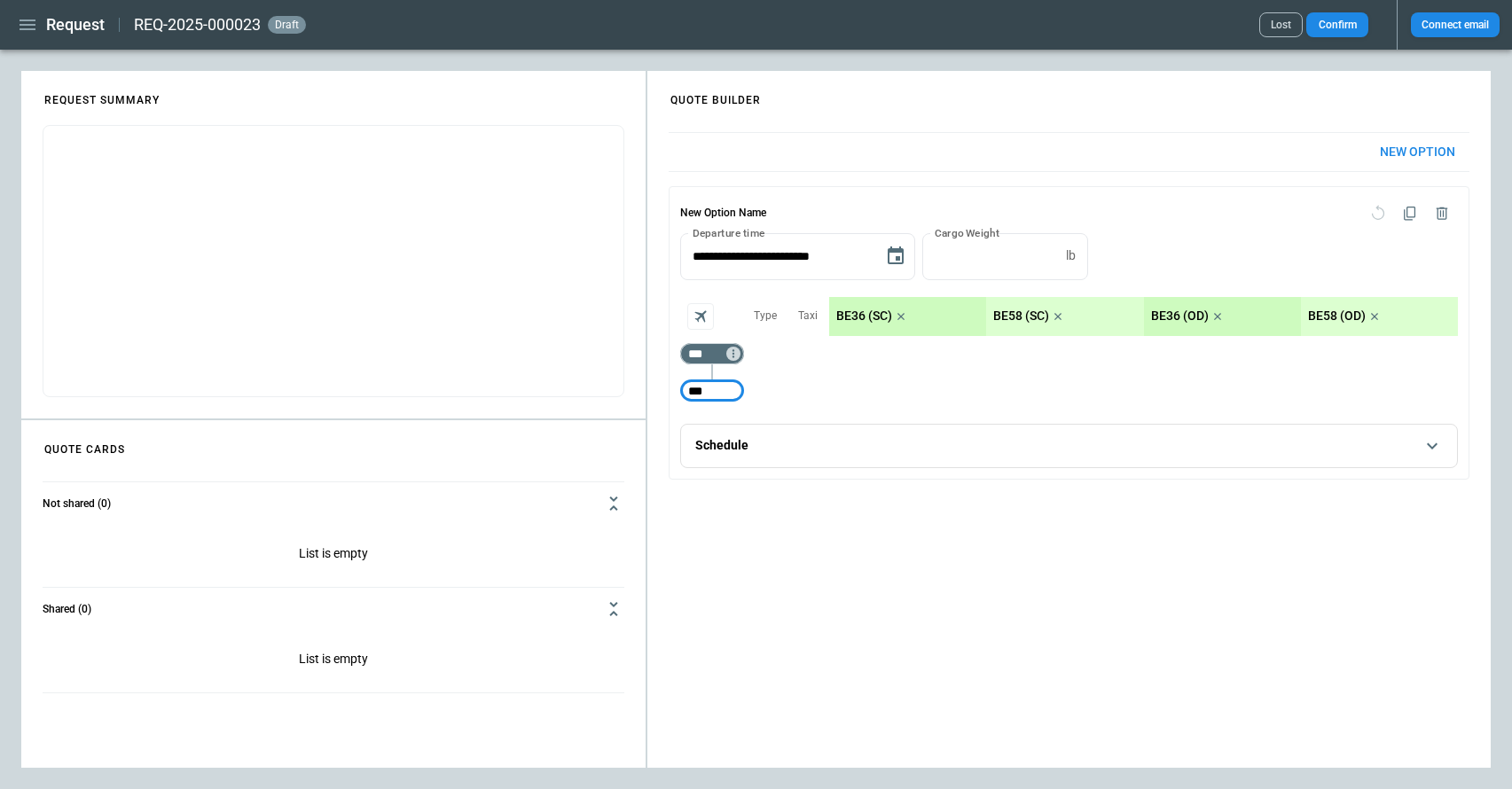 type on "***" 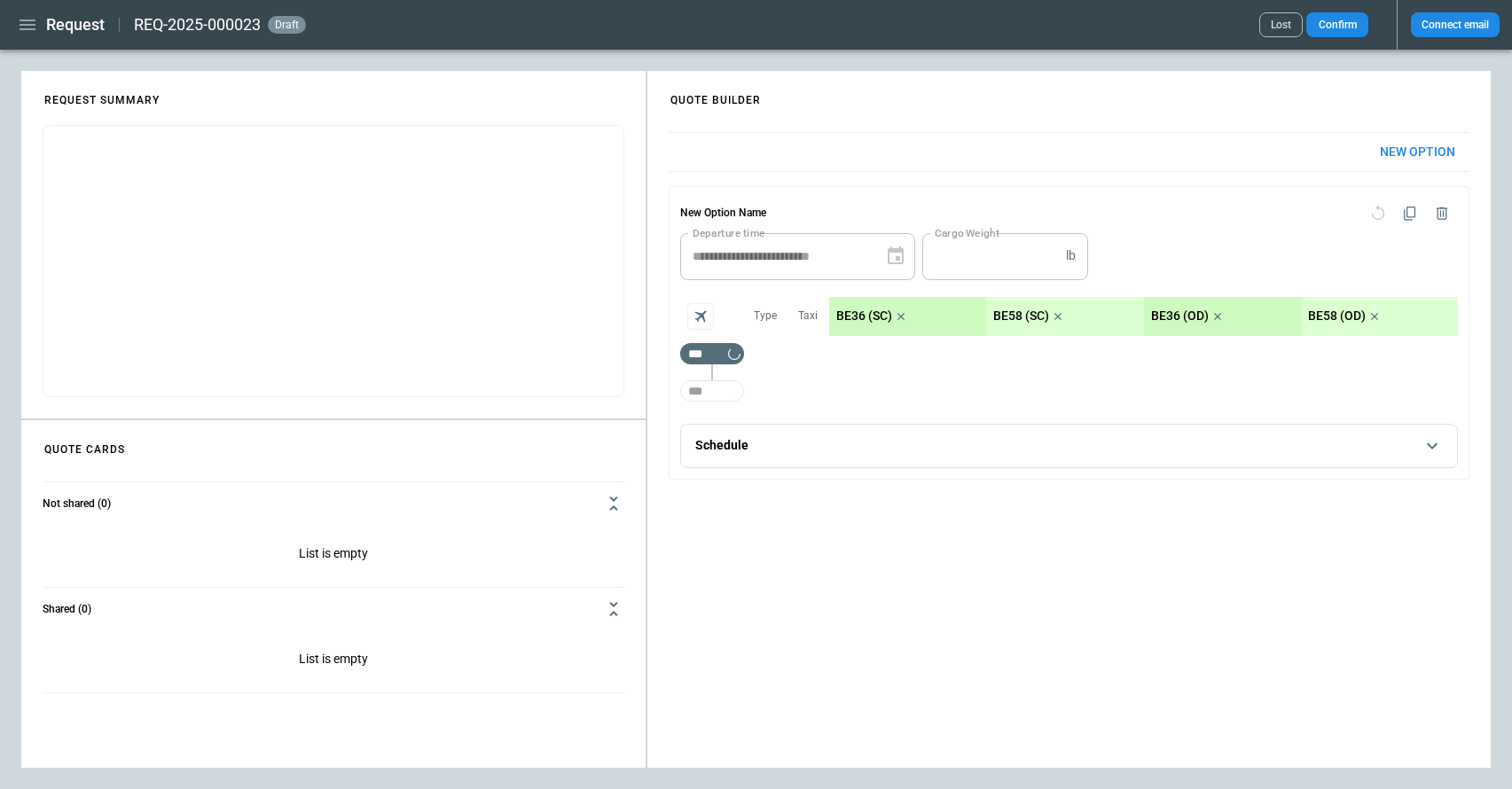 type 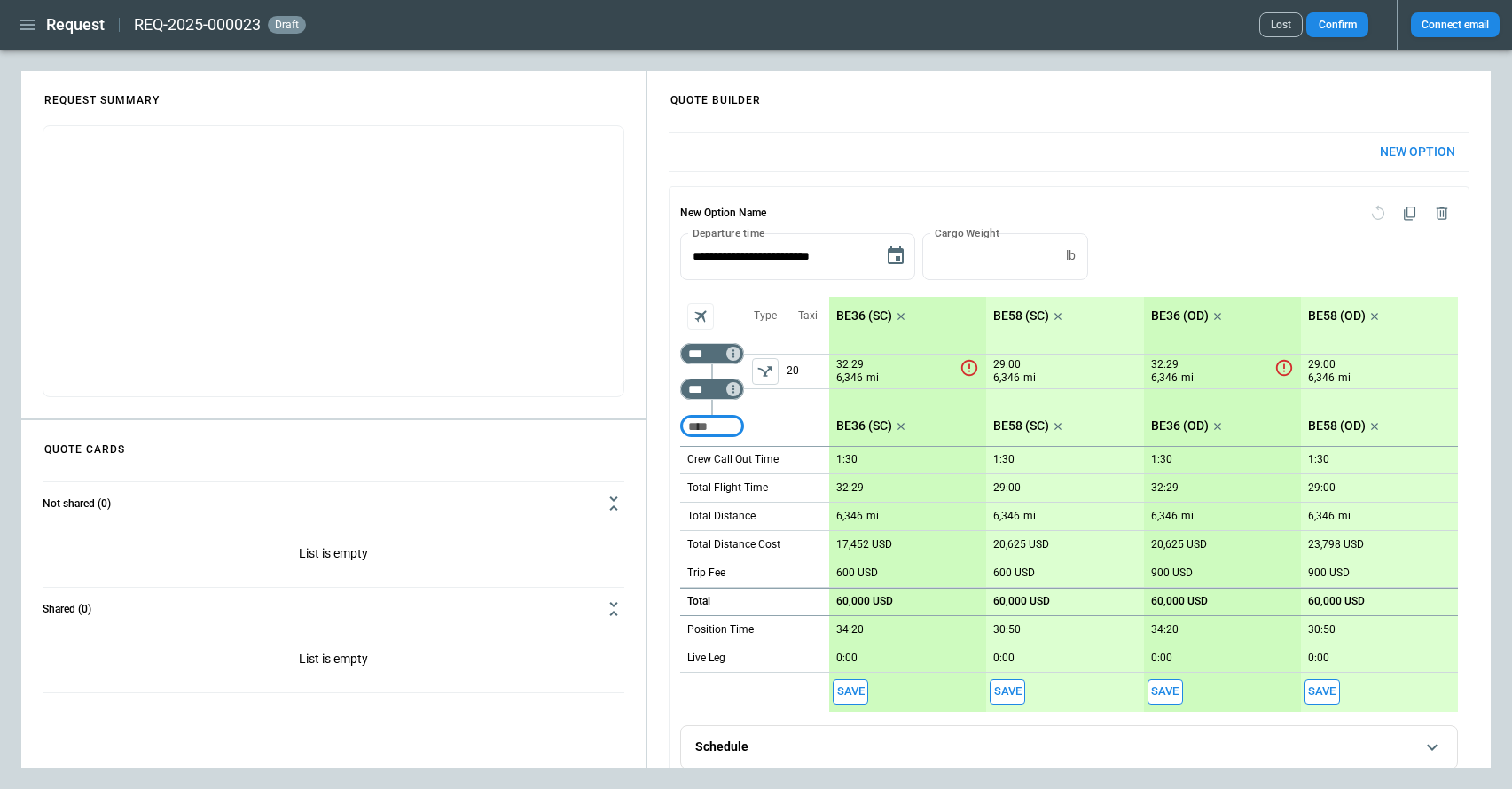 scroll, scrollTop: 27, scrollLeft: 0, axis: vertical 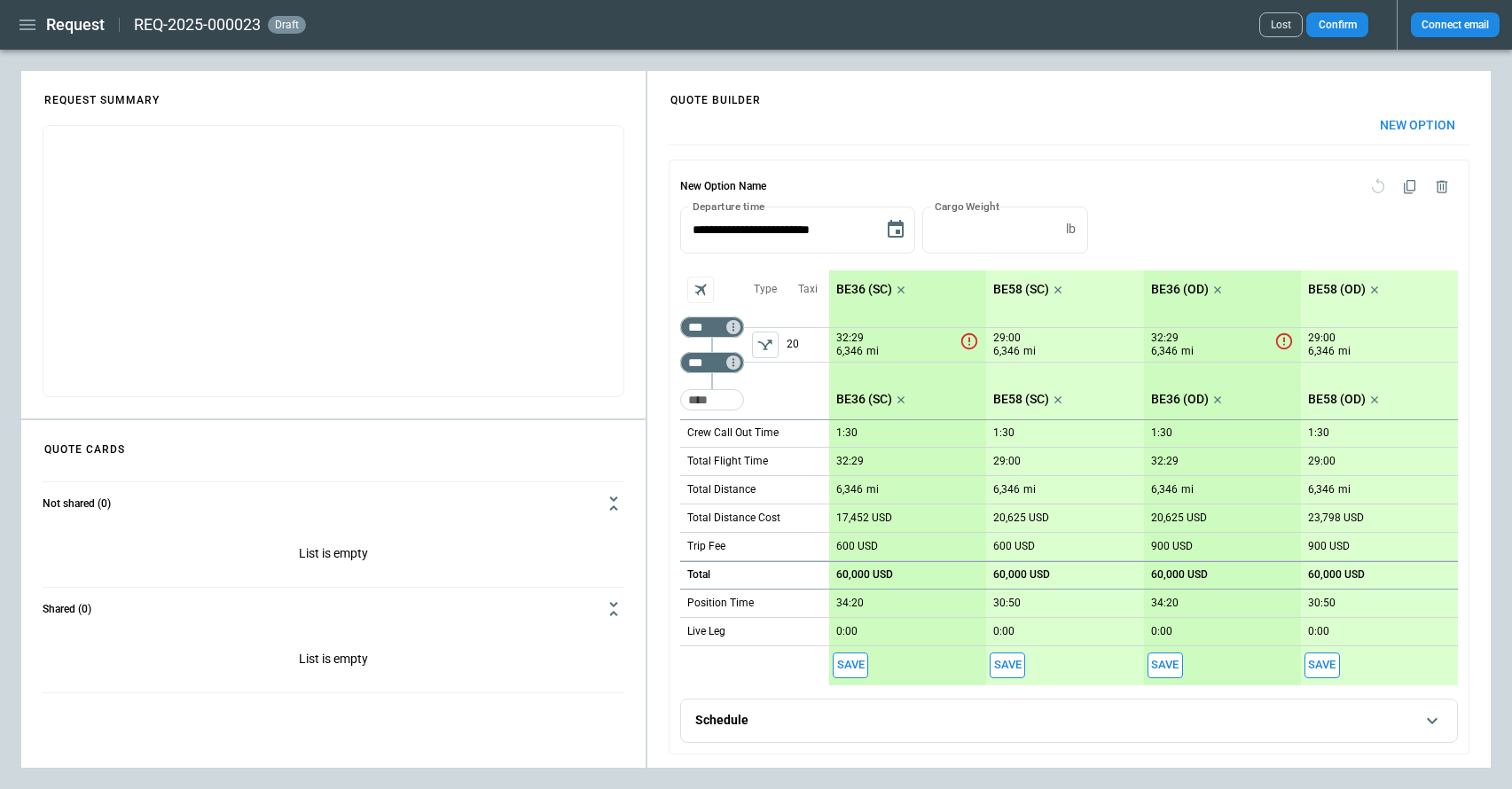 click on "60,000 USD" at bounding box center (865, 574) 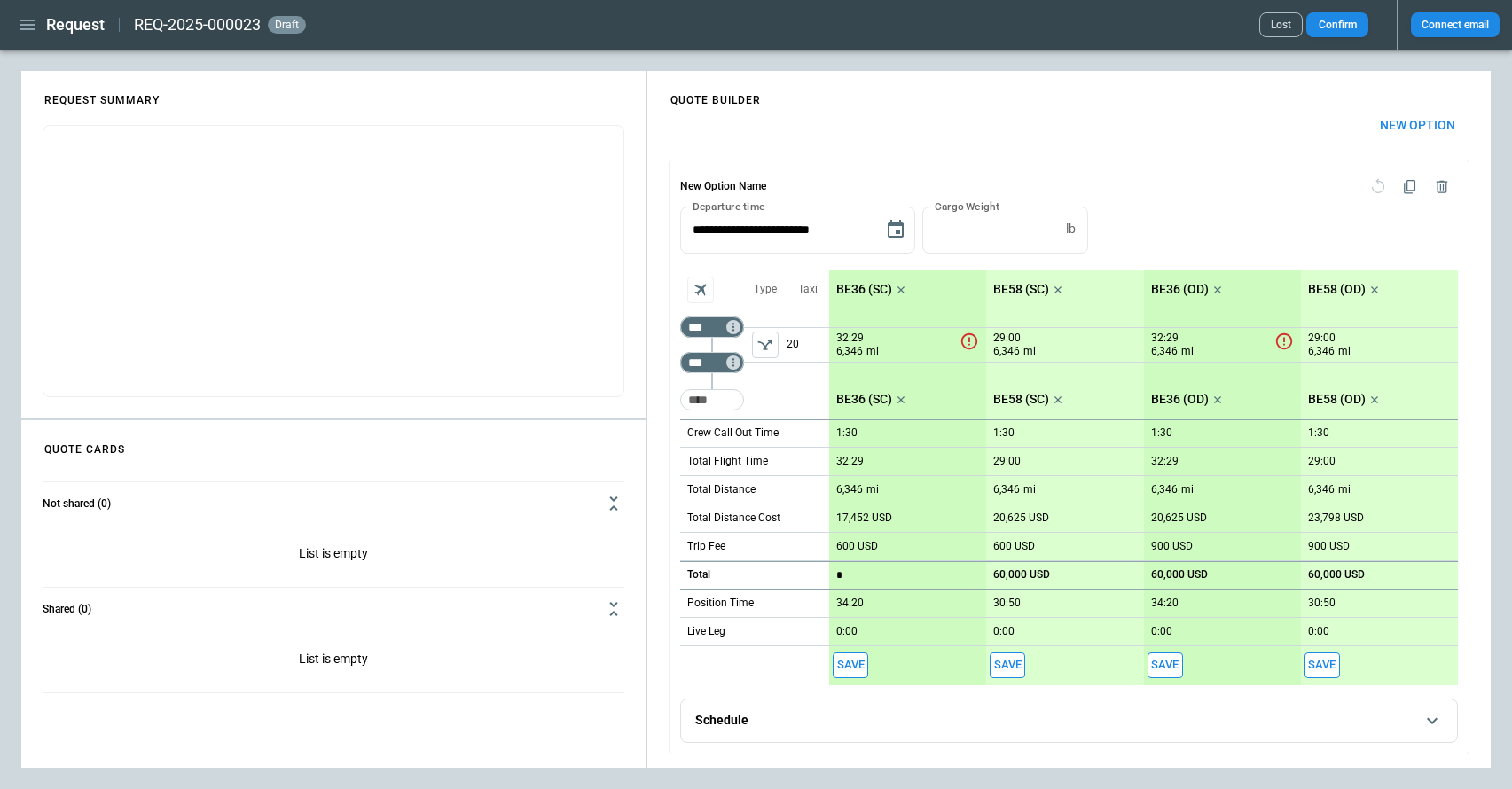 type on "**" 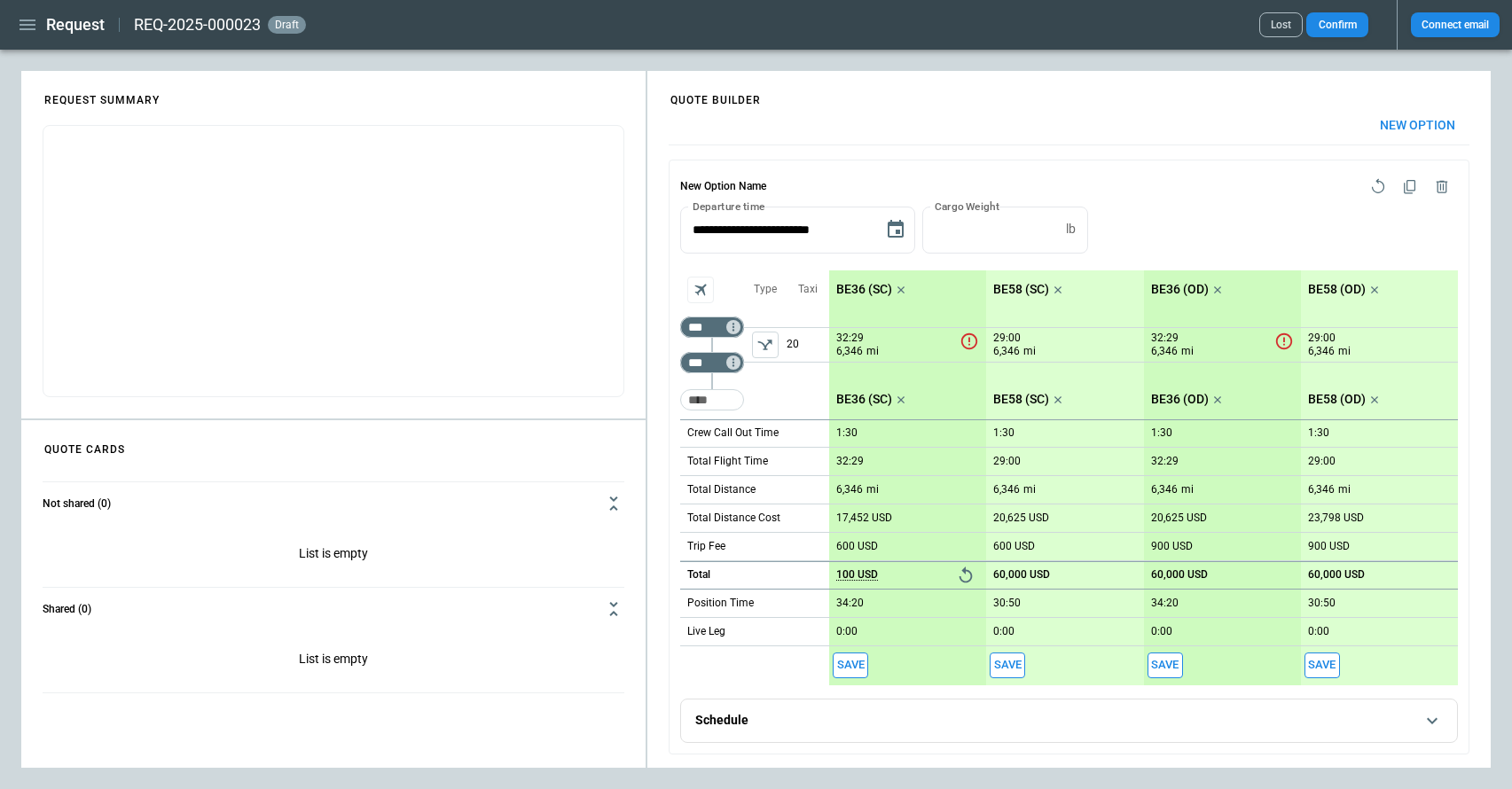 click 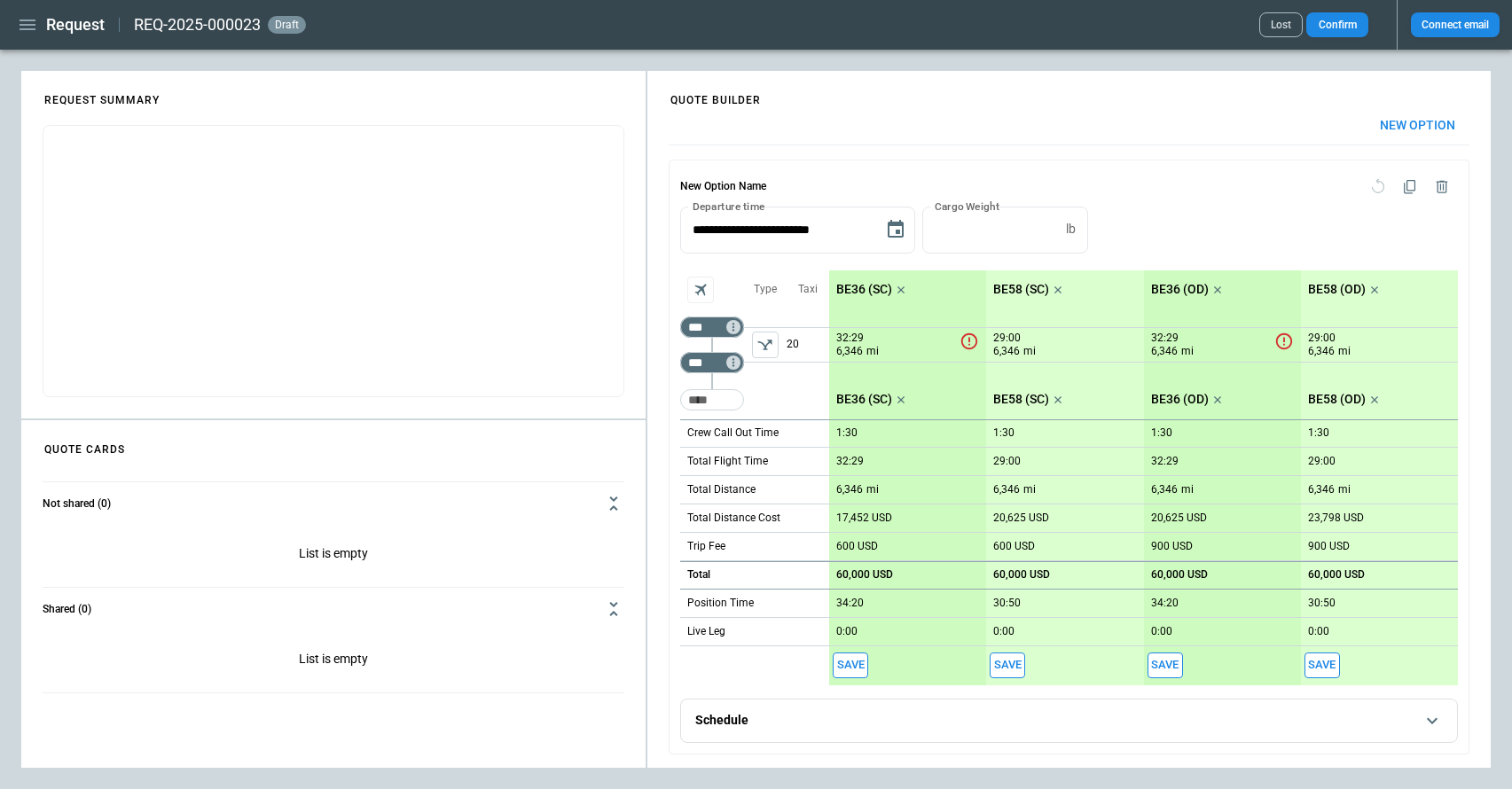 click on "60,000 USD" at bounding box center [865, 574] 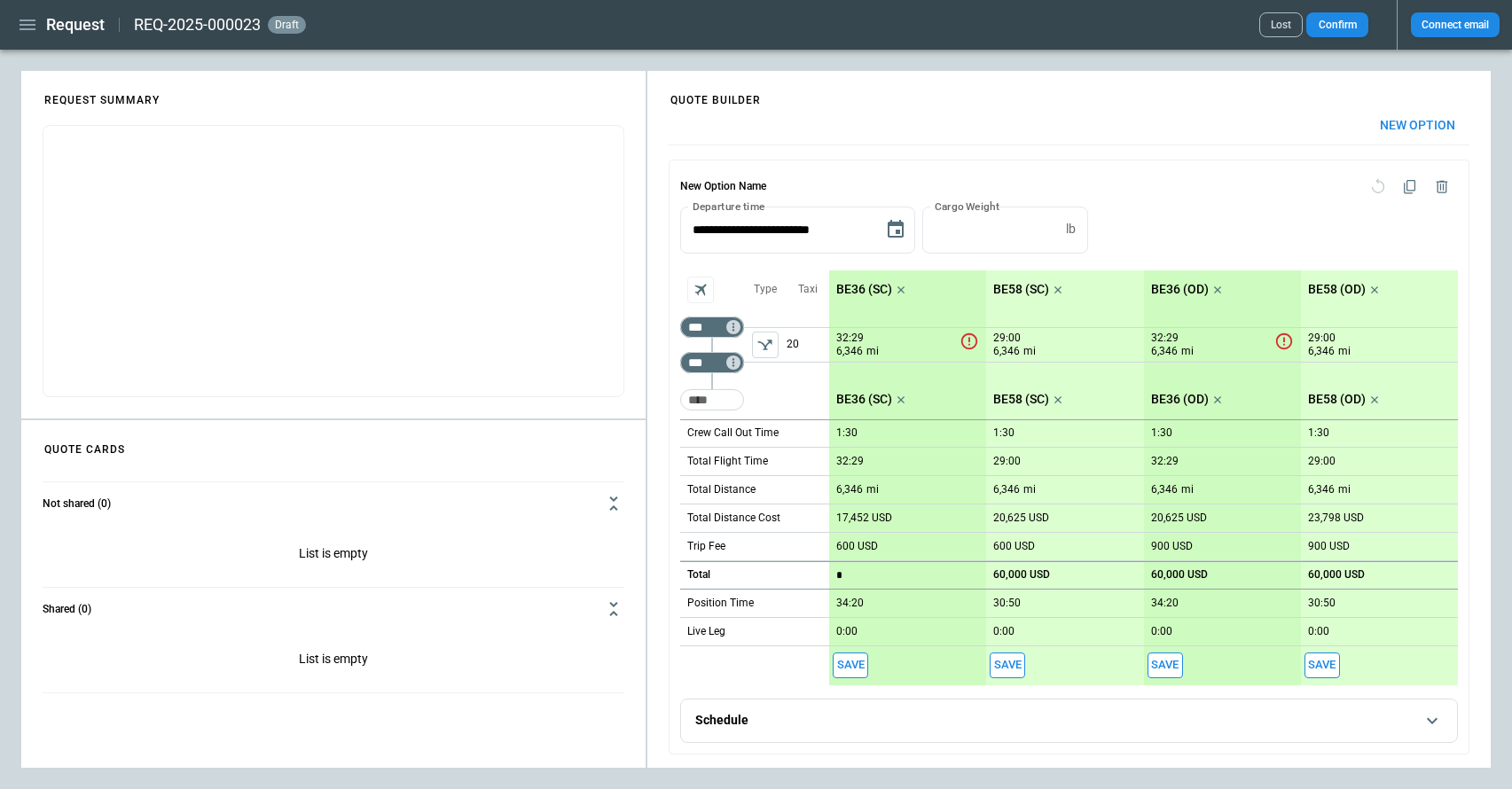 type on "**" 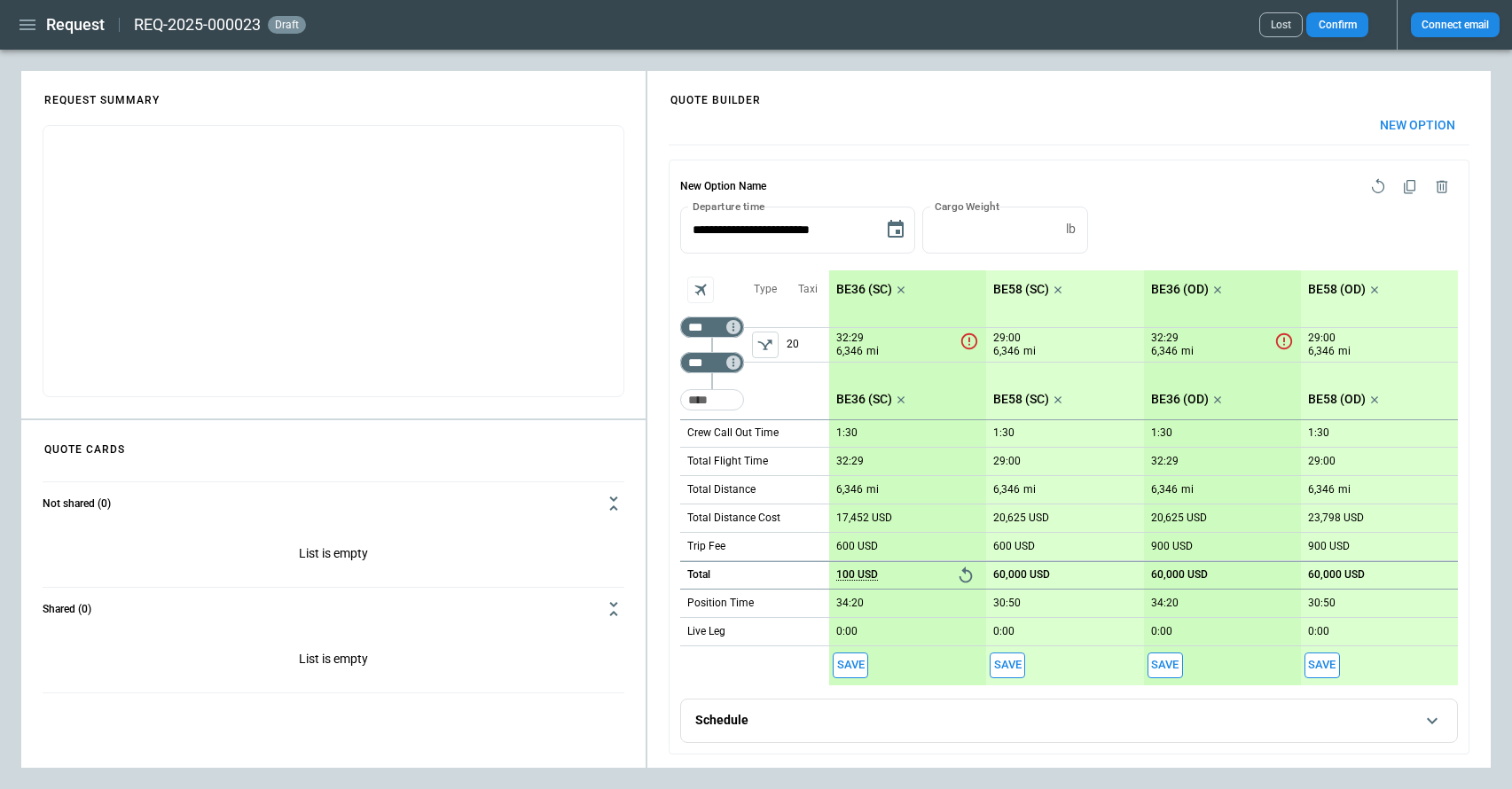 click on "100 USD" at bounding box center (857, 574) 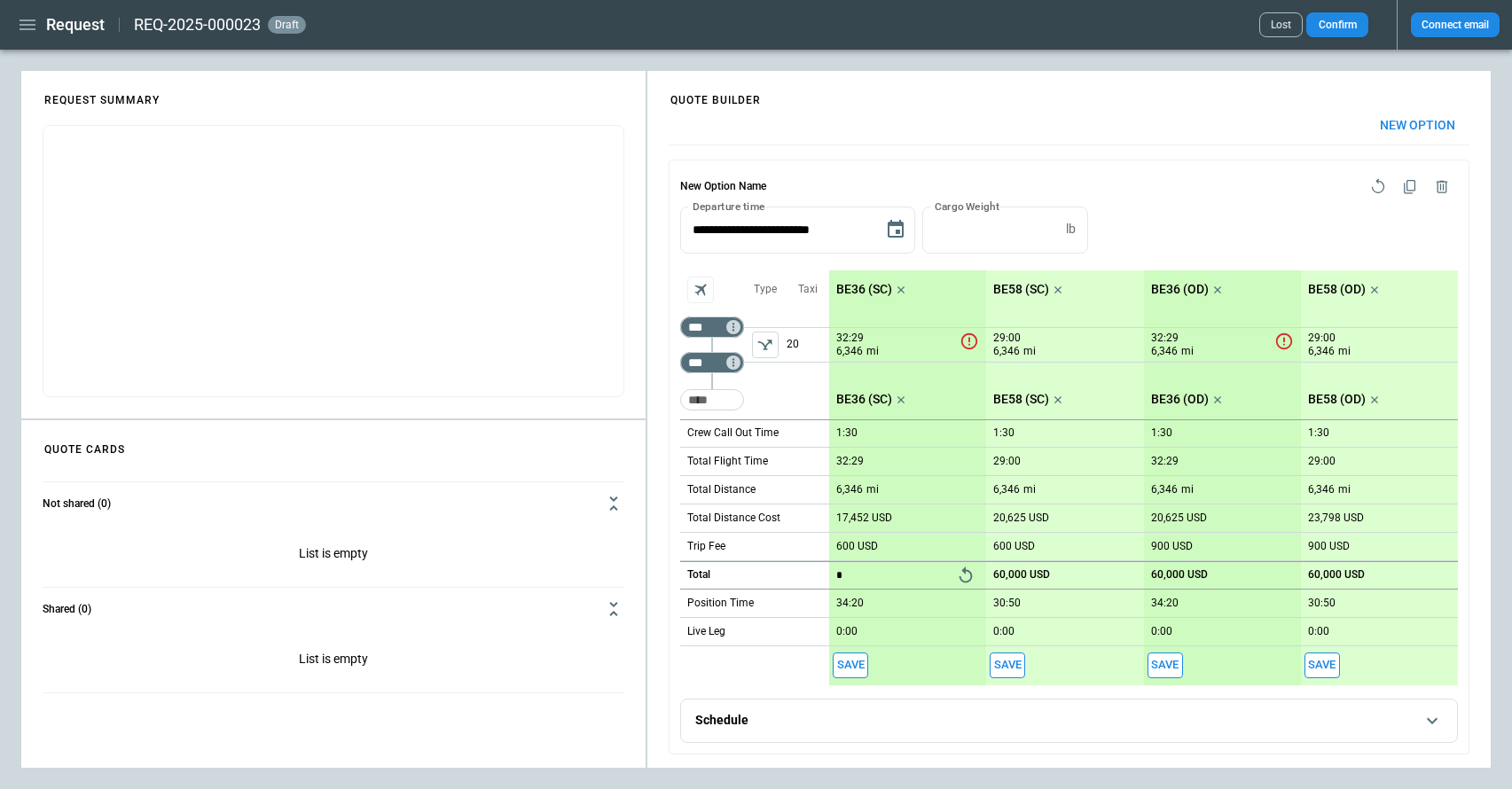 type on "**" 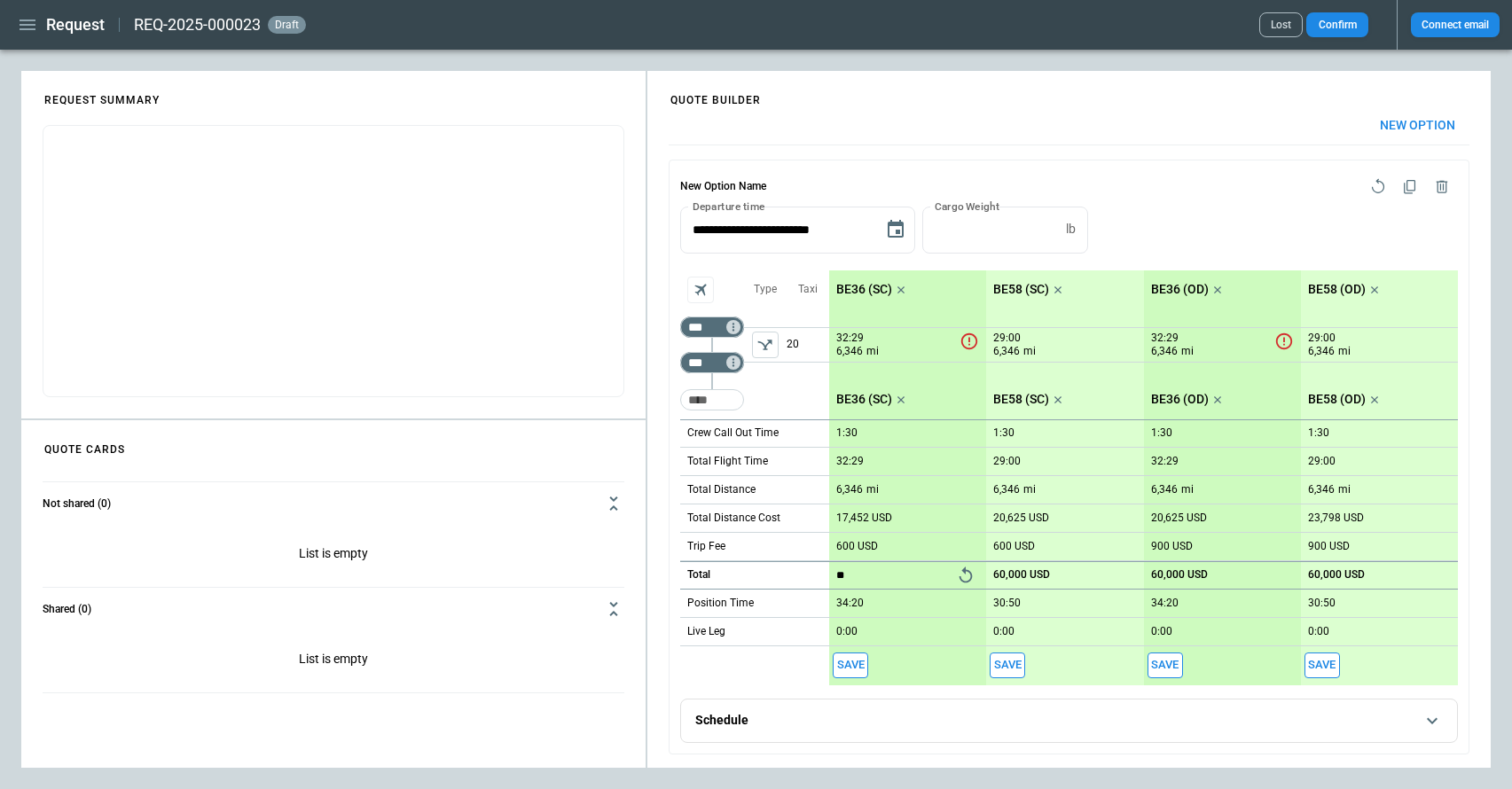 click on "Type Taxi 20 Crew Call Out Time Total Flight Time Total Distance Total Distance Cost Trip Fee Total Position Time Live Leg" at bounding box center (755, 478) 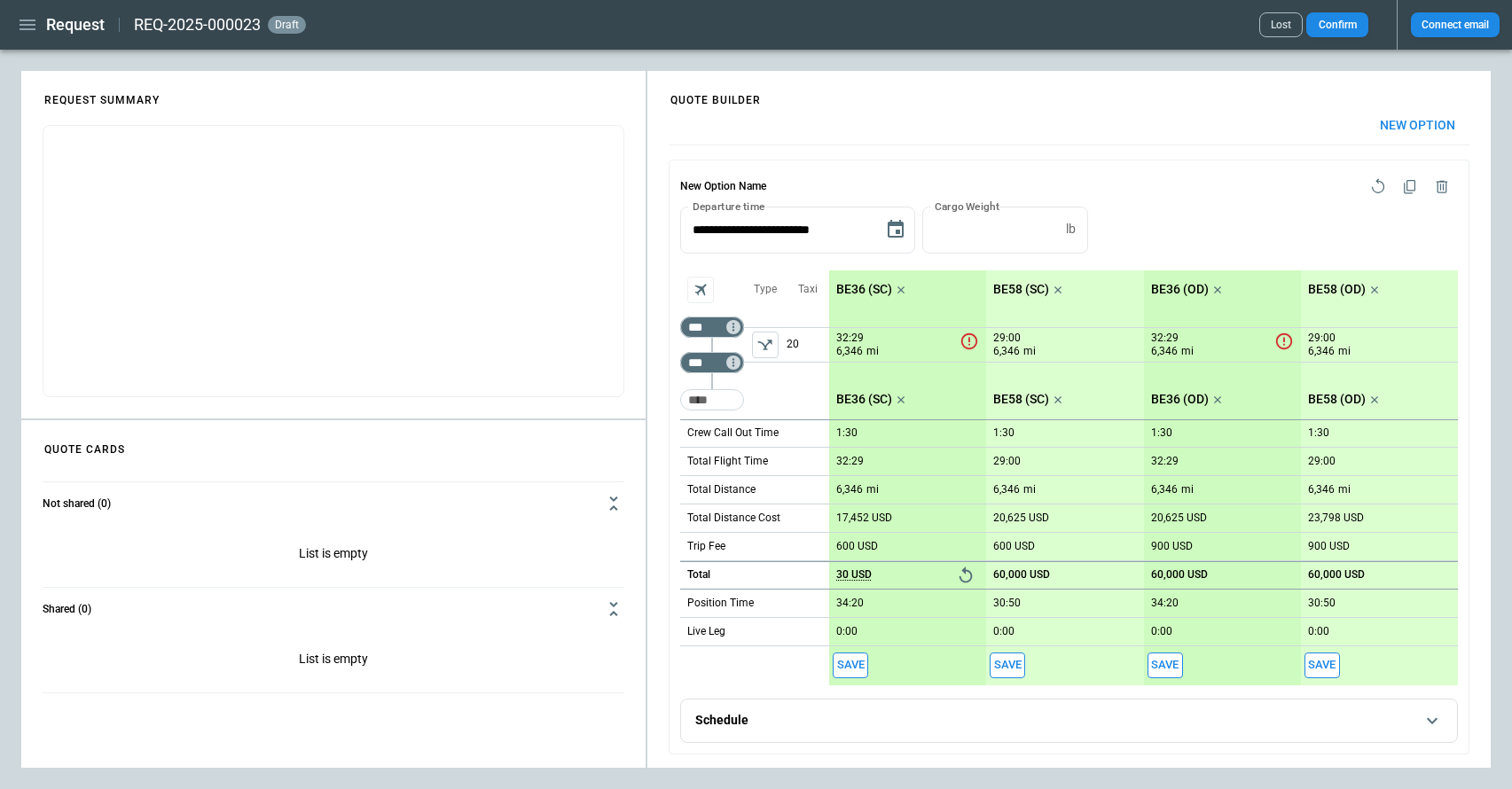 click on "30 USD" at bounding box center [854, 574] 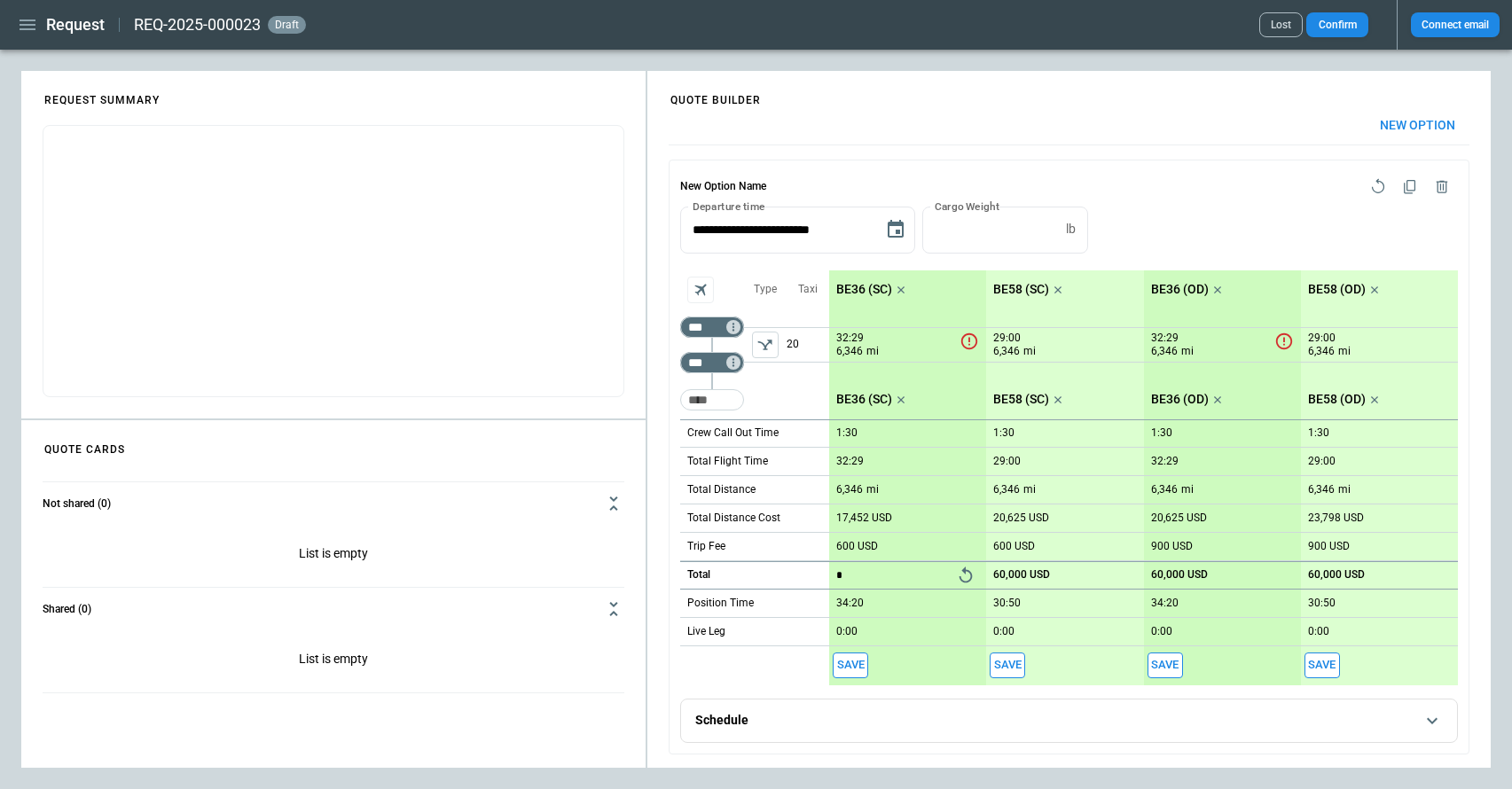 type on "**" 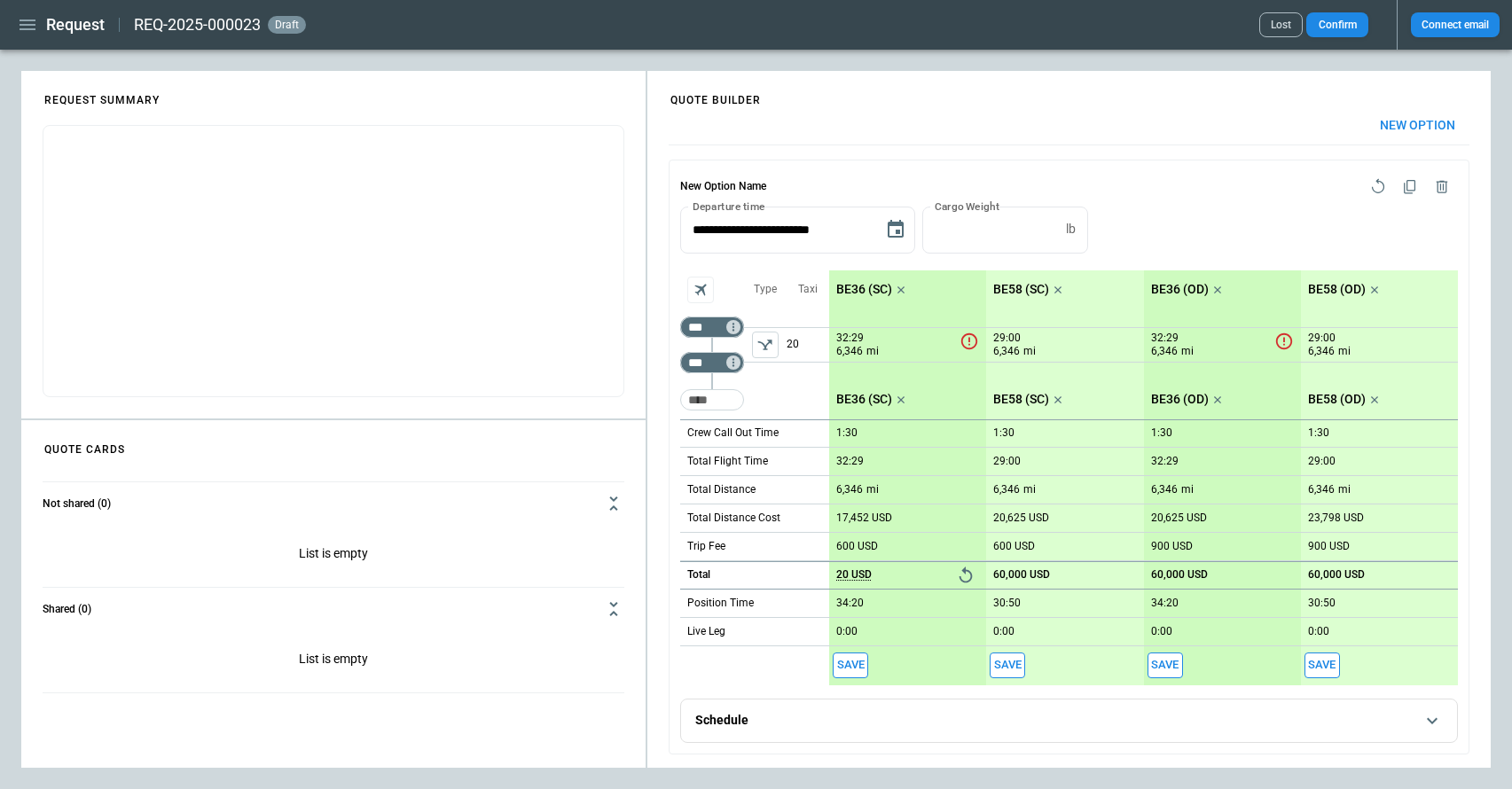 click on "20 USD" at bounding box center (854, 574) 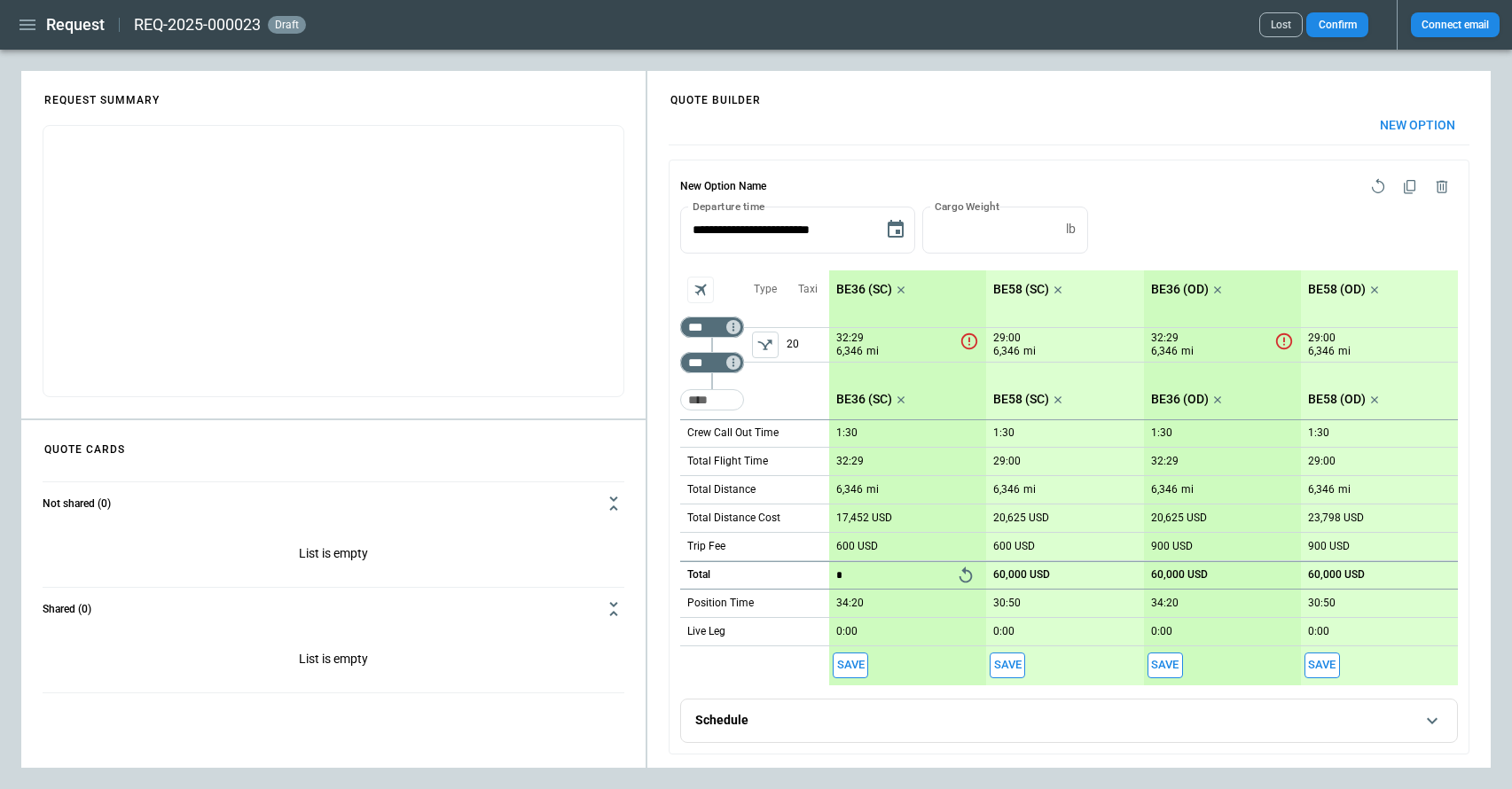 type on "**" 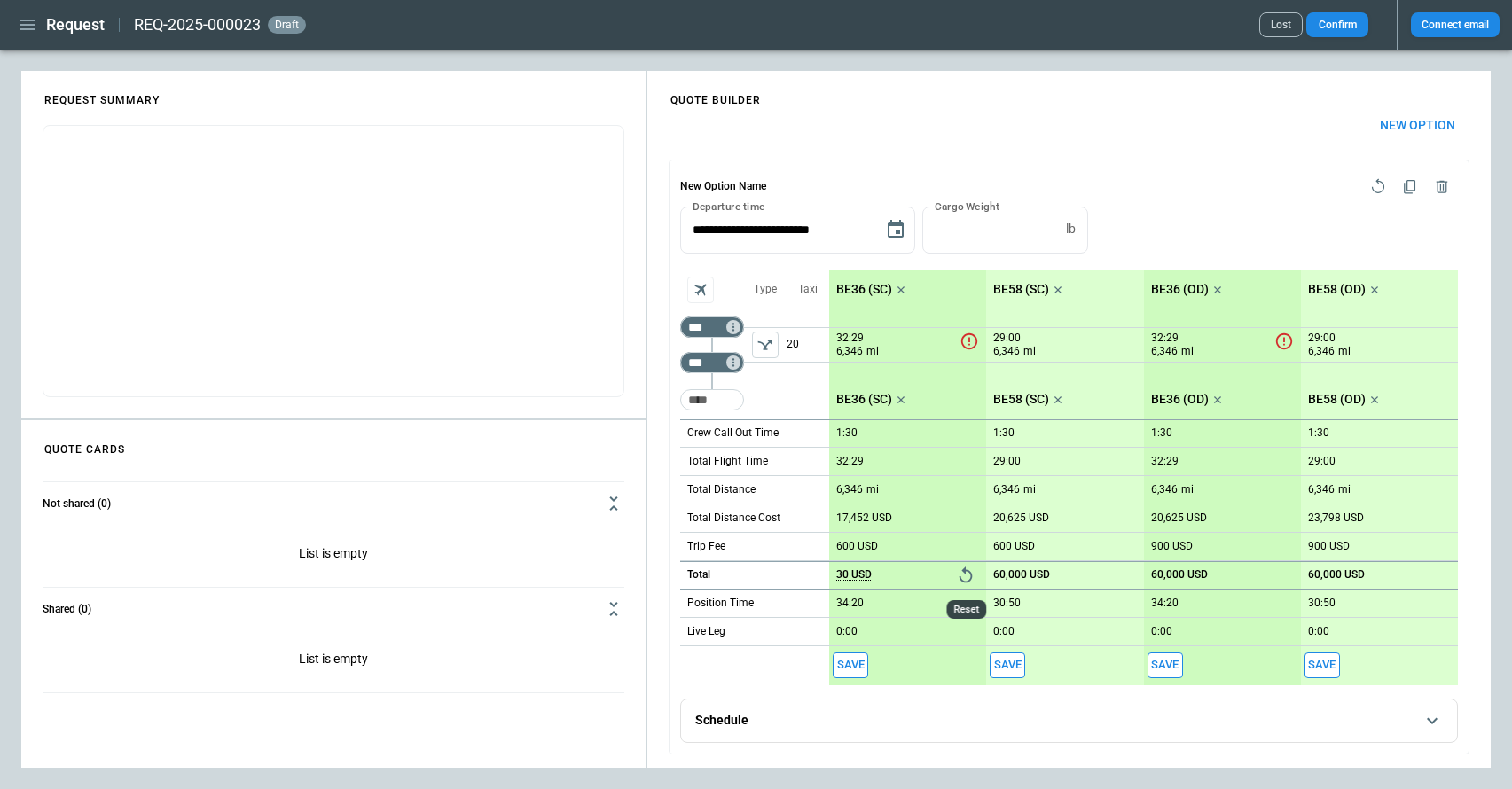 click 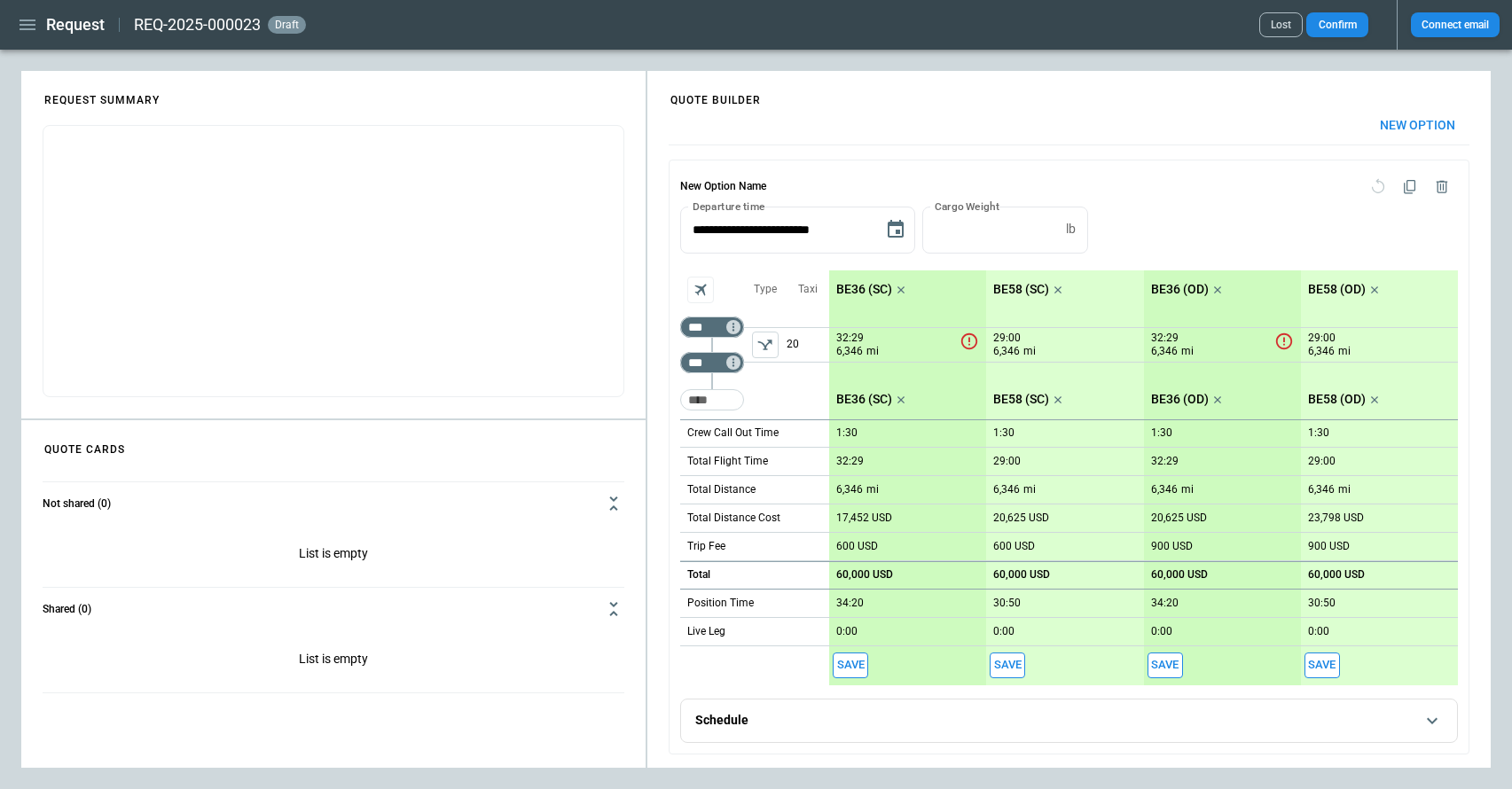 click on "60,000 USD" at bounding box center (865, 574) 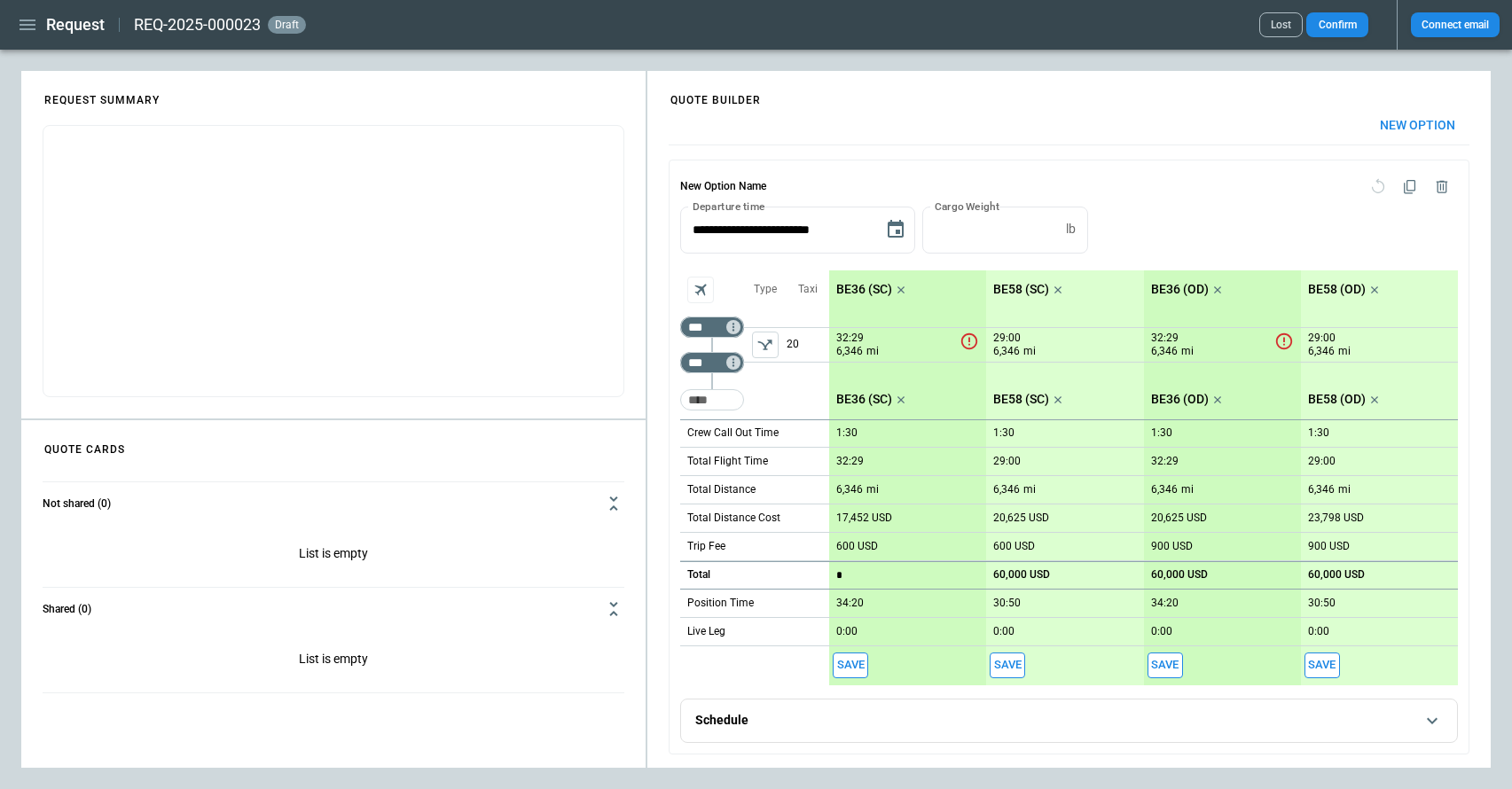 type on "**" 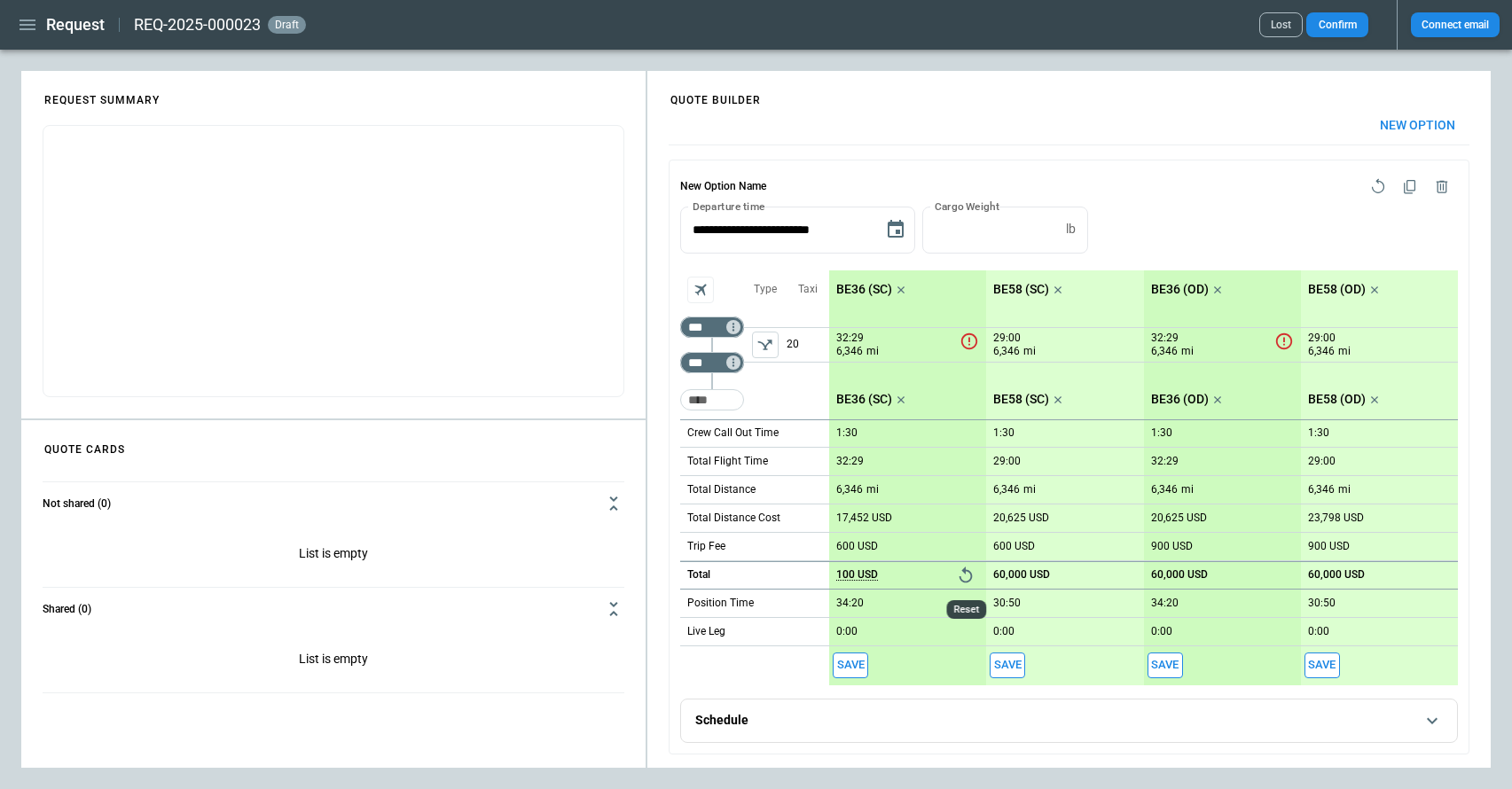 click 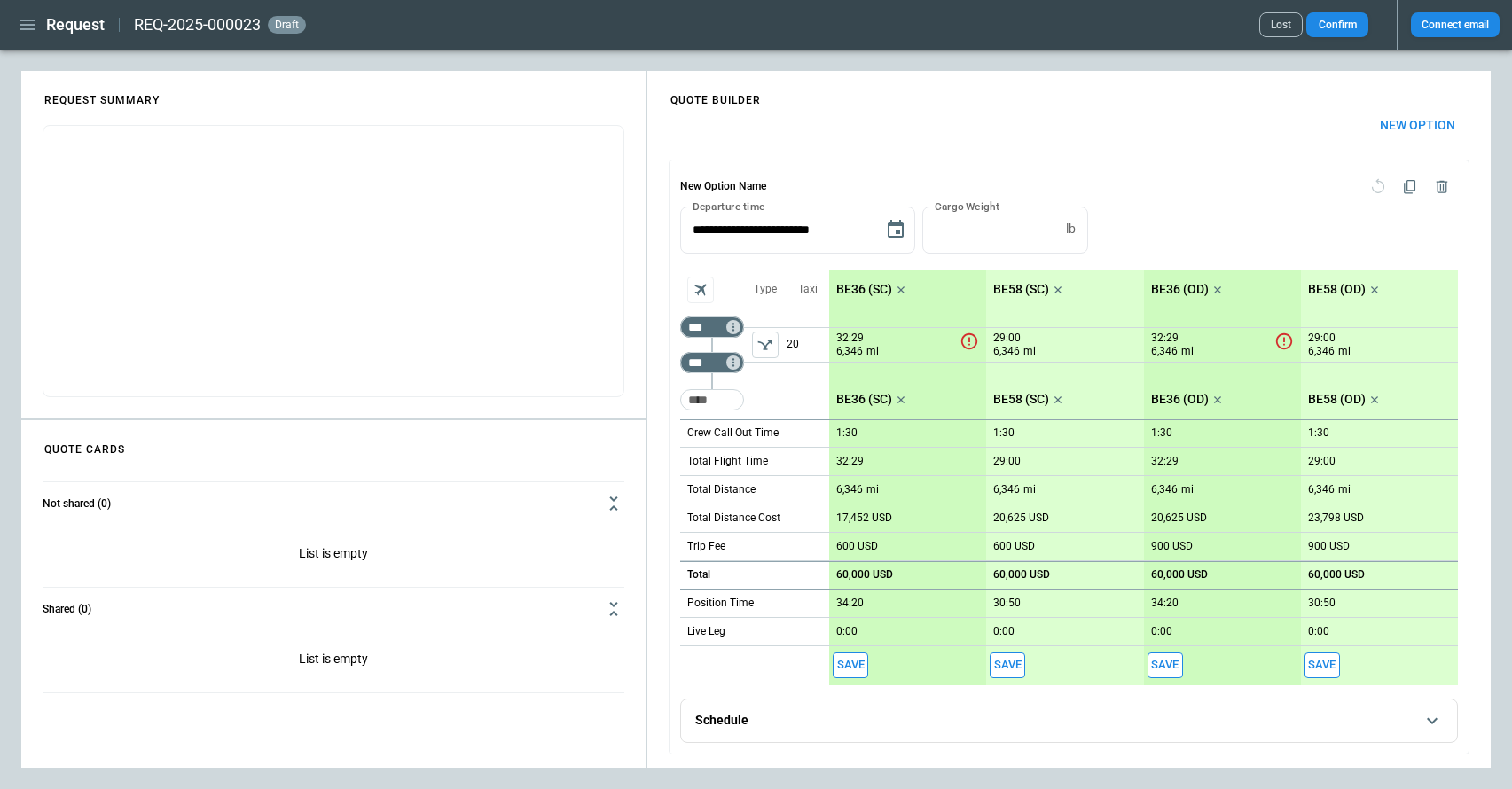 click on "60,000 USD" at bounding box center (865, 574) 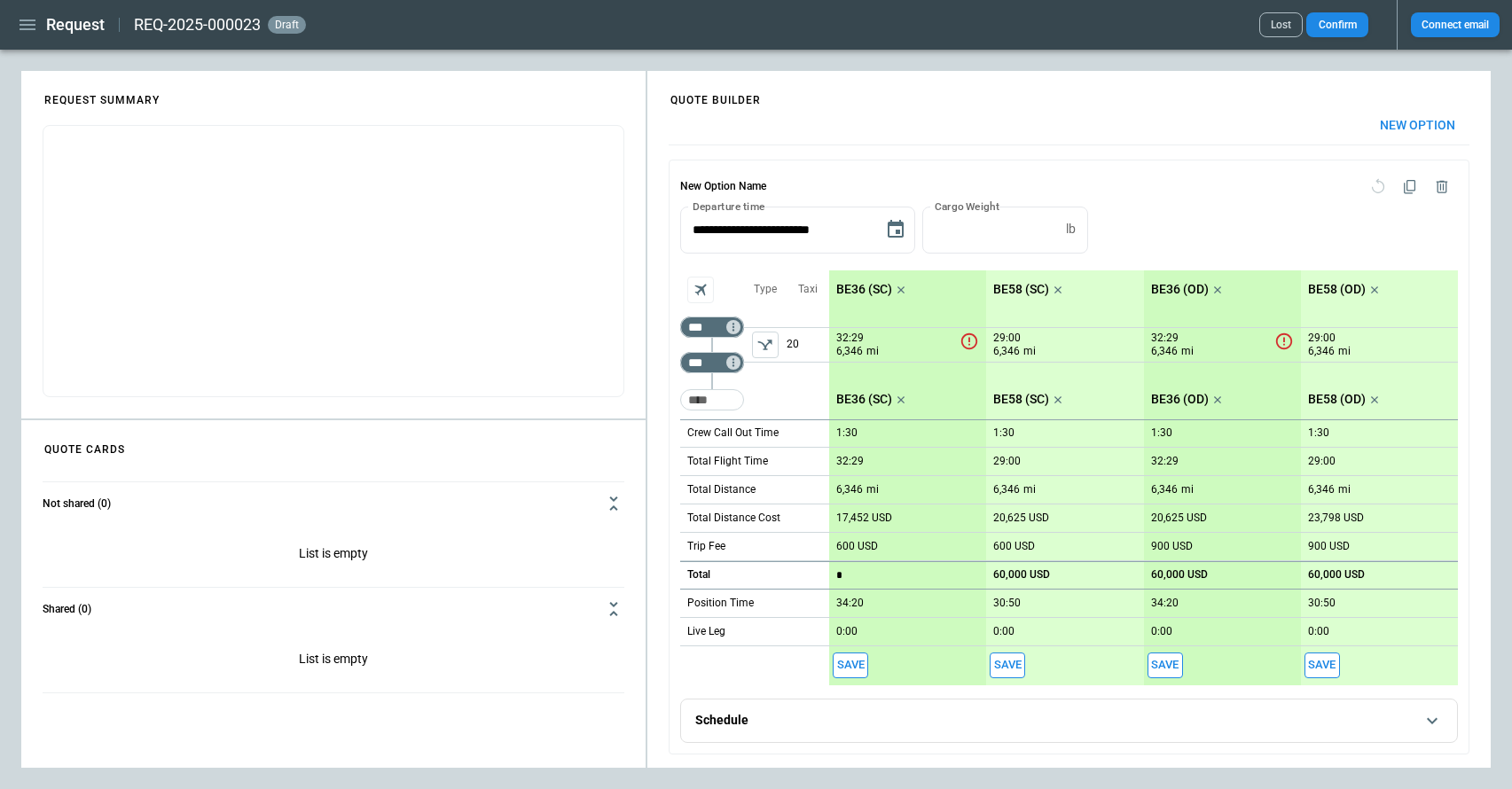 type on "**" 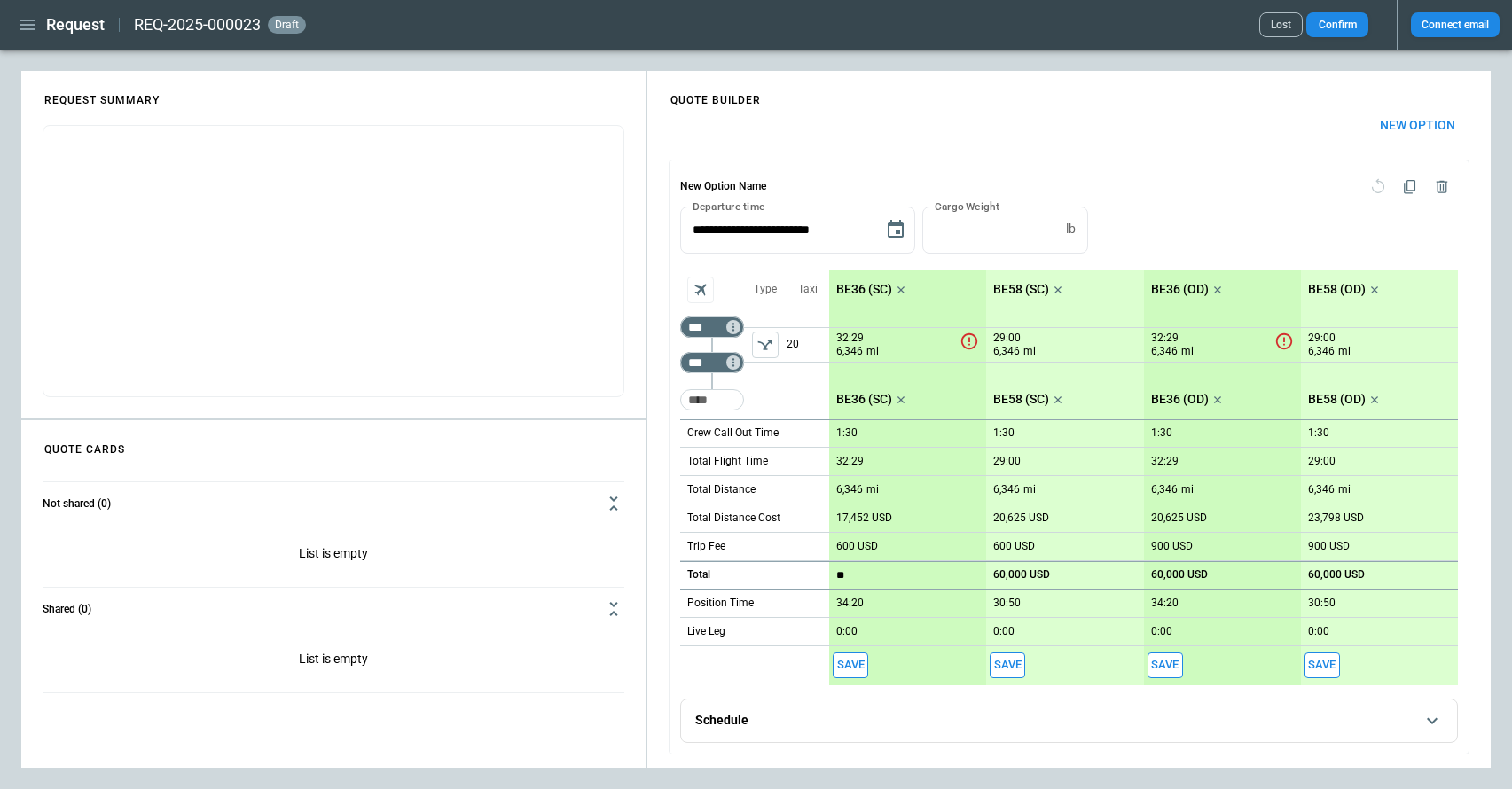 click on "Type Taxi 20 Crew Call Out Time Total Flight Time Total Distance Total Distance Cost Trip Fee Total Position Time Live Leg" at bounding box center (755, 478) 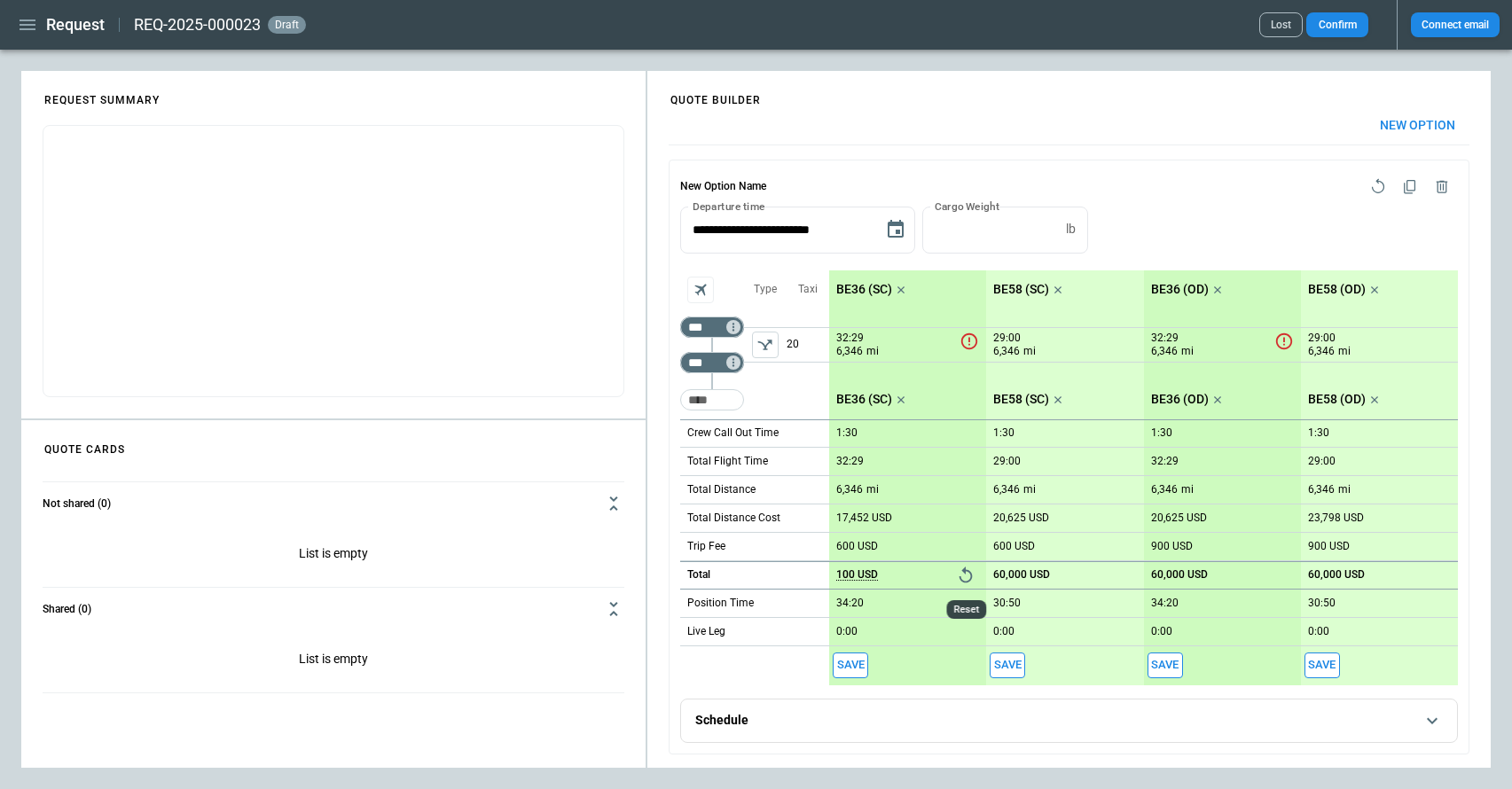 click 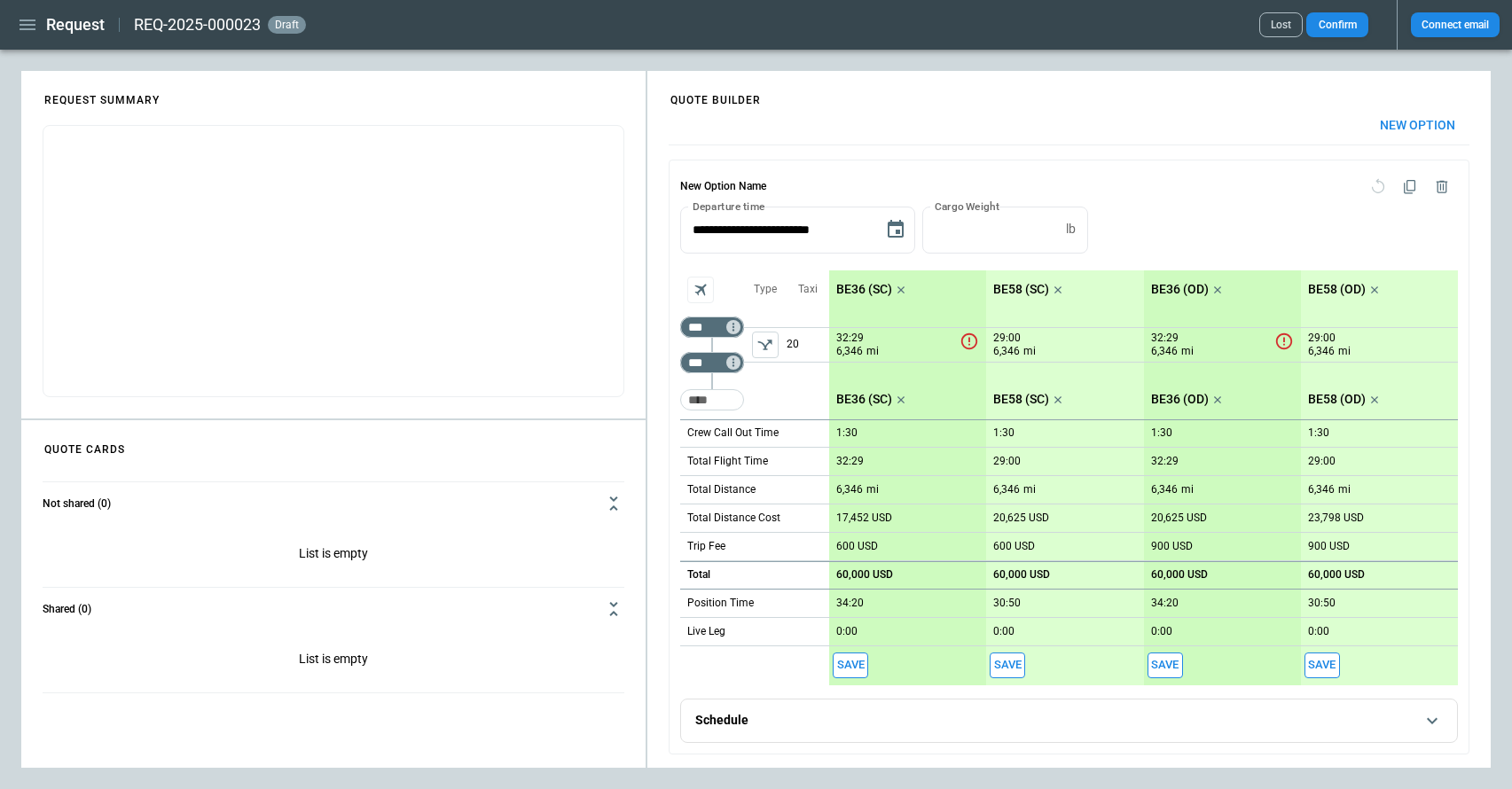 click on "60,000 USD" at bounding box center [865, 574] 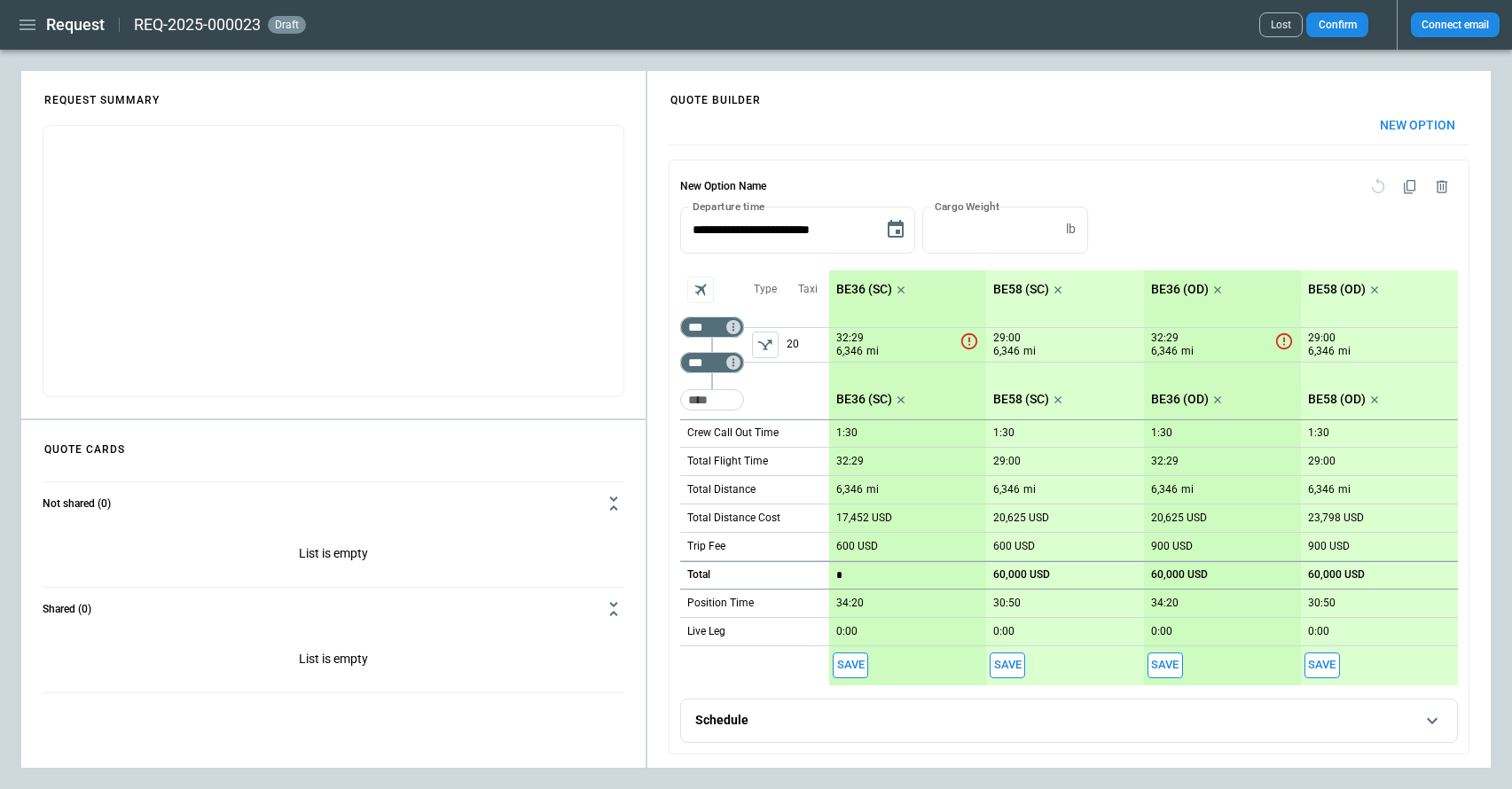 type on "**" 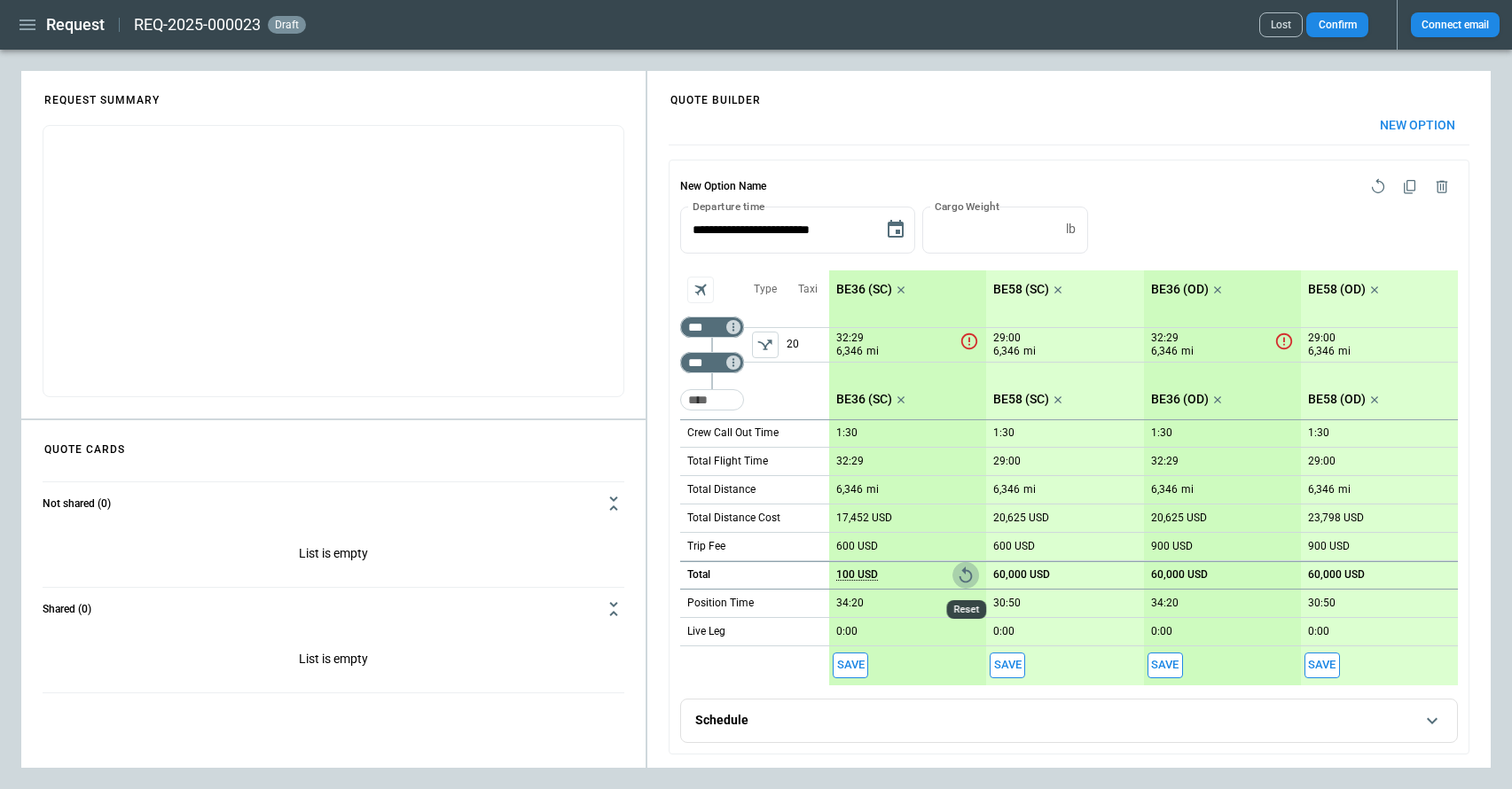 click at bounding box center (966, 575) 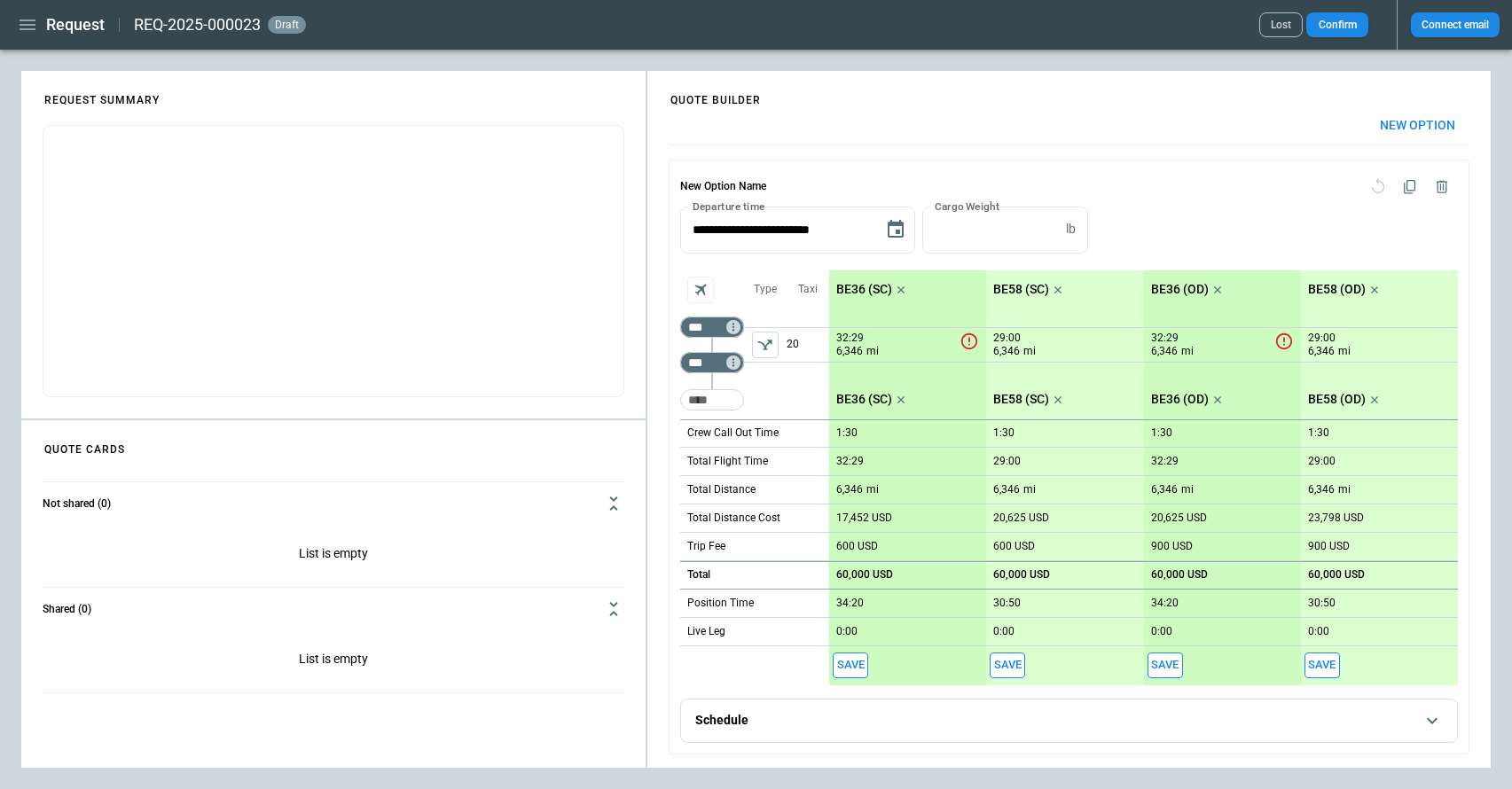 click on "60,000 USD" at bounding box center [865, 574] 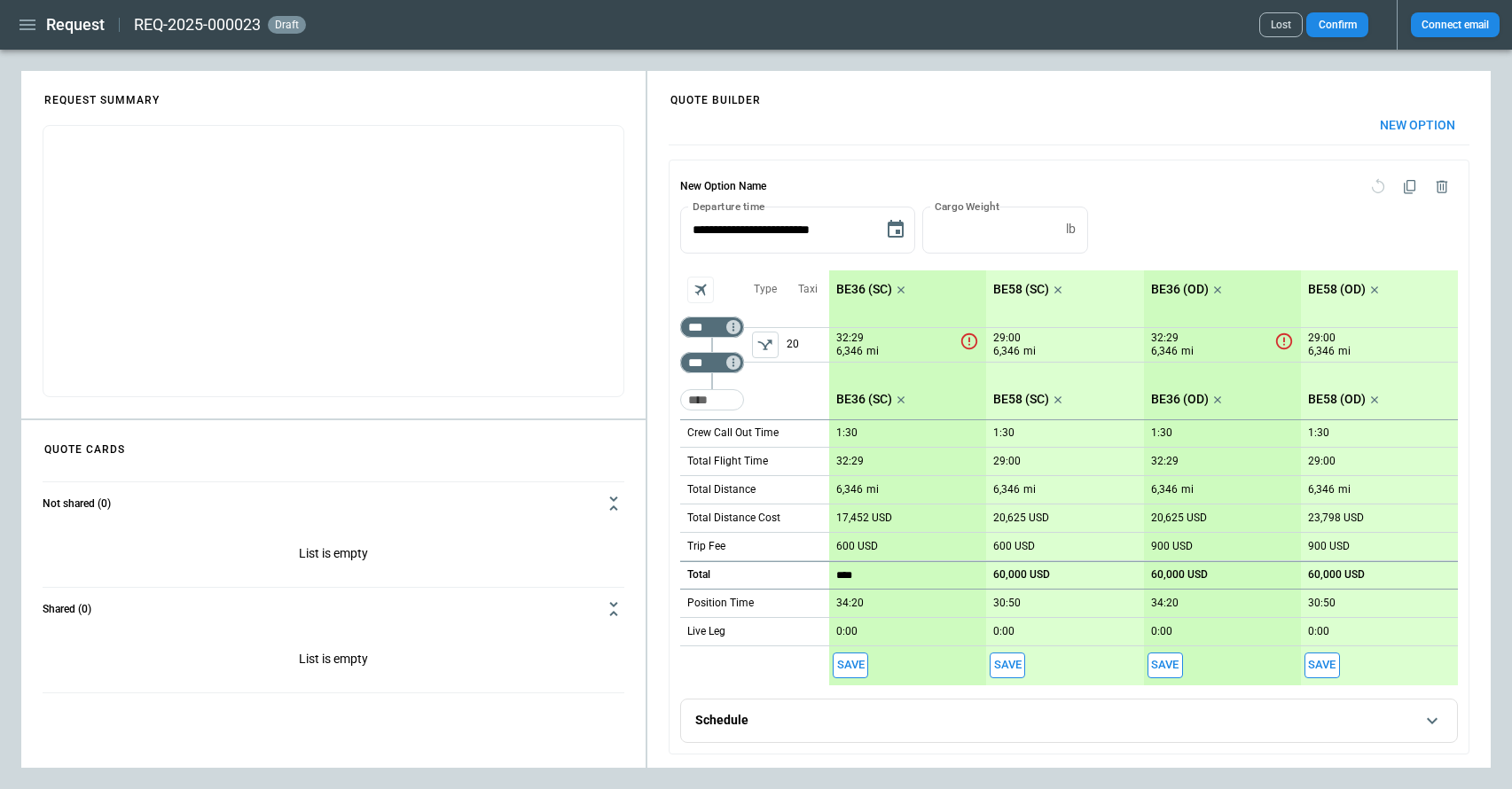 type on "*****" 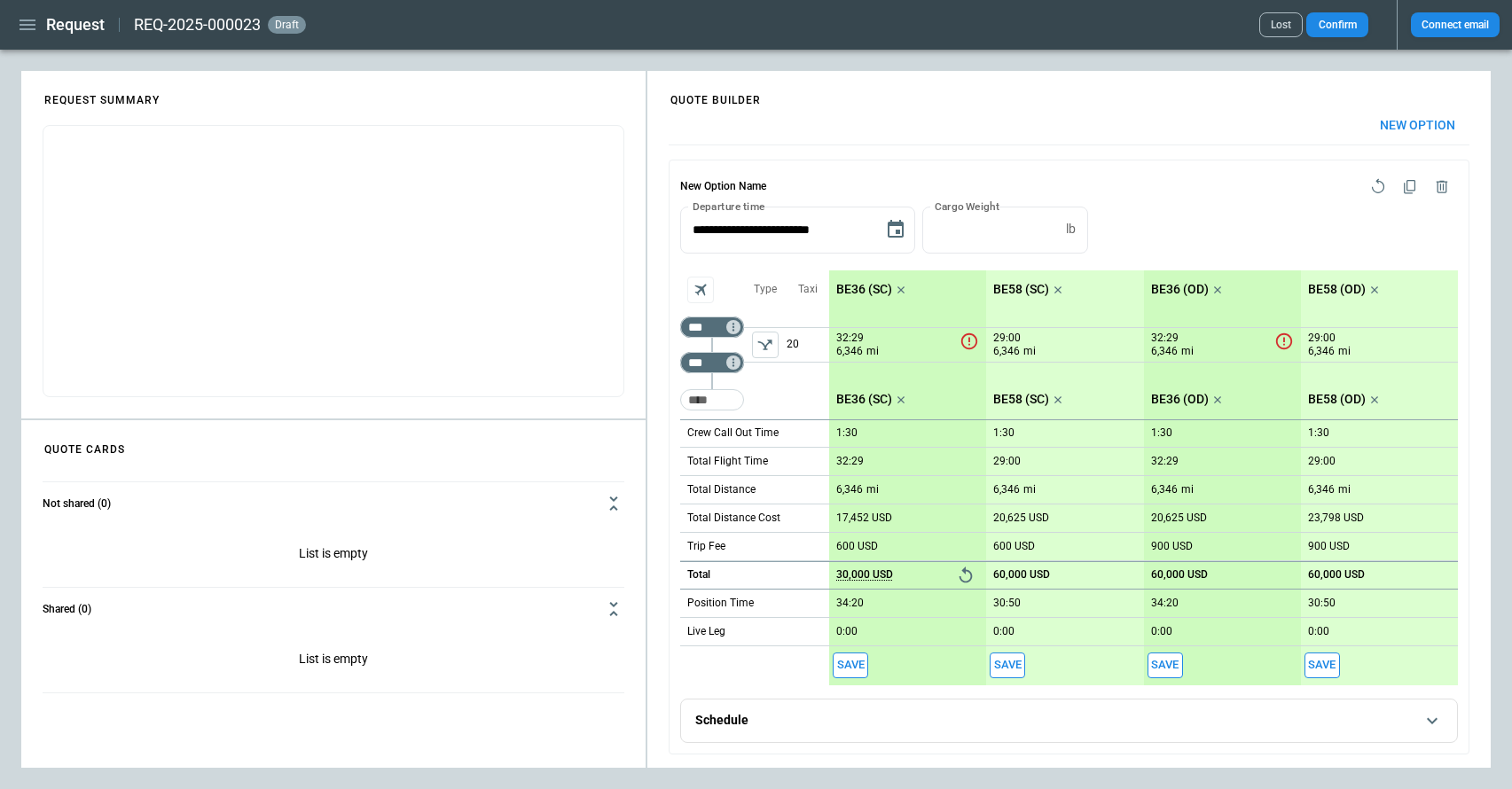 click on "30,000 USD" at bounding box center [865, 574] 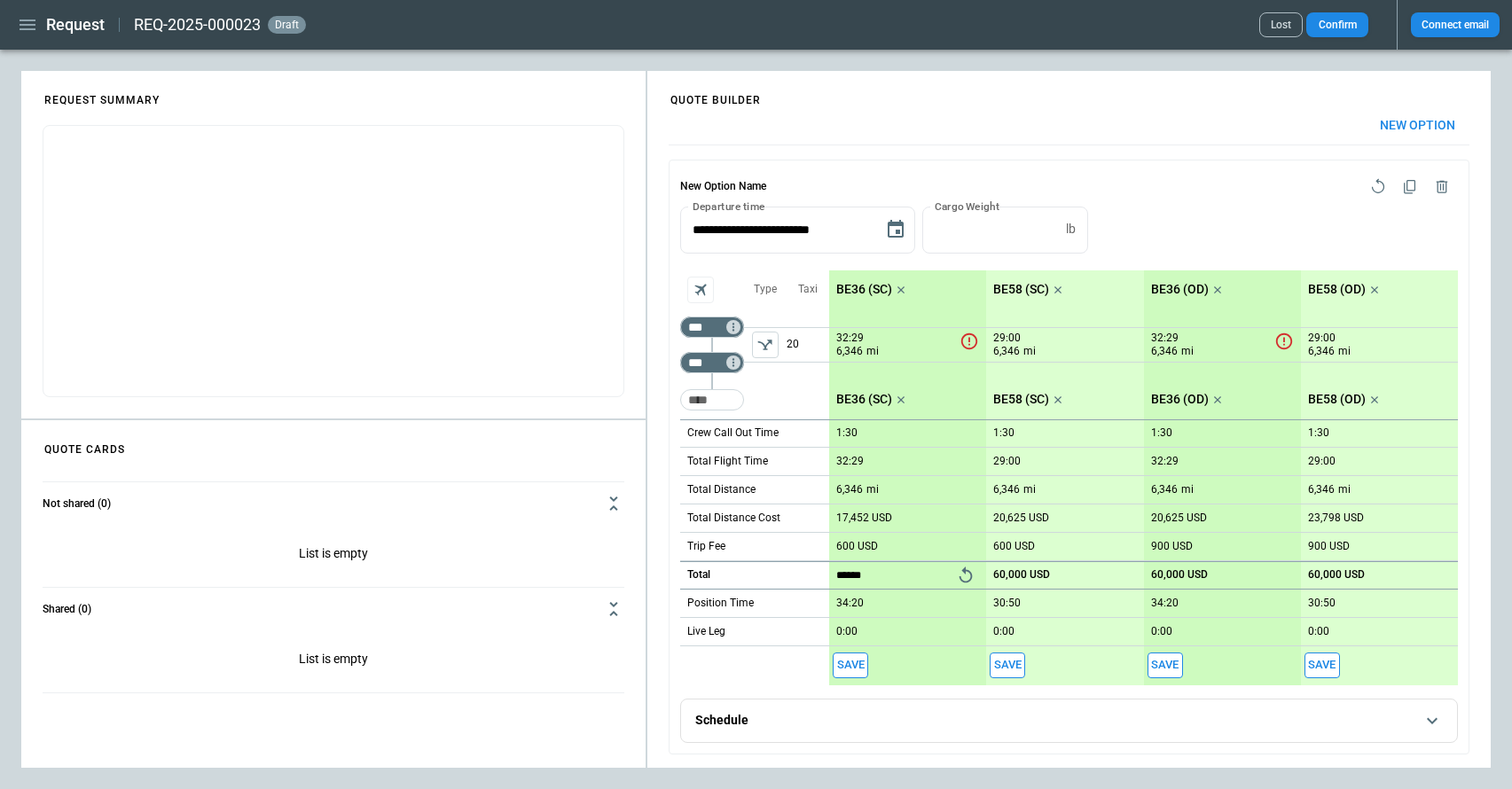 type on "*******" 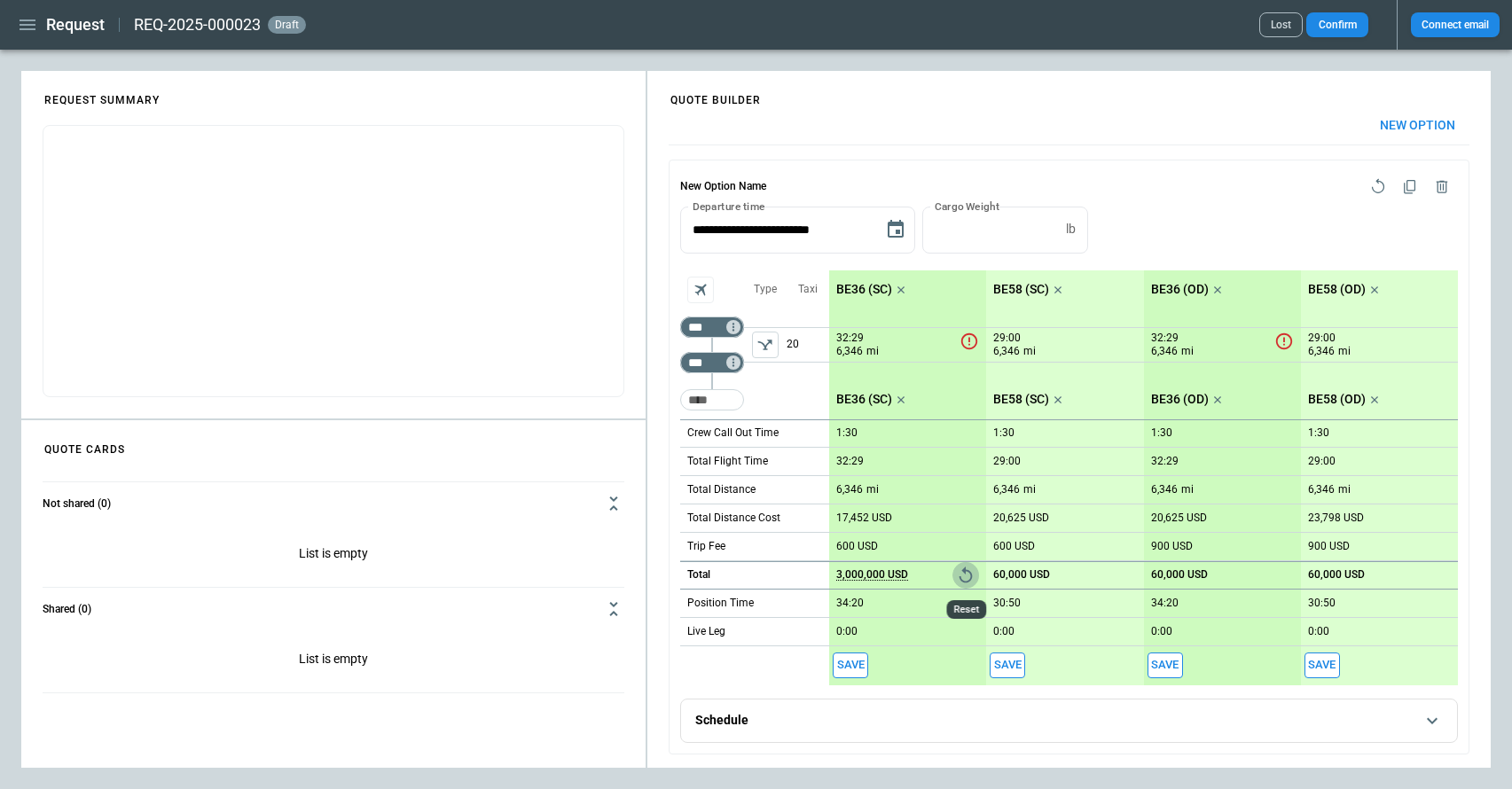 click 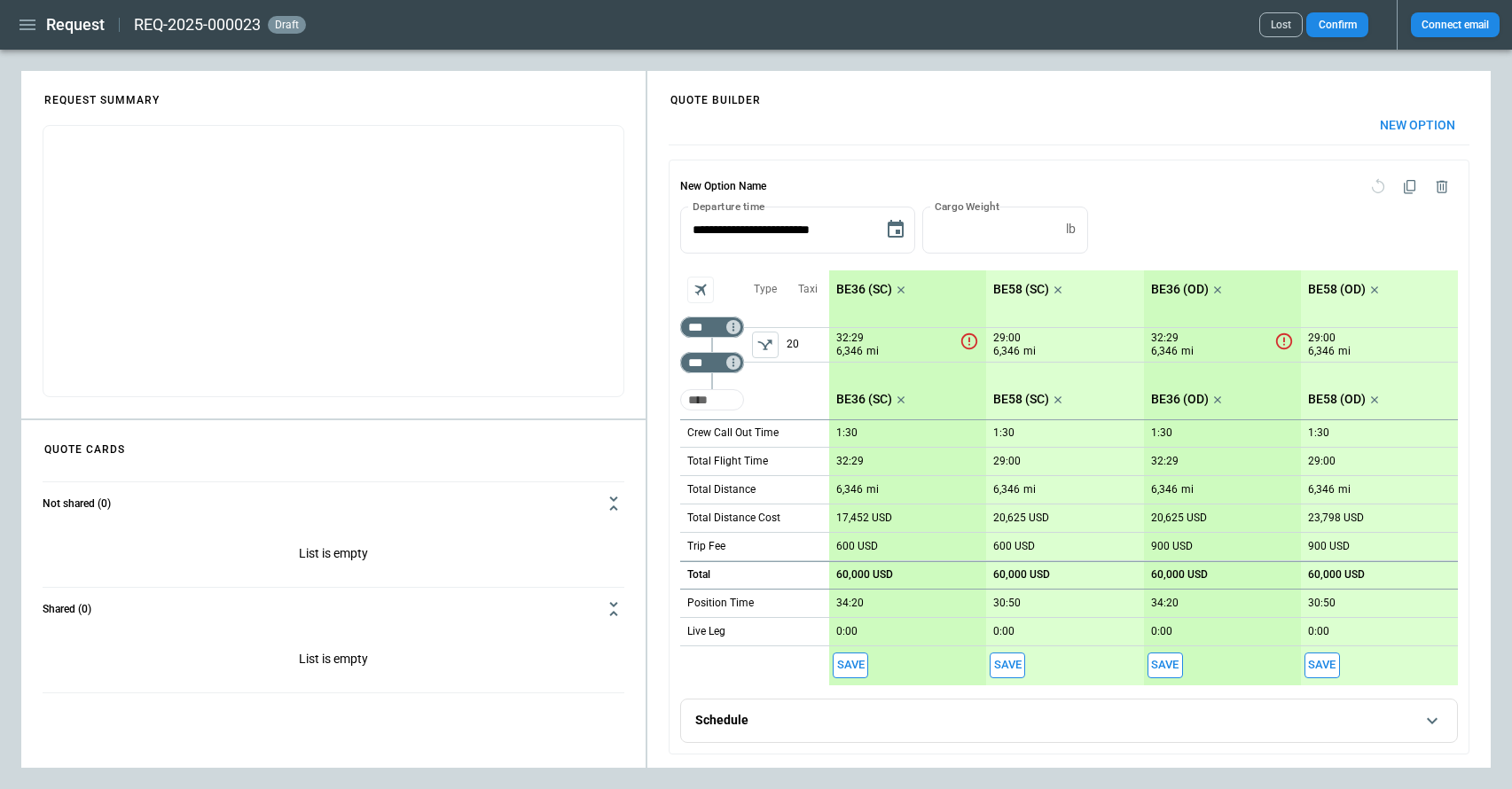 click at bounding box center (712, 400) 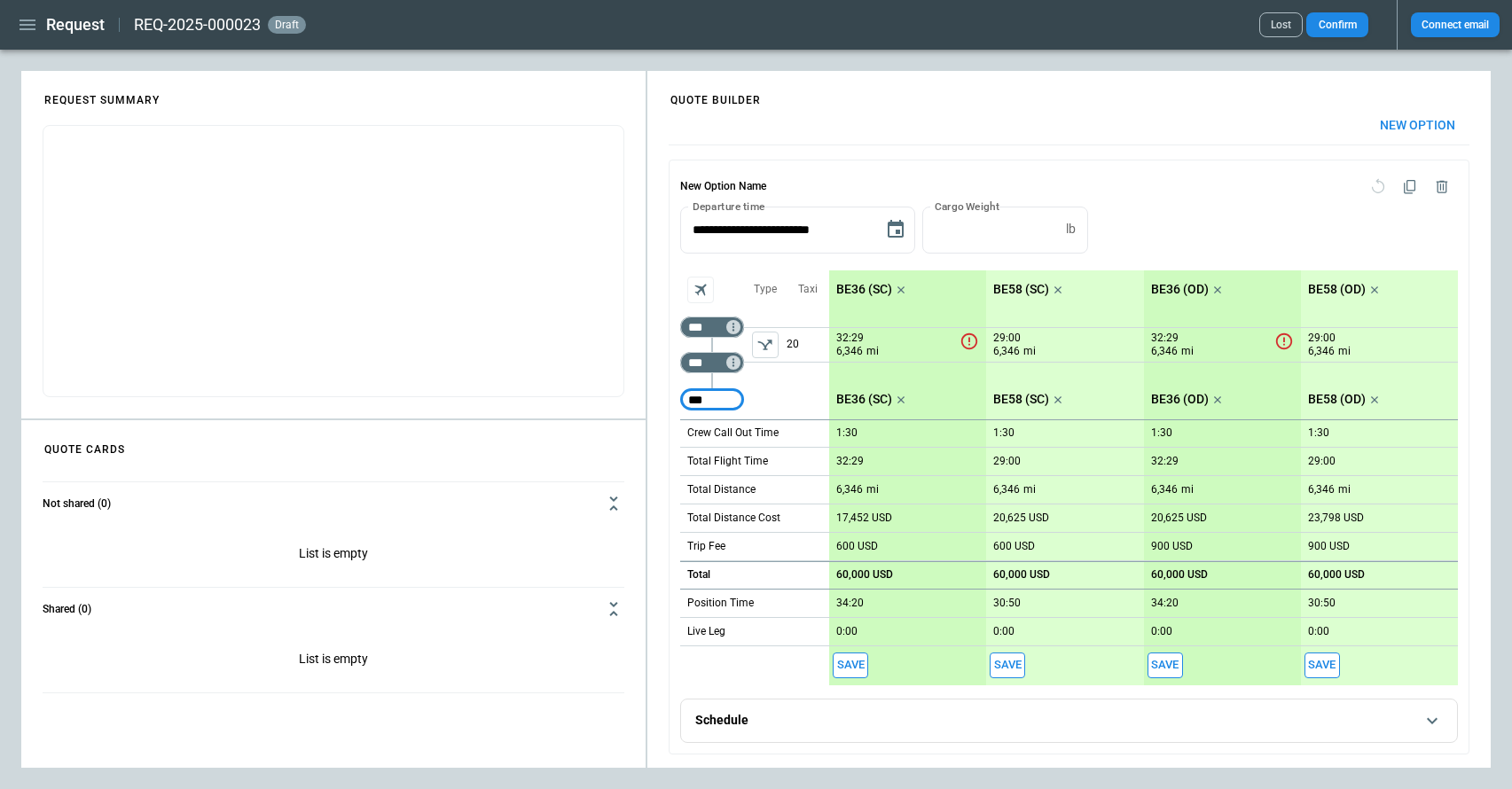 type on "***" 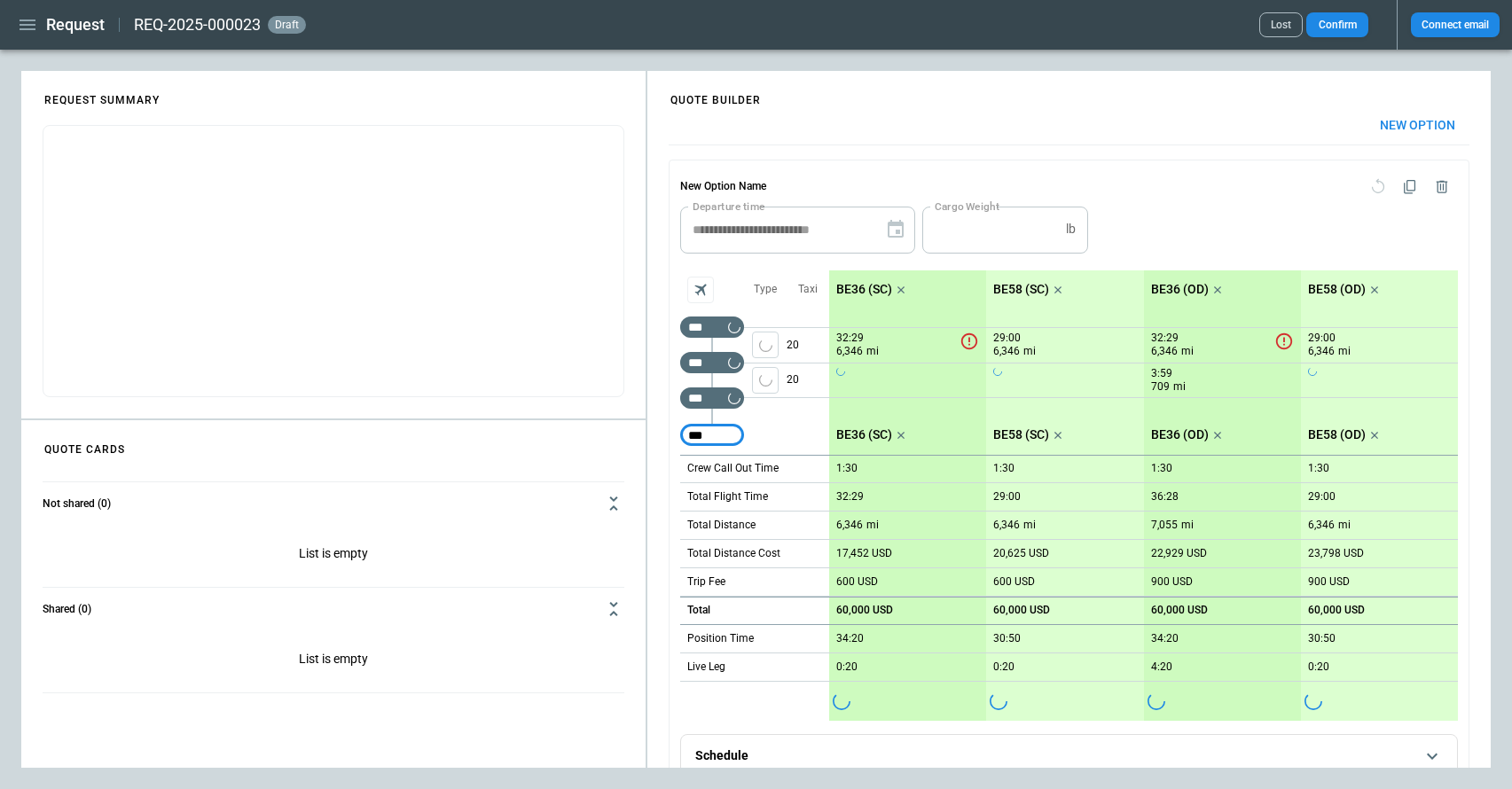 type on "***" 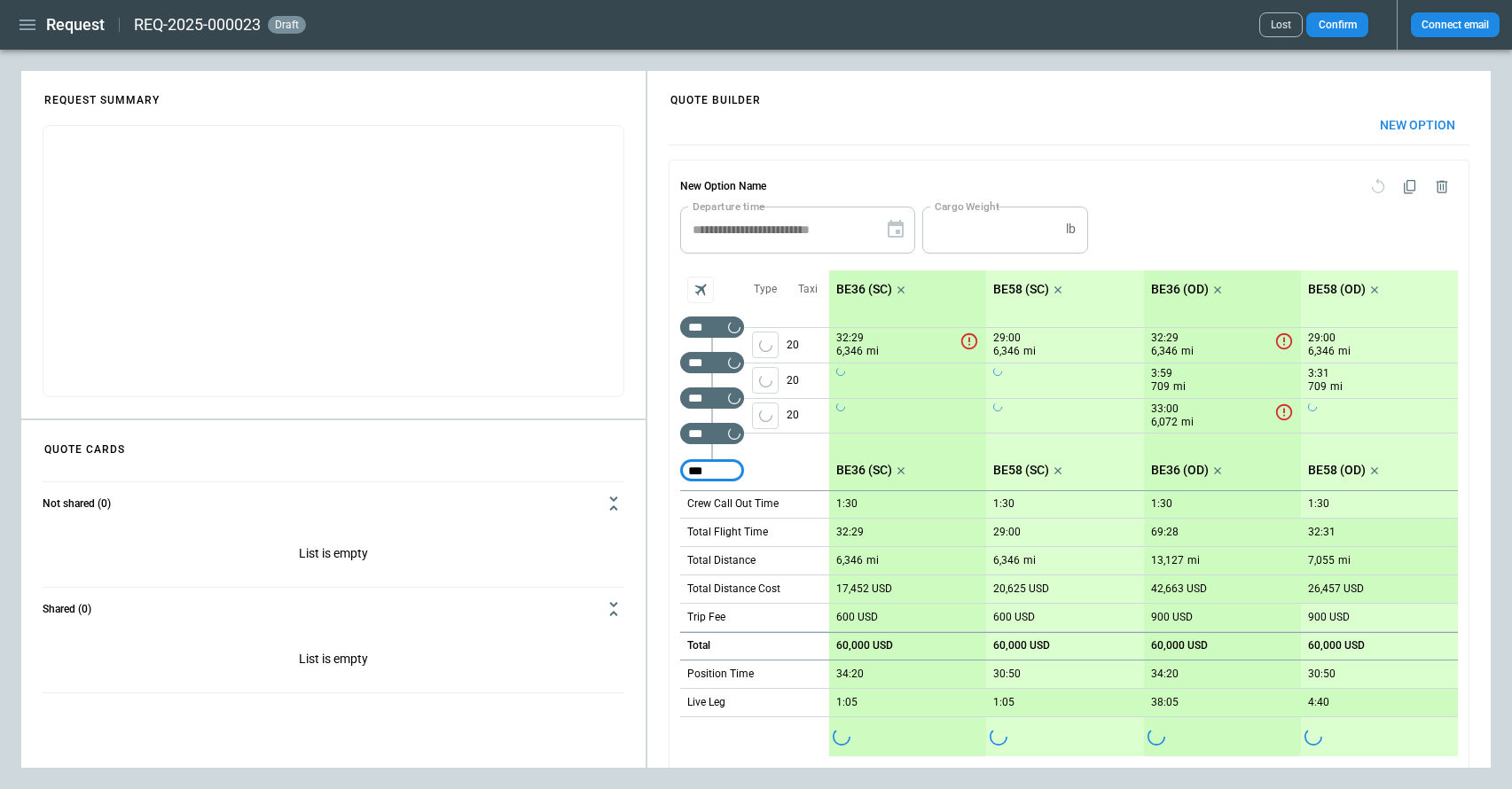 type on "***" 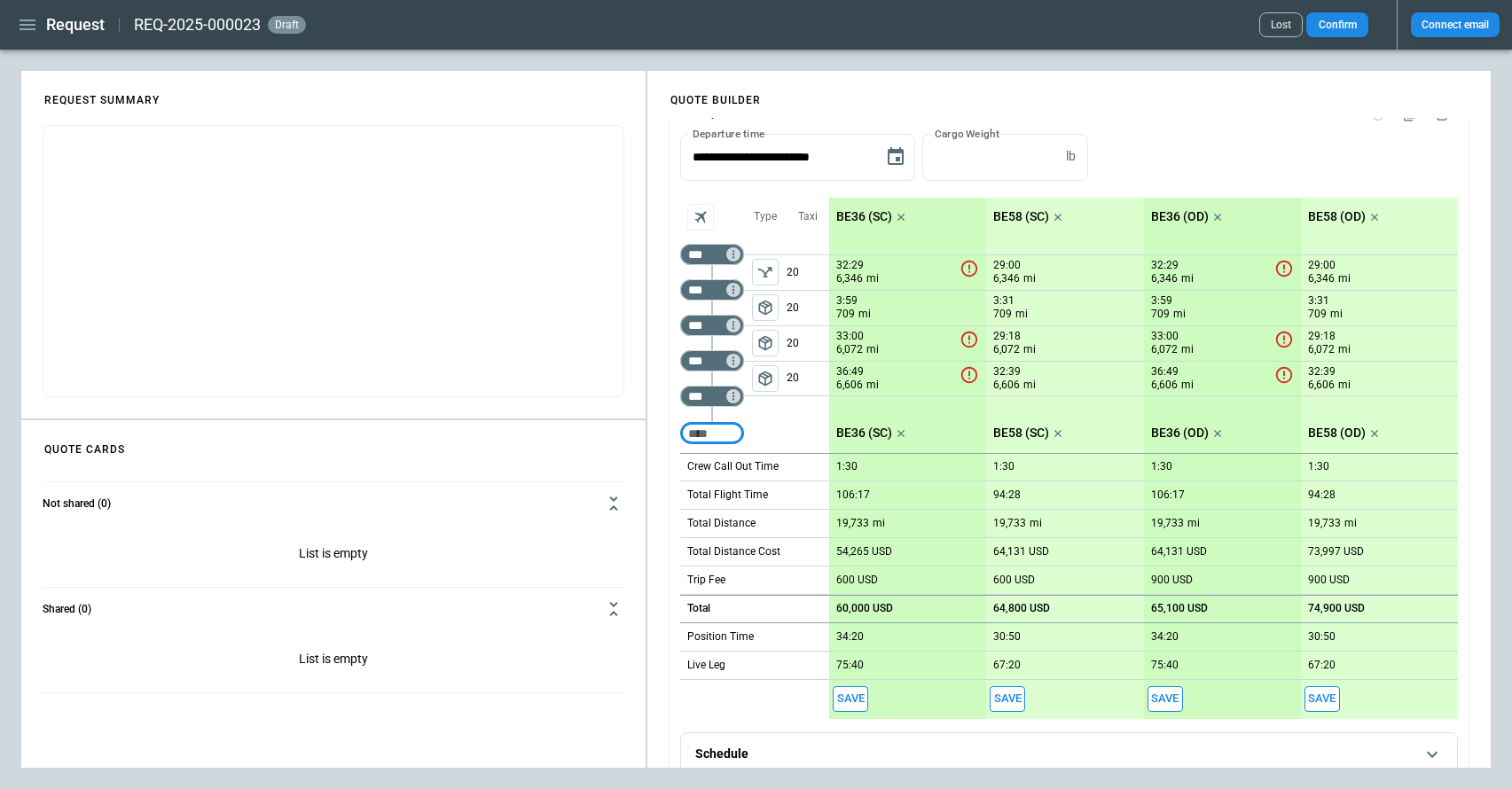 scroll, scrollTop: 96, scrollLeft: 0, axis: vertical 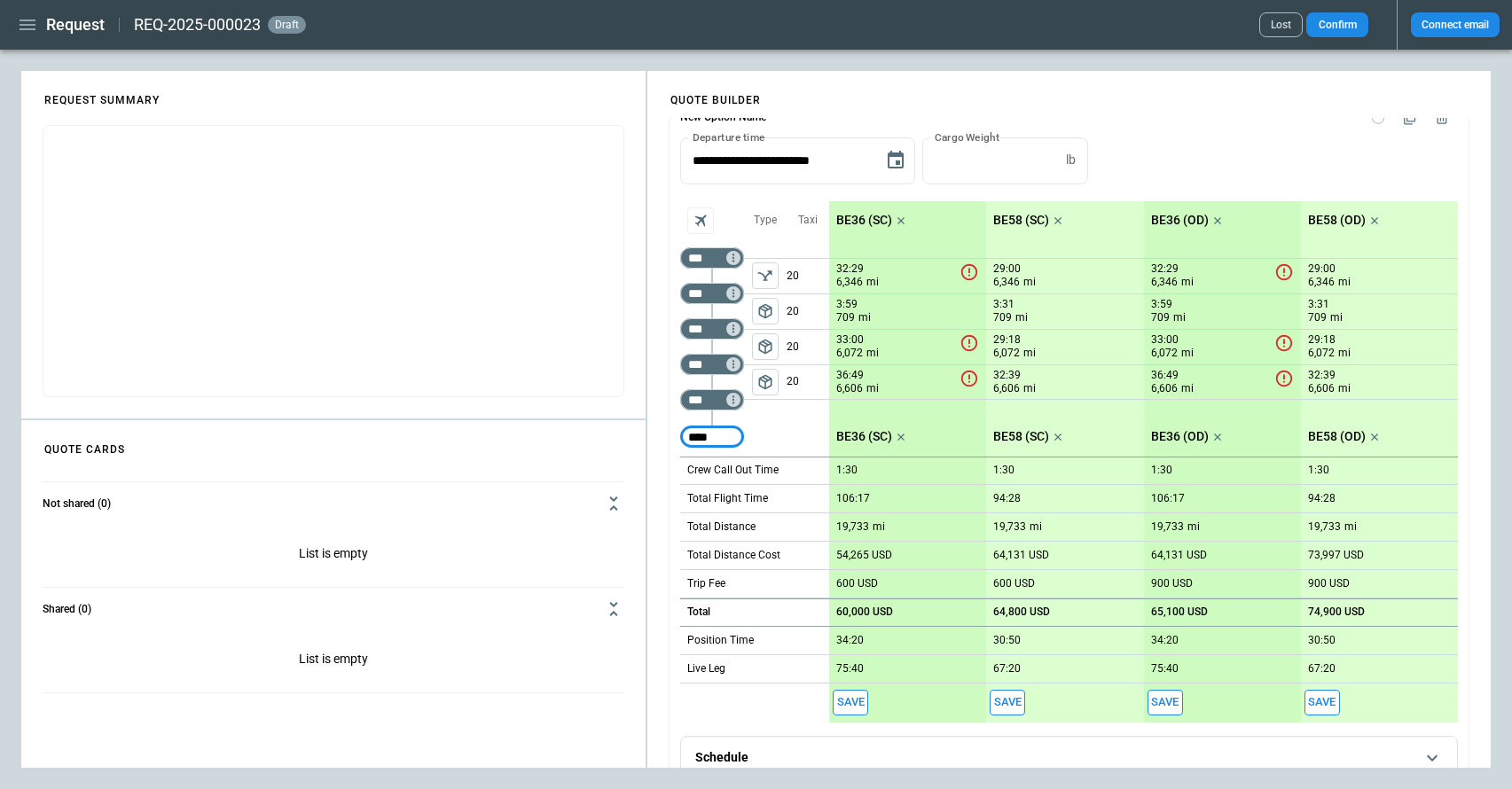 type on "****" 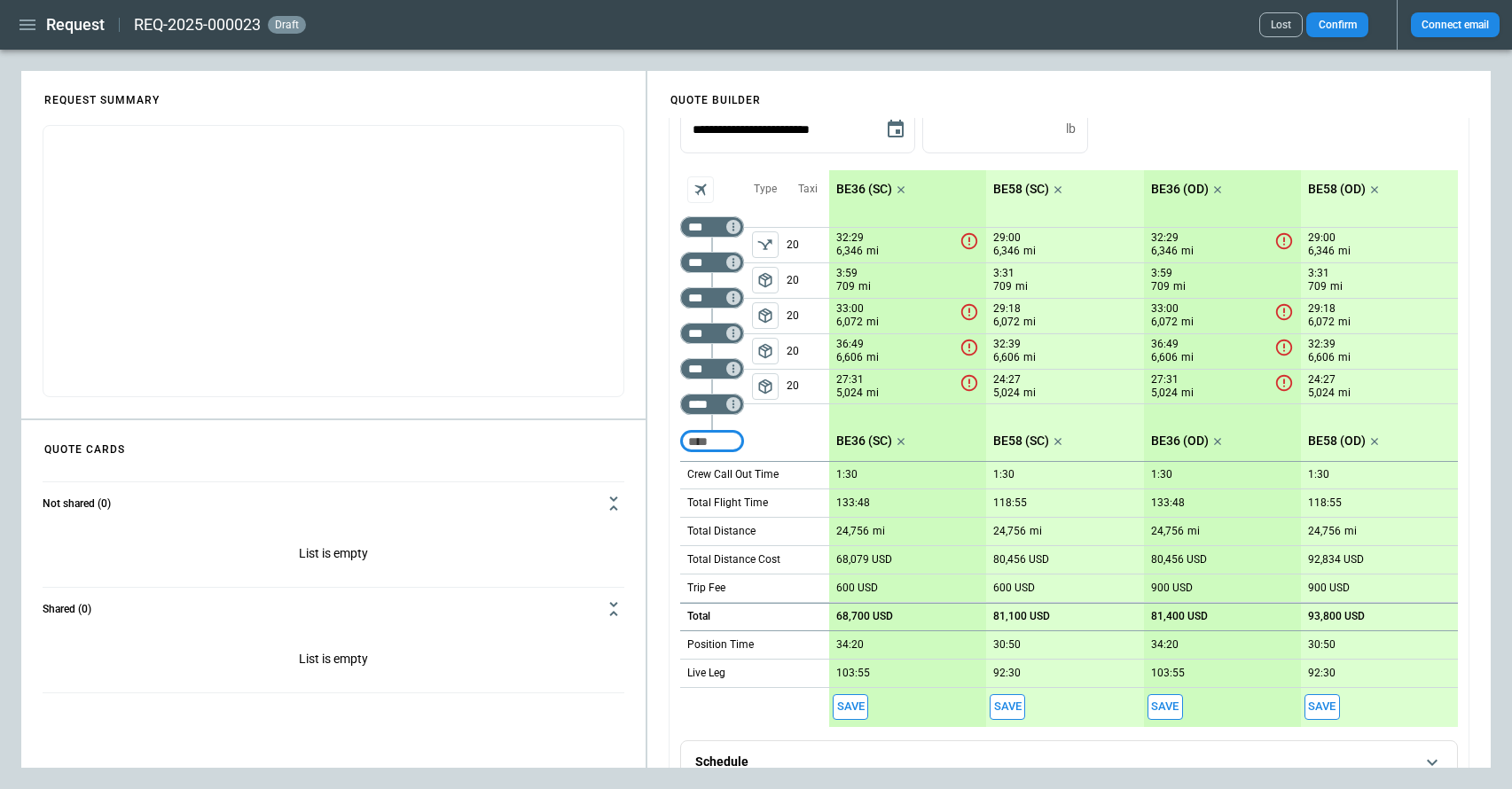 scroll, scrollTop: 124, scrollLeft: 0, axis: vertical 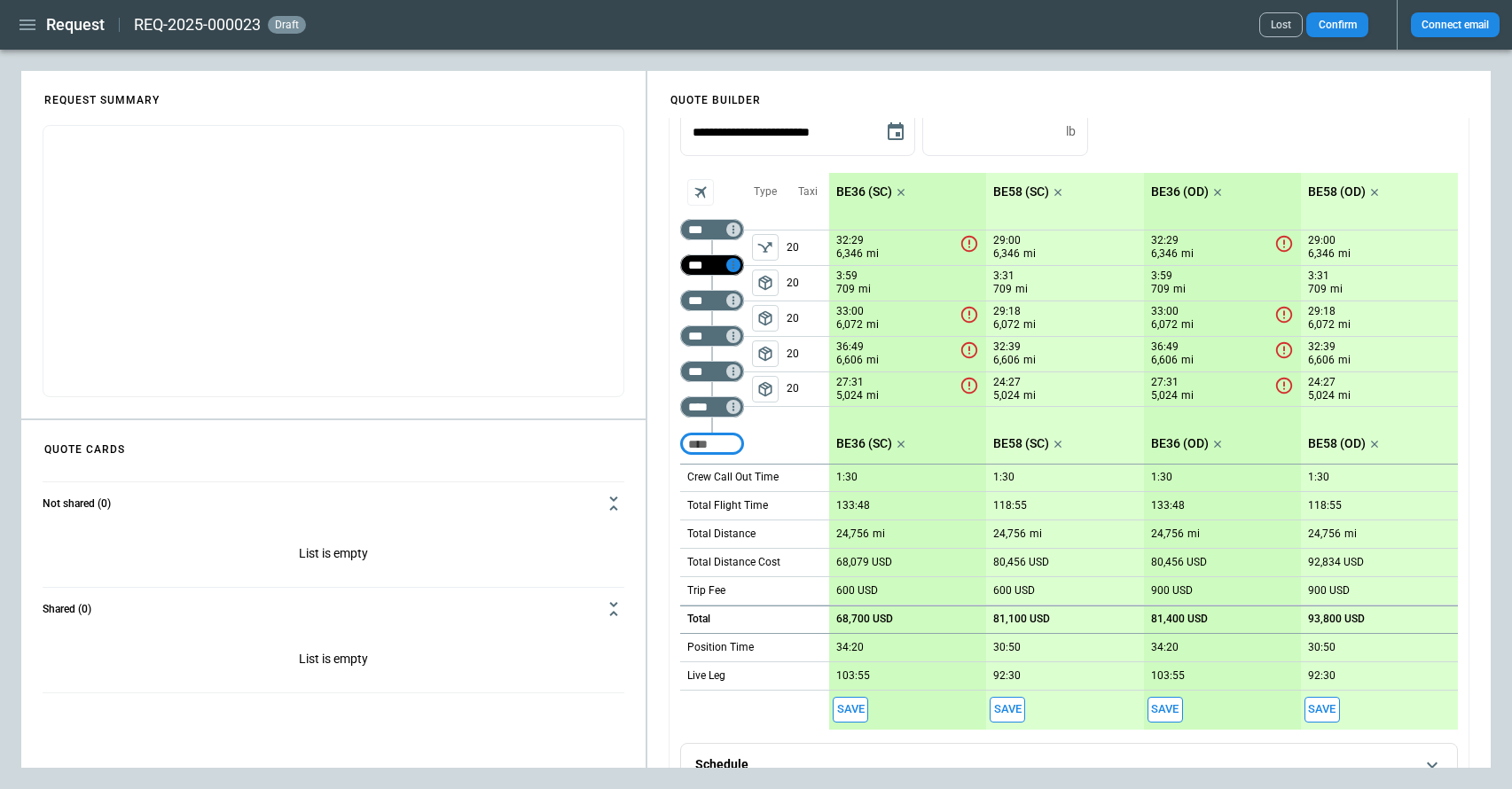 click 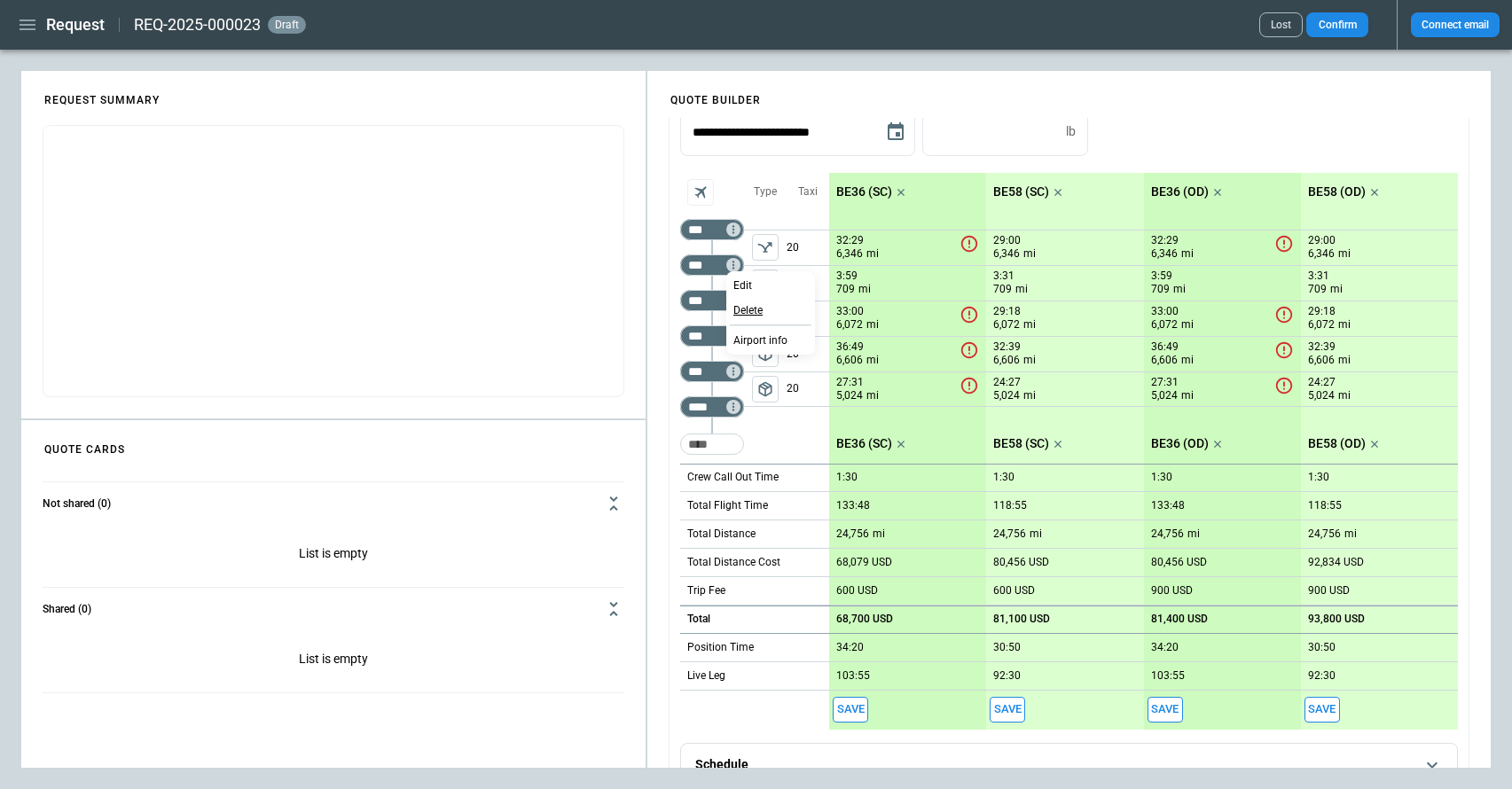 click on "Delete" at bounding box center [748, 310] 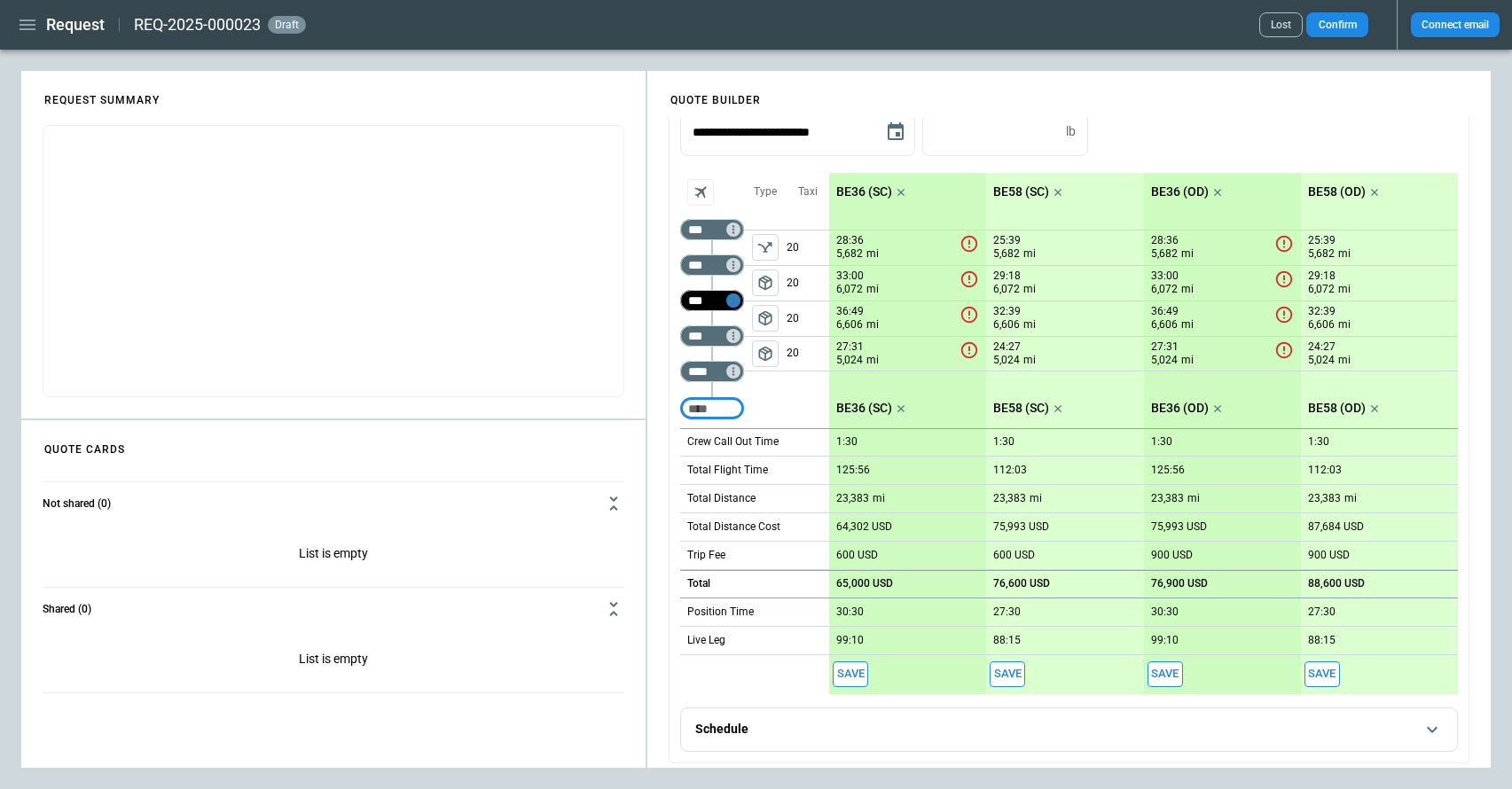 click 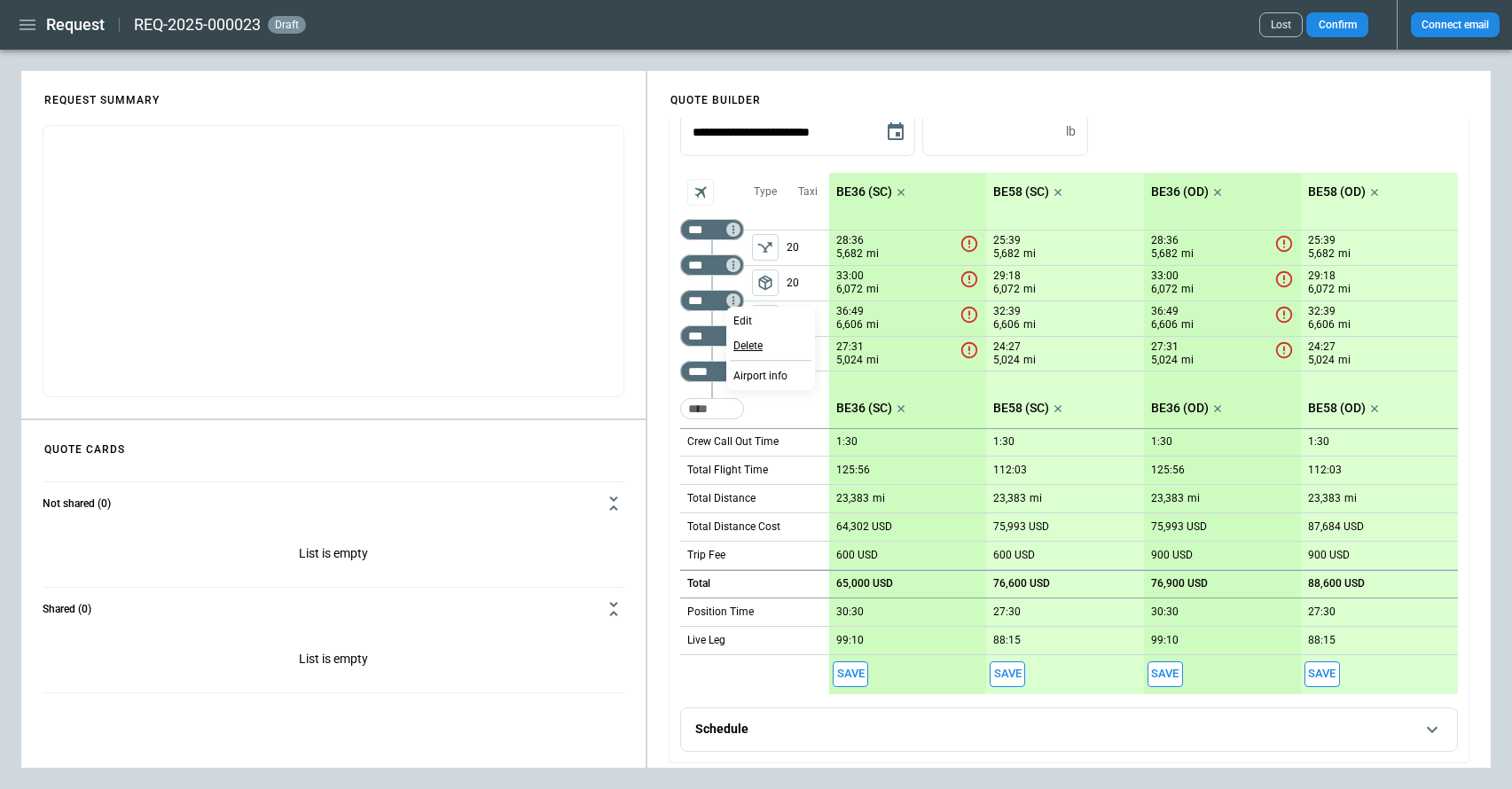 click on "Delete" at bounding box center [748, 346] 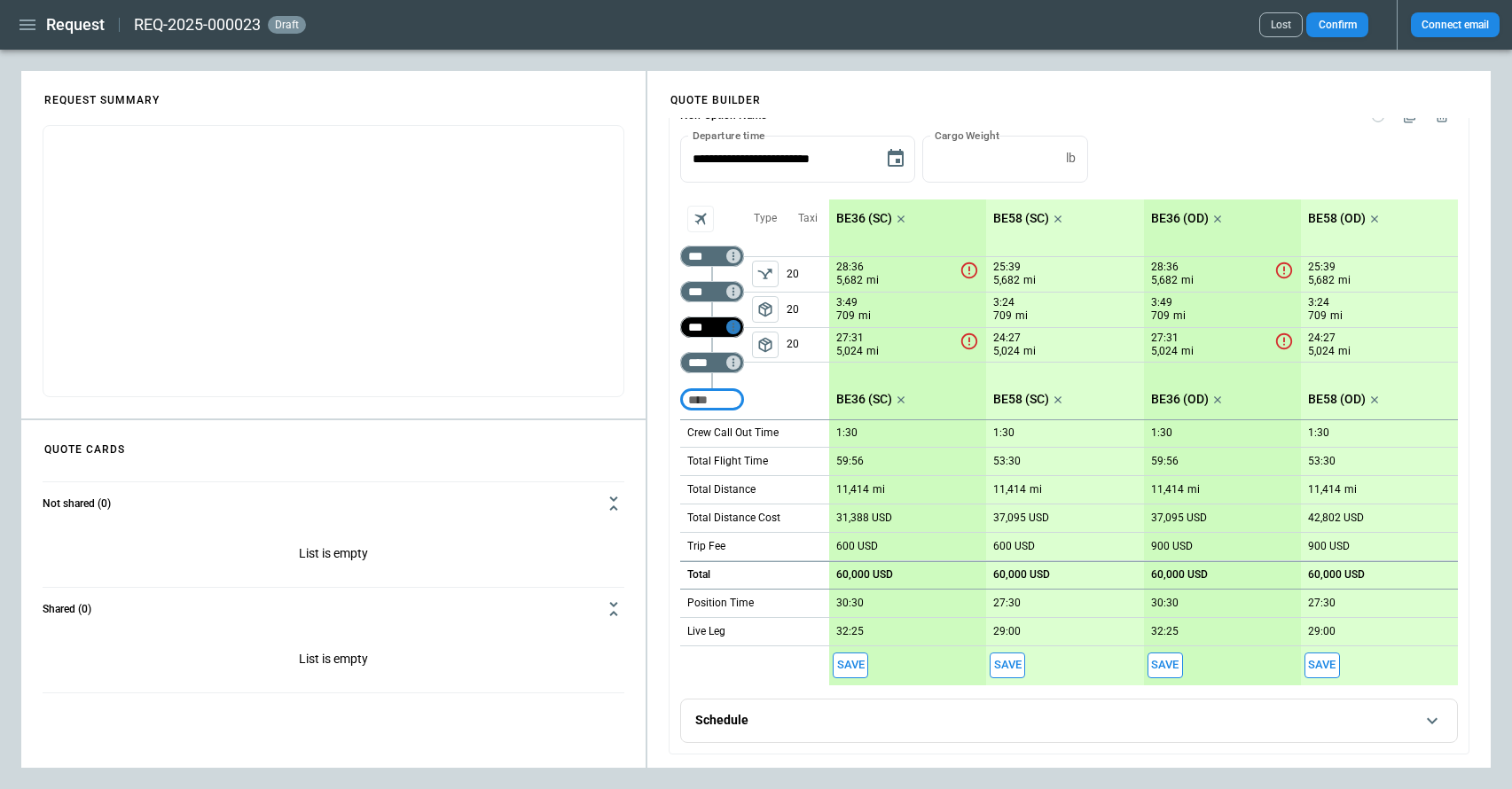 click 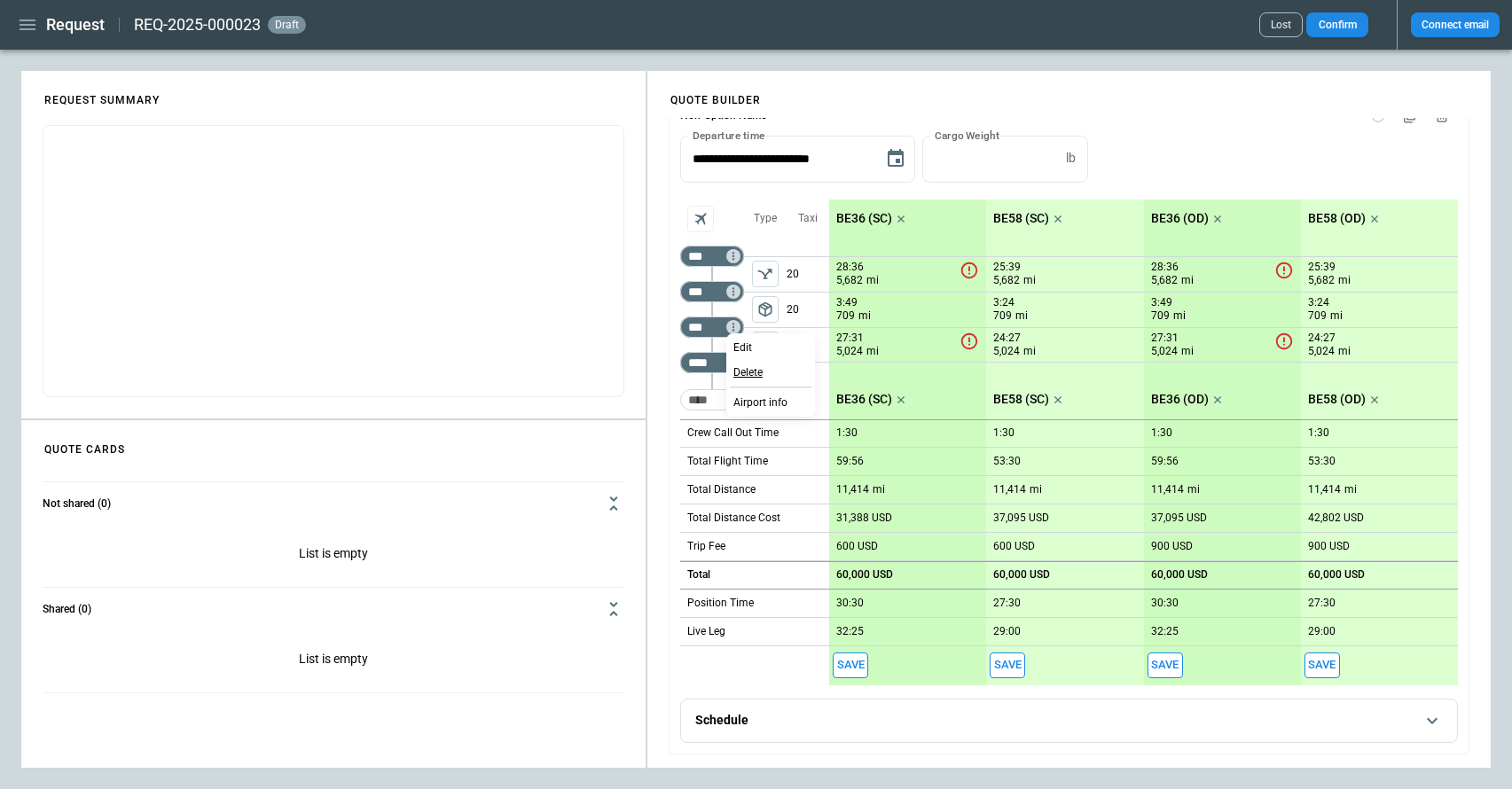 click on "Delete" at bounding box center [748, 372] 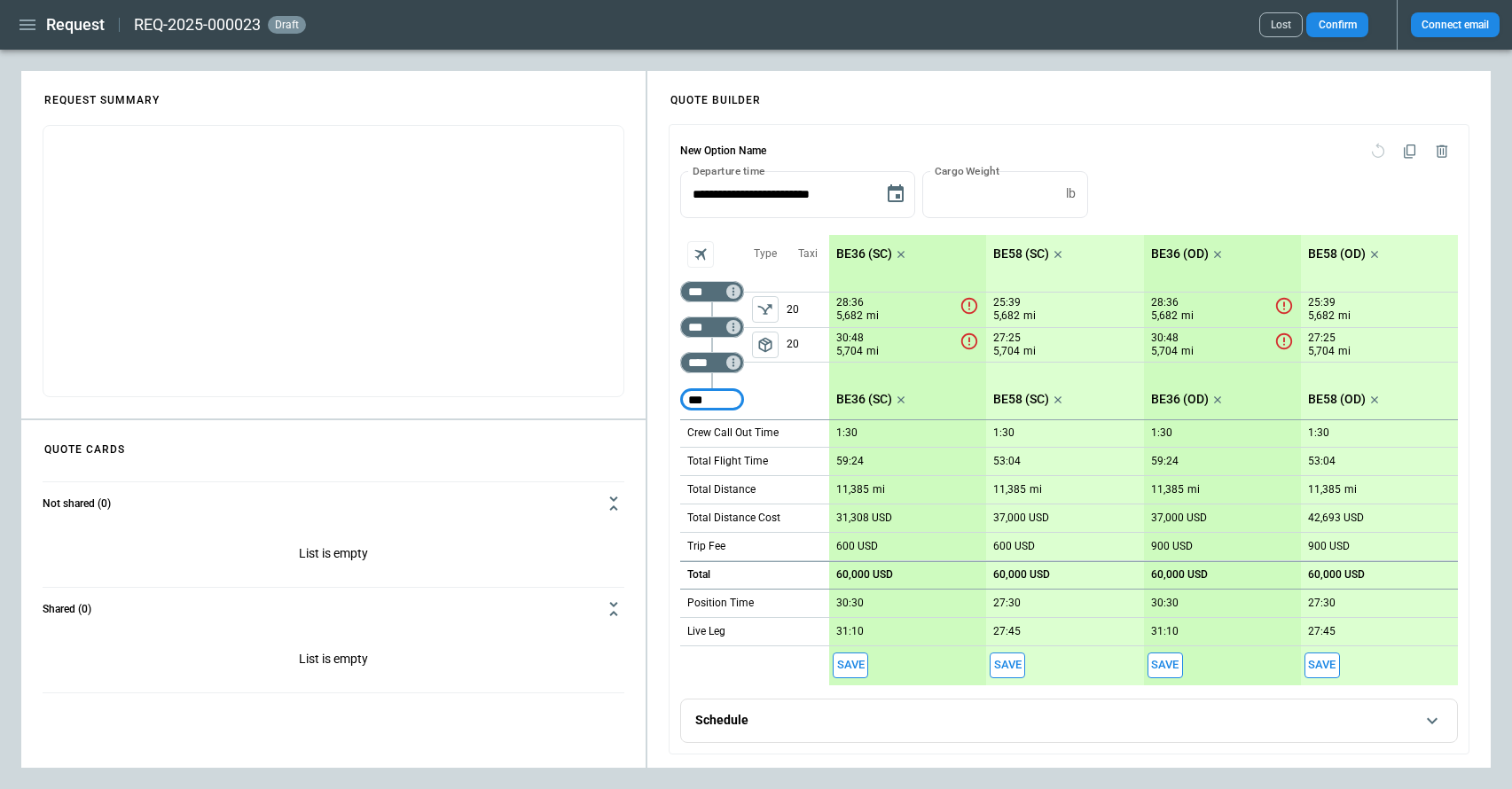 type on "***" 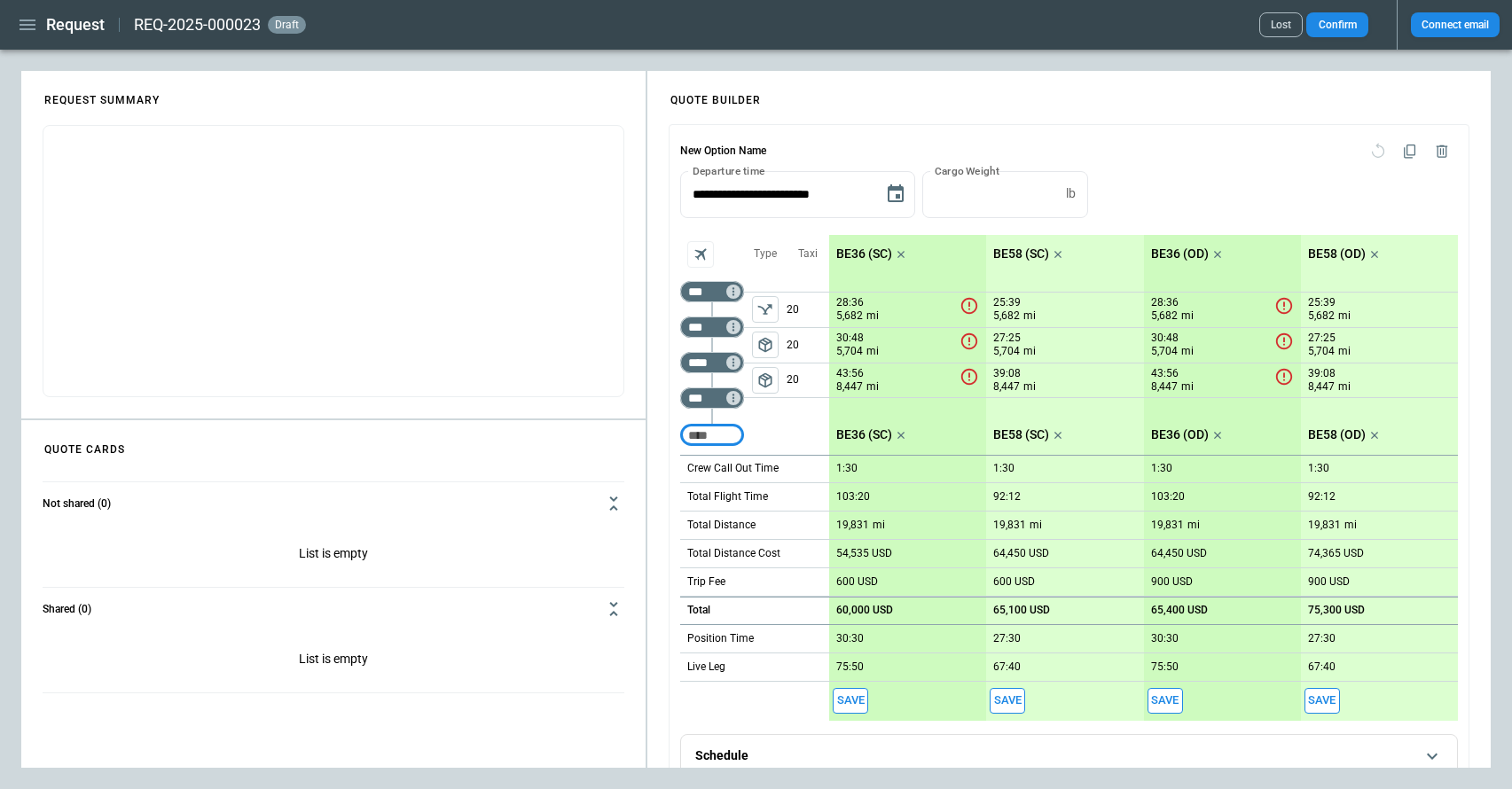 click 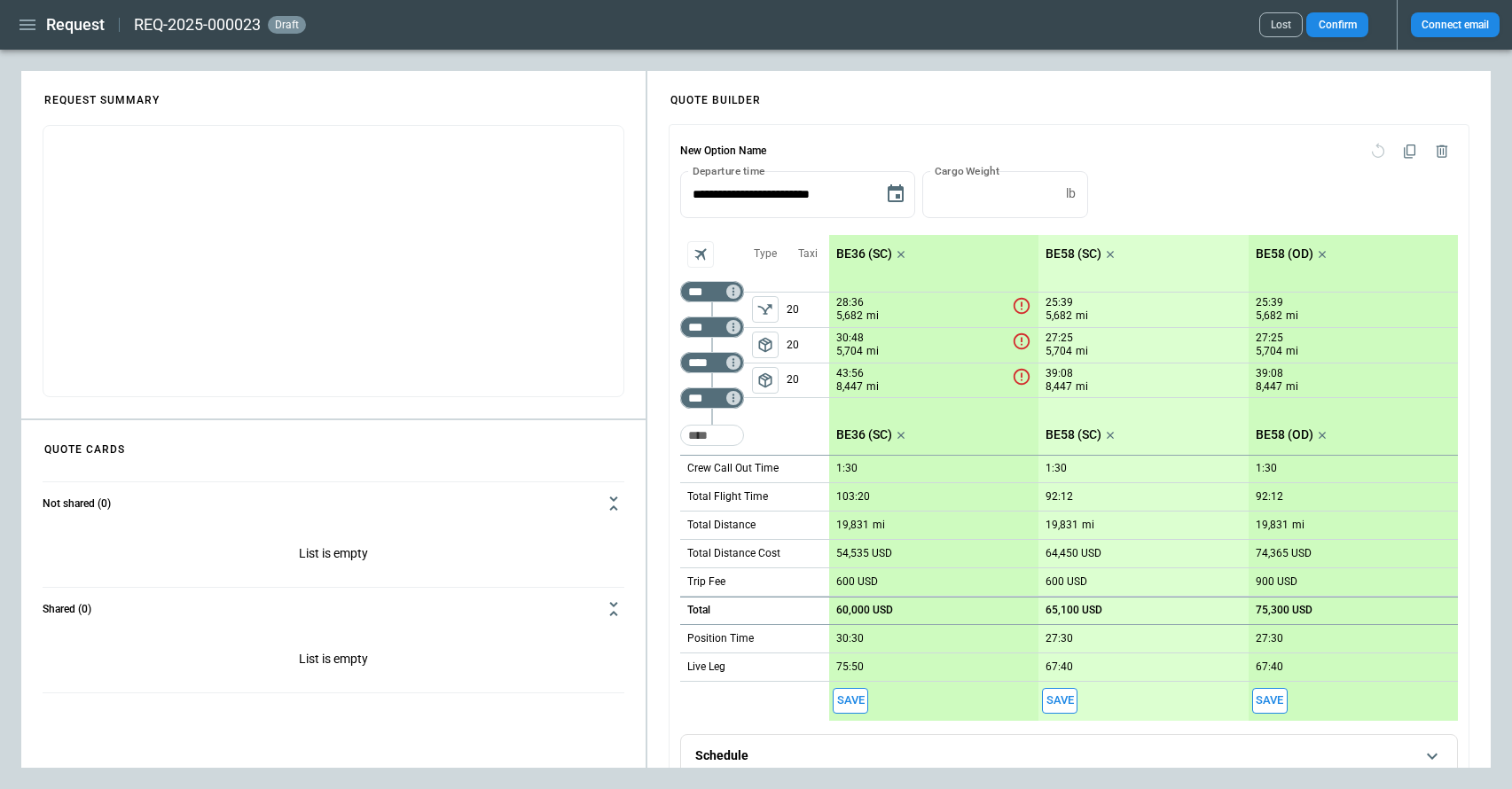 click 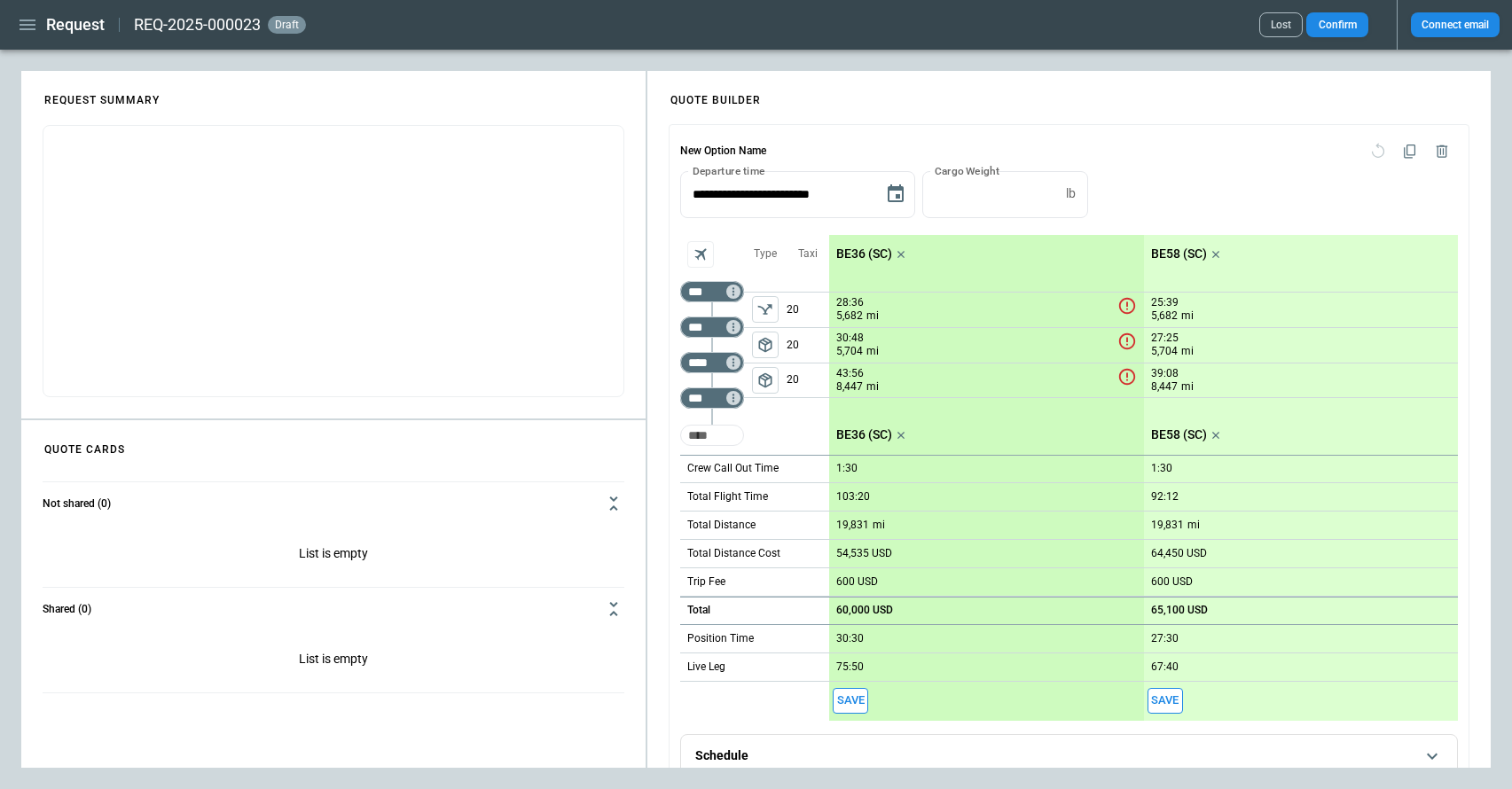 click at bounding box center [712, 435] 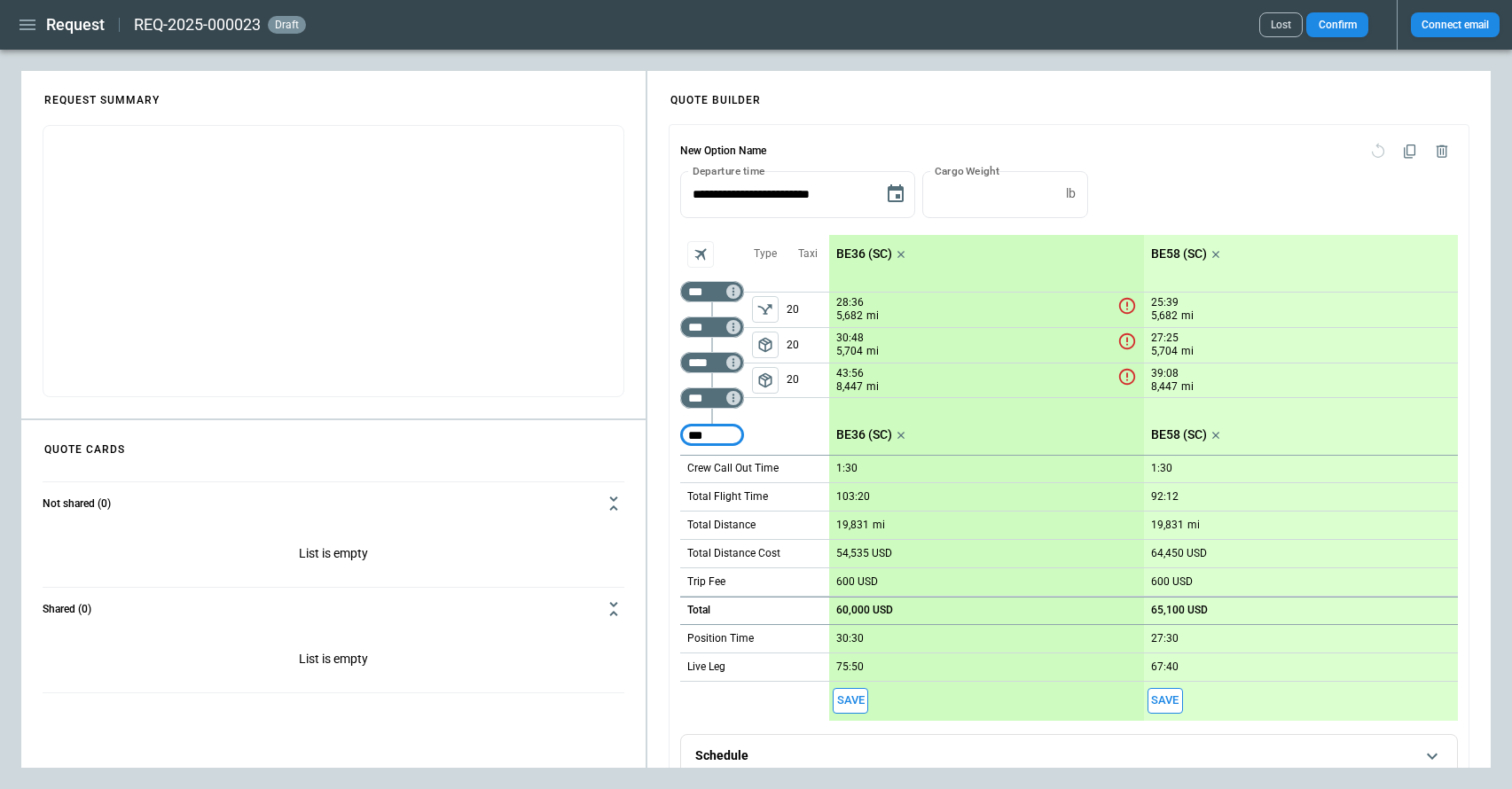 type on "***" 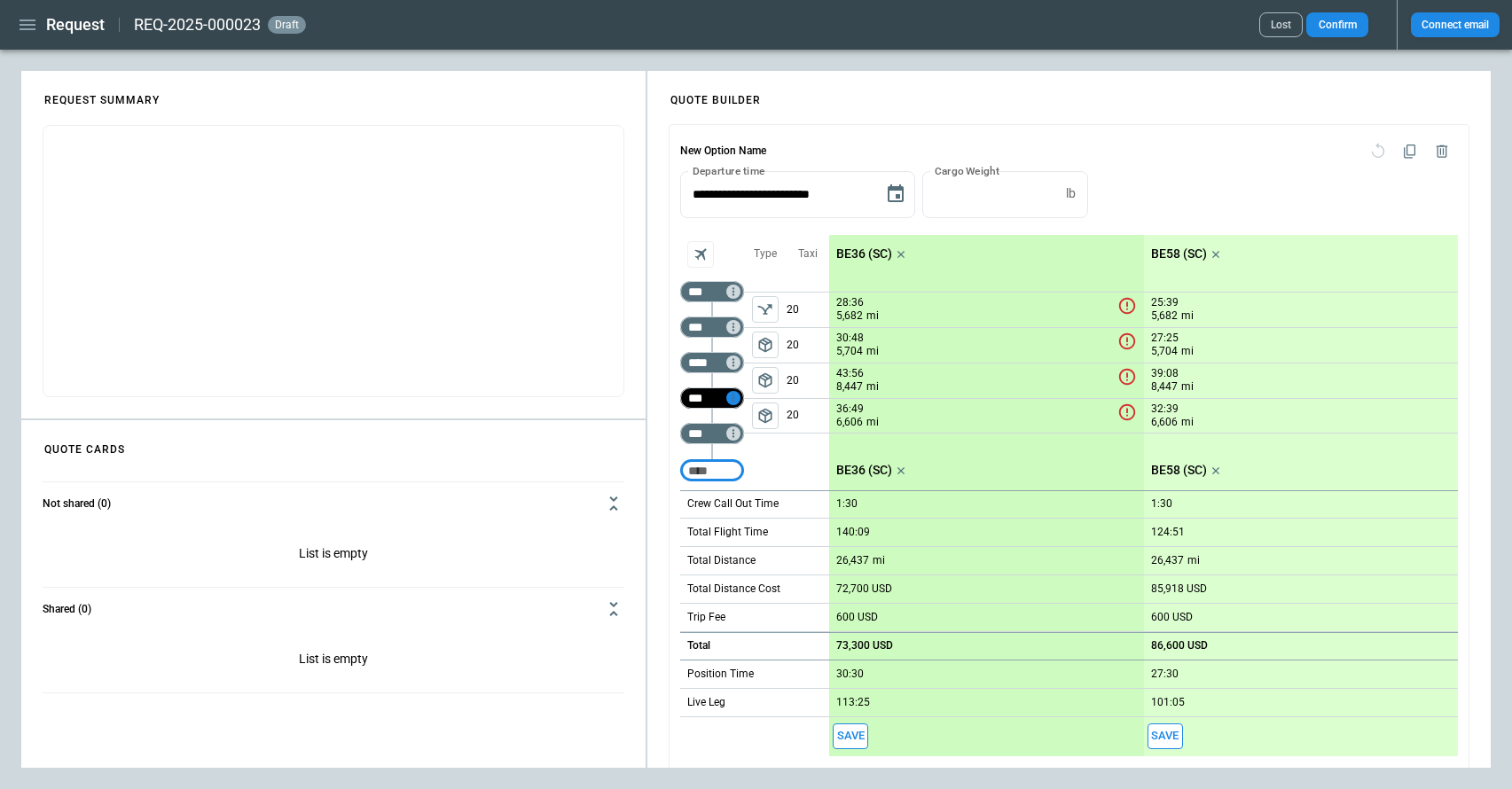click 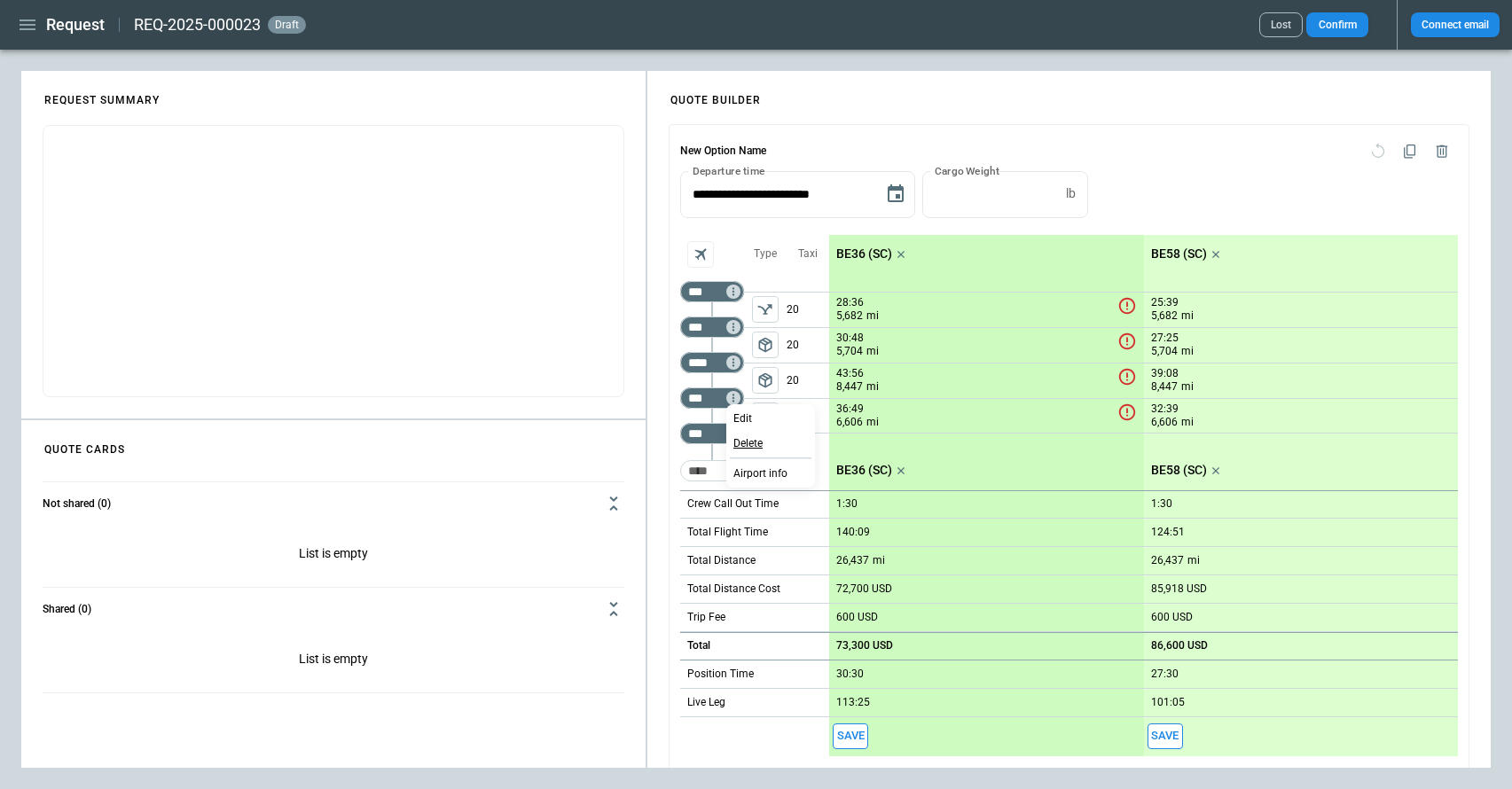 click on "Delete" at bounding box center (748, 443) 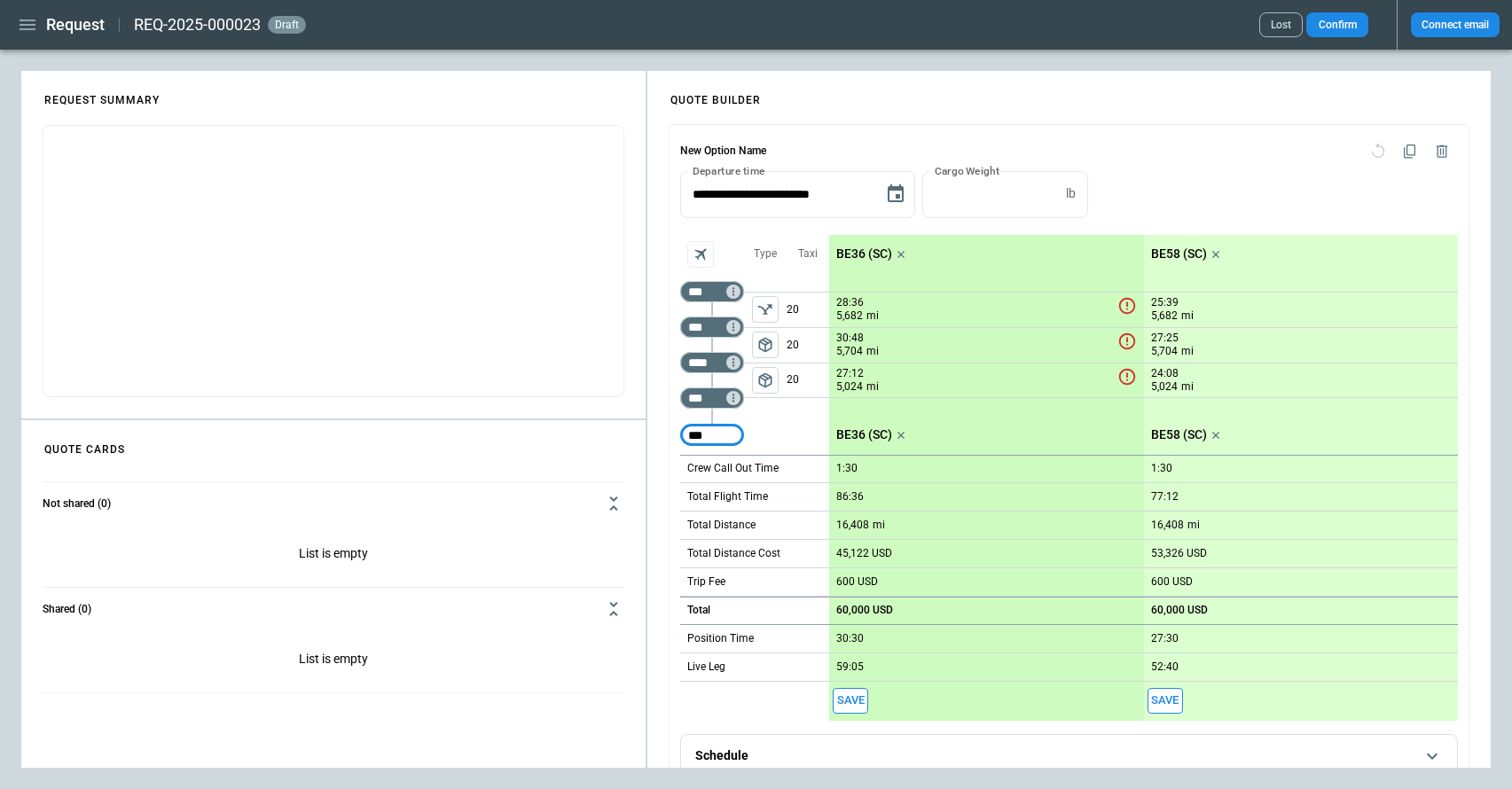 type on "***" 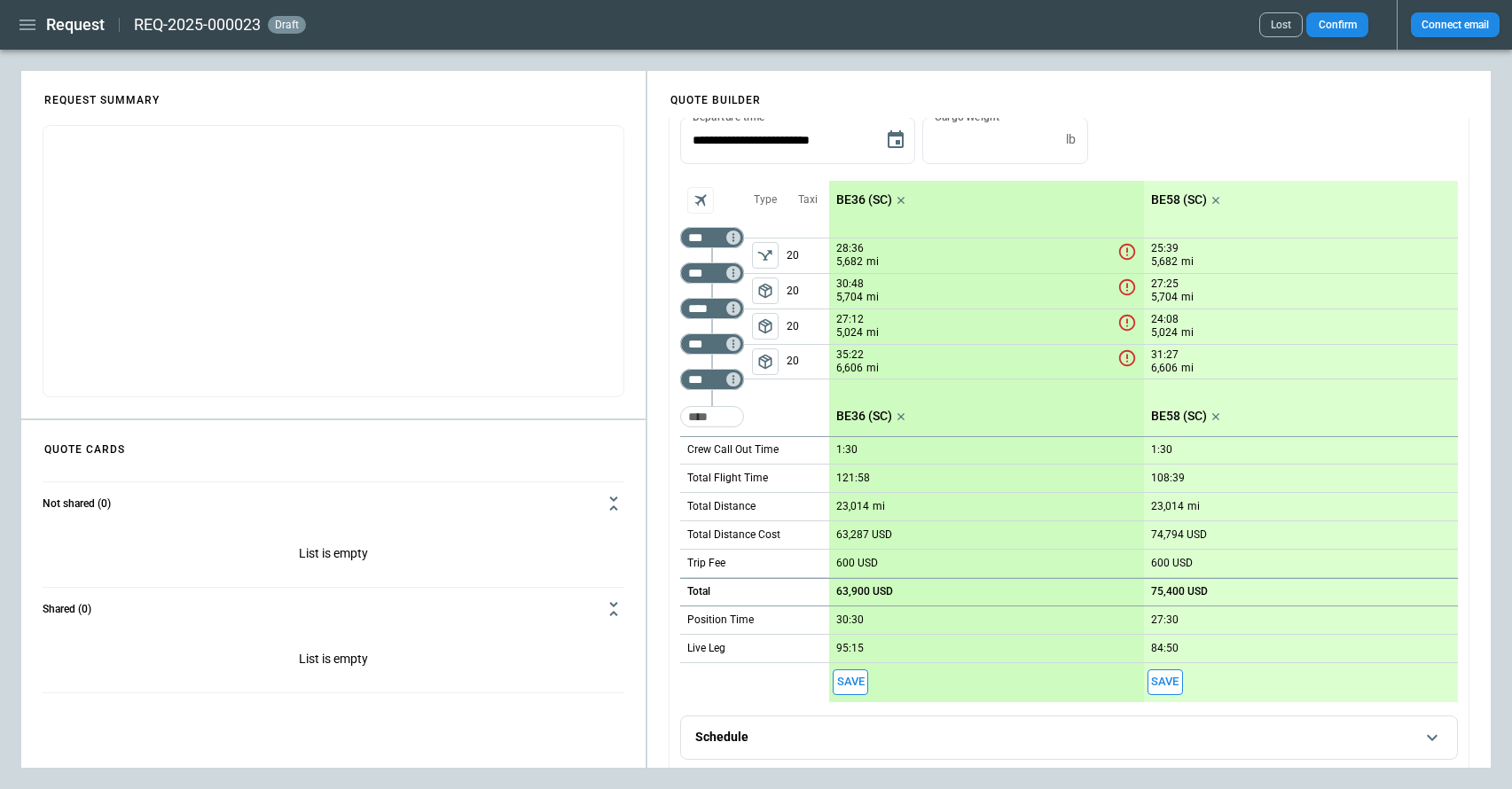scroll, scrollTop: 108, scrollLeft: 0, axis: vertical 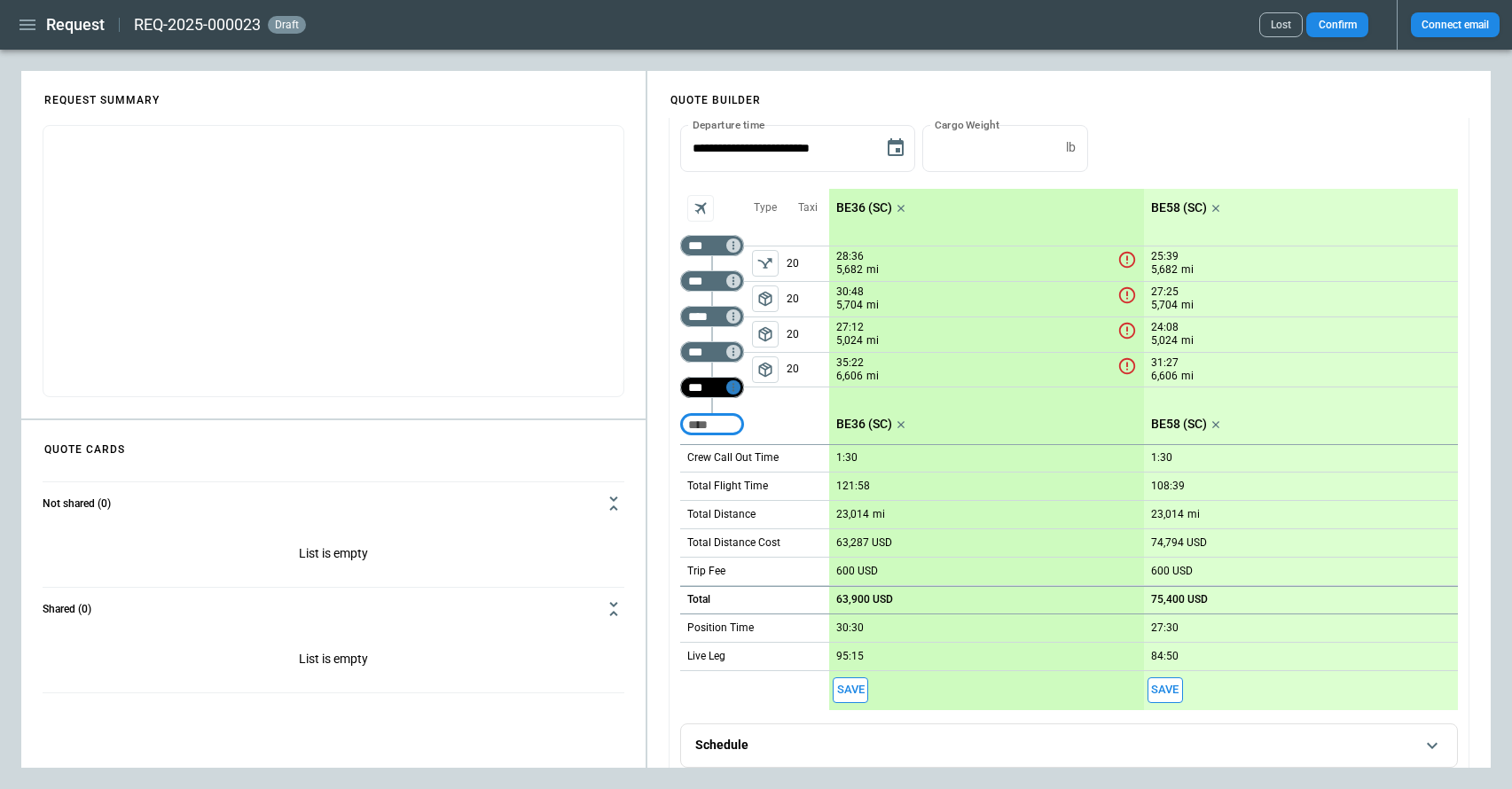 click 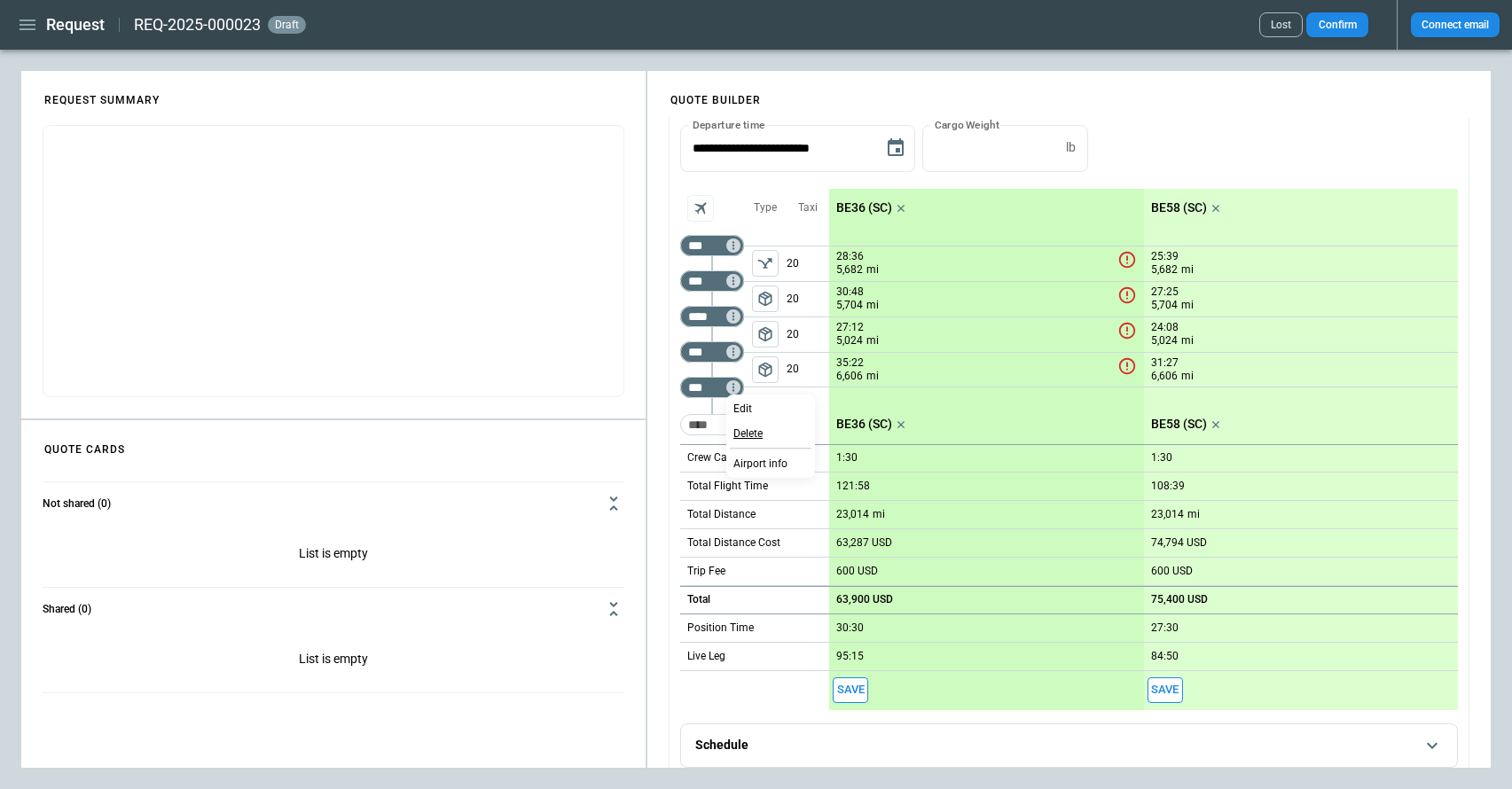 click on "Delete" at bounding box center [748, 434] 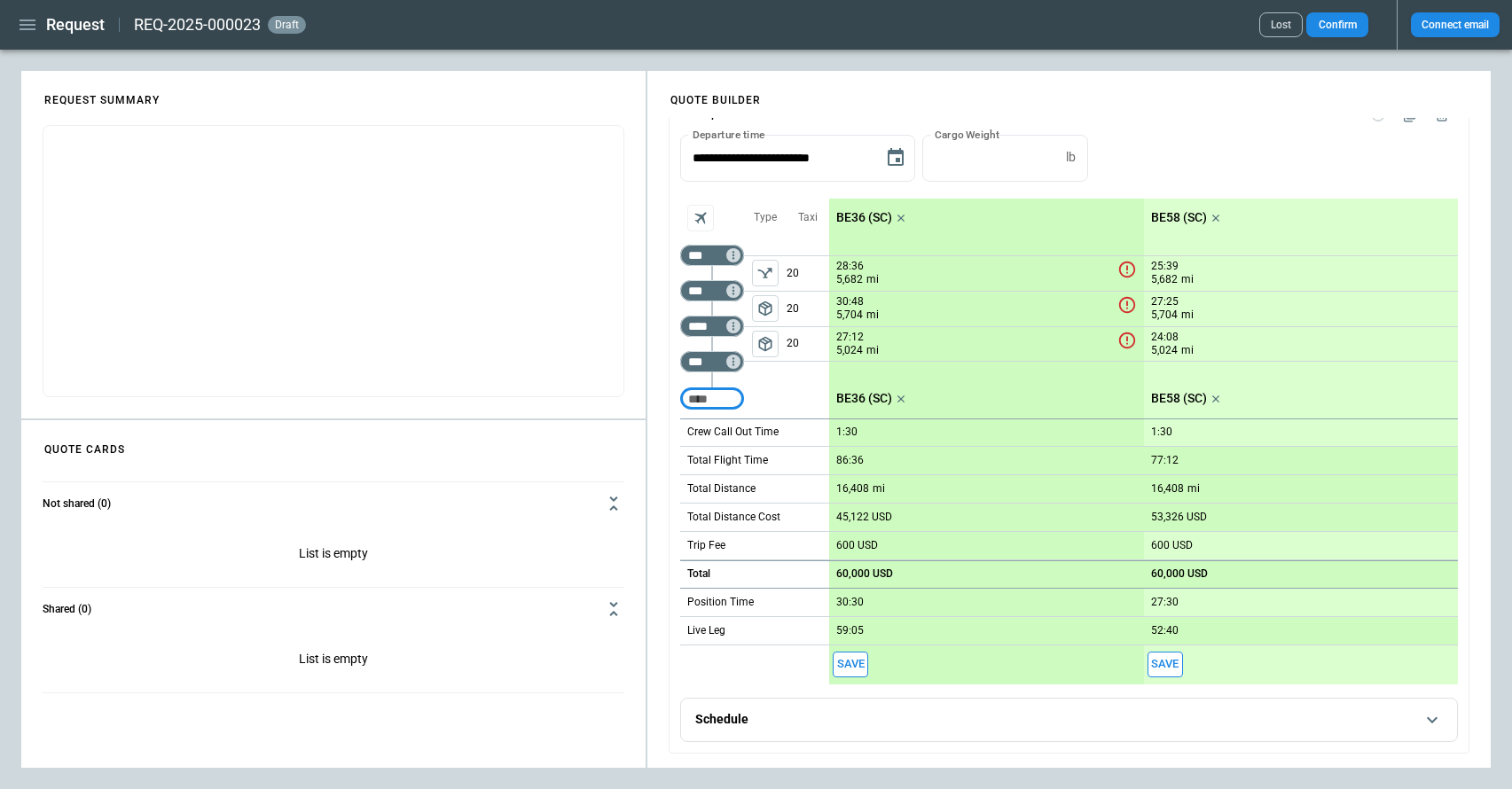 scroll, scrollTop: 98, scrollLeft: 0, axis: vertical 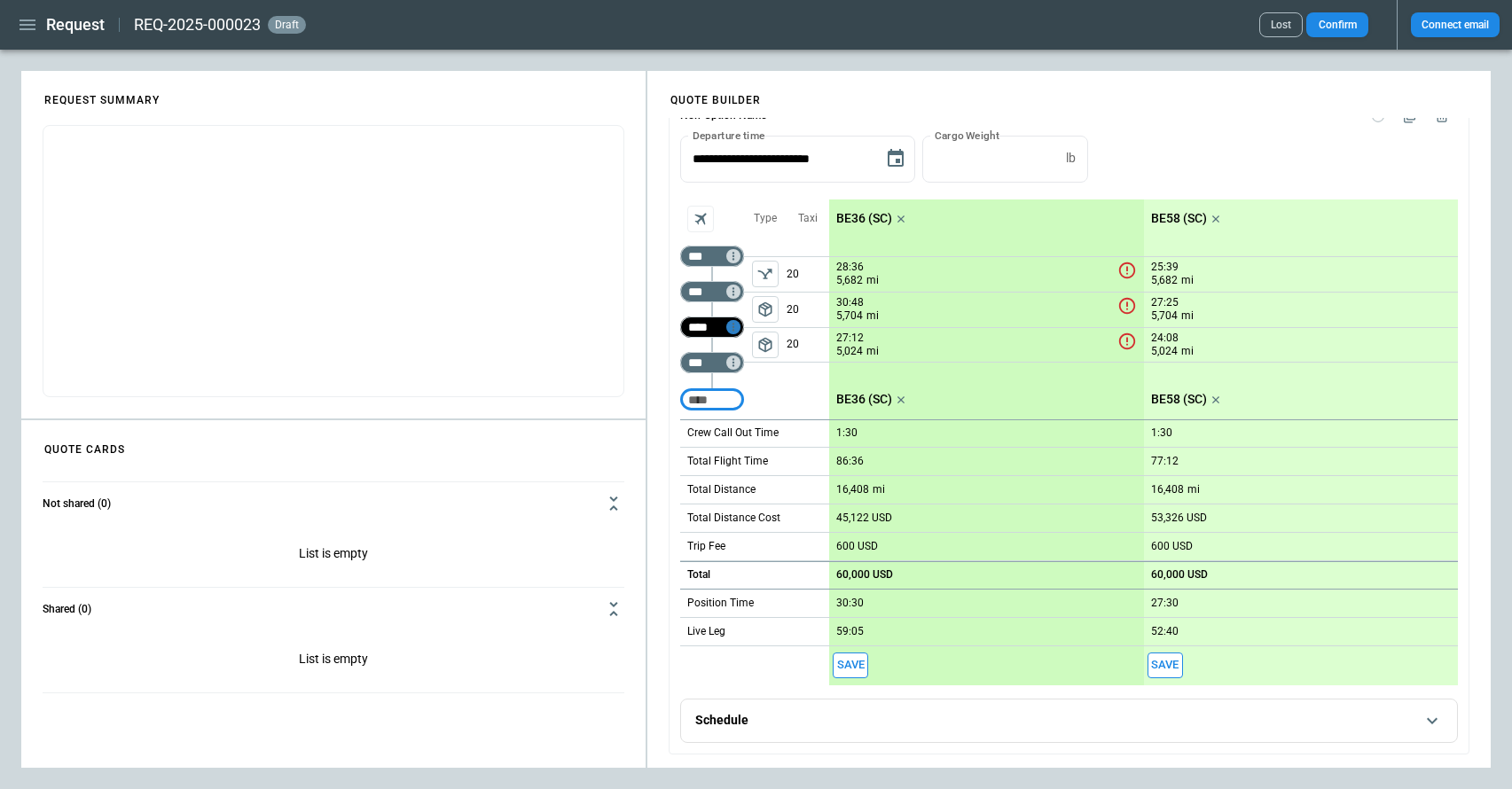 click 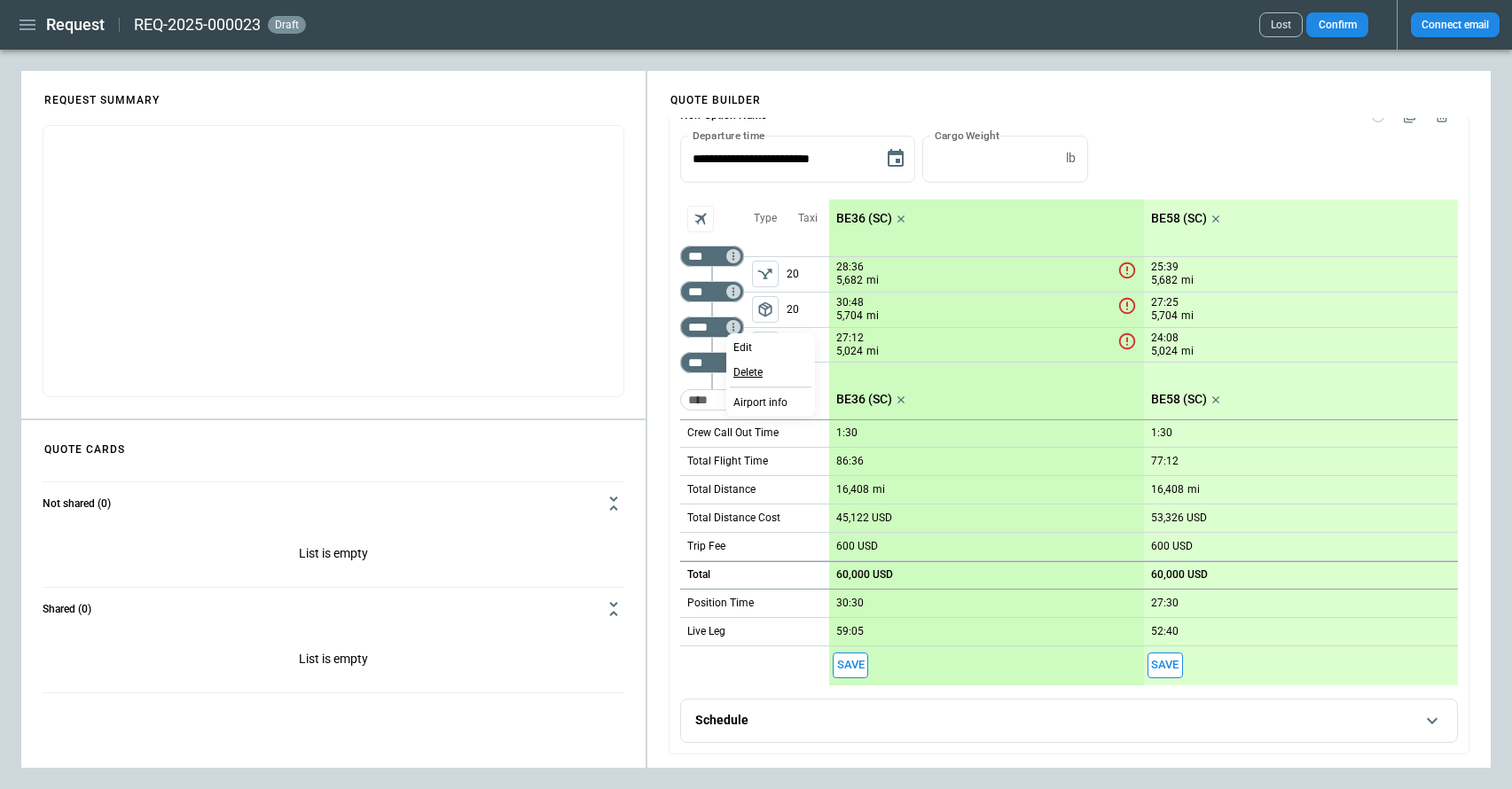click on "Delete" at bounding box center (748, 372) 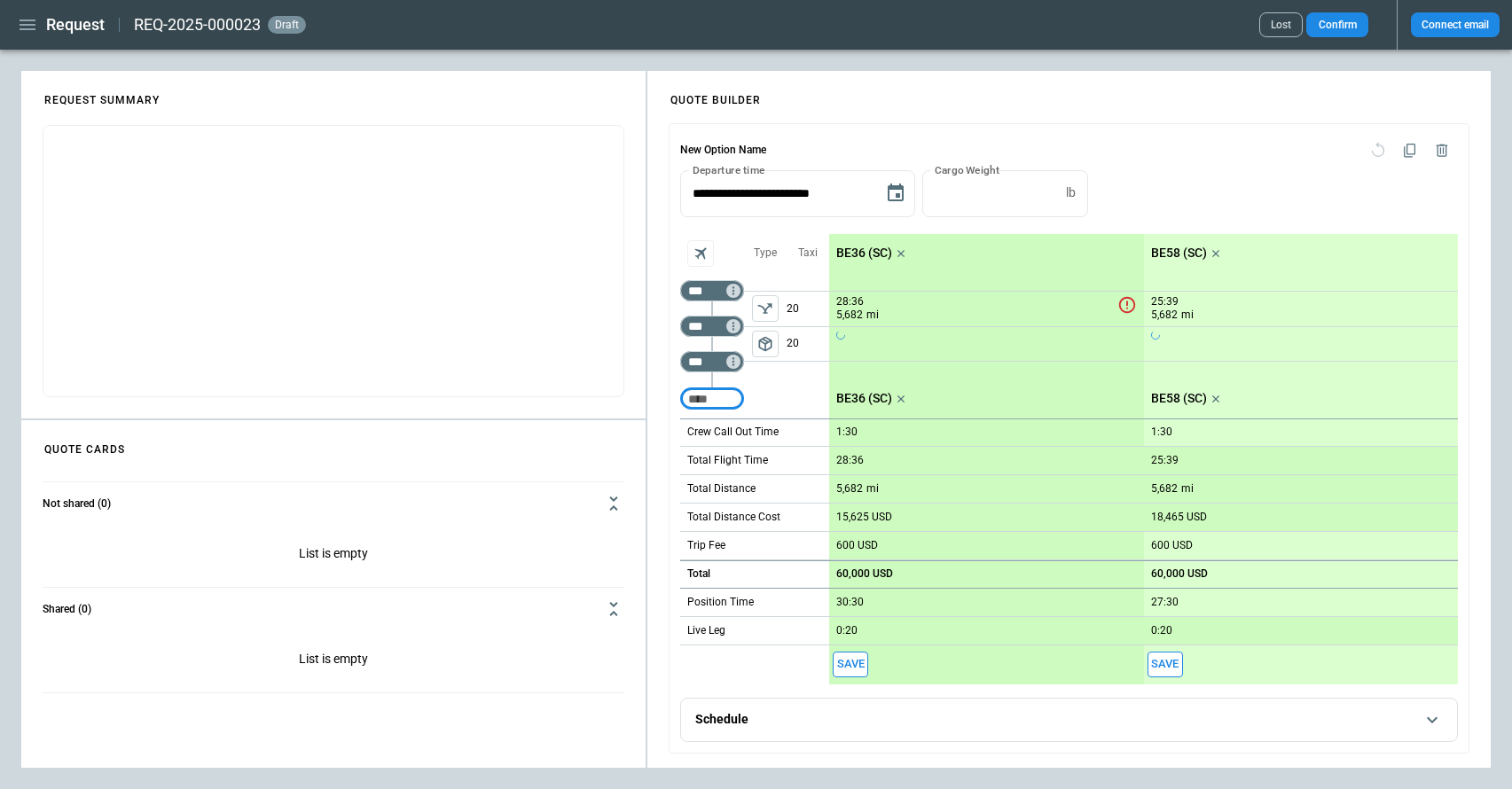scroll, scrollTop: 62, scrollLeft: 0, axis: vertical 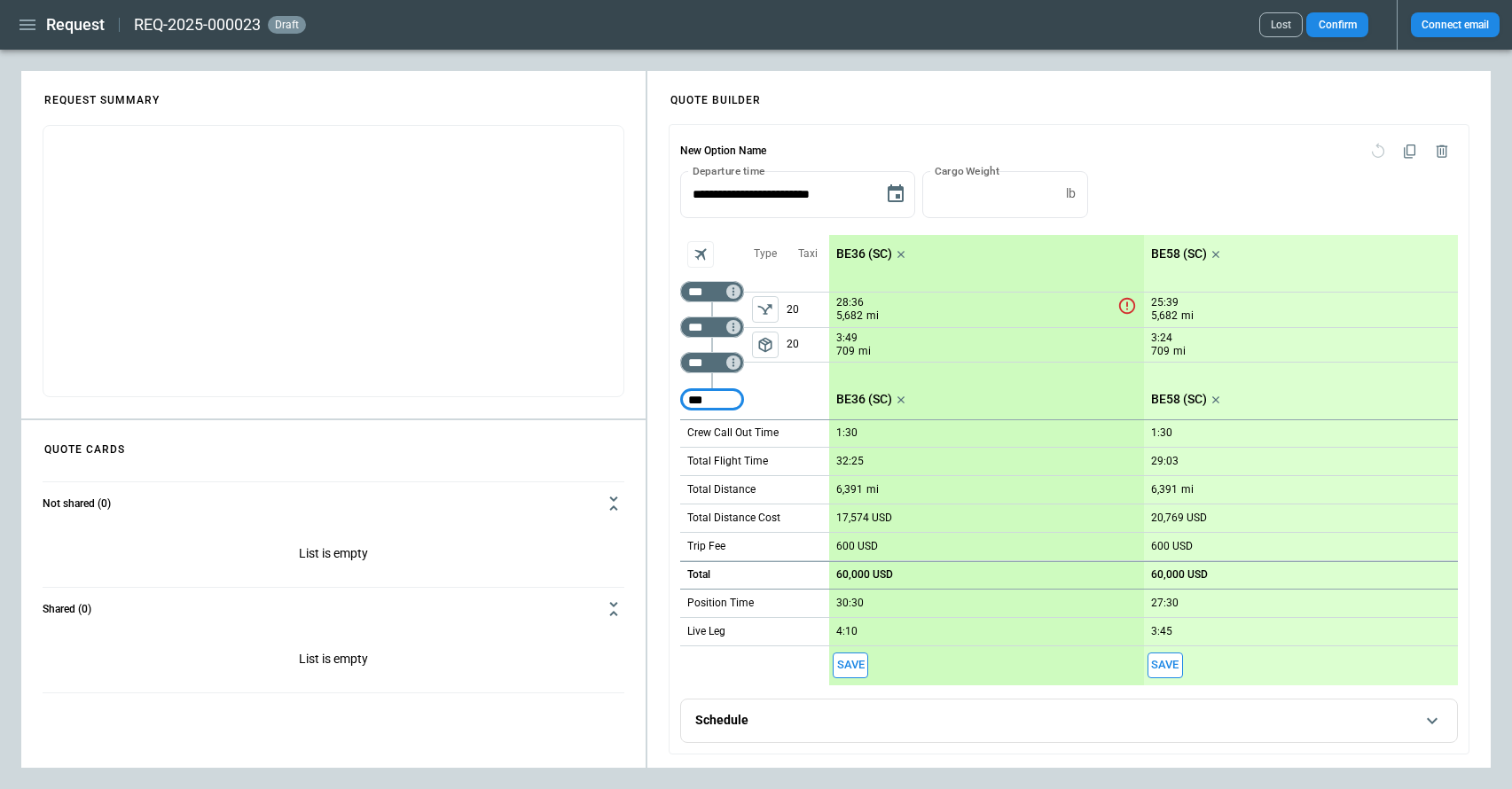 type on "***" 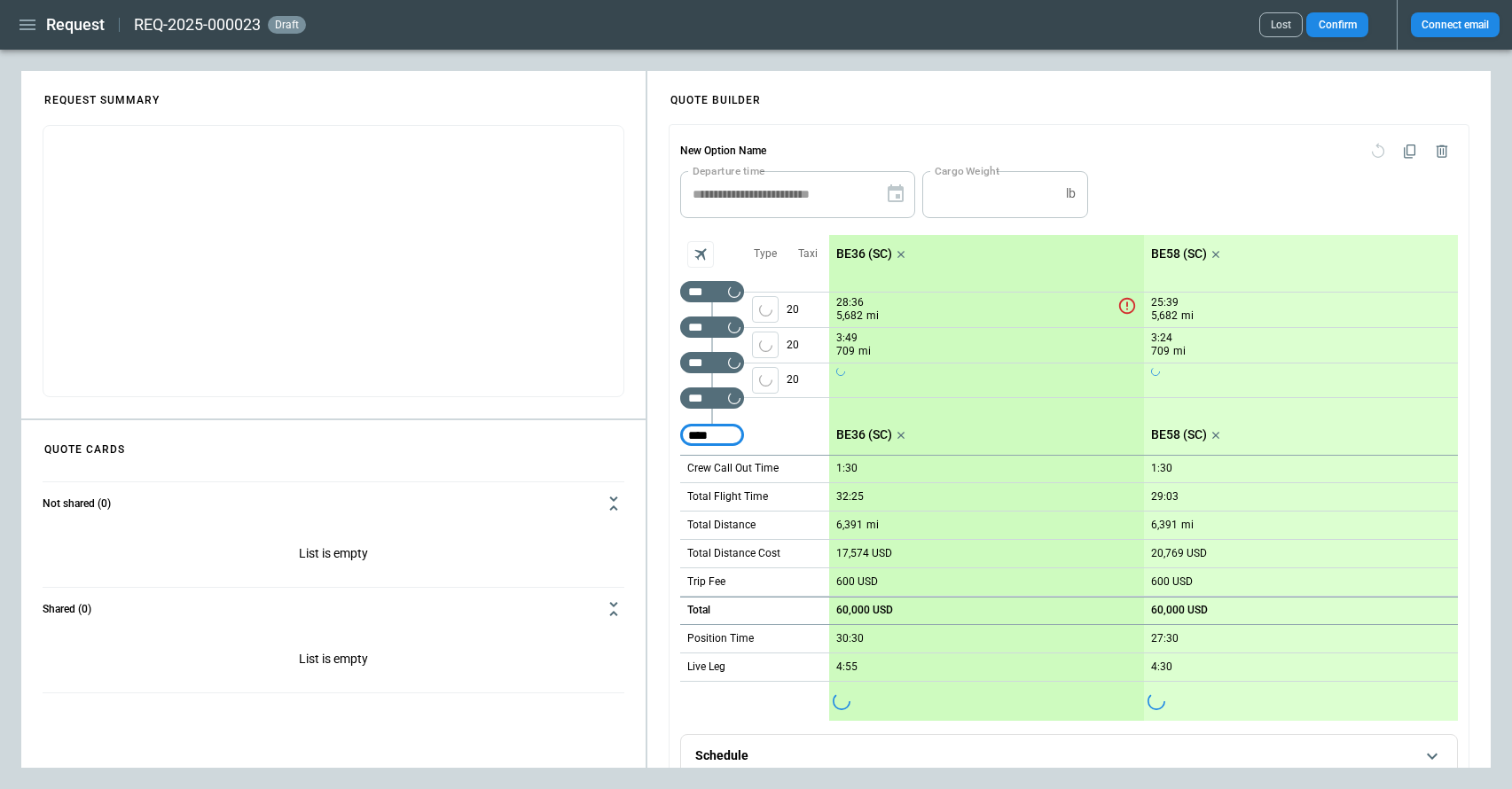 type on "****" 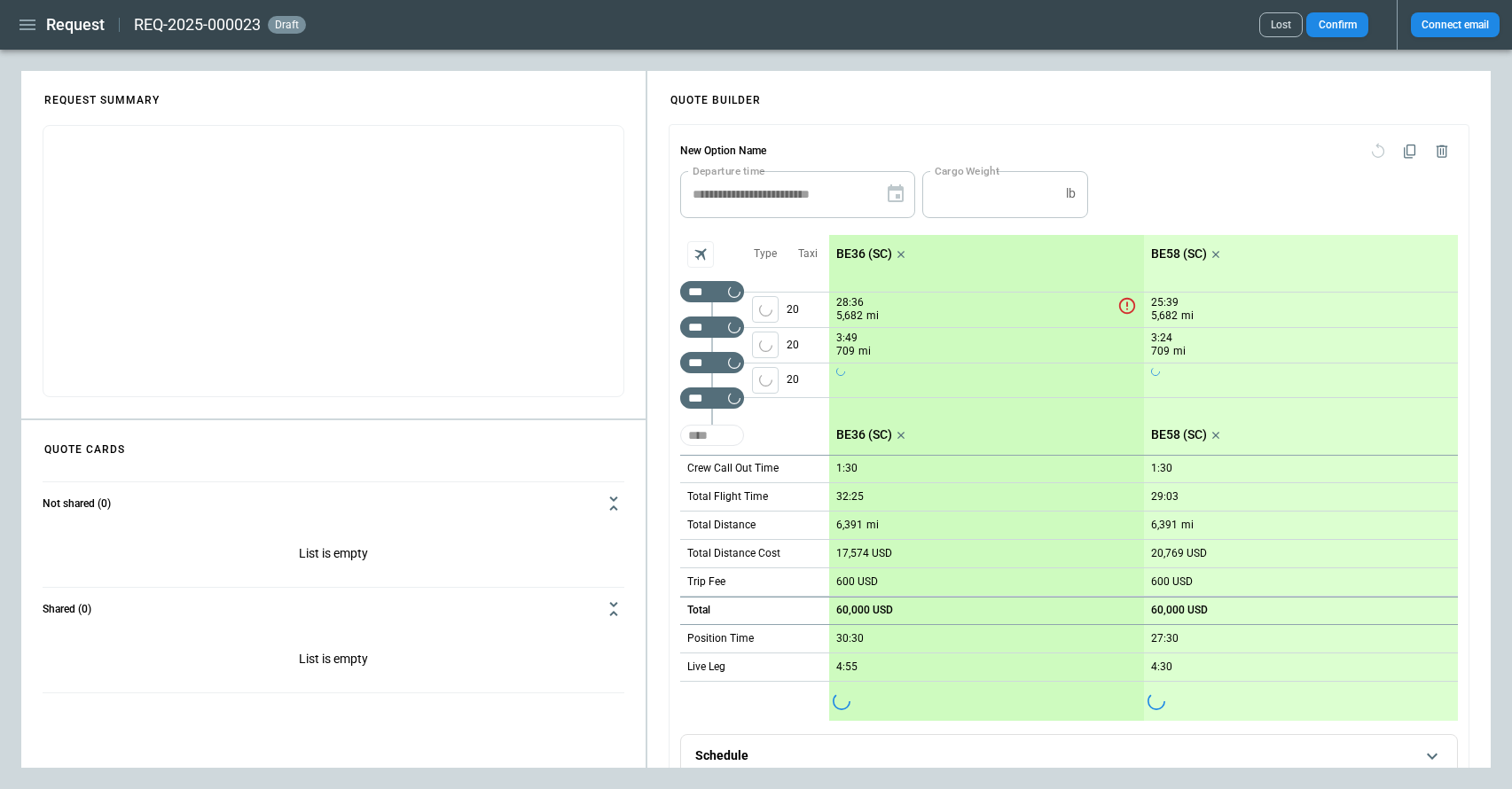 type 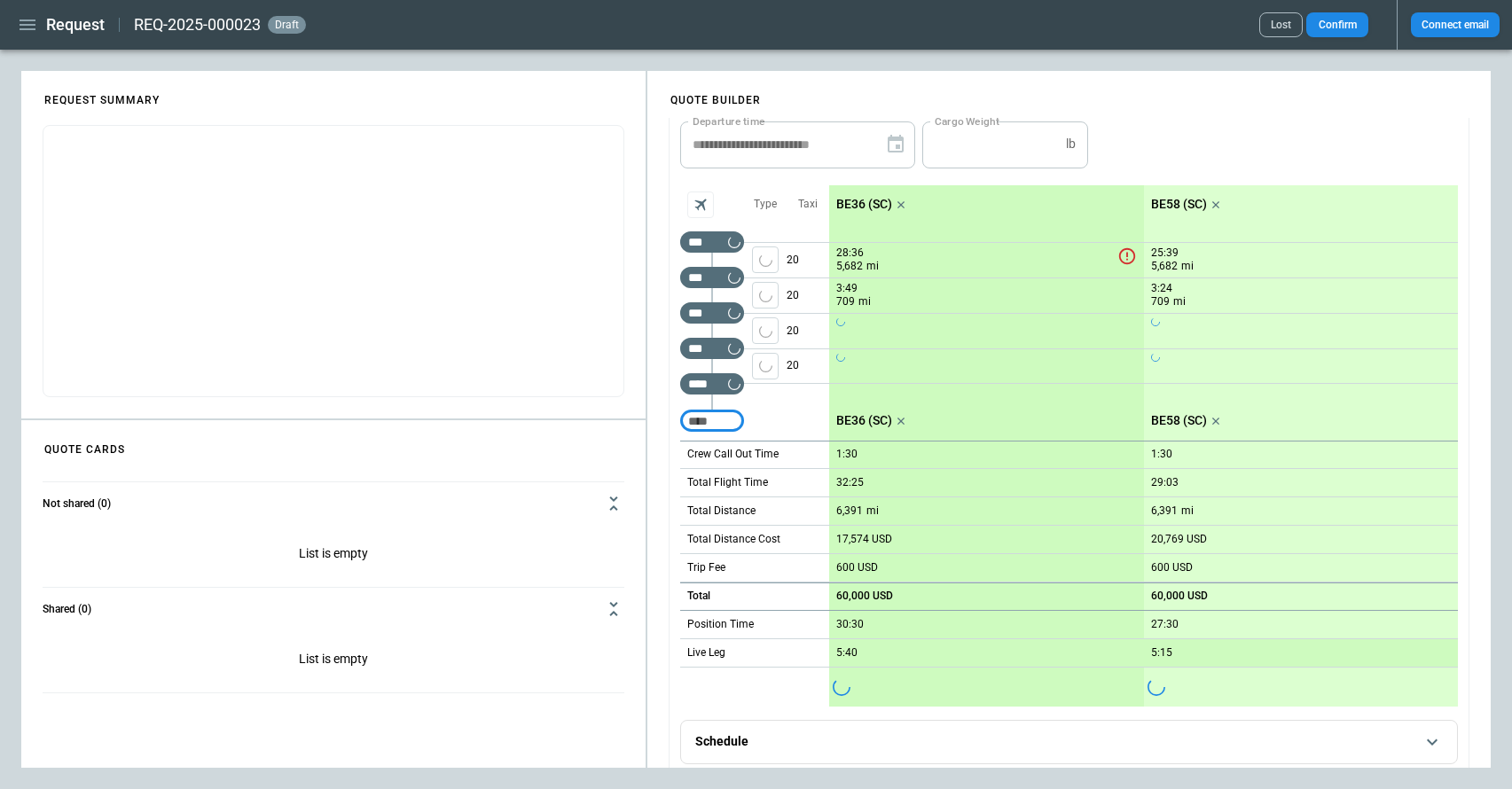 scroll, scrollTop: 126, scrollLeft: 0, axis: vertical 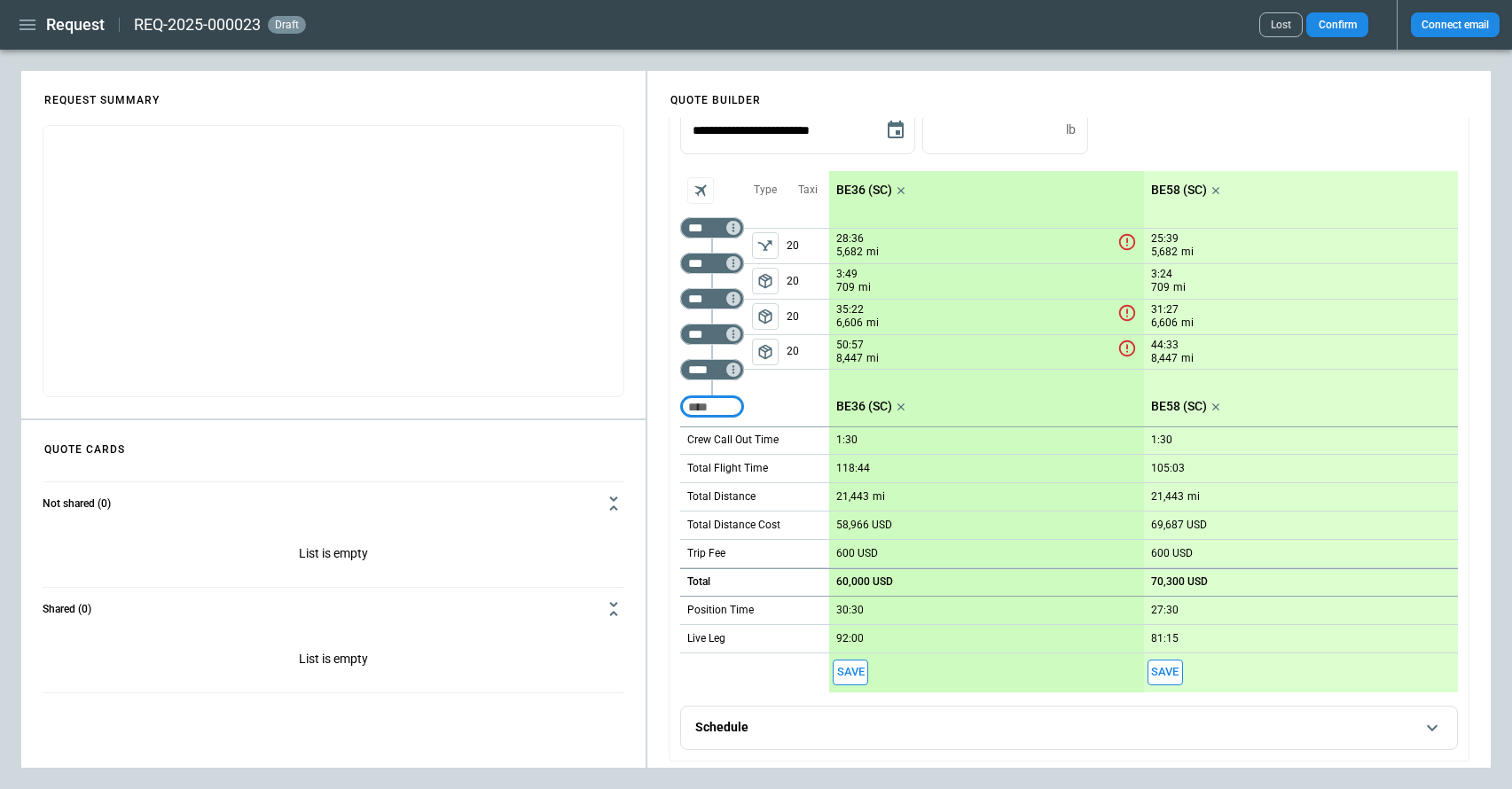 click on "Taxi 20 20 20 20" at bounding box center [808, 299] 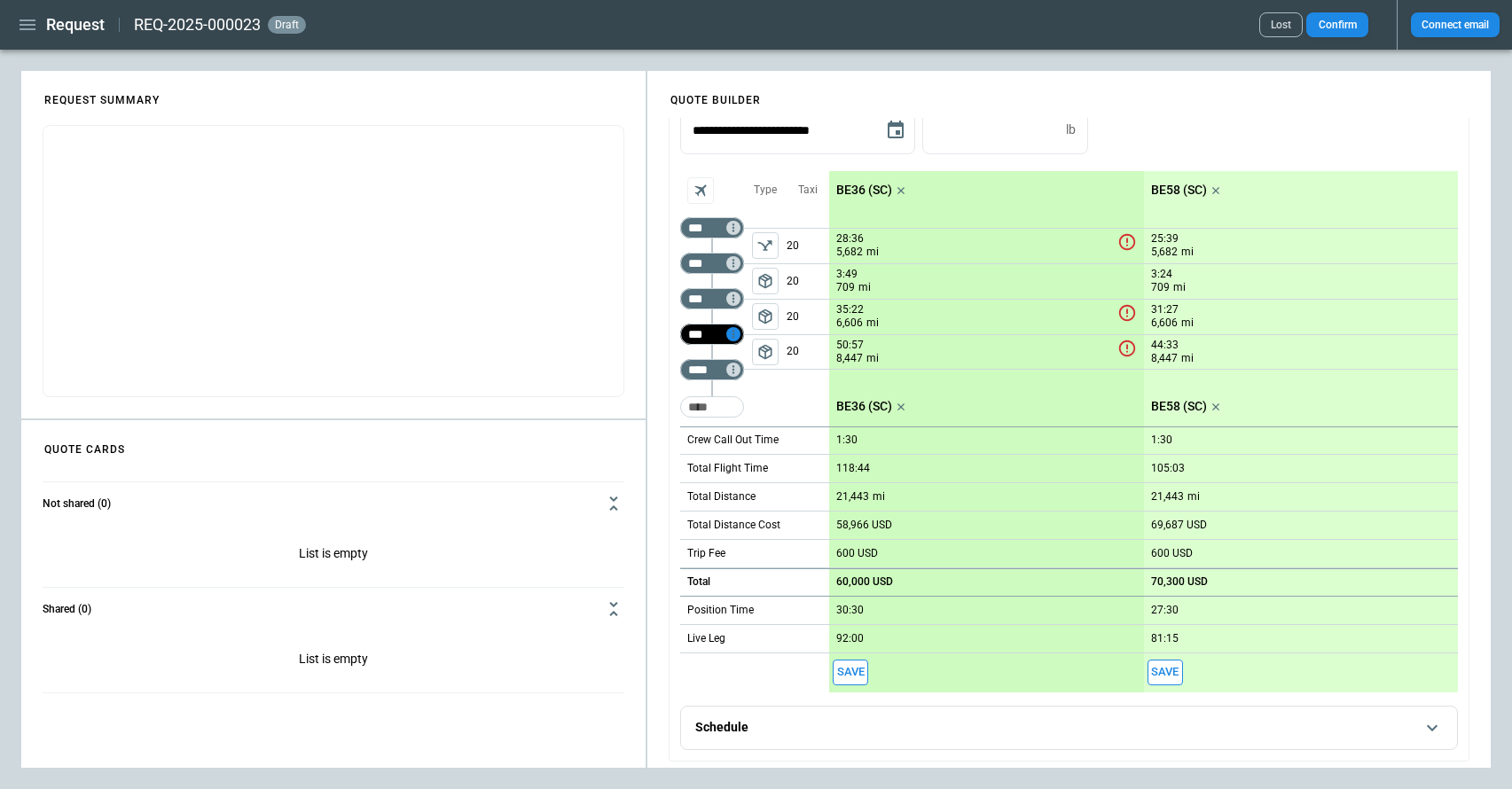 click 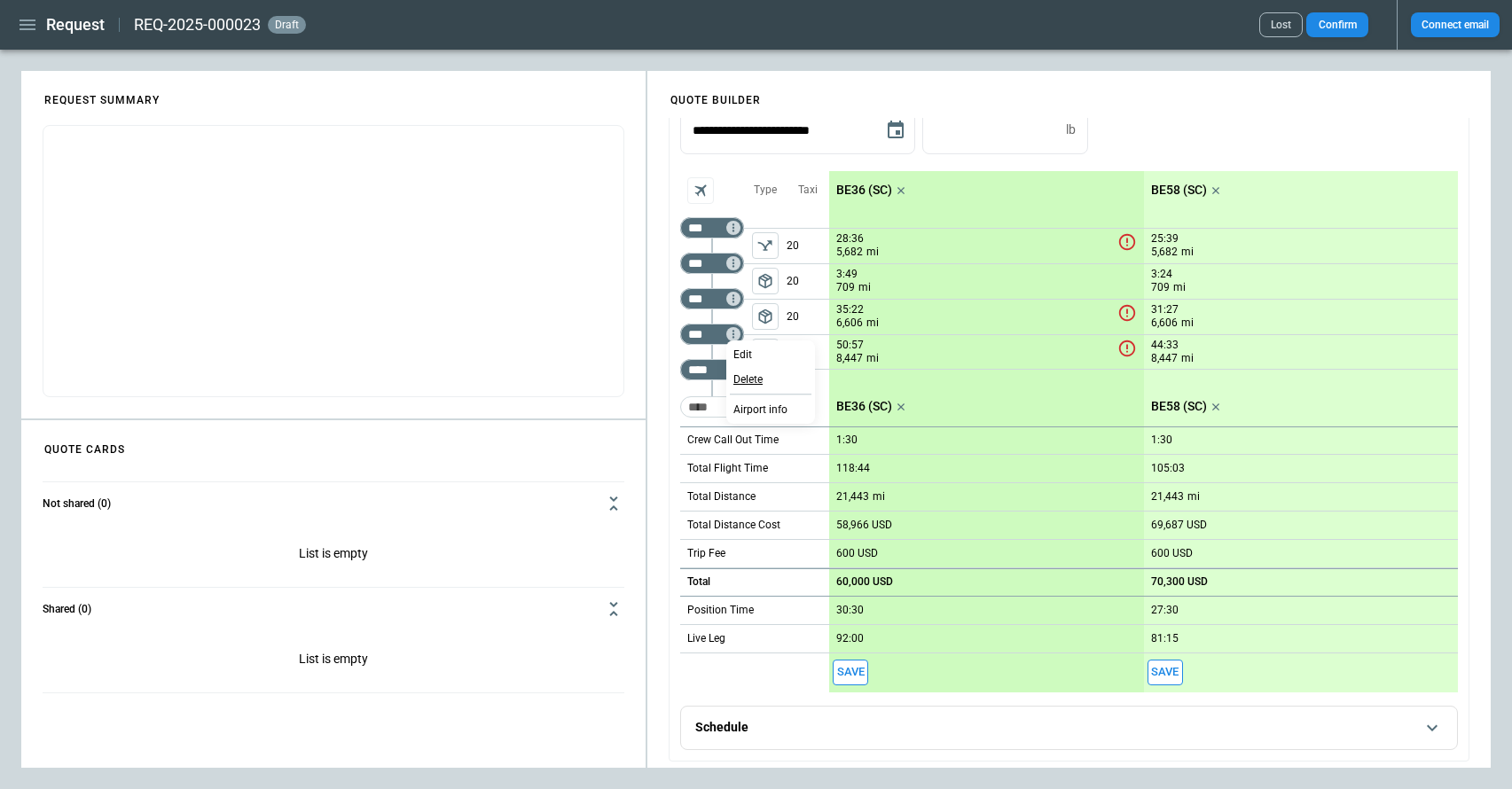 click on "Delete" at bounding box center (748, 379) 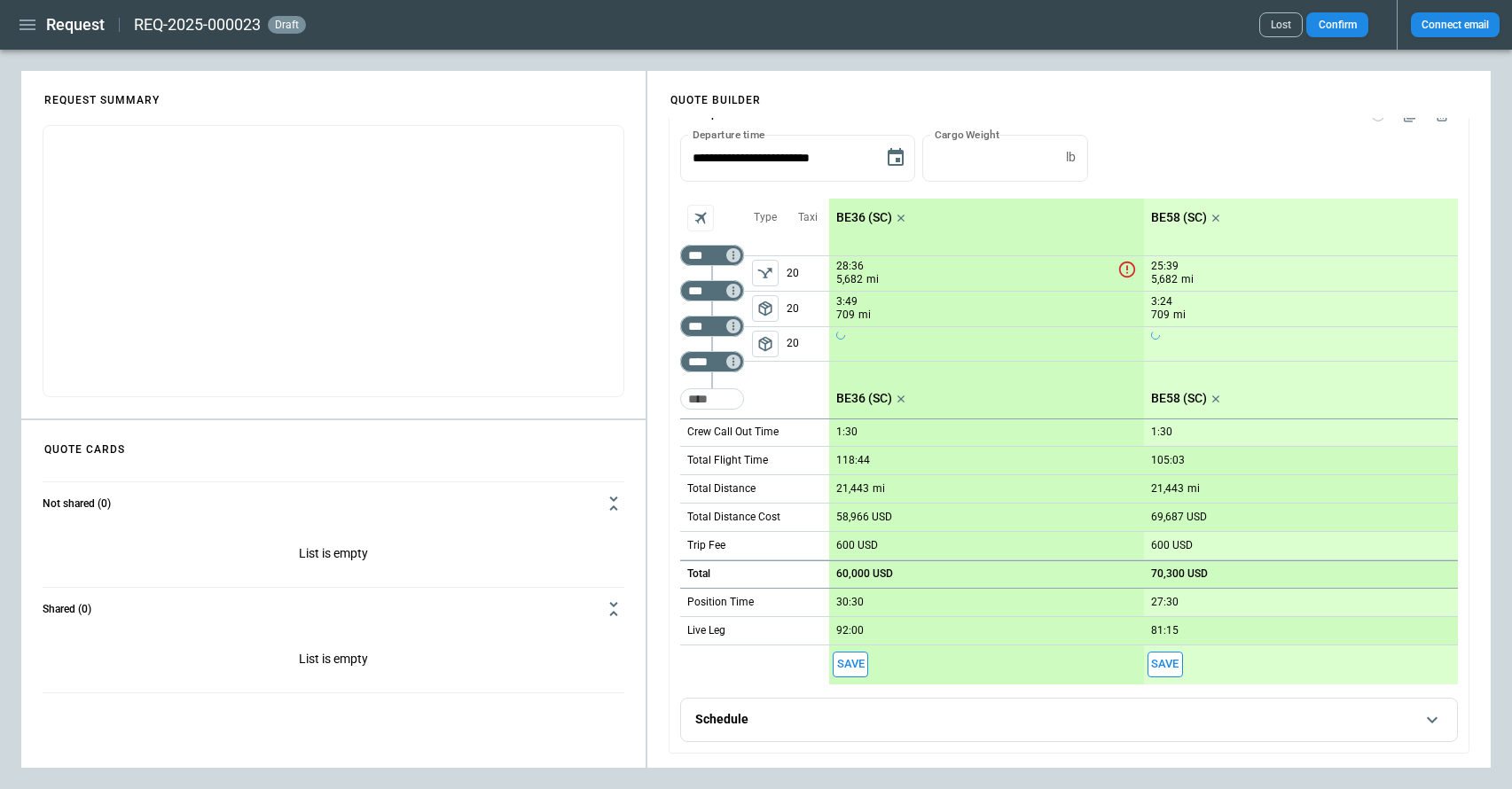 scroll, scrollTop: 98, scrollLeft: 0, axis: vertical 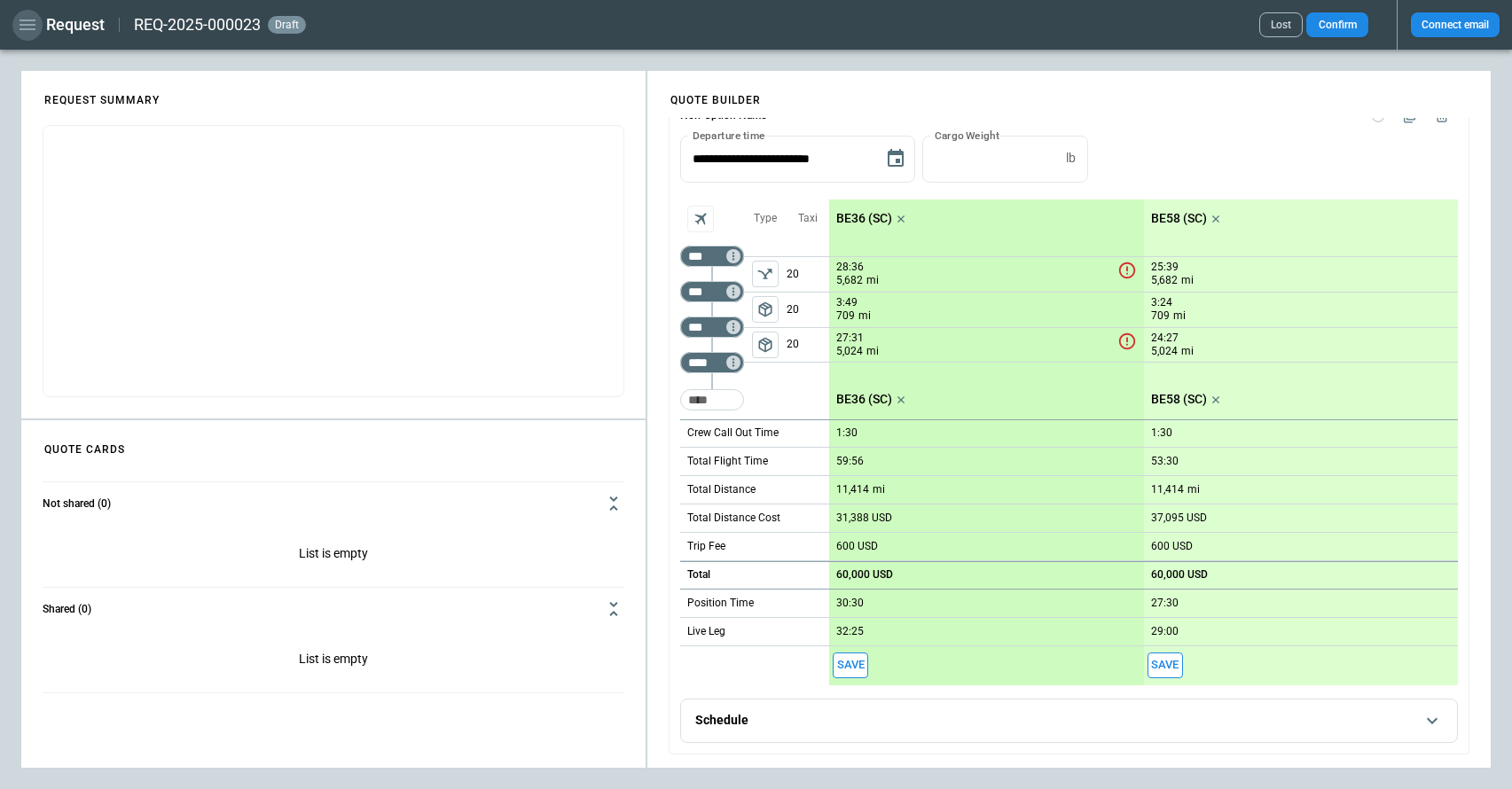 click at bounding box center [27, 25] 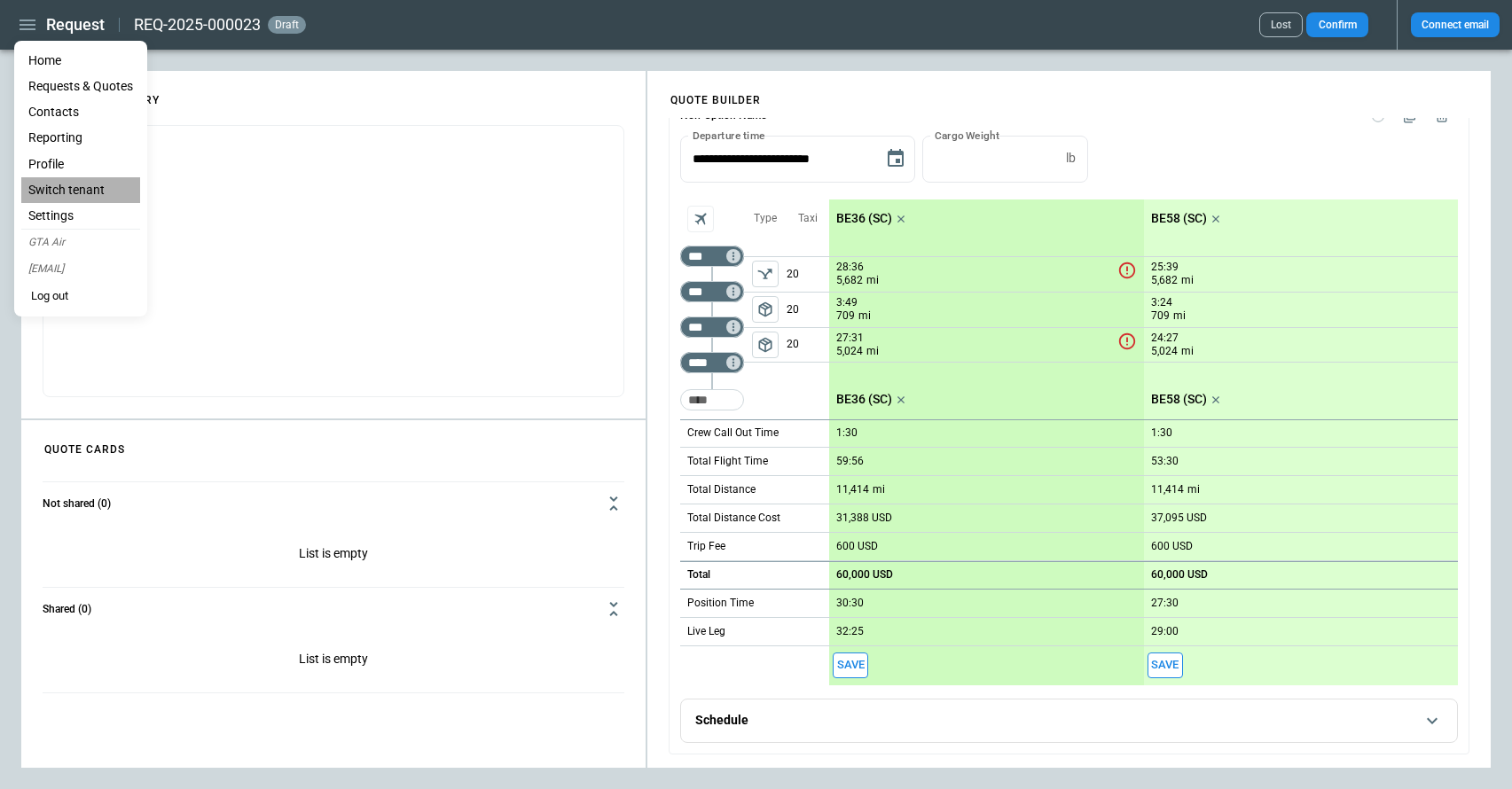 click on "Switch tenant" at bounding box center (81, 190) 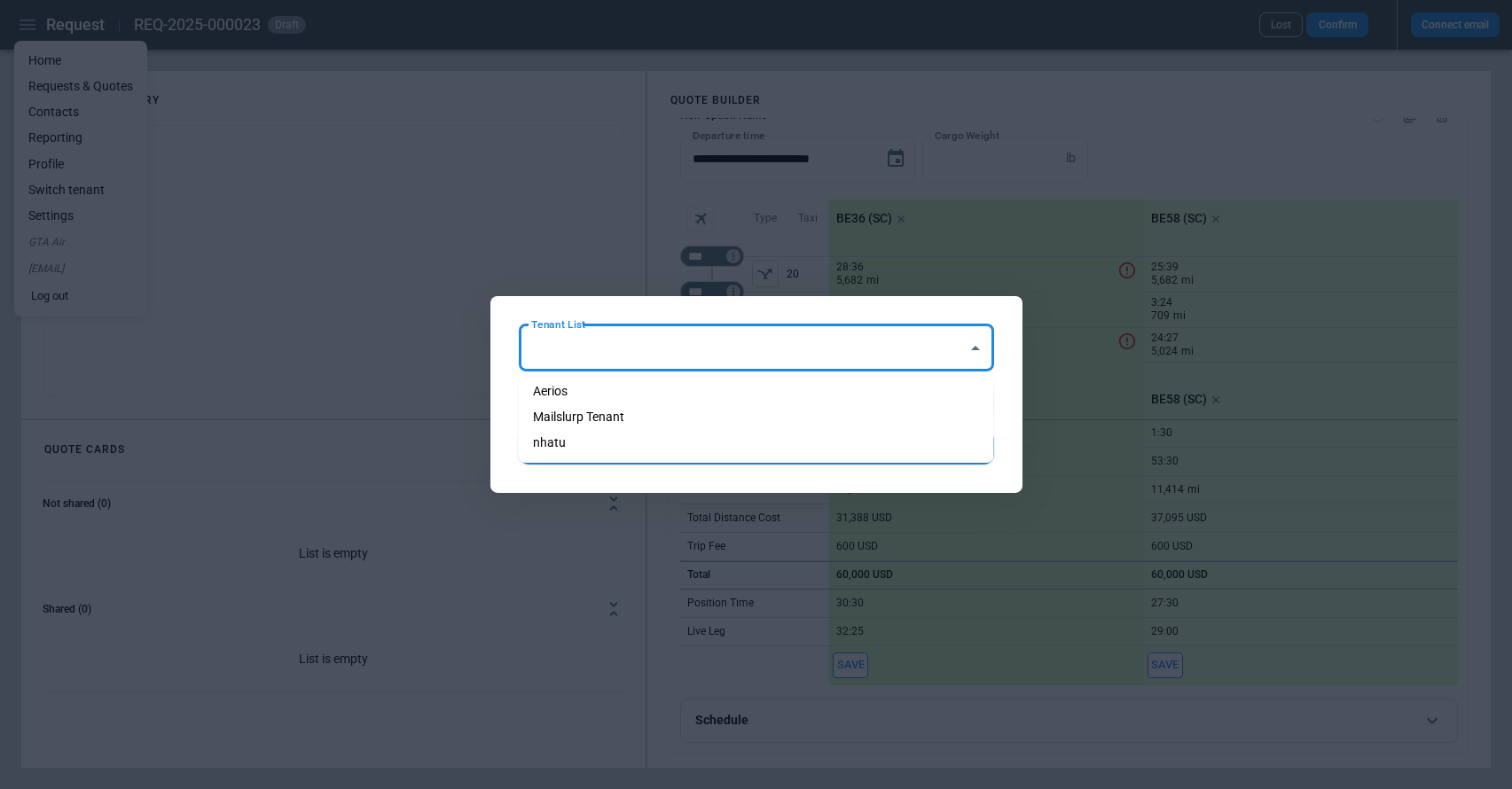 click on "Tenant List" at bounding box center (743, 348) 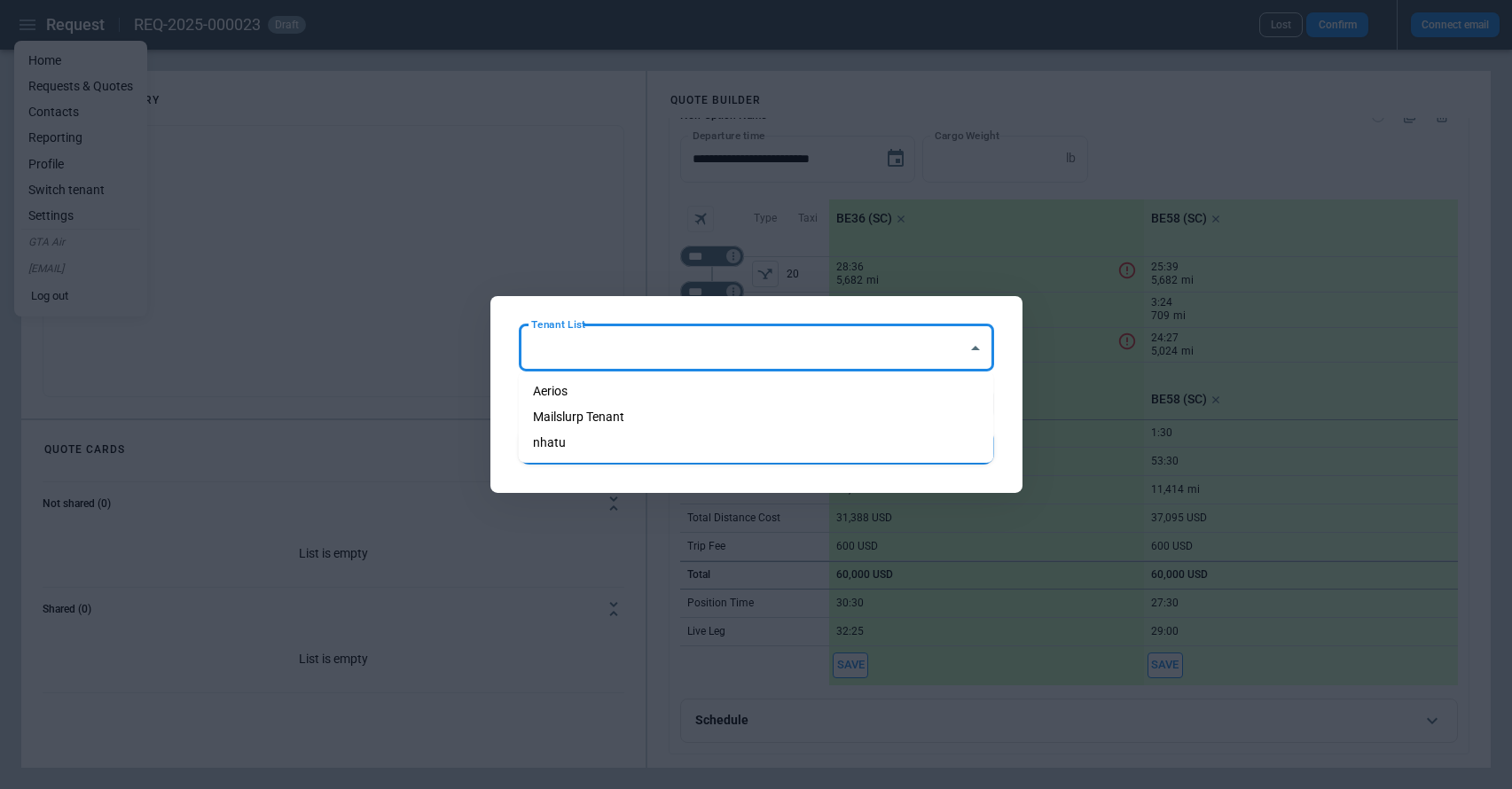 click on "Aerios" at bounding box center (756, 391) 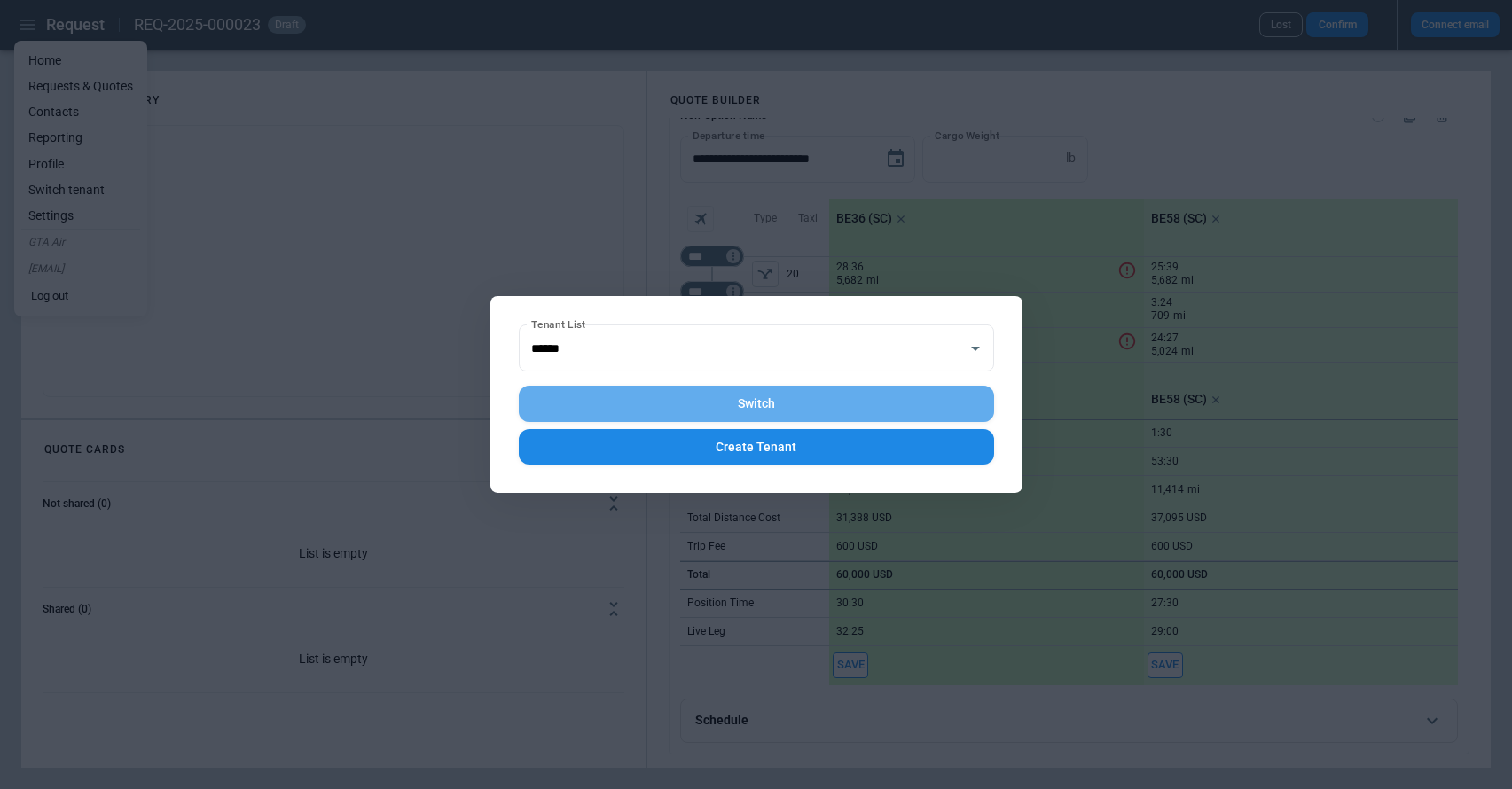 click on "Switch" at bounding box center (756, 403) 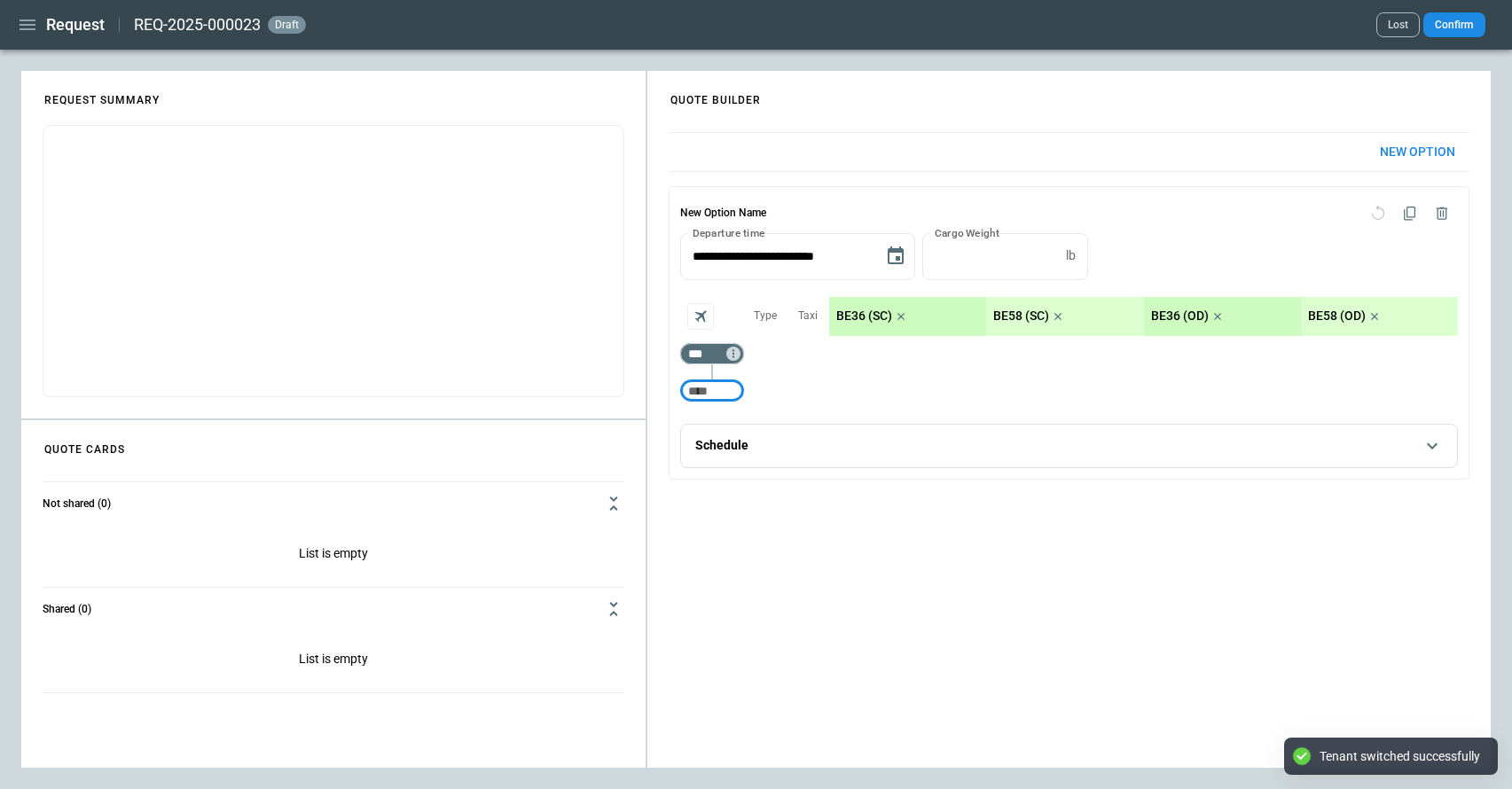 click on "Request REQ-2025-000023 draft Lost Confirm" at bounding box center (756, 25) 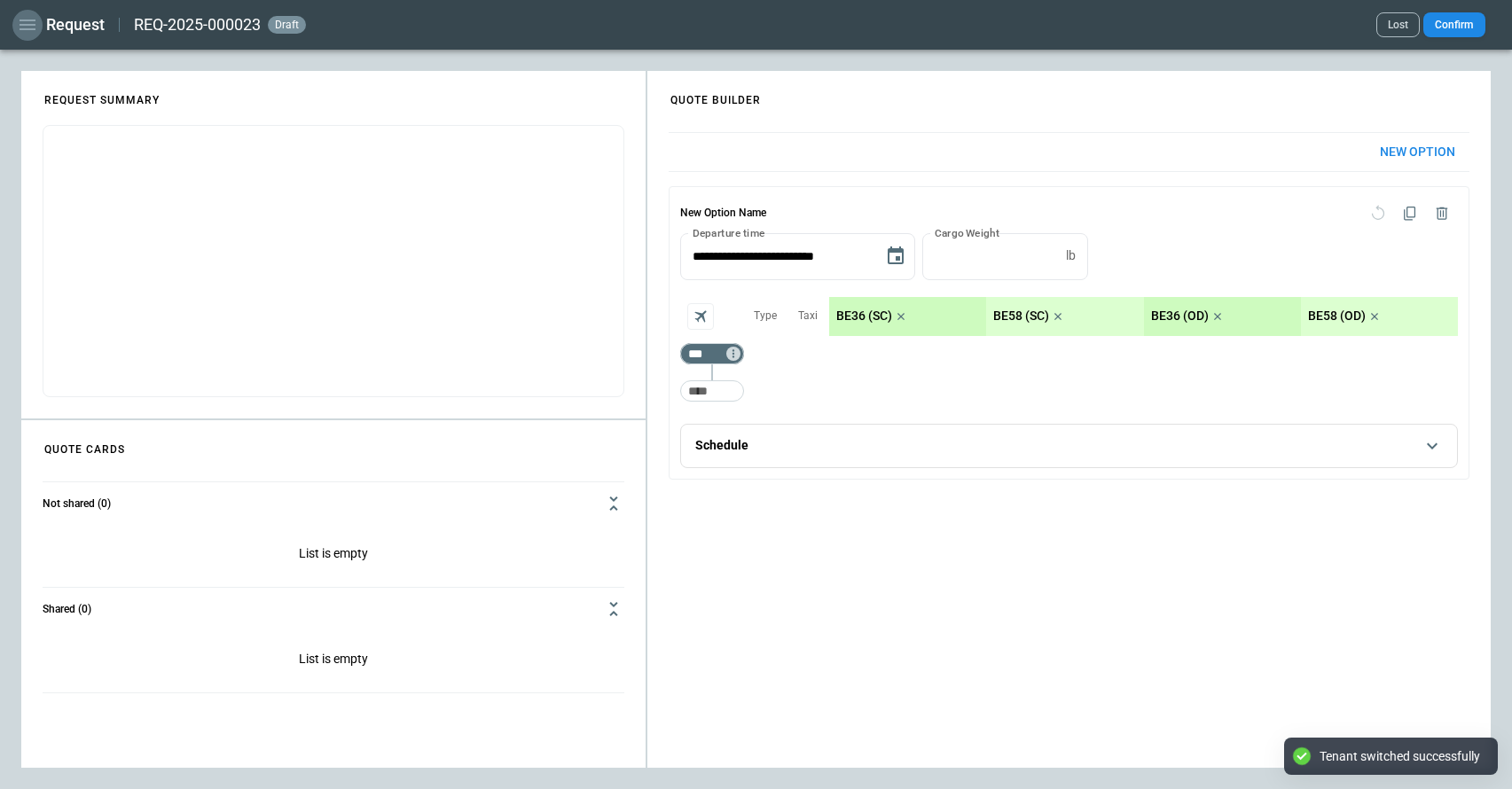 click 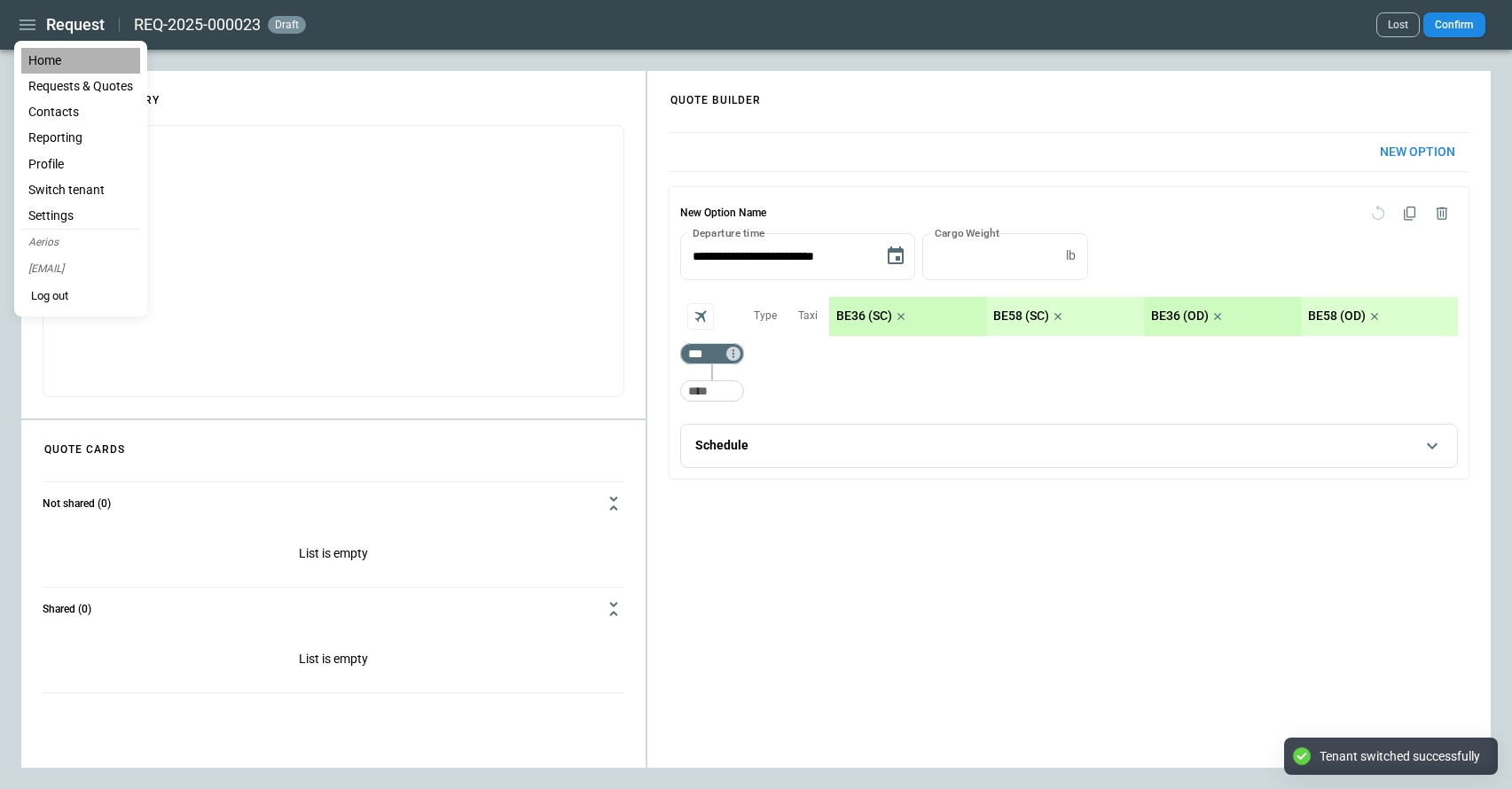 click on "Home" at bounding box center [81, 60] 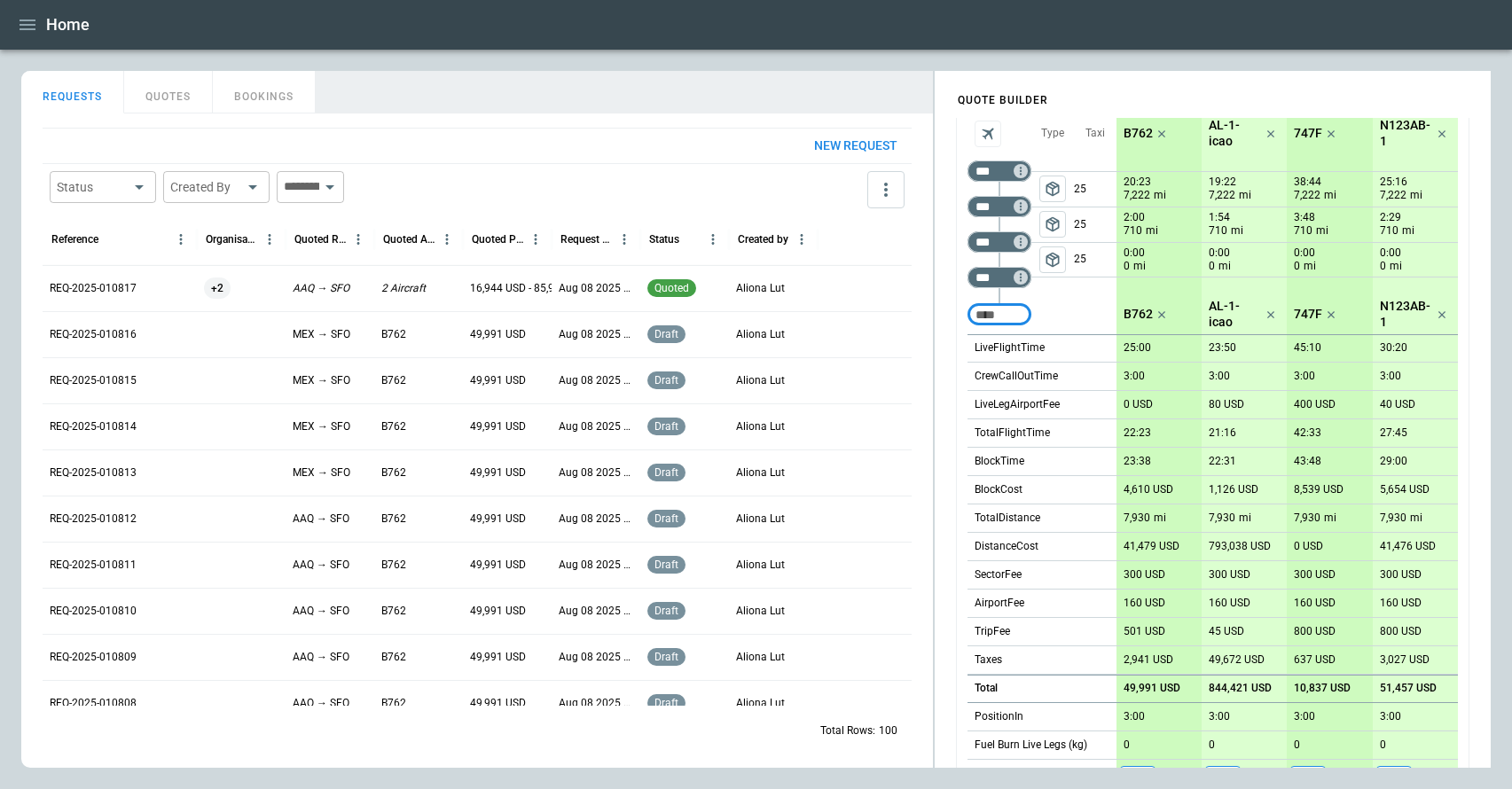 scroll, scrollTop: 168, scrollLeft: 0, axis: vertical 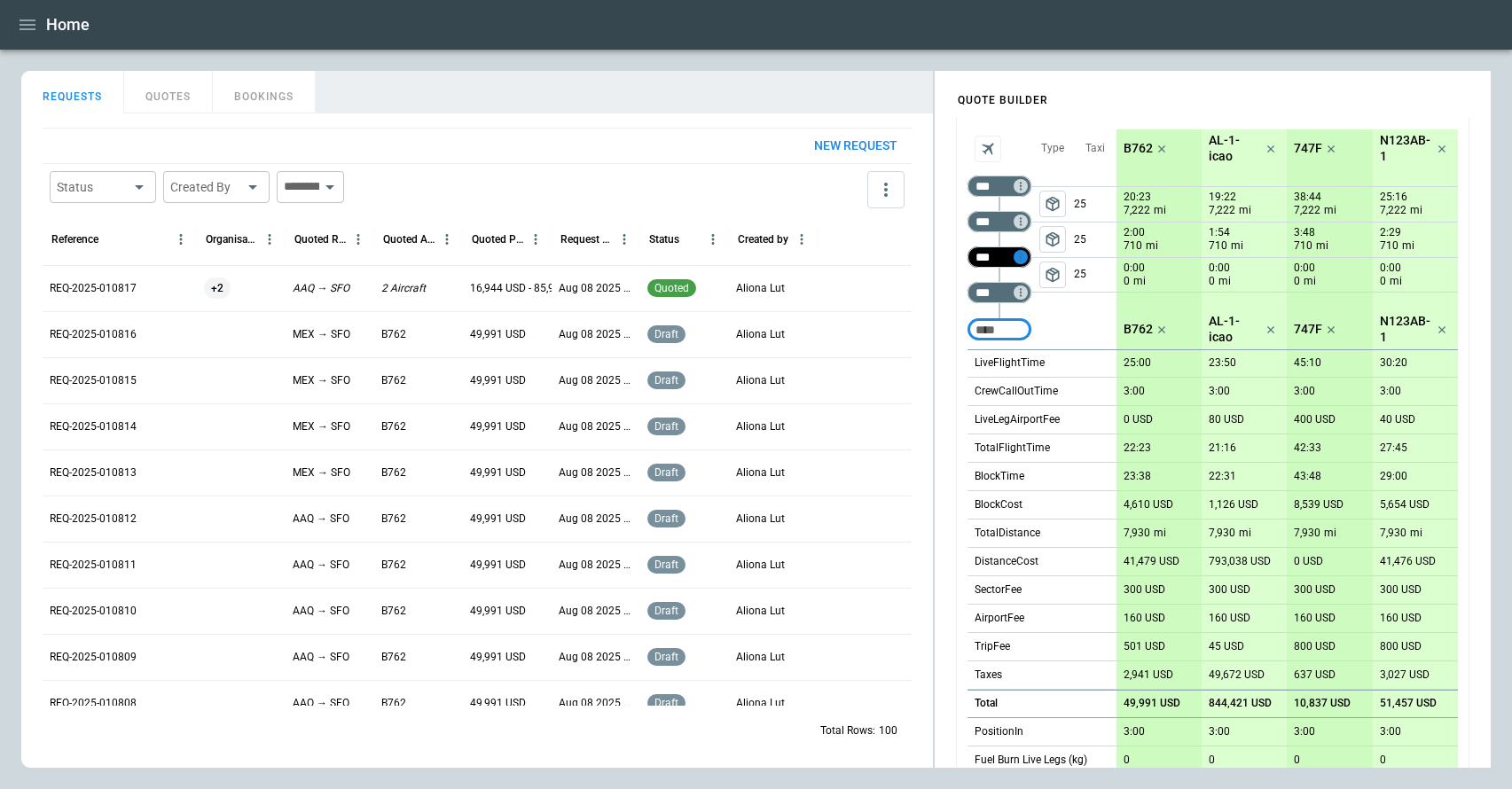 click 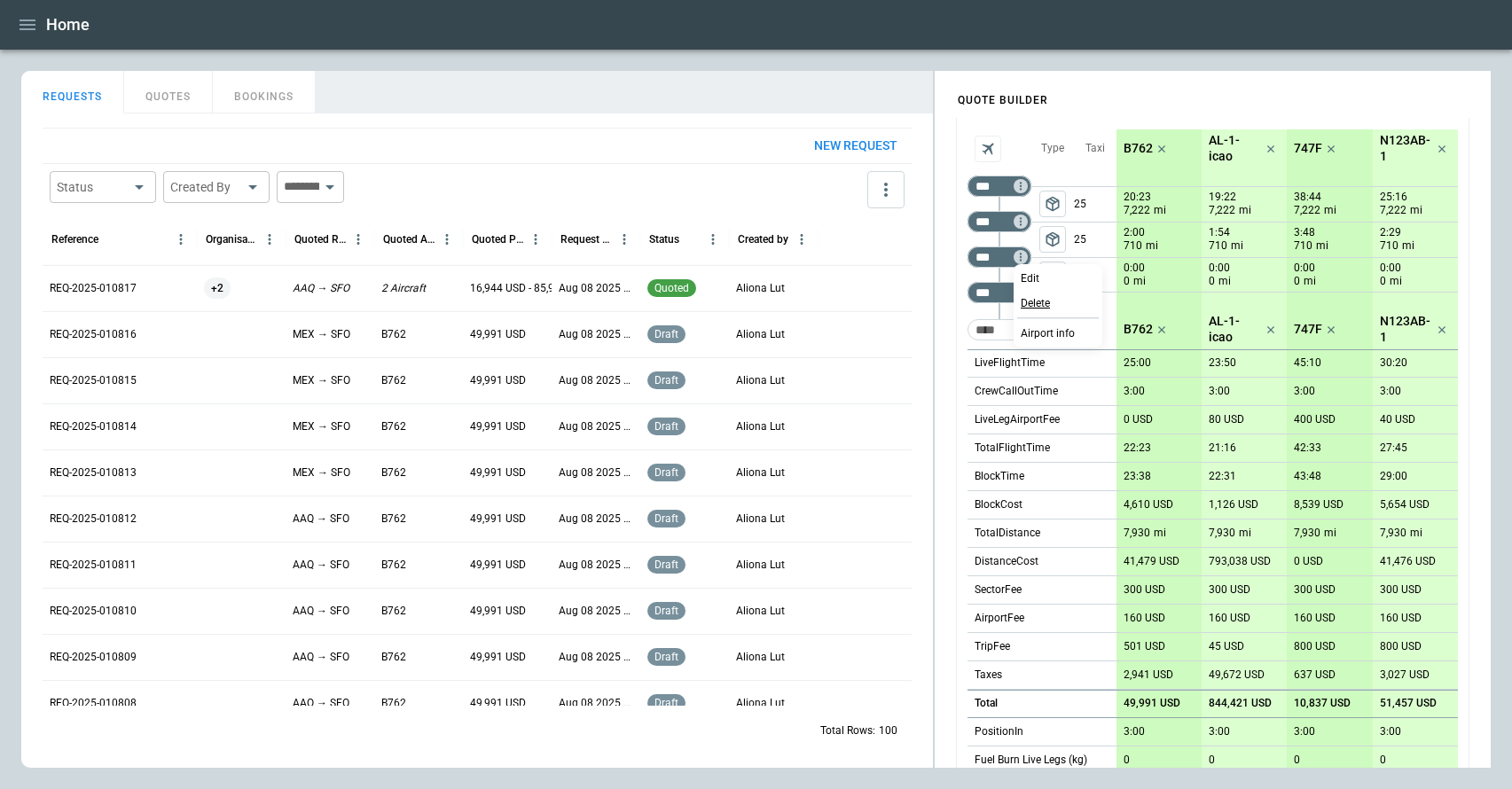 click on "Delete" at bounding box center [1058, 303] 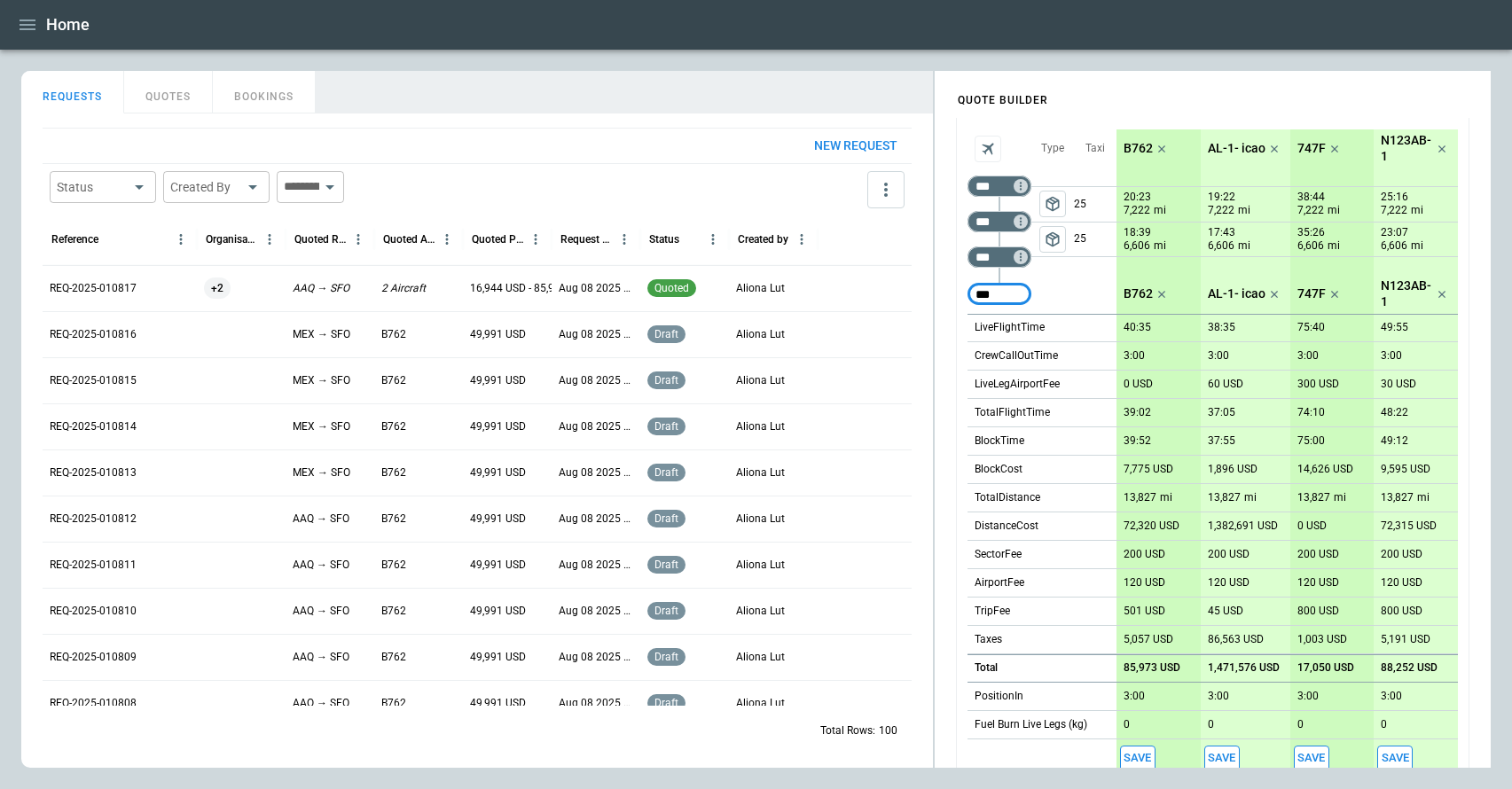 type on "***" 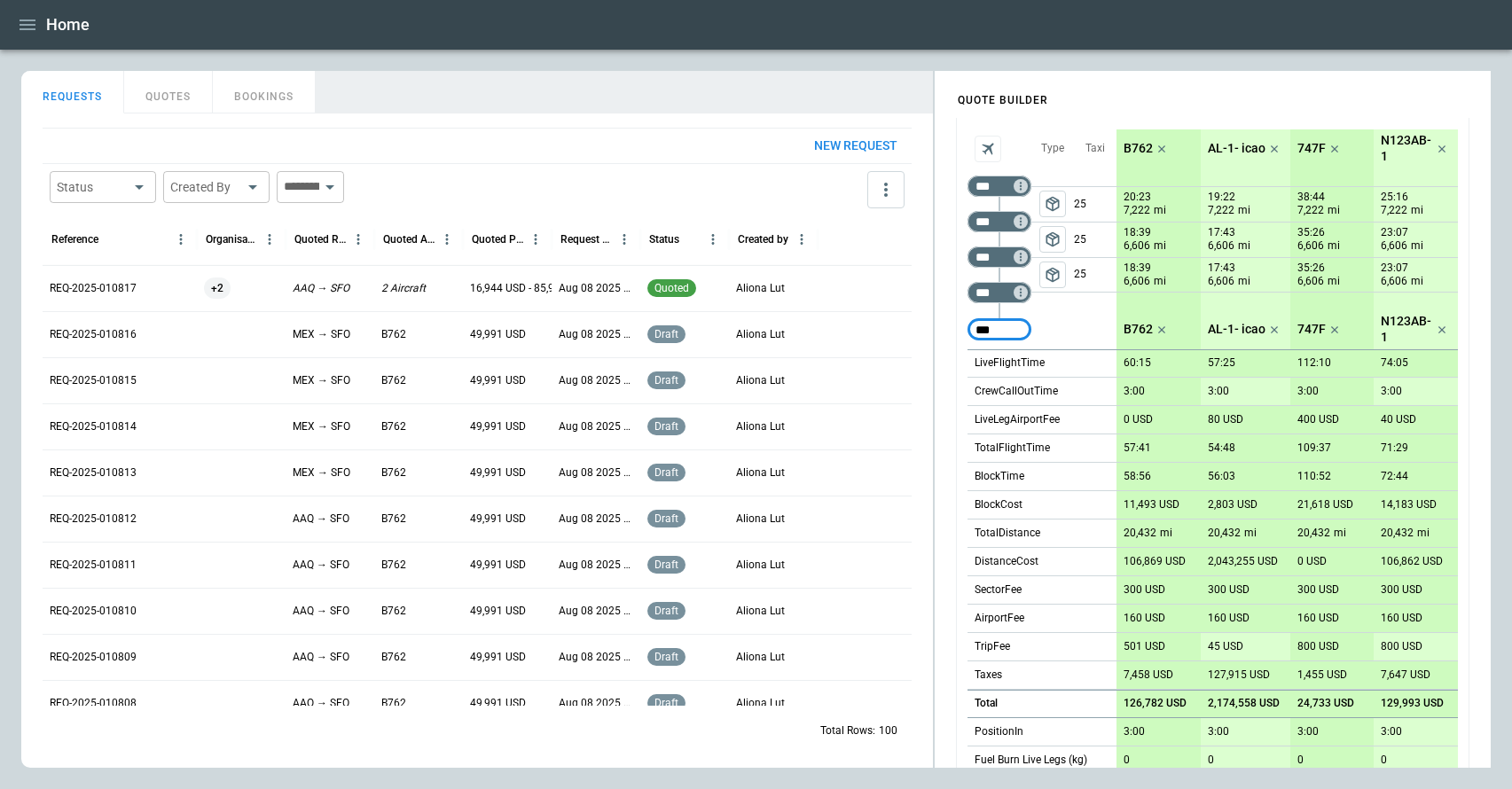 type on "***" 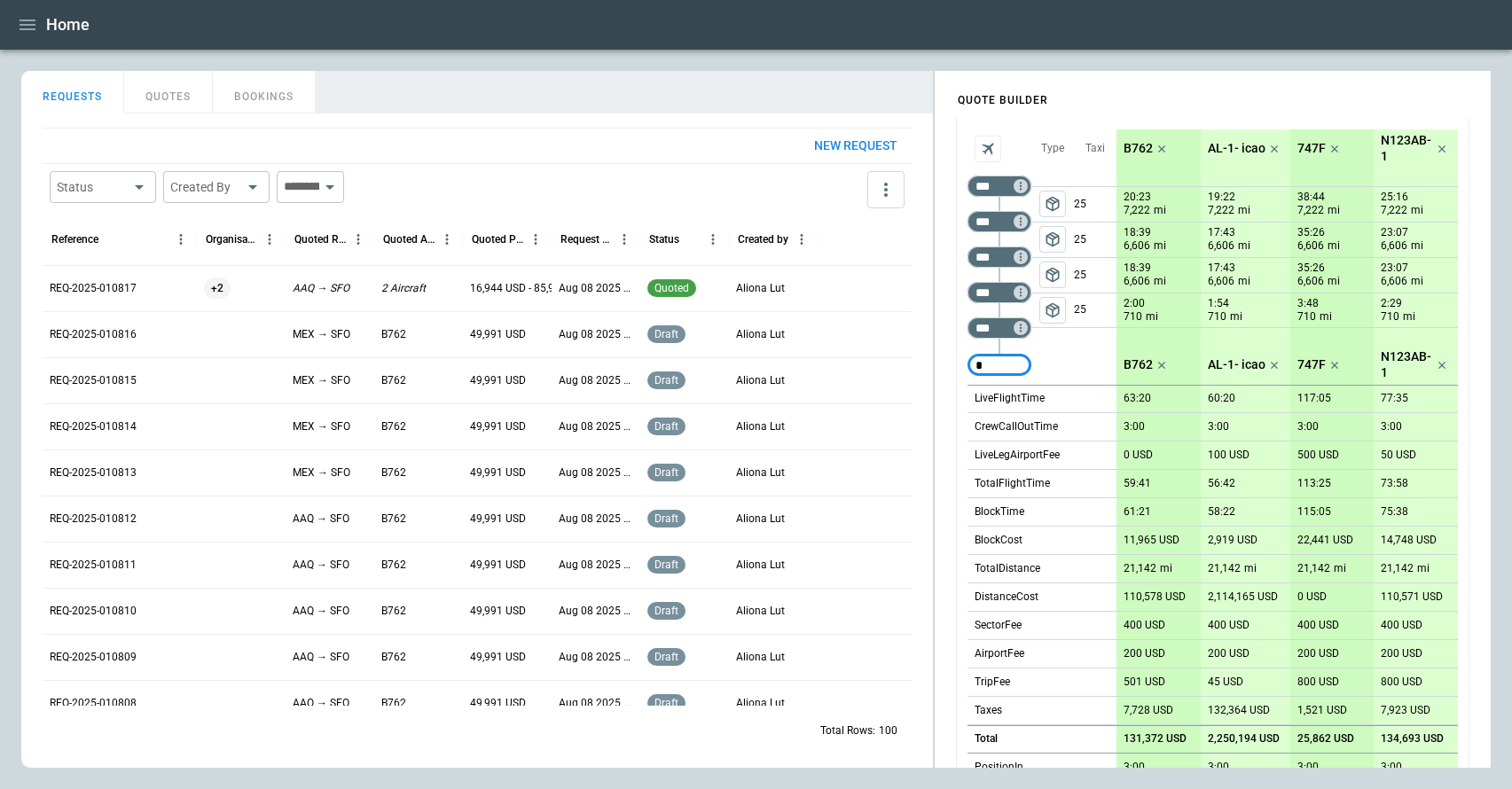 drag, startPoint x: 998, startPoint y: 366, endPoint x: 951, endPoint y: 364, distance: 47.042534 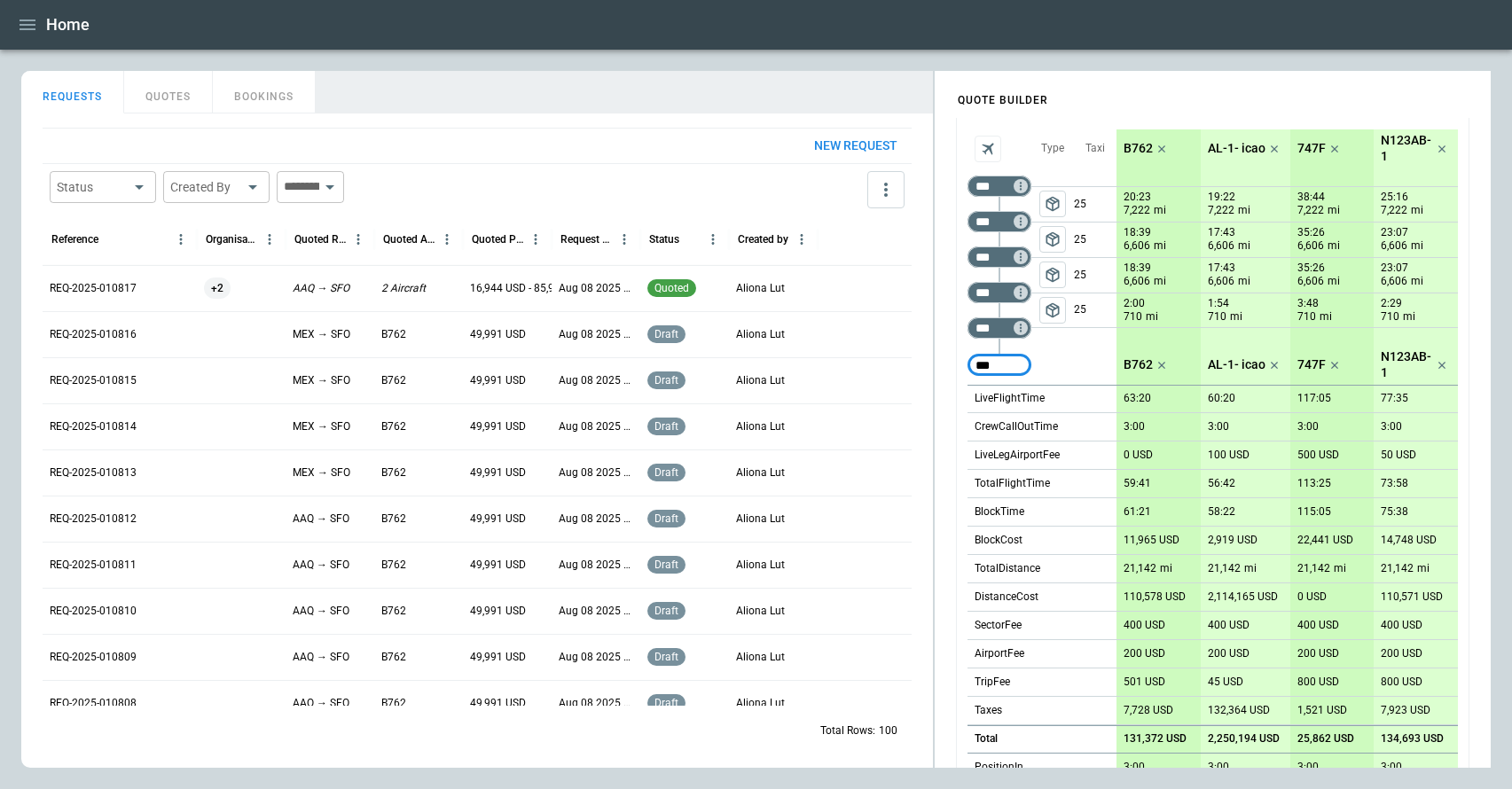 type on "***" 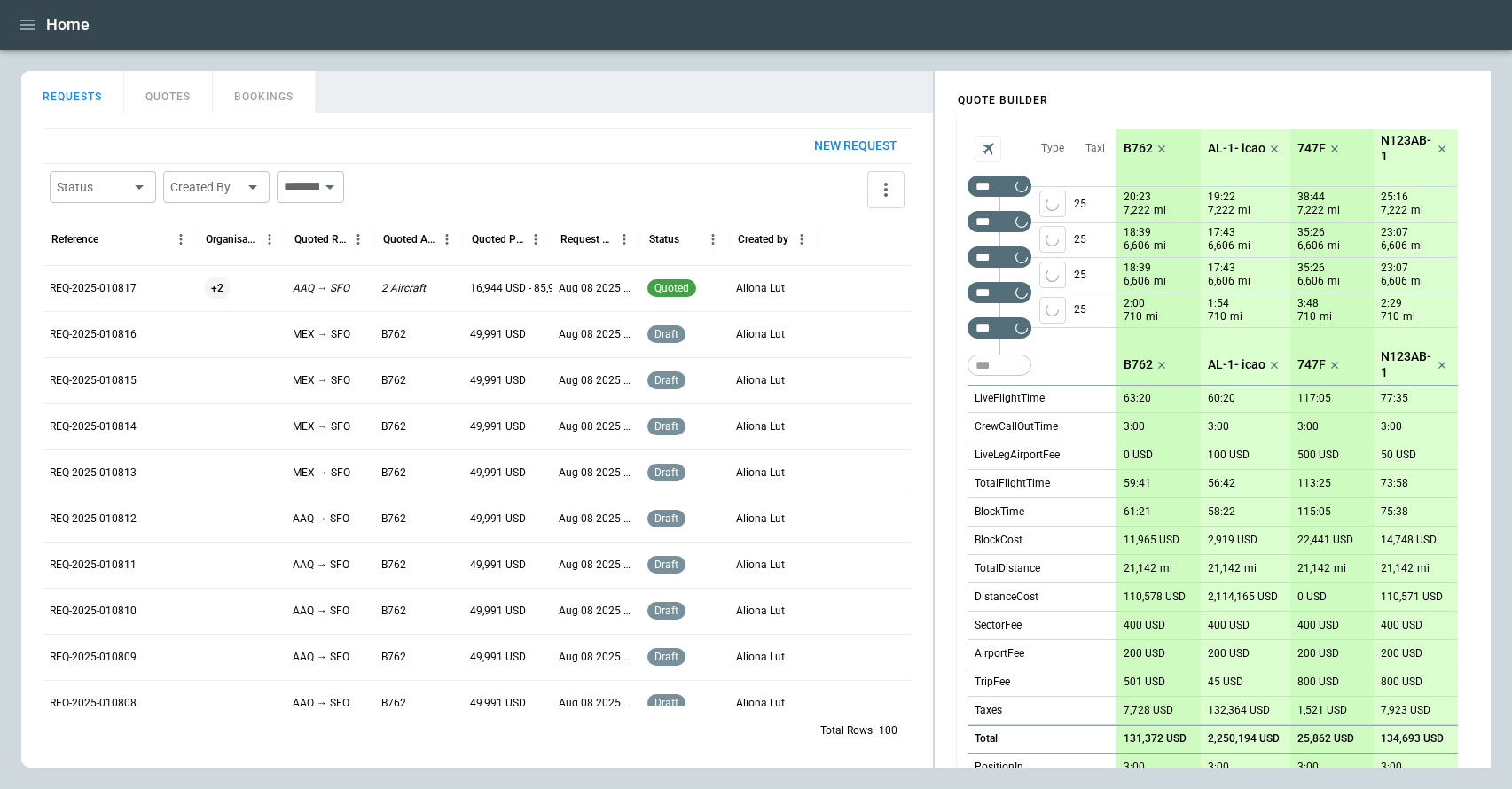 type 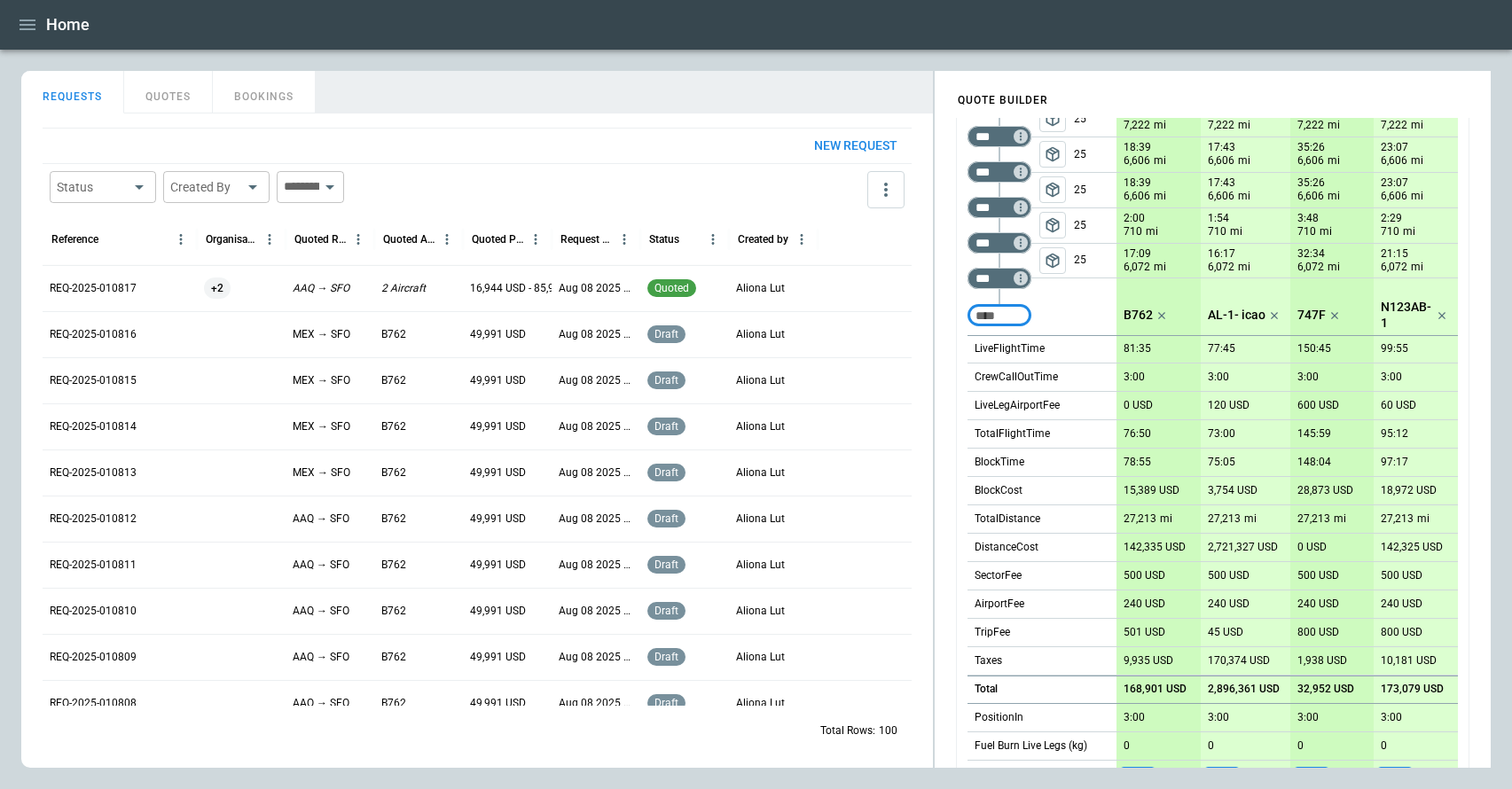 scroll, scrollTop: 243, scrollLeft: 0, axis: vertical 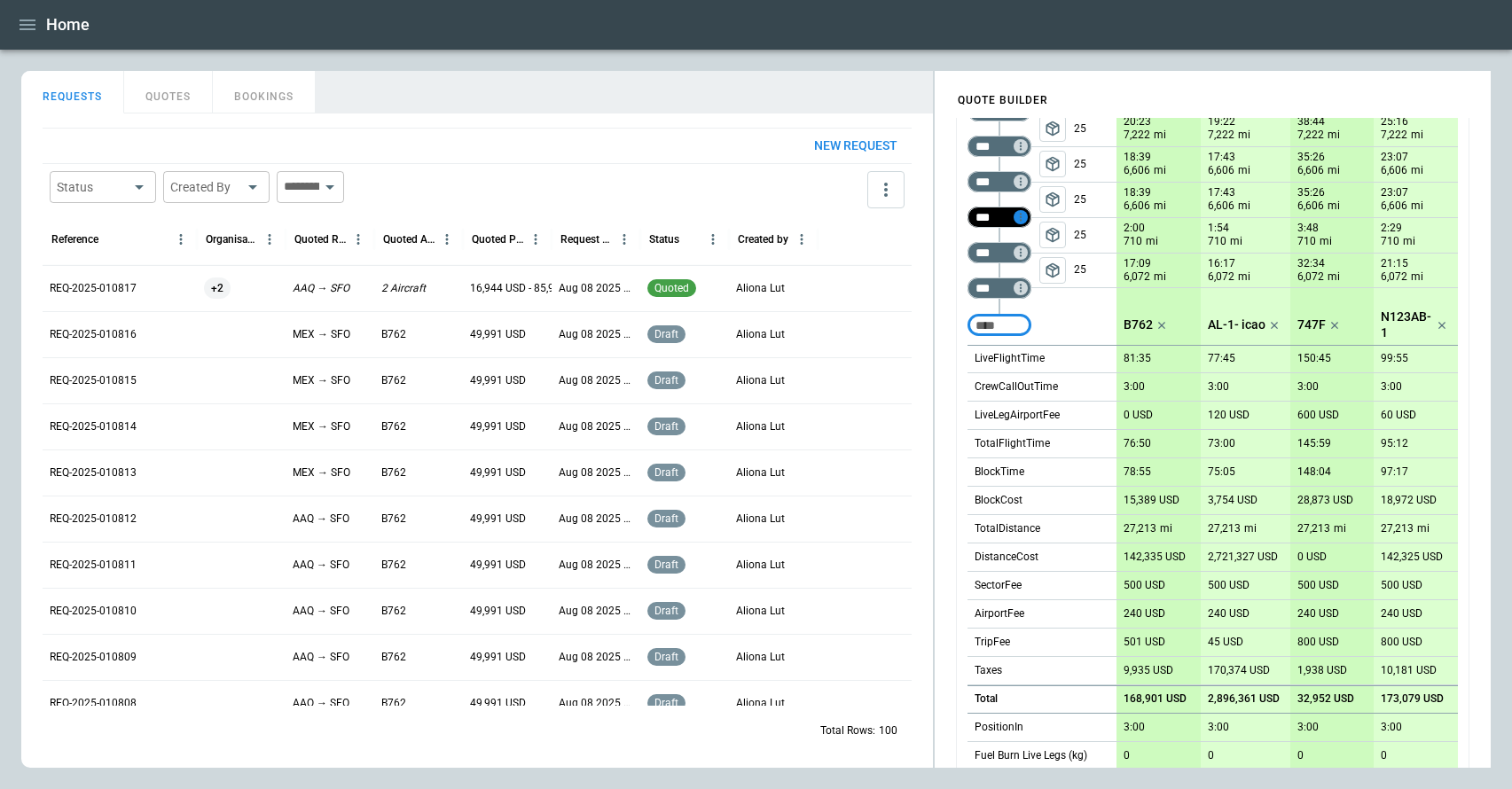 click 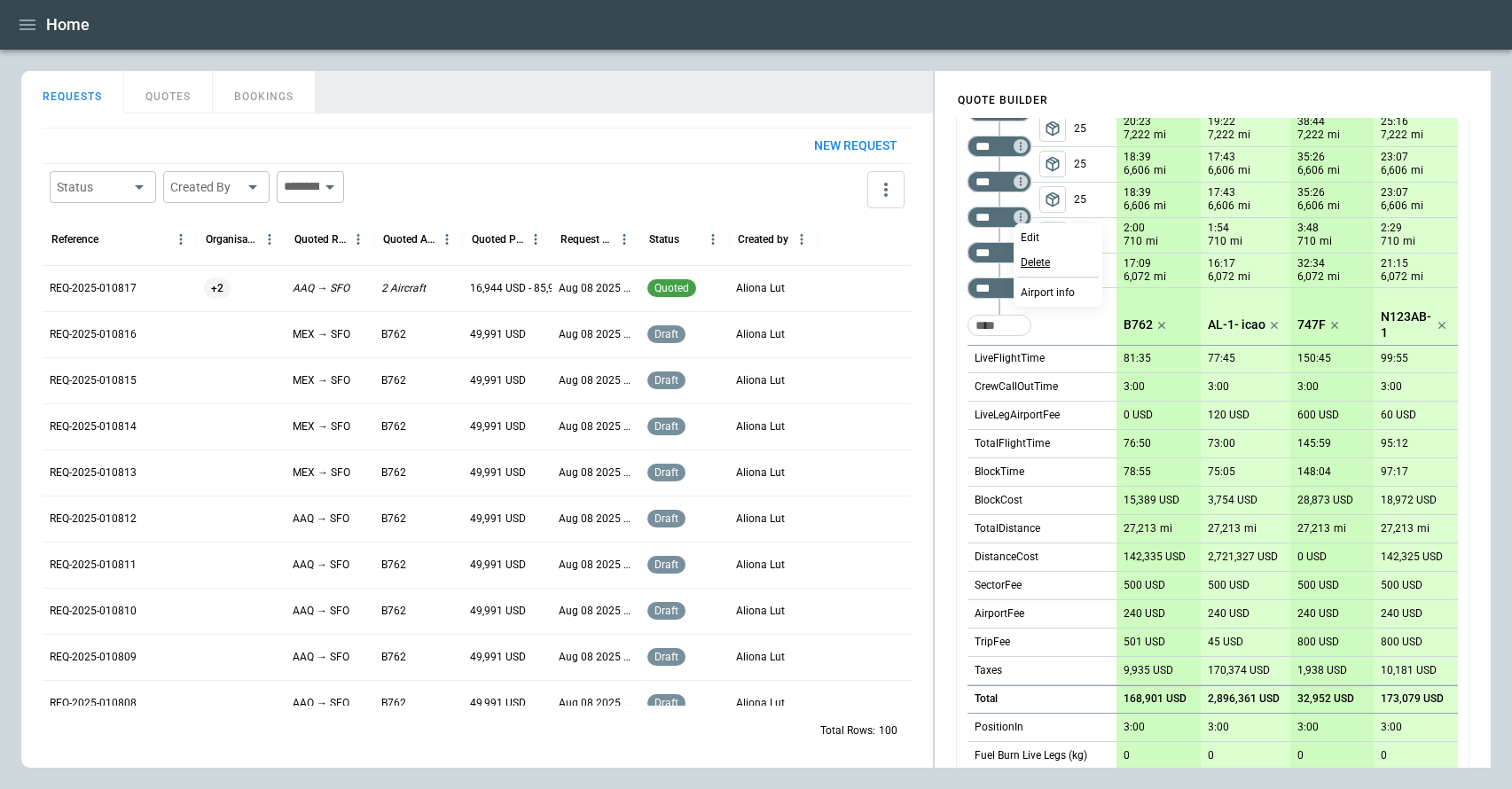 click on "Delete" at bounding box center [1035, 262] 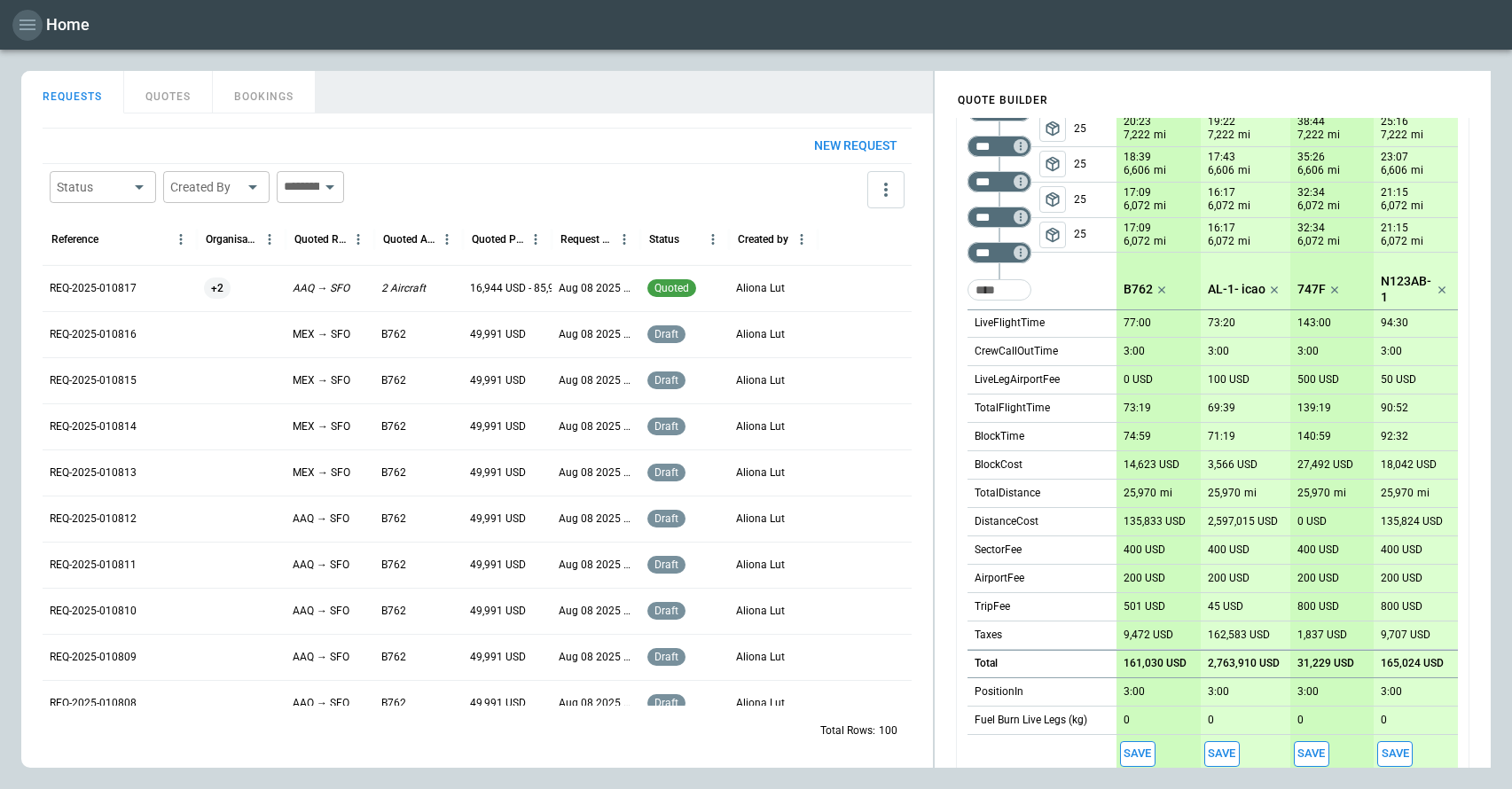click 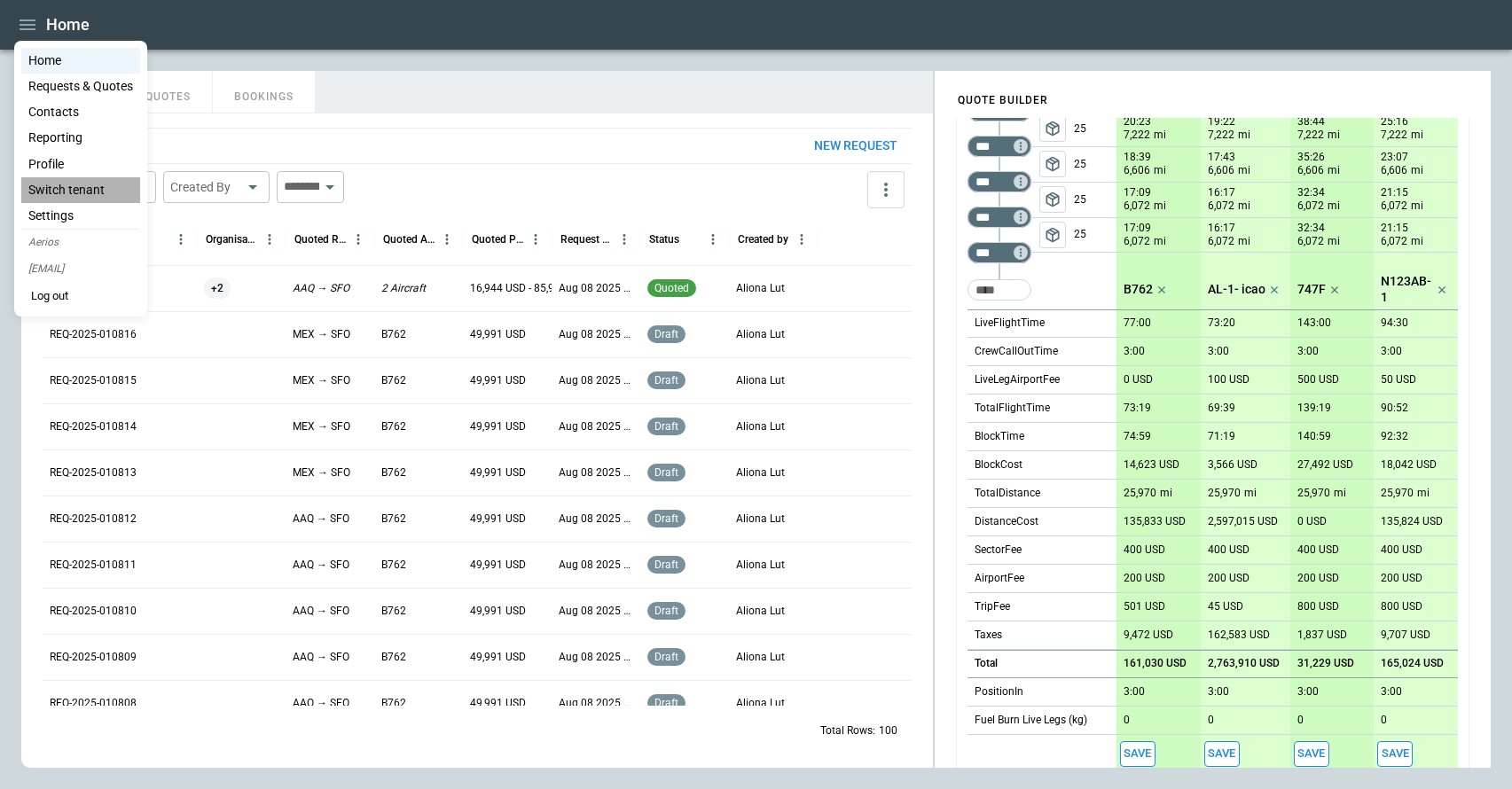 click on "Switch tenant" at bounding box center [81, 190] 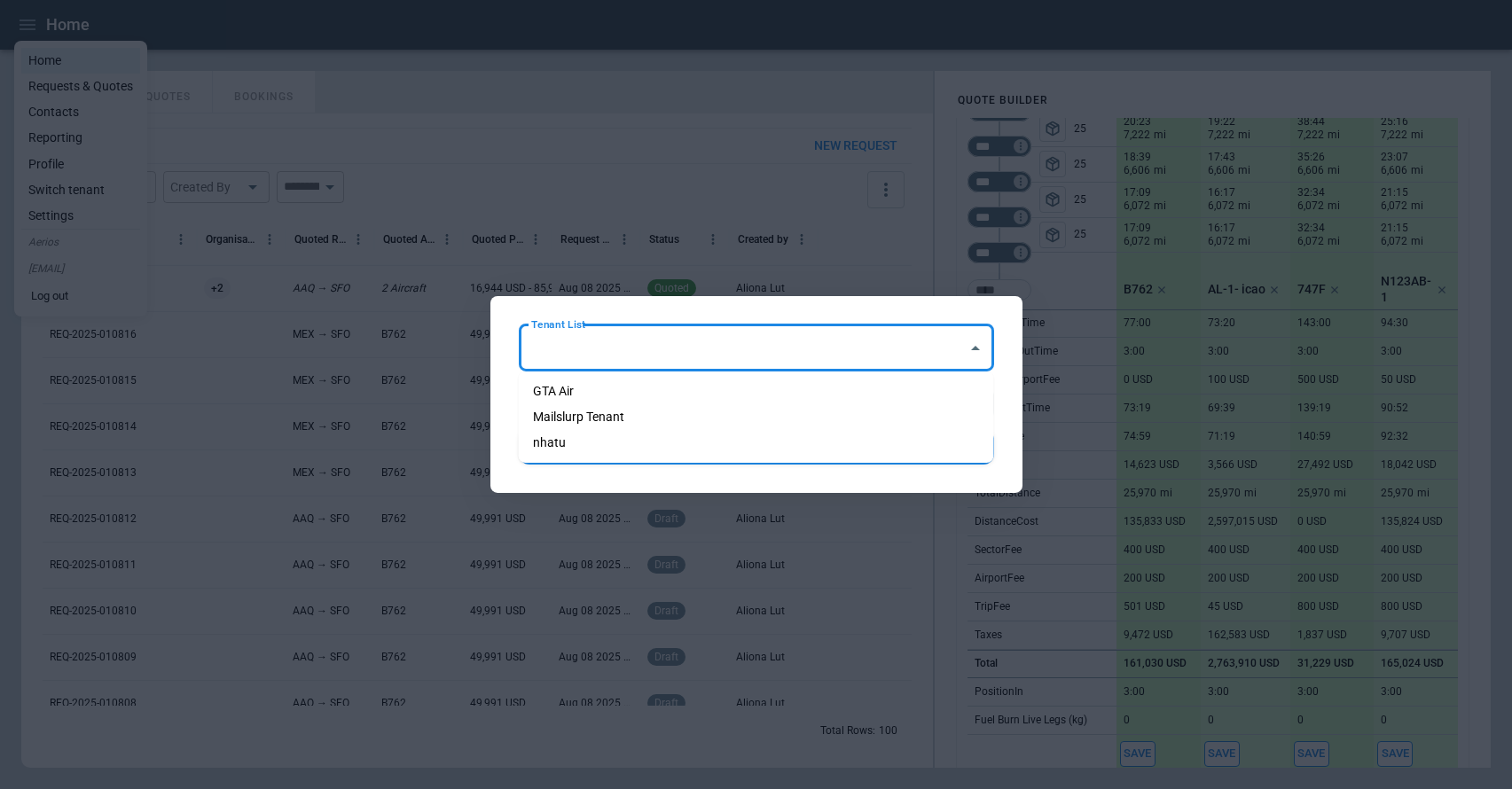 click on "Tenant List" at bounding box center [743, 348] 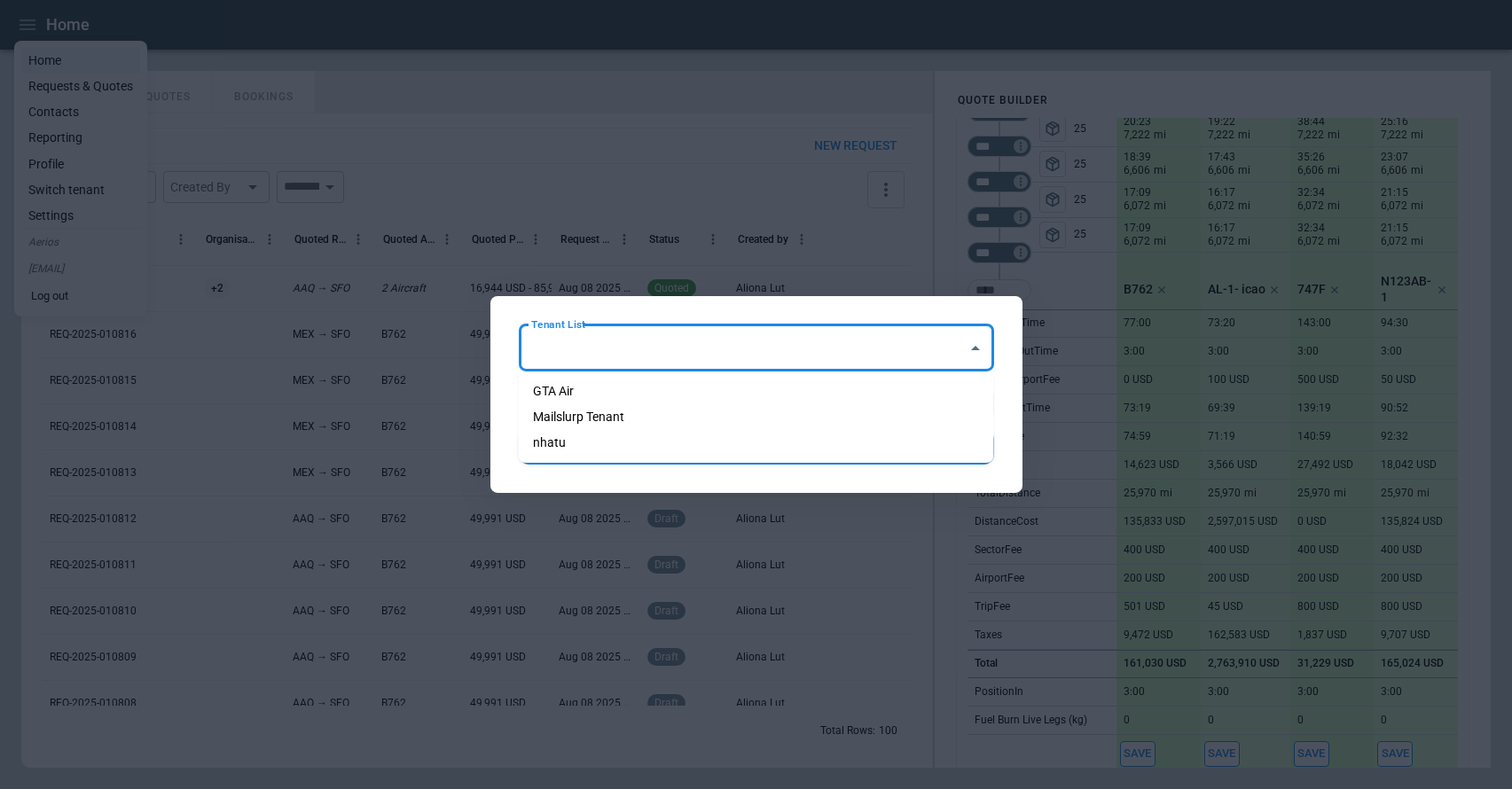 type on "*******" 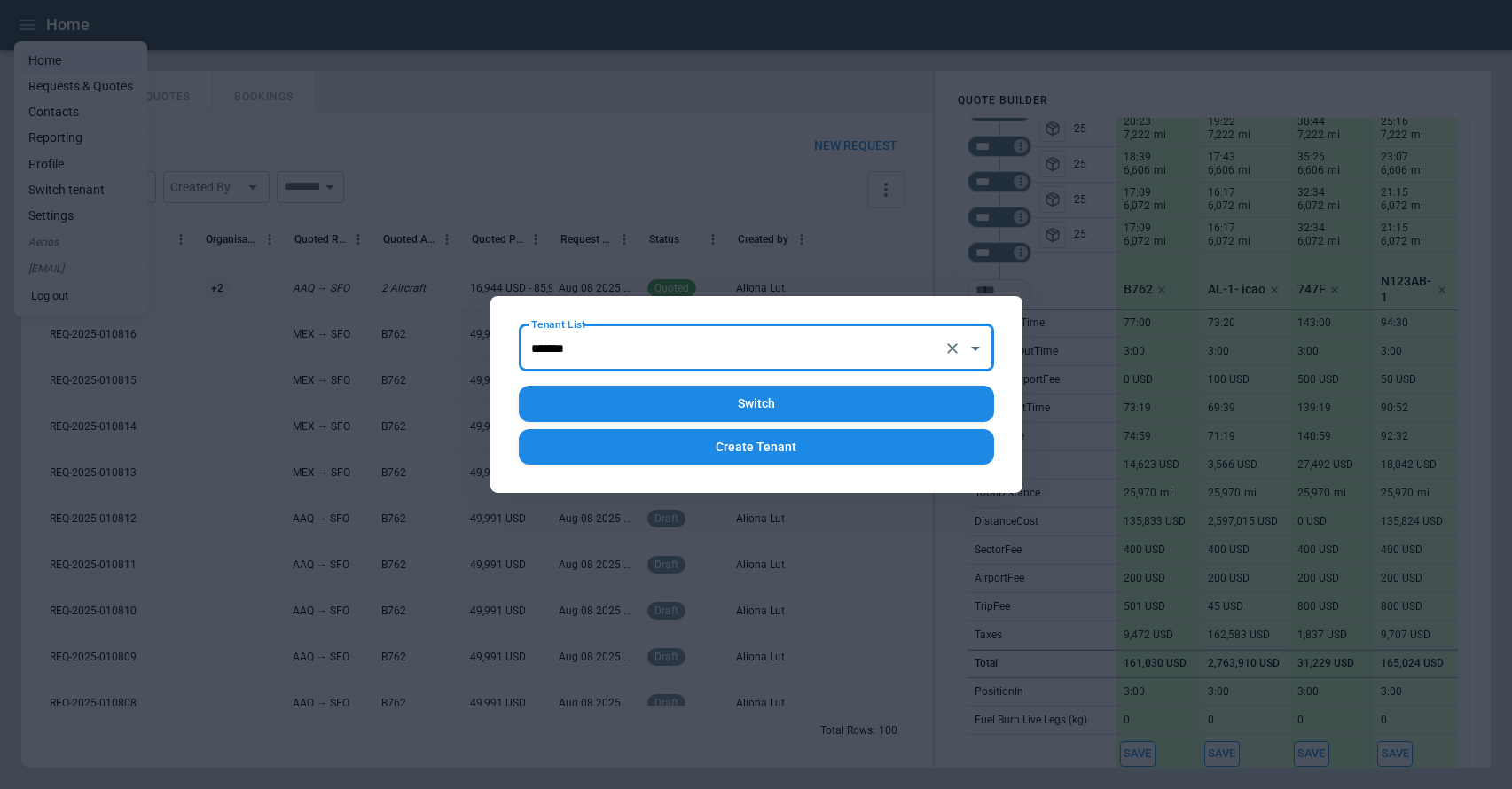 click on "Switch" at bounding box center (756, 403) 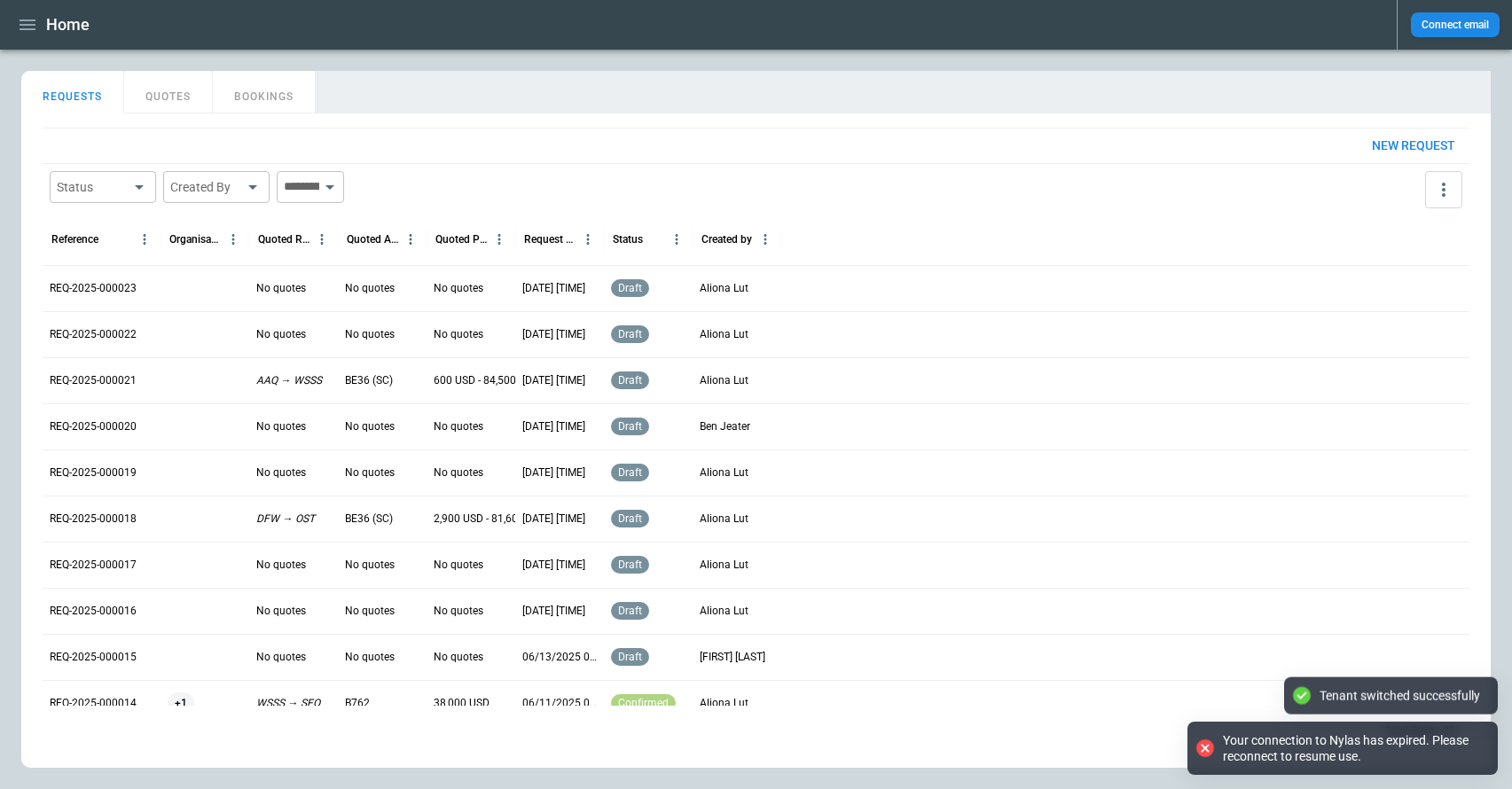 click on "REQ-2025-000023" at bounding box center [93, 288] 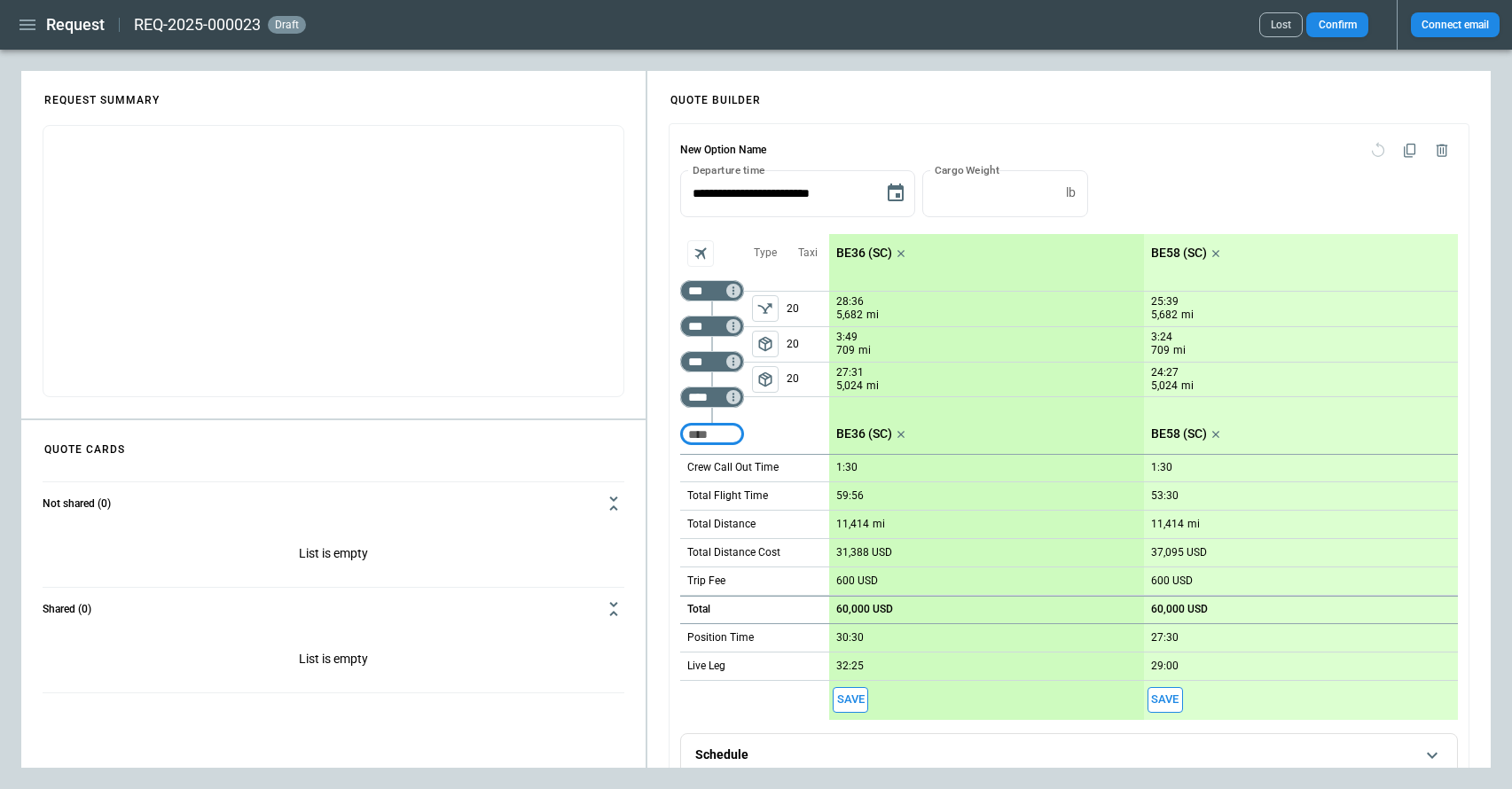 scroll, scrollTop: 59, scrollLeft: 0, axis: vertical 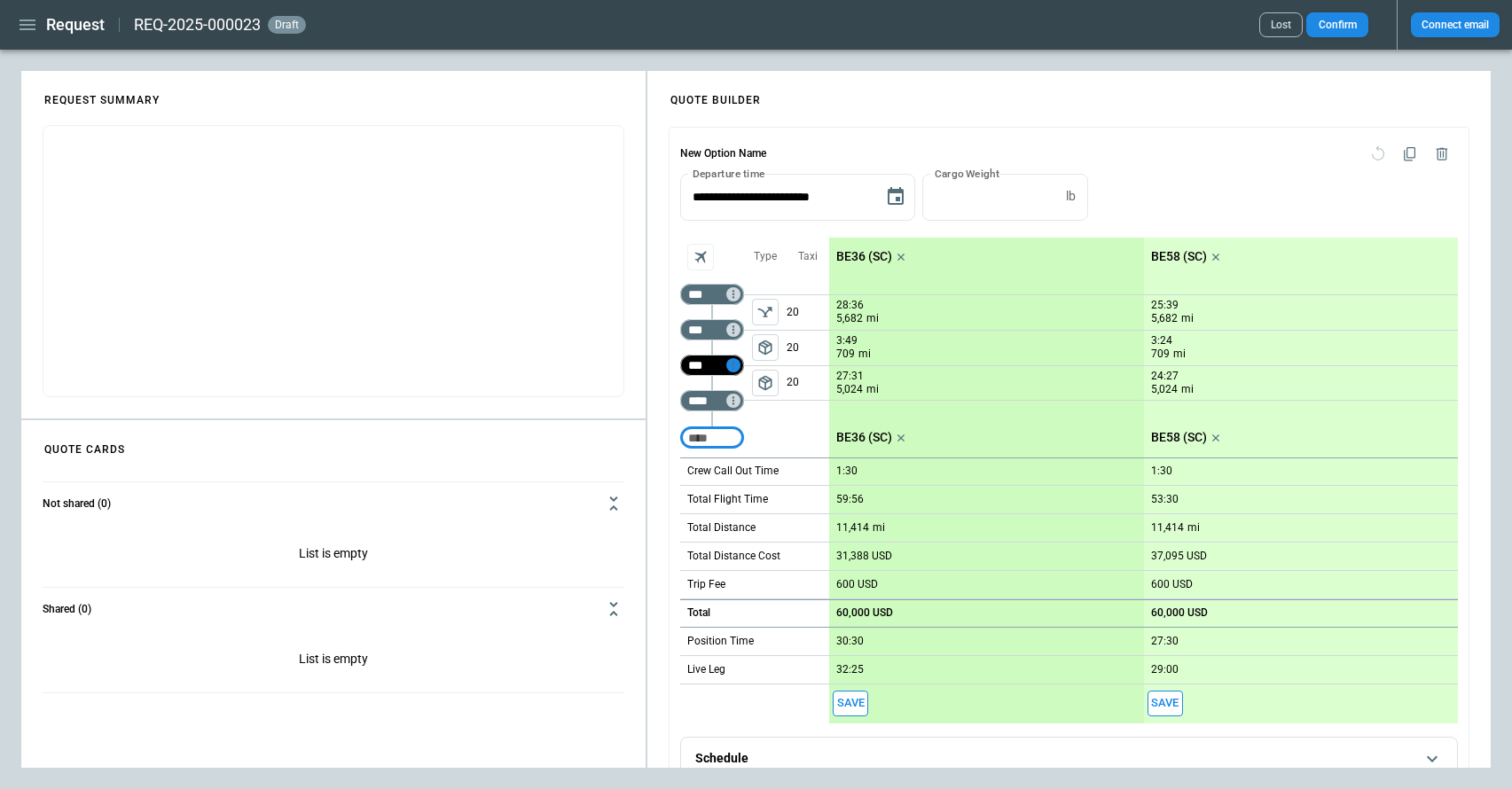 click 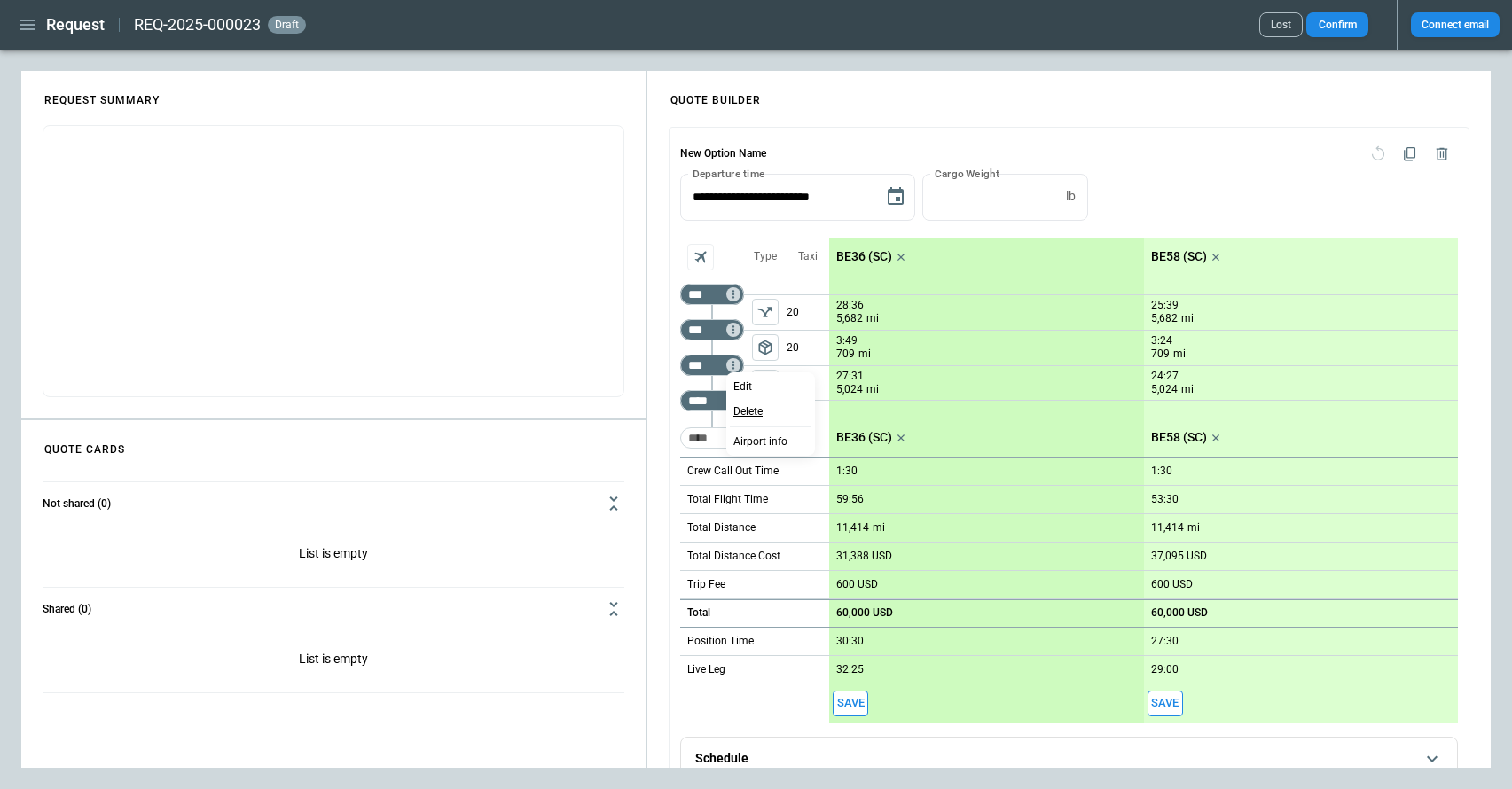 click on "Delete" at bounding box center (748, 411) 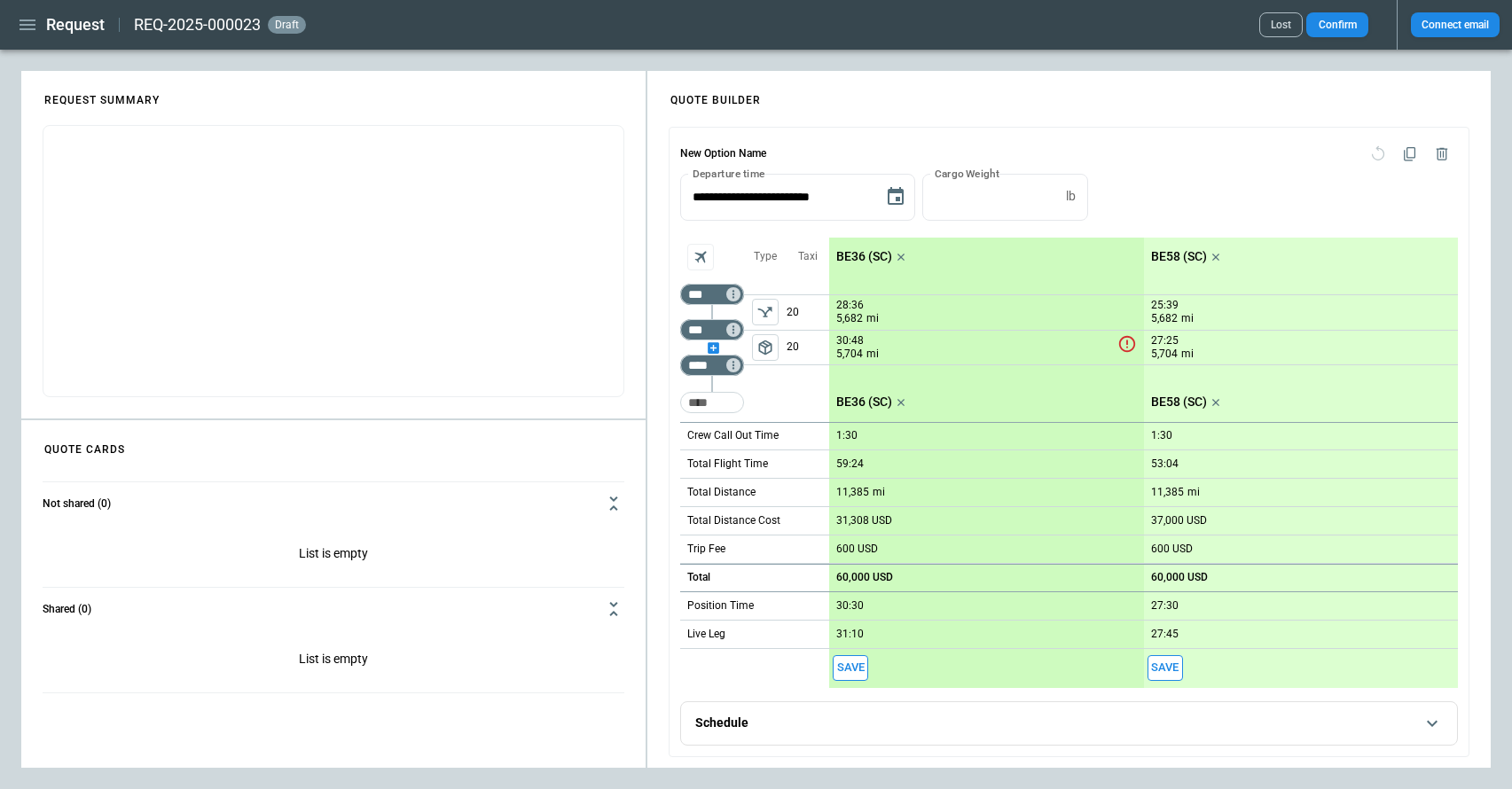 click at bounding box center (712, 348) 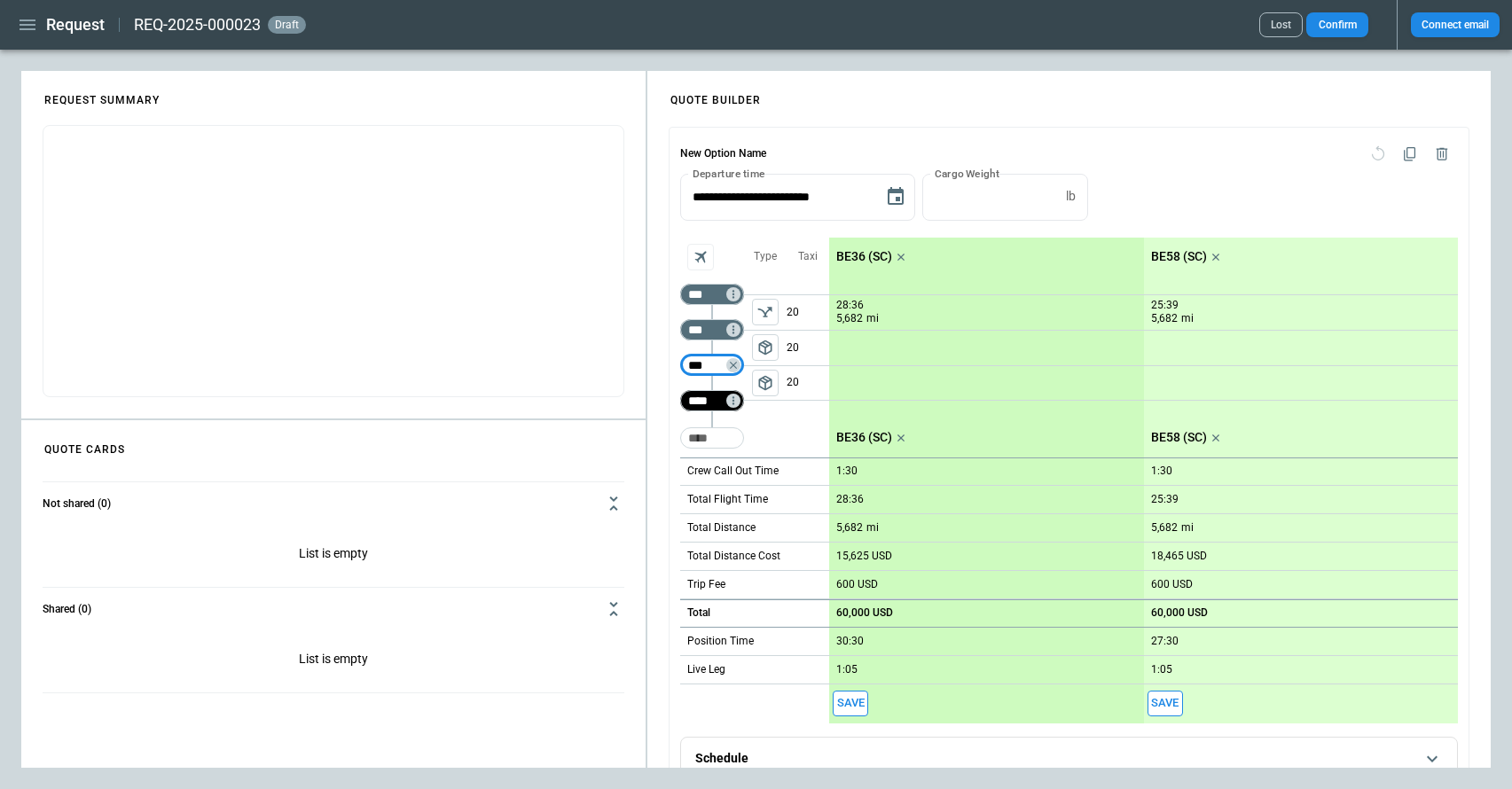 type on "***" 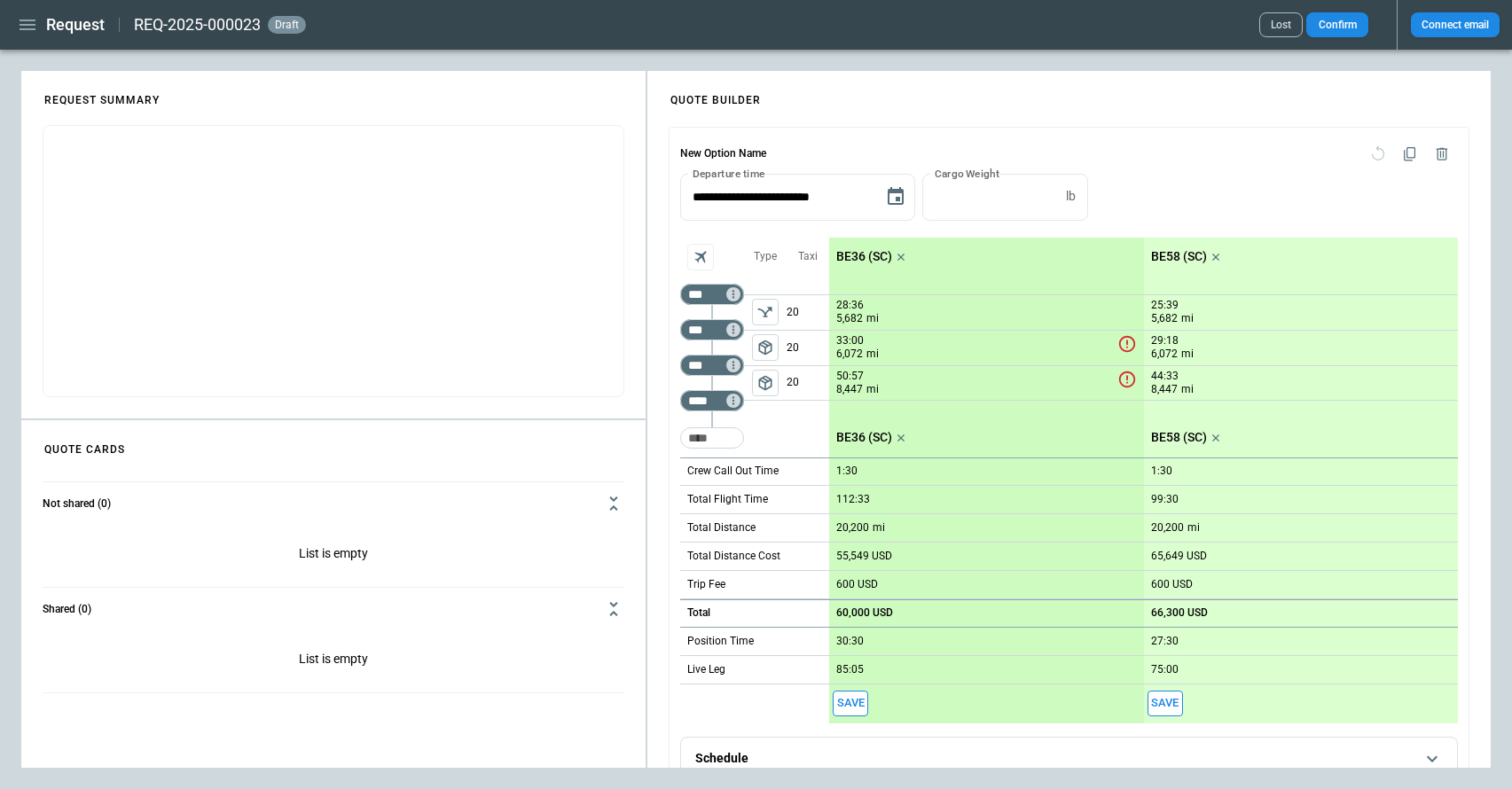 click on "Taxi 20 20 20" at bounding box center (808, 348) 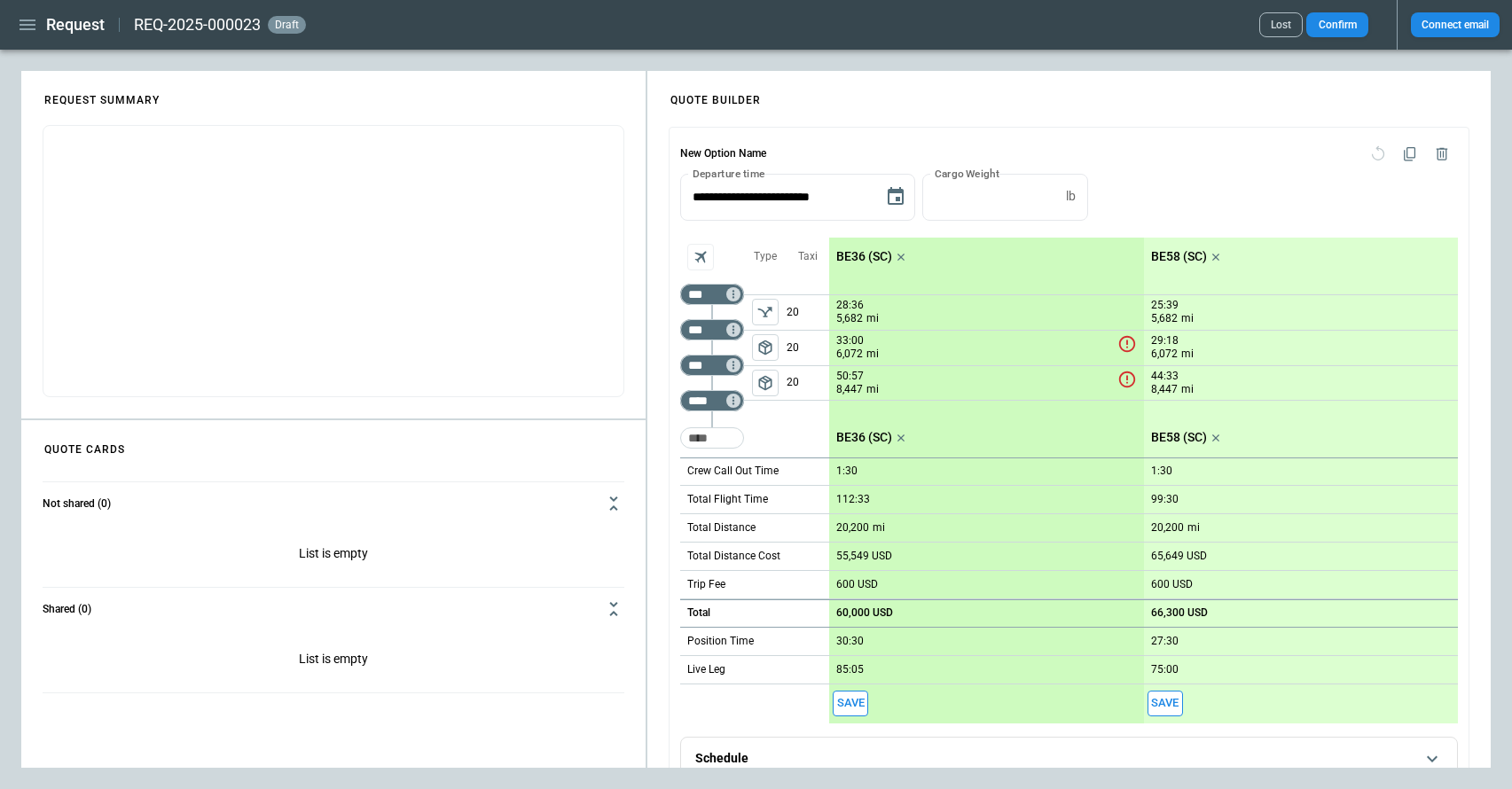 click on "60,000 USD" at bounding box center [865, 613] 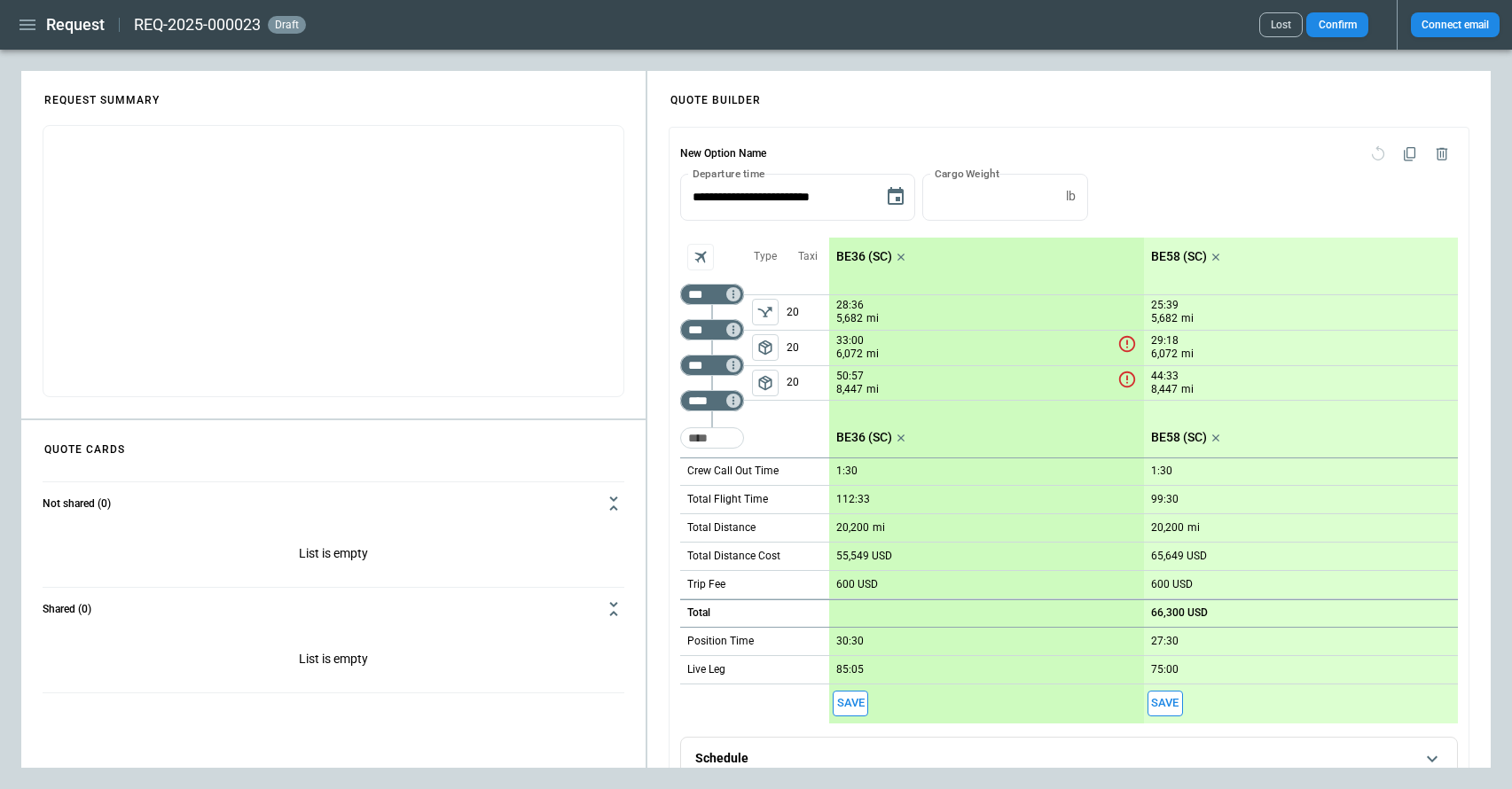 type on "*" 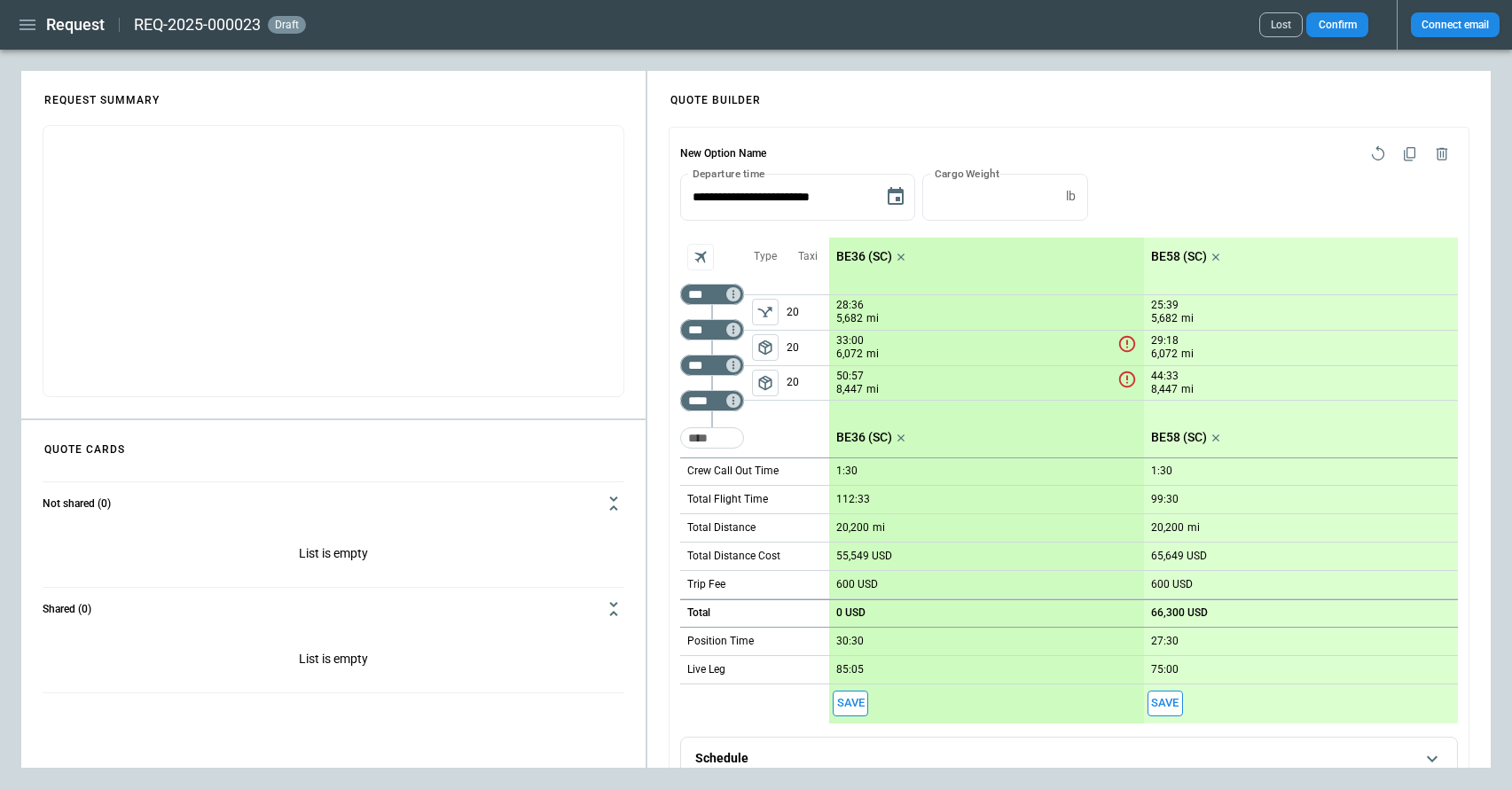 click on "0 USD" at bounding box center [850, 613] 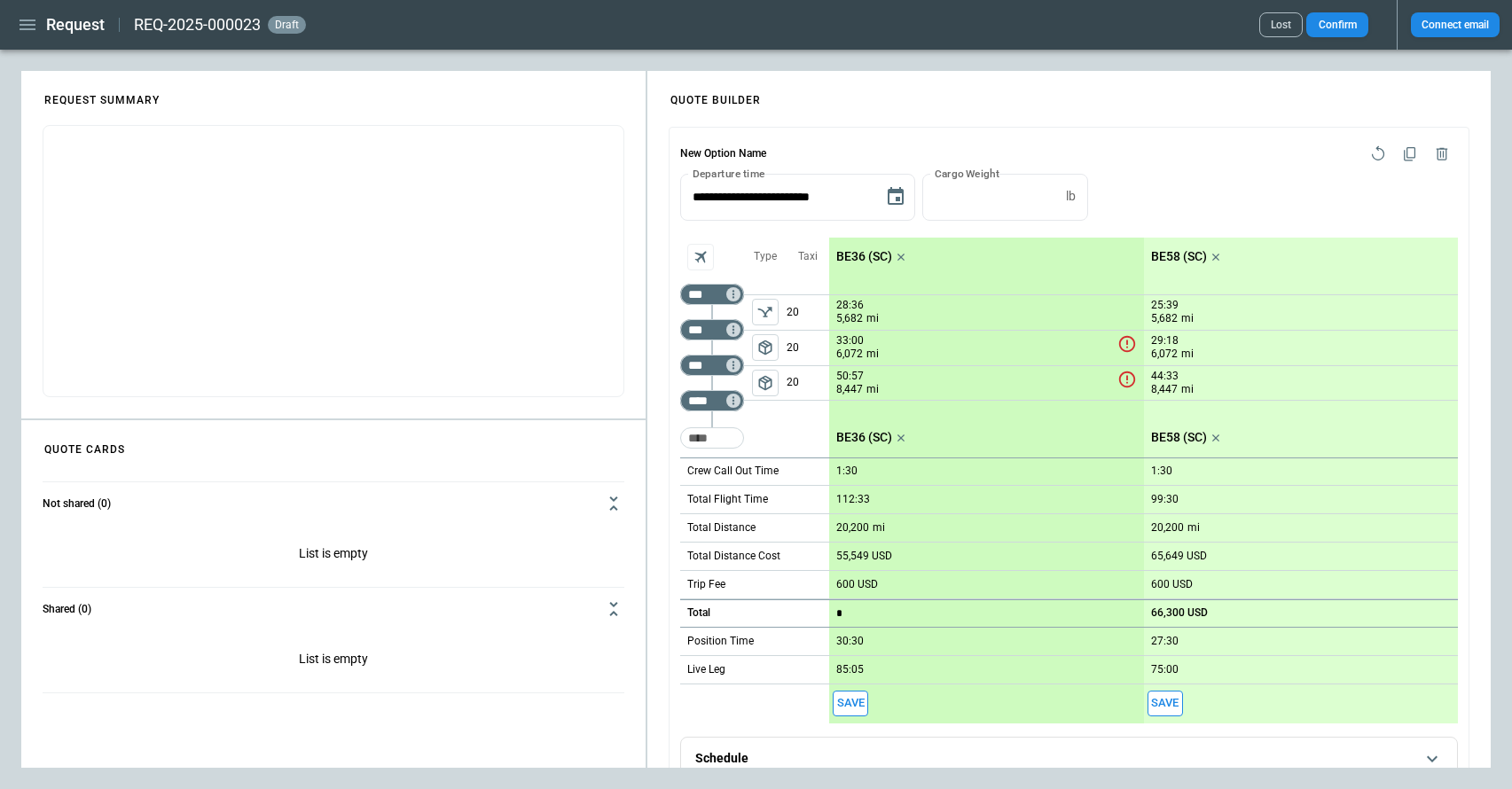 type on "*" 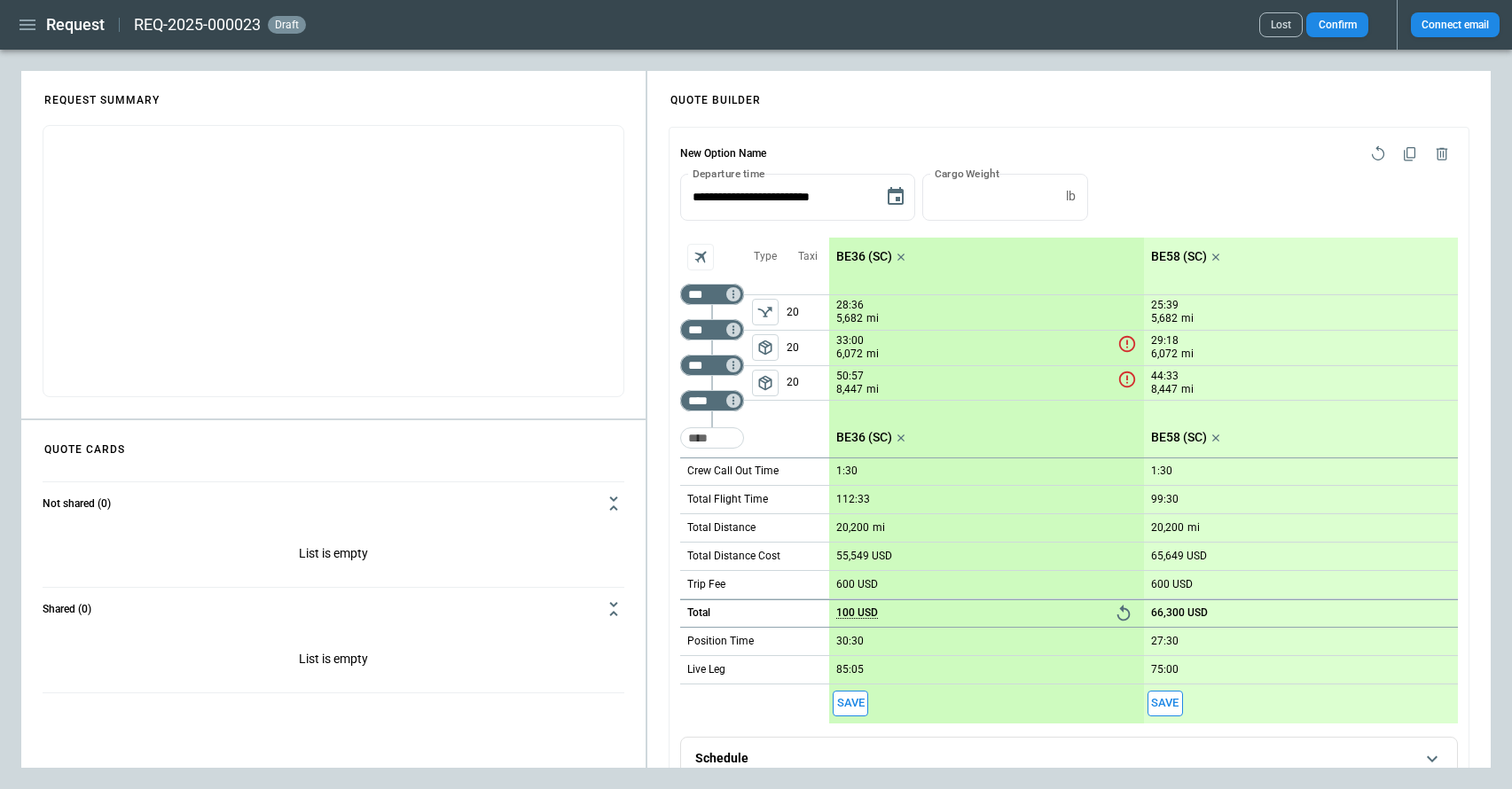 click on "100 USD" at bounding box center [857, 613] 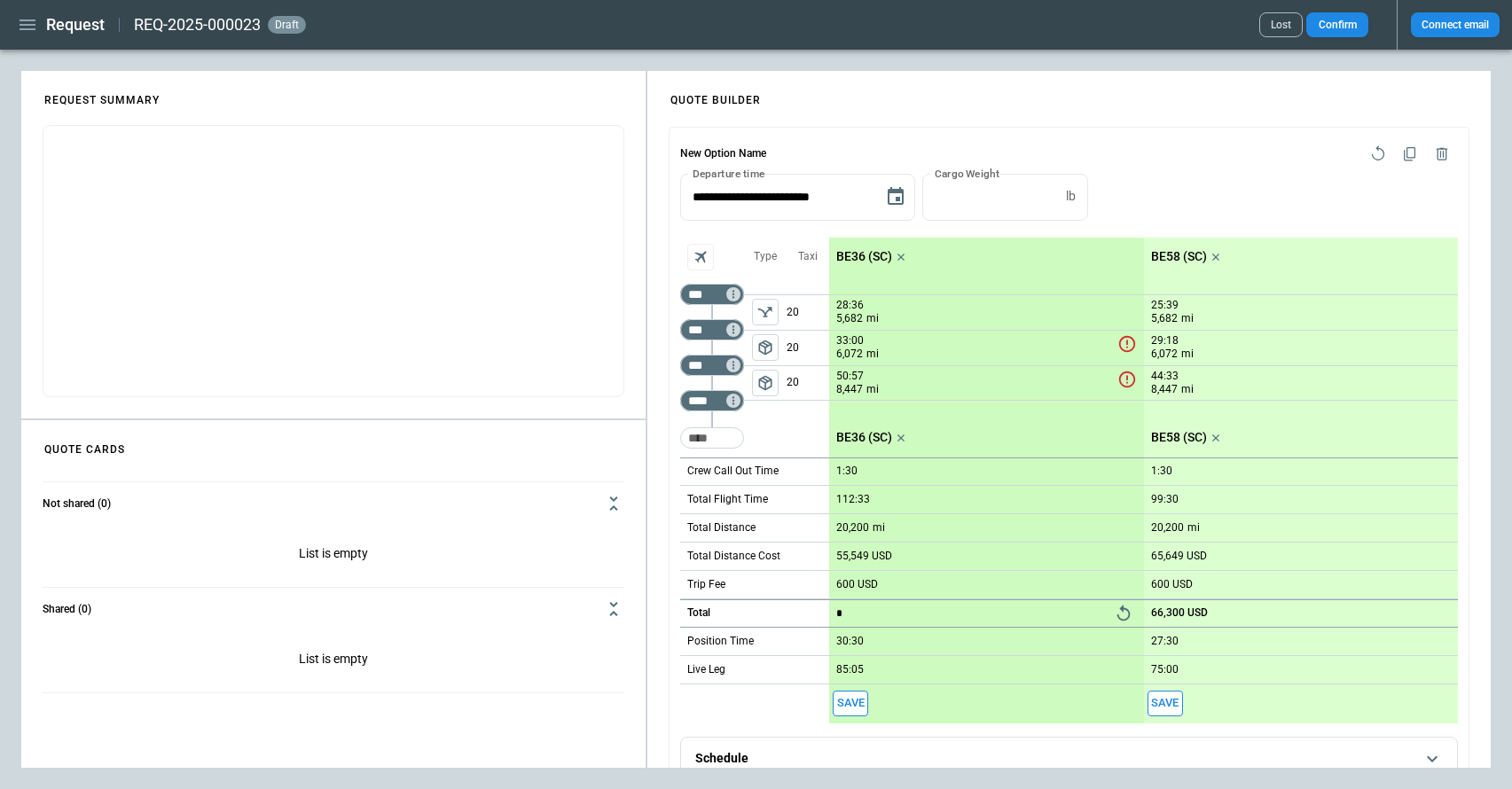 type on "**" 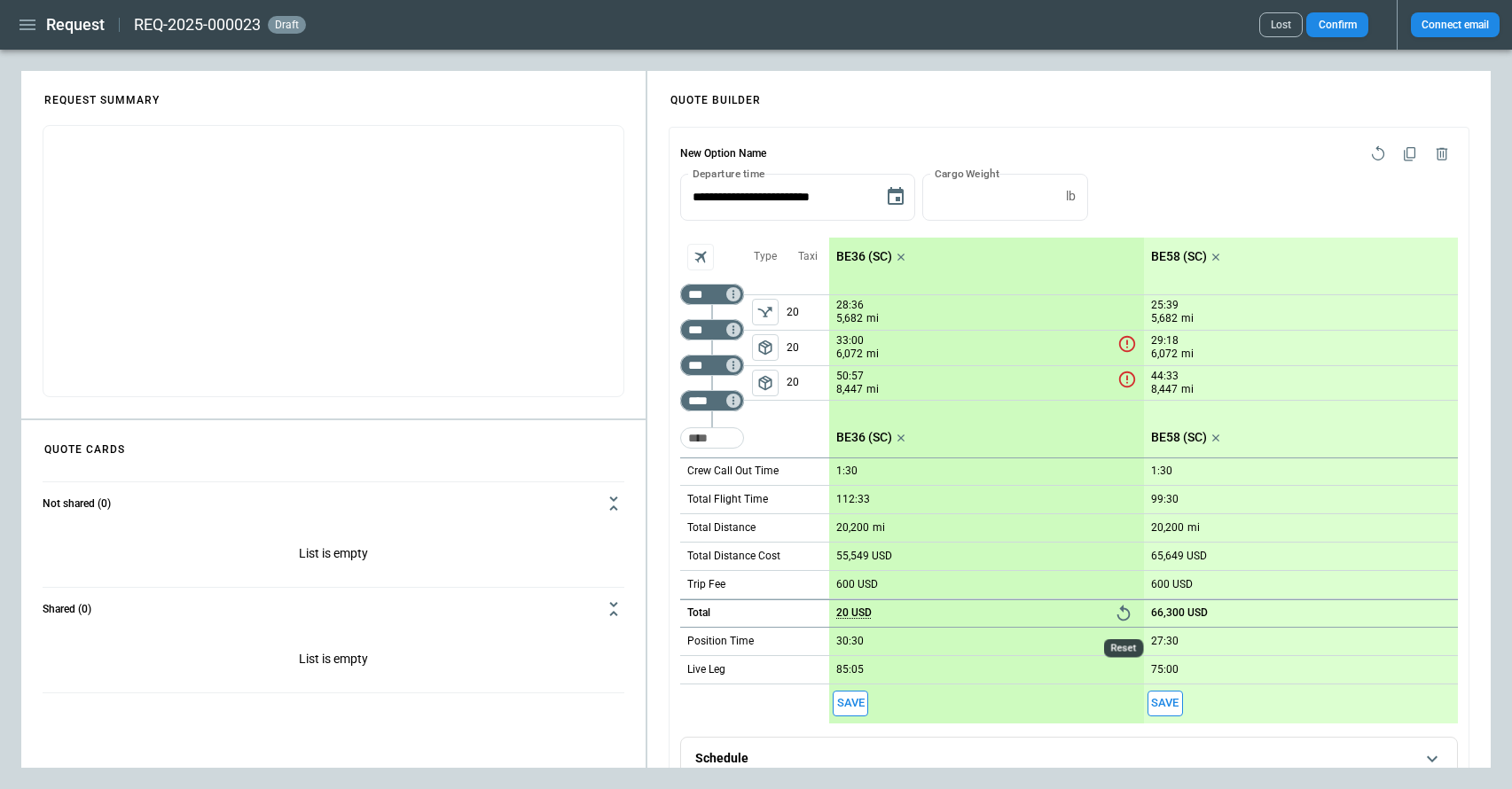 click 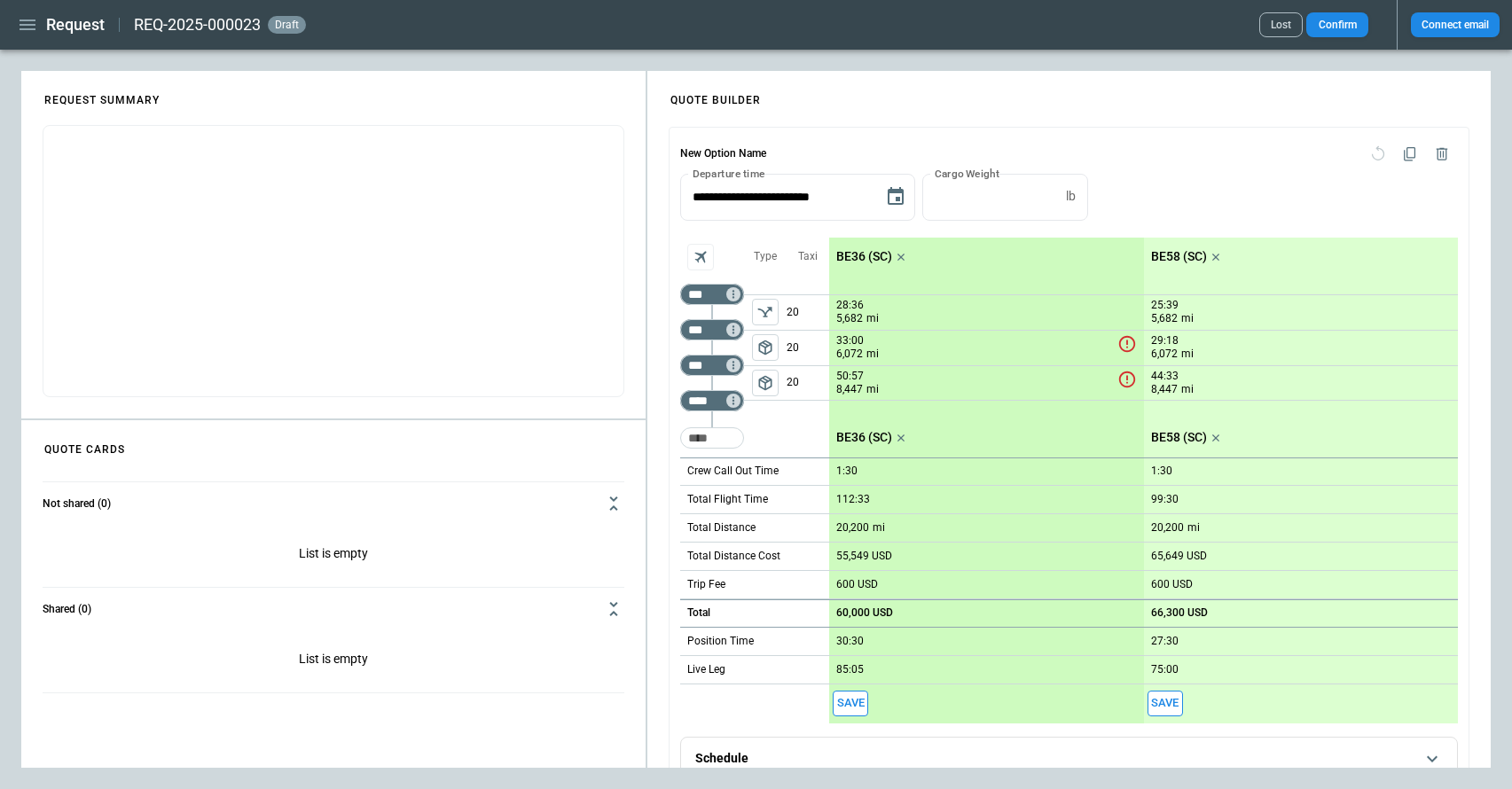 click on "60,000 USD" at bounding box center (865, 613) 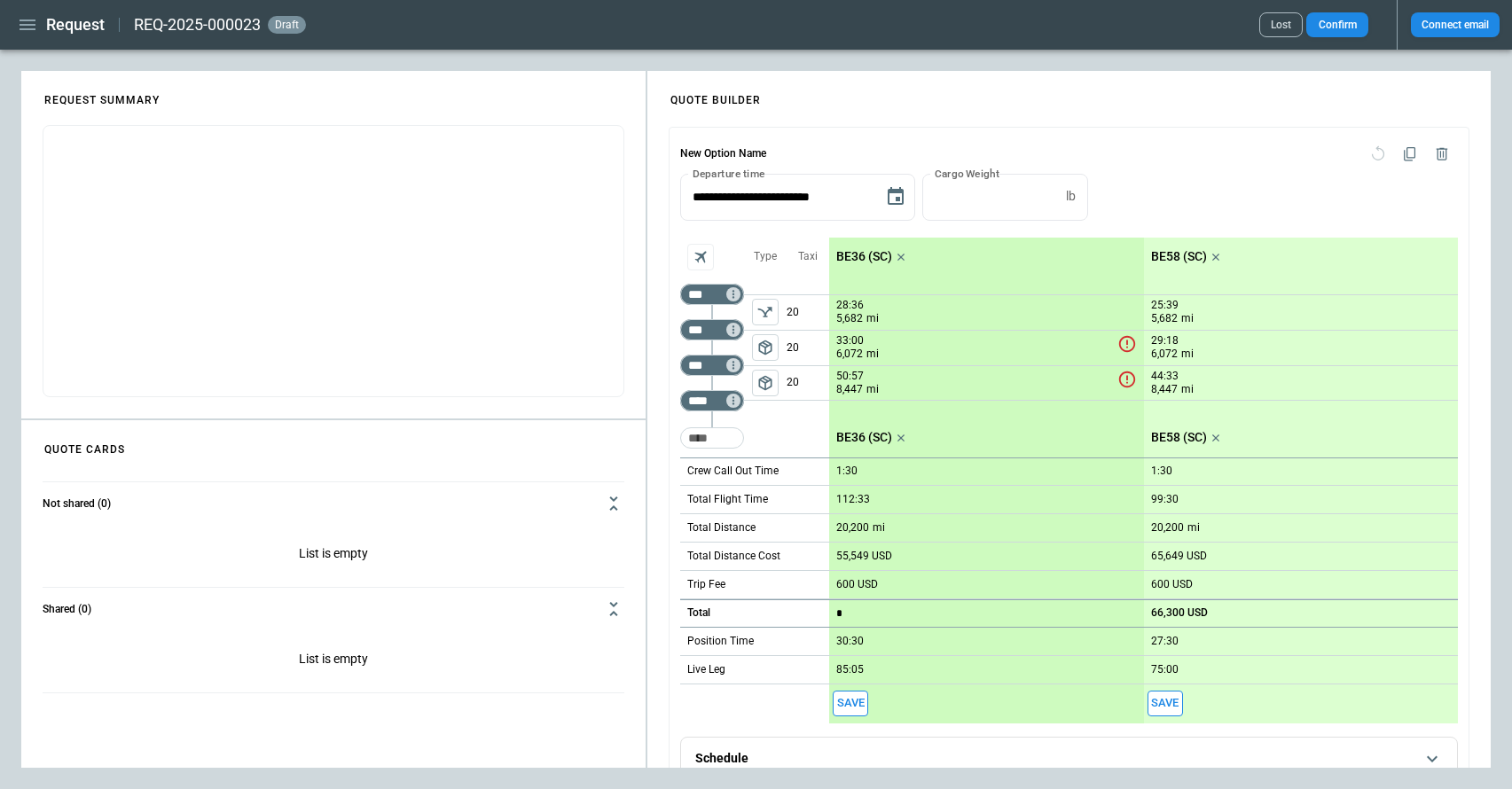 type on "**" 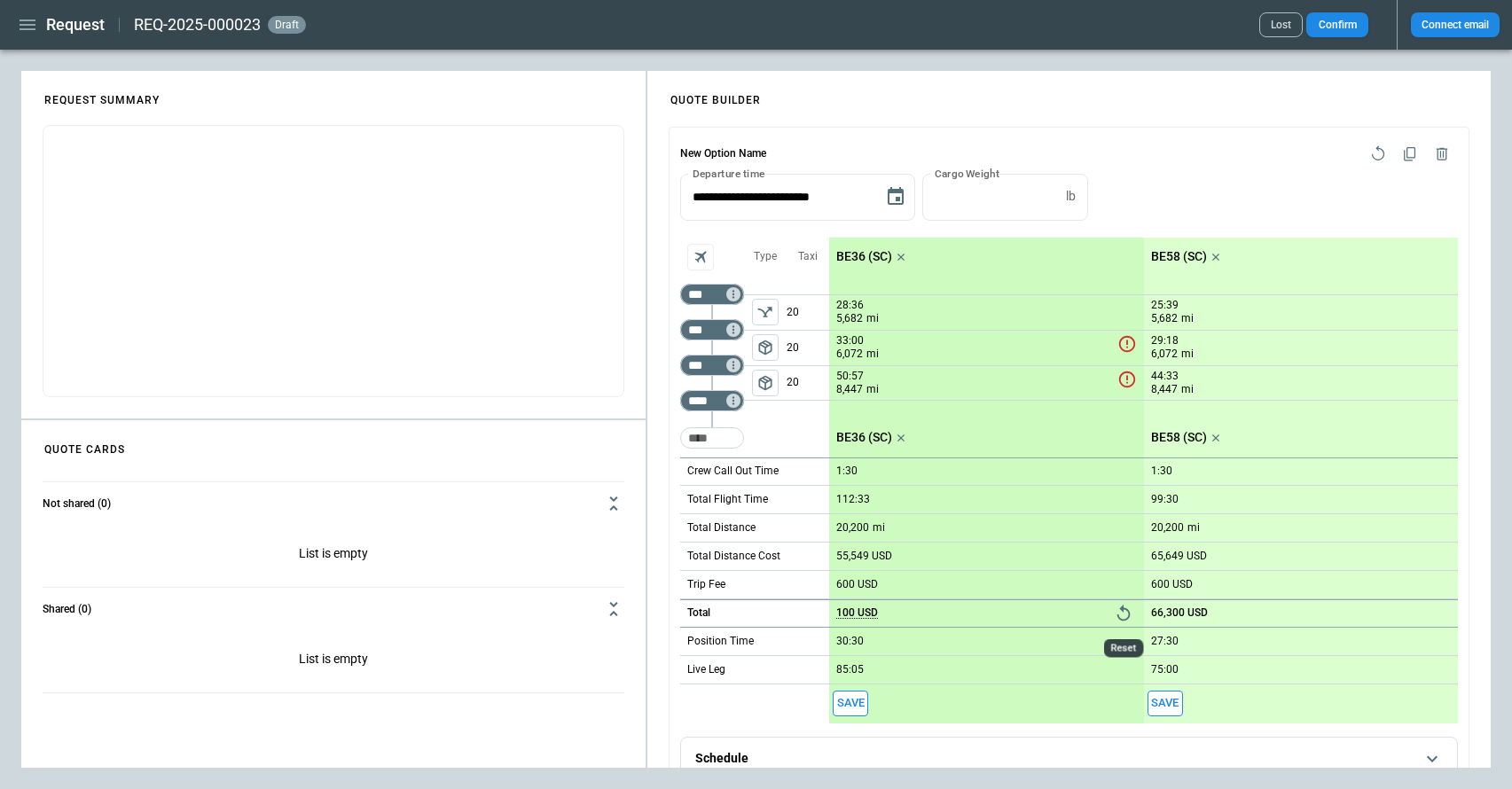 click 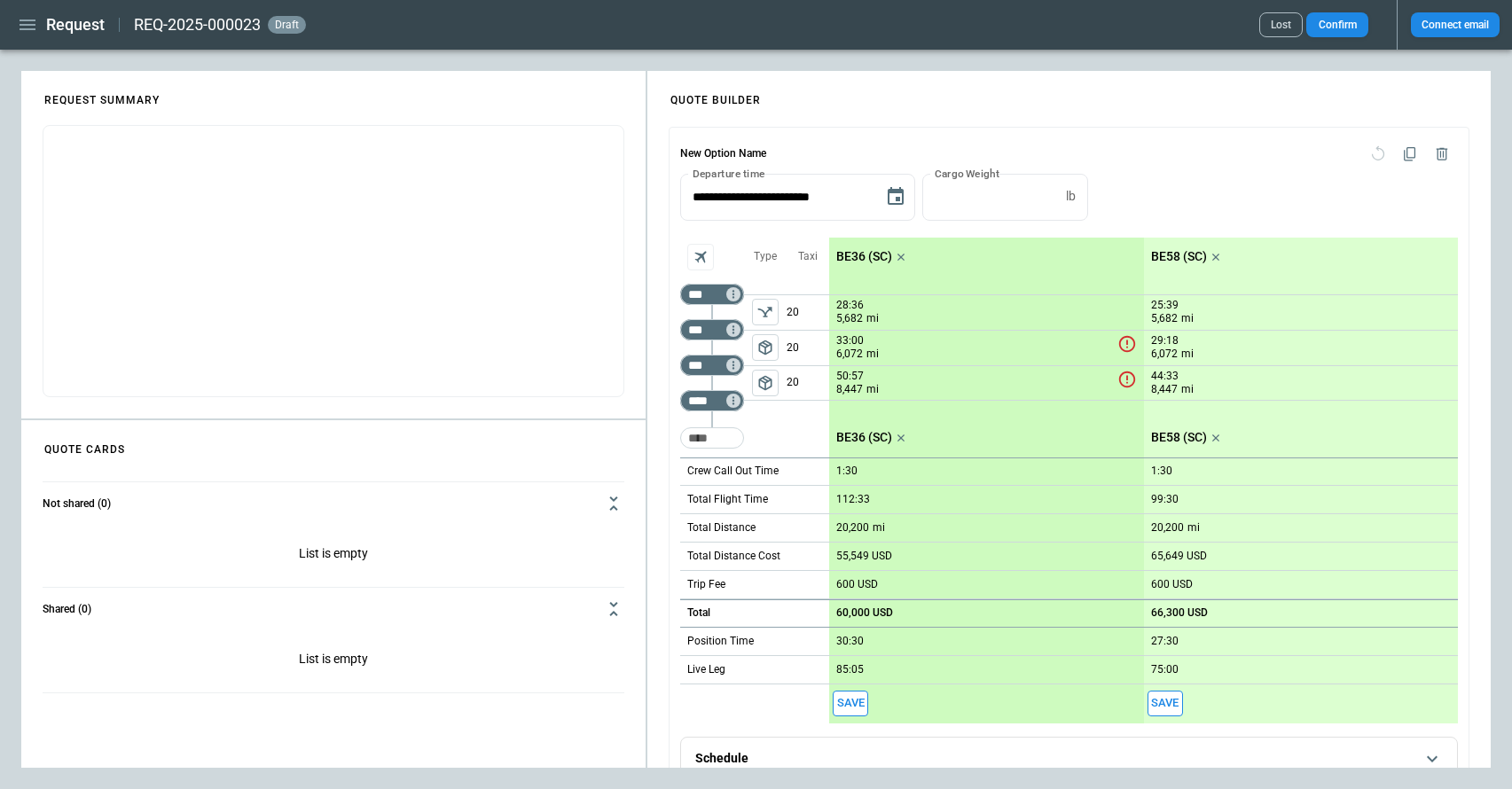 click on "66,300 USD" at bounding box center (1179, 613) 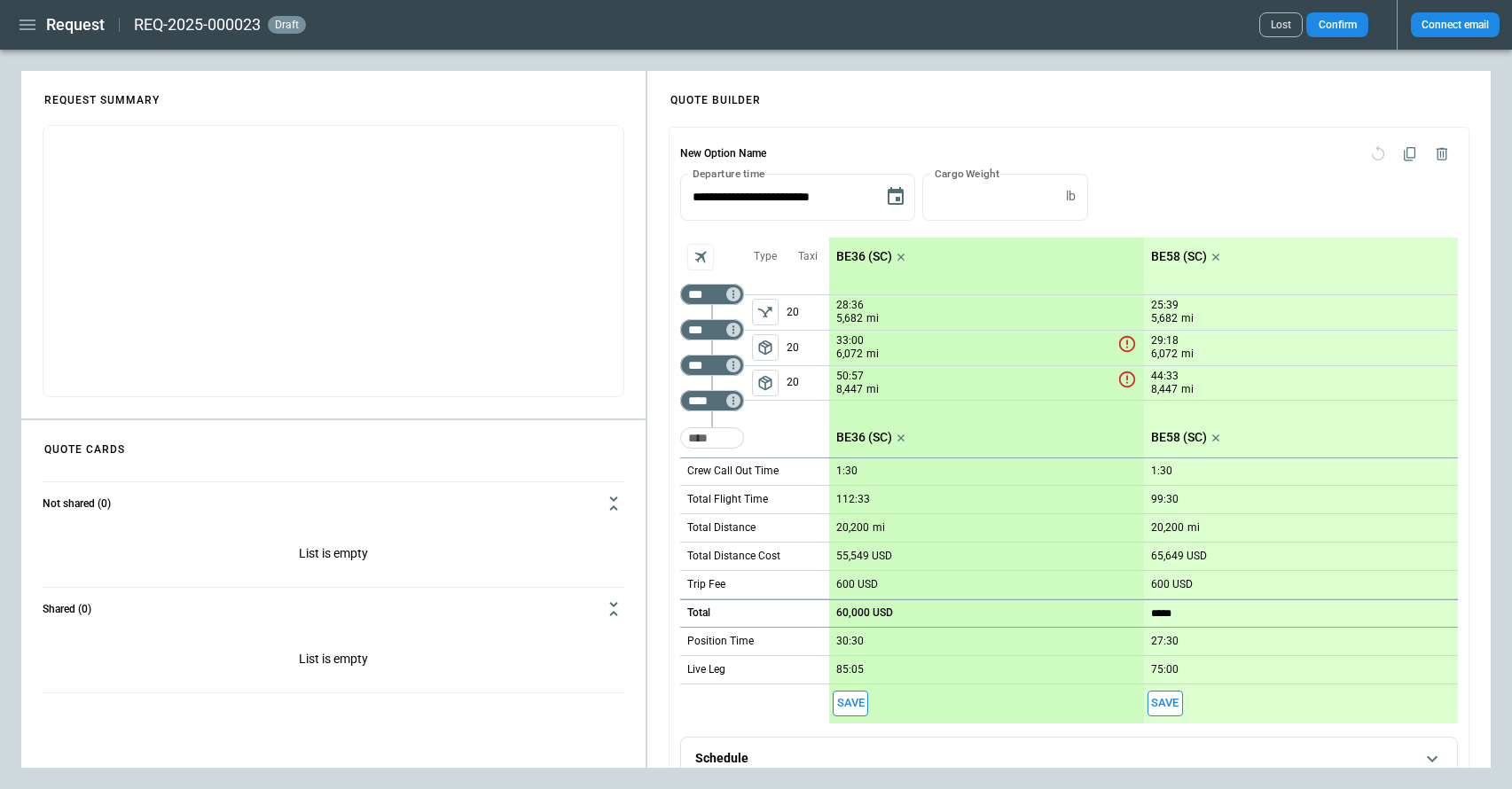 click on "*****" at bounding box center [1204, 613] 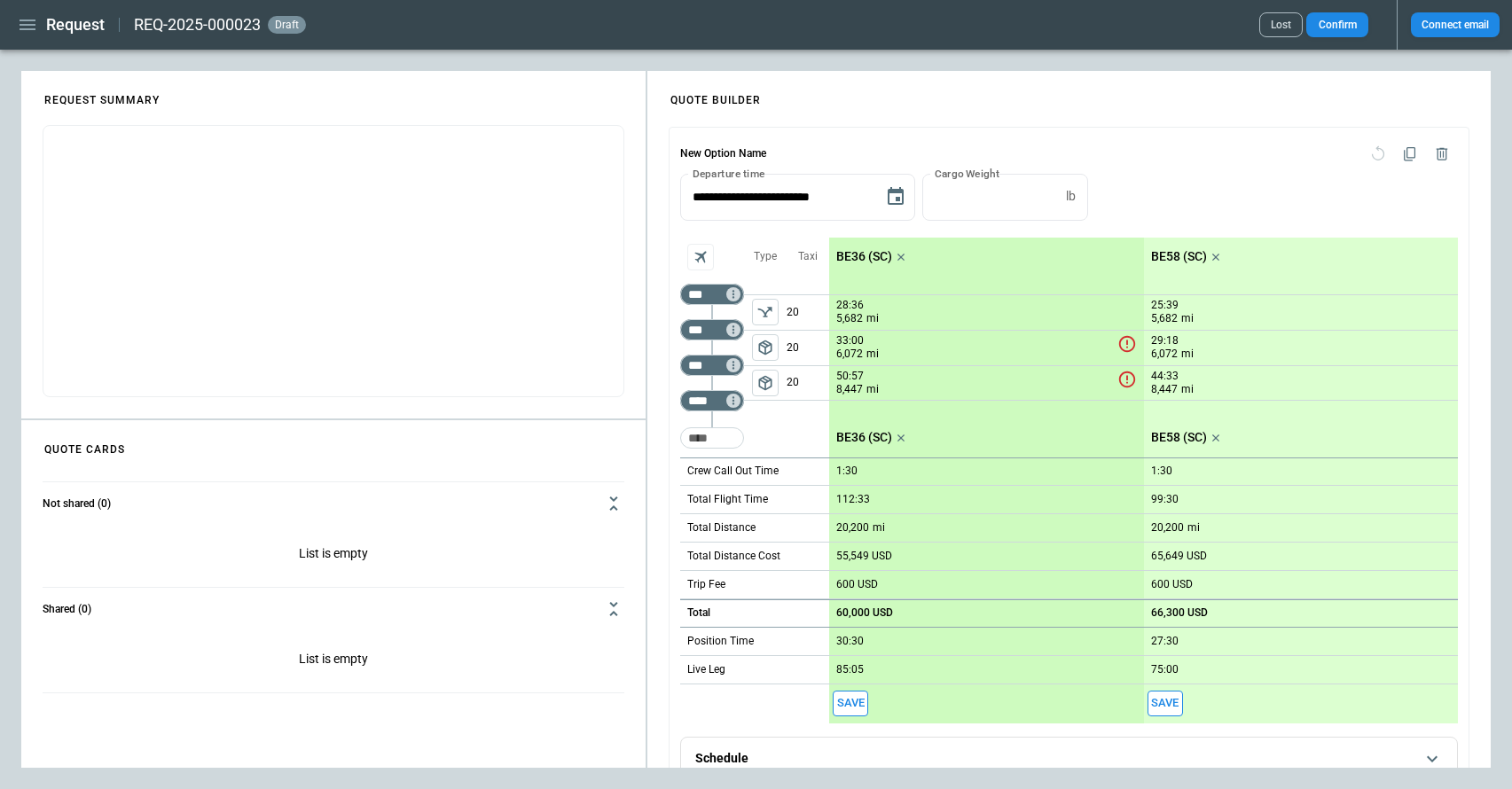 click on "85:05" at bounding box center [850, 669] 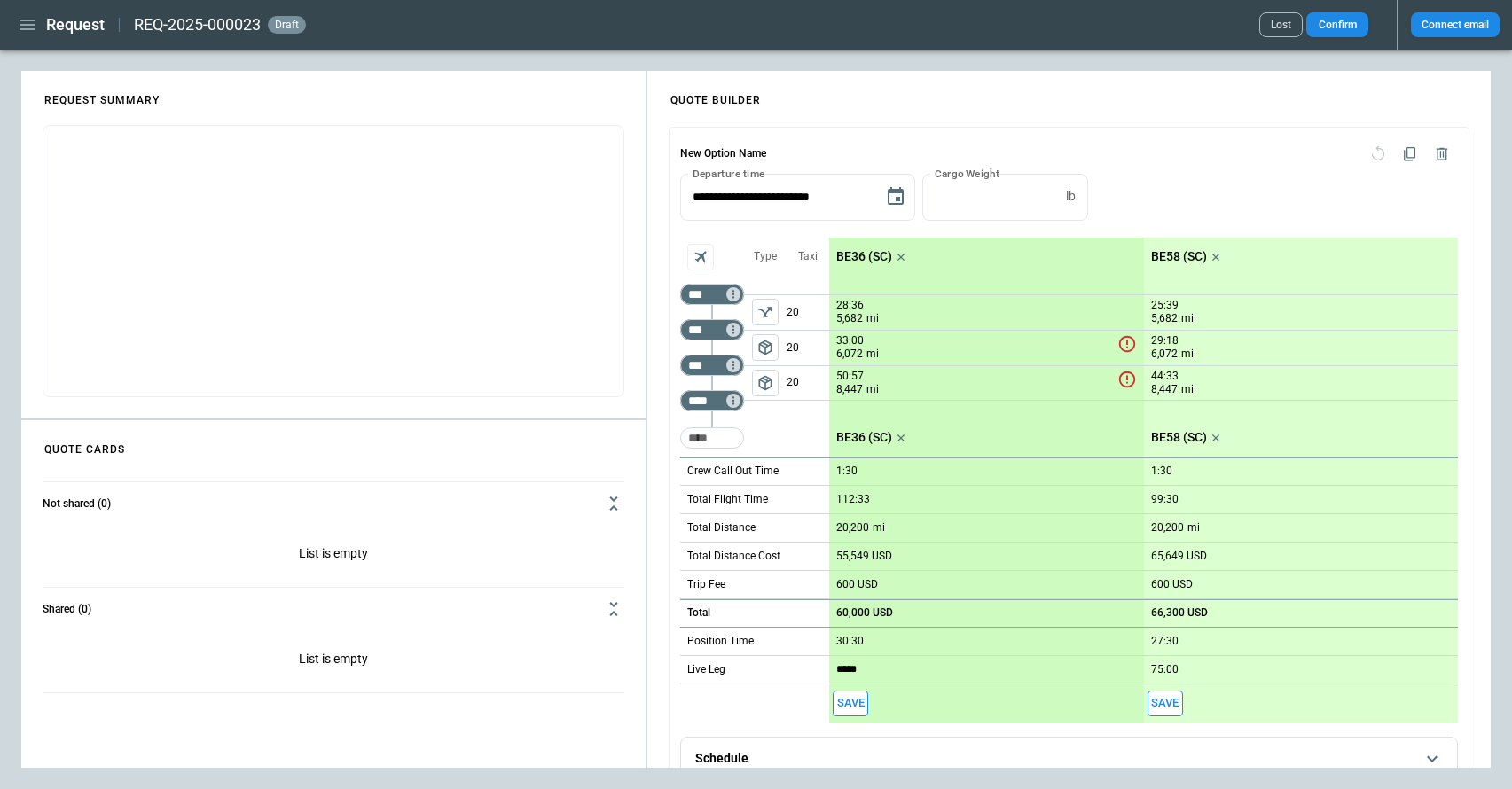 click on "*** ​ *** ​ *** ​ **** ​ ​ Type package_2 package_2 Taxi 20 20 20 Crew Call Out Time Total Flight Time Total Distance Total Distance Cost Trip Fee Total Position Time Live Leg" at bounding box center (755, 480) 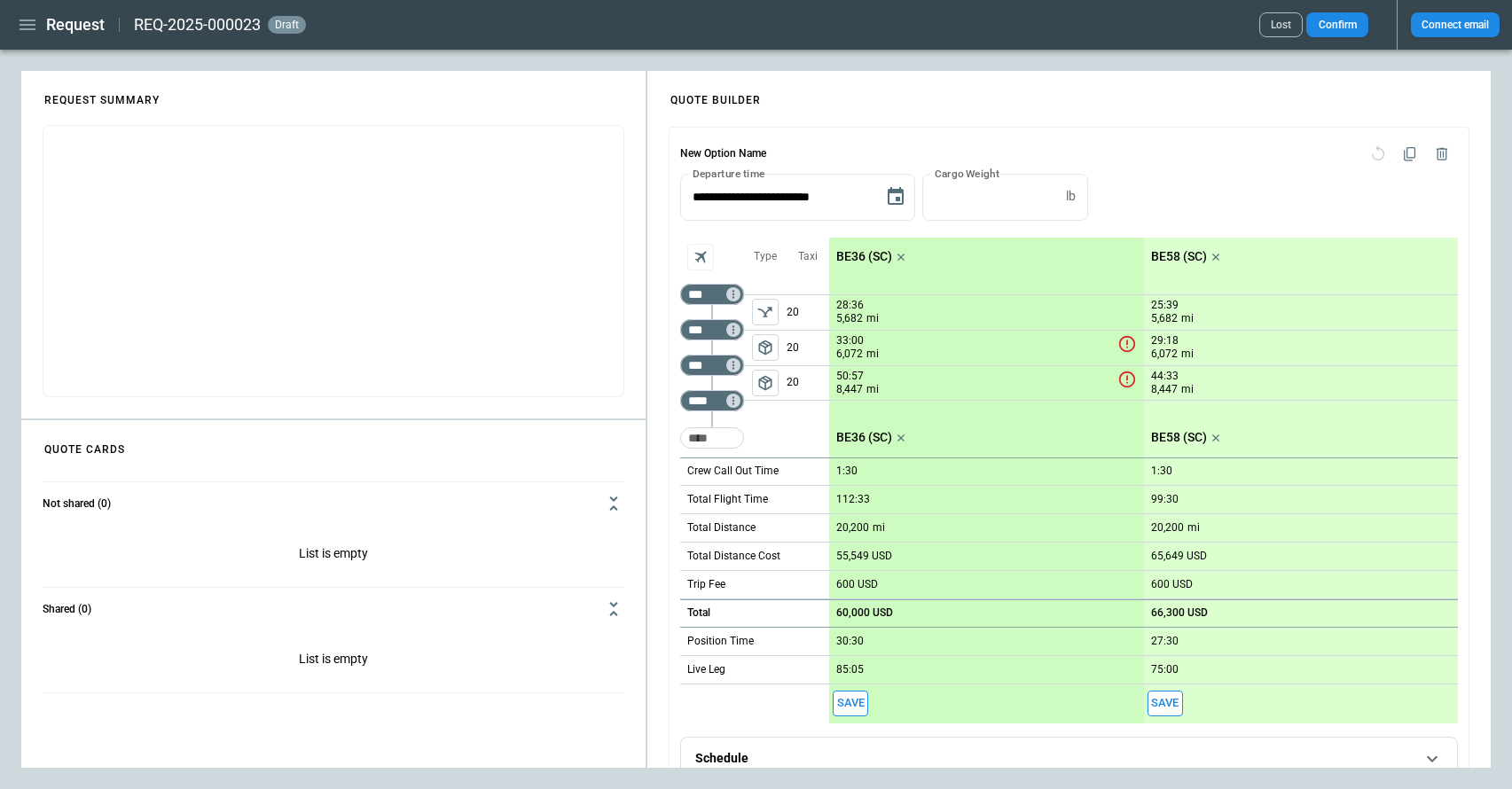 click on "55,549 USD" at bounding box center [864, 556] 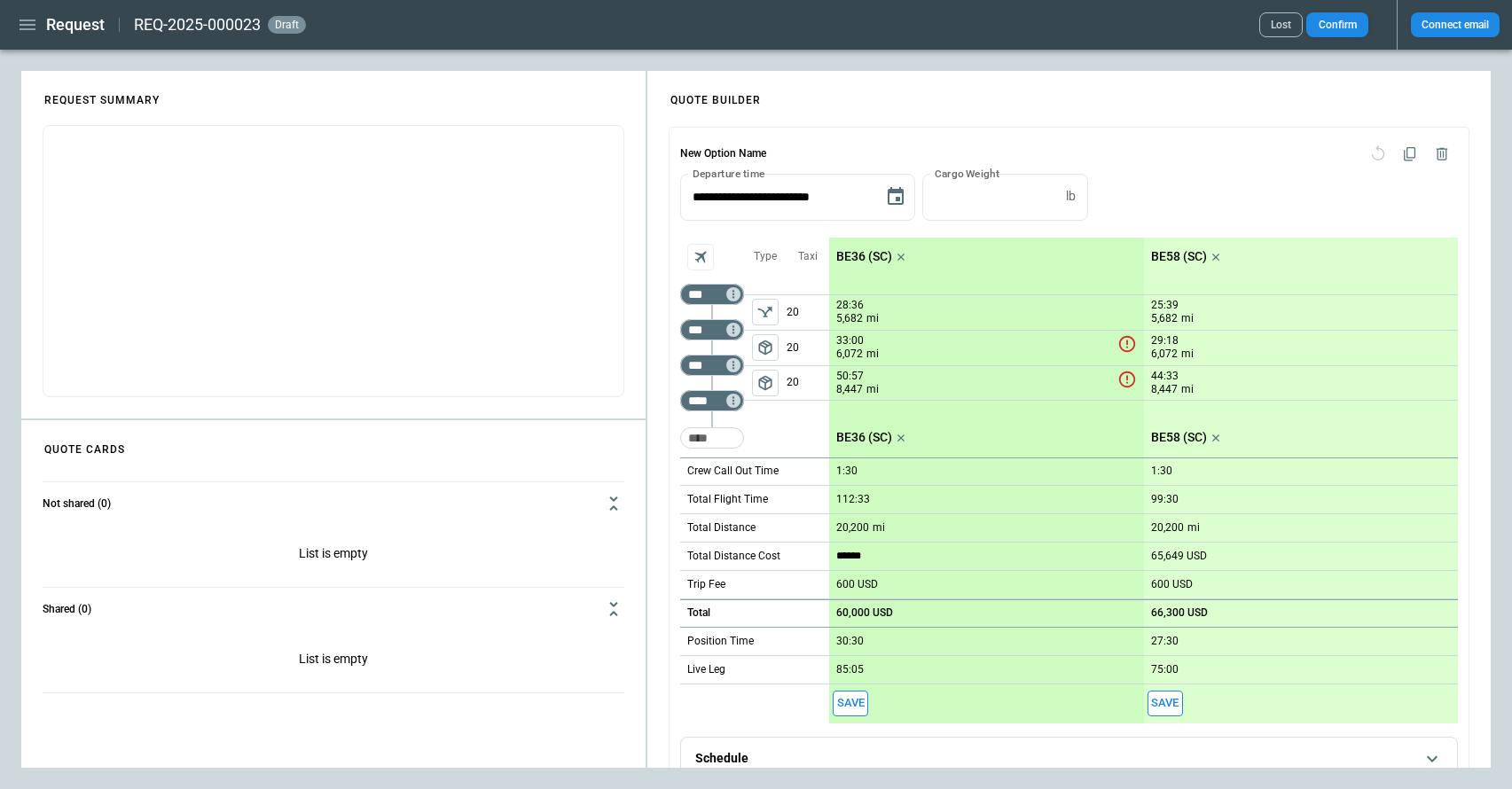 type on "*******" 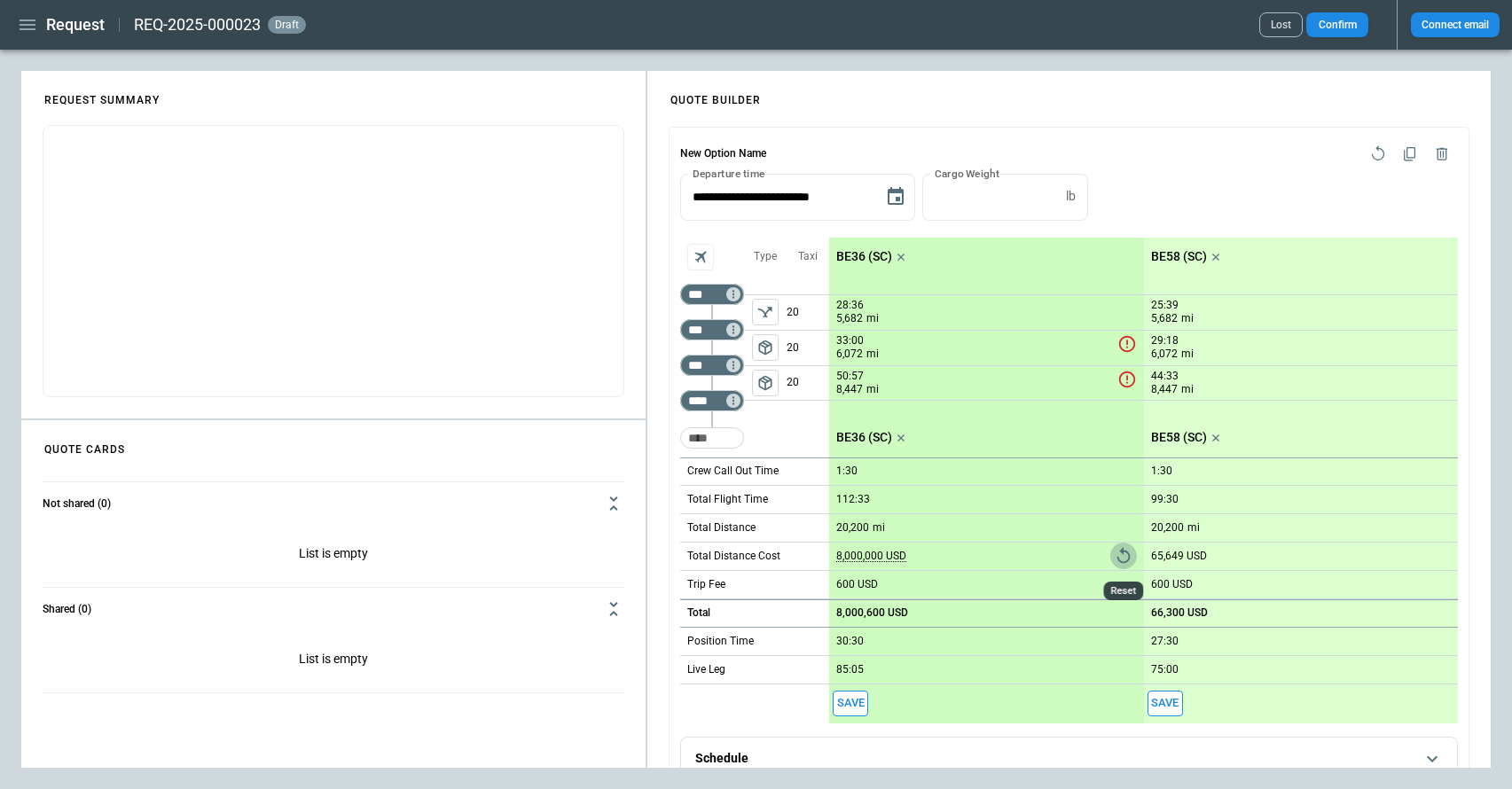 click 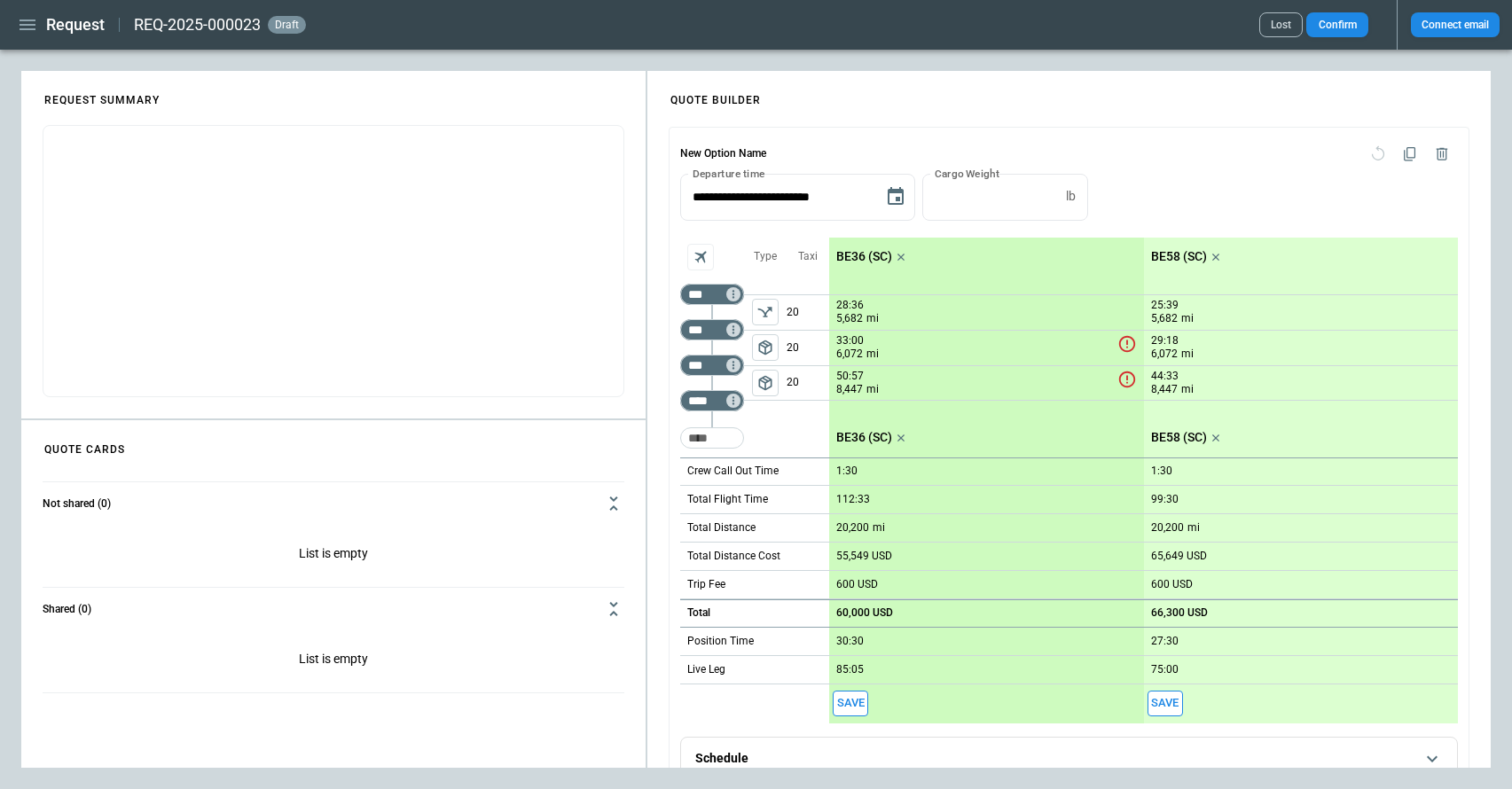 click on "65,649 USD" at bounding box center (1179, 556) 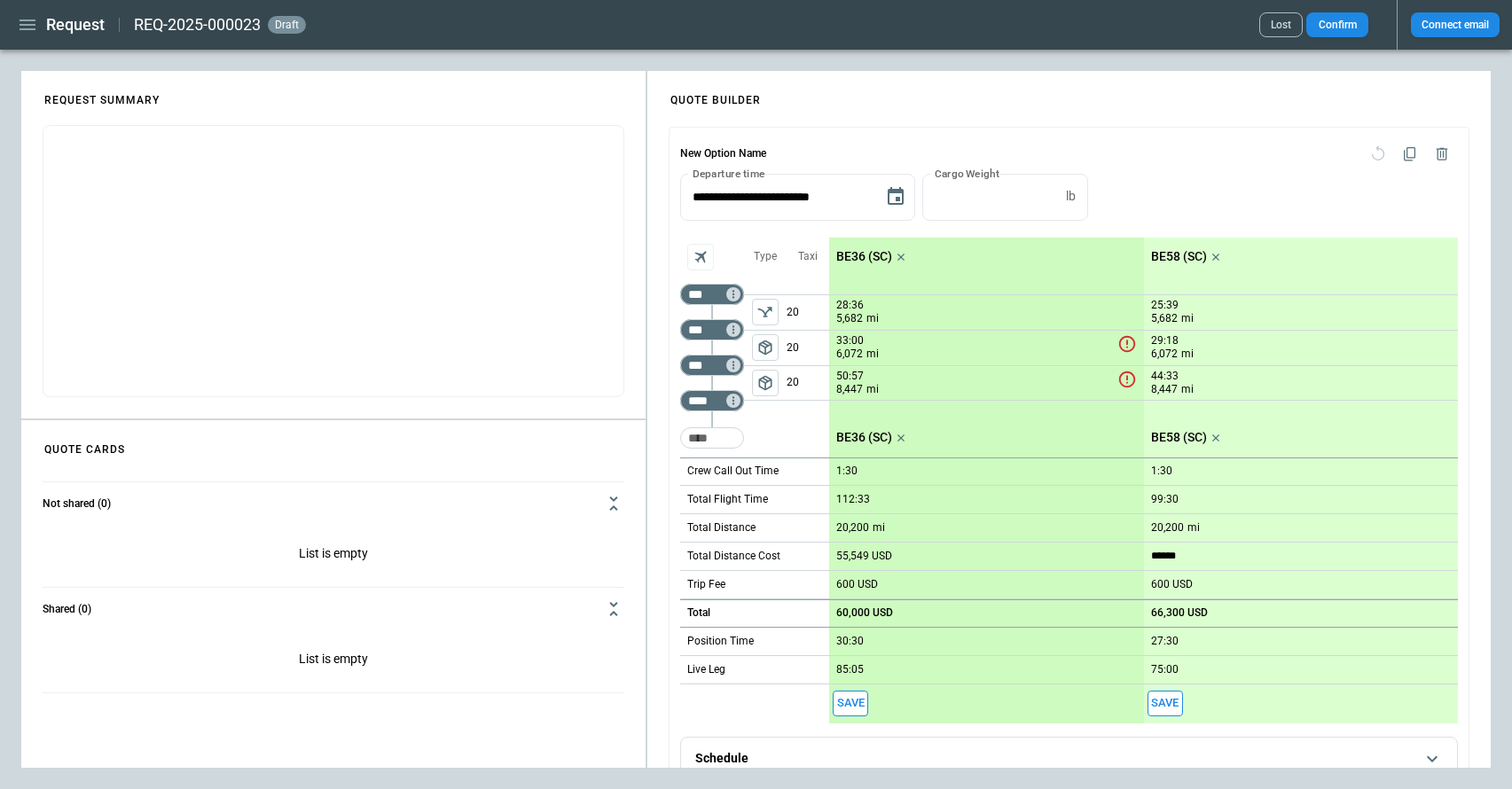 type on "*****" 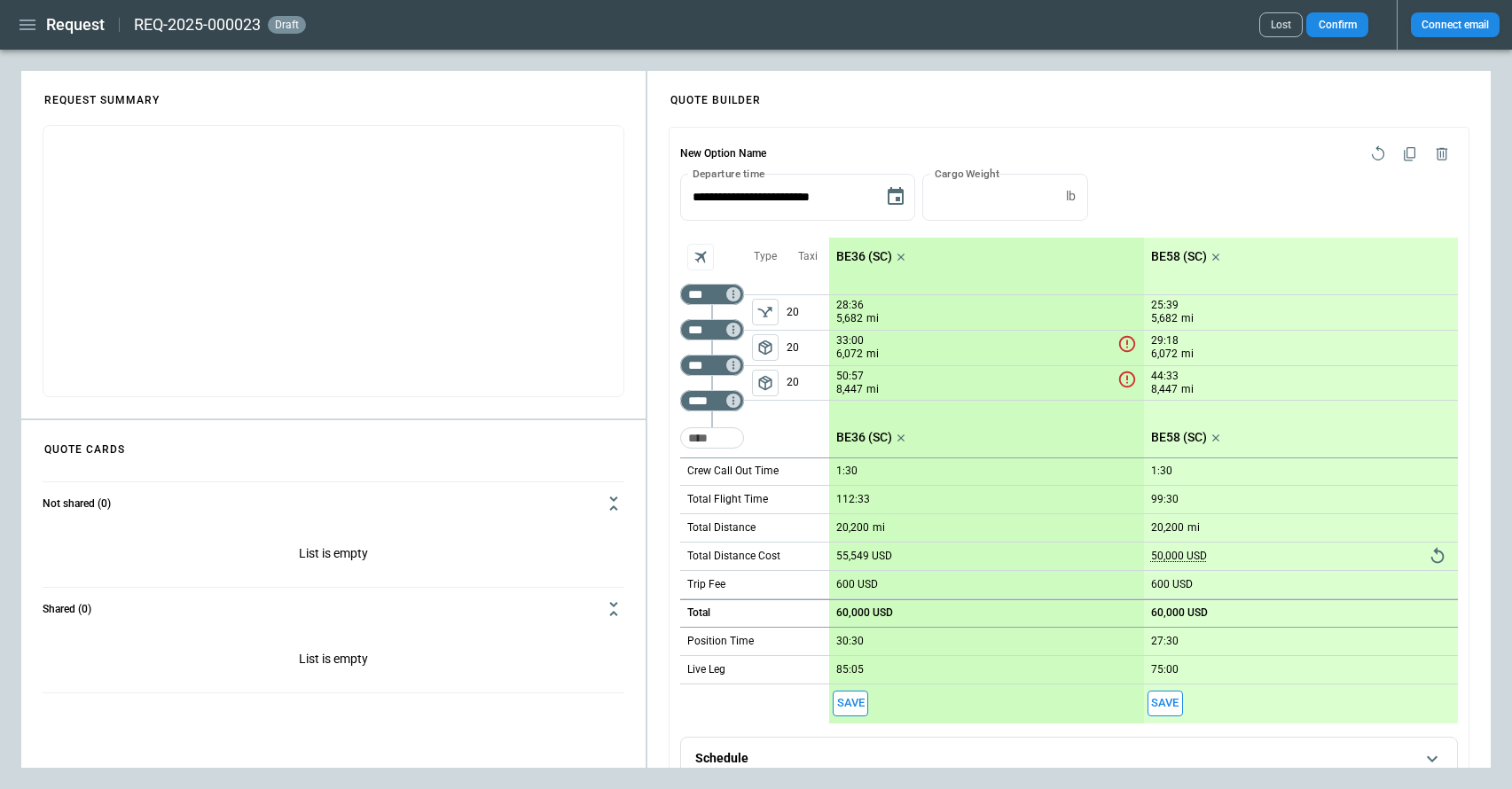 click on "55,549 USD" at bounding box center [864, 556] 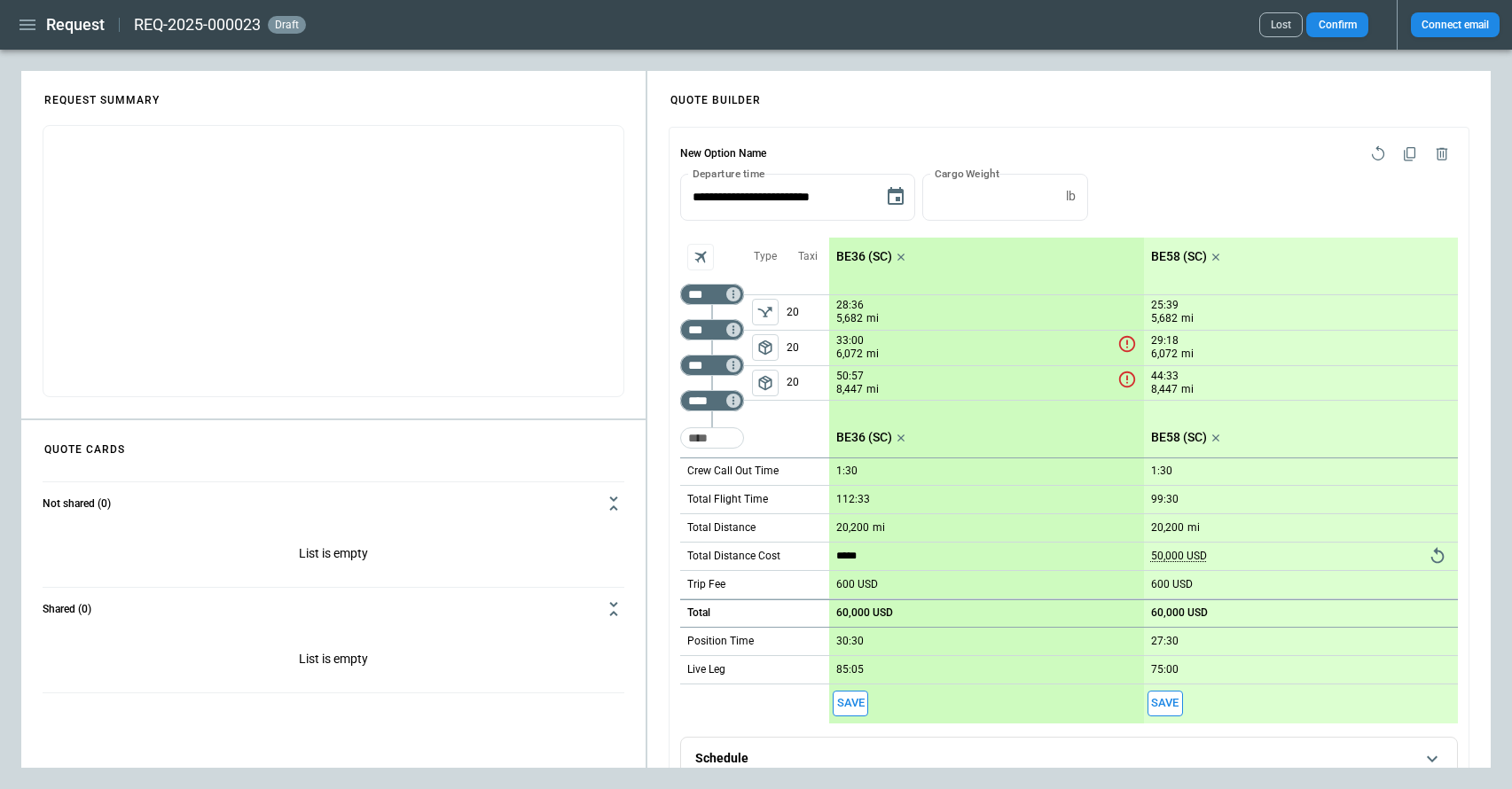 type on "*" 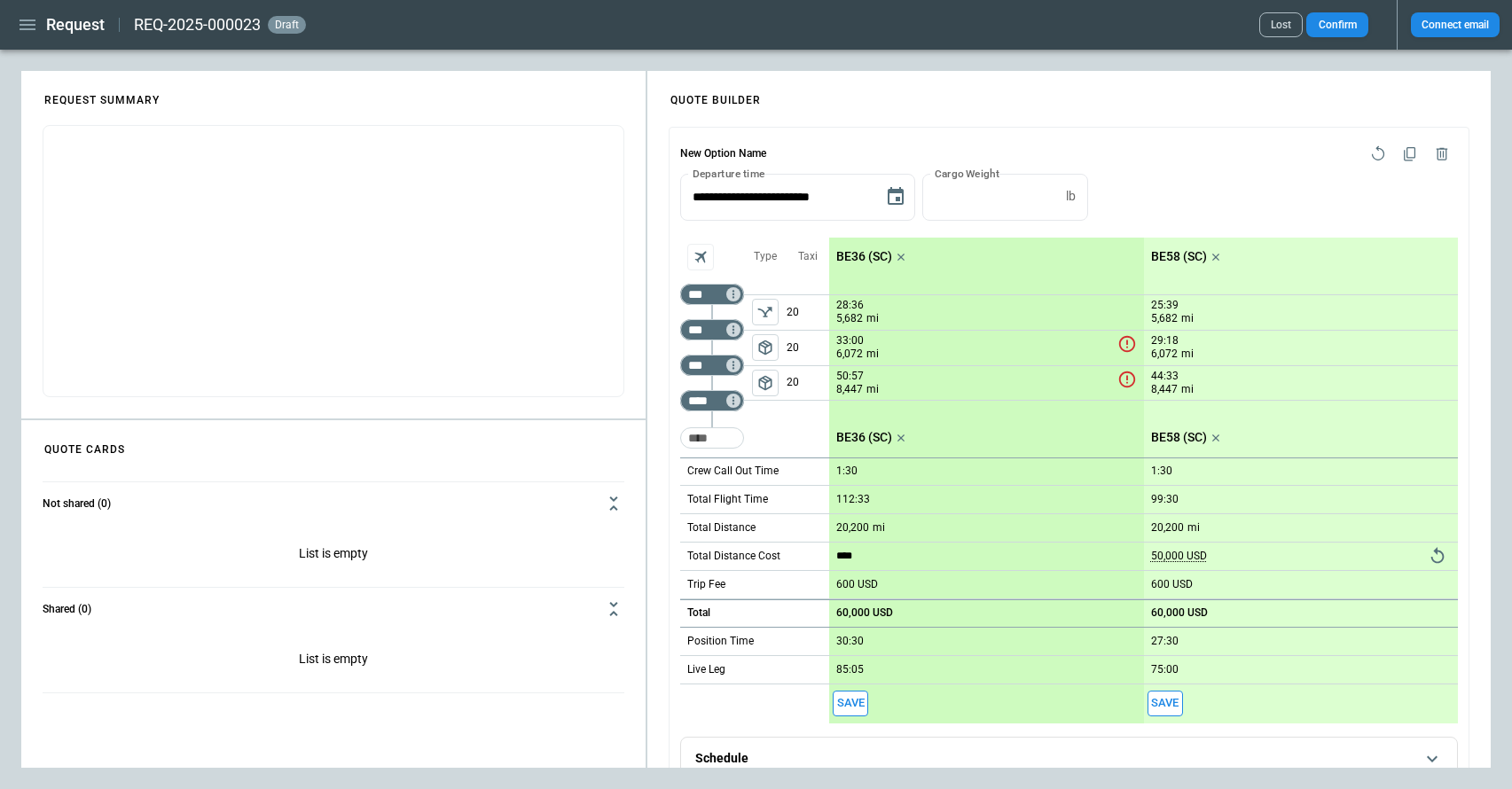 type on "*****" 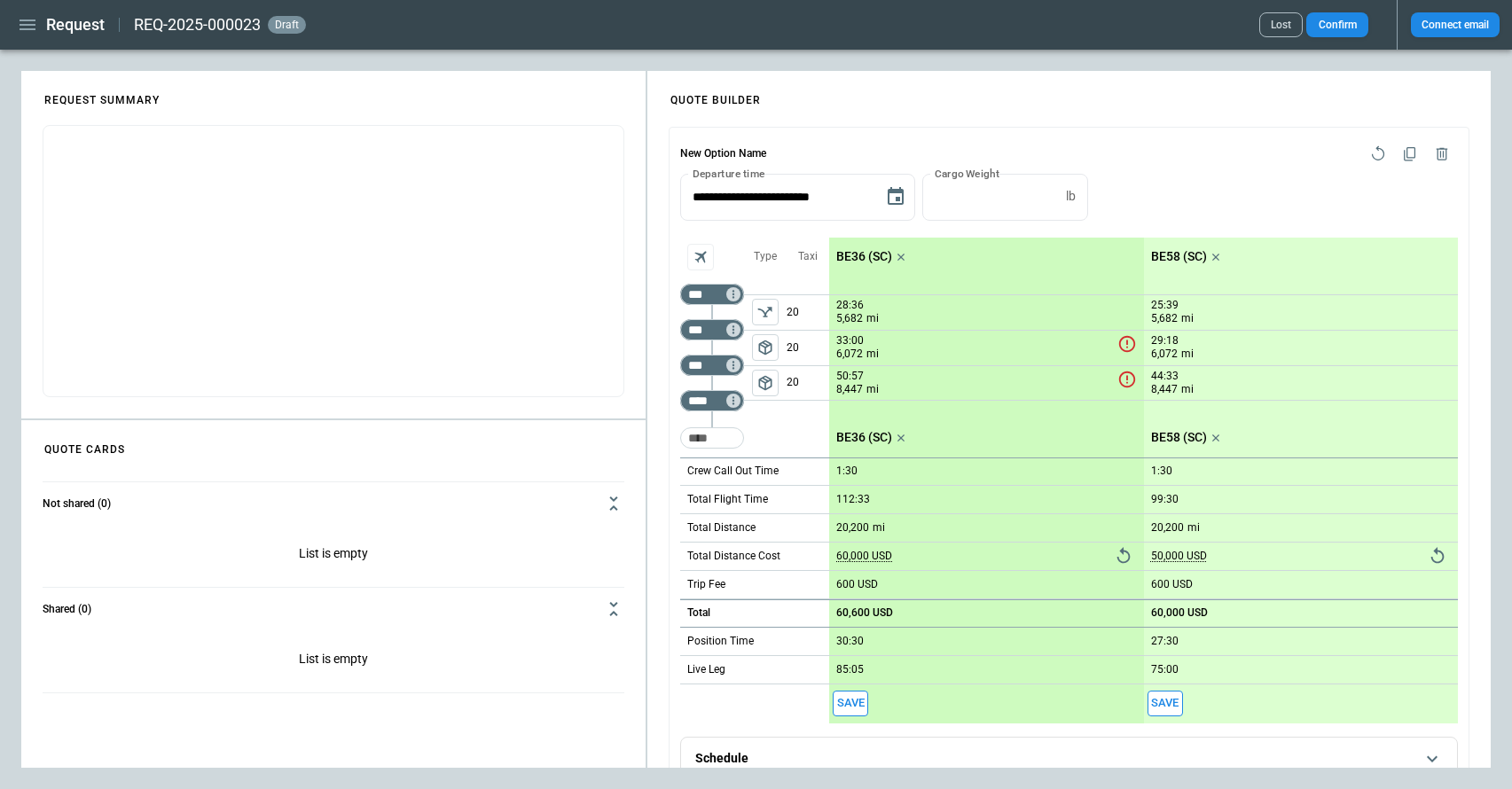click on "60,000 USD" at bounding box center [864, 556] 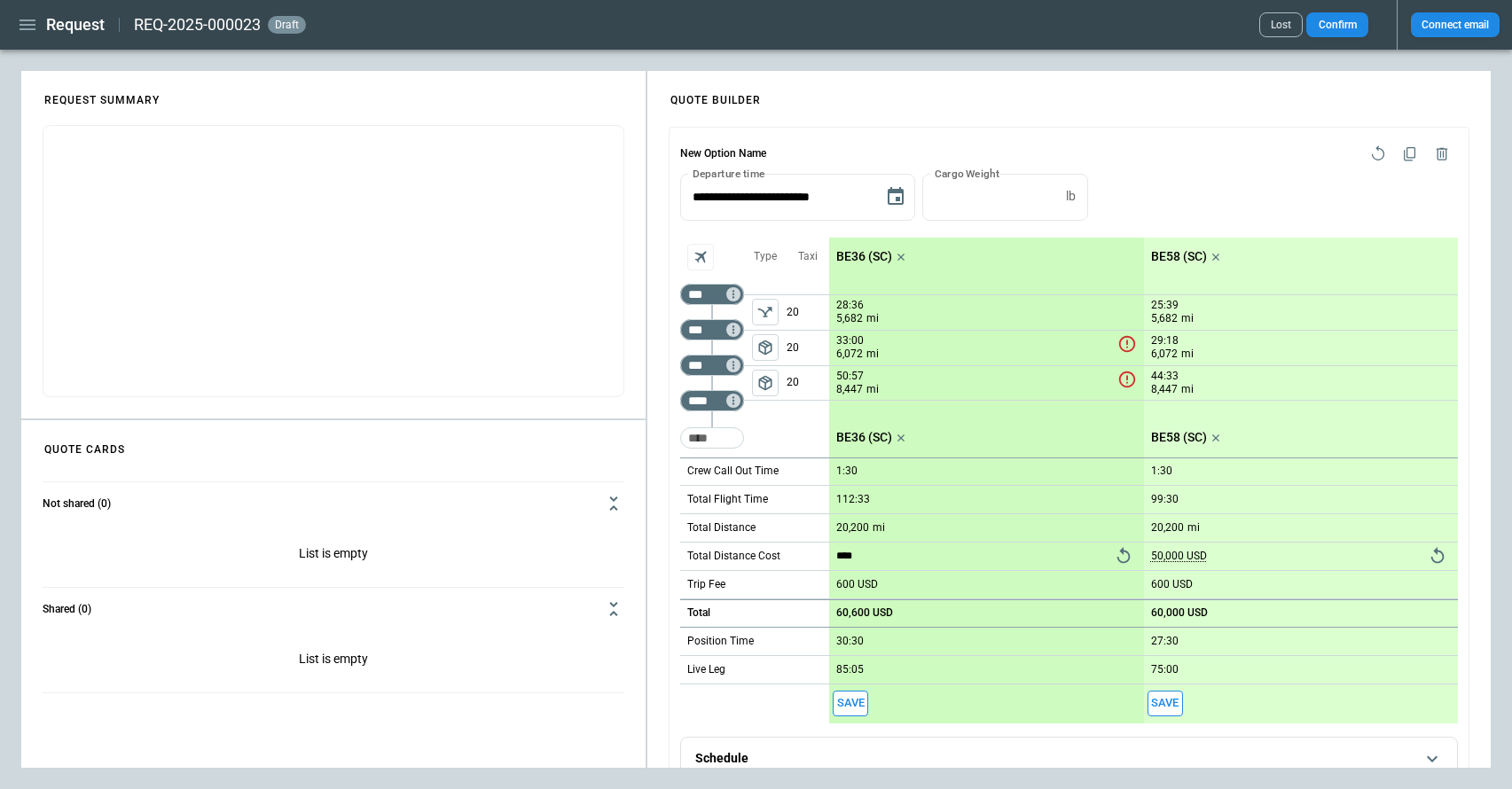 type on "*****" 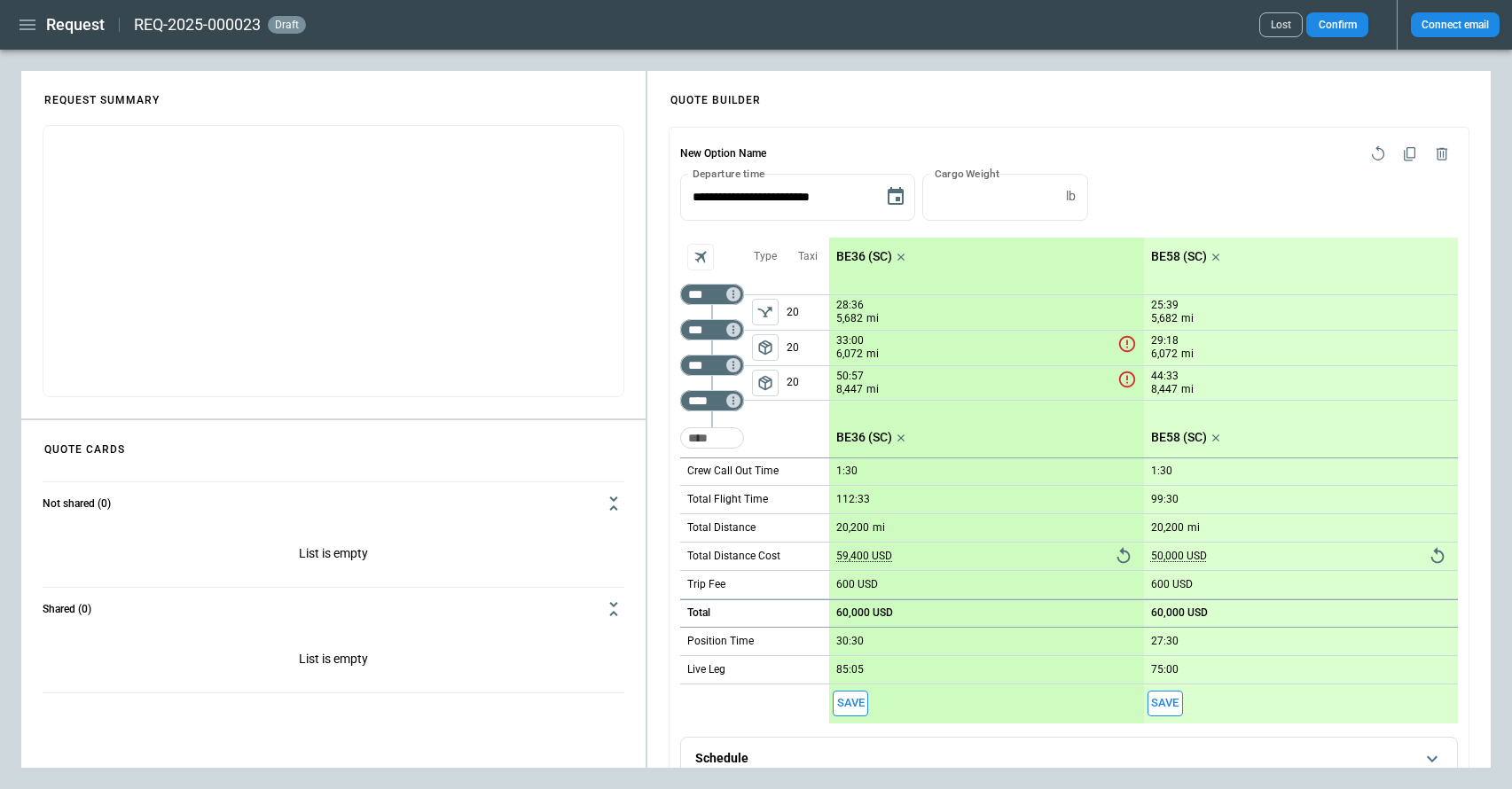 click on "59,400 USD" at bounding box center [864, 556] 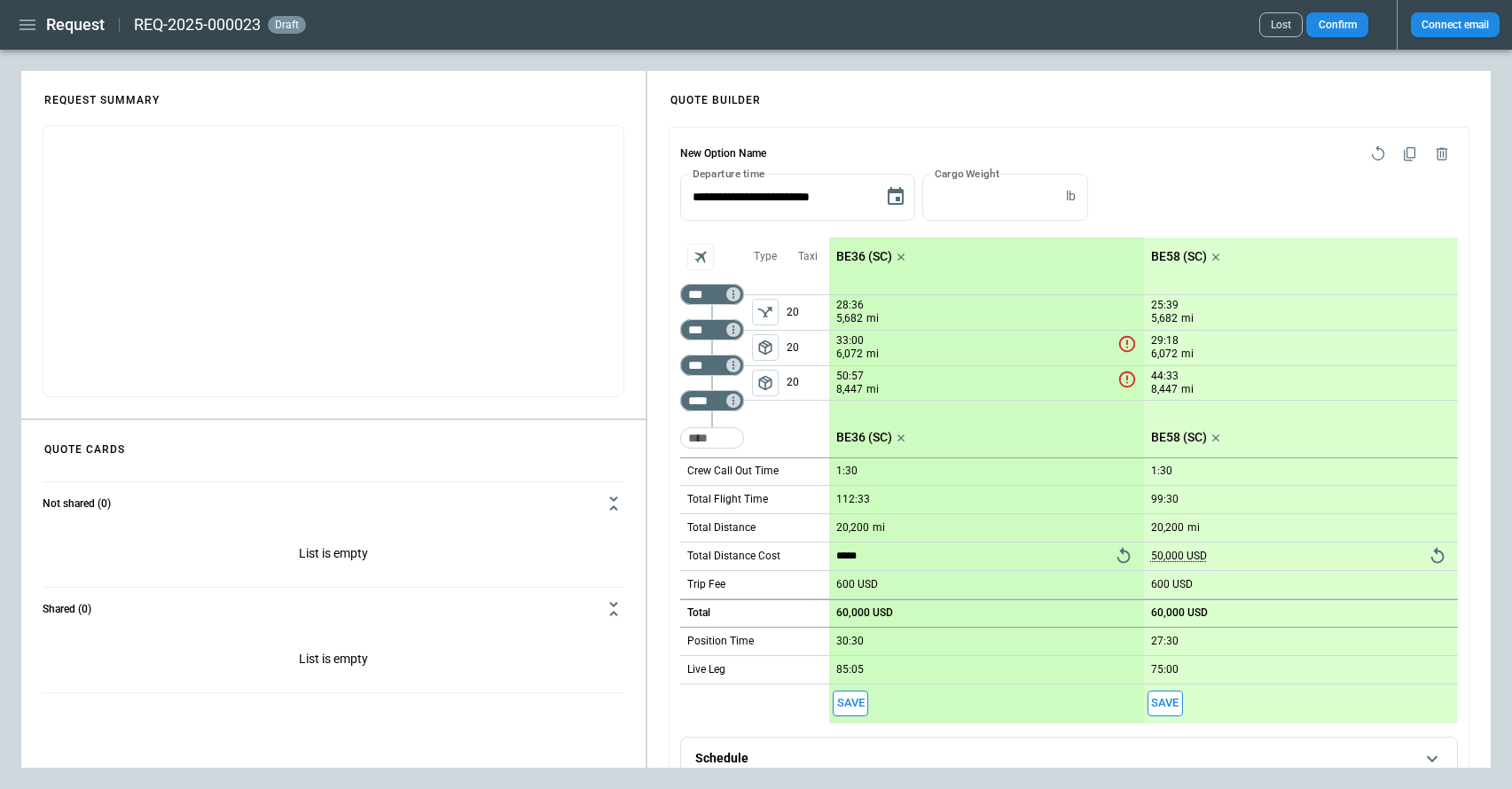 click on "*****" at bounding box center [889, 556] 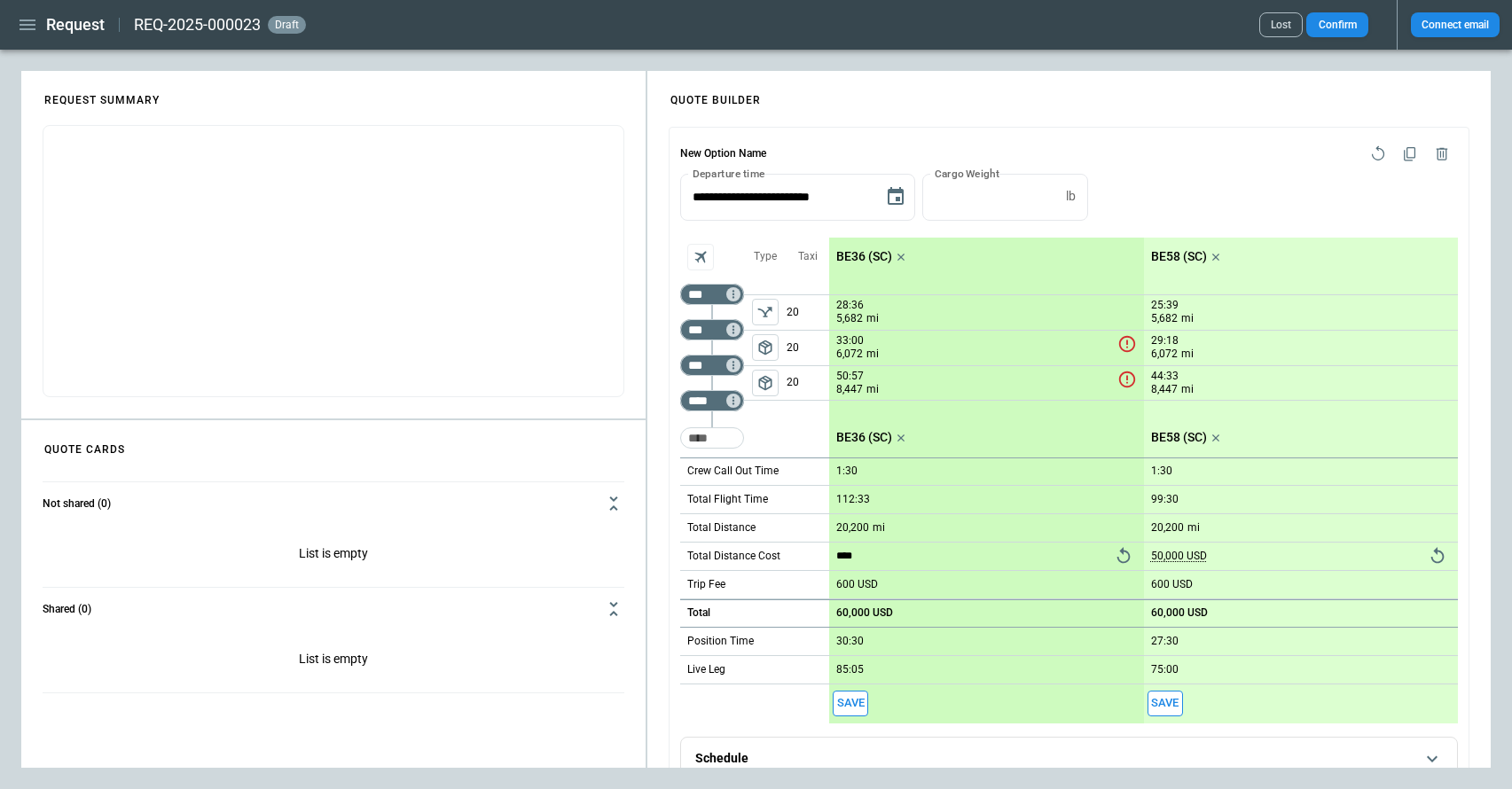 type on "*****" 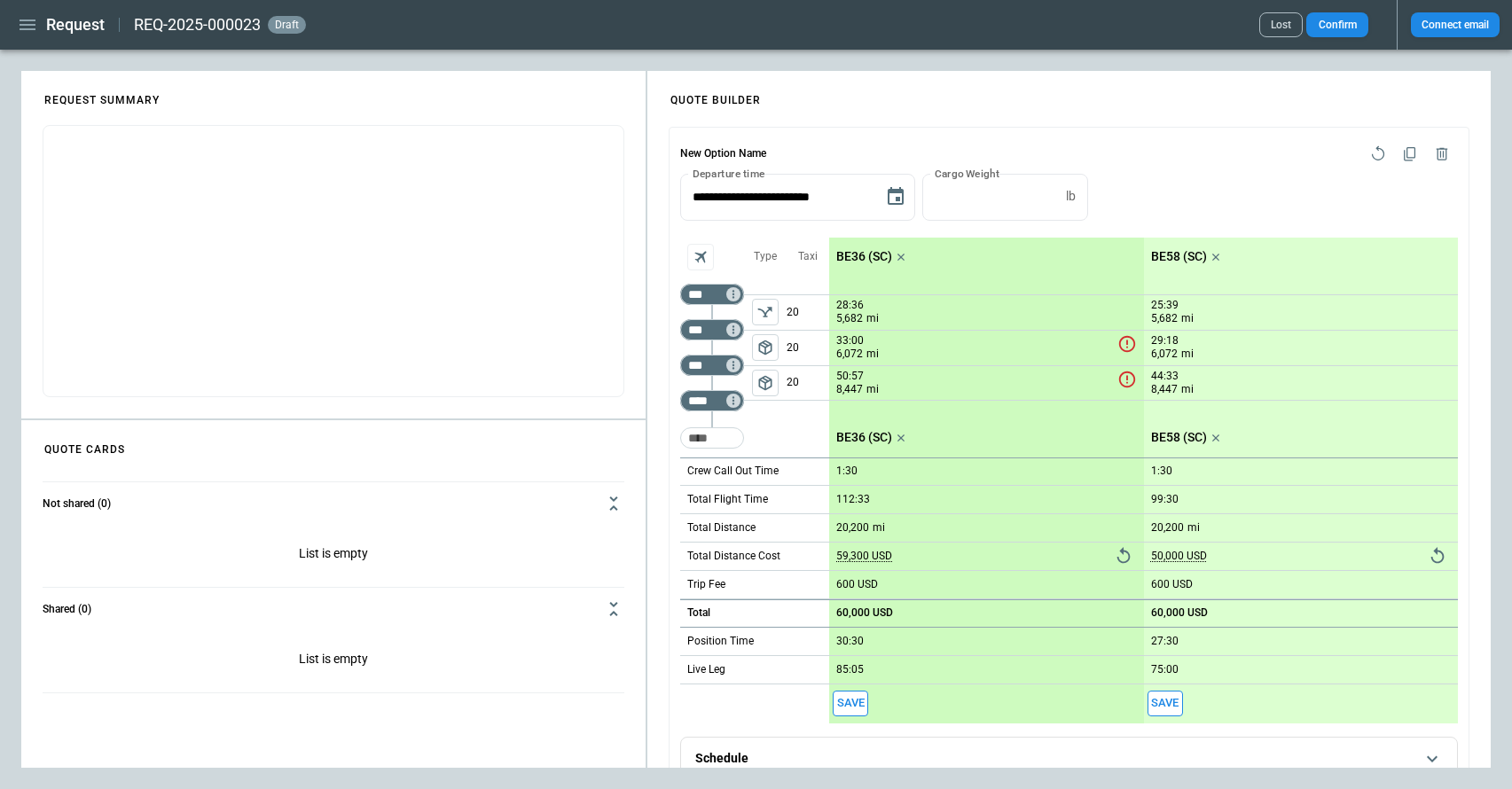 click on "59,300 USD" at bounding box center (864, 556) 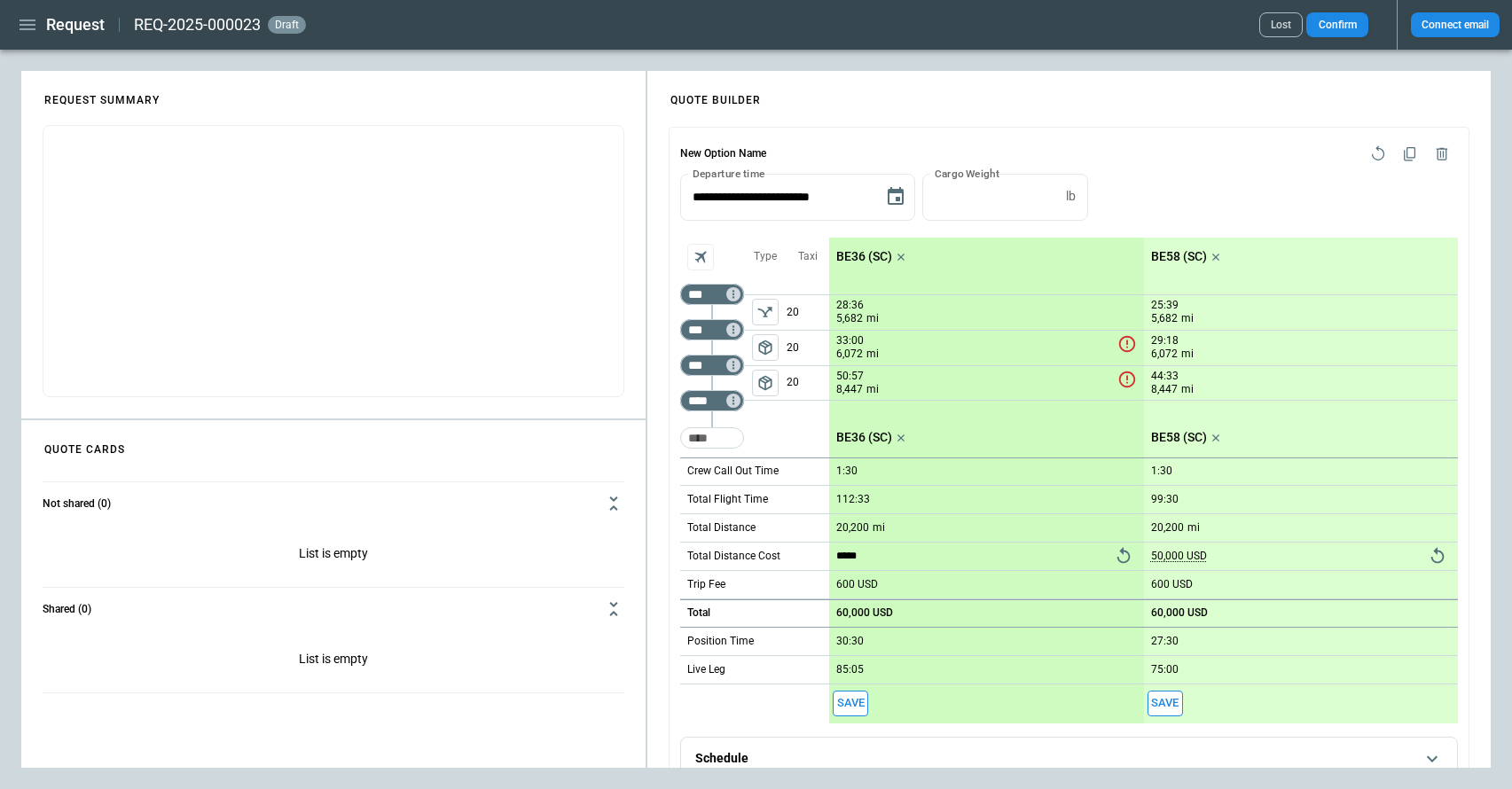 type on "*" 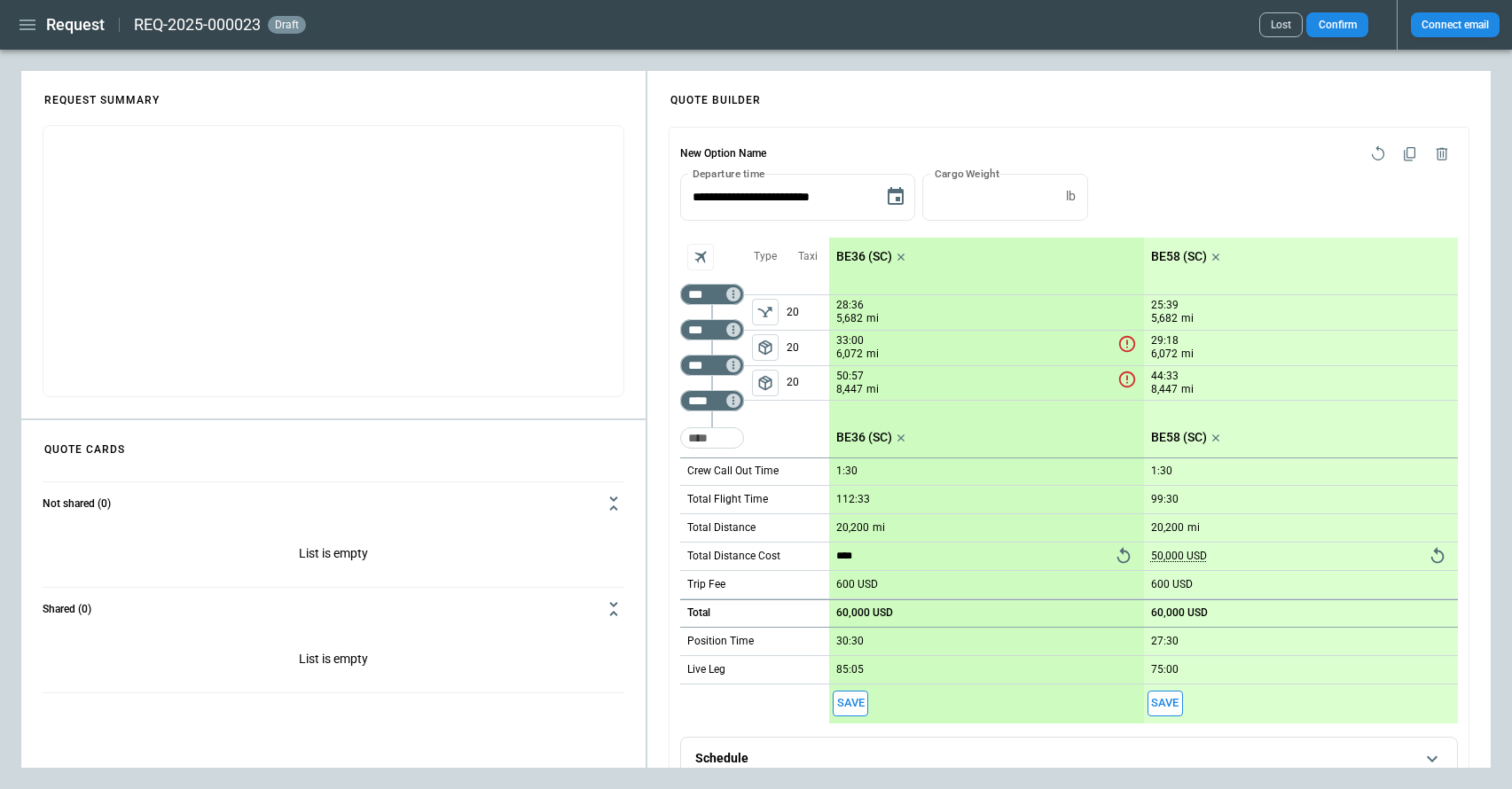 type on "*****" 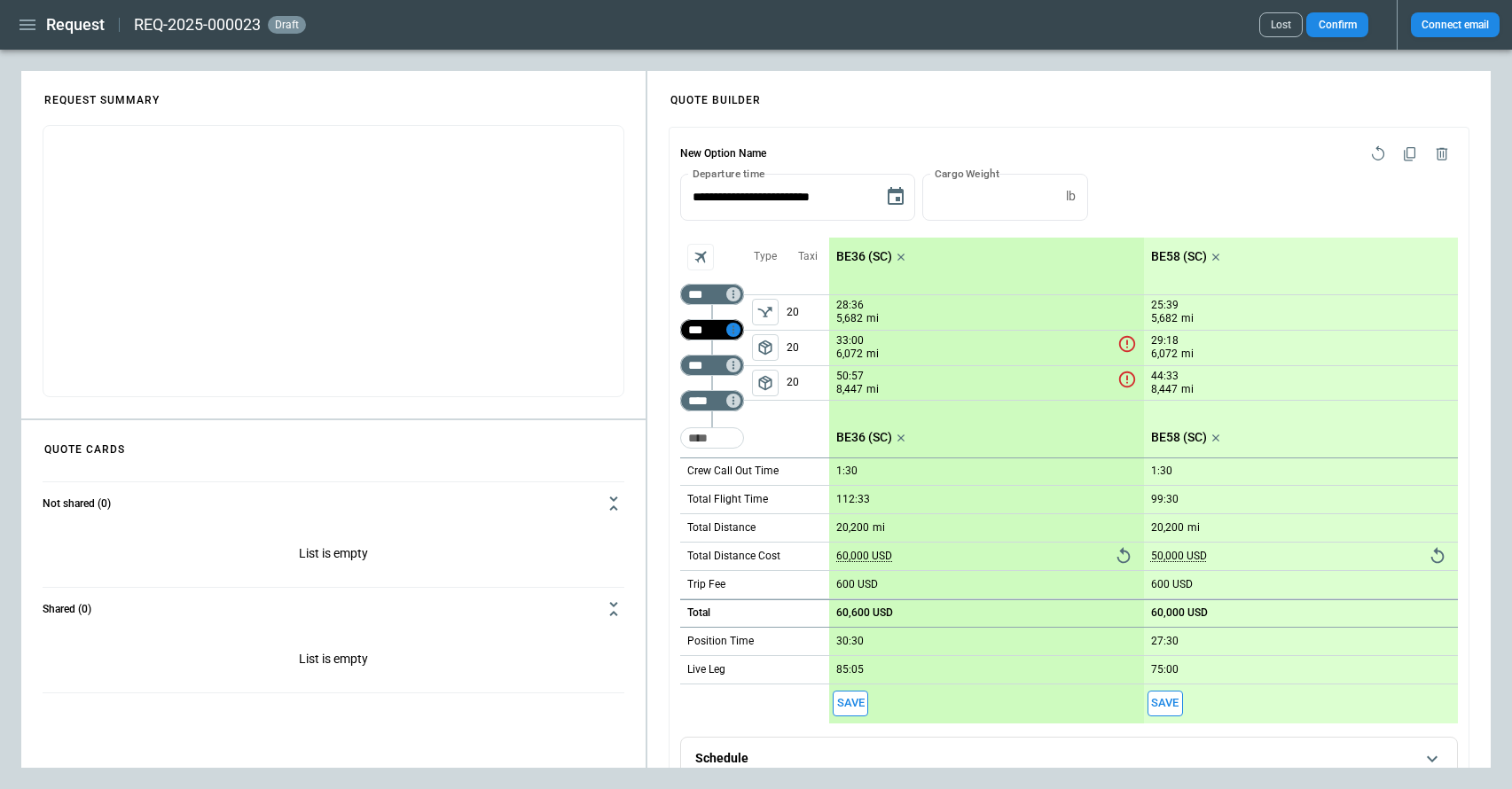 click 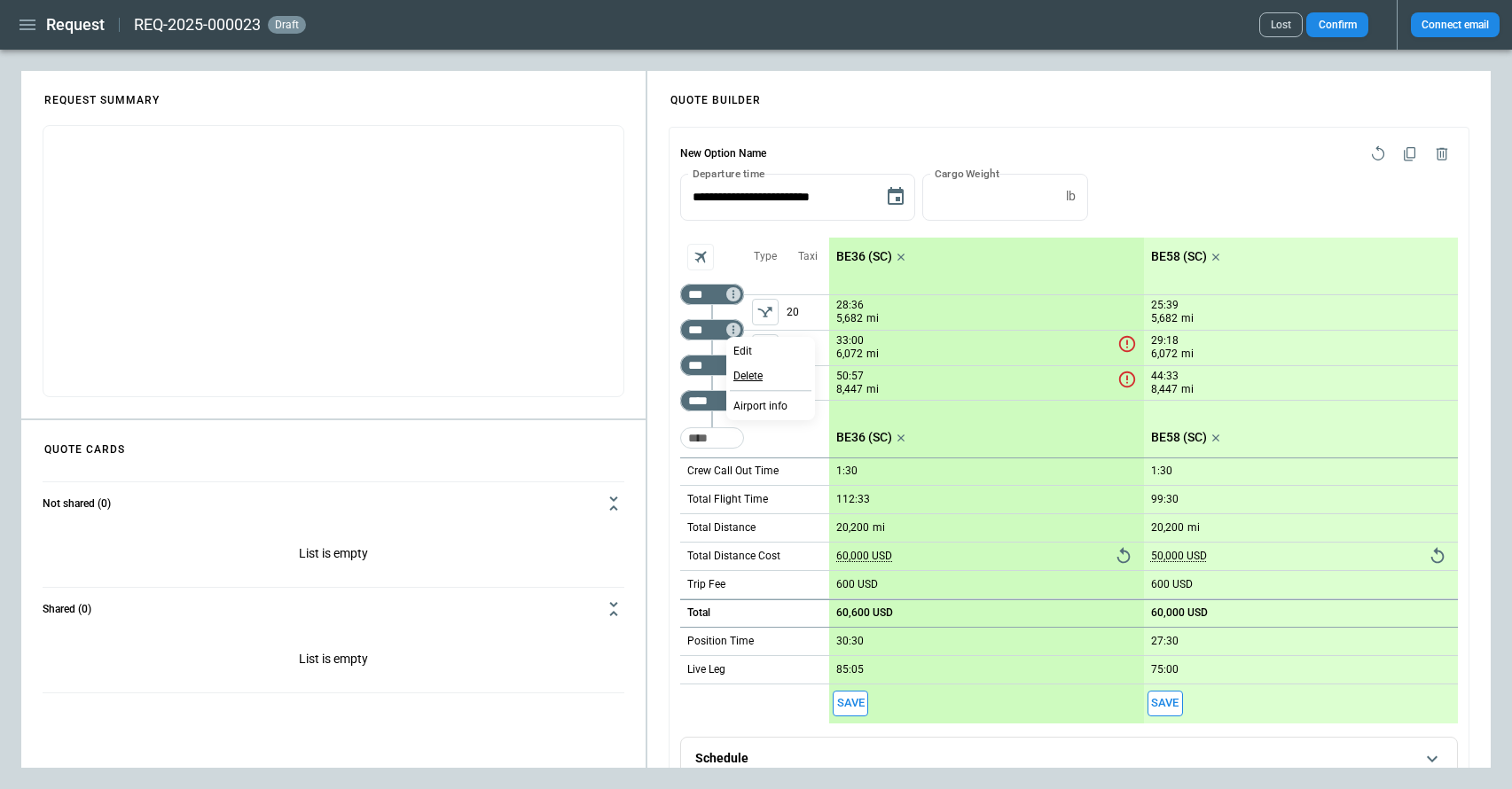 click on "Delete" at bounding box center (748, 376) 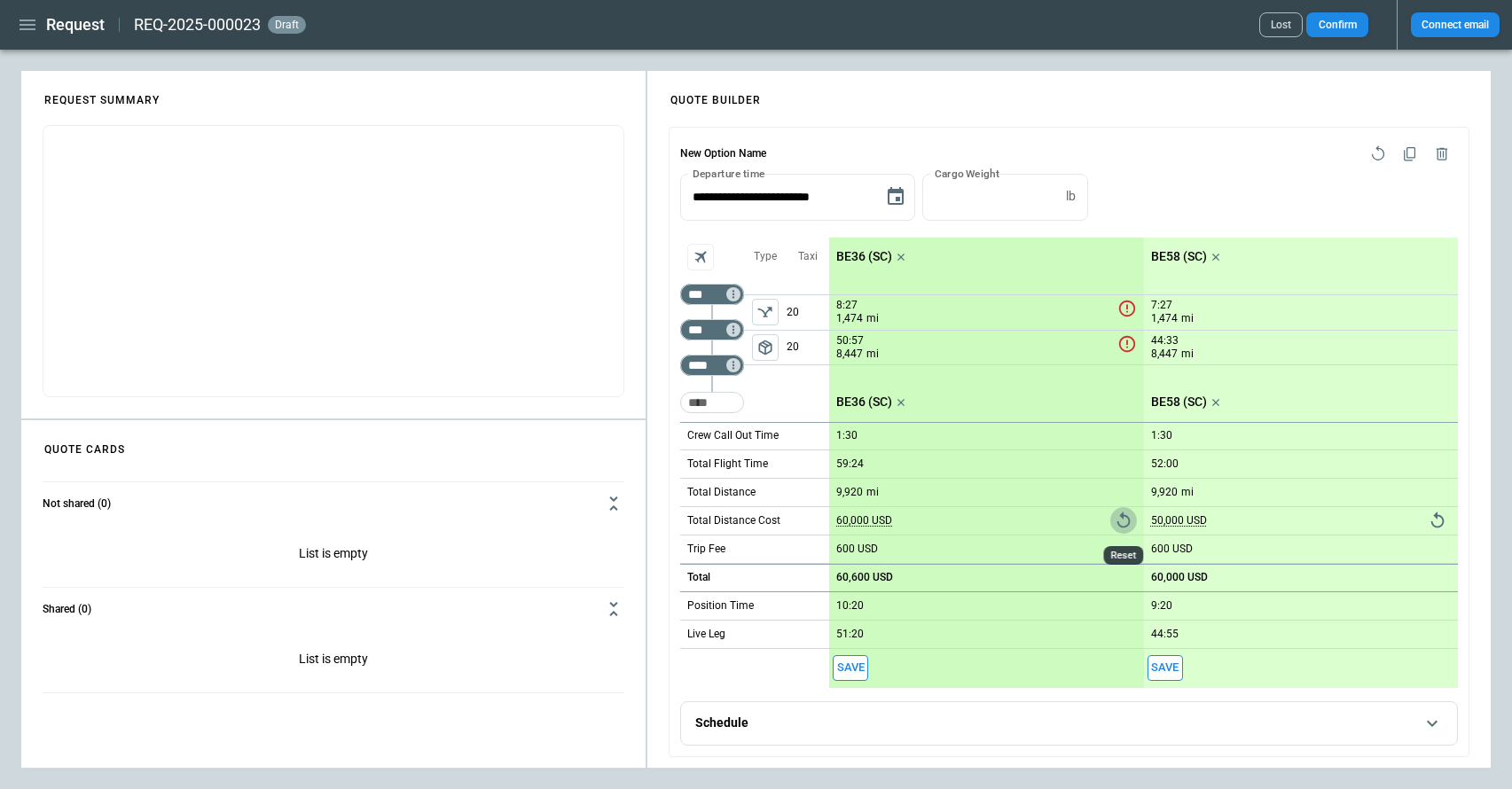 click 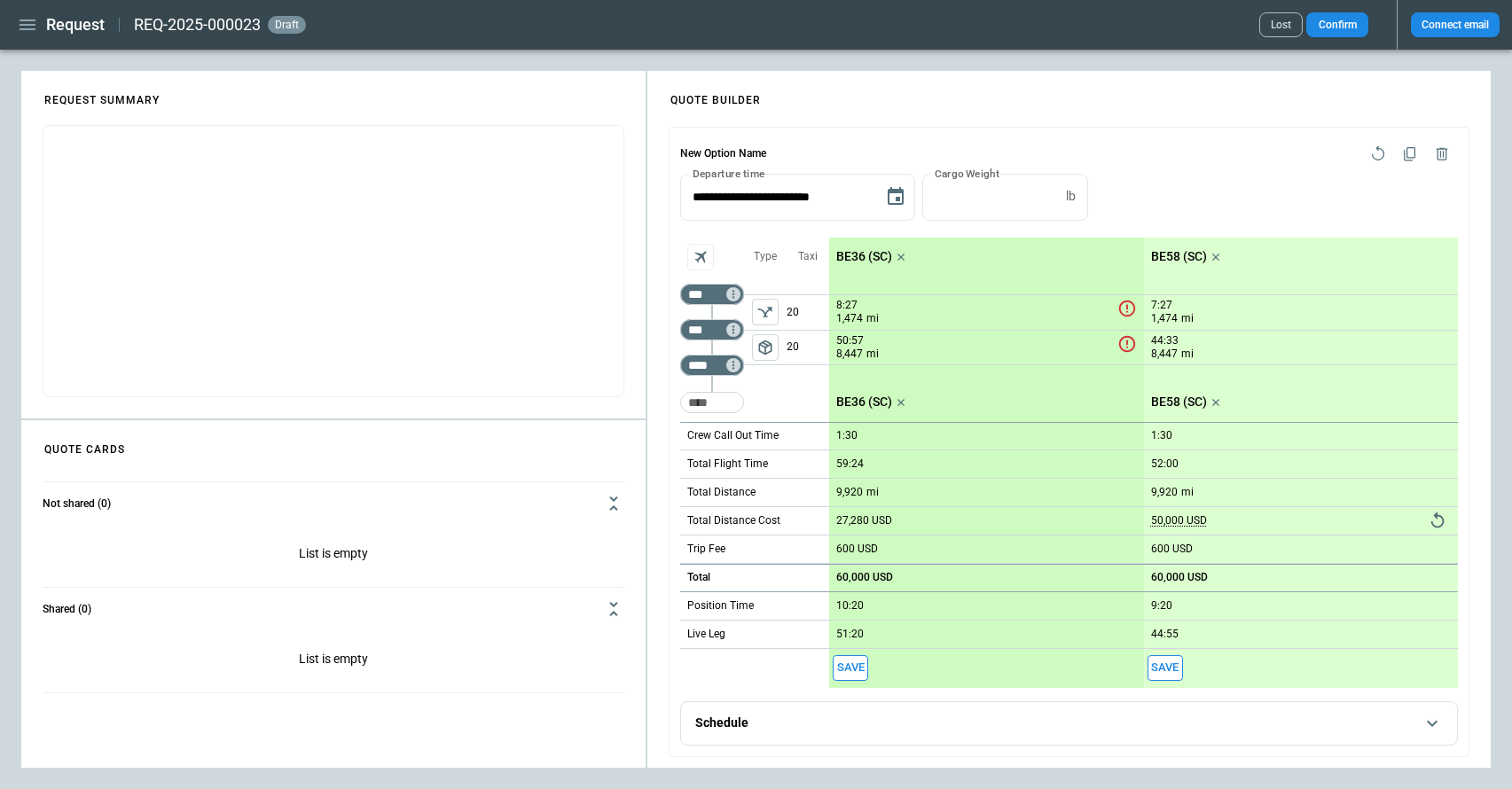 click on "BE36 (SC)" at bounding box center (864, 256) 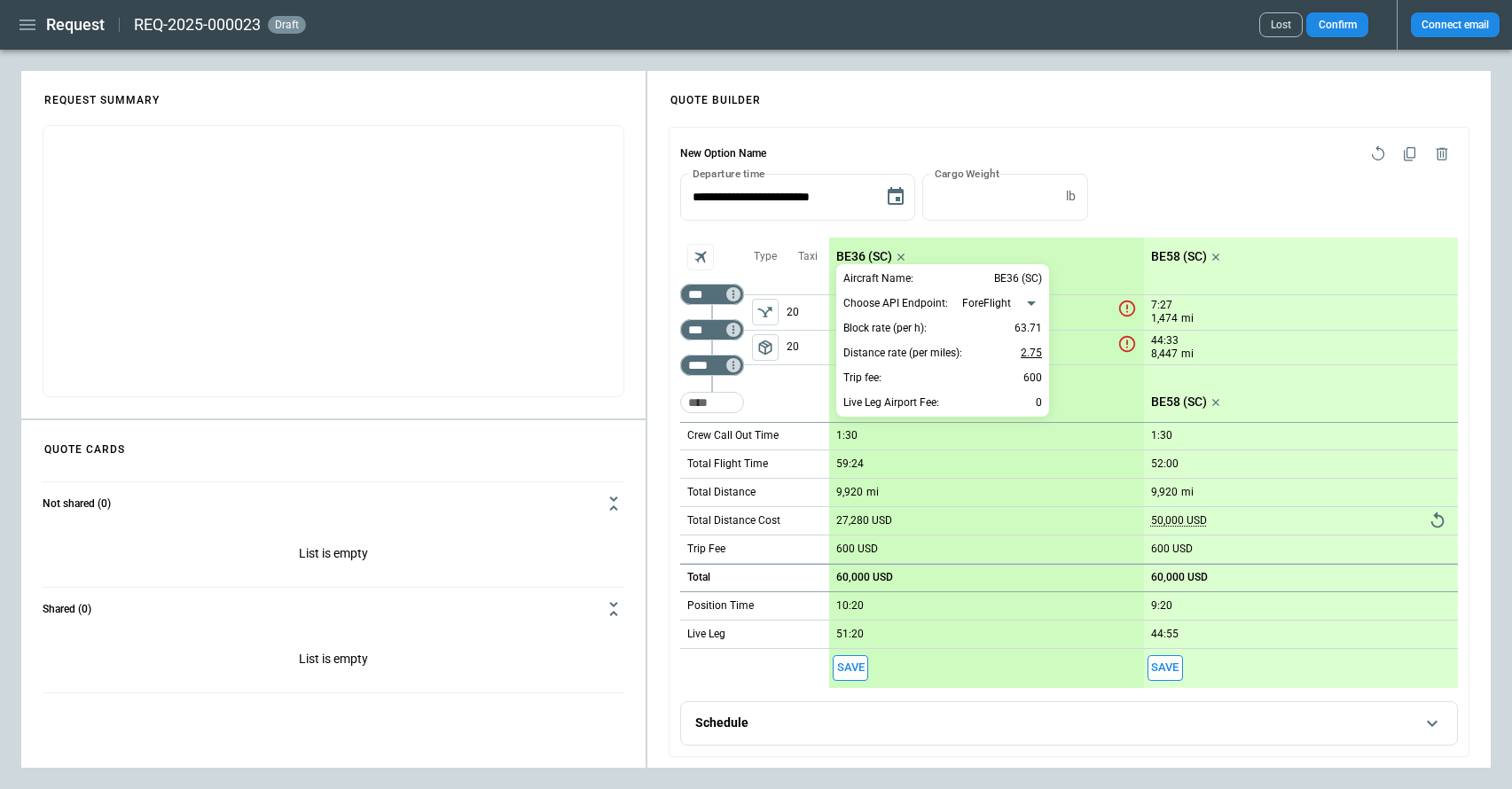 click on "2.75" at bounding box center [1031, 353] 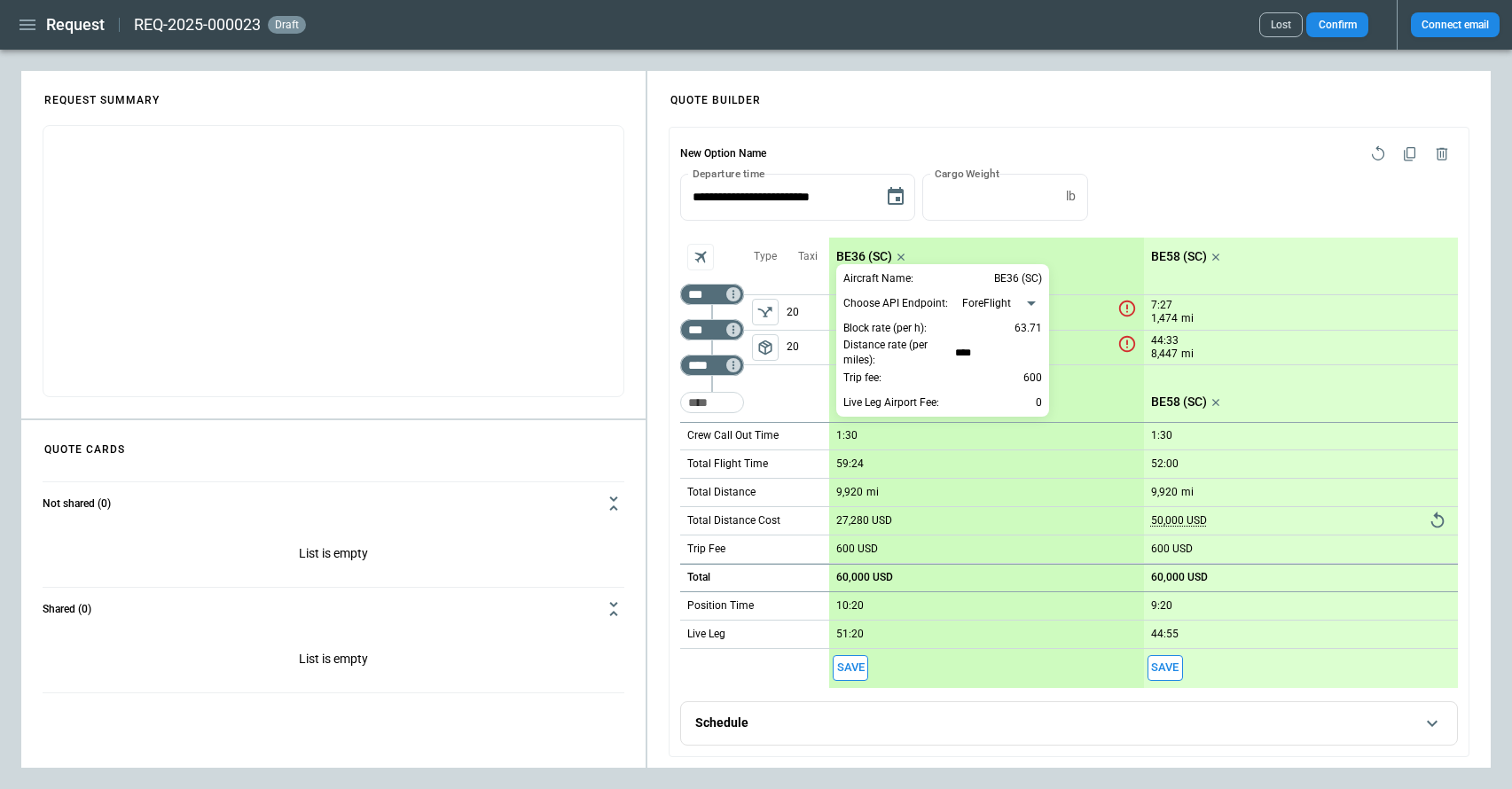 click on "****" at bounding box center (999, 352) 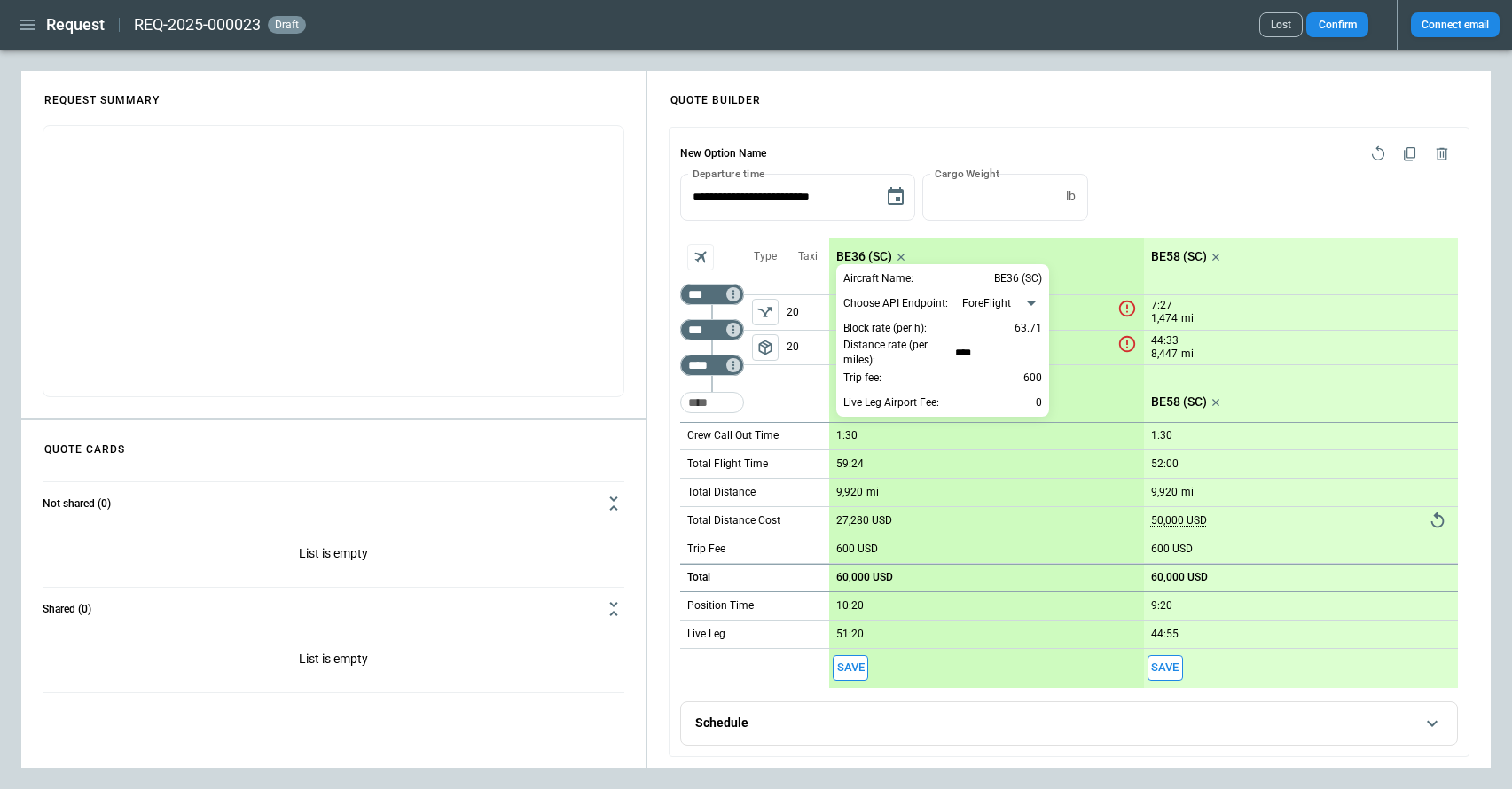 click on "****" at bounding box center [999, 352] 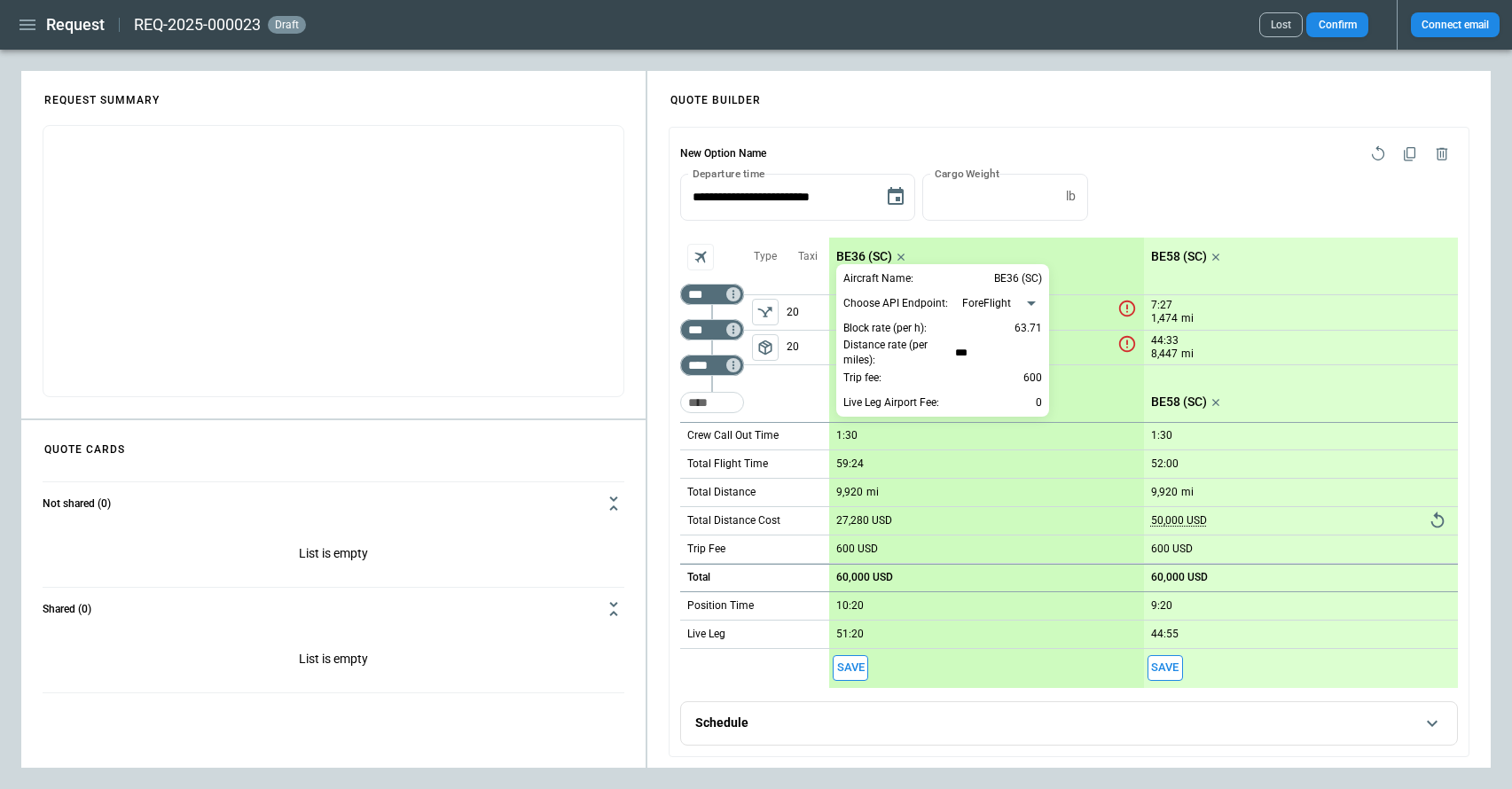 type on "****" 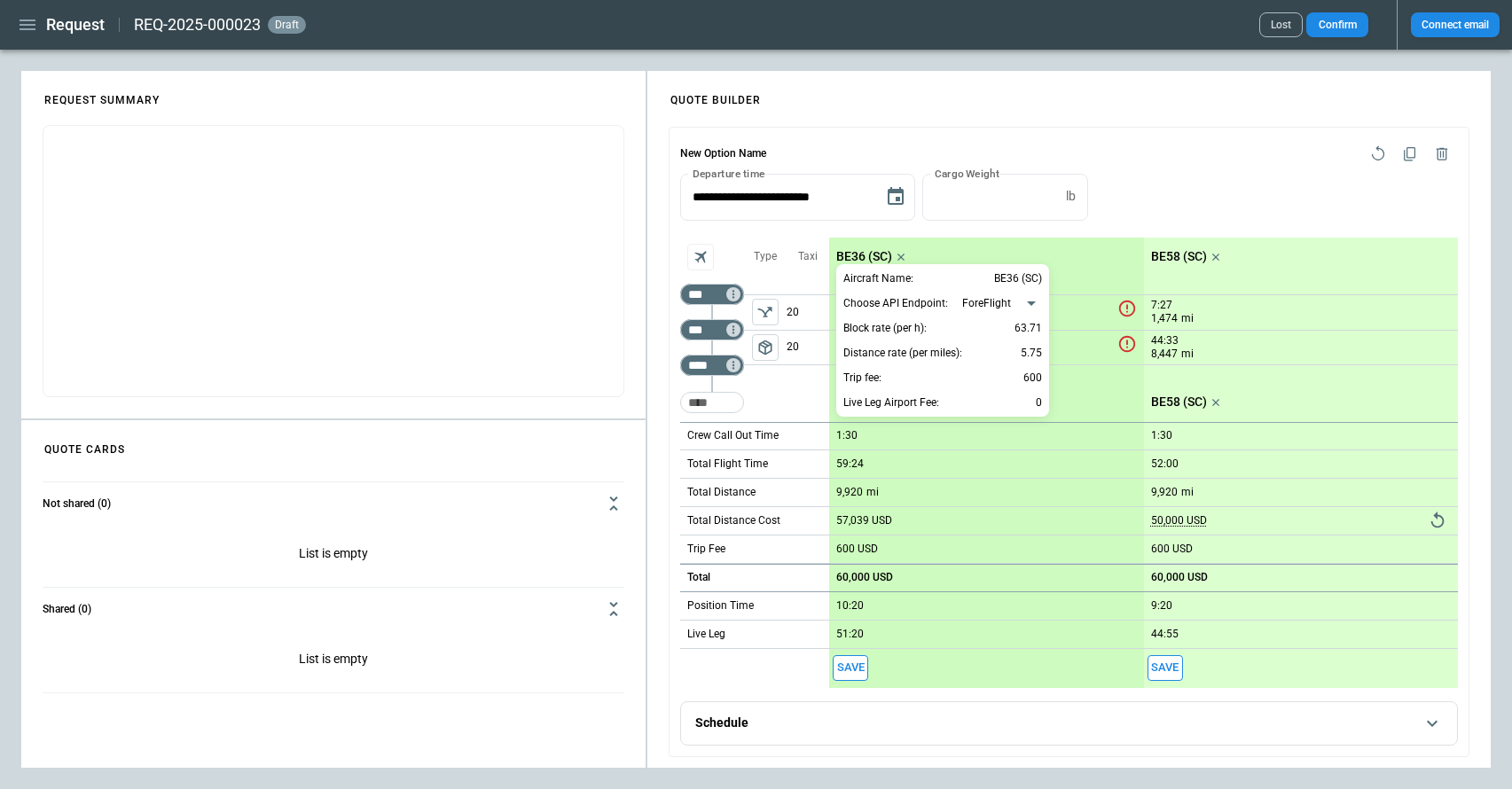click at bounding box center [756, 394] 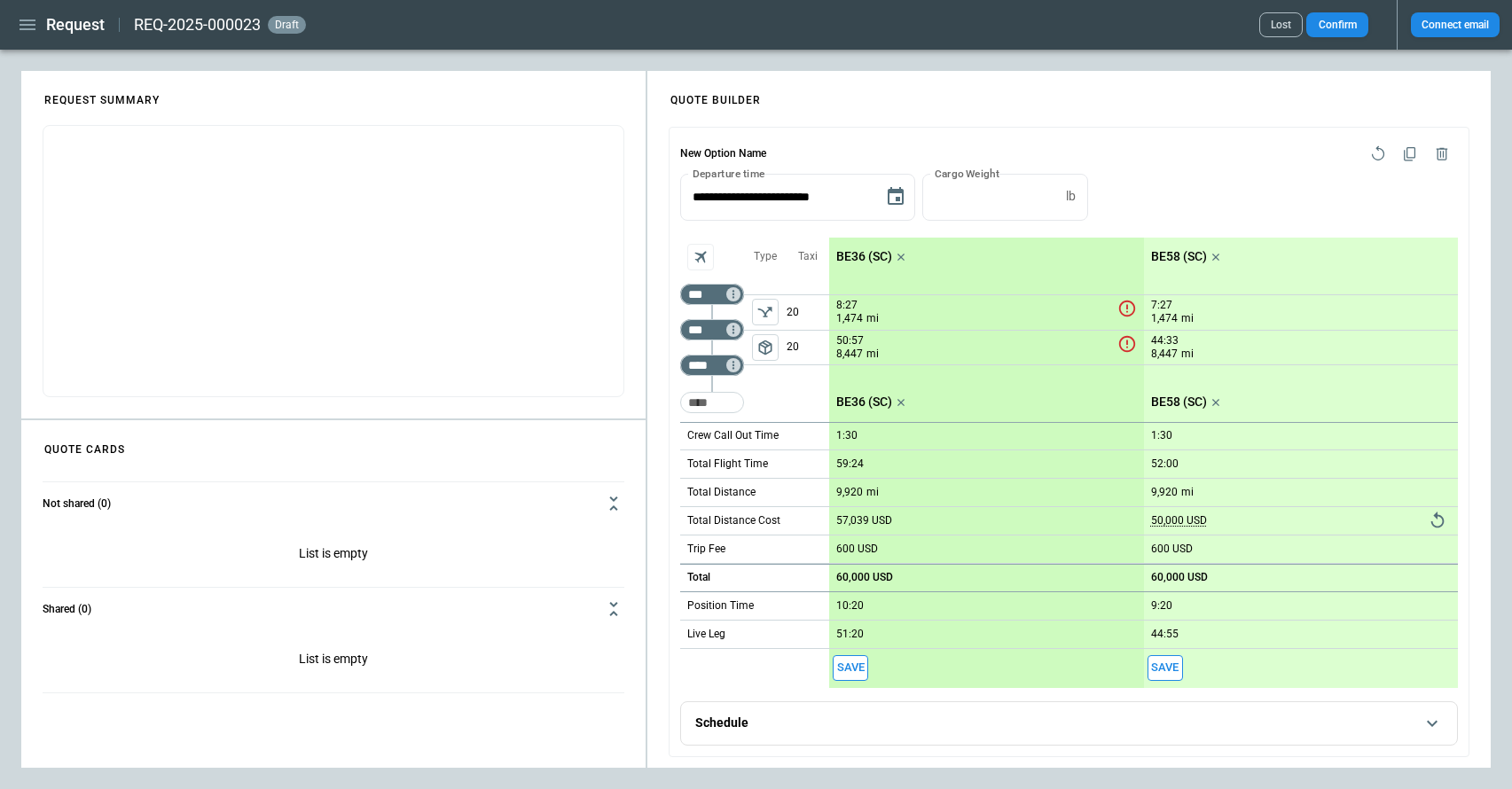 click on "BE36 (SC)" at bounding box center [864, 256] 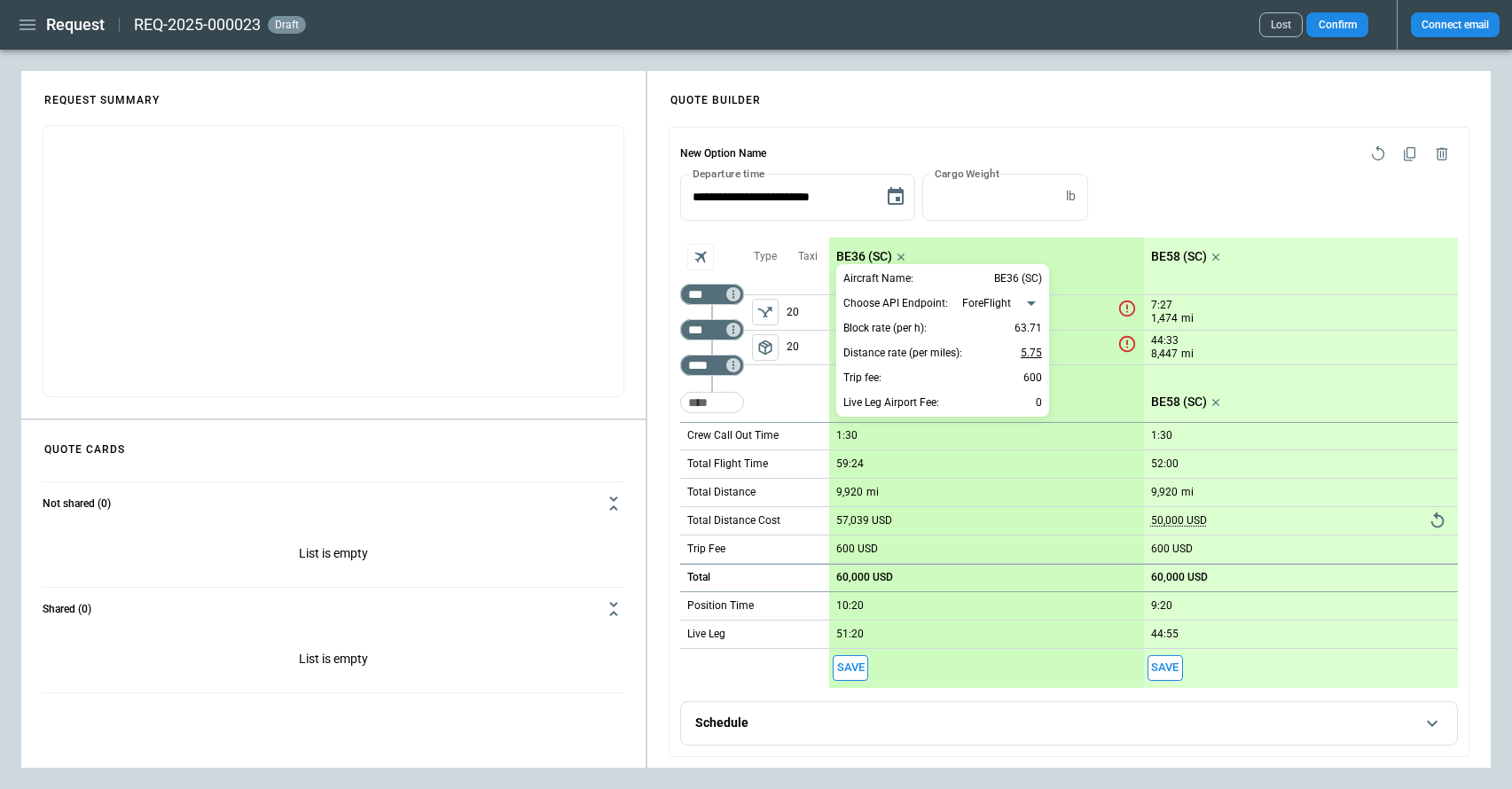 click on "5.75" at bounding box center [1031, 353] 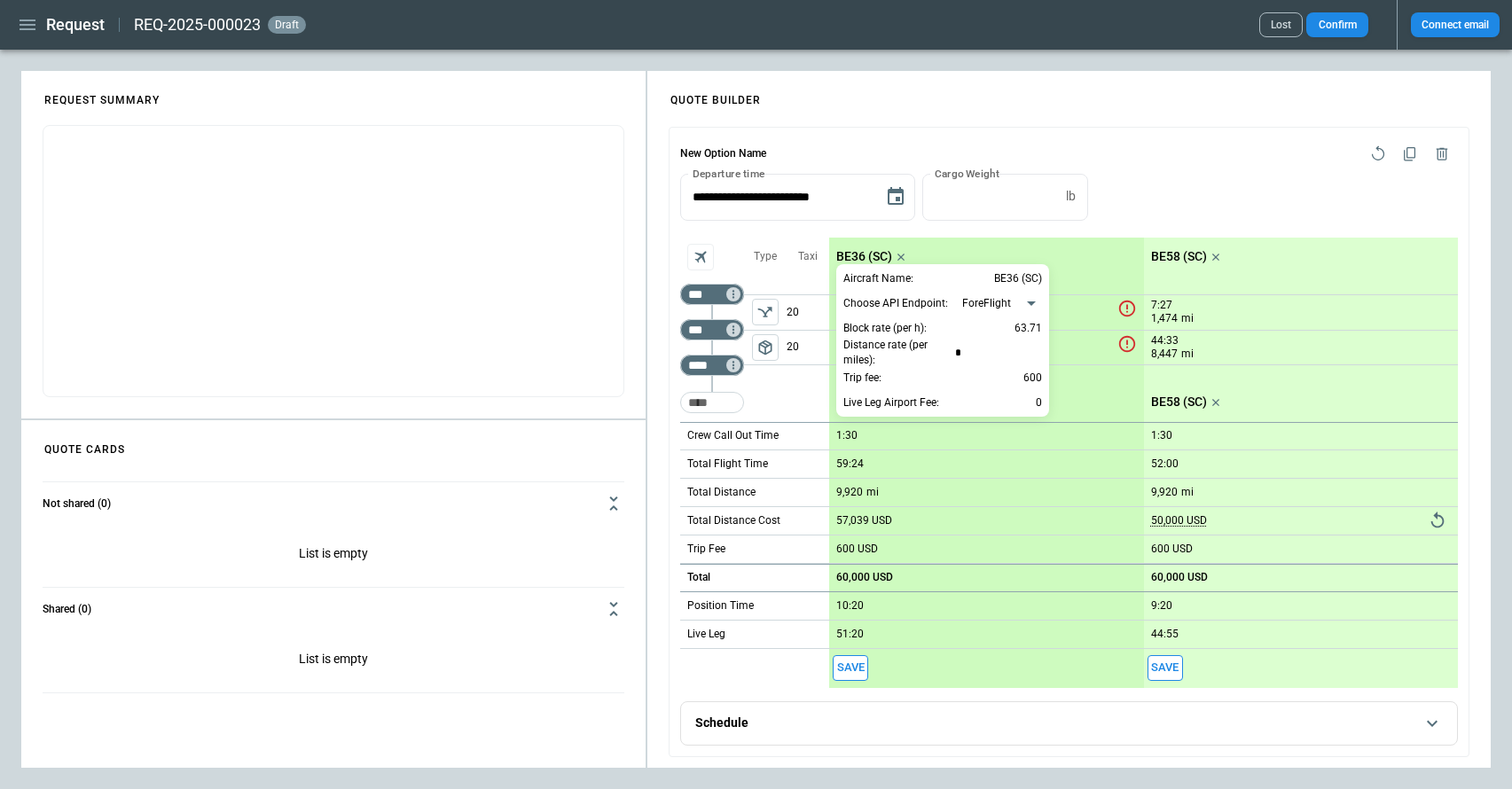 type on "**" 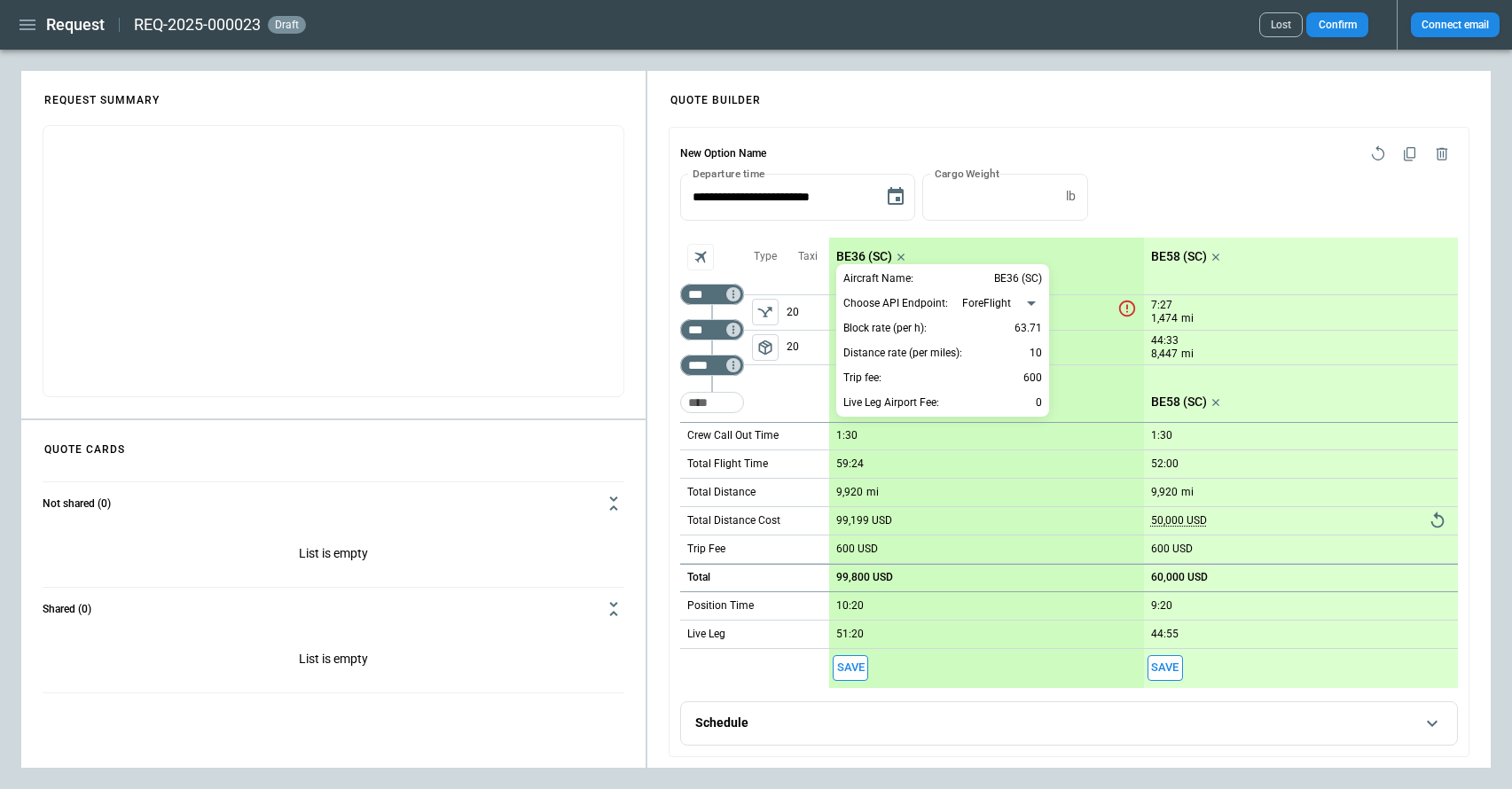 click at bounding box center [756, 394] 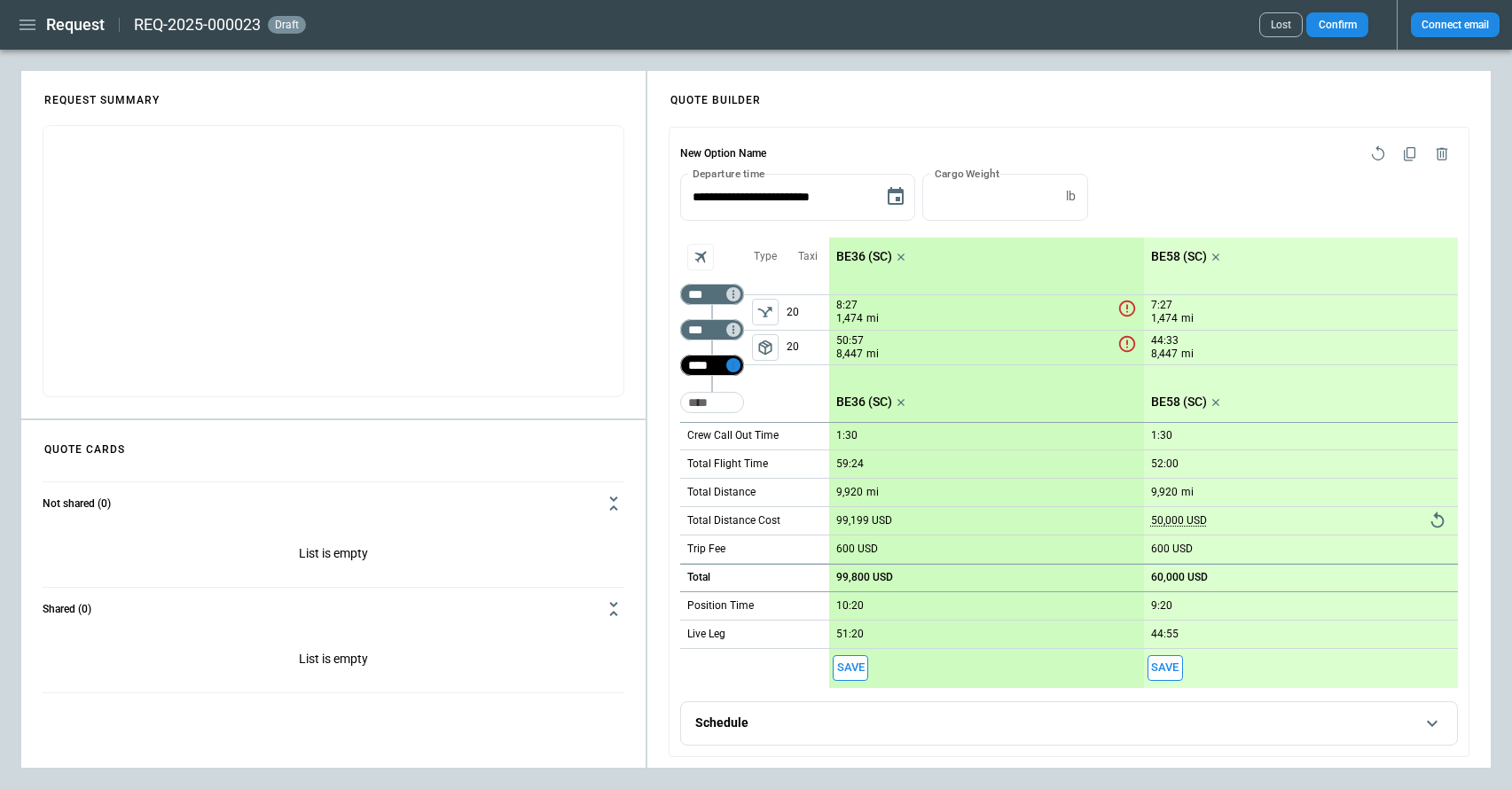 click 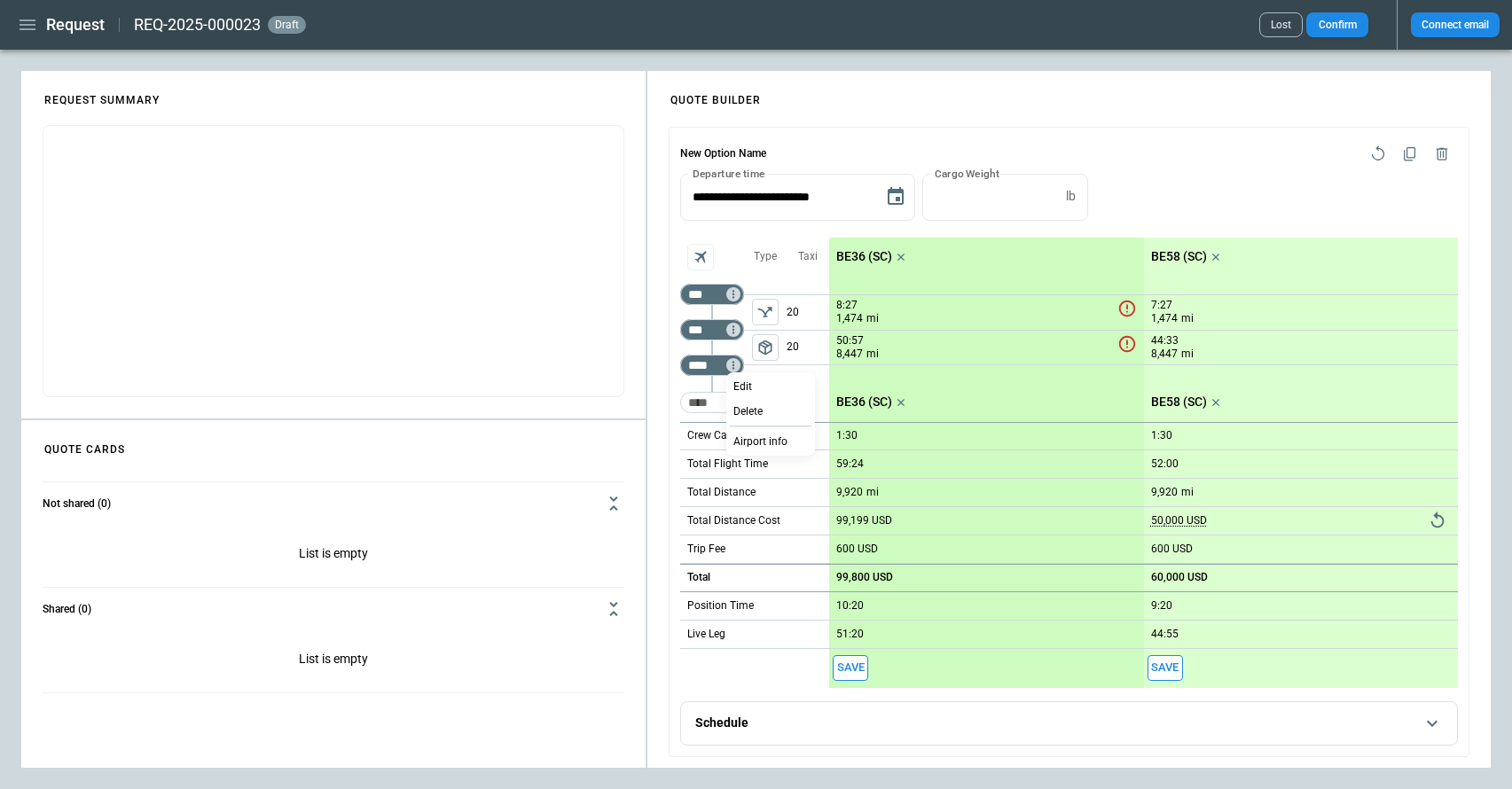 click at bounding box center [756, 394] 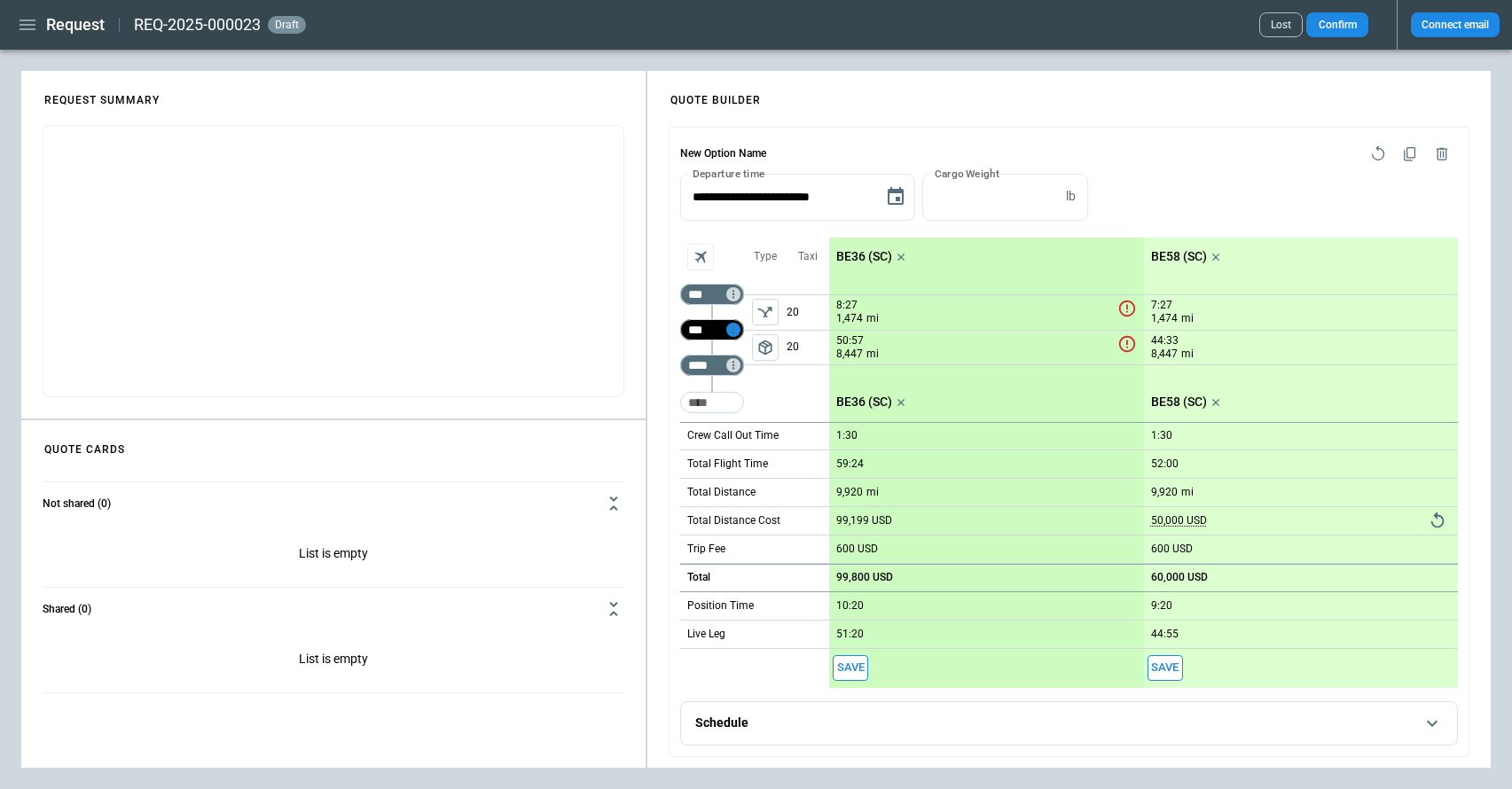 click 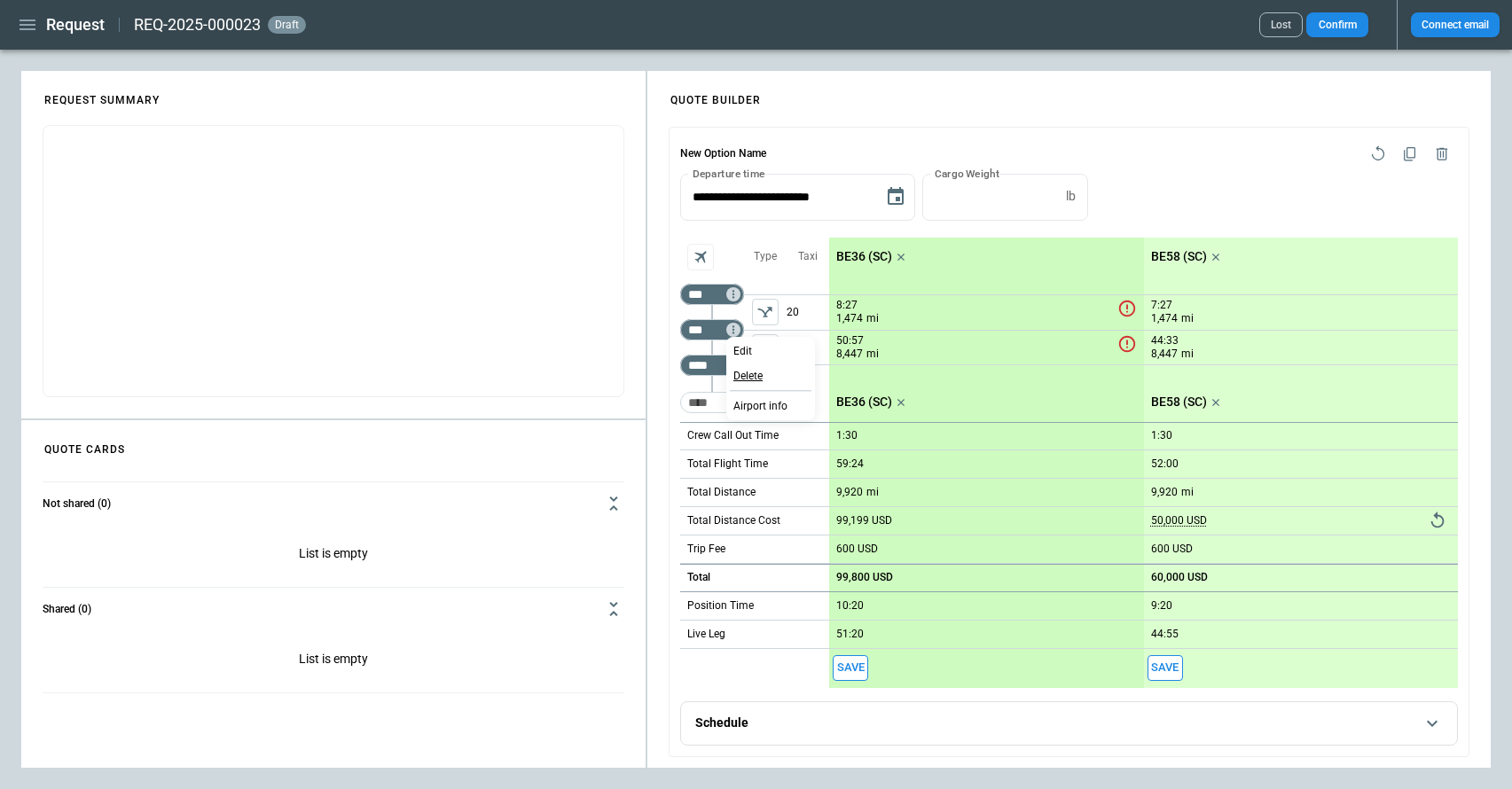 click on "Delete" at bounding box center (748, 376) 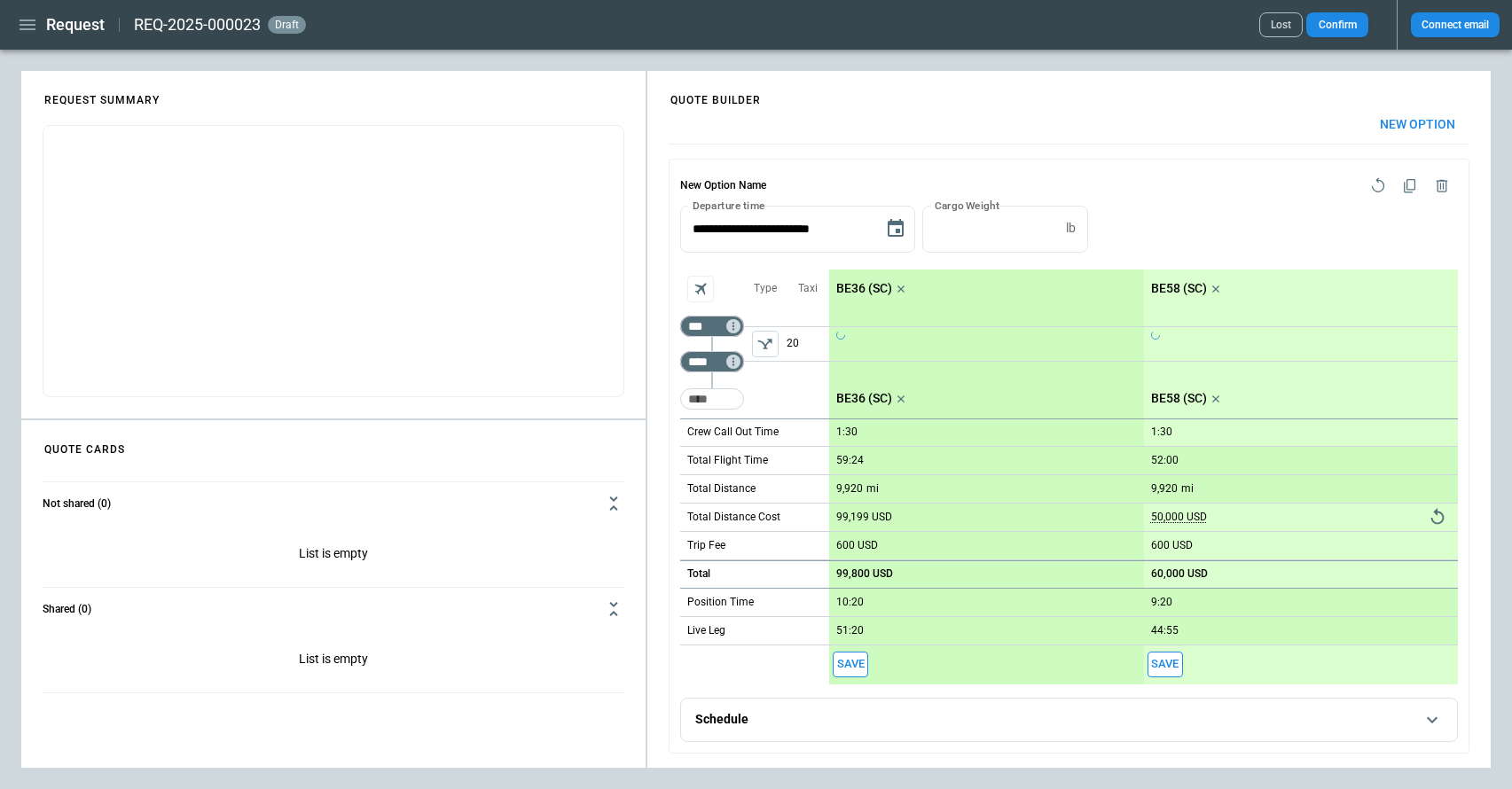 scroll, scrollTop: 27, scrollLeft: 0, axis: vertical 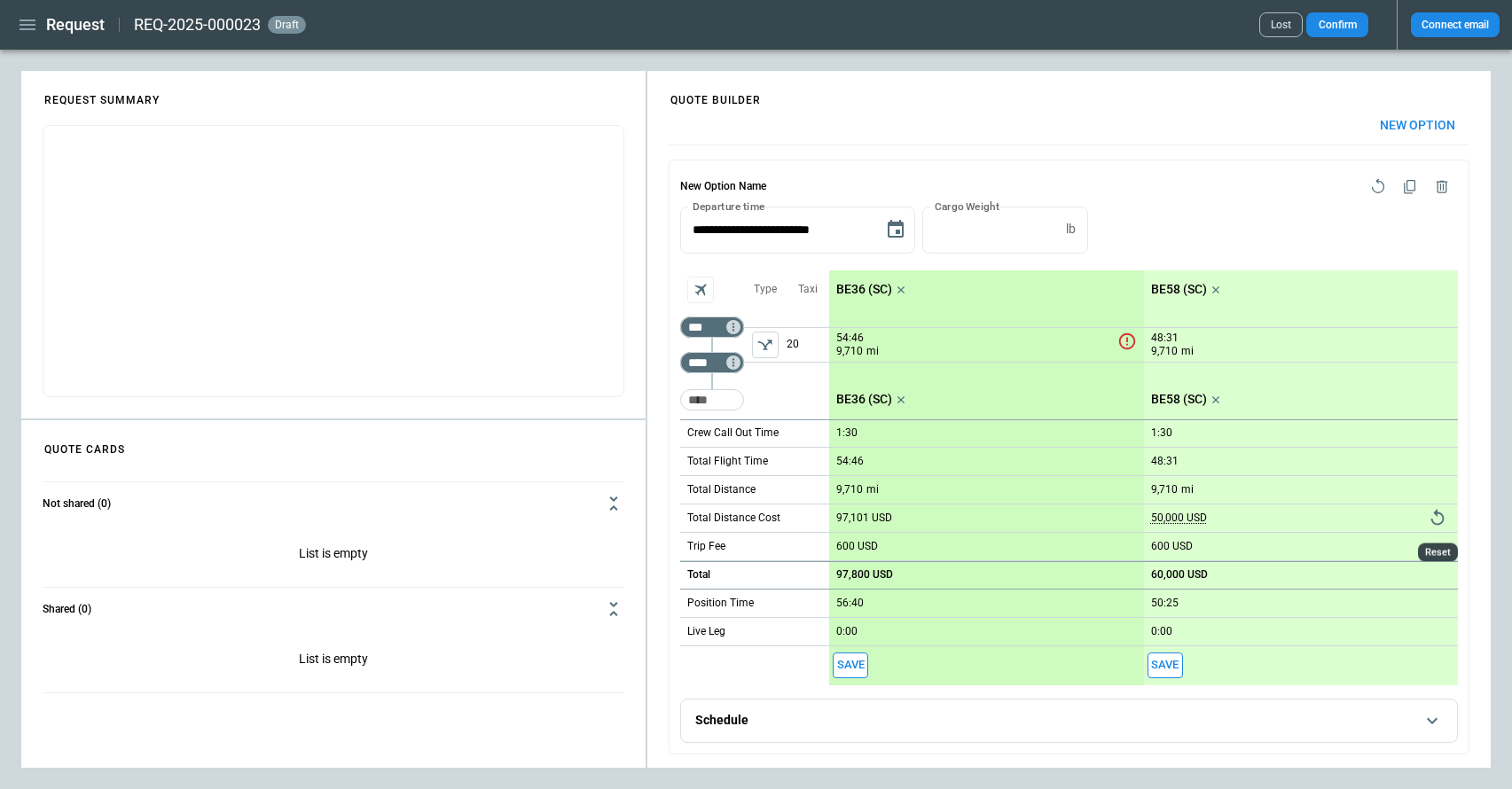 click 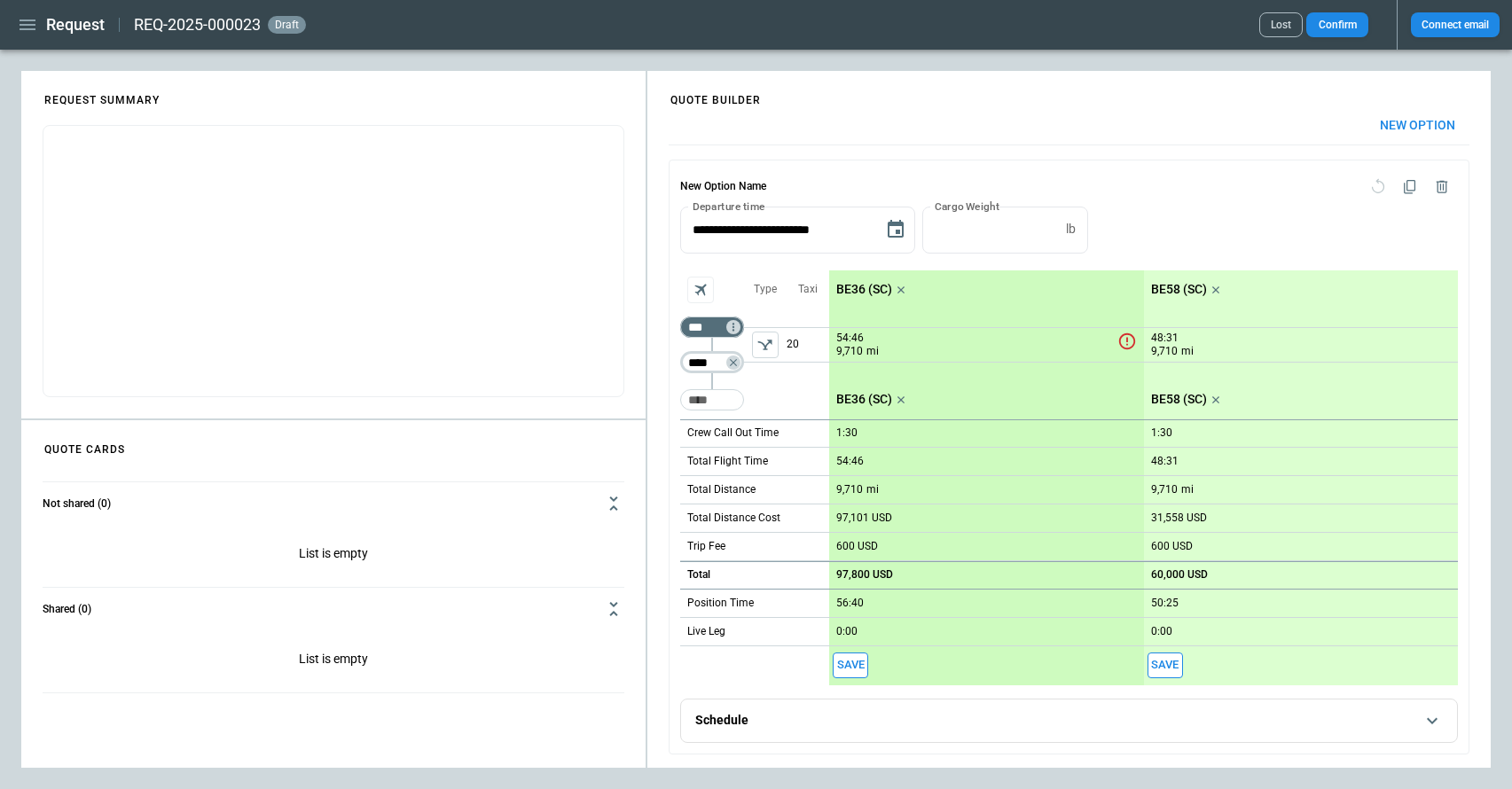 click on "**** ​" at bounding box center (712, 363) 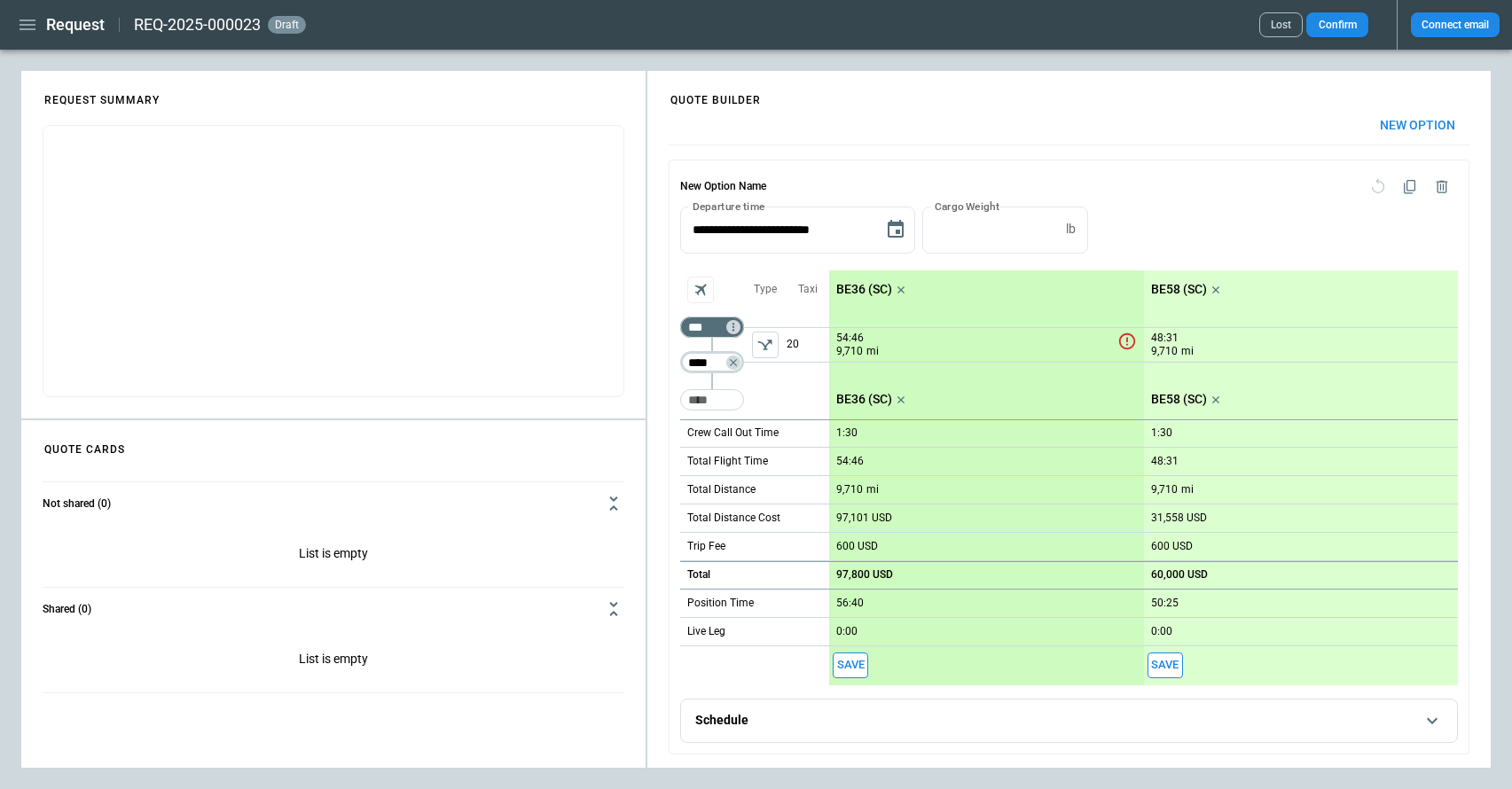 click on "****" at bounding box center (709, 363) 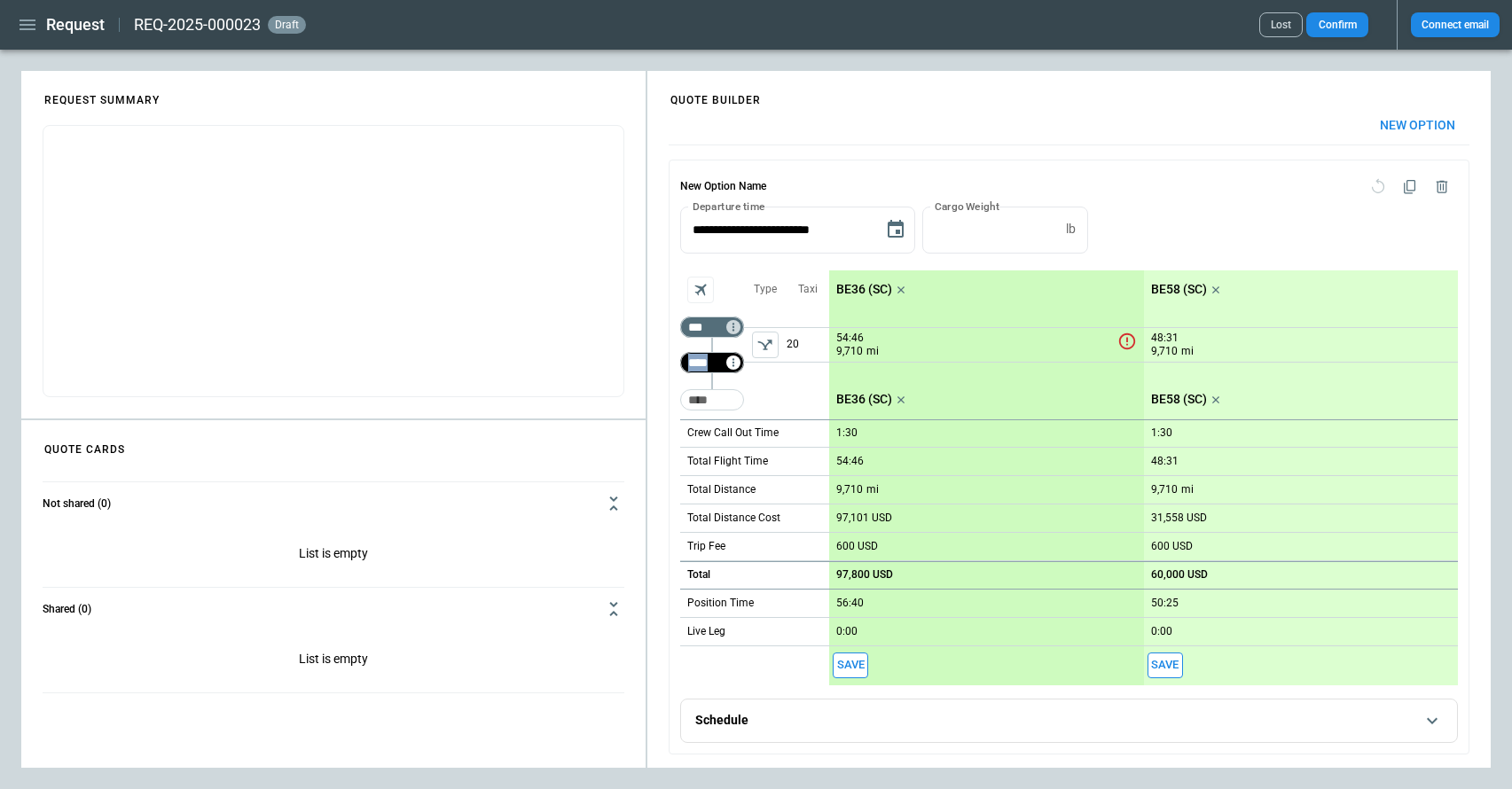 drag, startPoint x: 683, startPoint y: 365, endPoint x: 730, endPoint y: 365, distance: 47 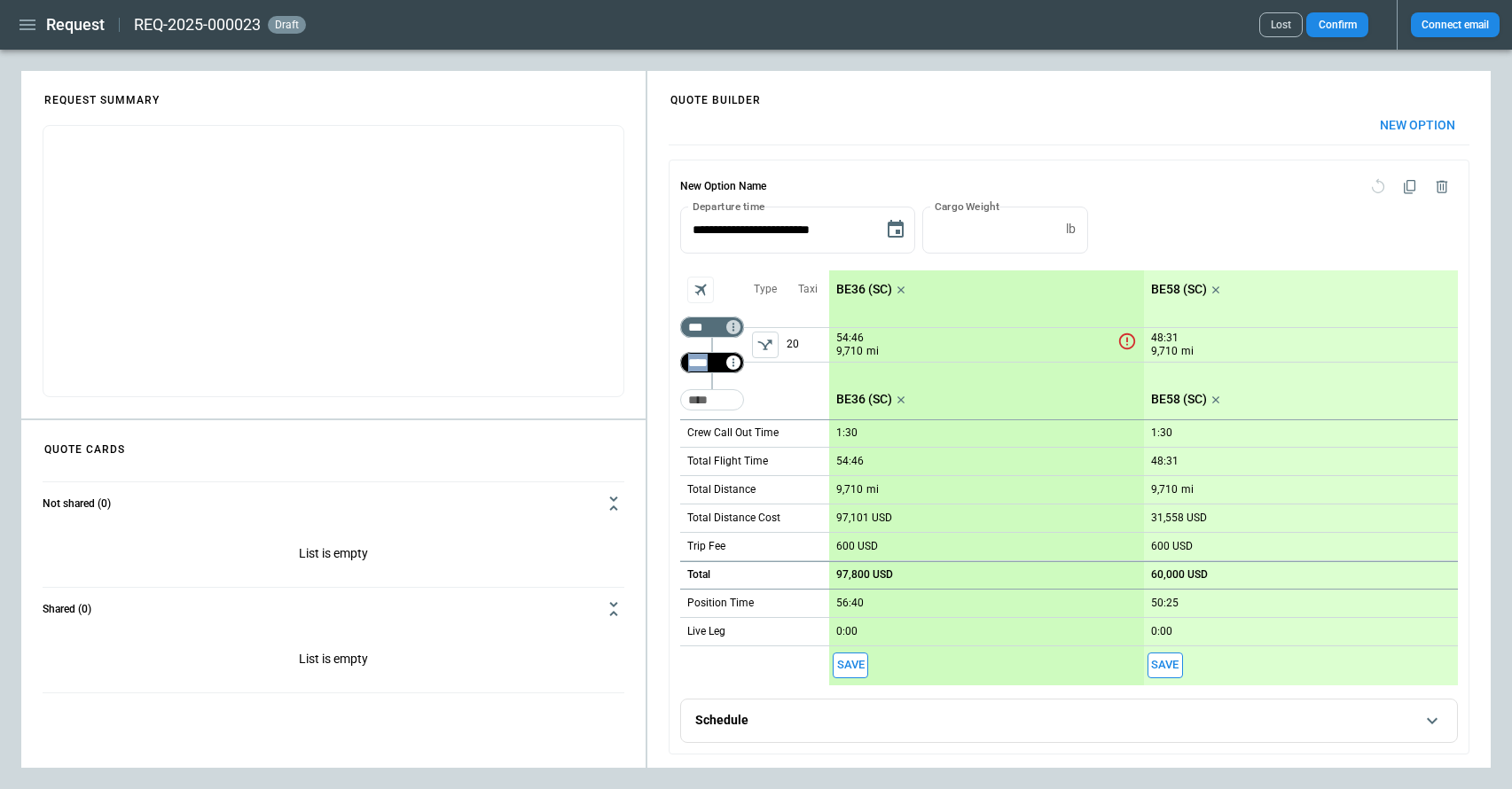 click on "**** ​" at bounding box center (712, 363) 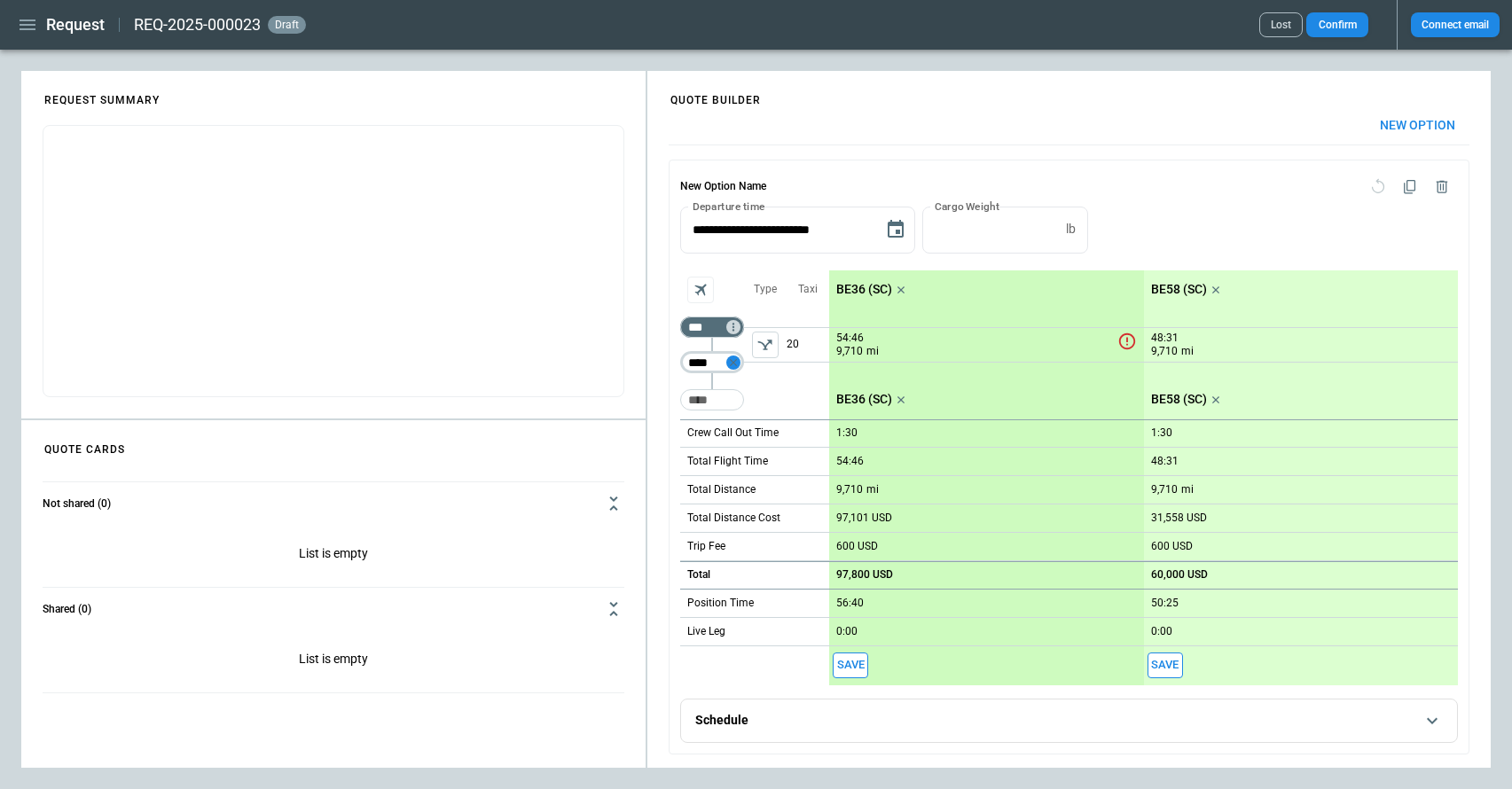 click on "****" at bounding box center (709, 363) 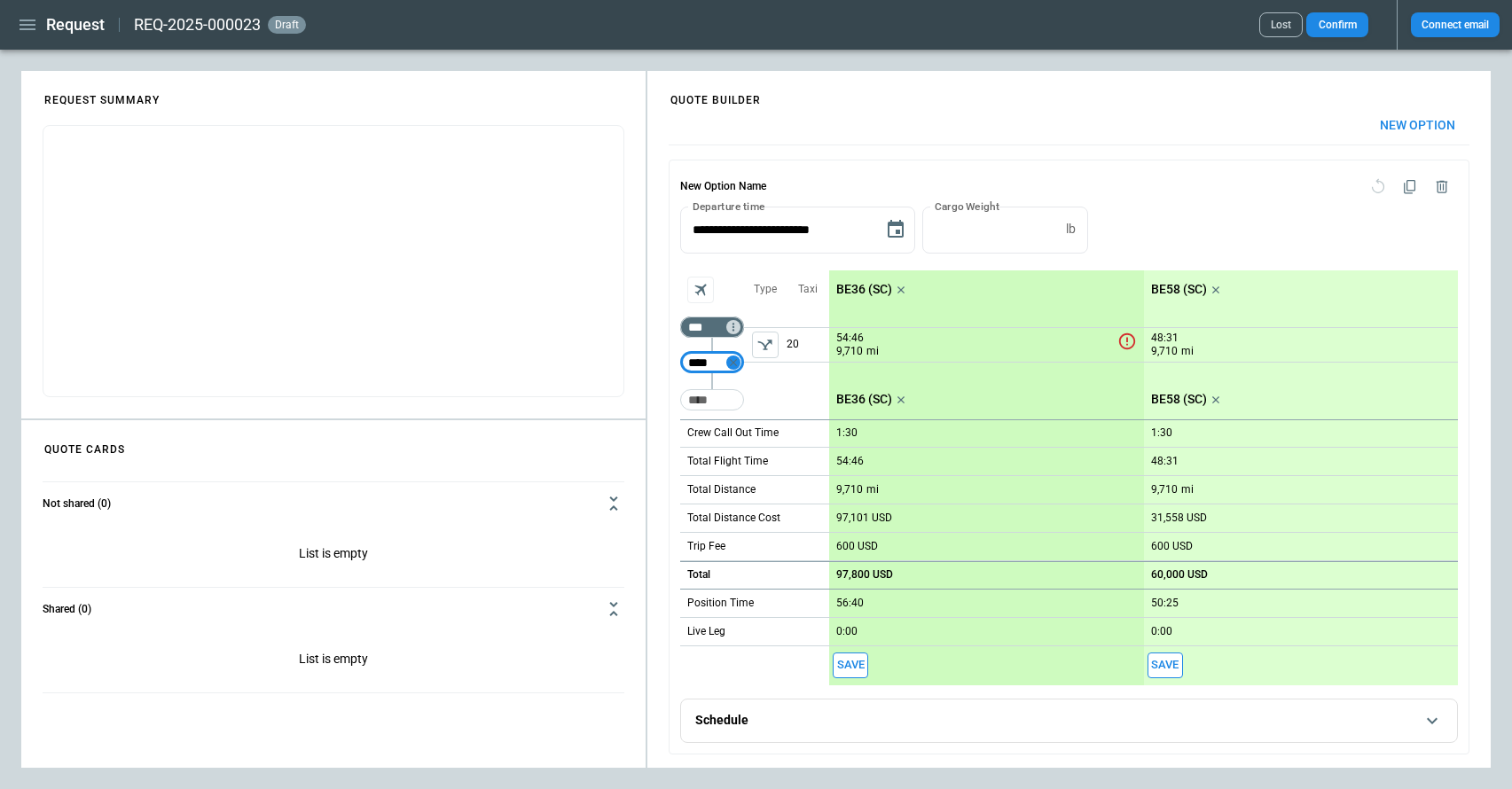 drag, startPoint x: 722, startPoint y: 365, endPoint x: 680, endPoint y: 369, distance: 42.190046 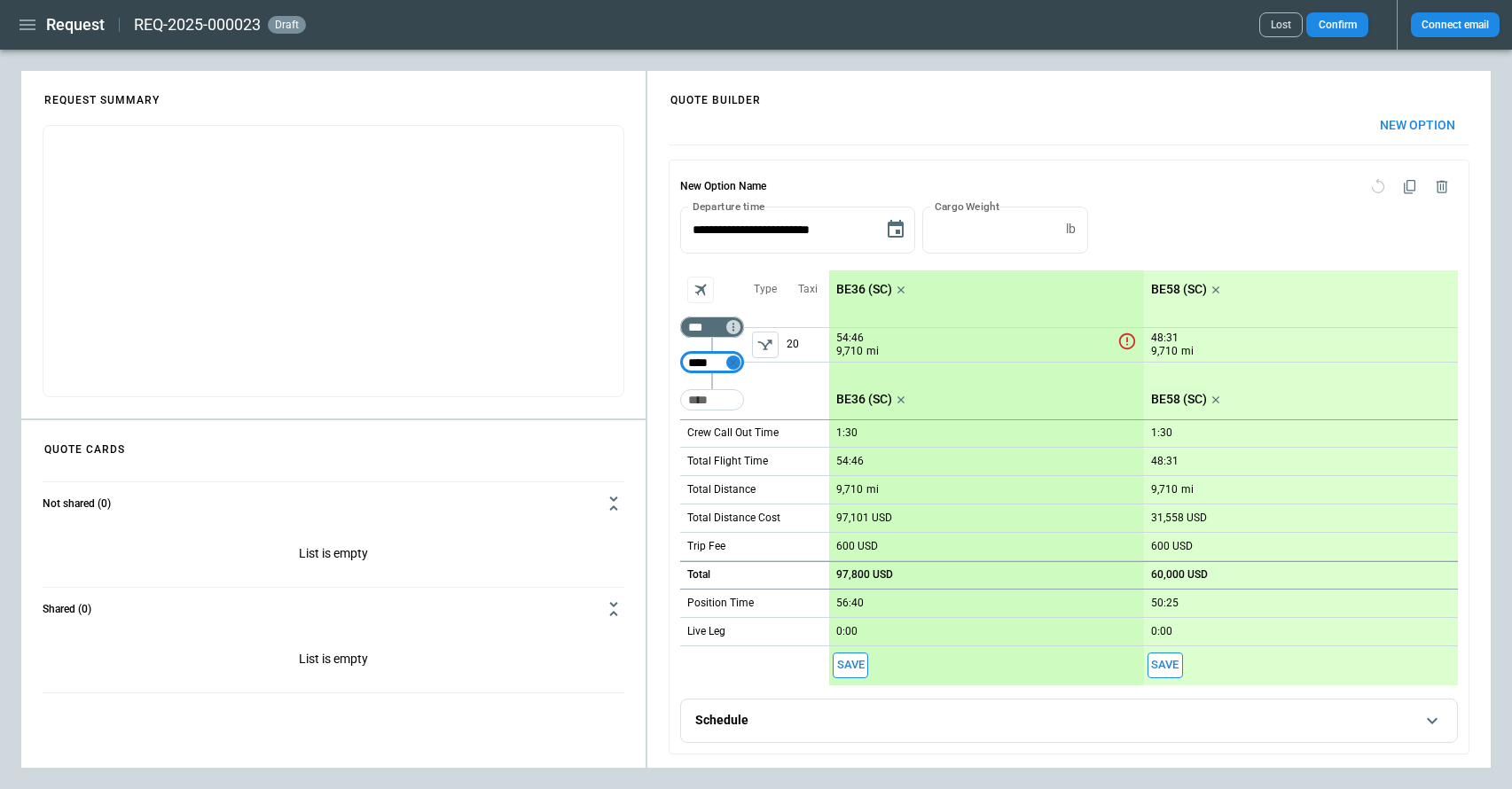click on "**** ​" at bounding box center [712, 363] 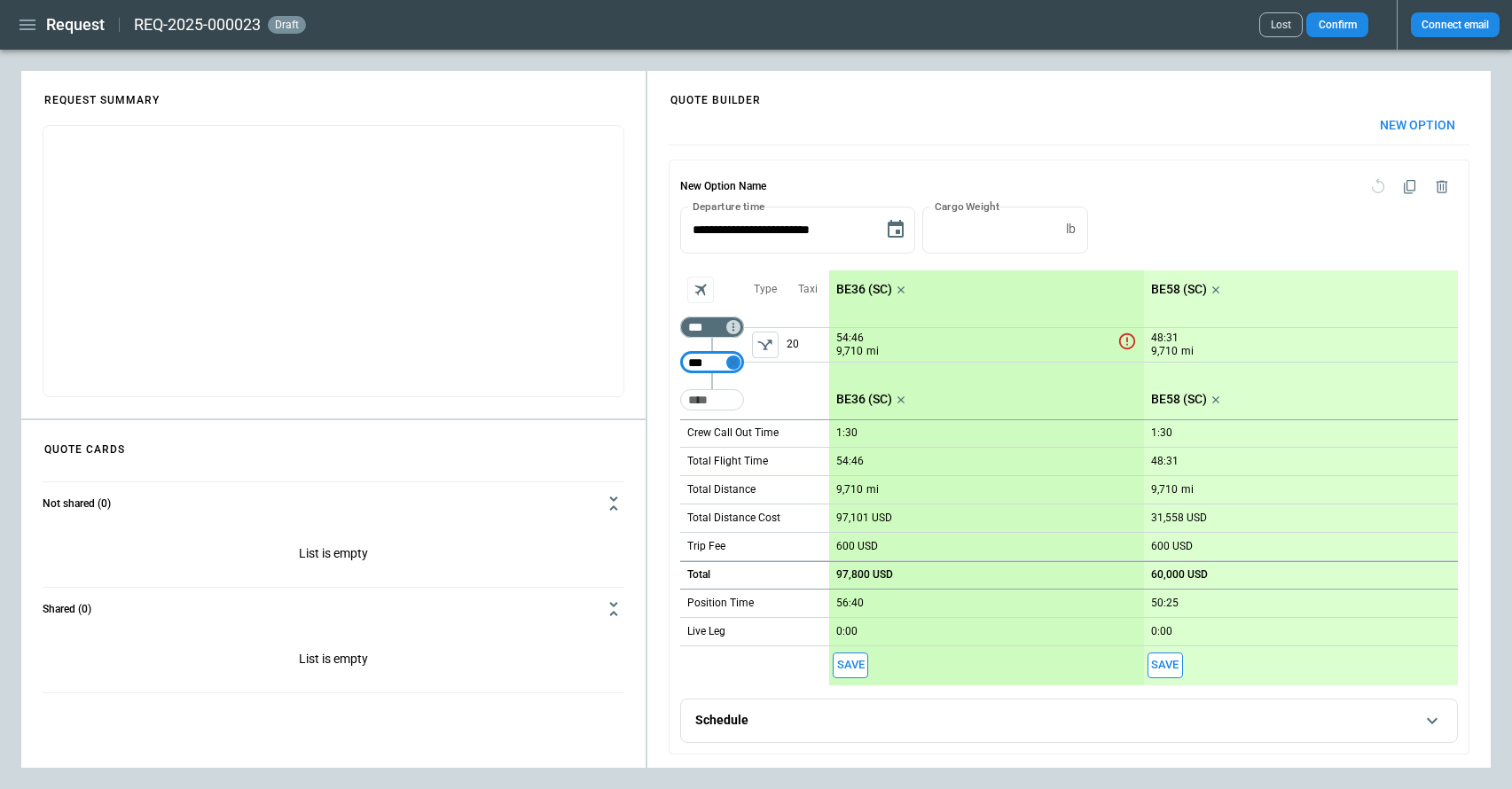 type on "***" 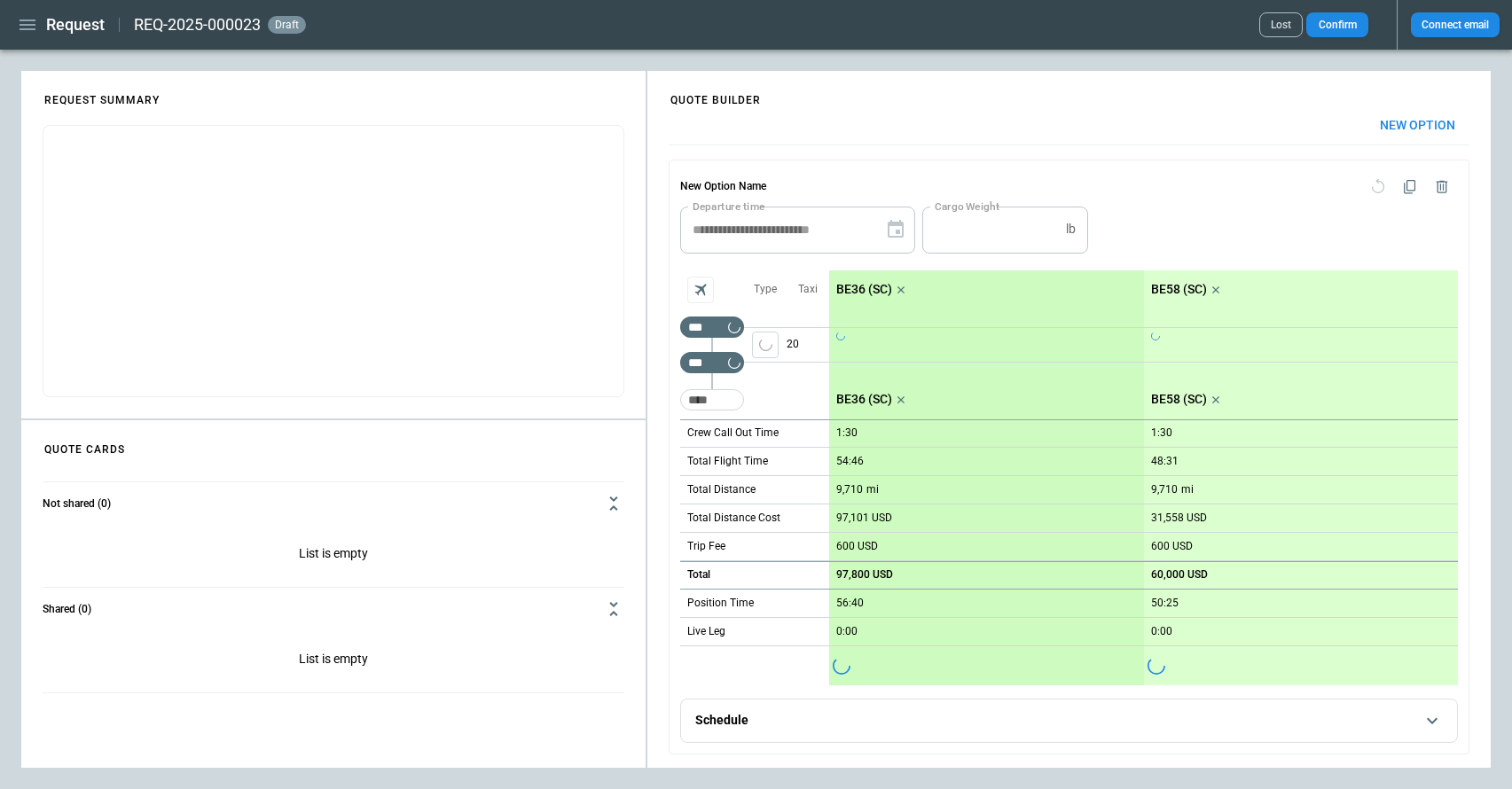 click on "BE36 (SC)" at bounding box center [864, 289] 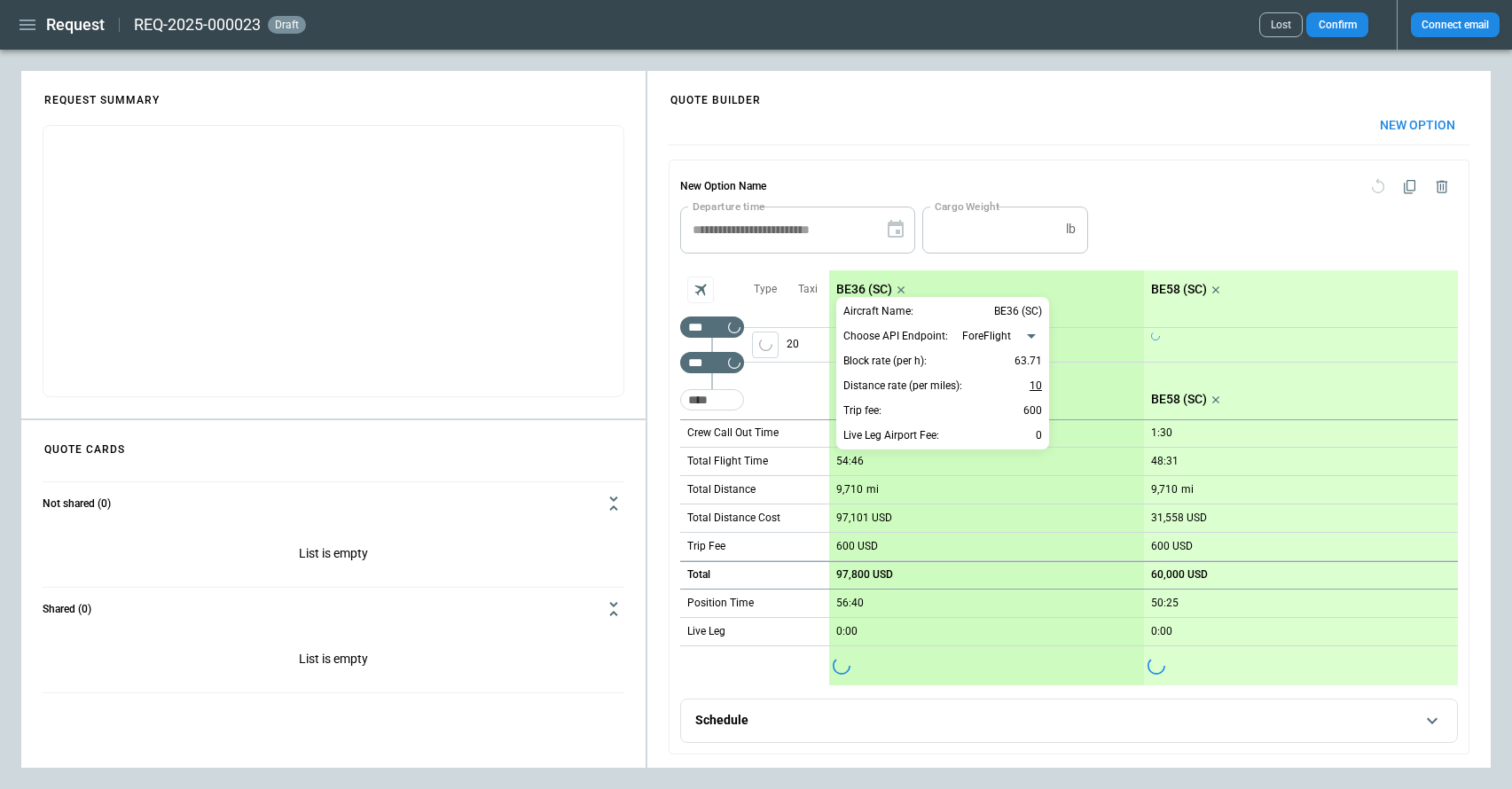 click on "10" at bounding box center (1036, 386) 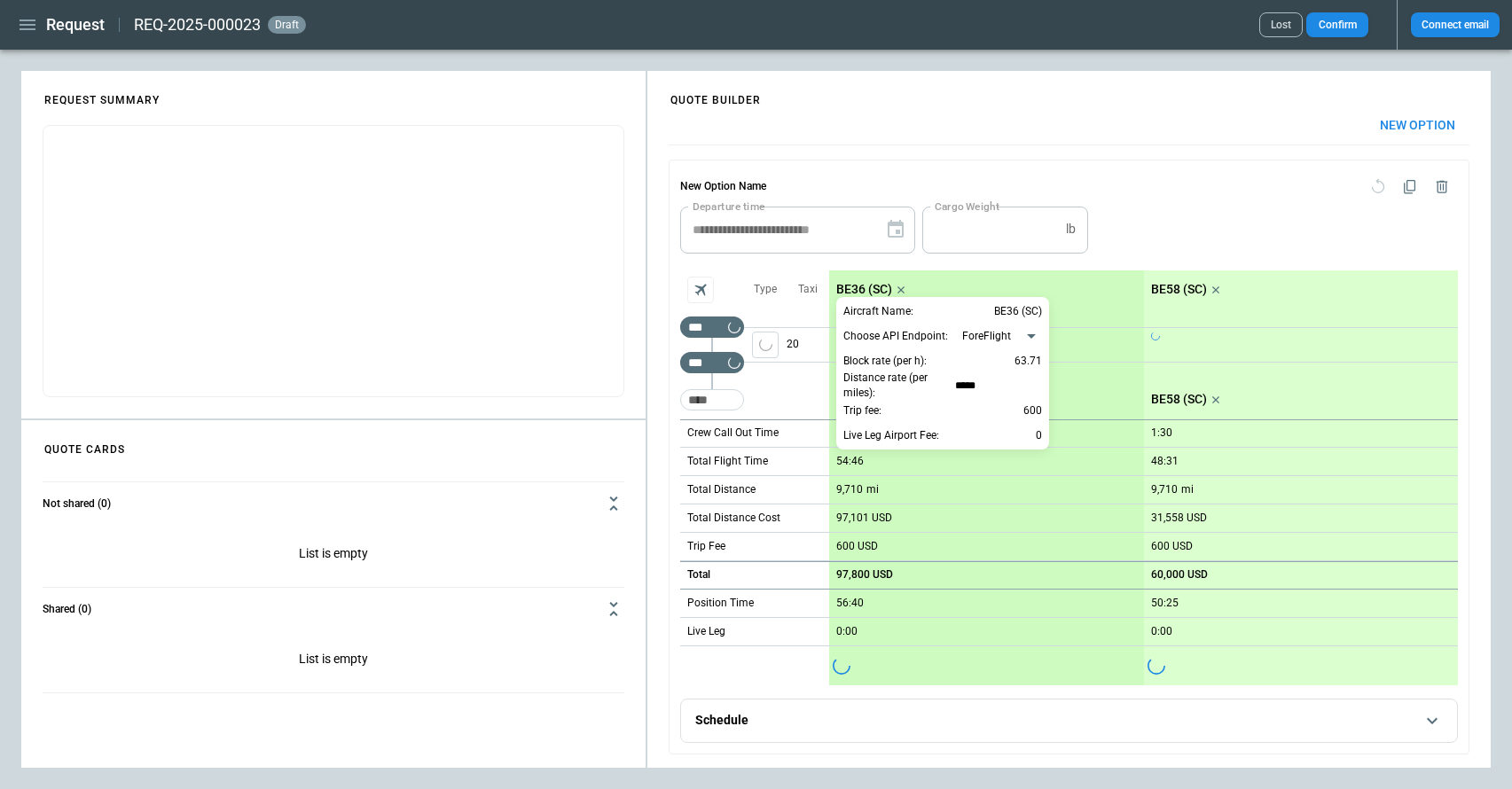 type on "*" 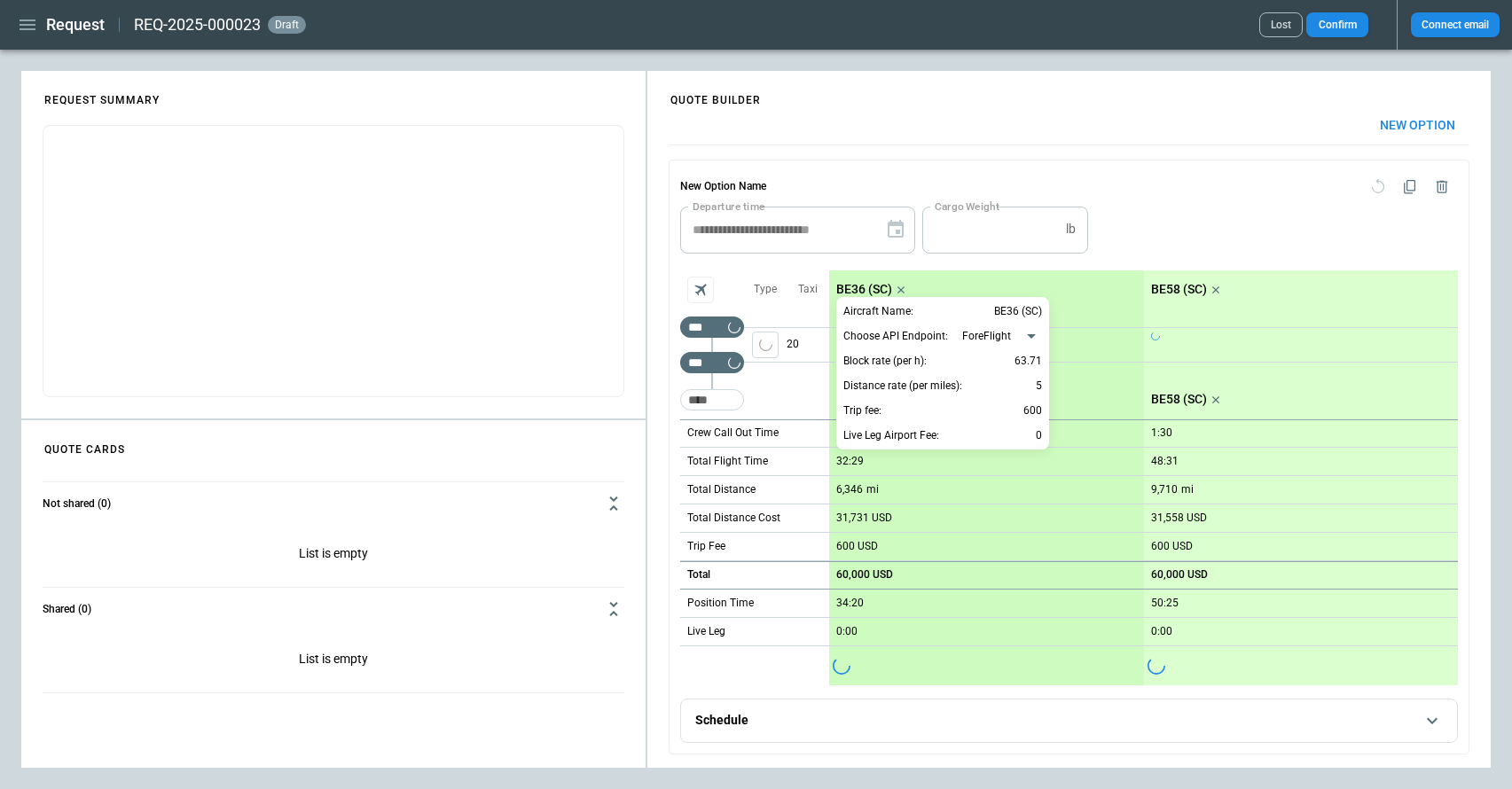 click at bounding box center (756, 394) 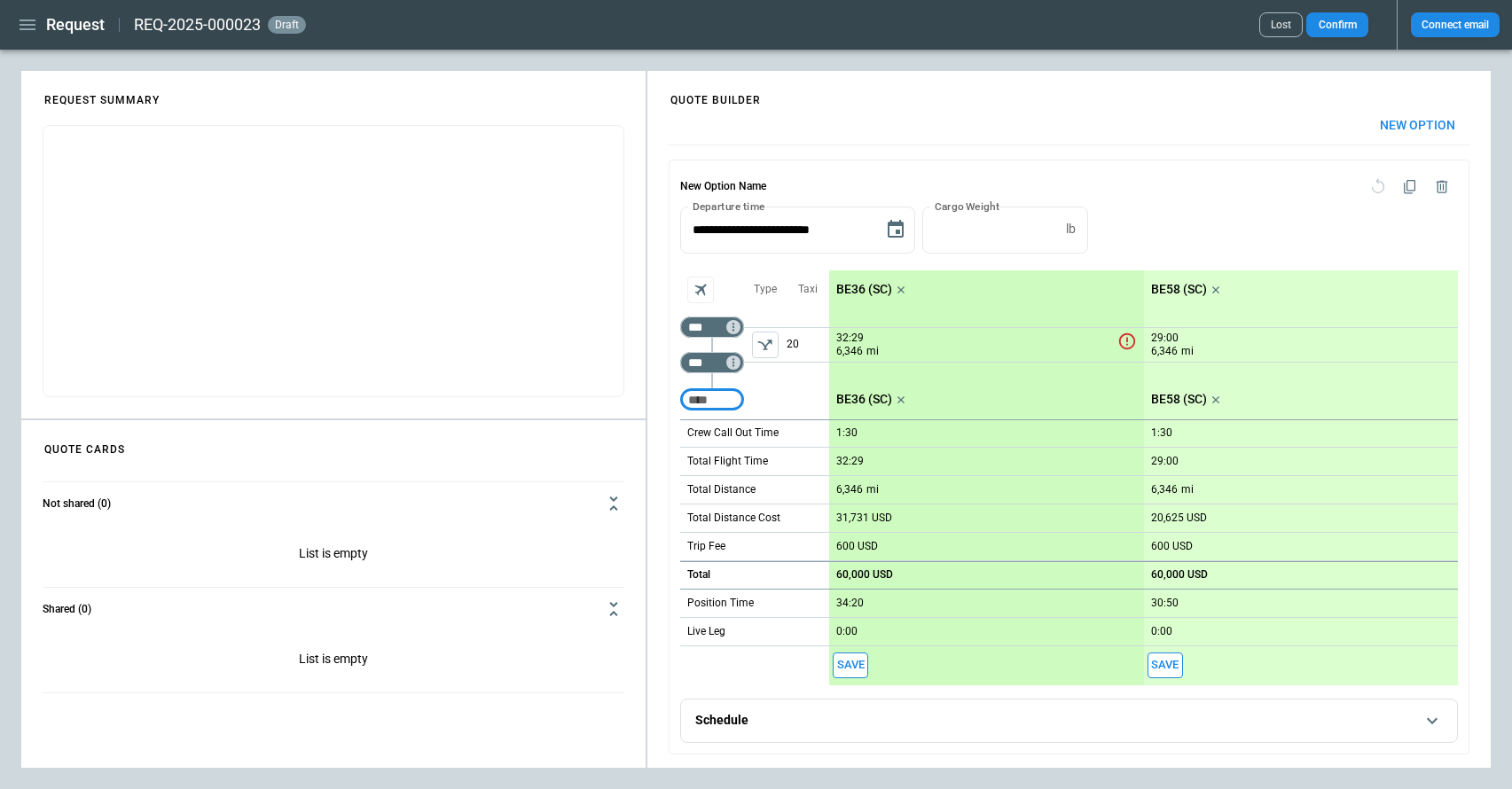 click at bounding box center (712, 400) 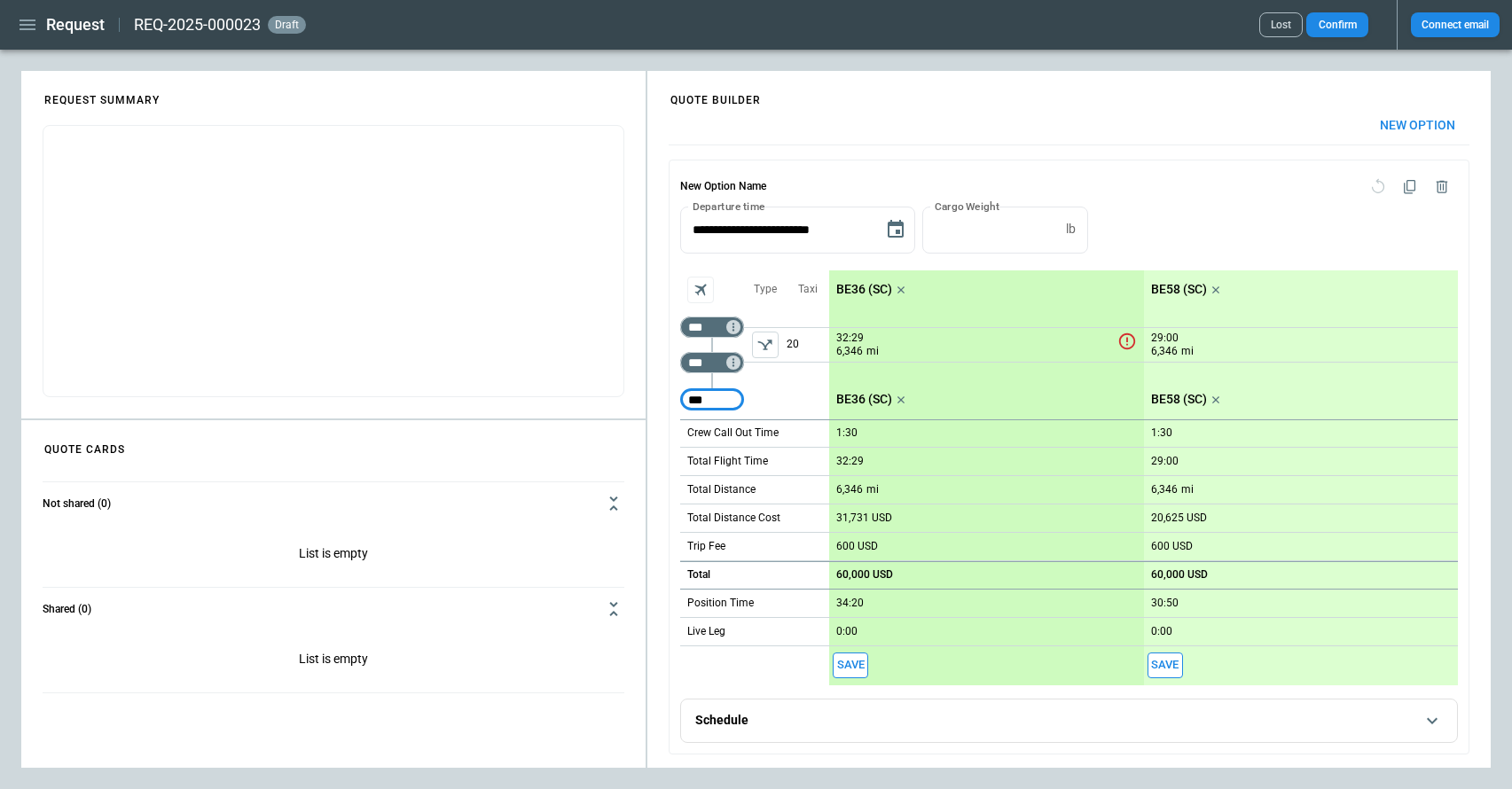 type on "***" 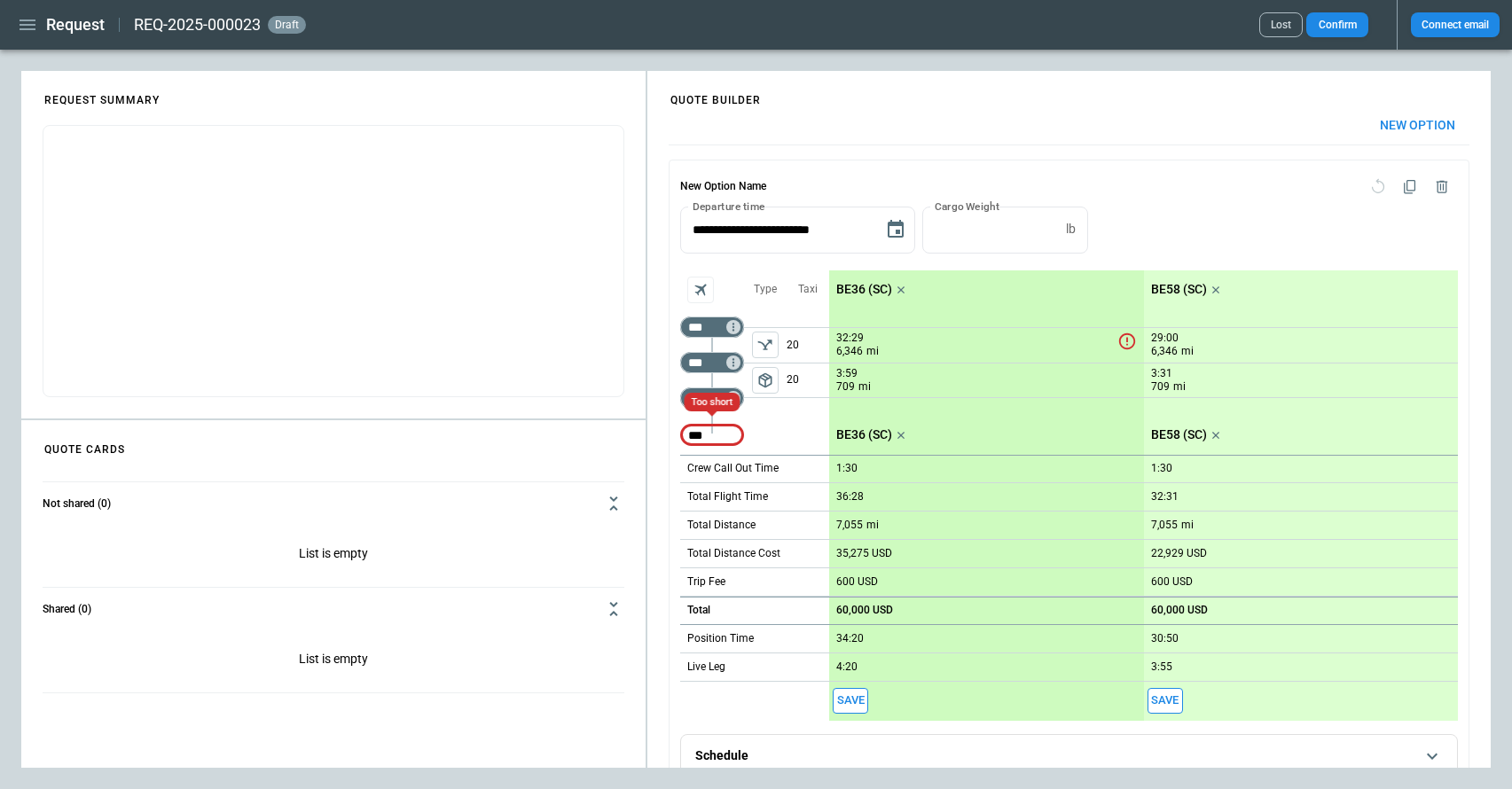 type on "***" 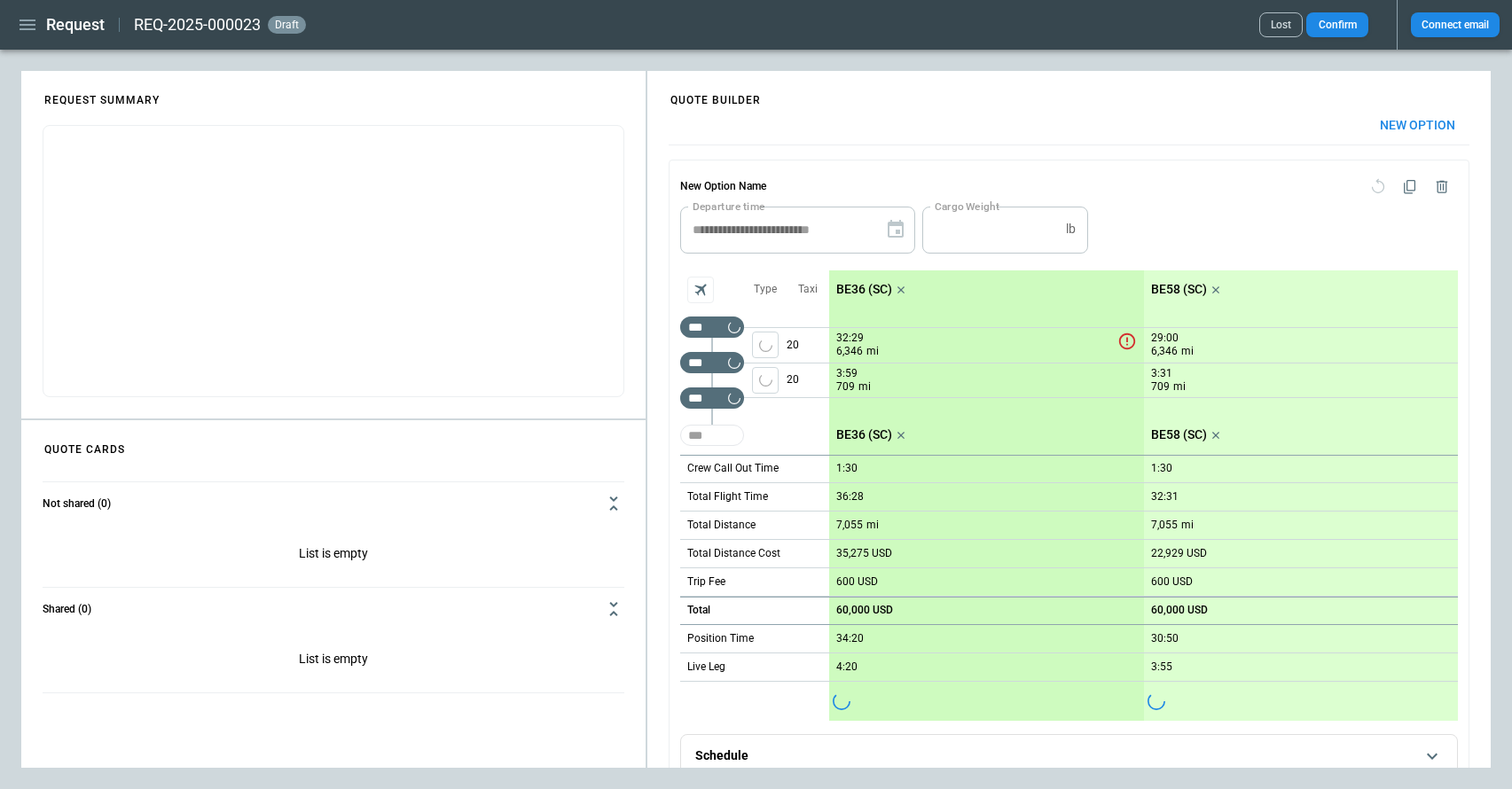 type 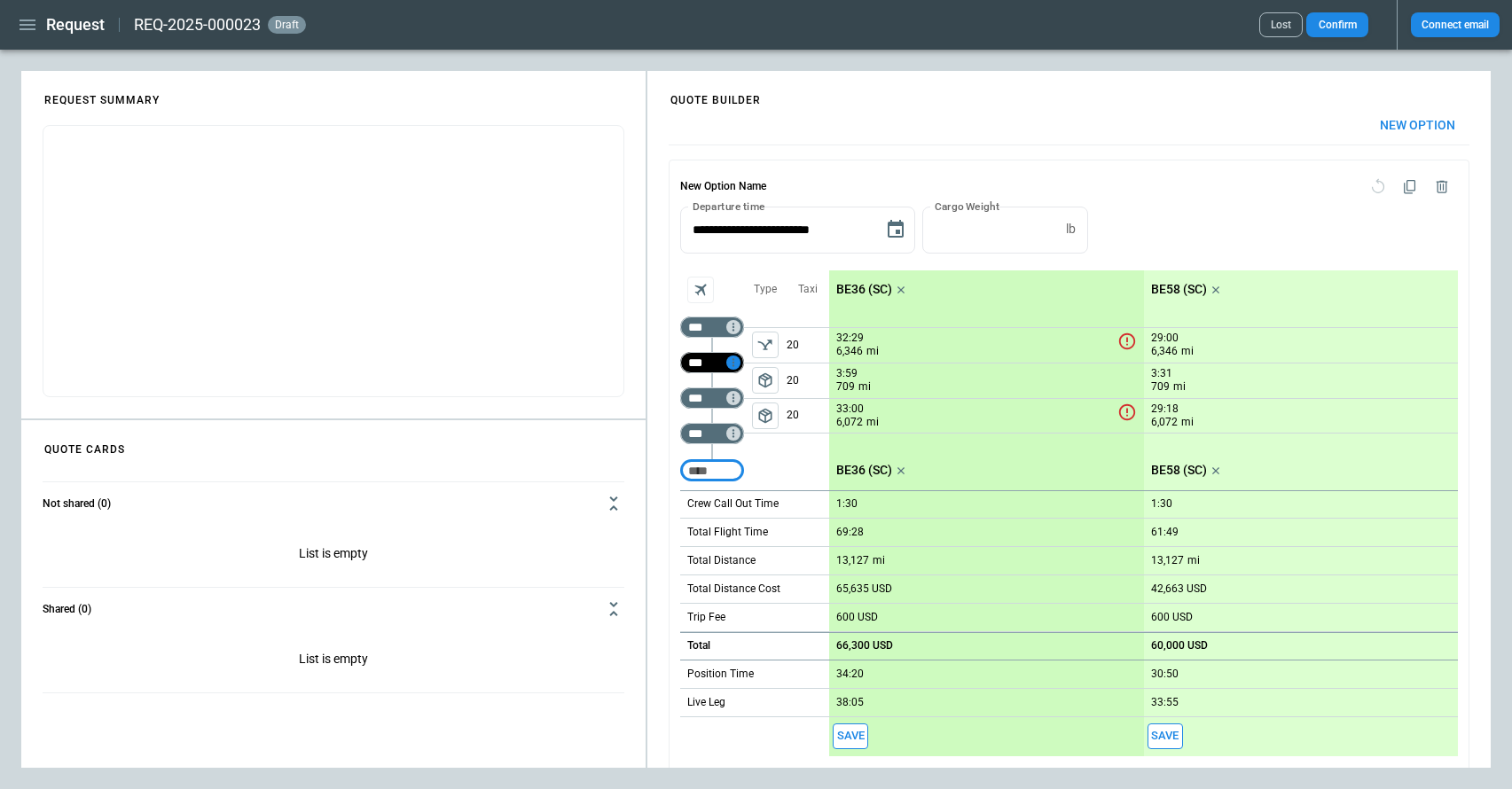 click 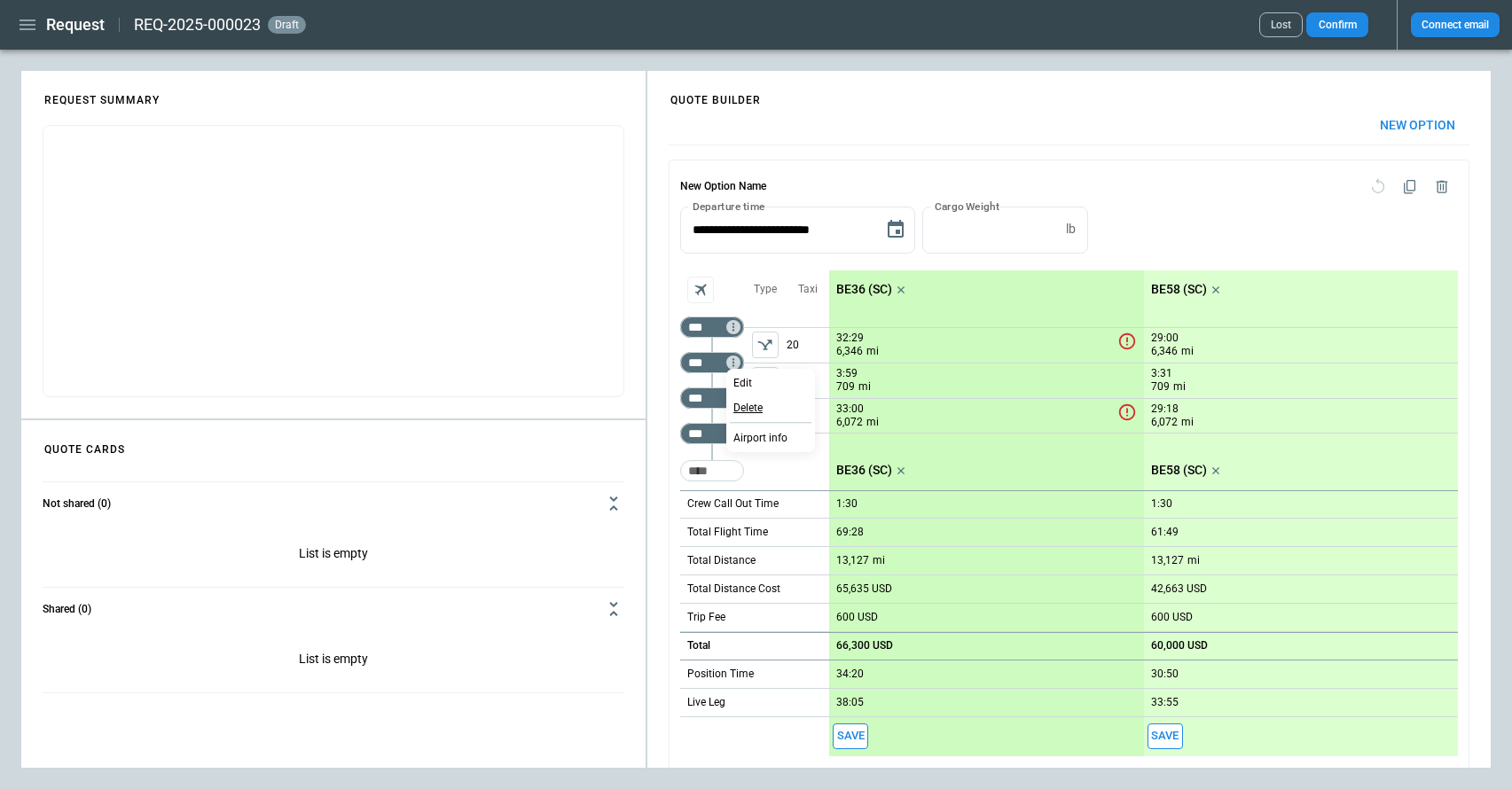 click on "Delete" at bounding box center (748, 408) 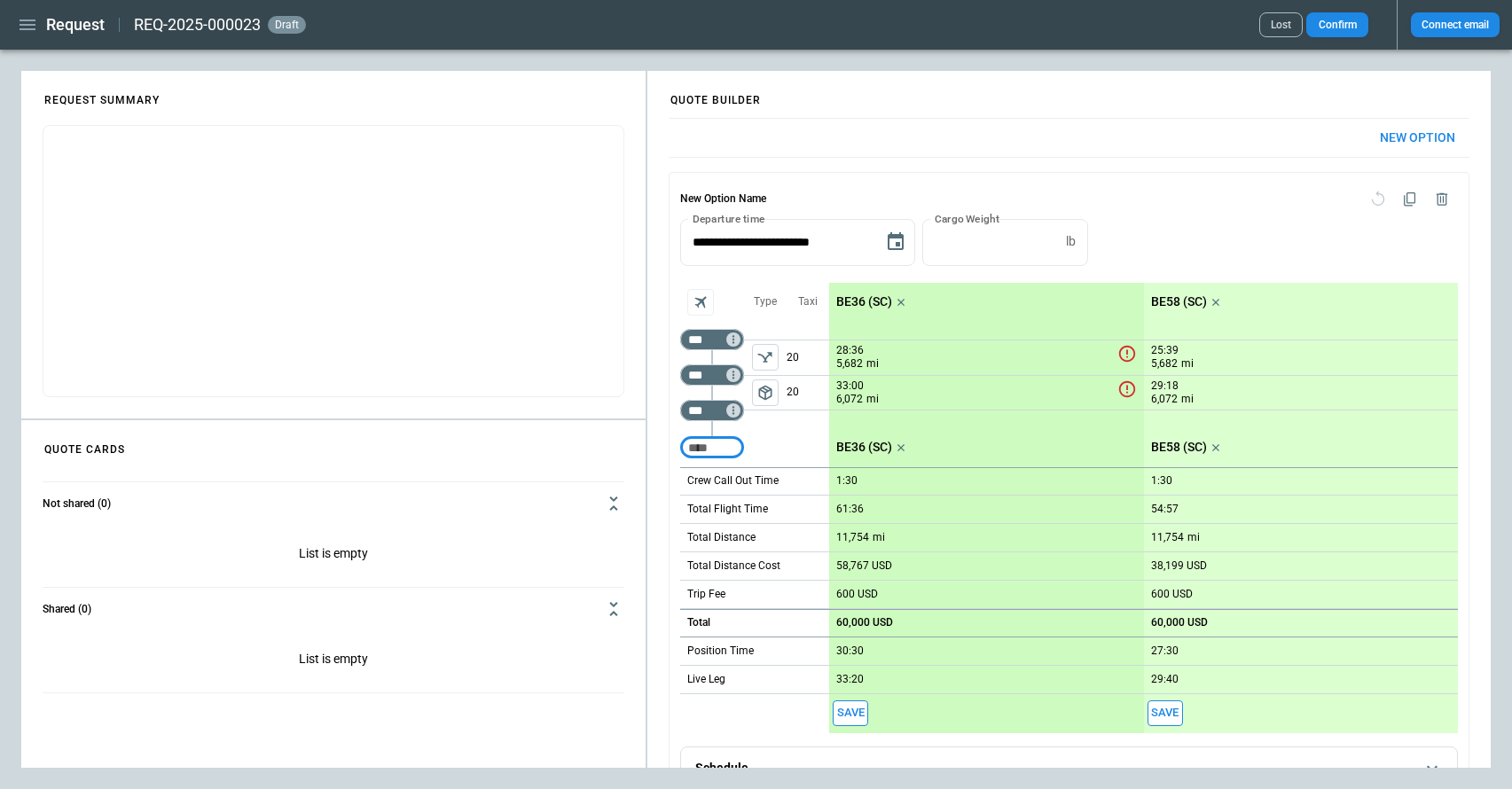 scroll, scrollTop: 0, scrollLeft: 0, axis: both 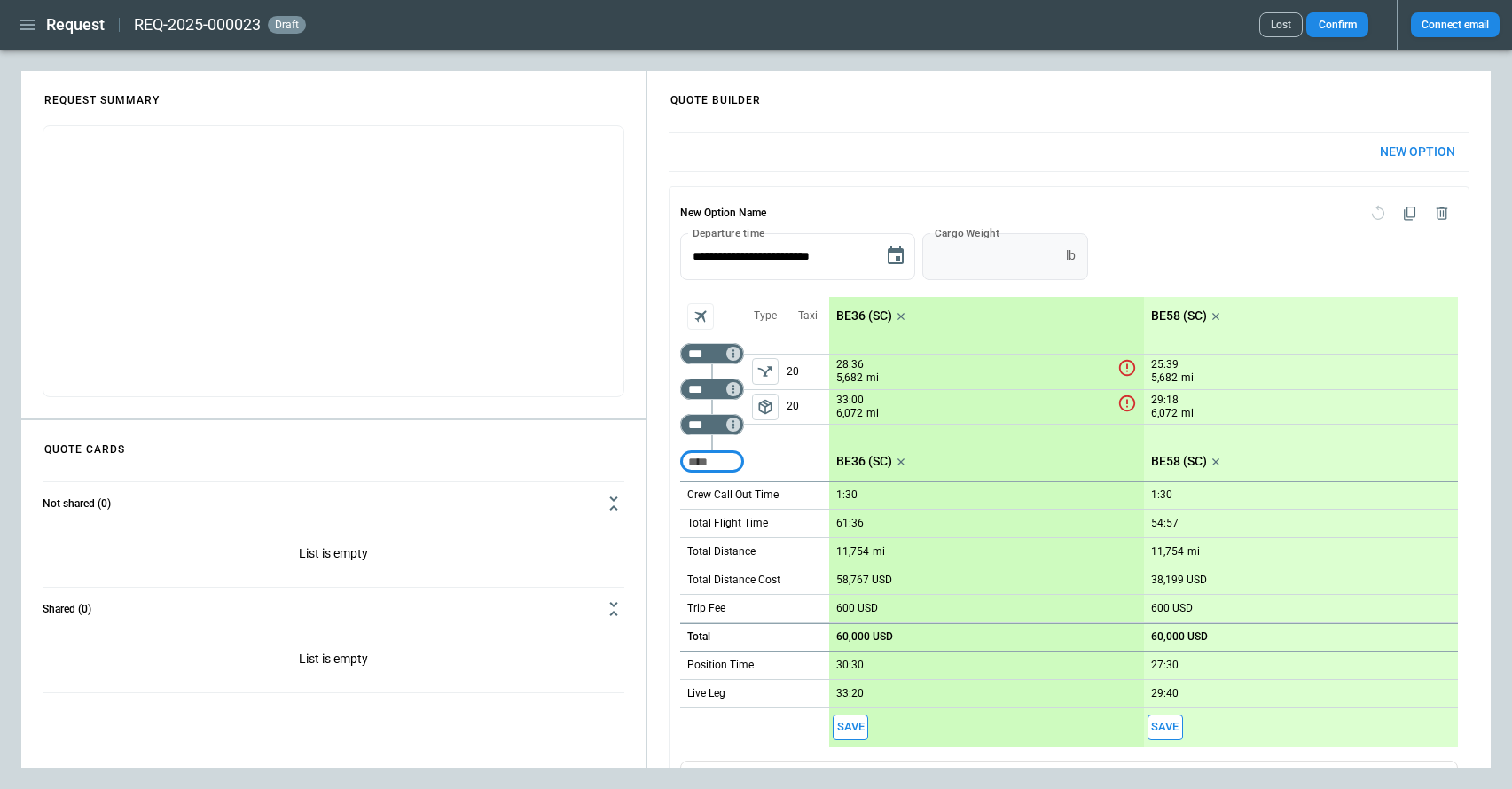 click on "*" at bounding box center (991, 256) 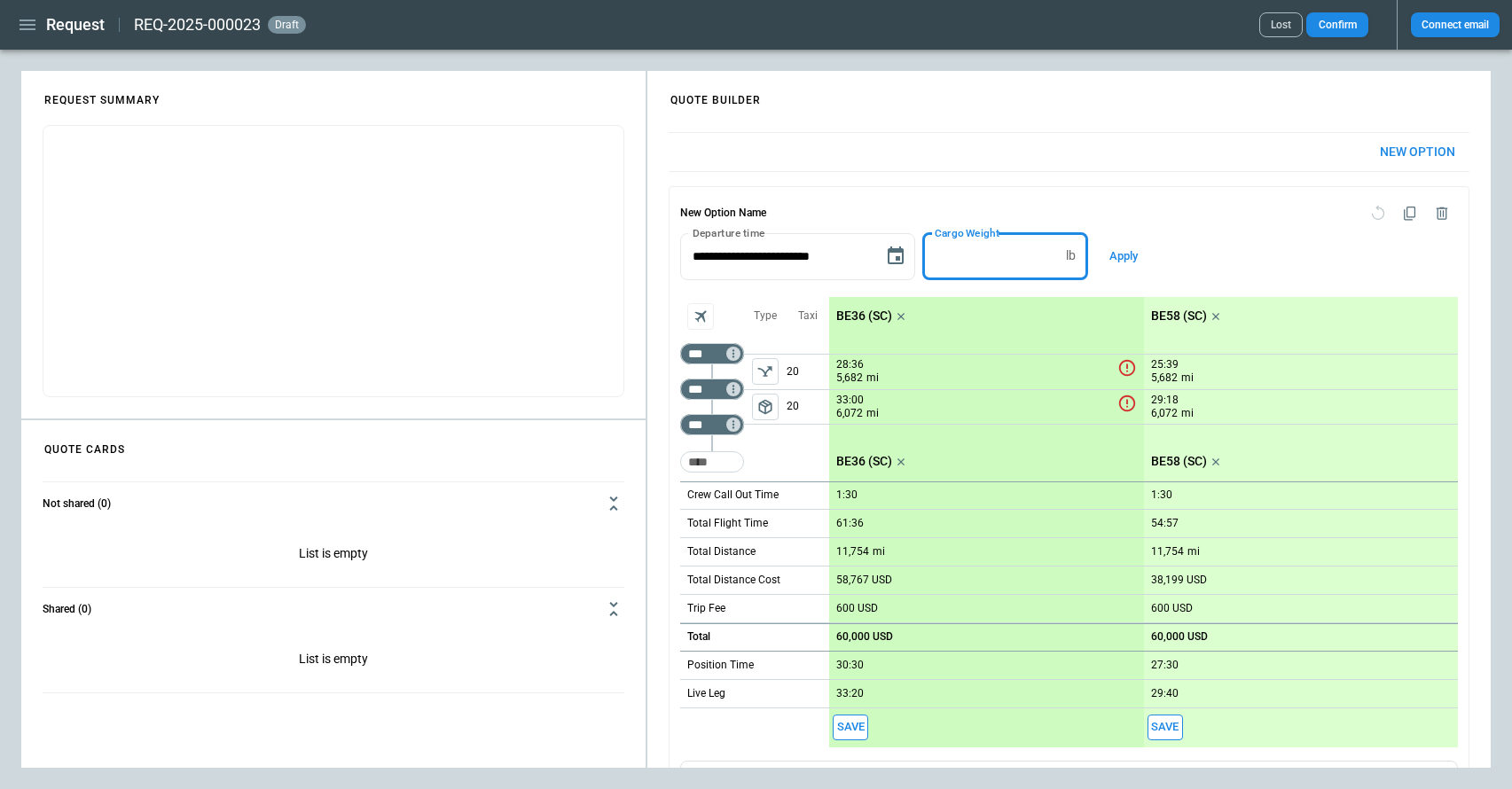 click on "*" at bounding box center (991, 256) 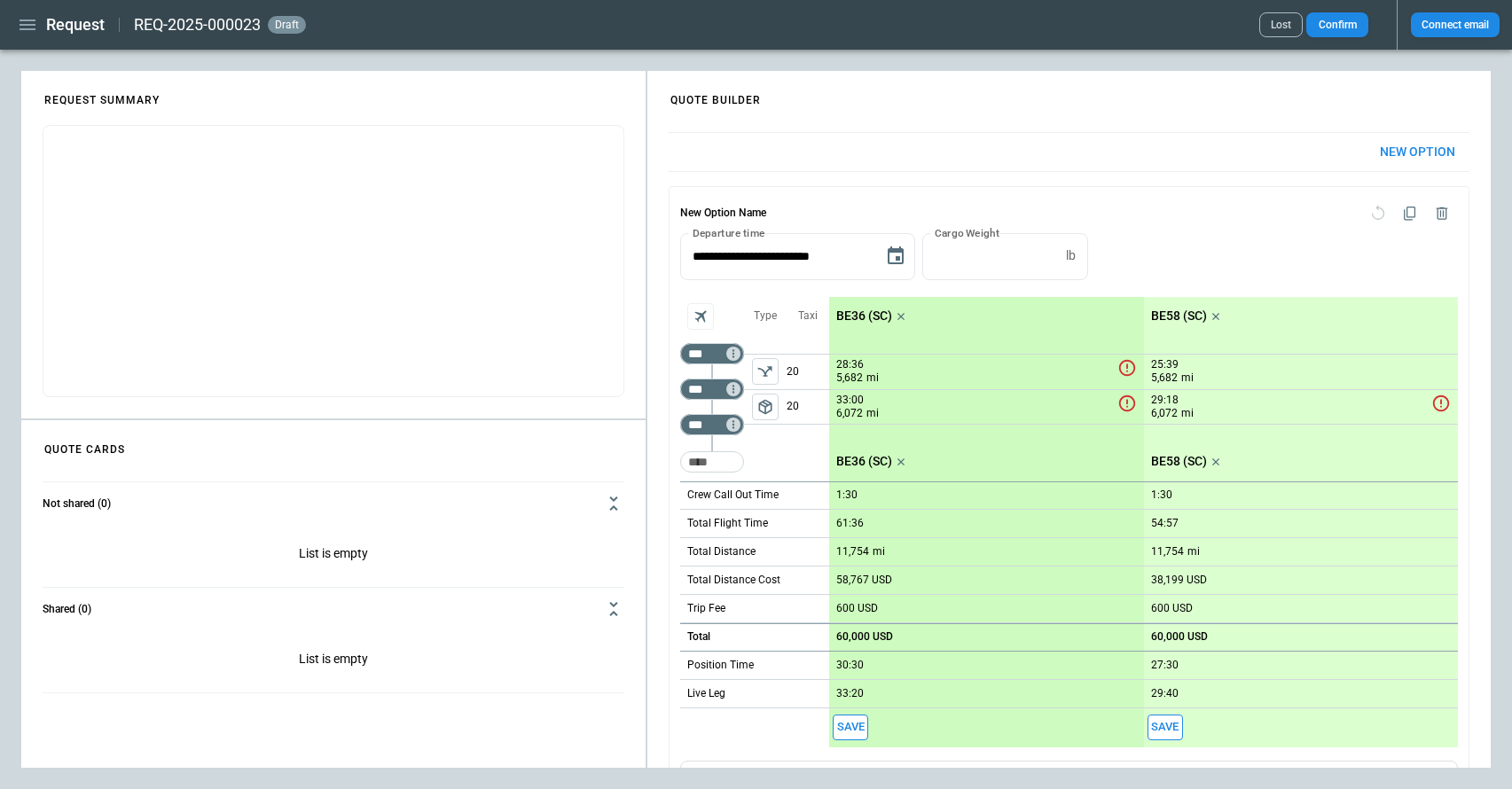 click on "New Option" at bounding box center [1417, 152] 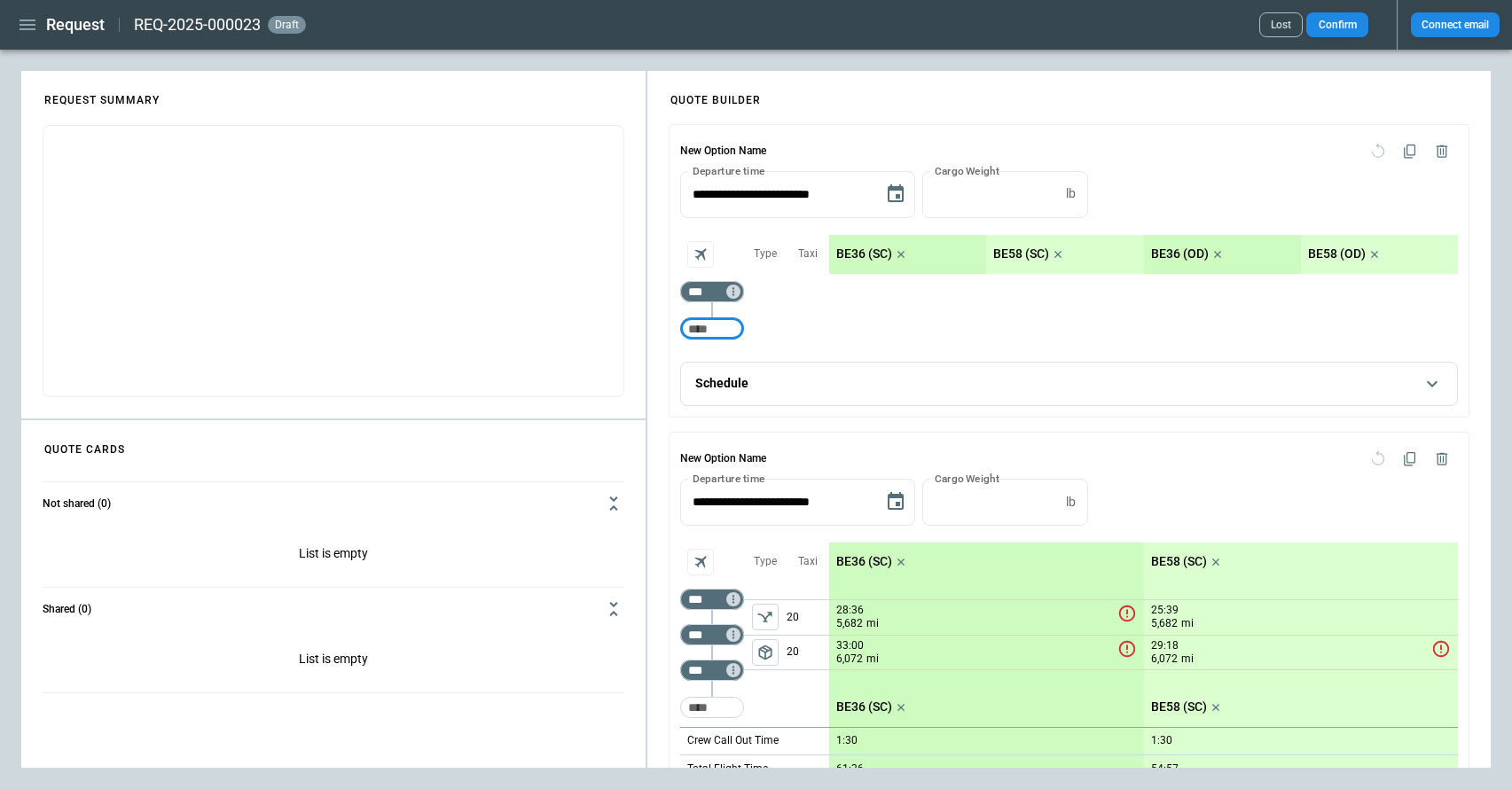 scroll, scrollTop: 66, scrollLeft: 0, axis: vertical 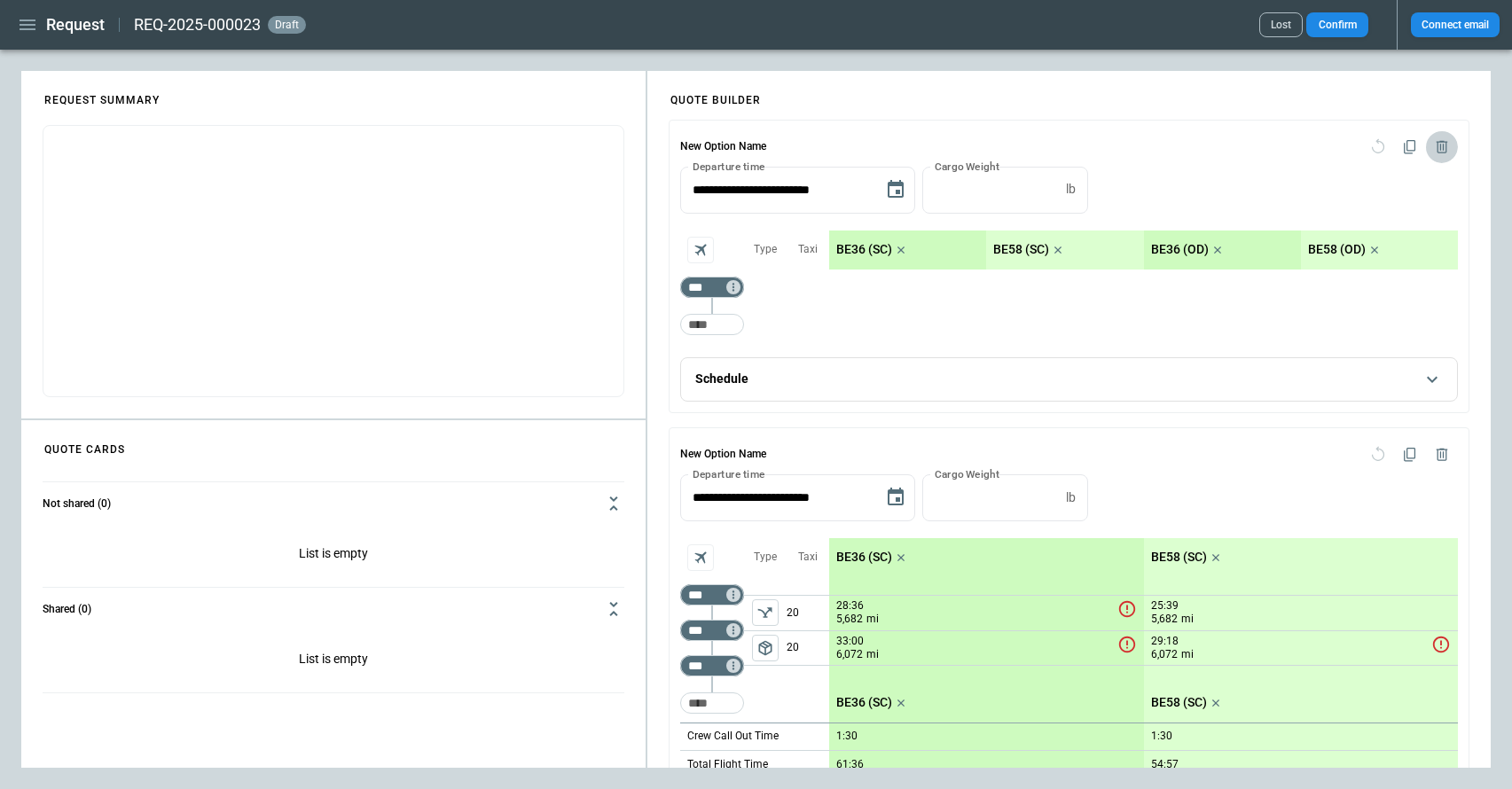 click at bounding box center [1442, 147] 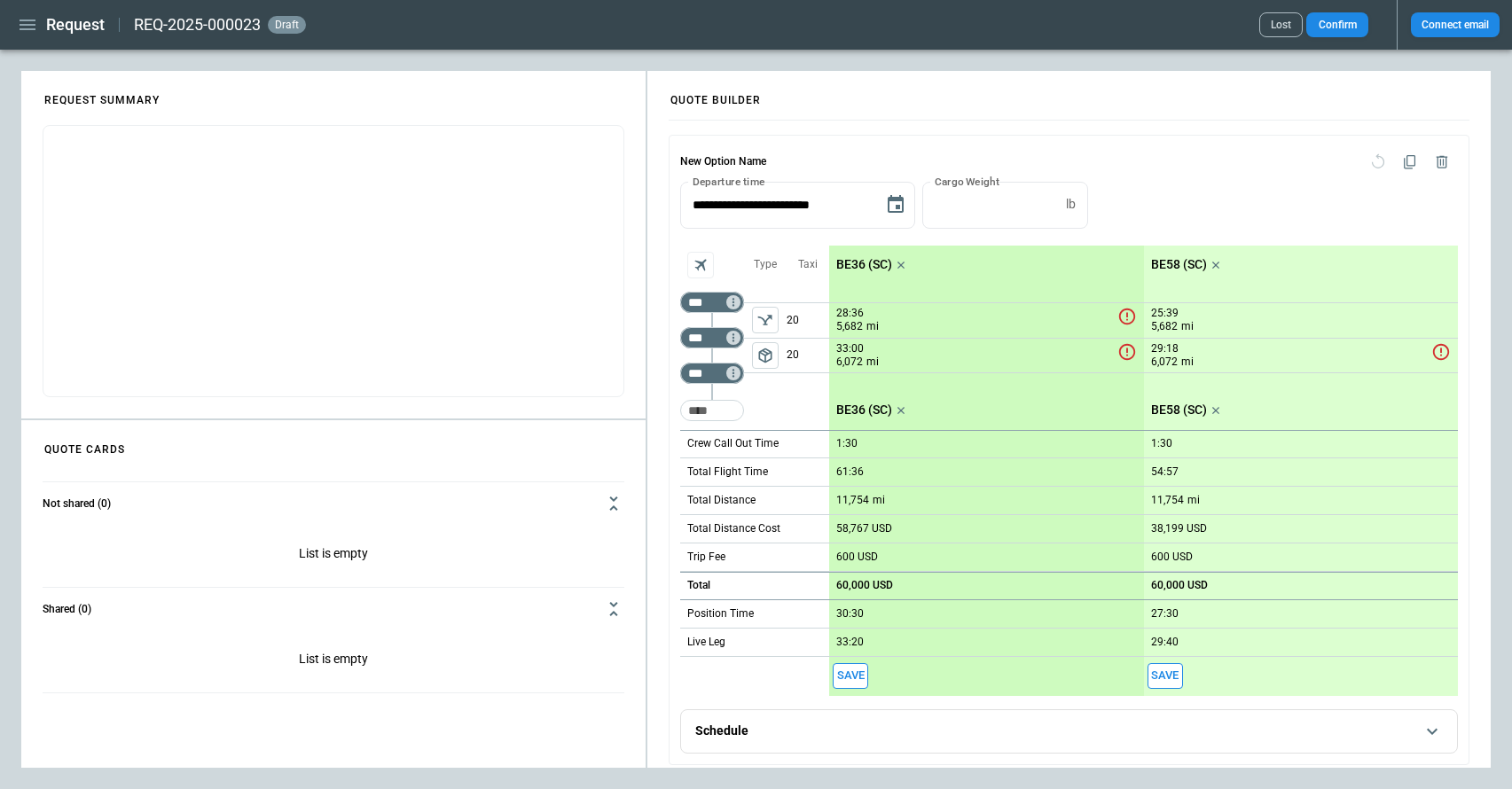 scroll, scrollTop: 62, scrollLeft: 0, axis: vertical 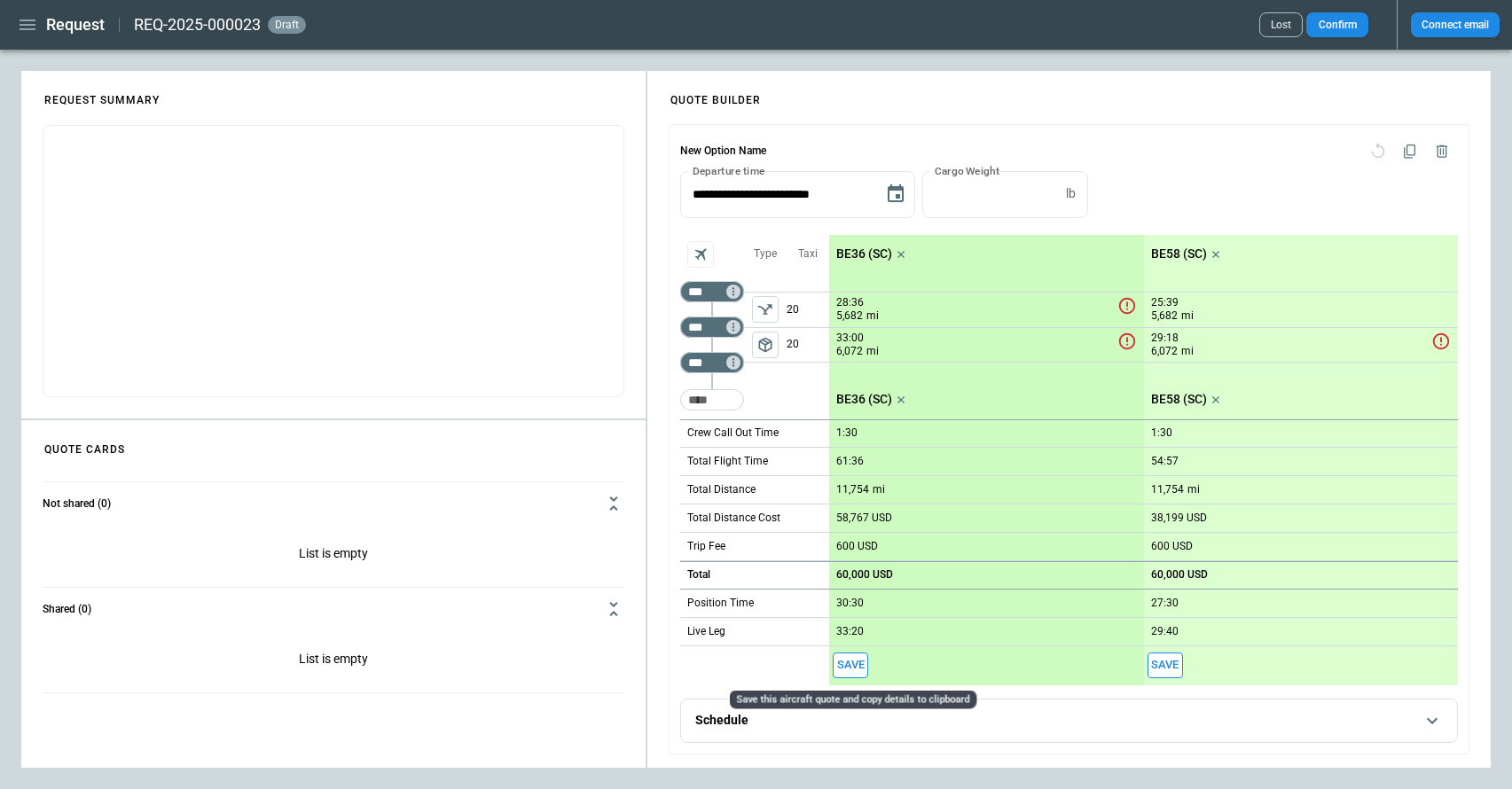 click on "Save" at bounding box center [850, 665] 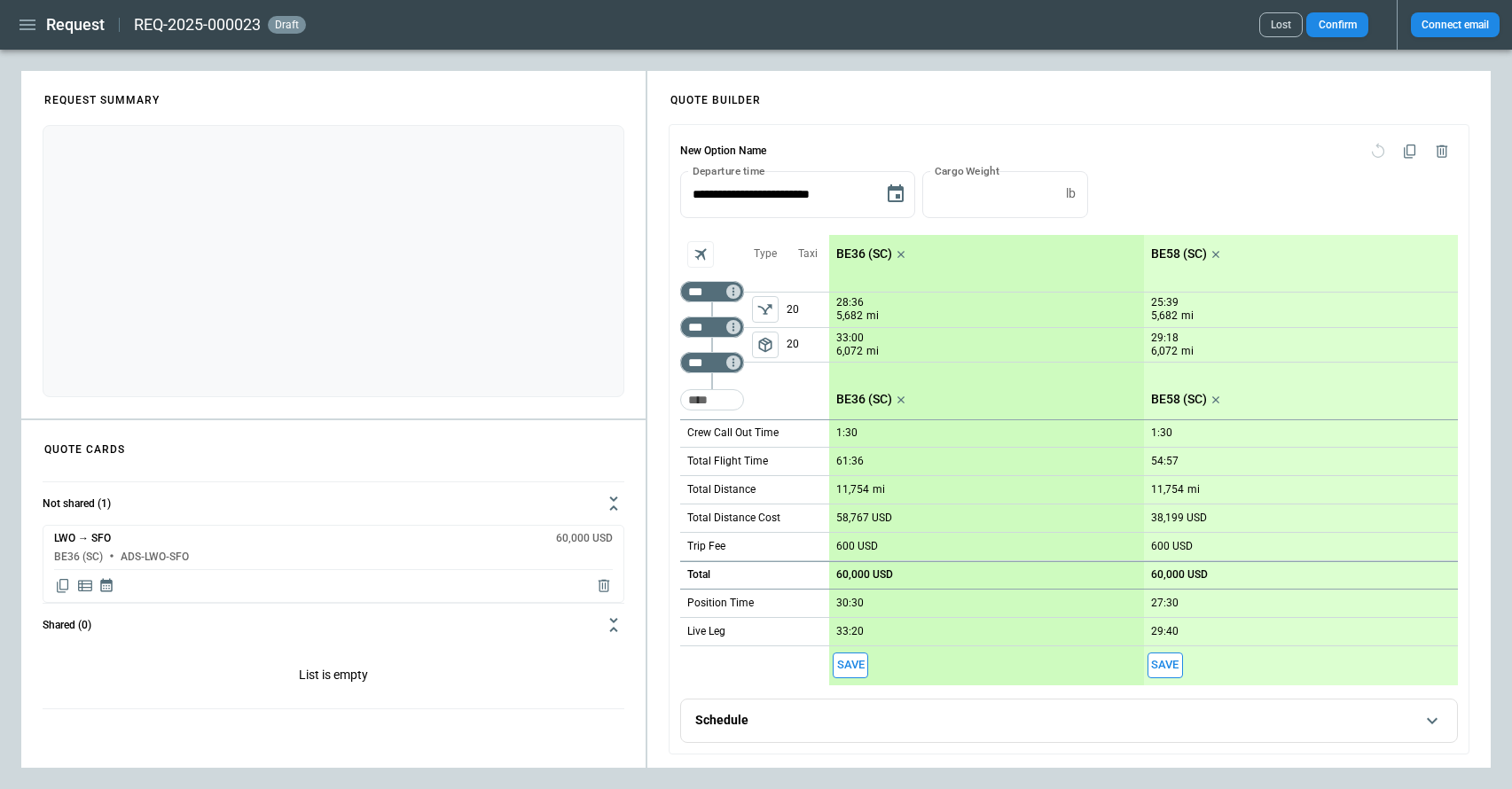 click on "* ​" at bounding box center [333, 261] 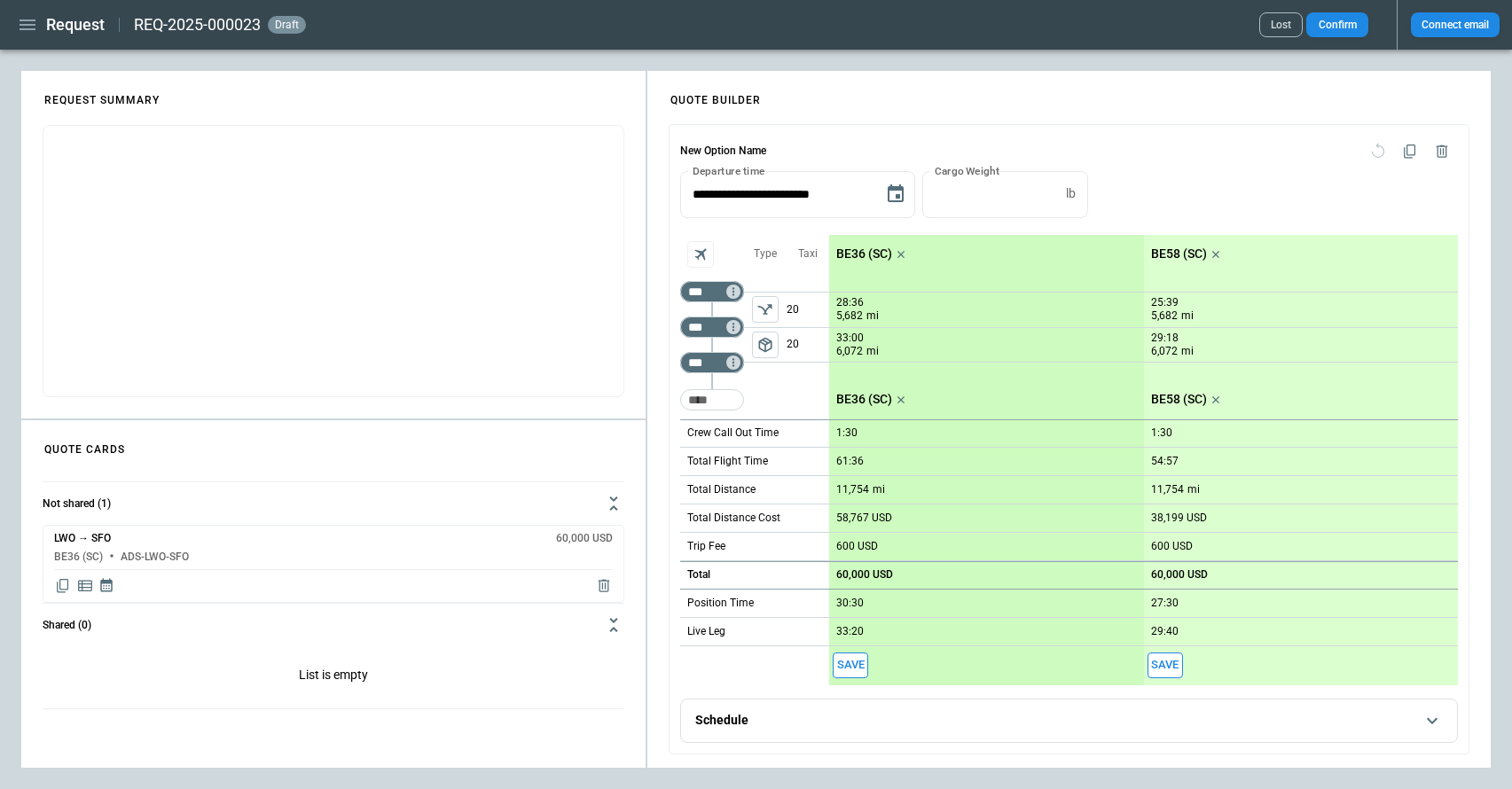 paste on "**********" 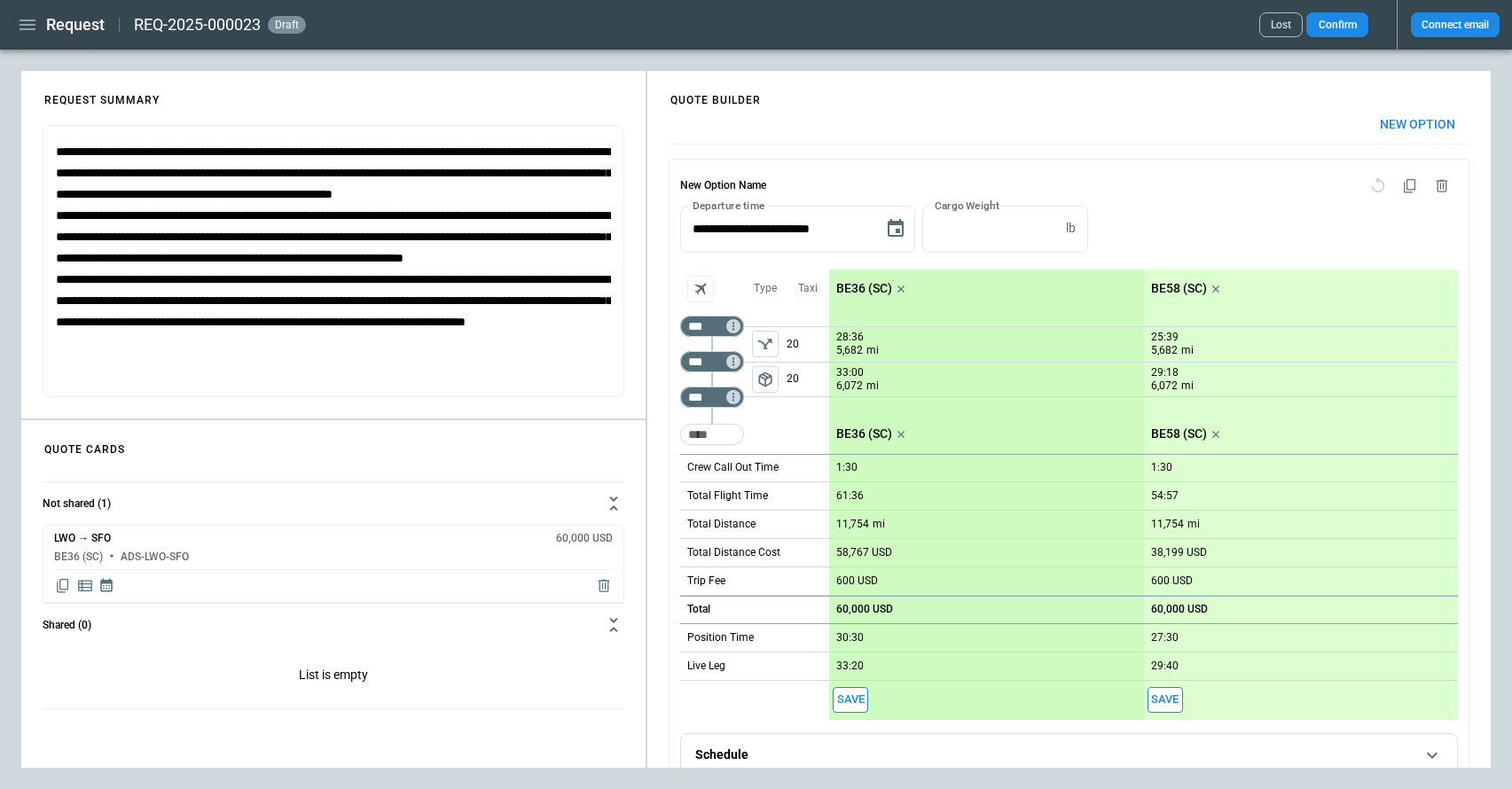 scroll, scrollTop: 29, scrollLeft: 0, axis: vertical 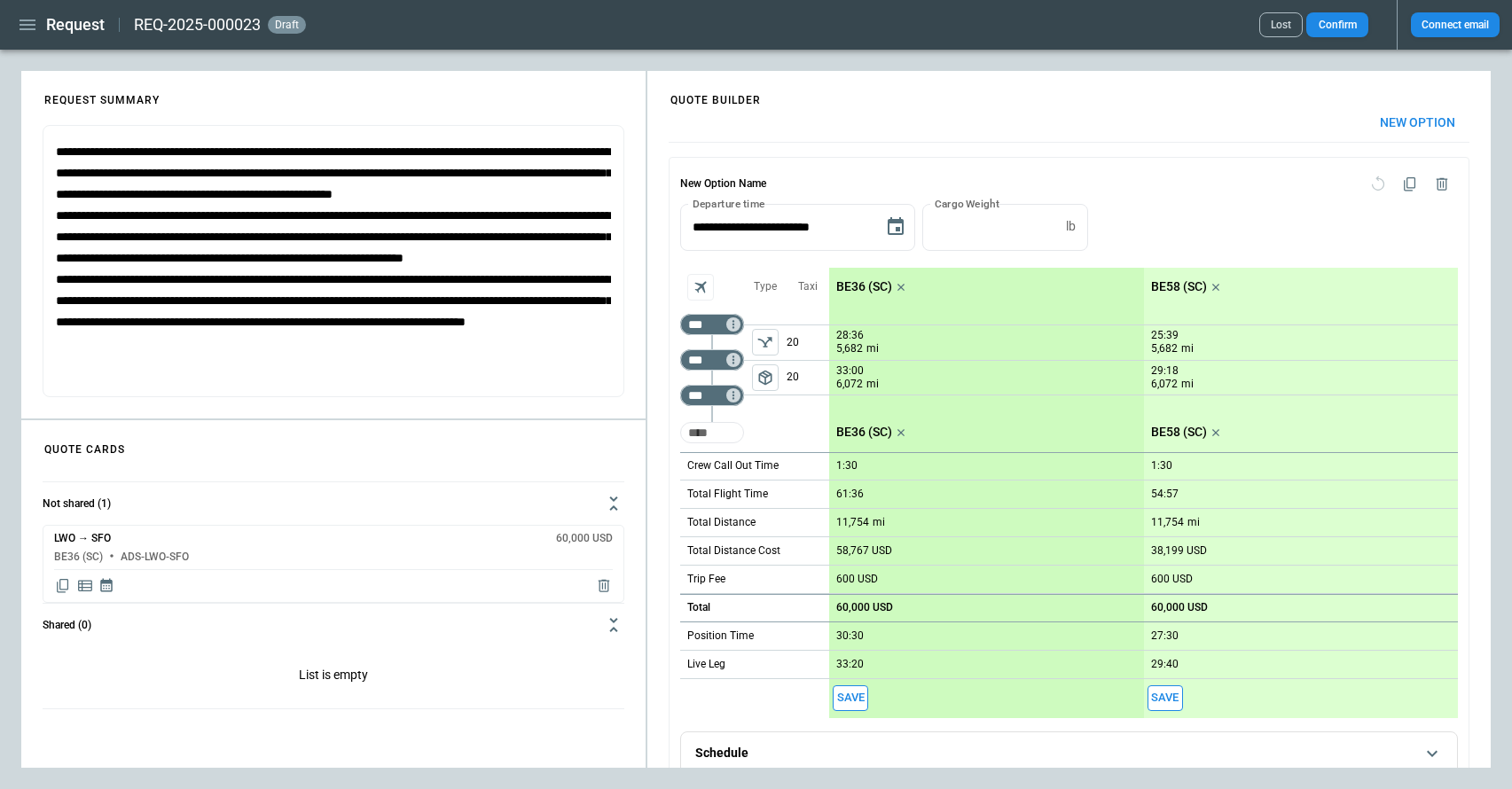 type on "**********" 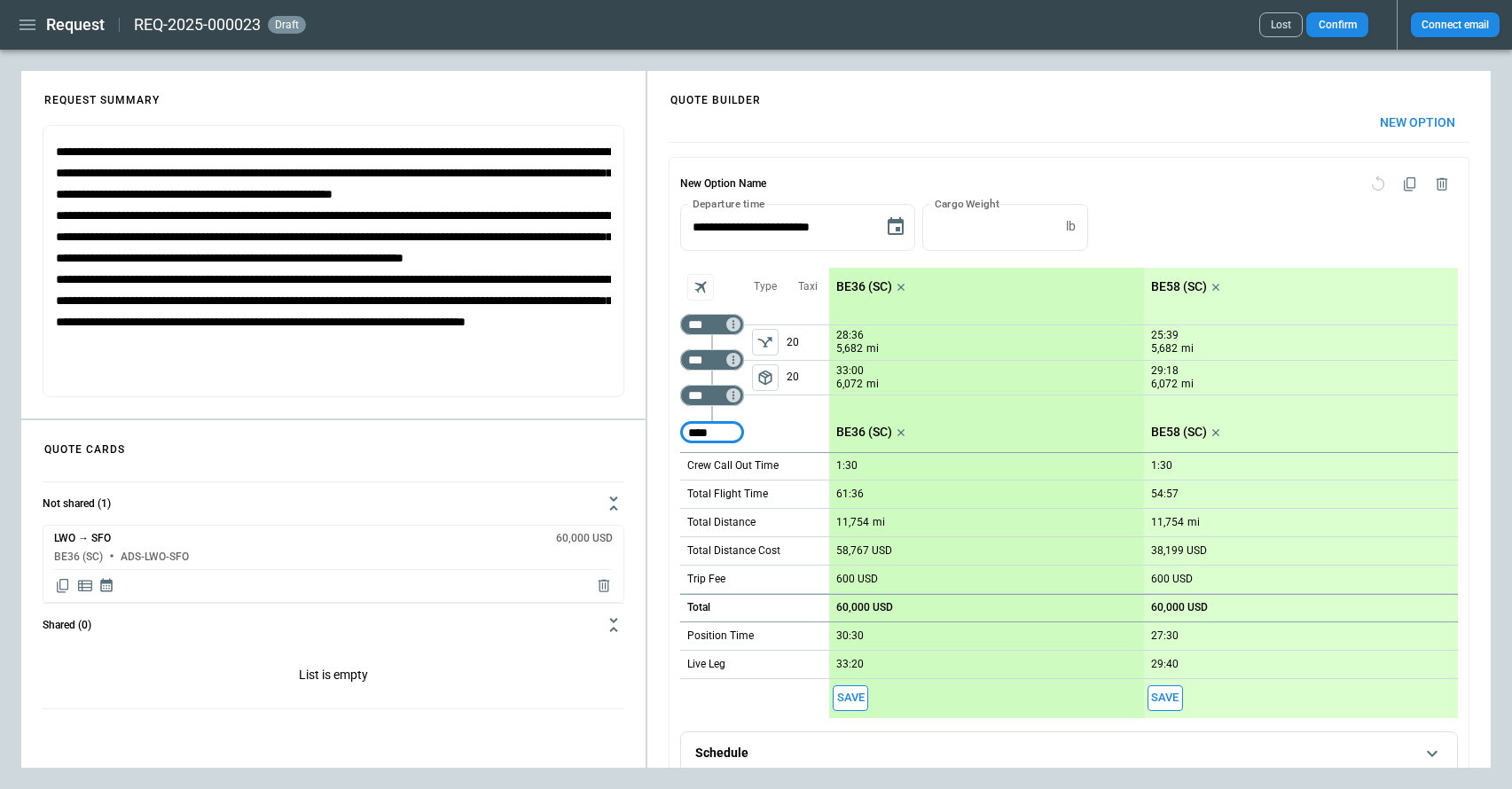 type on "****" 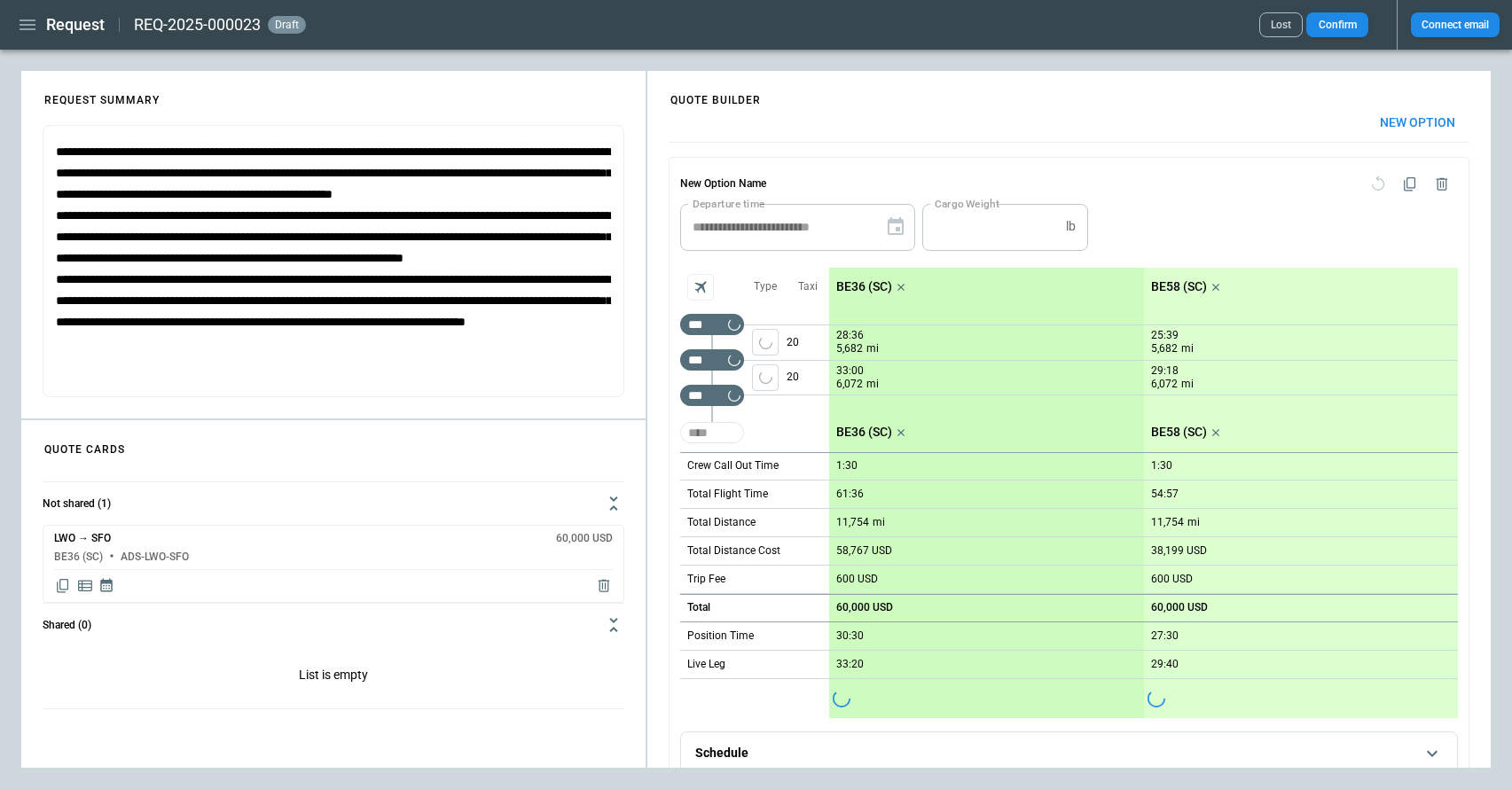 type 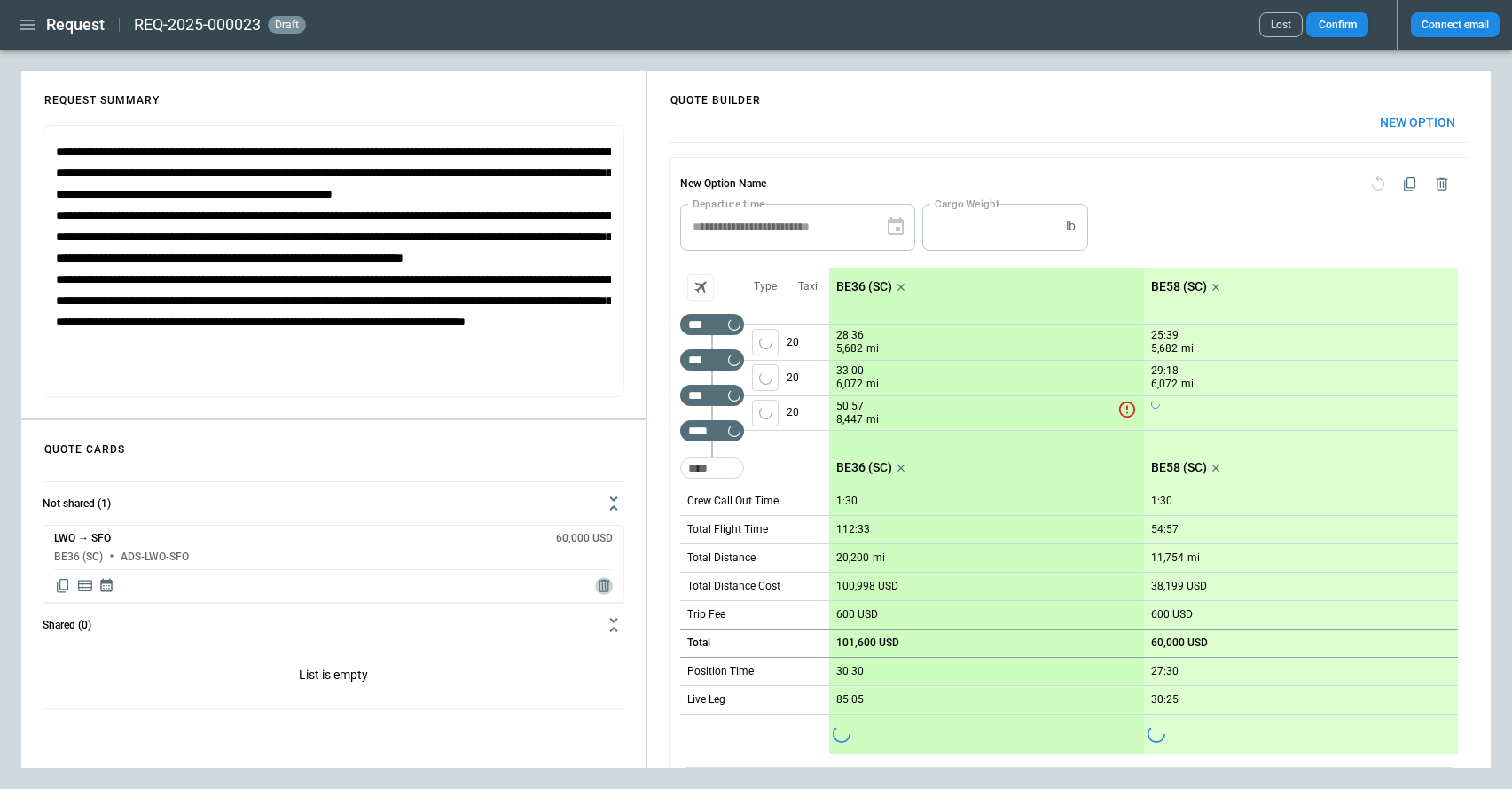 click 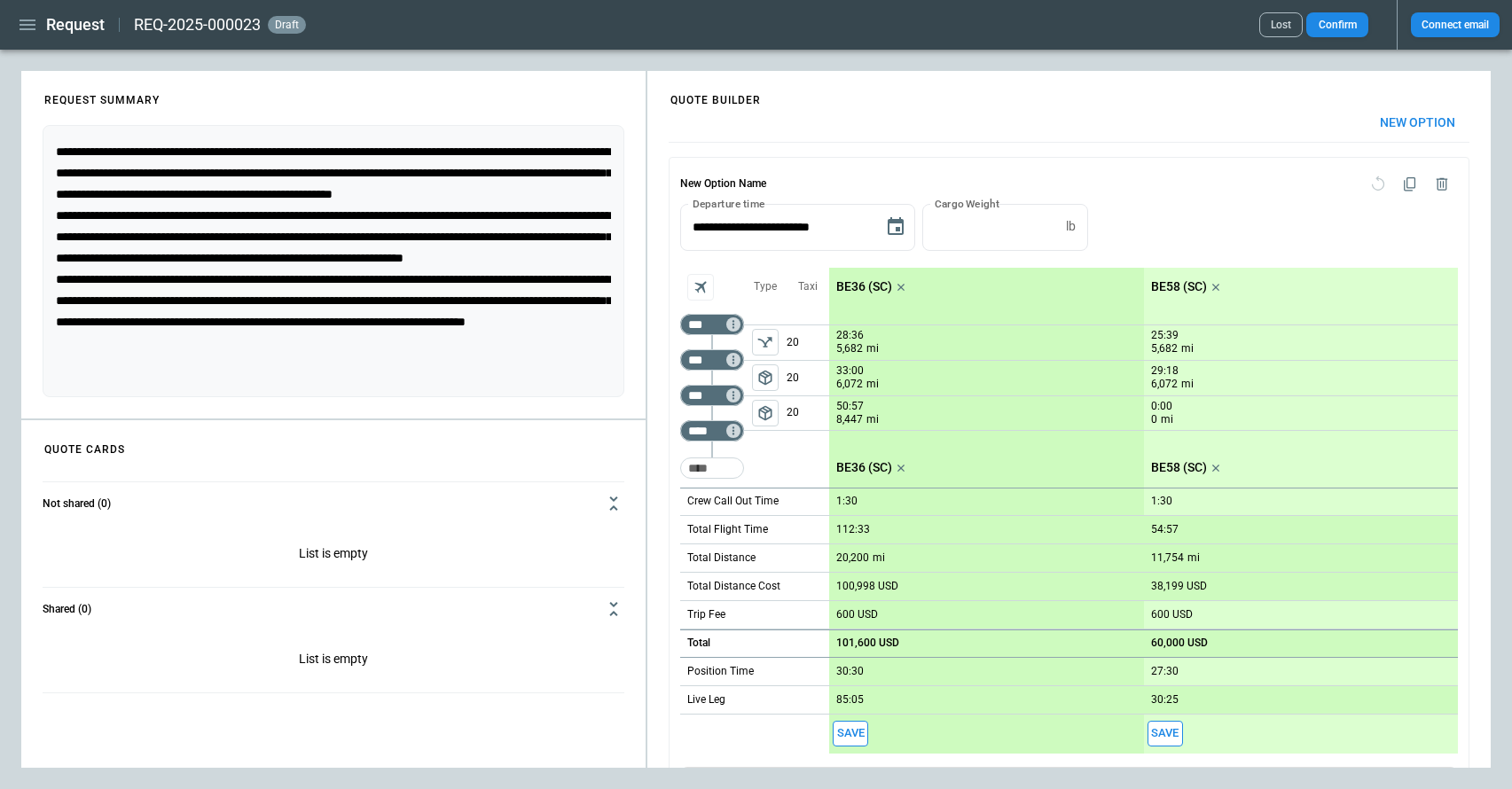 drag, startPoint x: 181, startPoint y: 352, endPoint x: 53, endPoint y: 133, distance: 253.66316 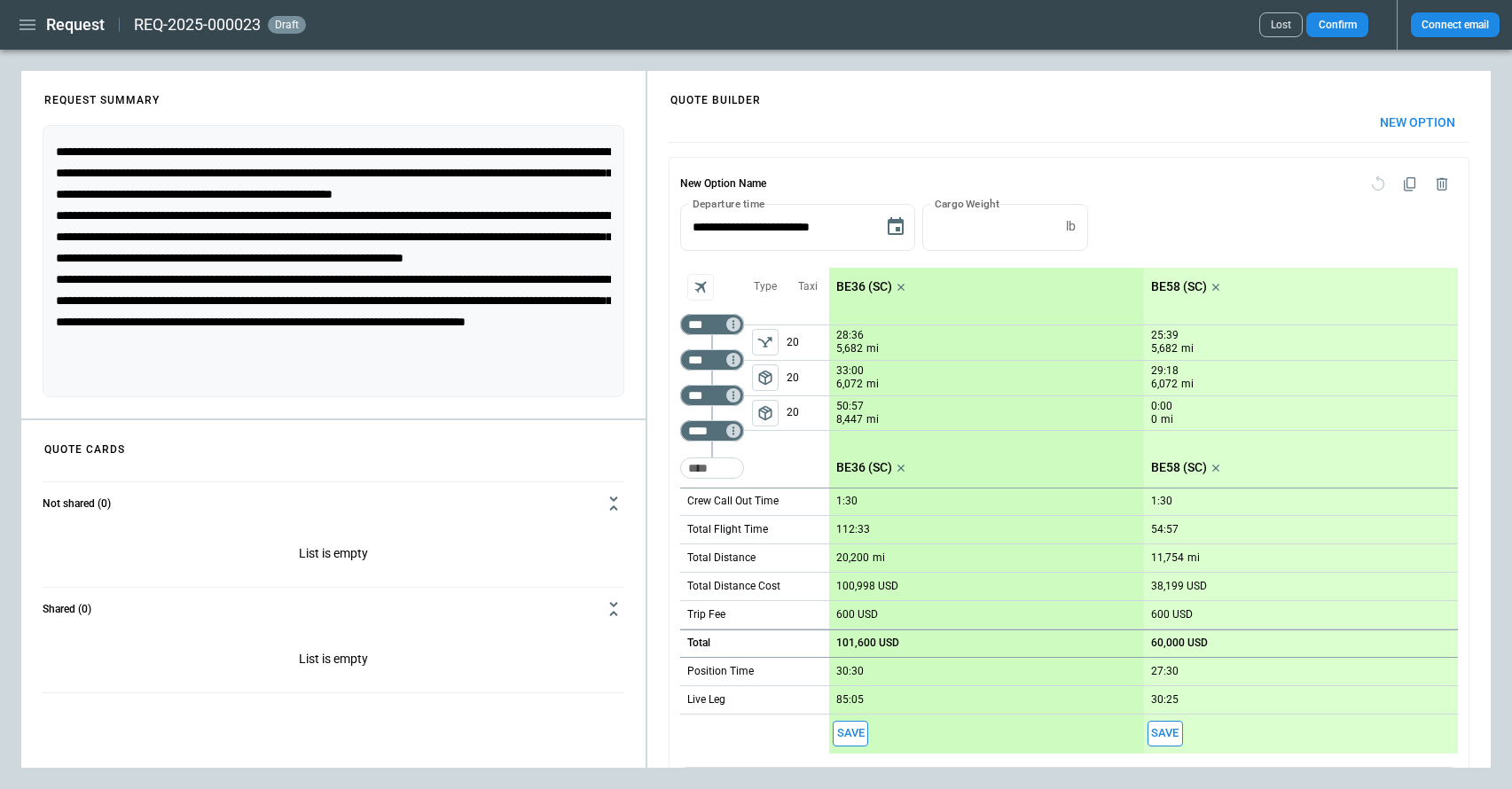click on "* ​" at bounding box center (333, 261) 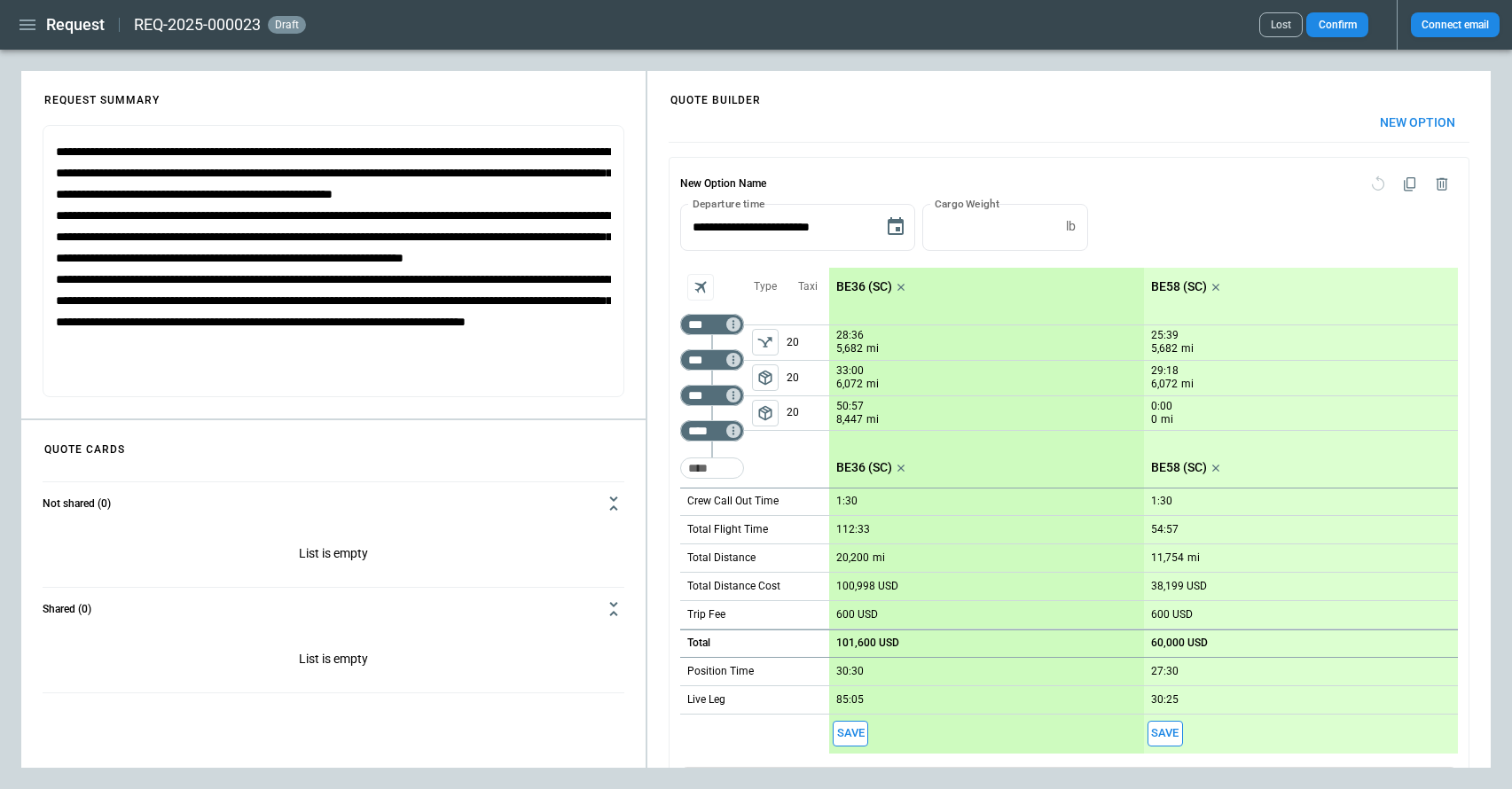 click at bounding box center [333, 237] 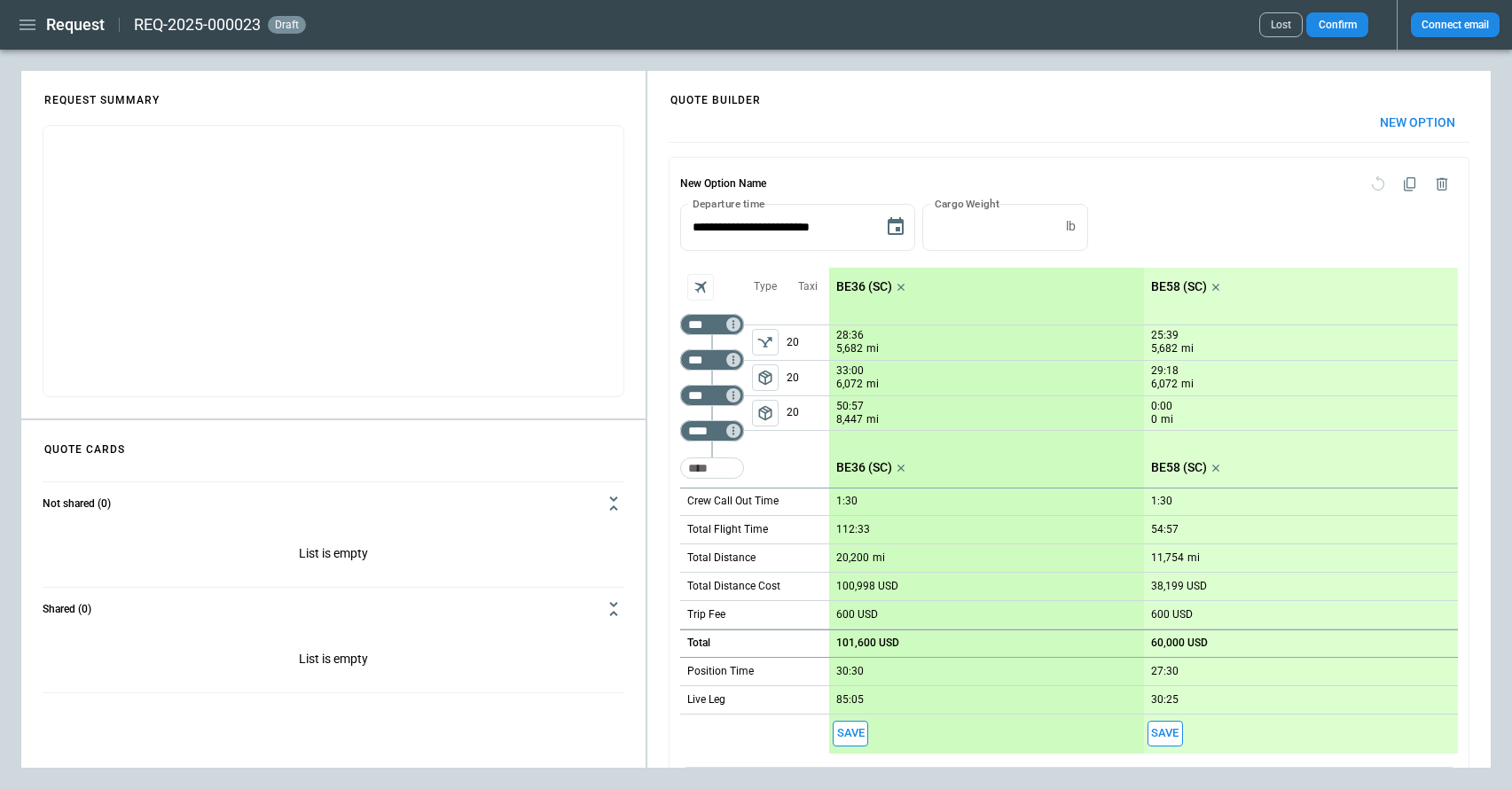 click on "REQUEST SUMMARY" at bounding box center (325, 95) 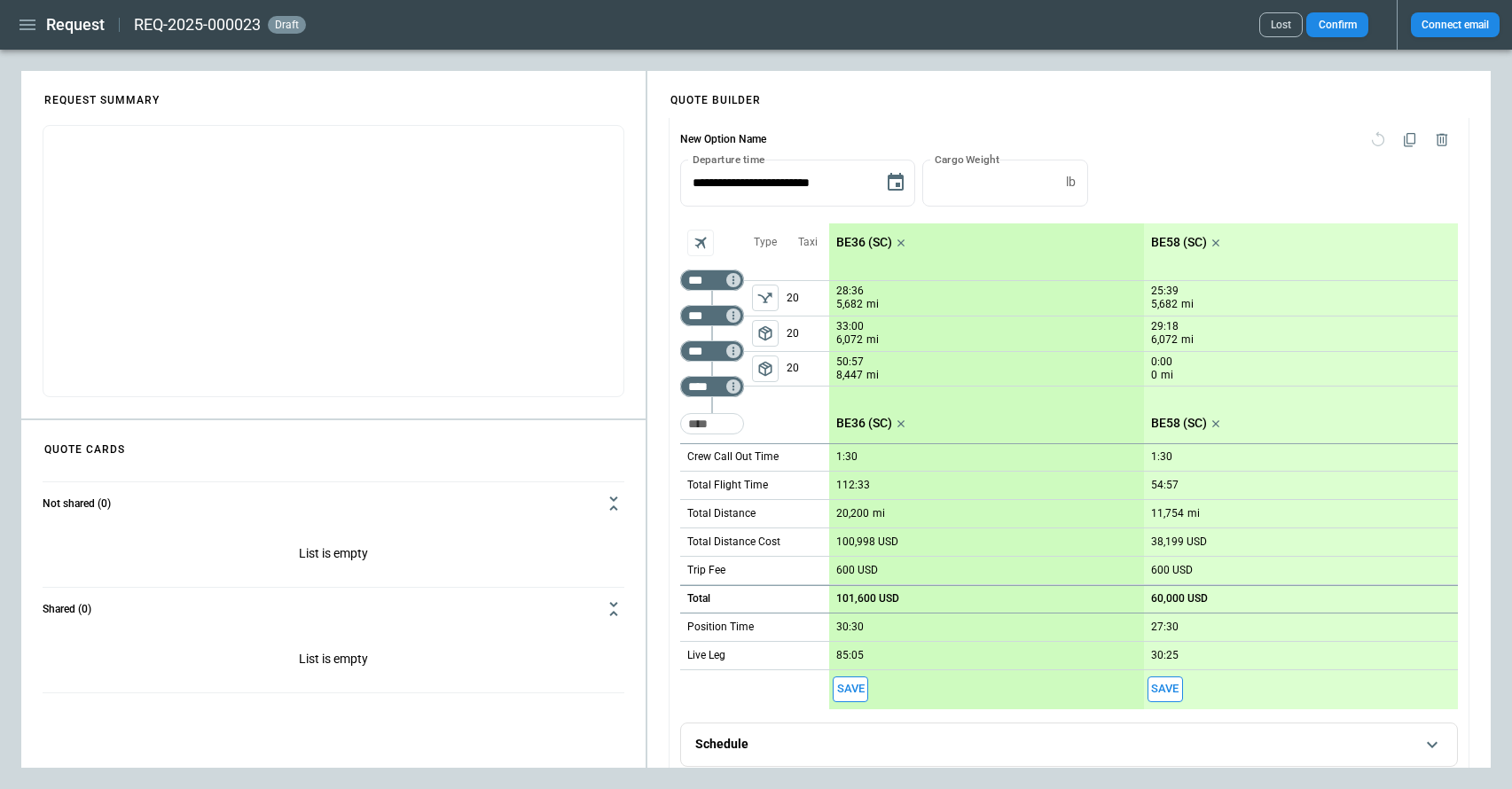 scroll, scrollTop: 98, scrollLeft: 0, axis: vertical 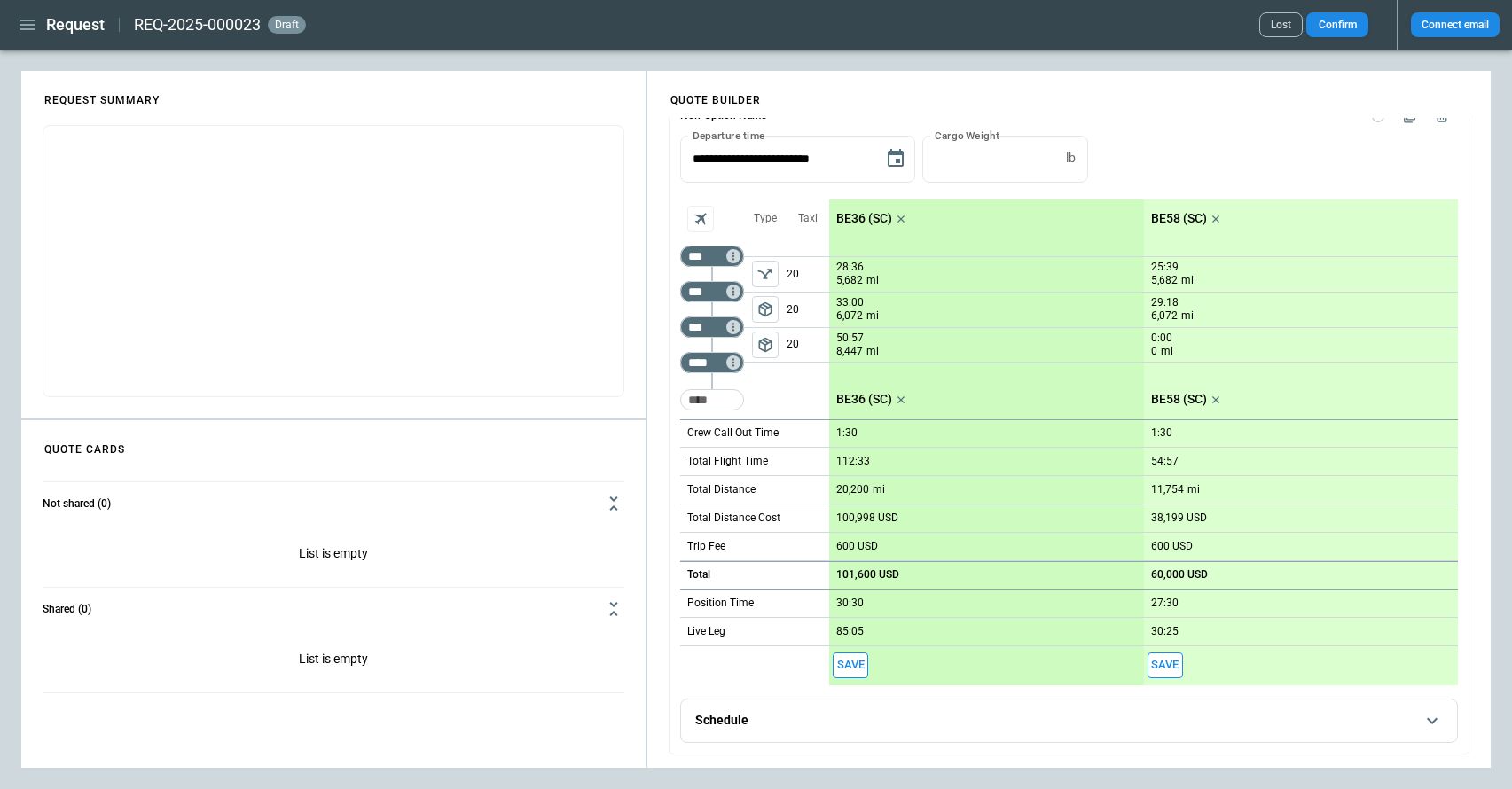click on "Save" at bounding box center [850, 665] 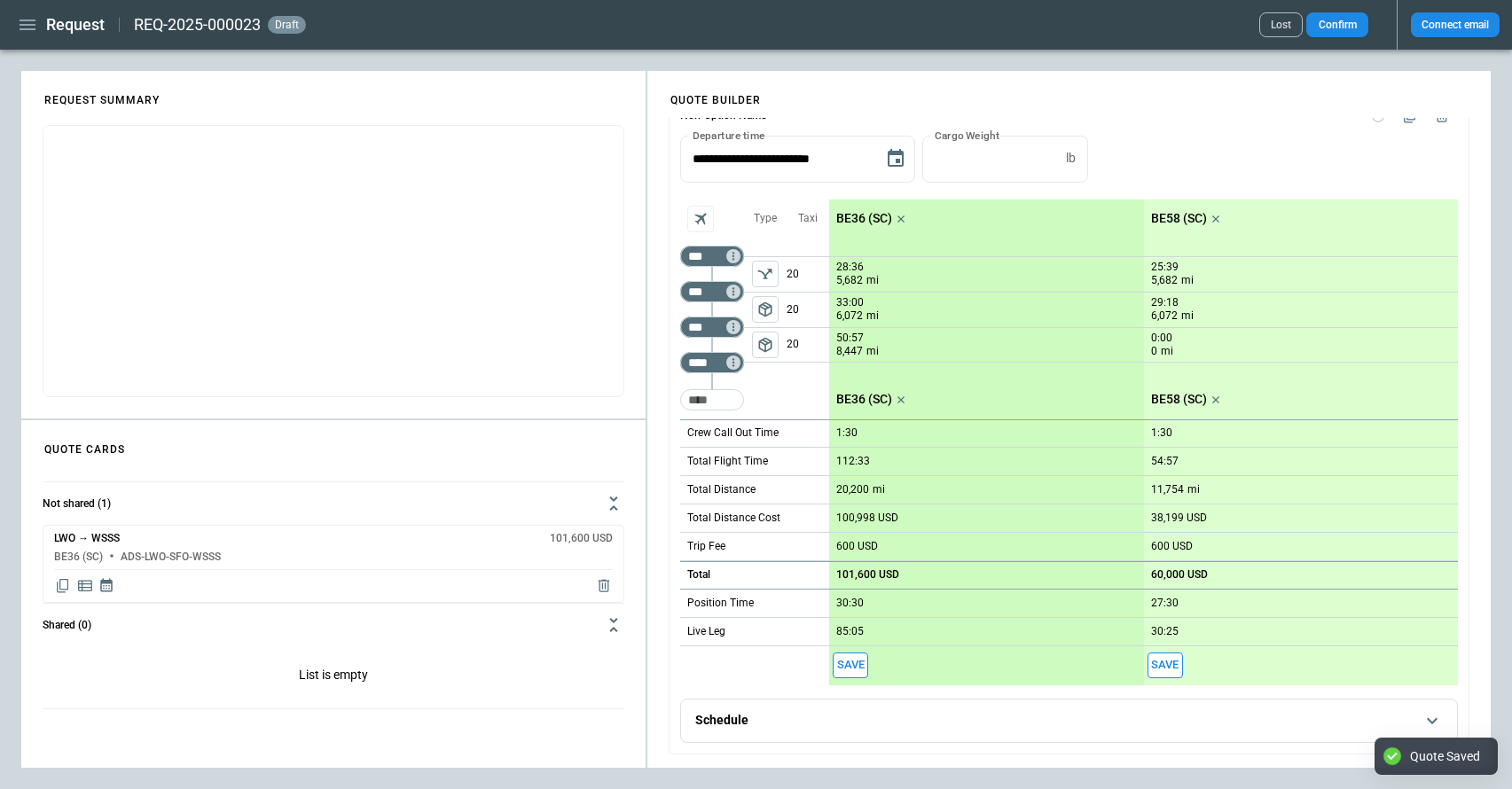 click at bounding box center [333, 173] 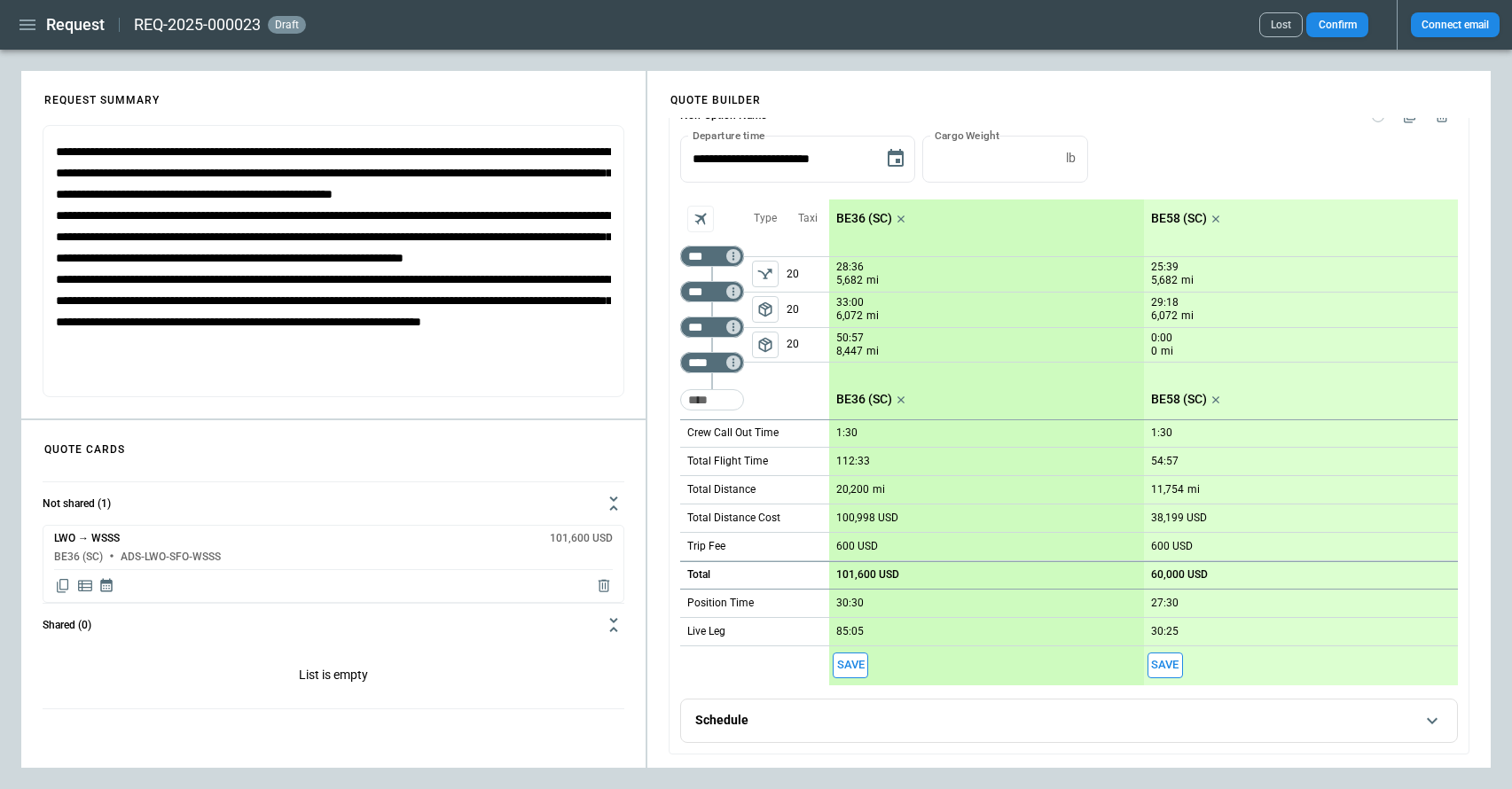 click on "Save" at bounding box center (1165, 665) 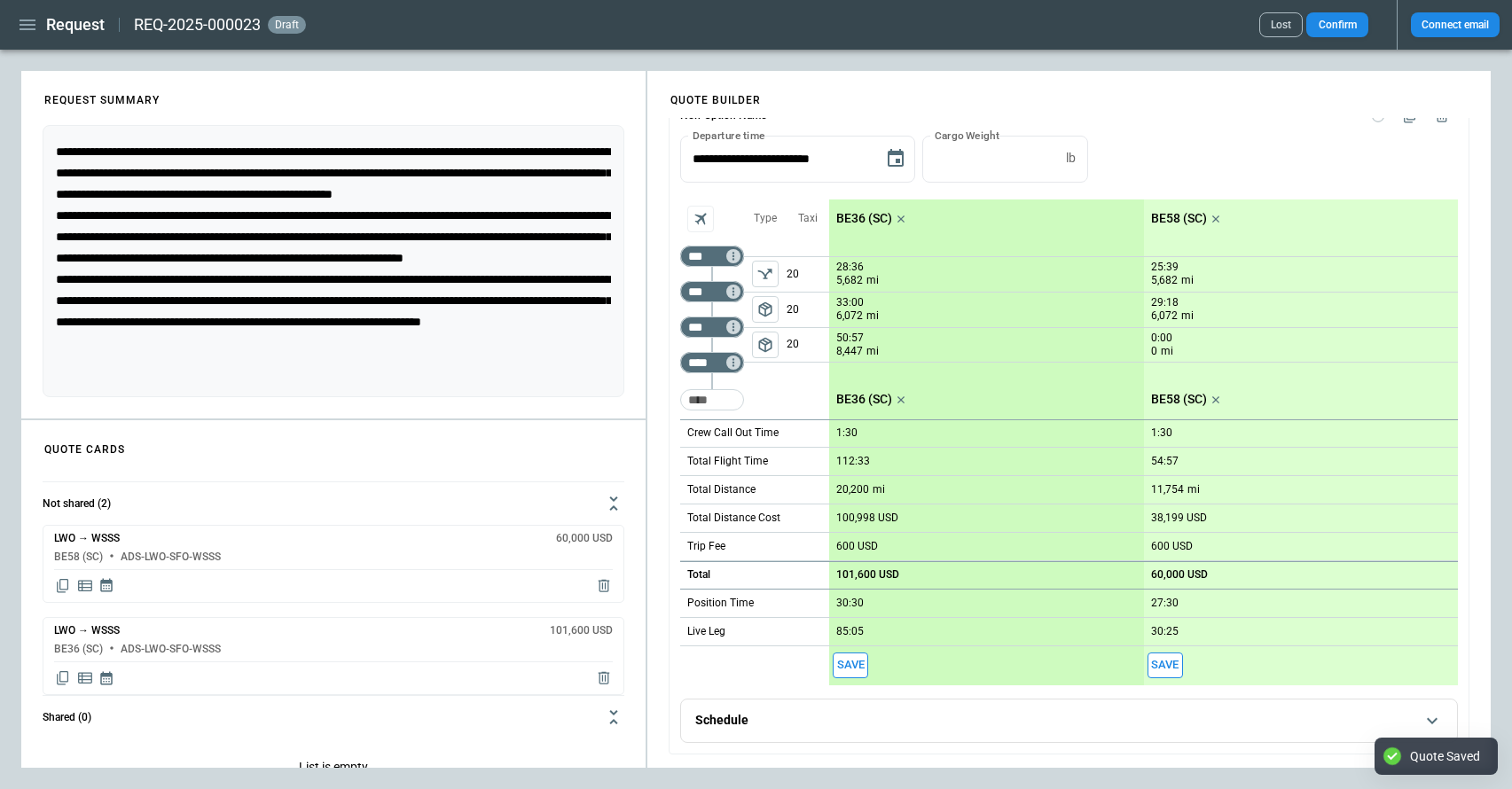 click on "* ​" at bounding box center (333, 261) 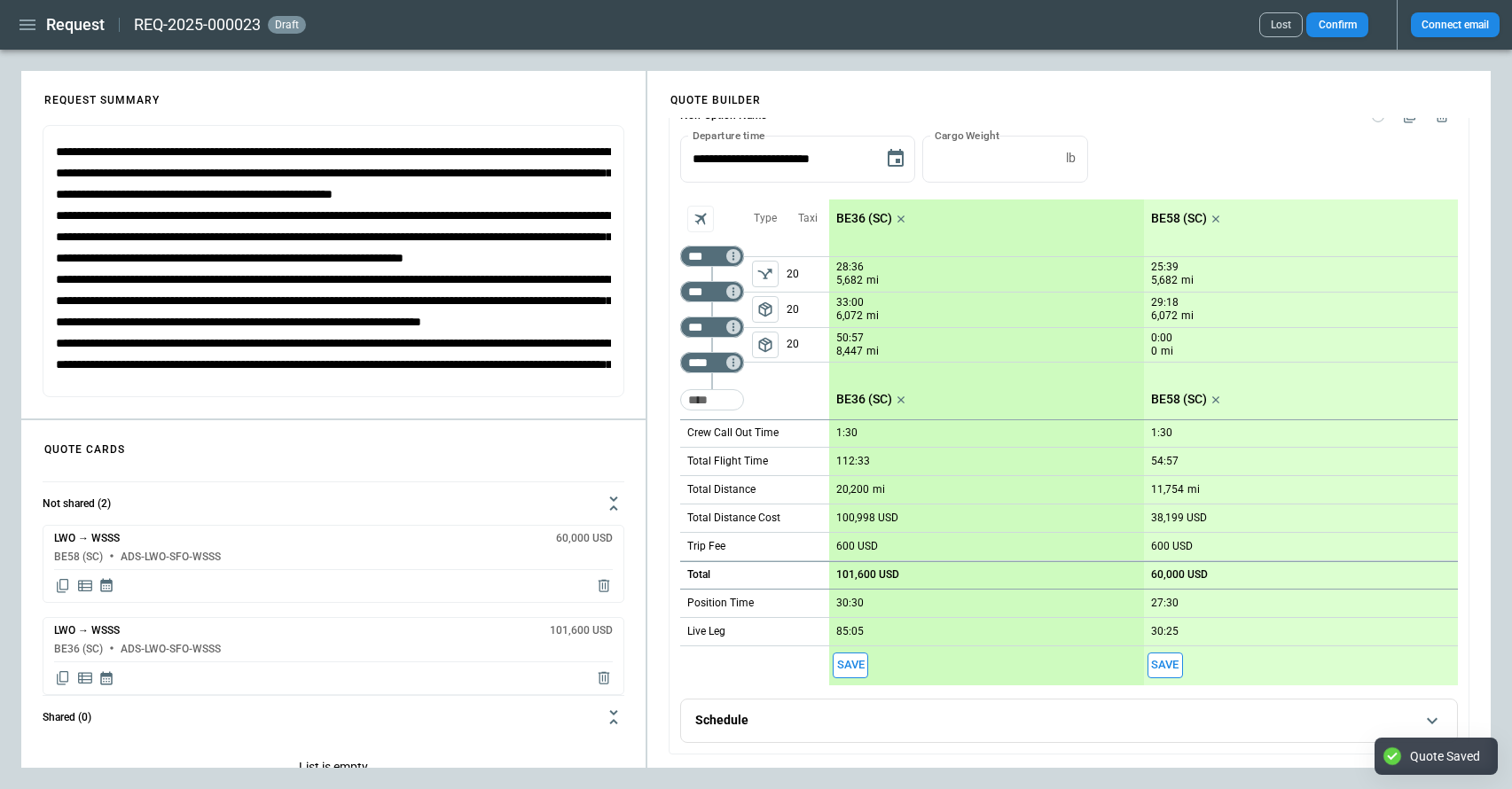 paste on "**********" 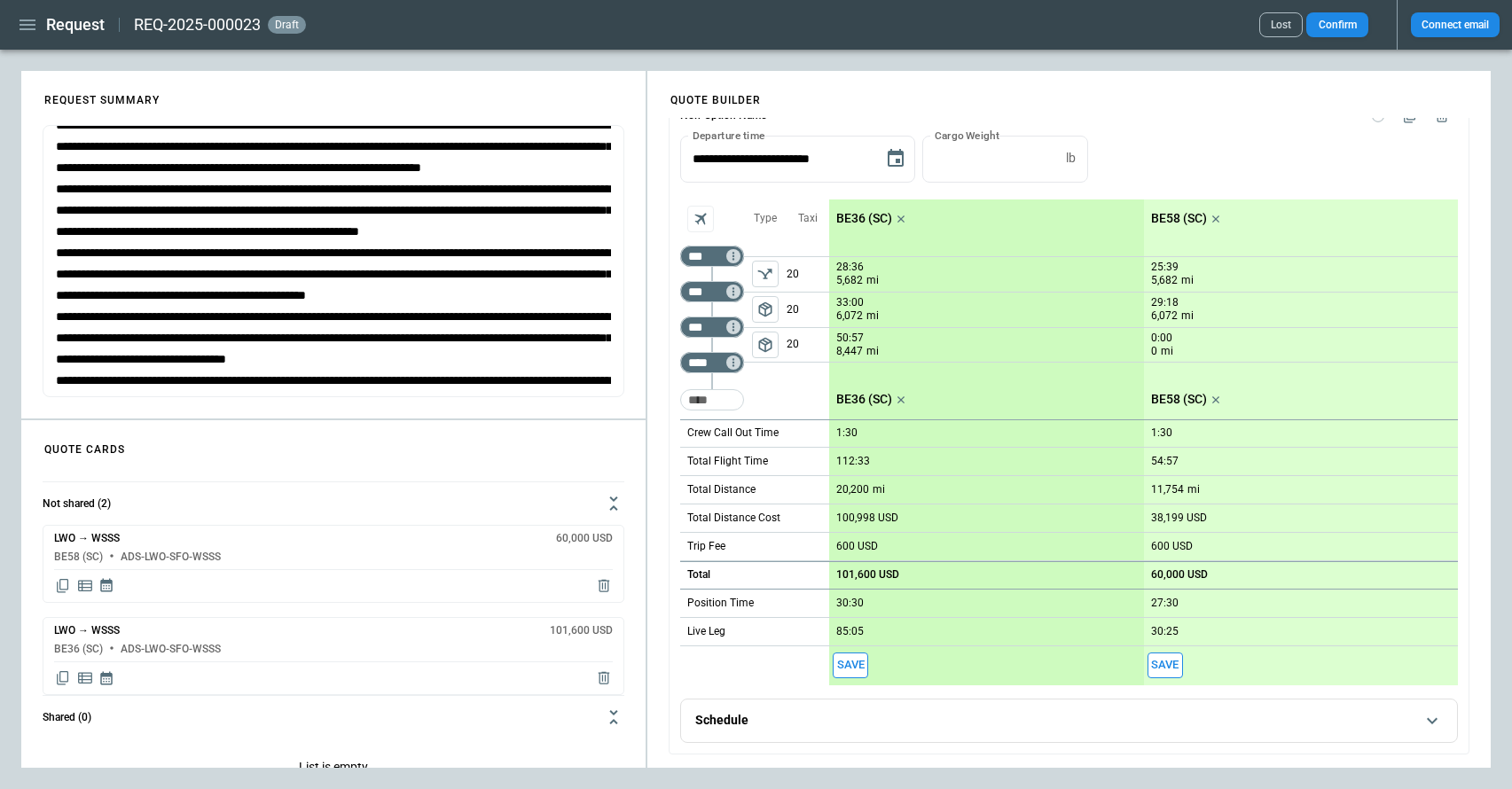 scroll, scrollTop: 163, scrollLeft: 0, axis: vertical 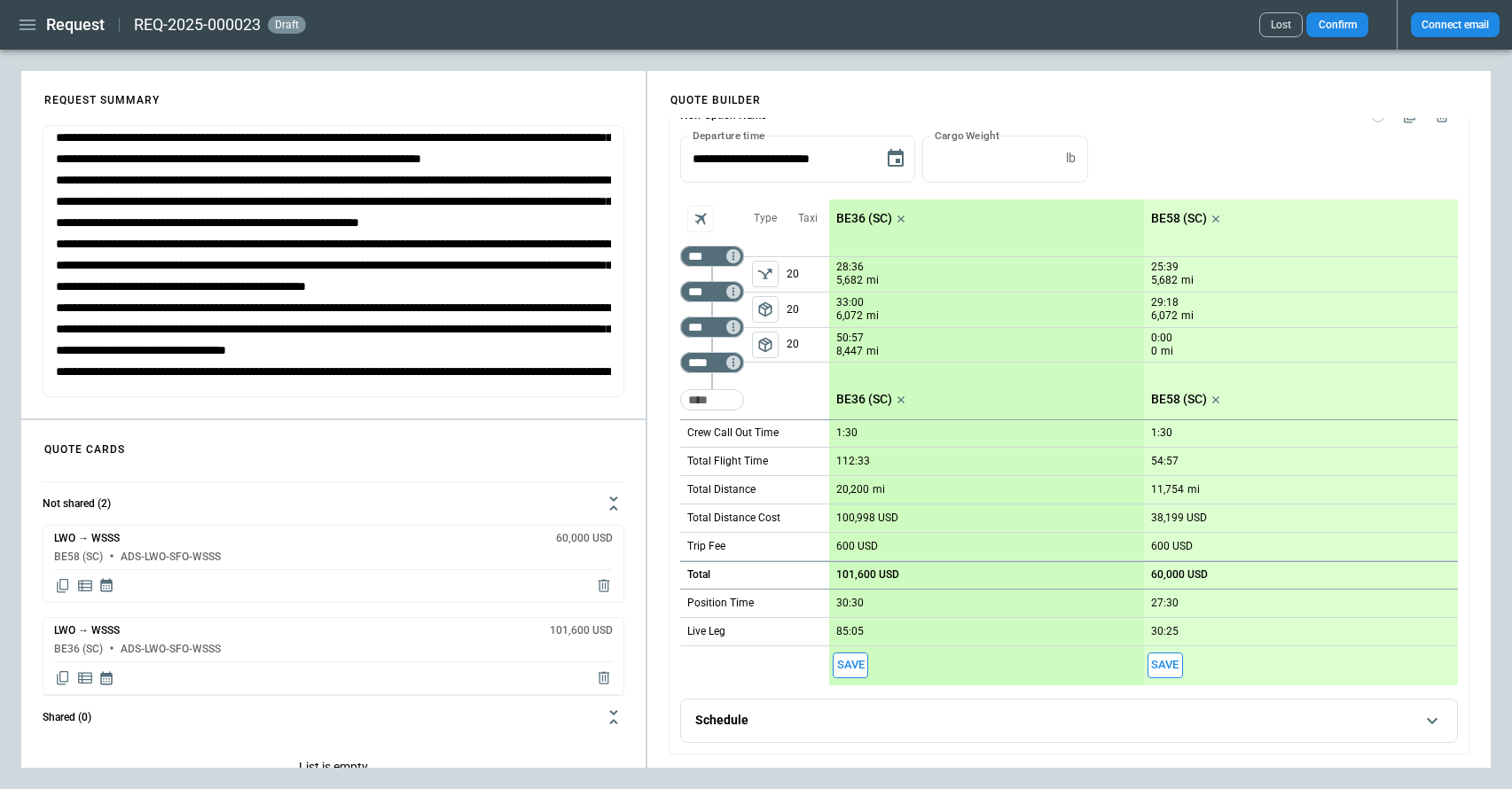 type on "**********" 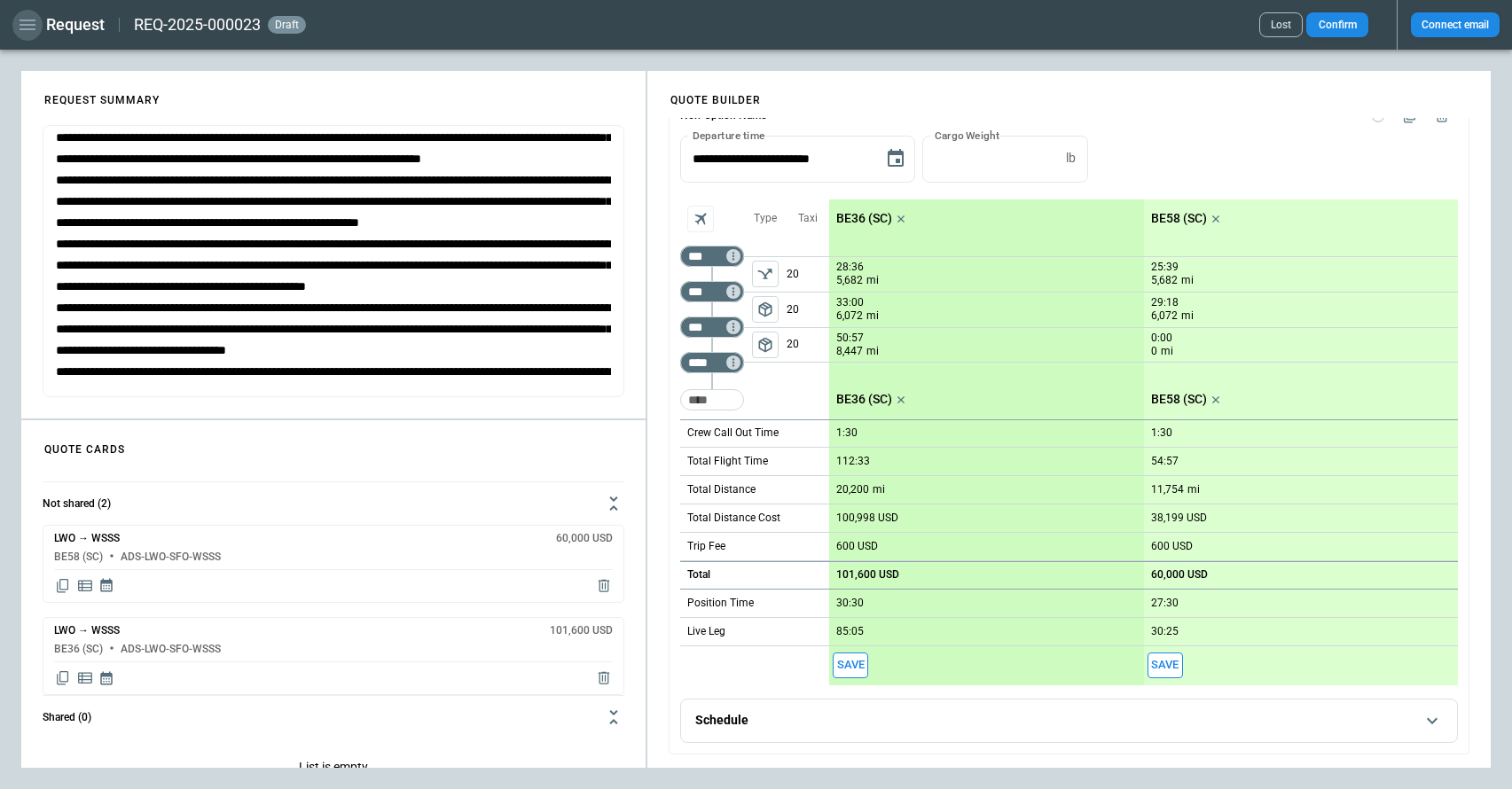 click 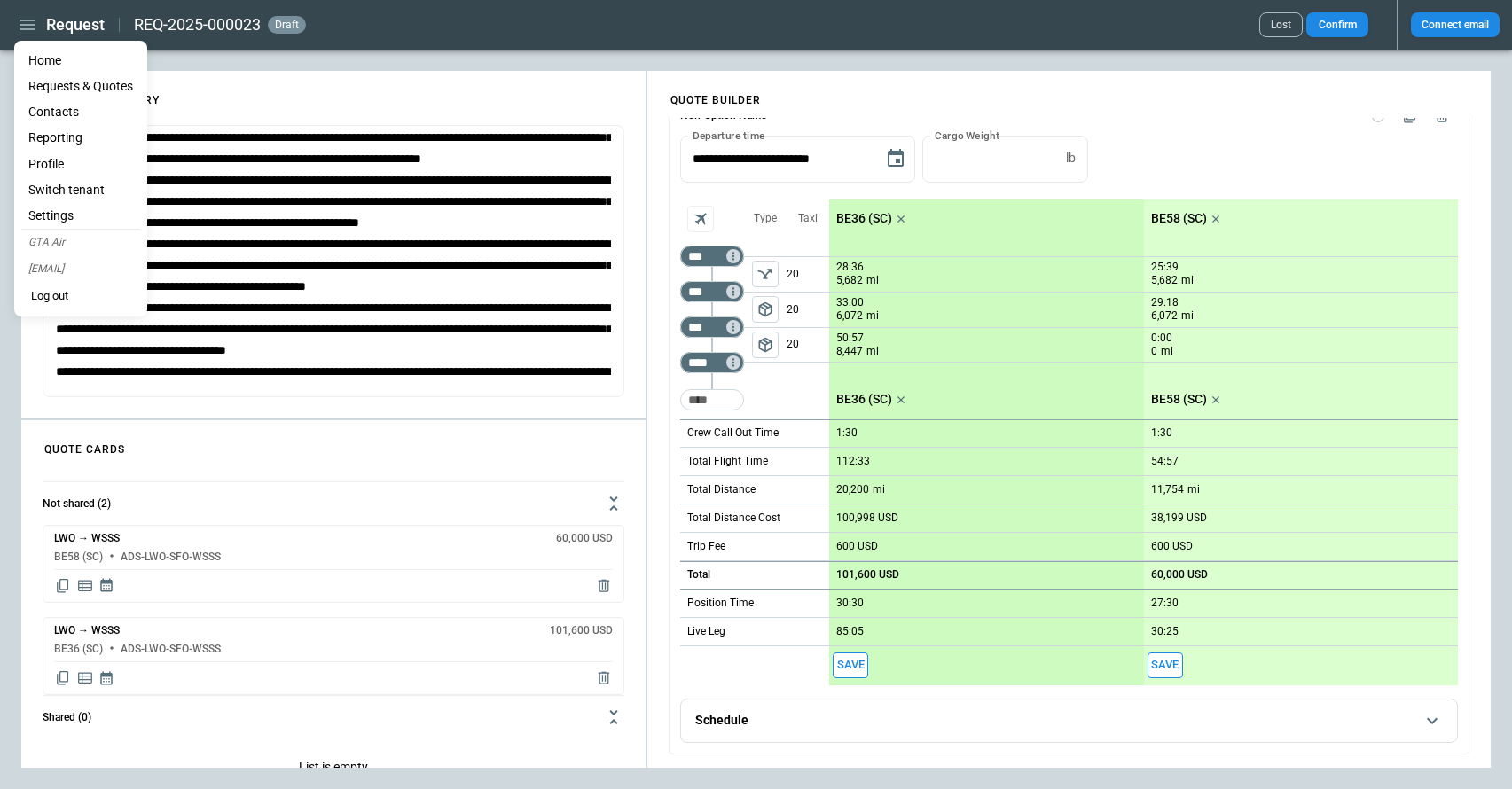 click on "Home" at bounding box center (81, 60) 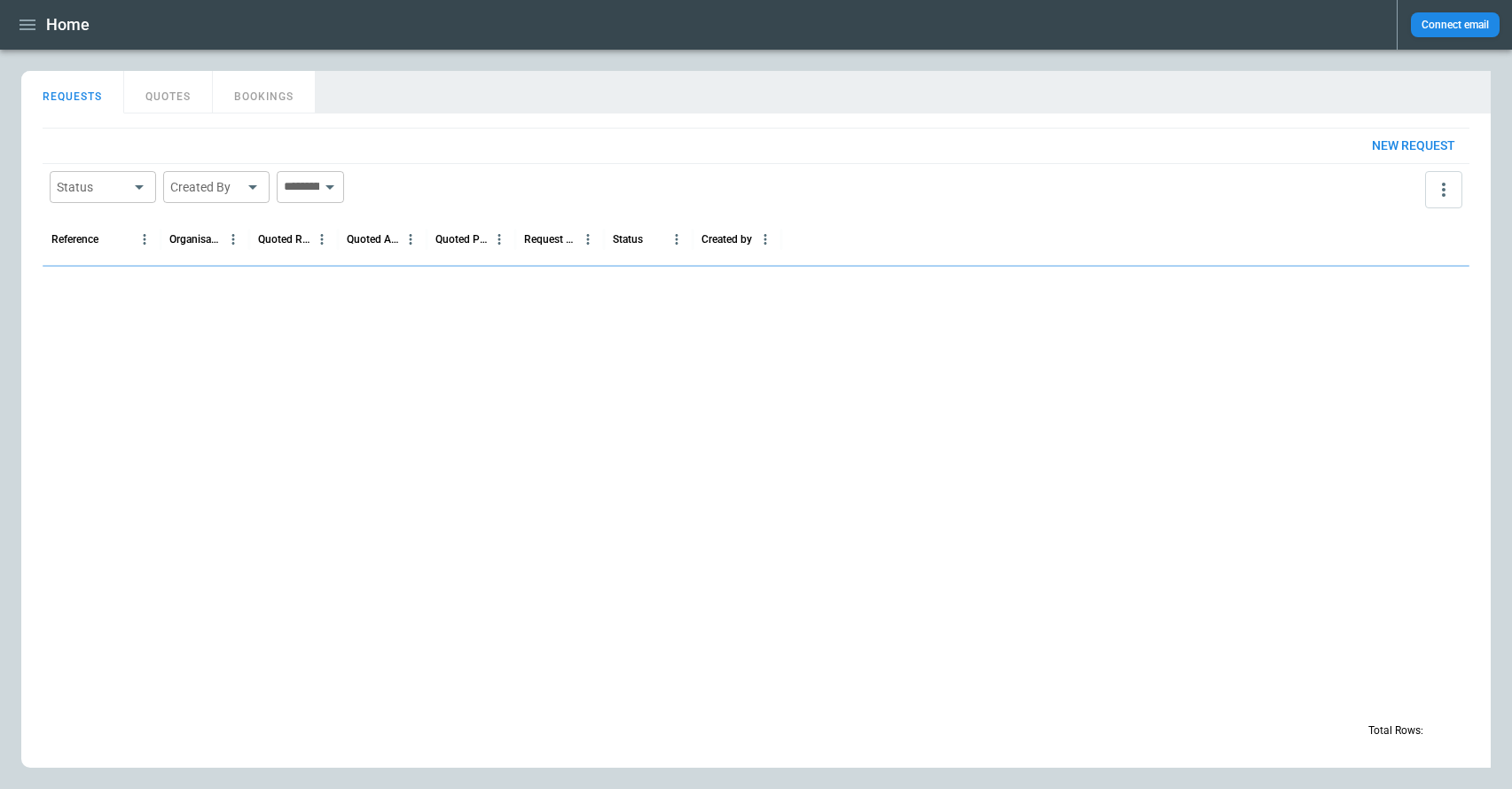click on "QUOTES" at bounding box center [168, 92] 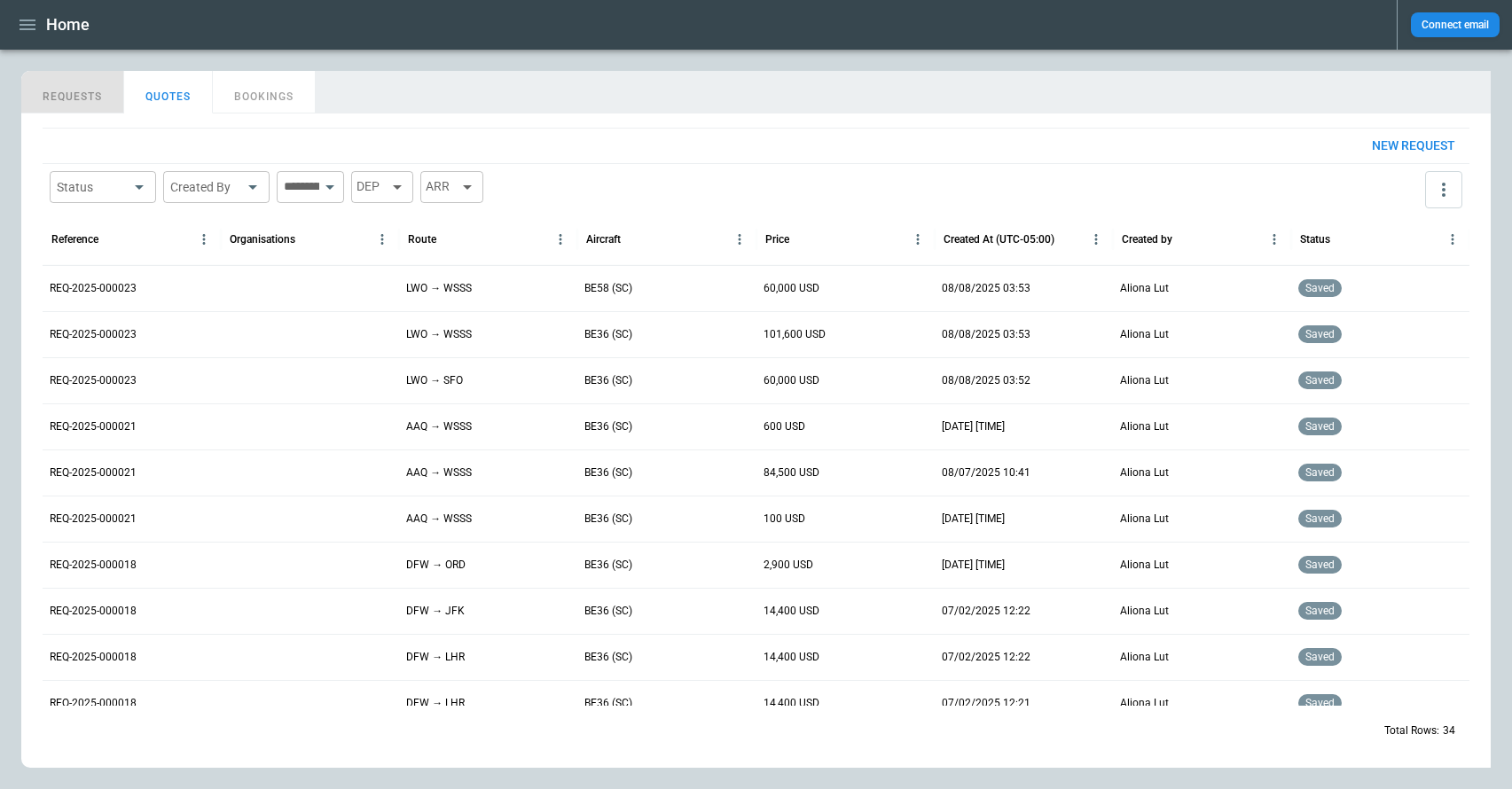 click on "REQUESTS" at bounding box center (73, 92) 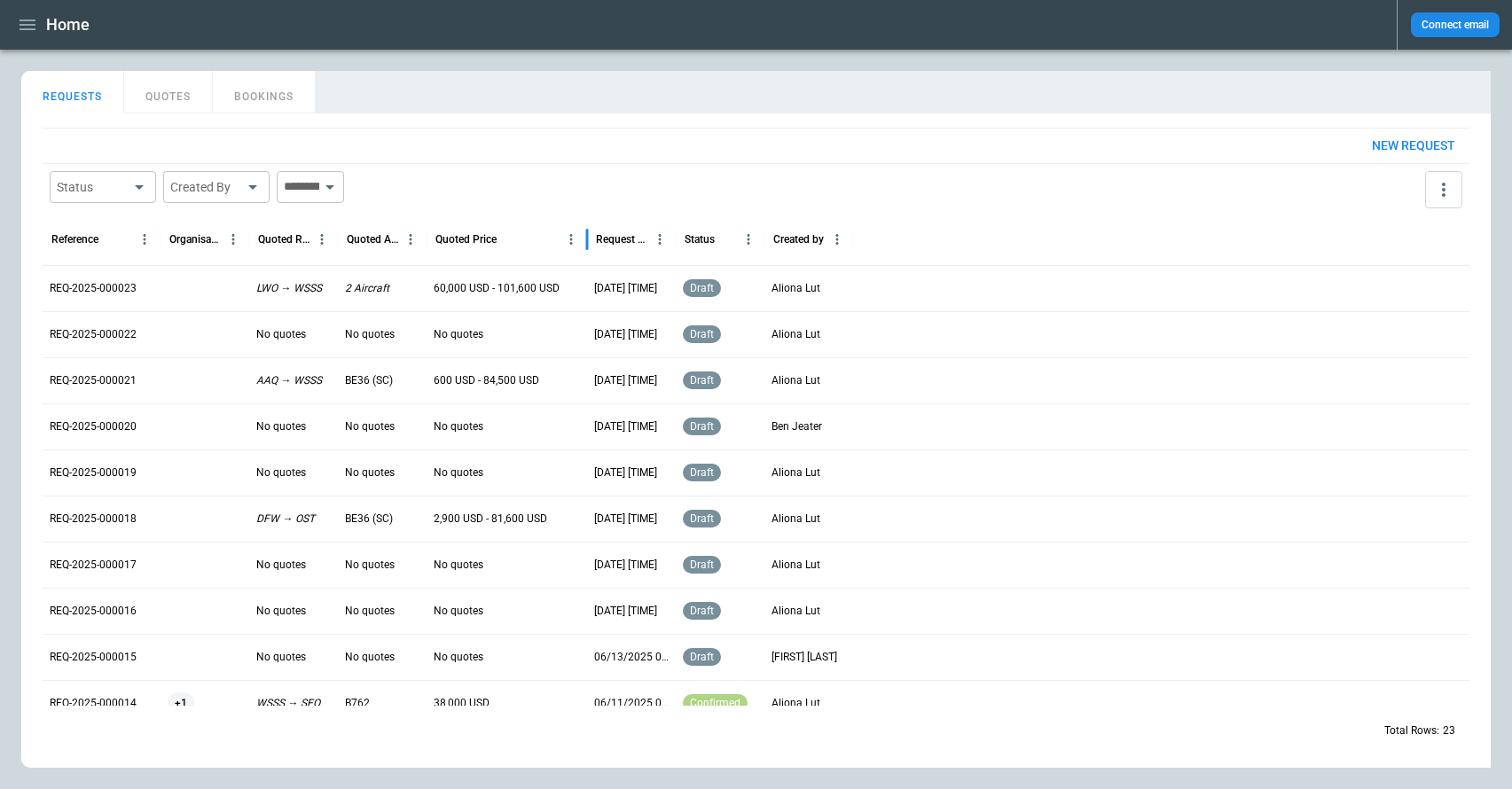 drag, startPoint x: 517, startPoint y: 238, endPoint x: 588, endPoint y: 240, distance: 71.028163 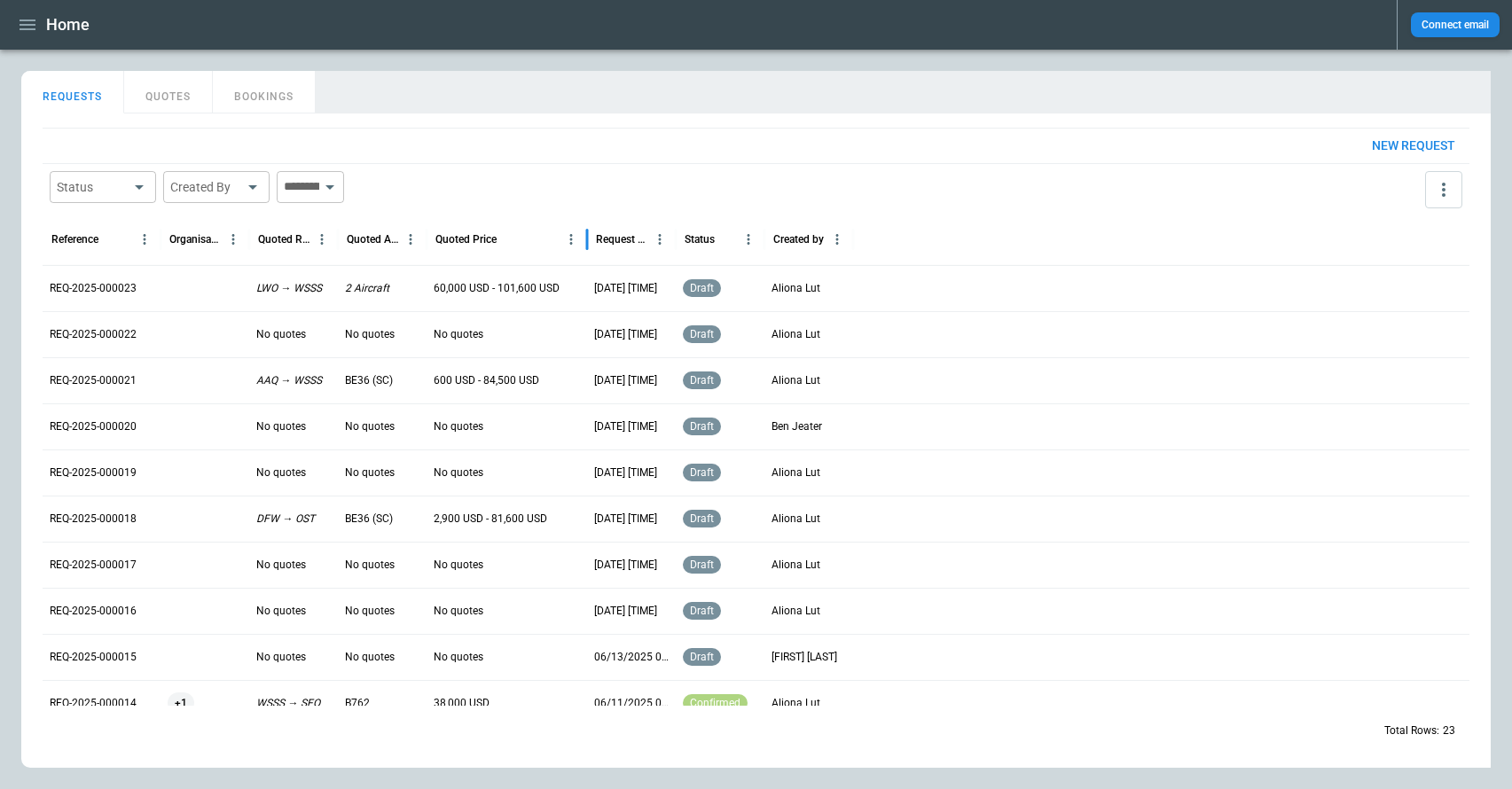 click at bounding box center [587, 239] 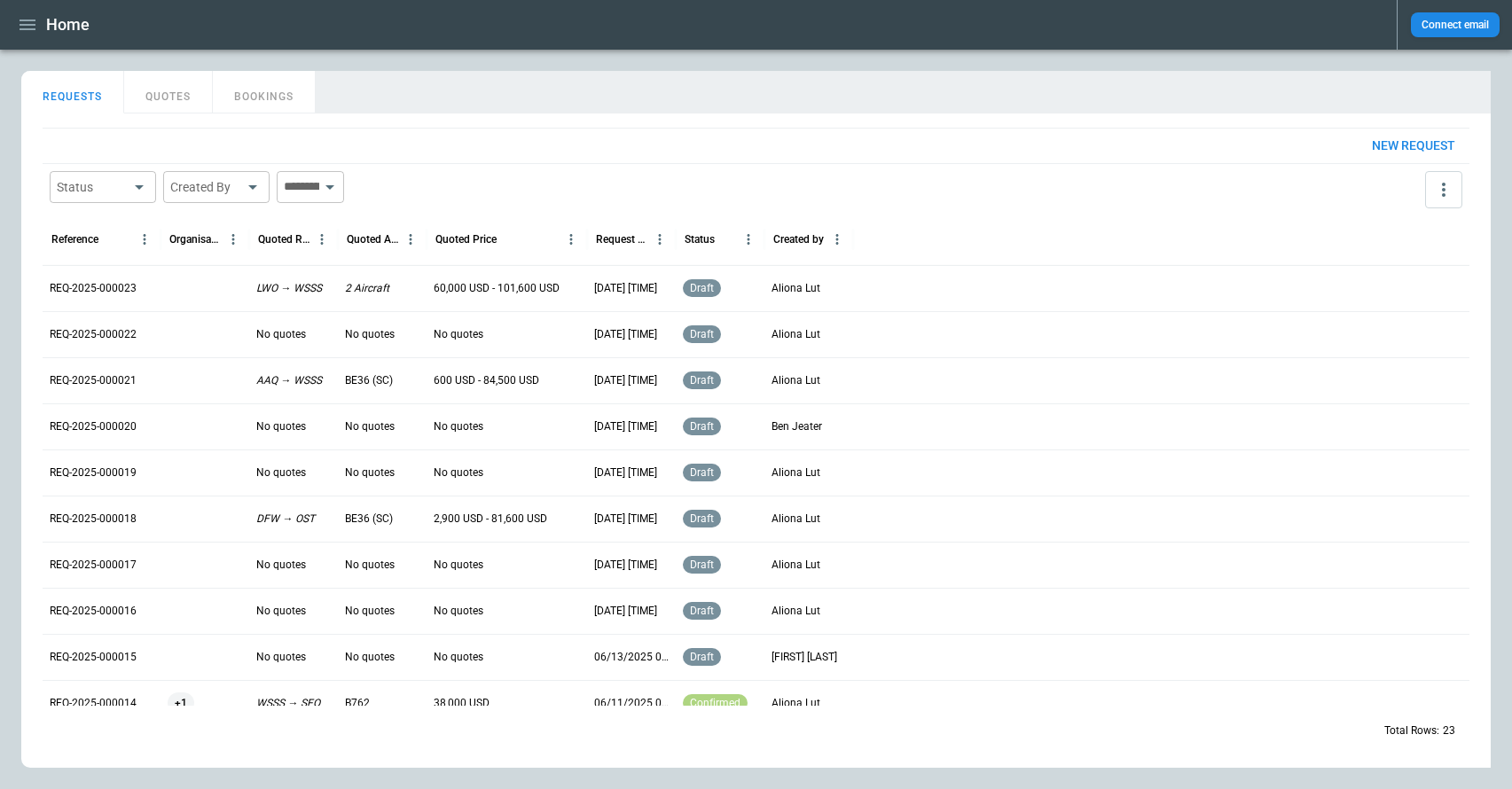 click on "REQ-2025-000023" at bounding box center (93, 288) 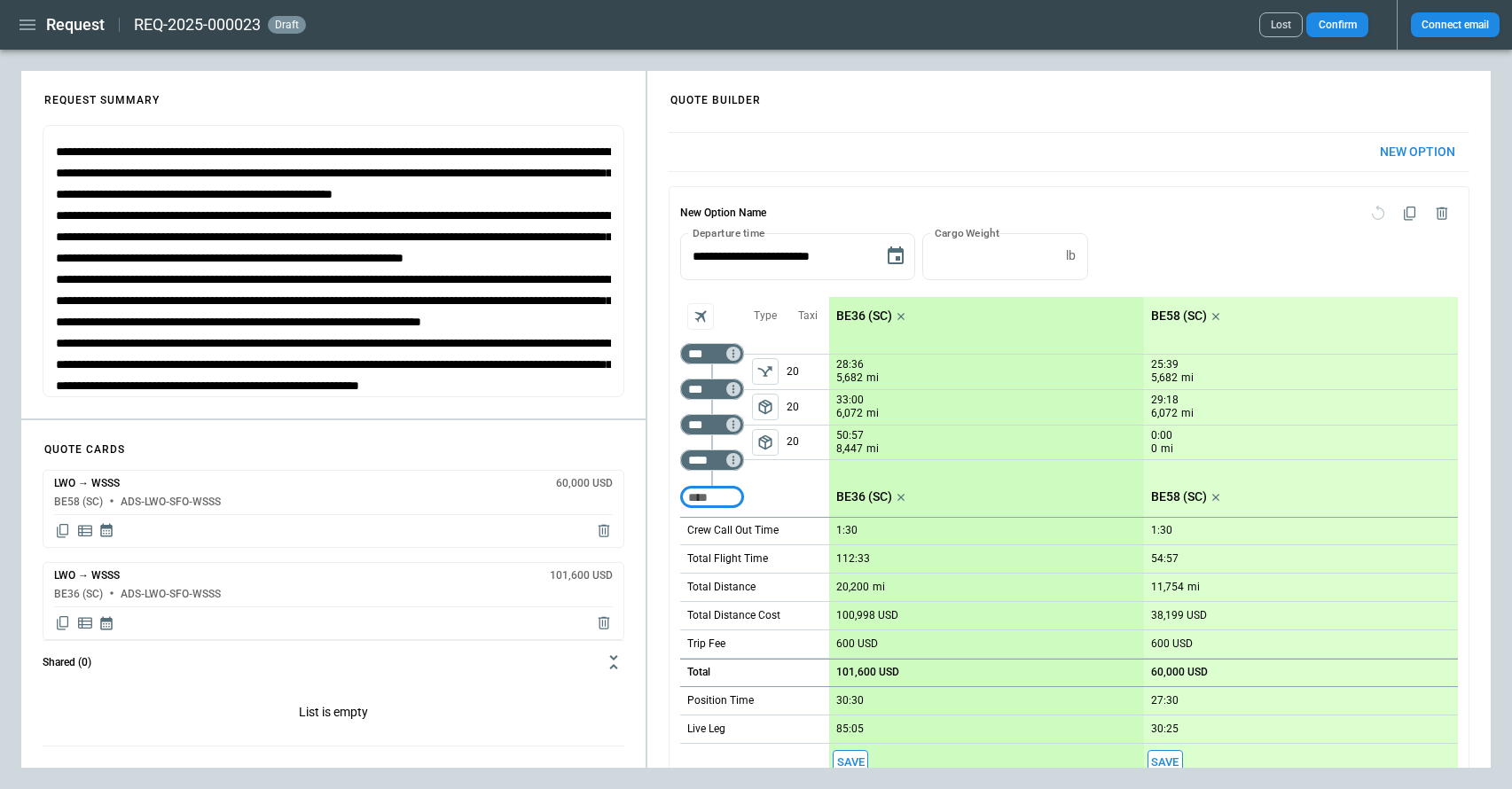 scroll, scrollTop: 0, scrollLeft: 0, axis: both 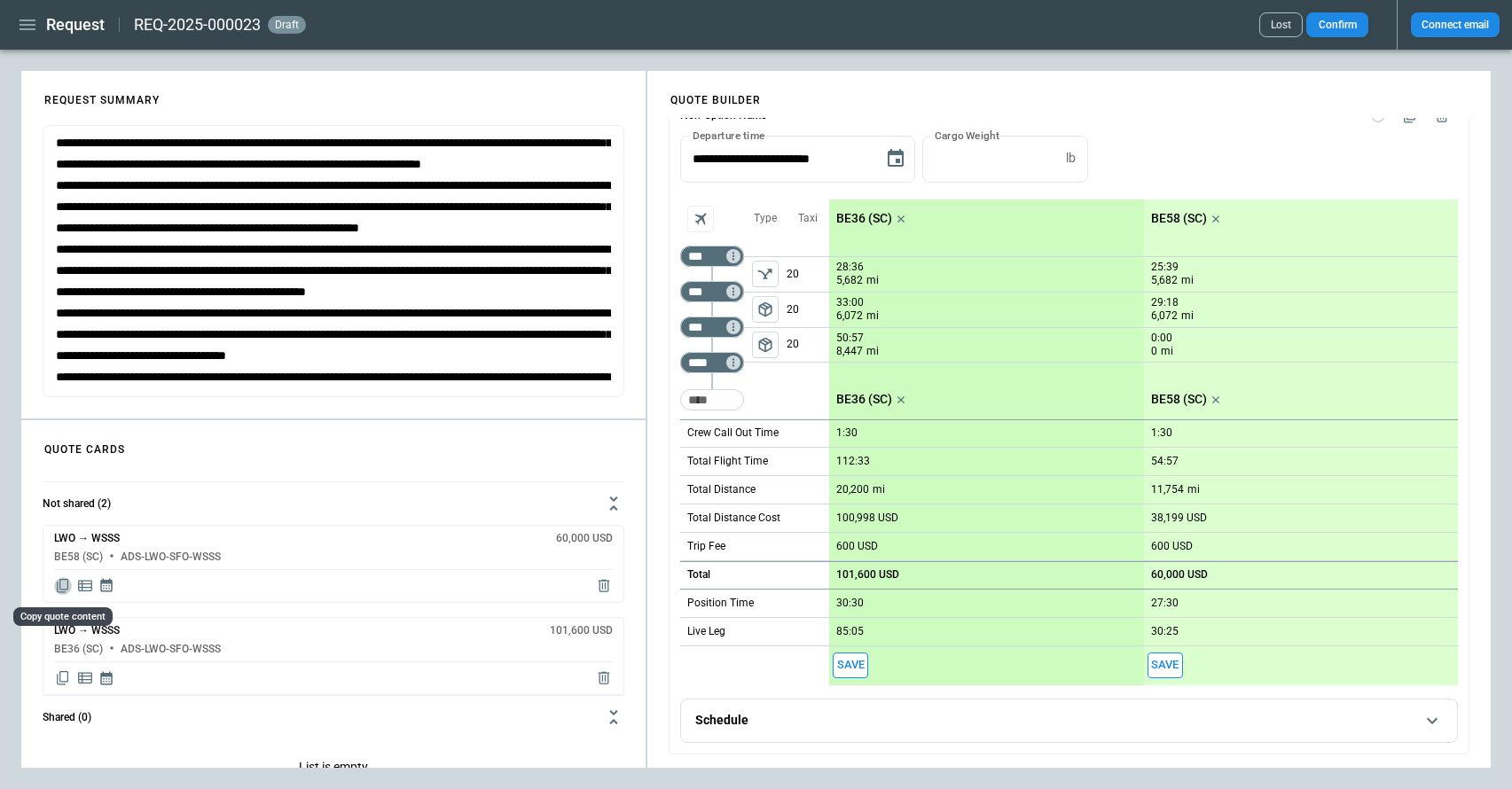 click 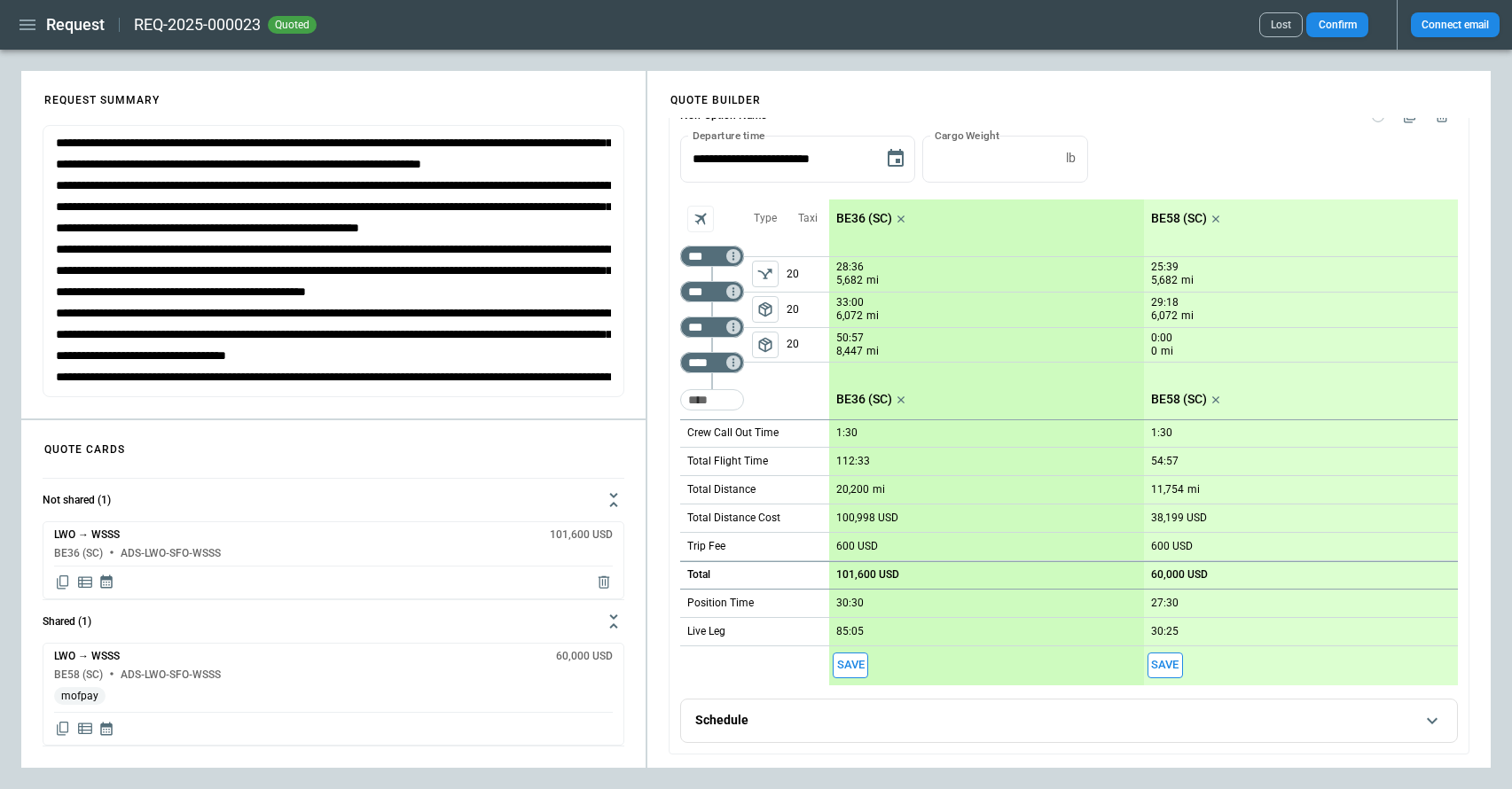 scroll, scrollTop: 0, scrollLeft: 0, axis: both 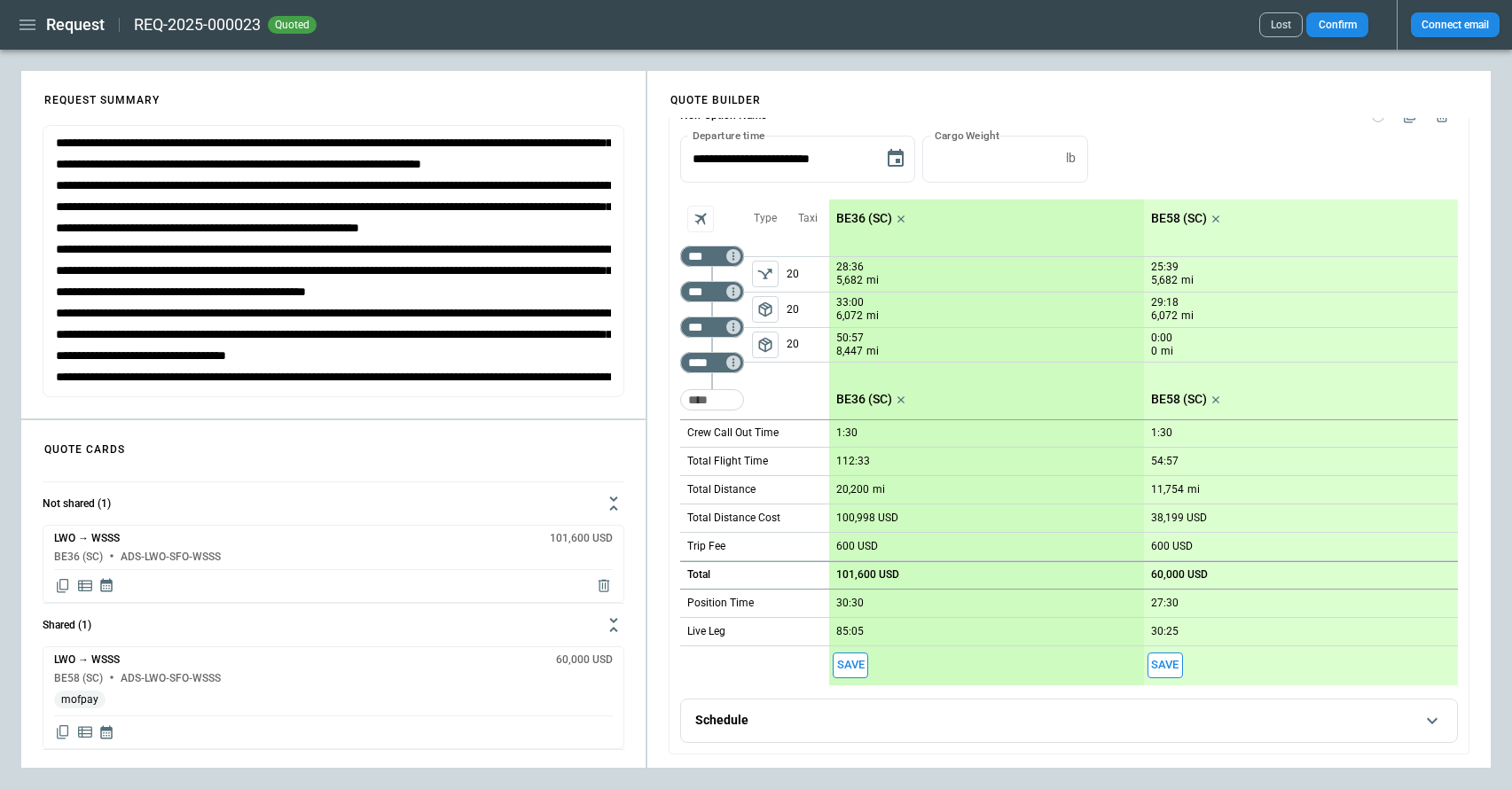 click 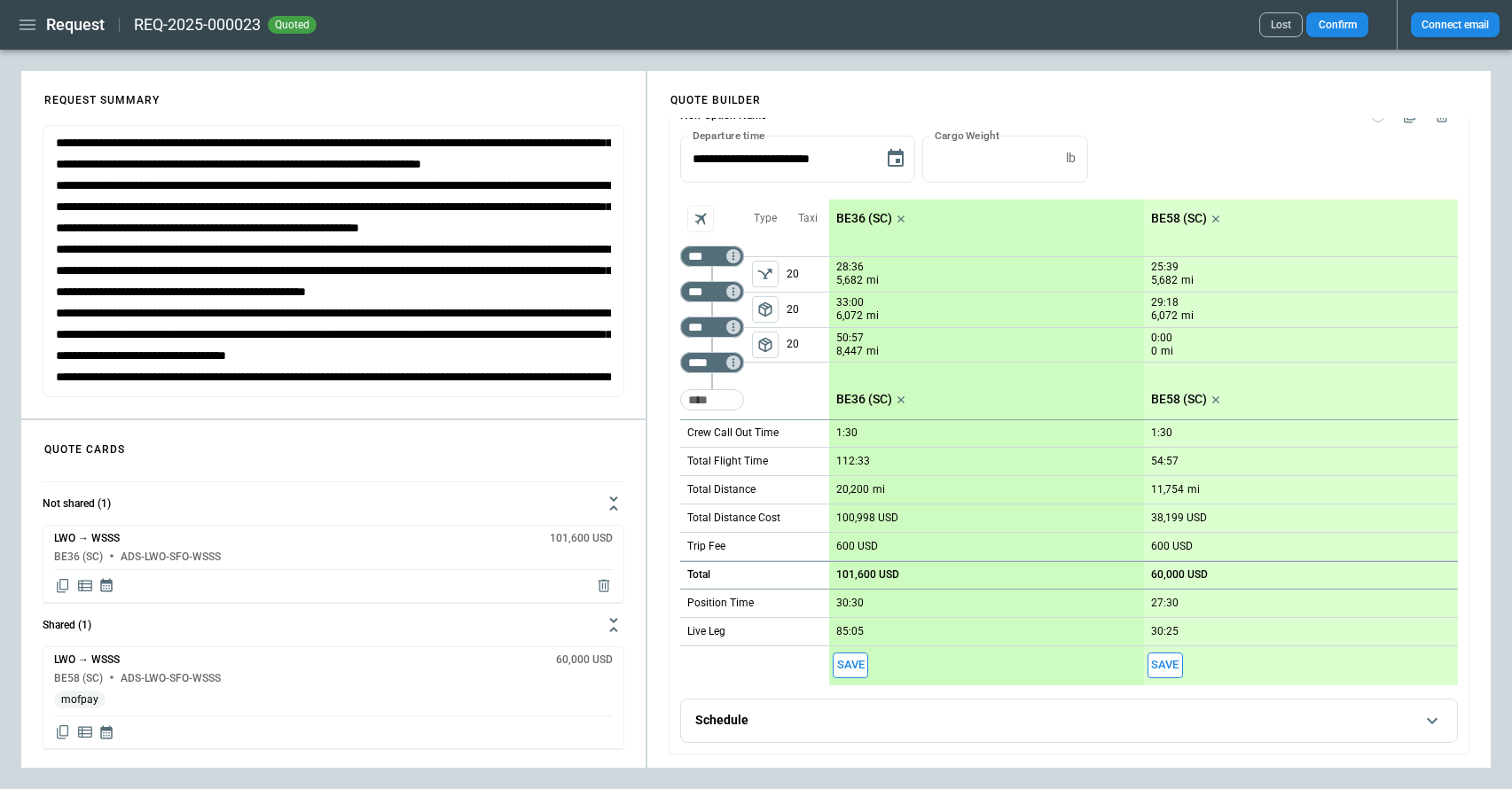 click 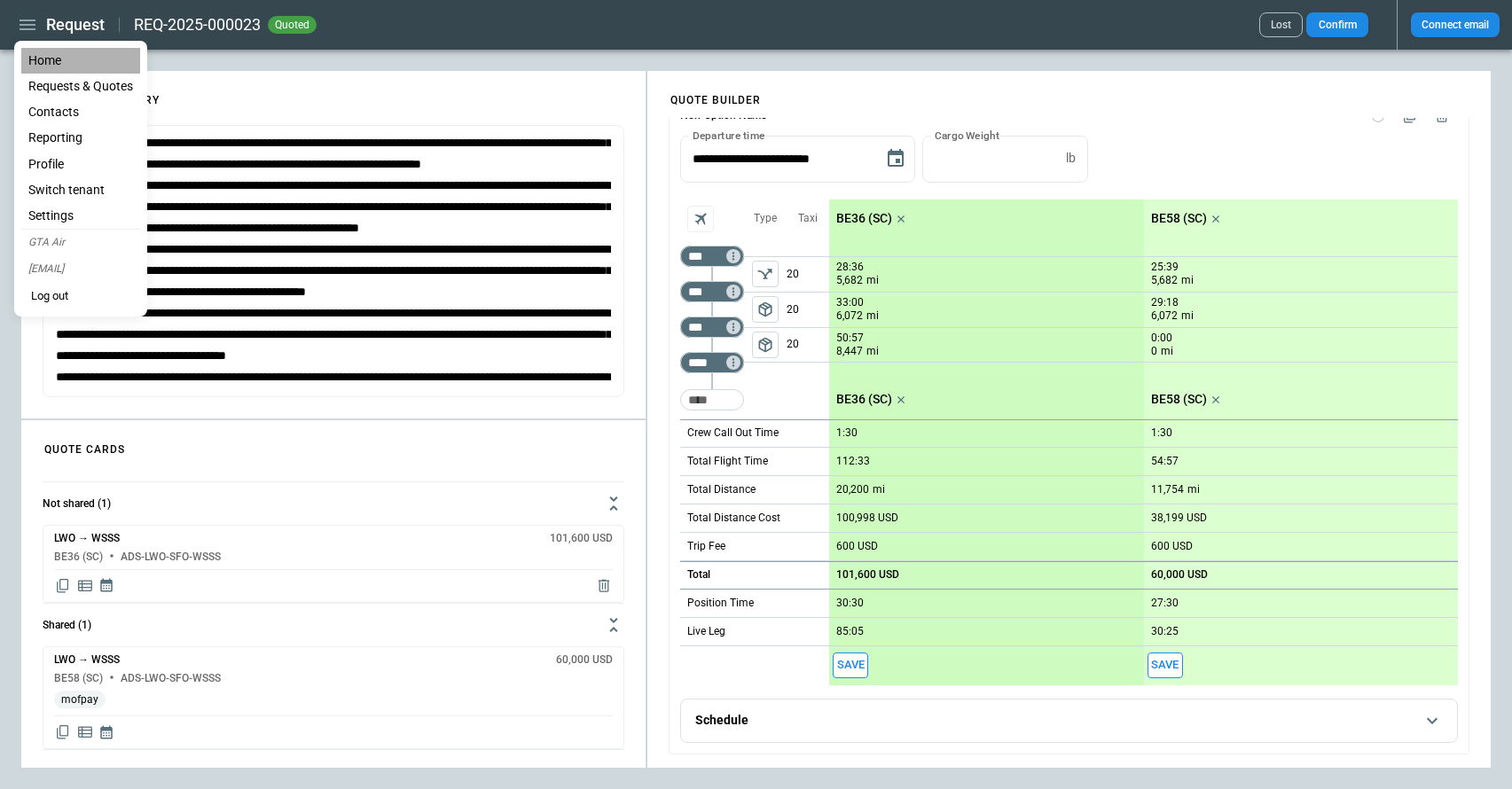 click on "Home" at bounding box center (81, 60) 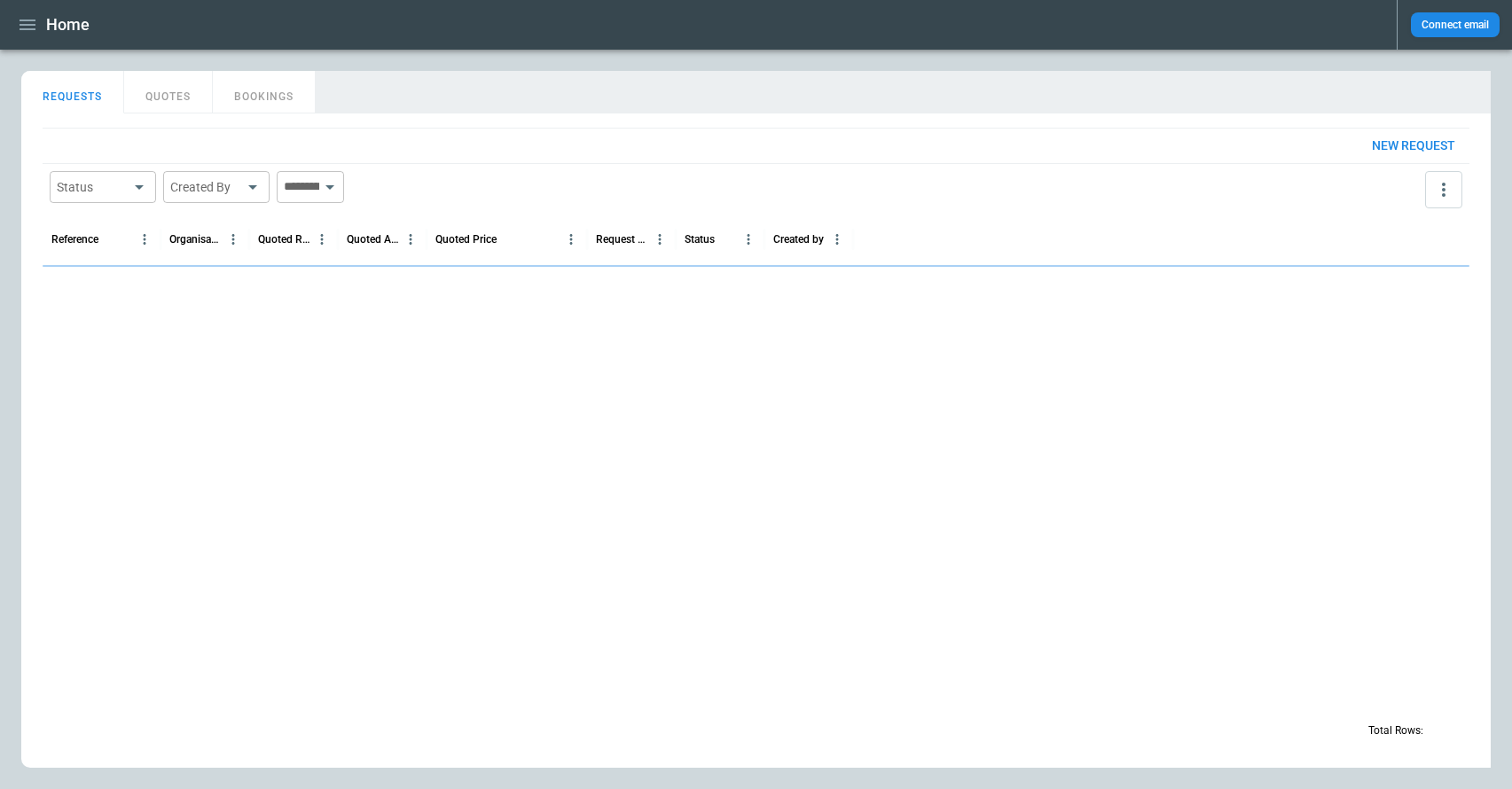 click 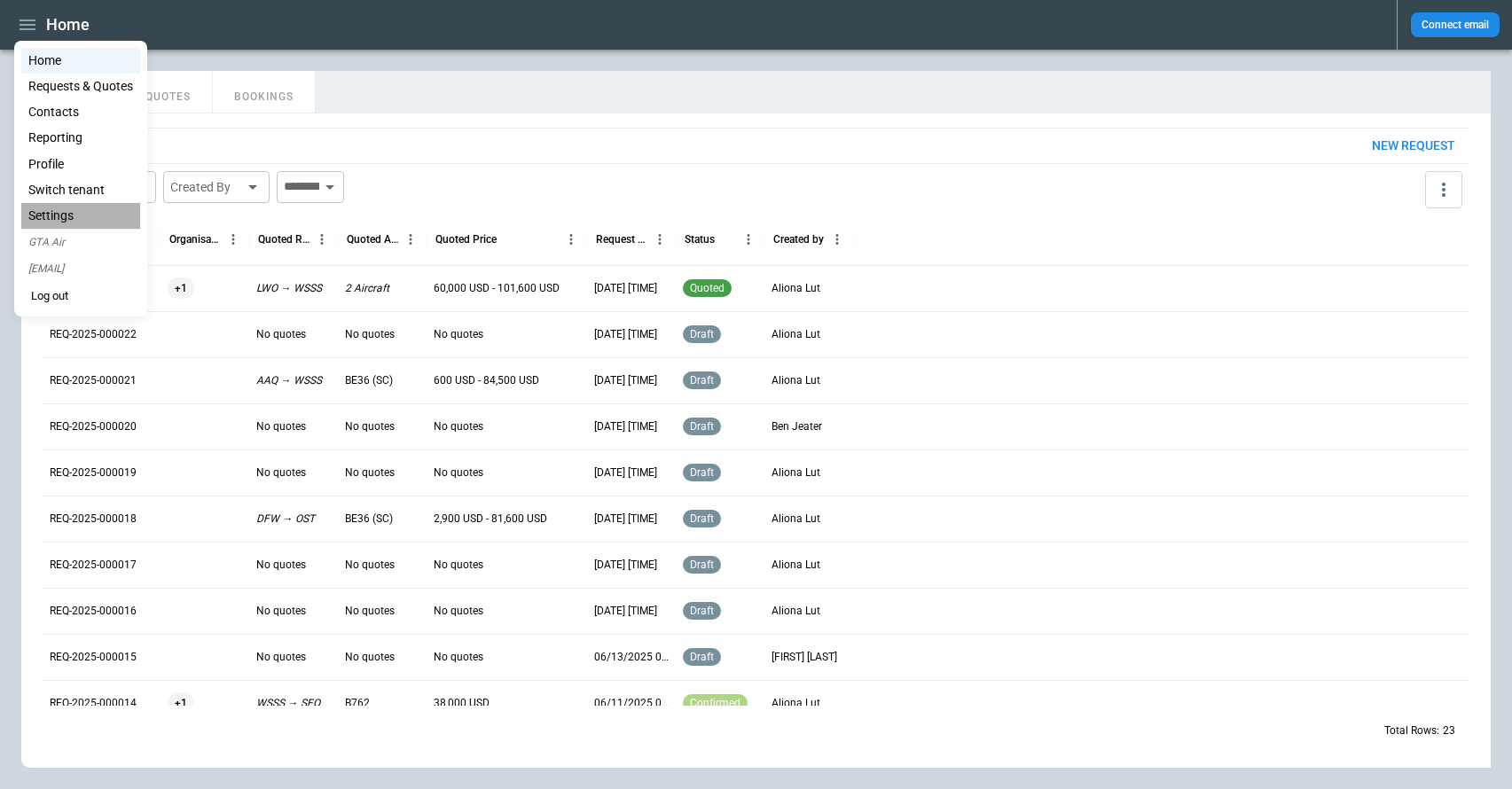 click on "Settings" at bounding box center [81, 215] 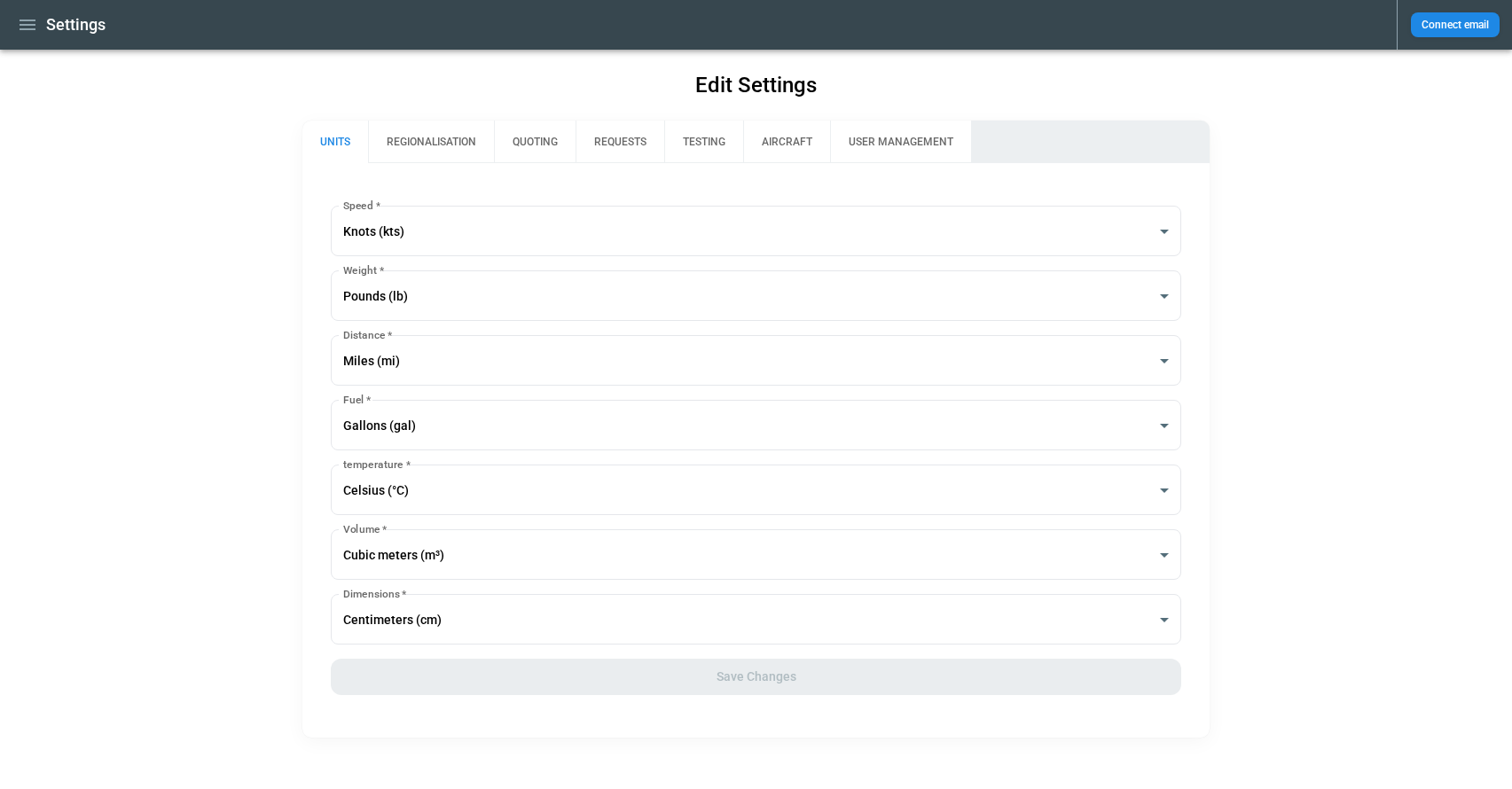 click on "AIRCRAFT" at bounding box center (787, 142) 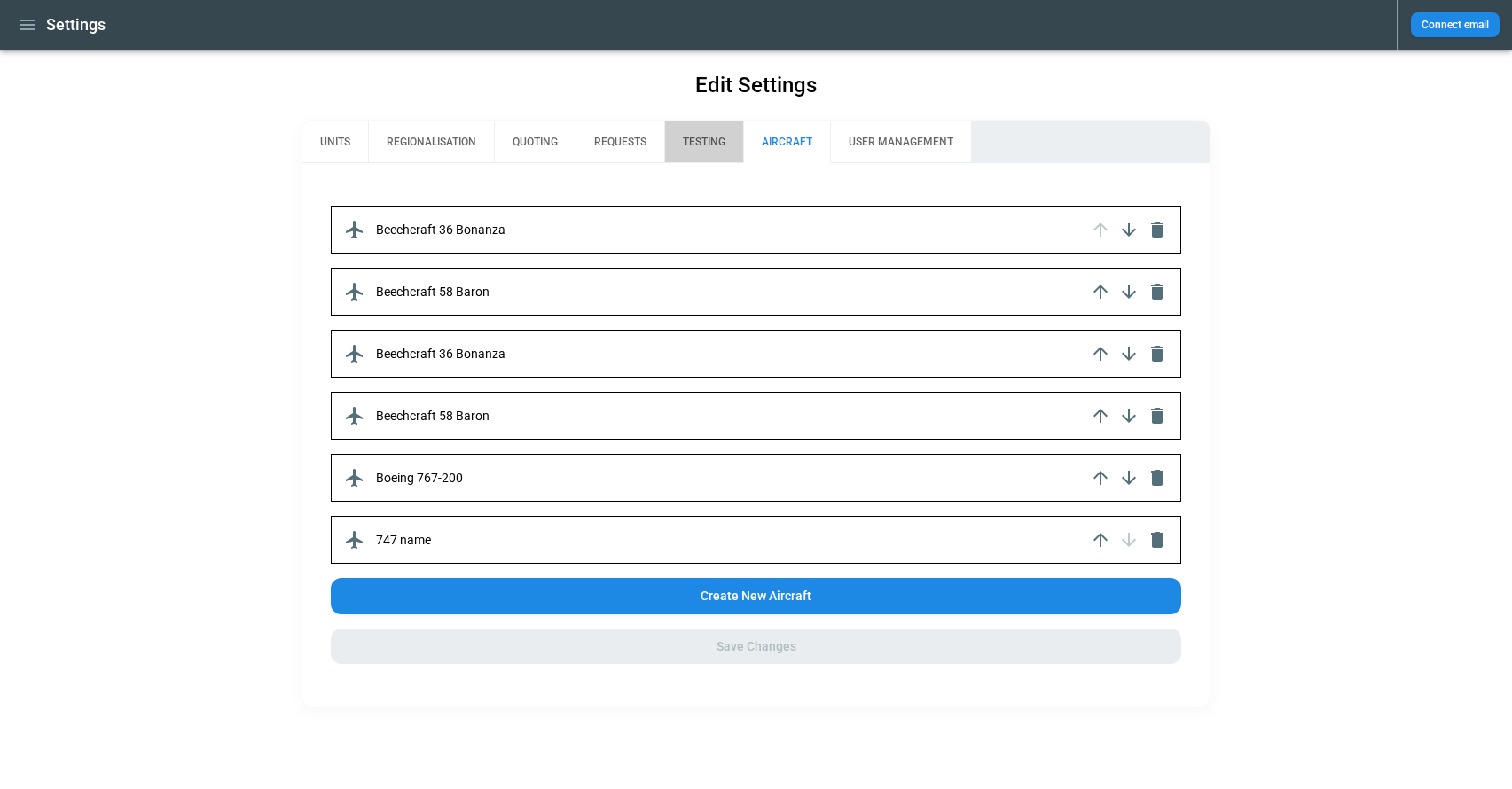 click on "TESTING" at bounding box center (703, 142) 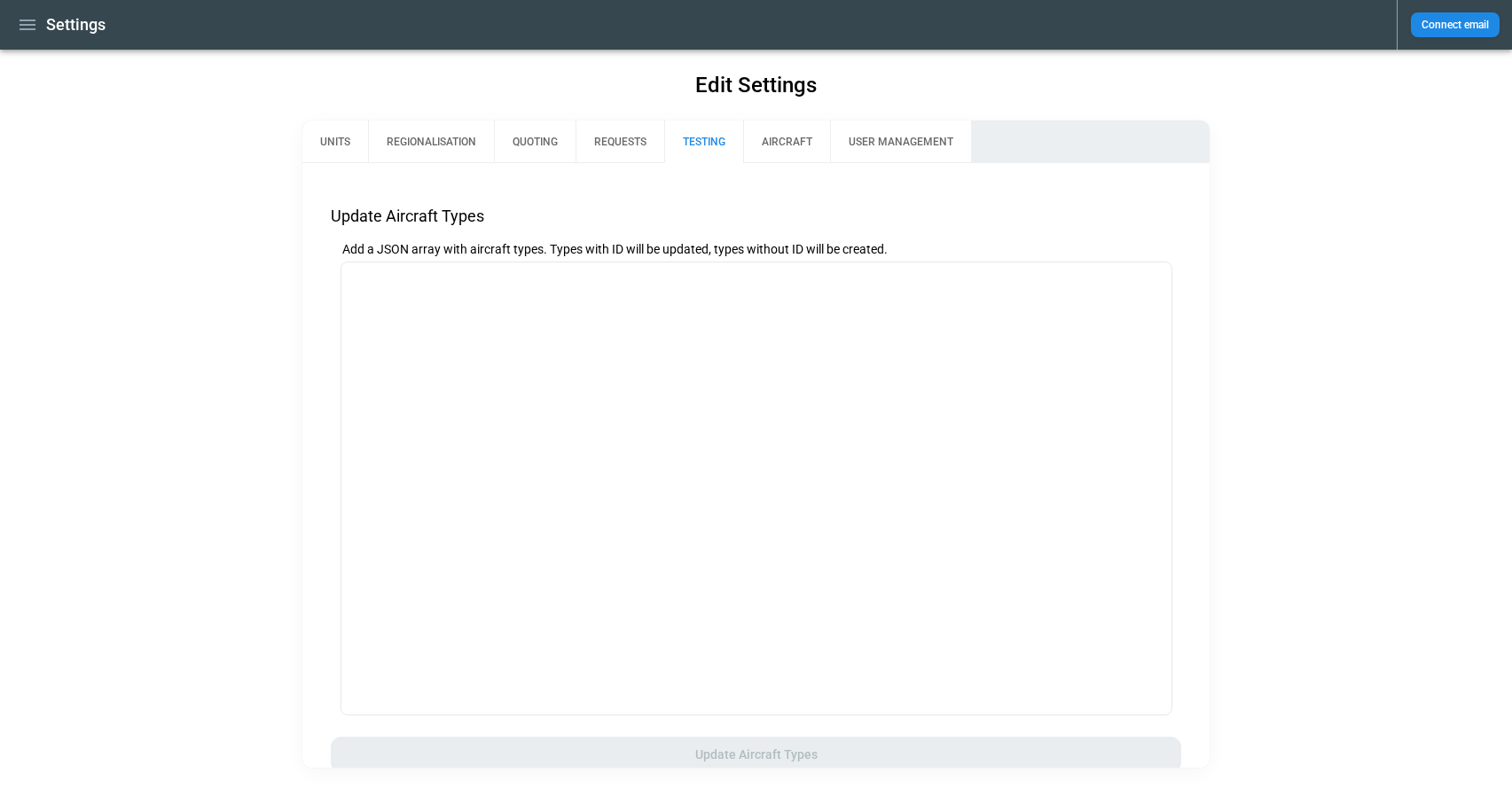 click on "REQUESTS" at bounding box center (620, 142) 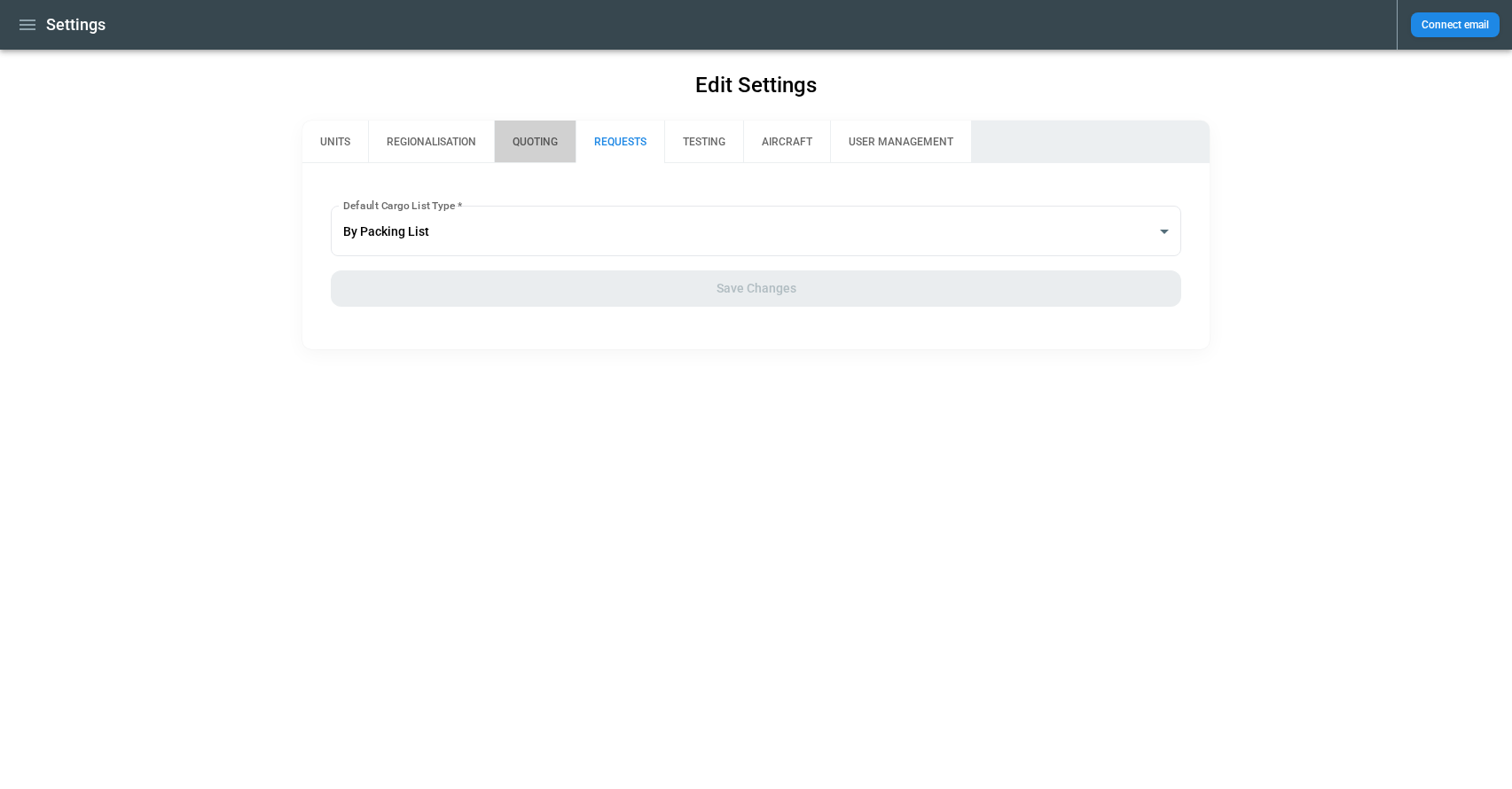 click on "QUOTING" at bounding box center [535, 142] 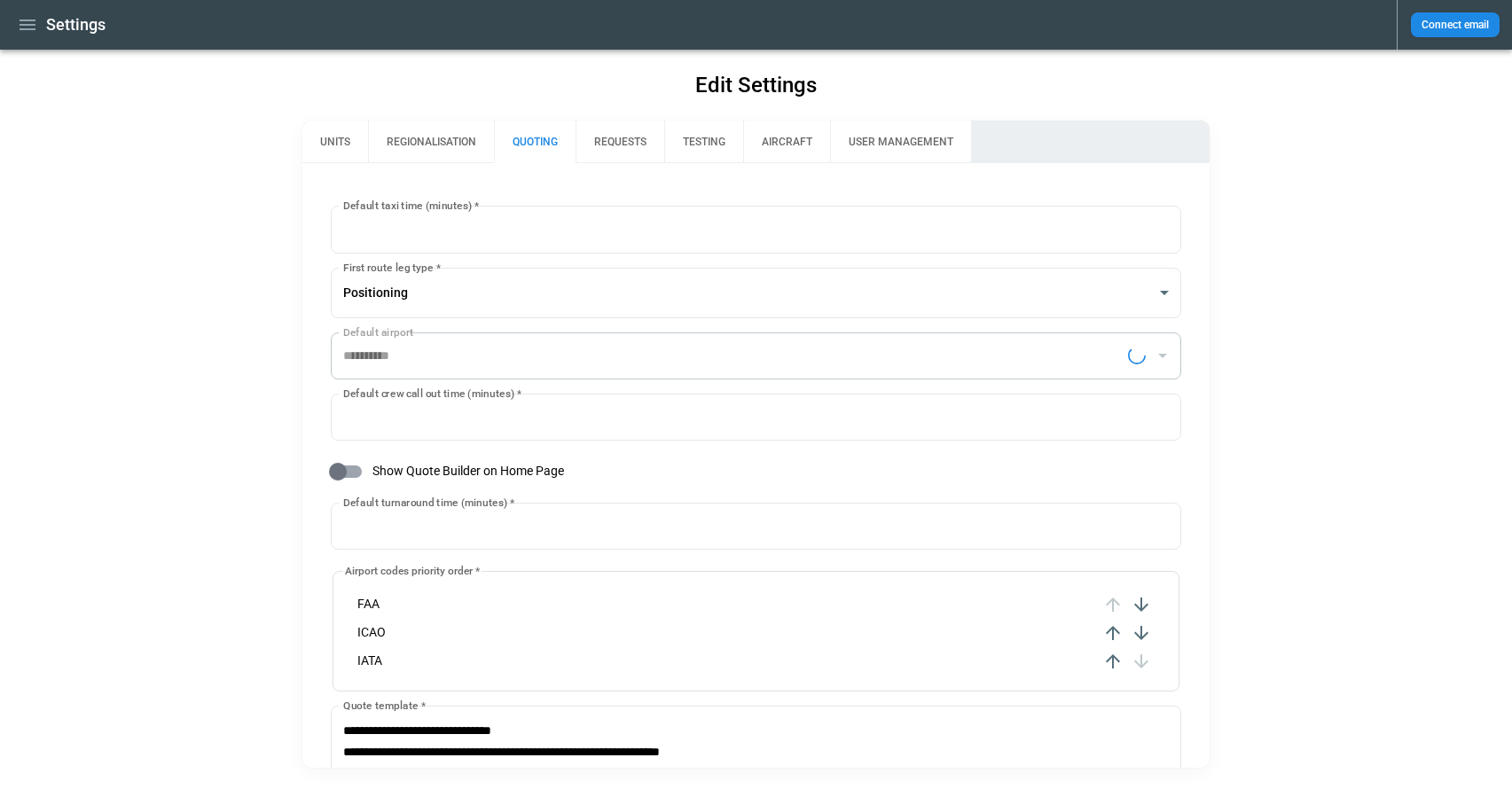 type on "**********" 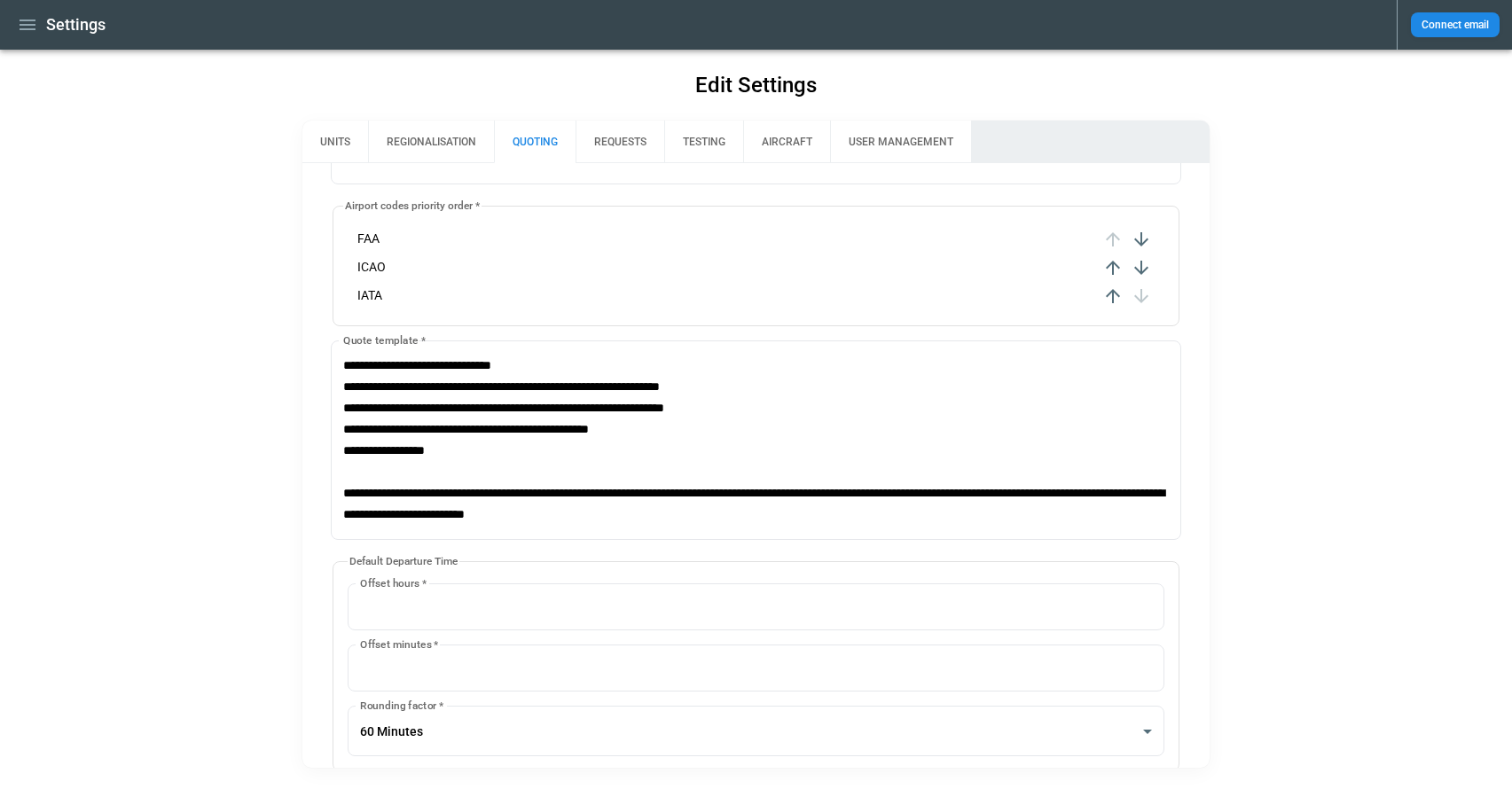 scroll, scrollTop: 0, scrollLeft: 0, axis: both 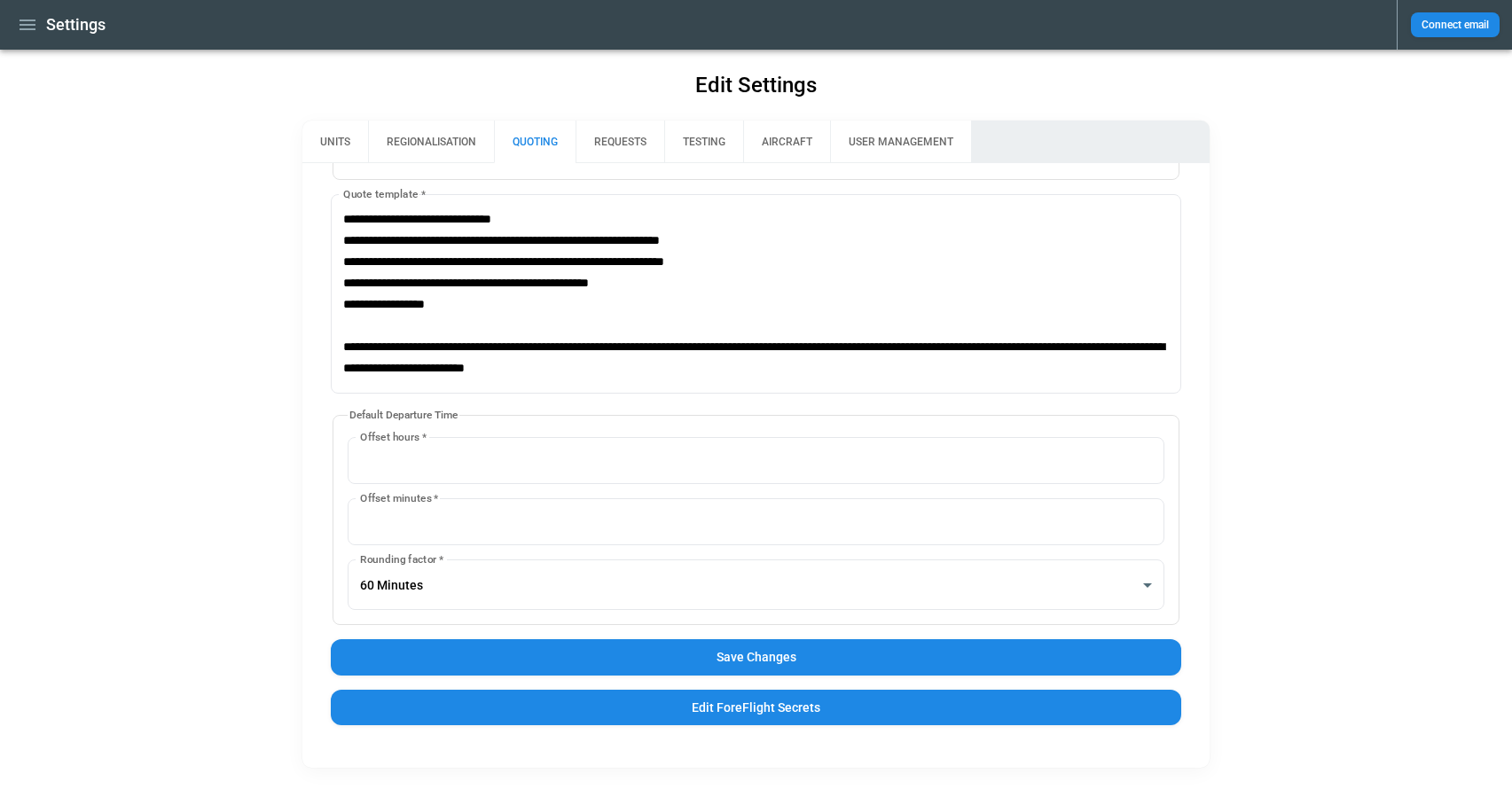 click on "Save Changes" at bounding box center [756, 657] 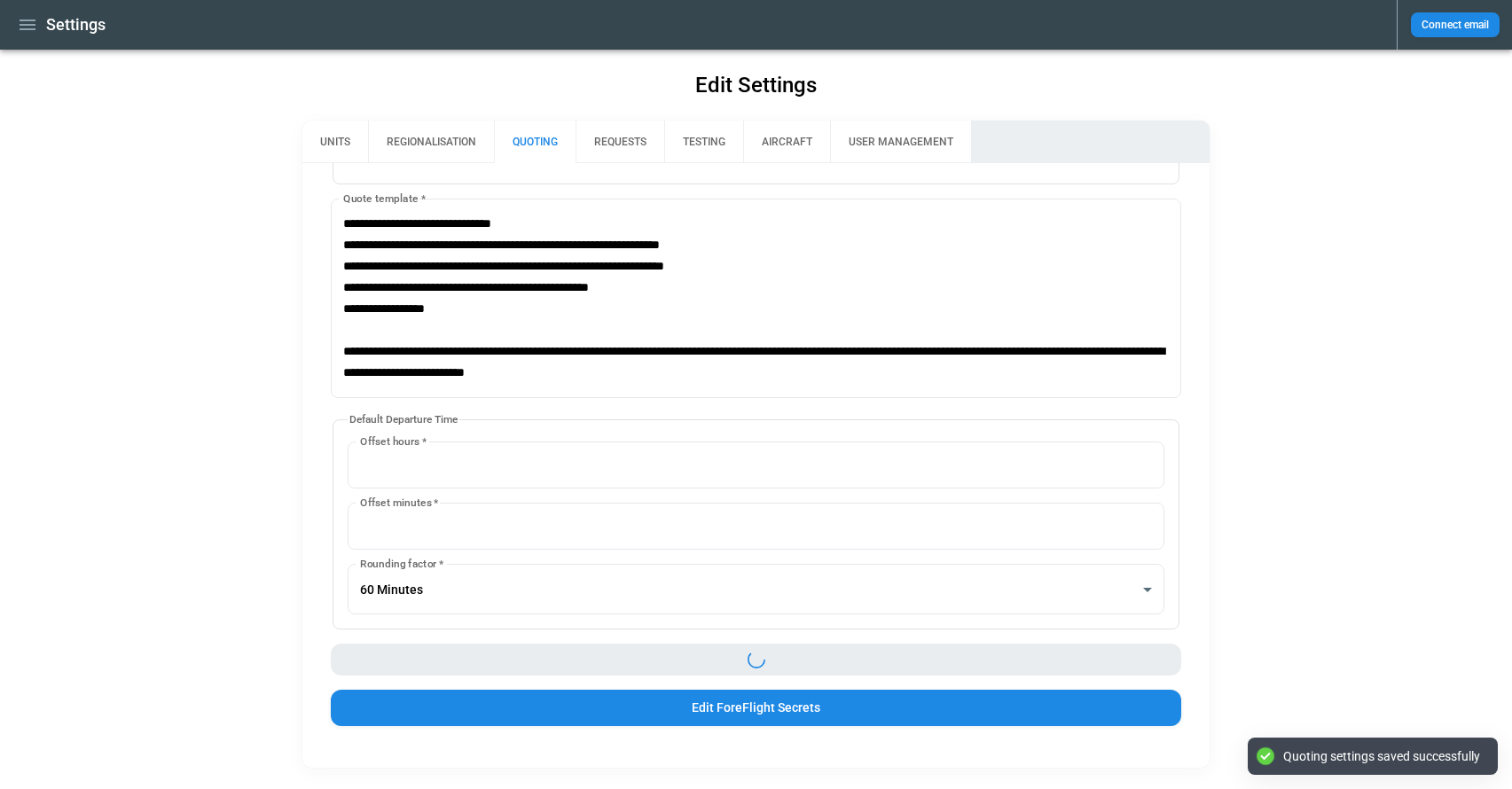 scroll, scrollTop: 512, scrollLeft: 0, axis: vertical 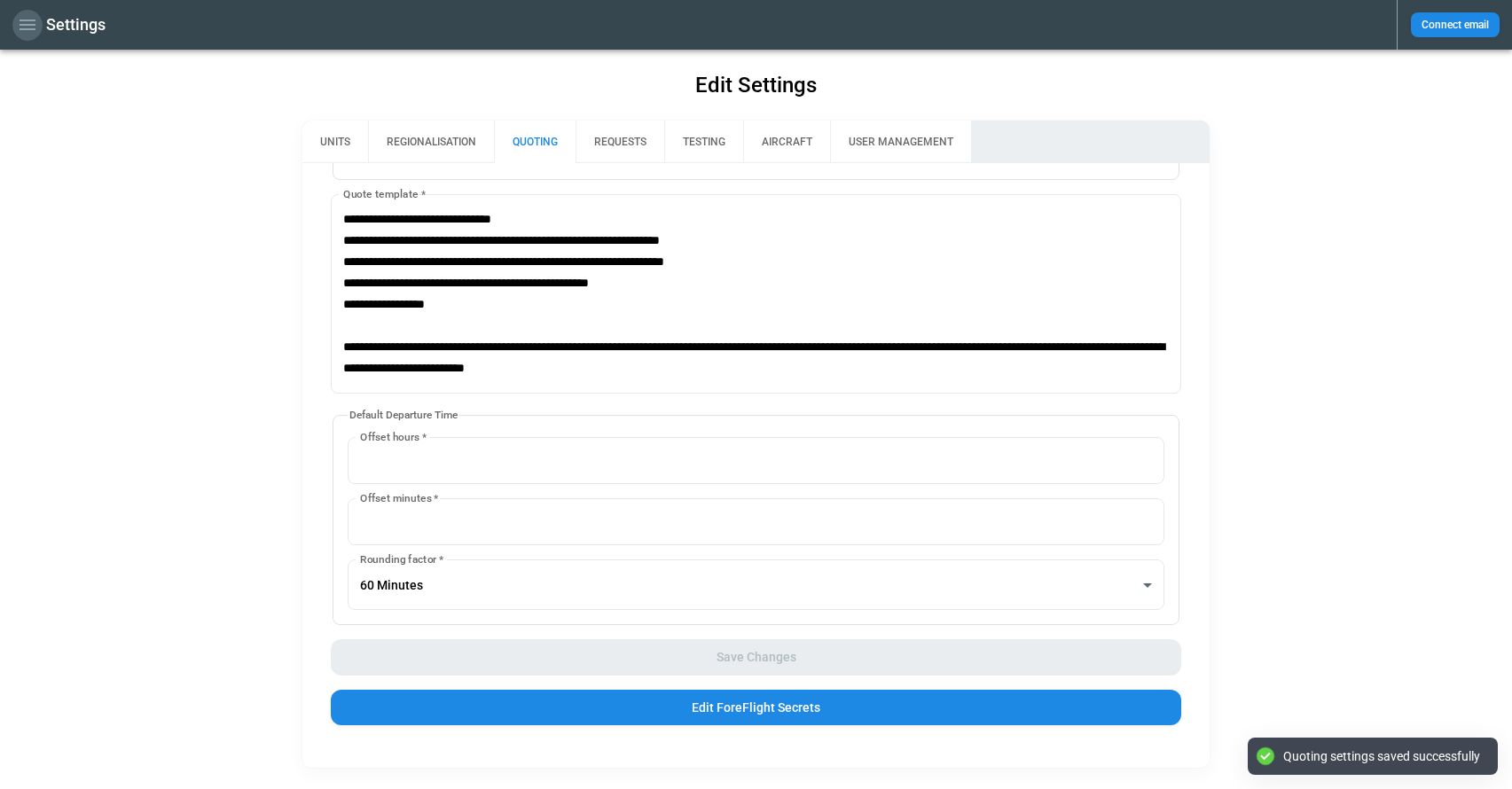 click 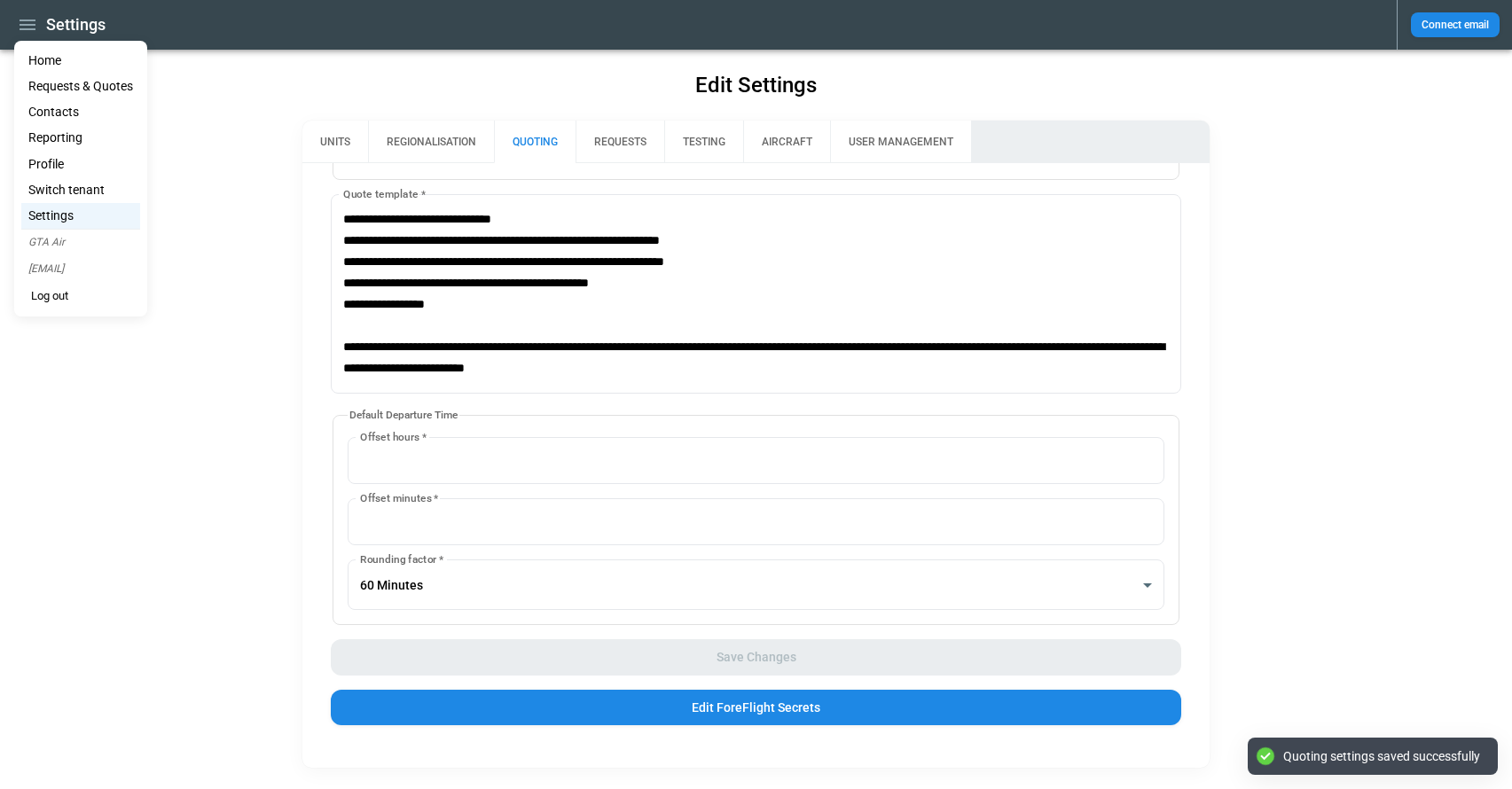 click on "Home" at bounding box center (81, 60) 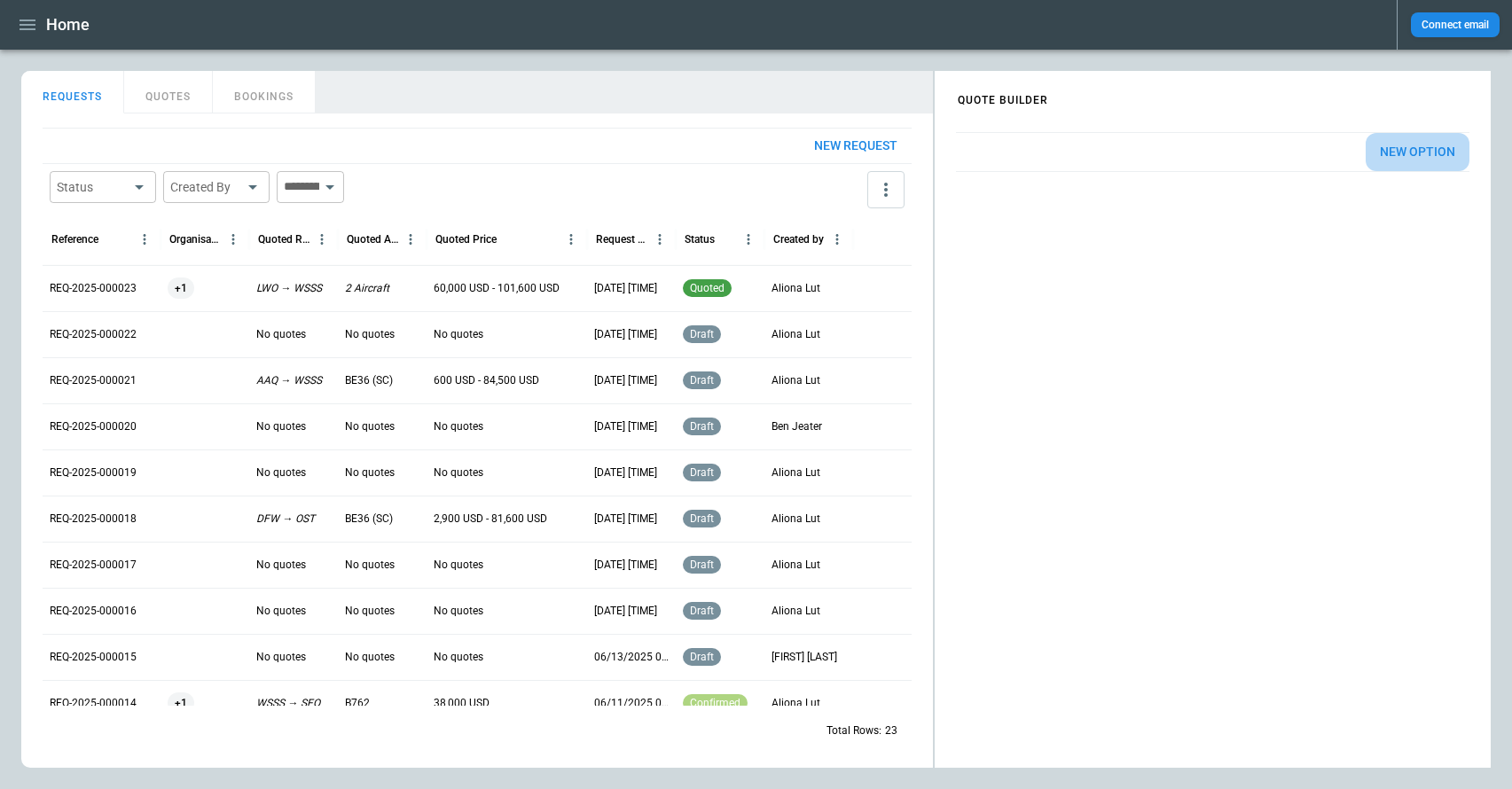 click on "New Option" at bounding box center [1417, 152] 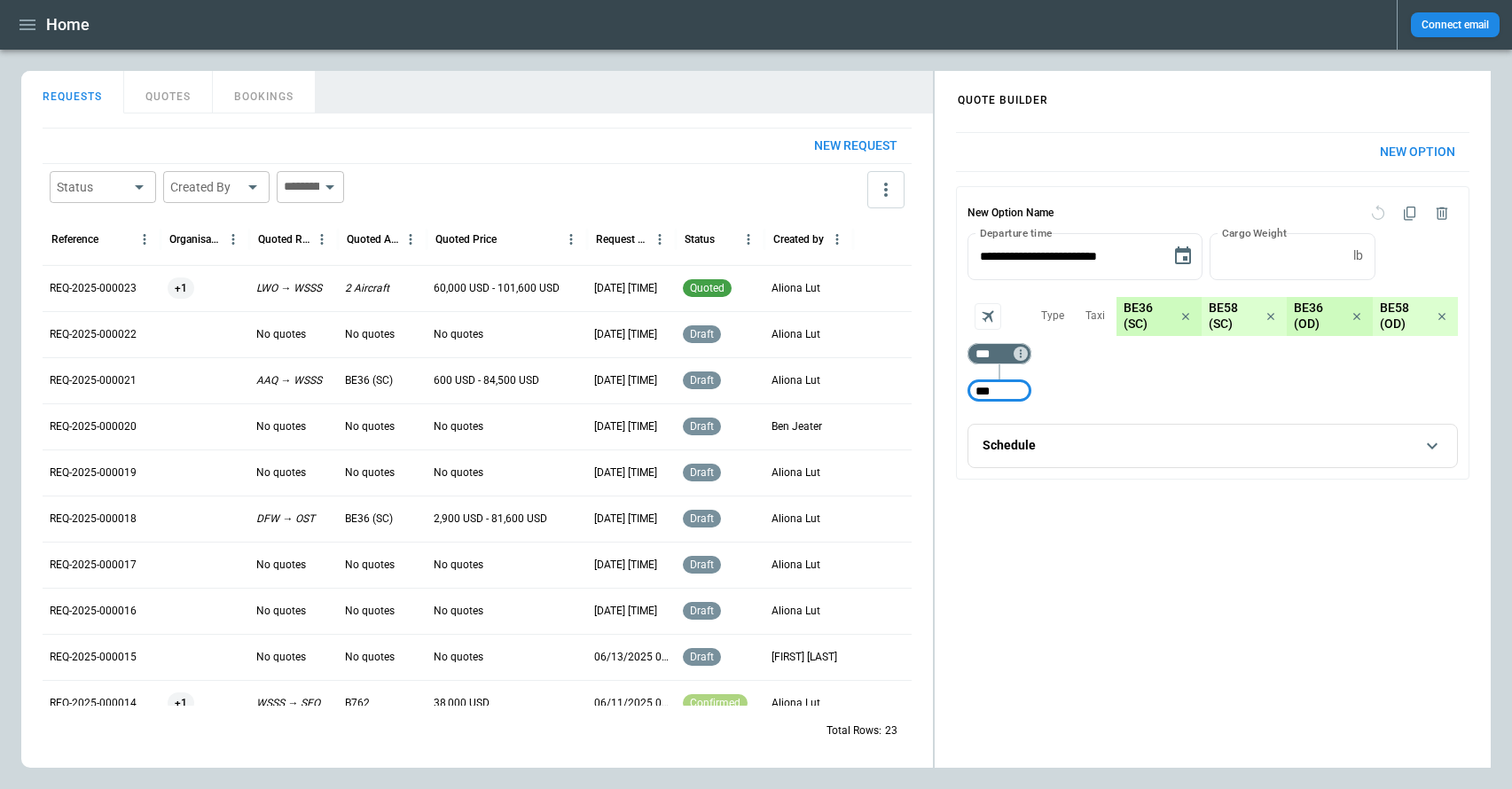 type on "***" 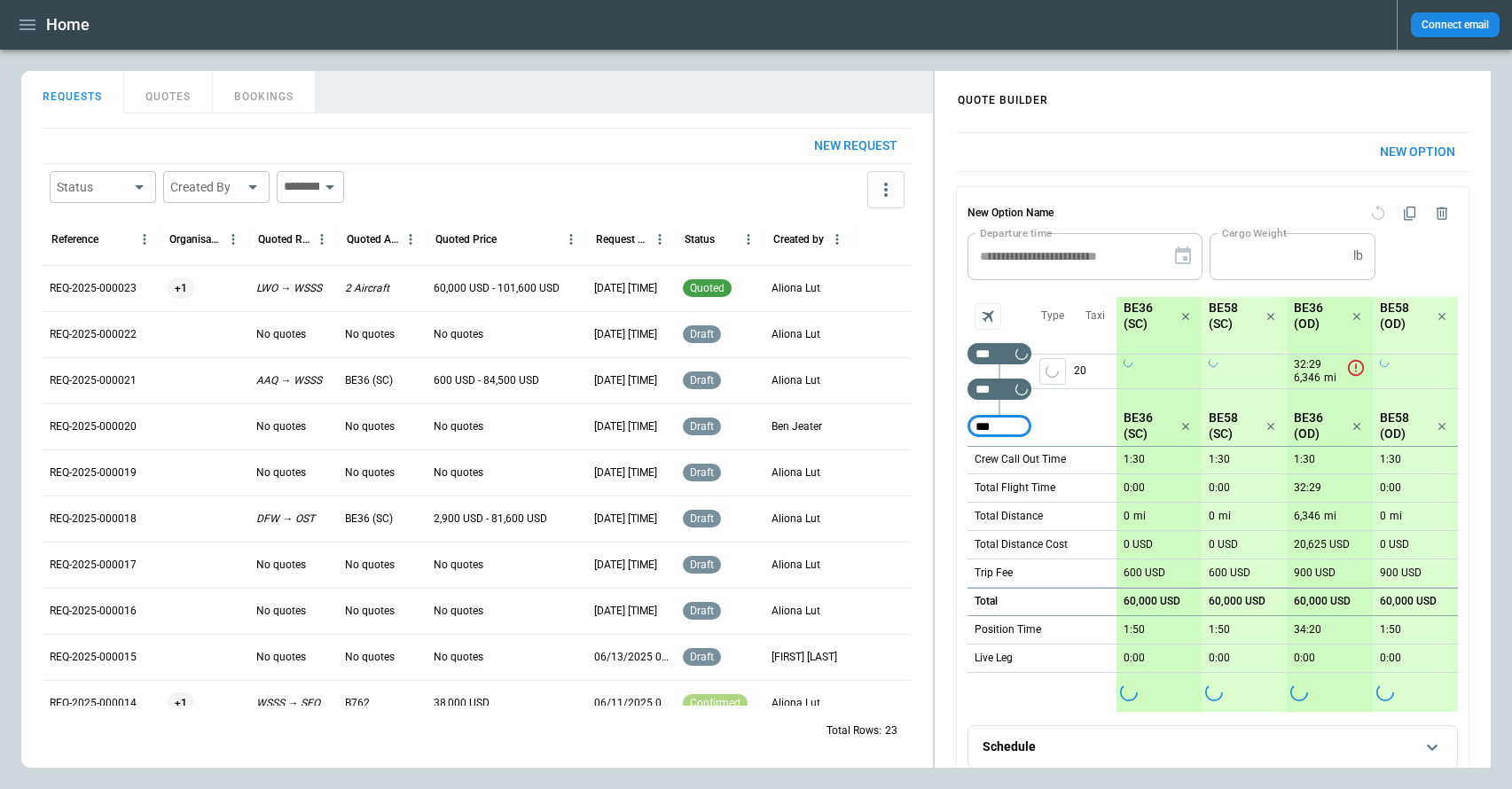 type on "***" 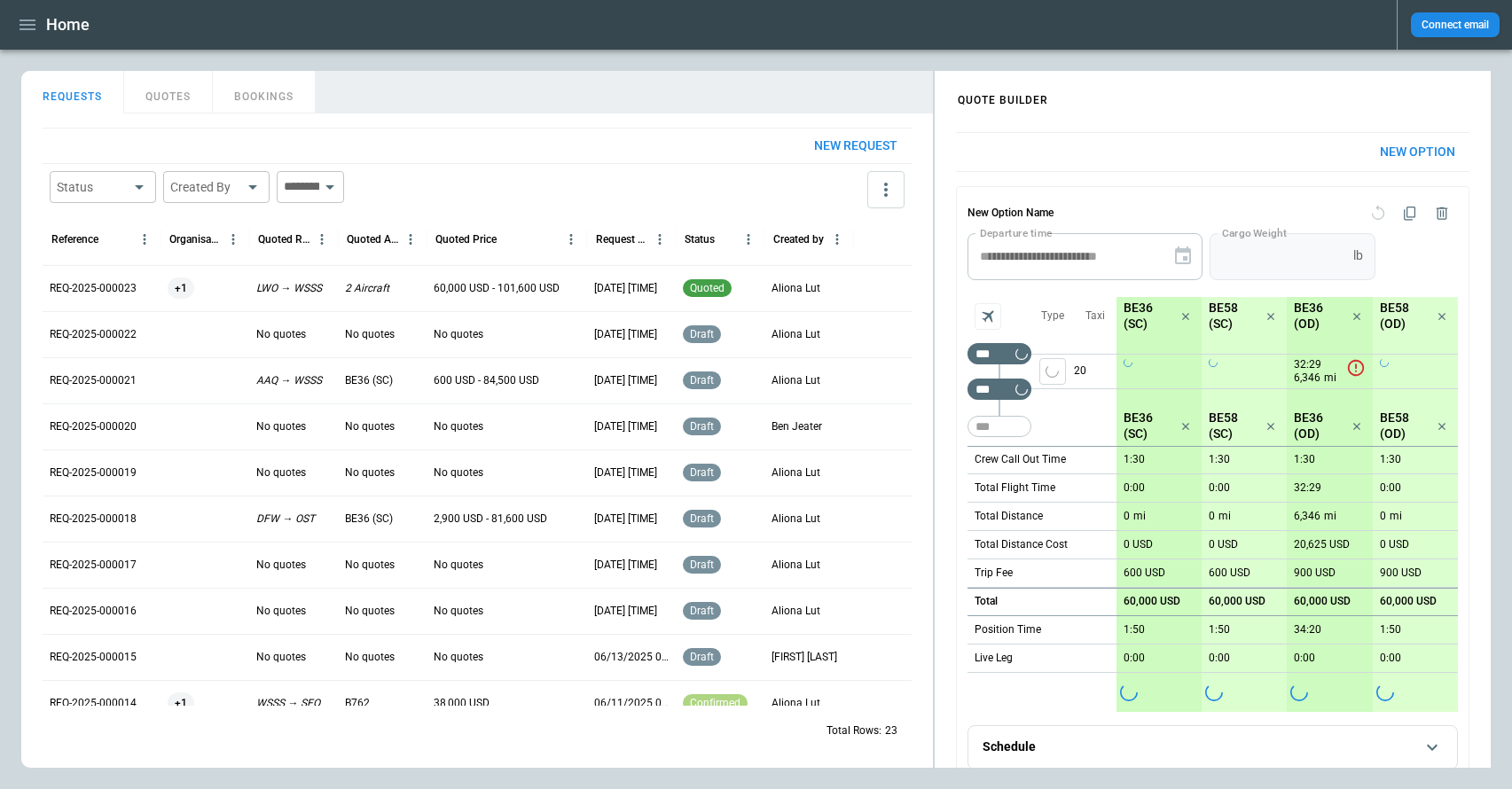 type 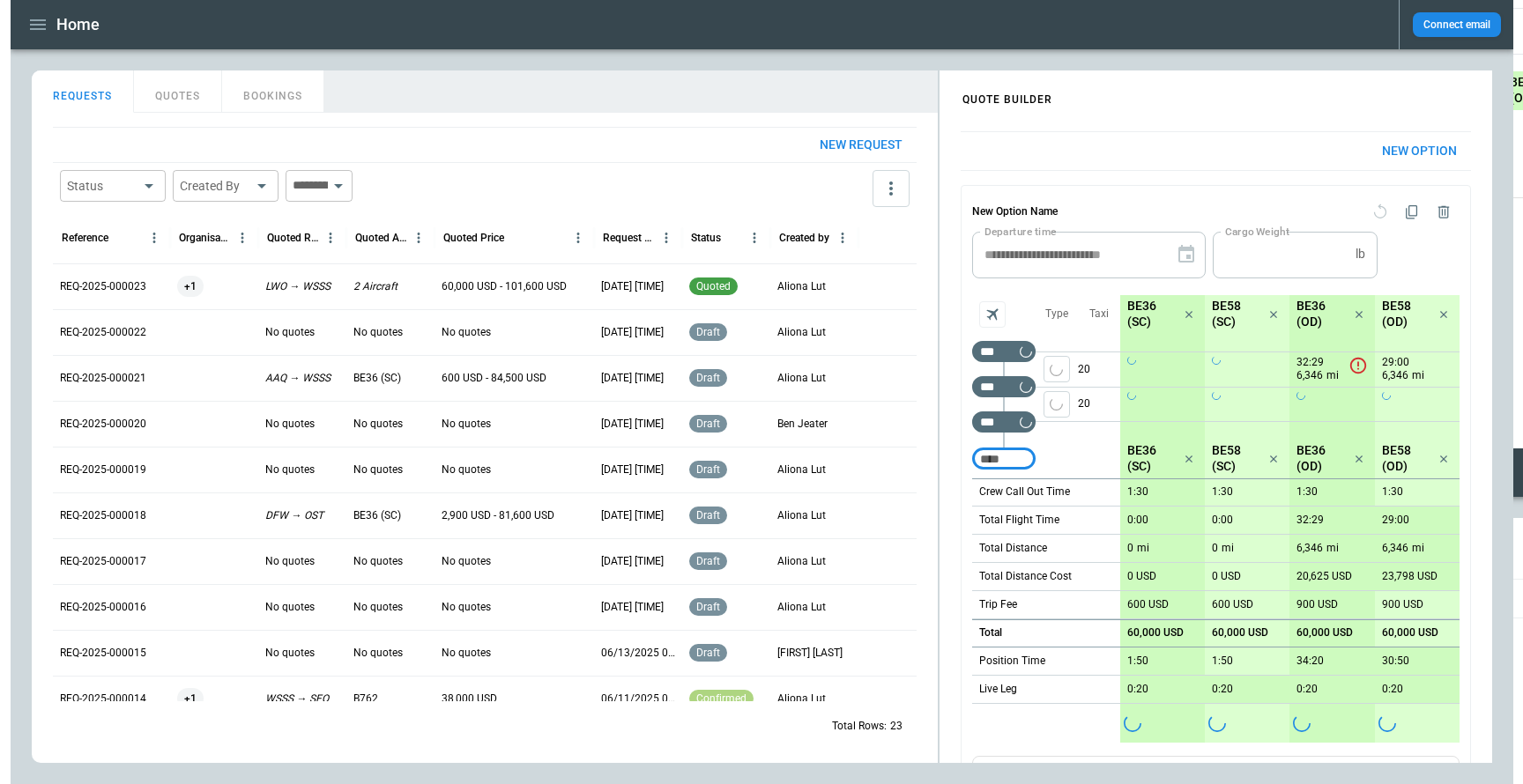 scroll, scrollTop: 62, scrollLeft: 0, axis: vertical 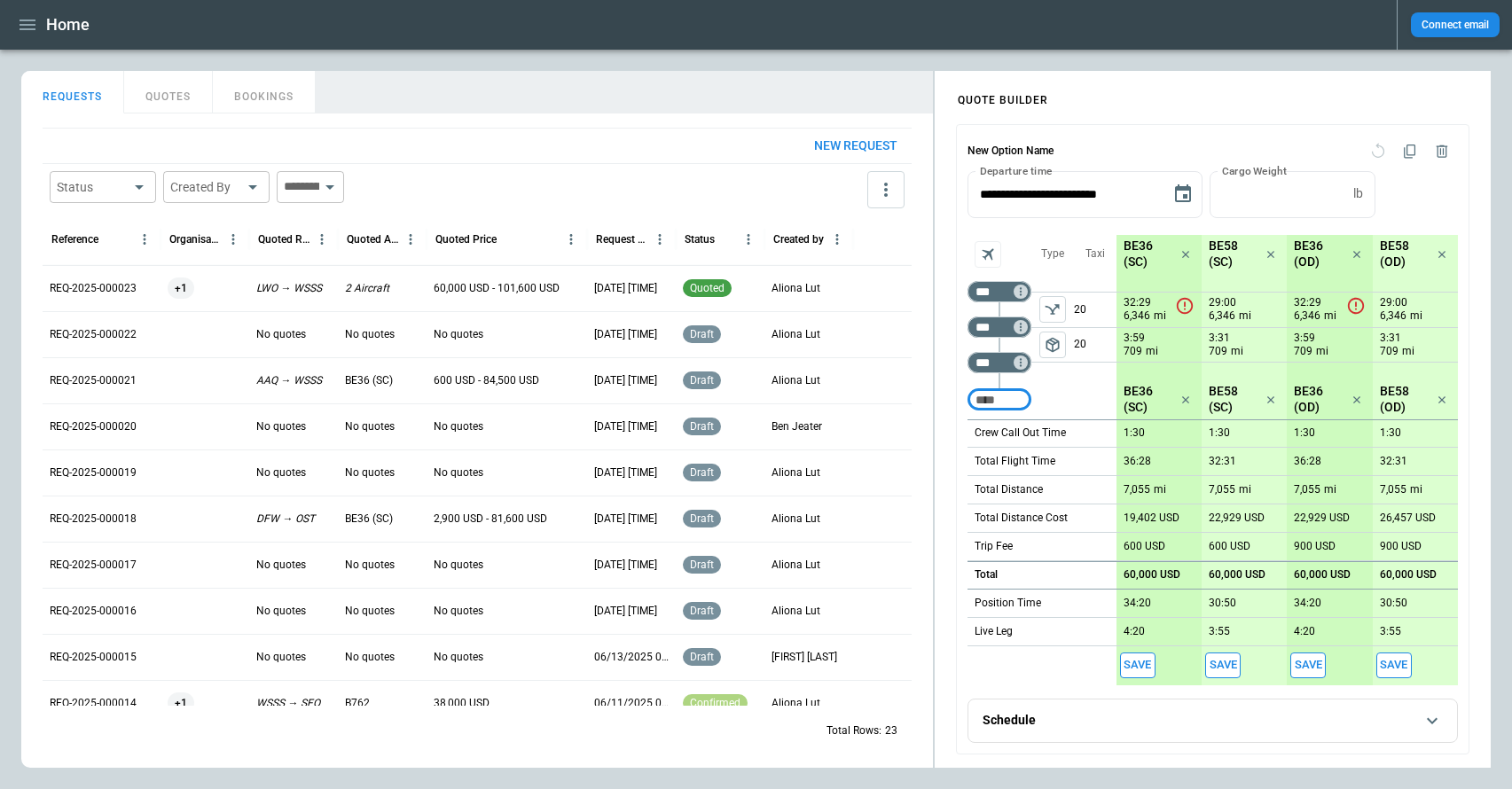 click on "Save" at bounding box center (1138, 665) 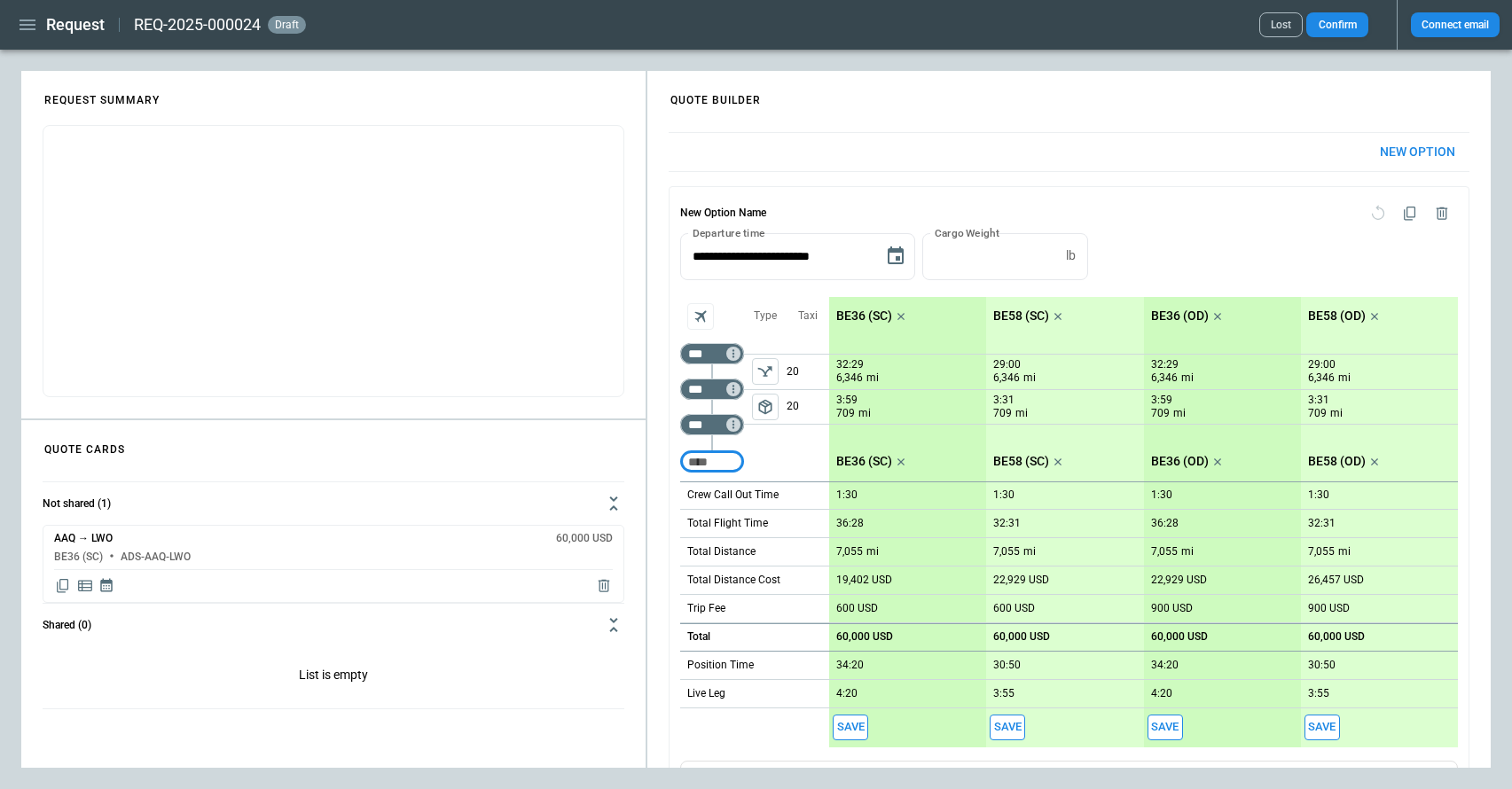 click 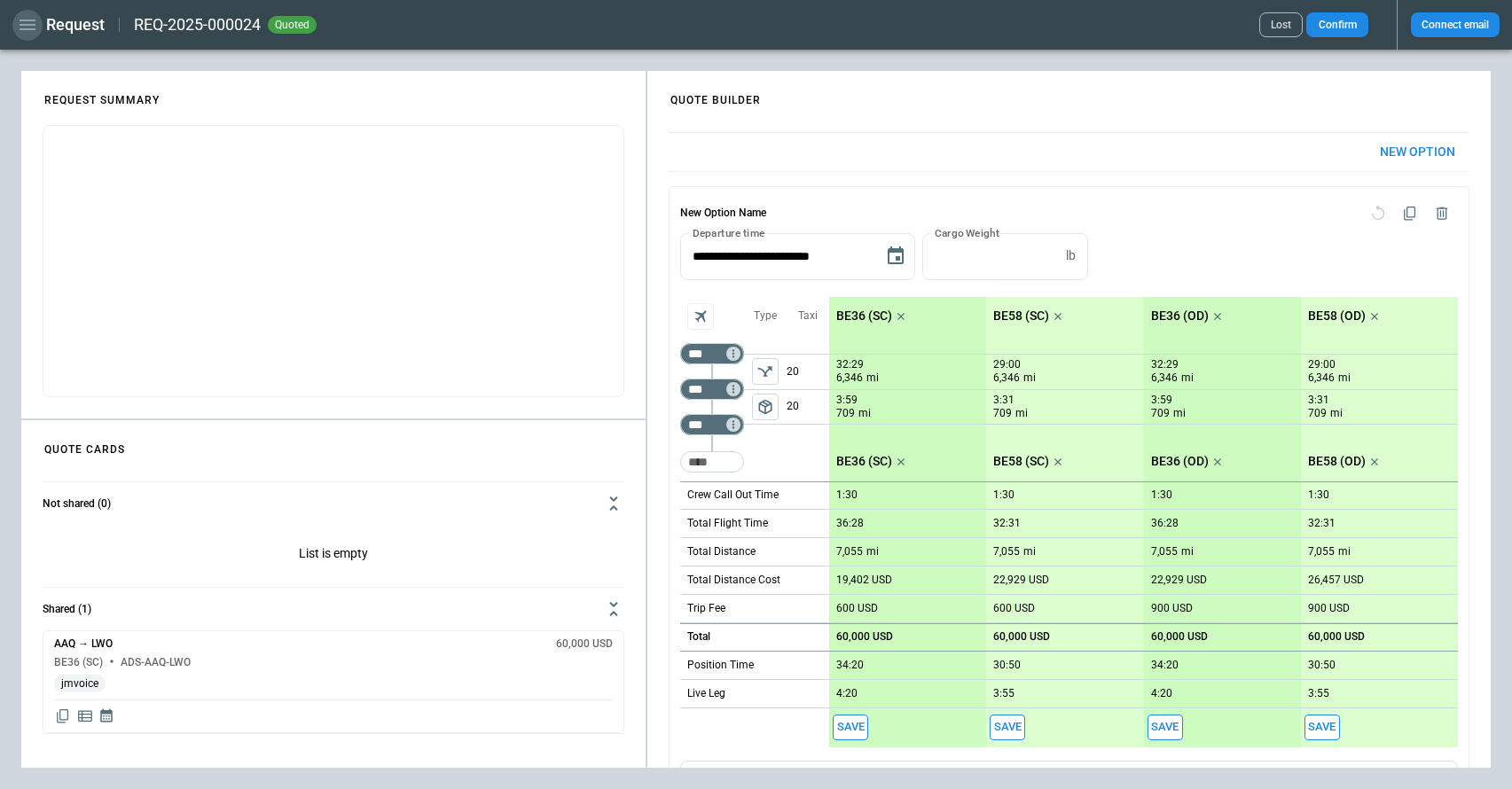 click 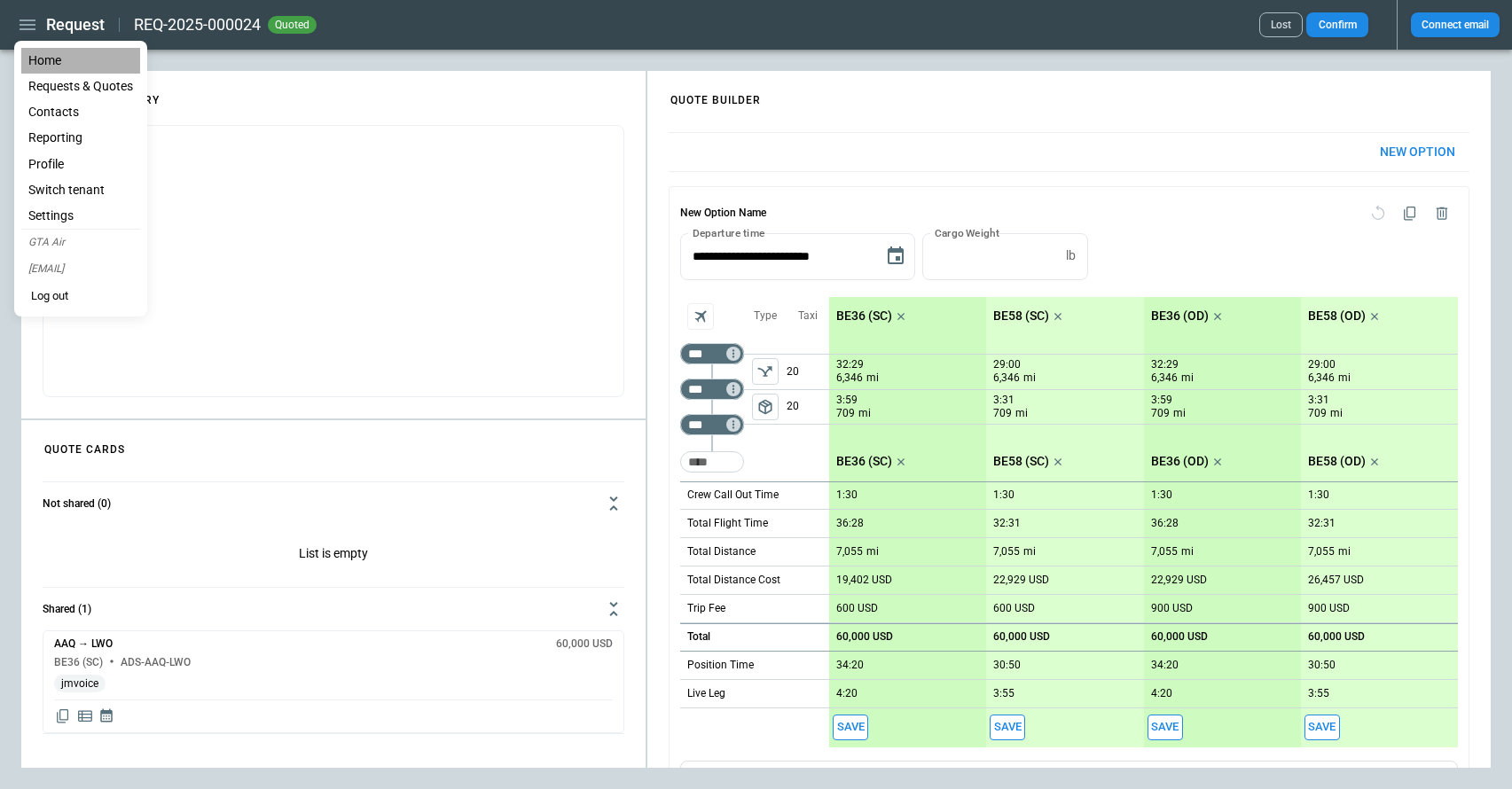 click on "Home" at bounding box center [81, 60] 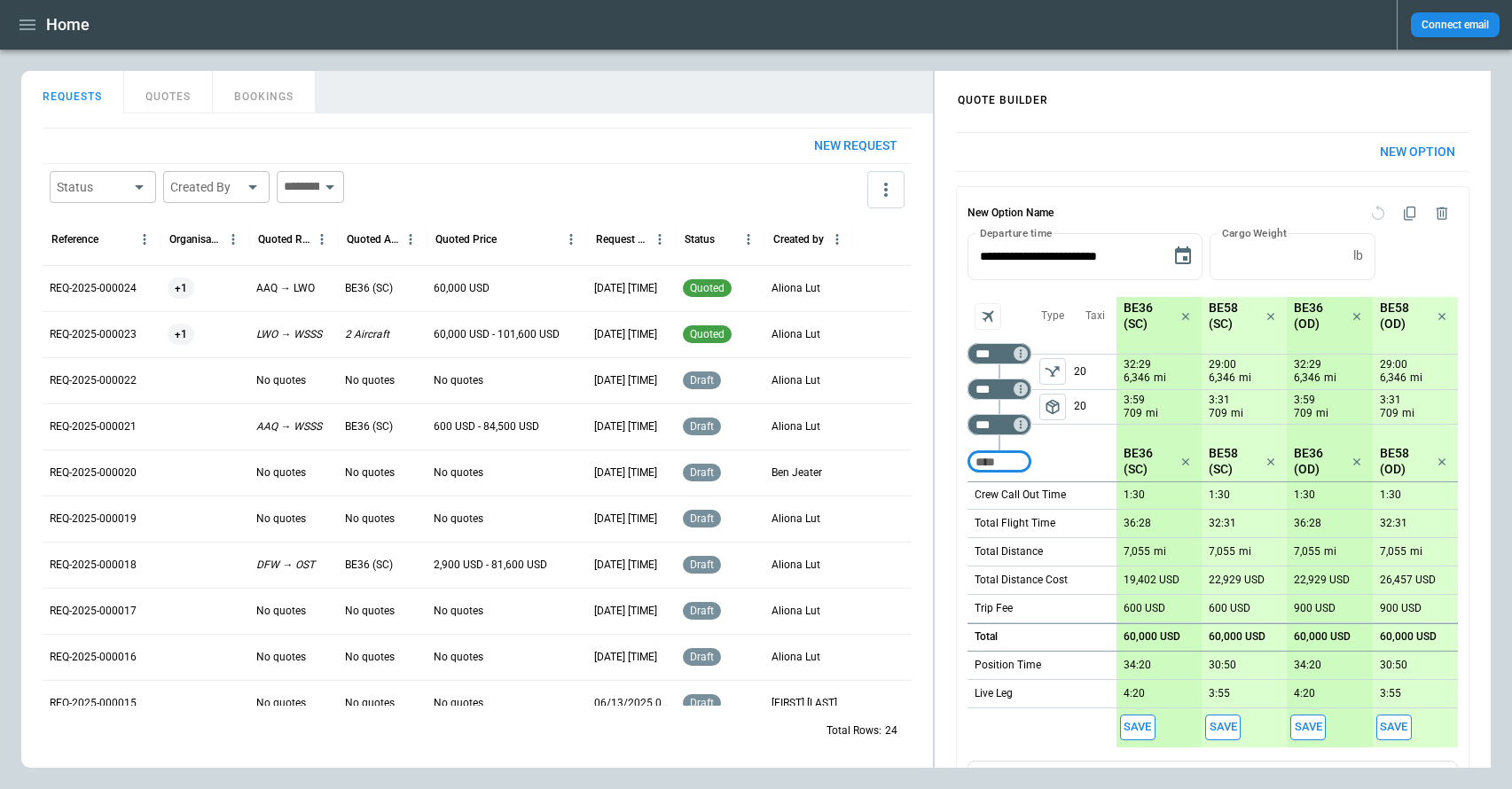 click on "QUOTES" at bounding box center (168, 92) 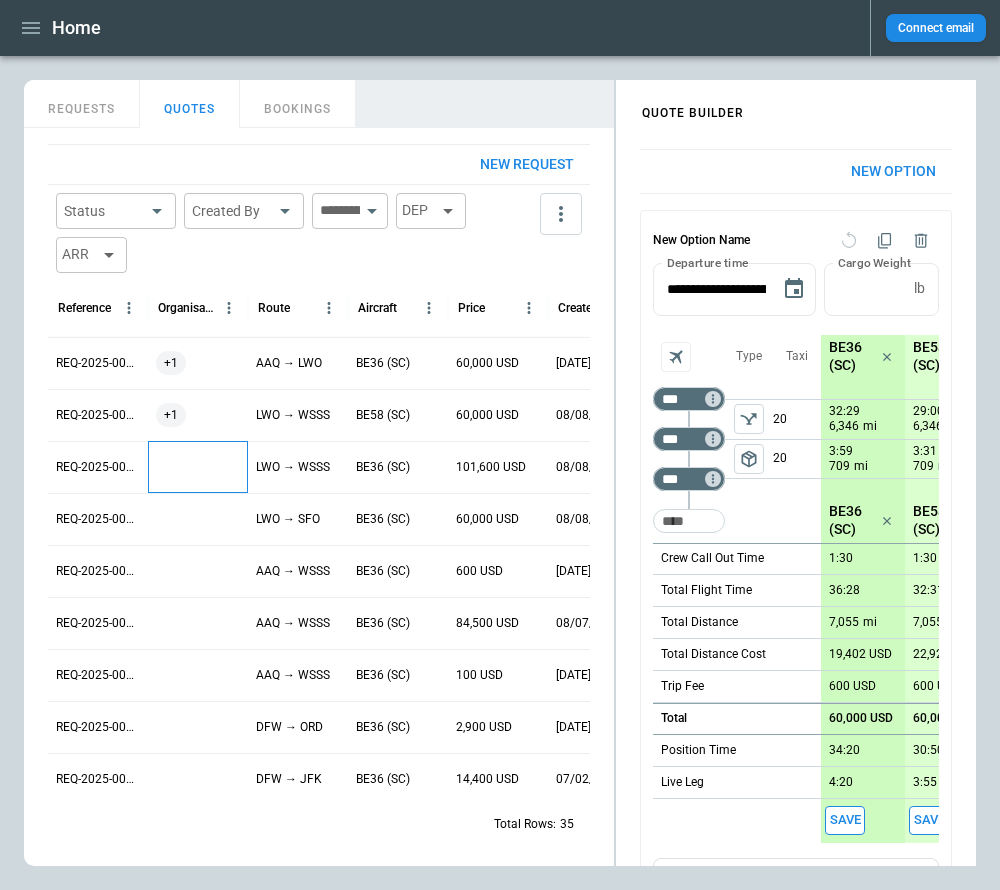click at bounding box center (198, 467) 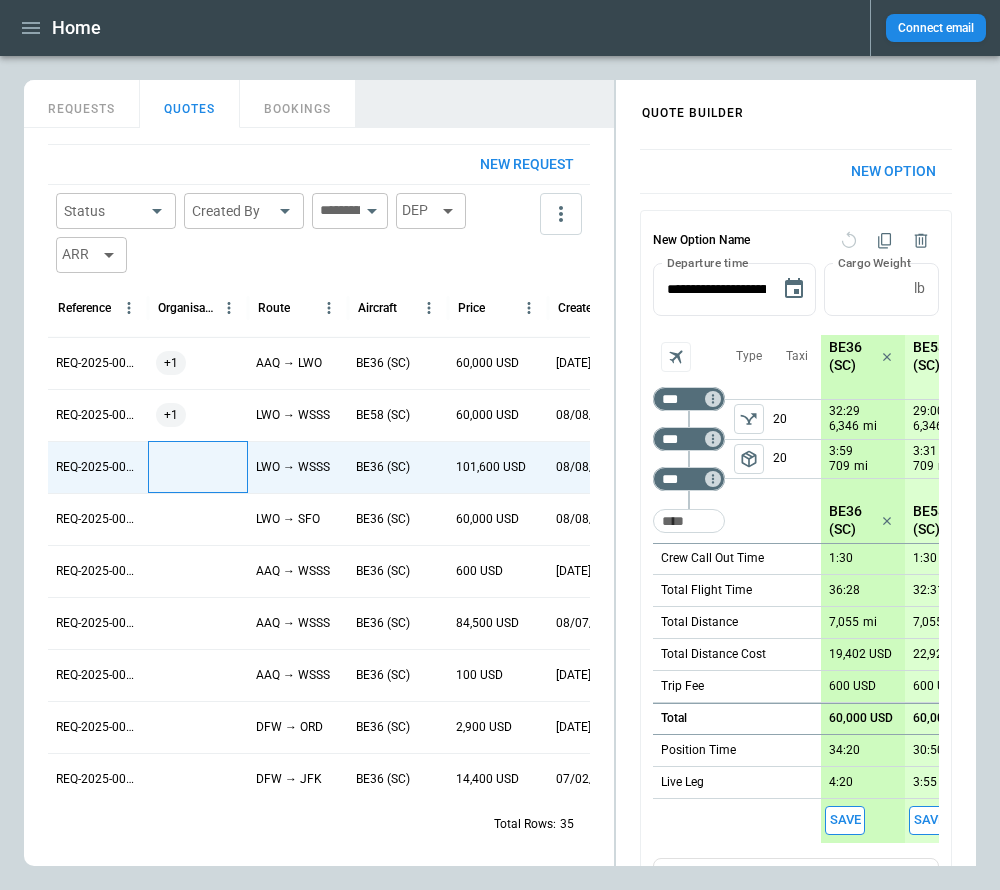 click at bounding box center [198, 467] 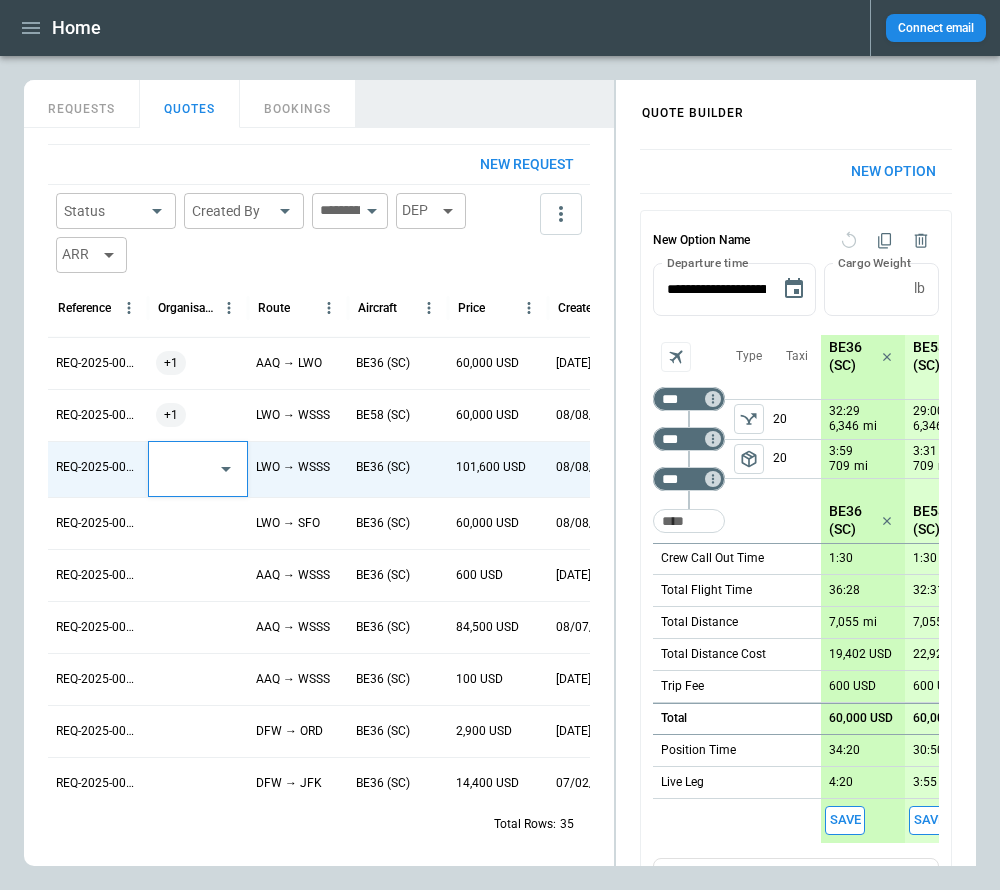 click at bounding box center [183, 469] 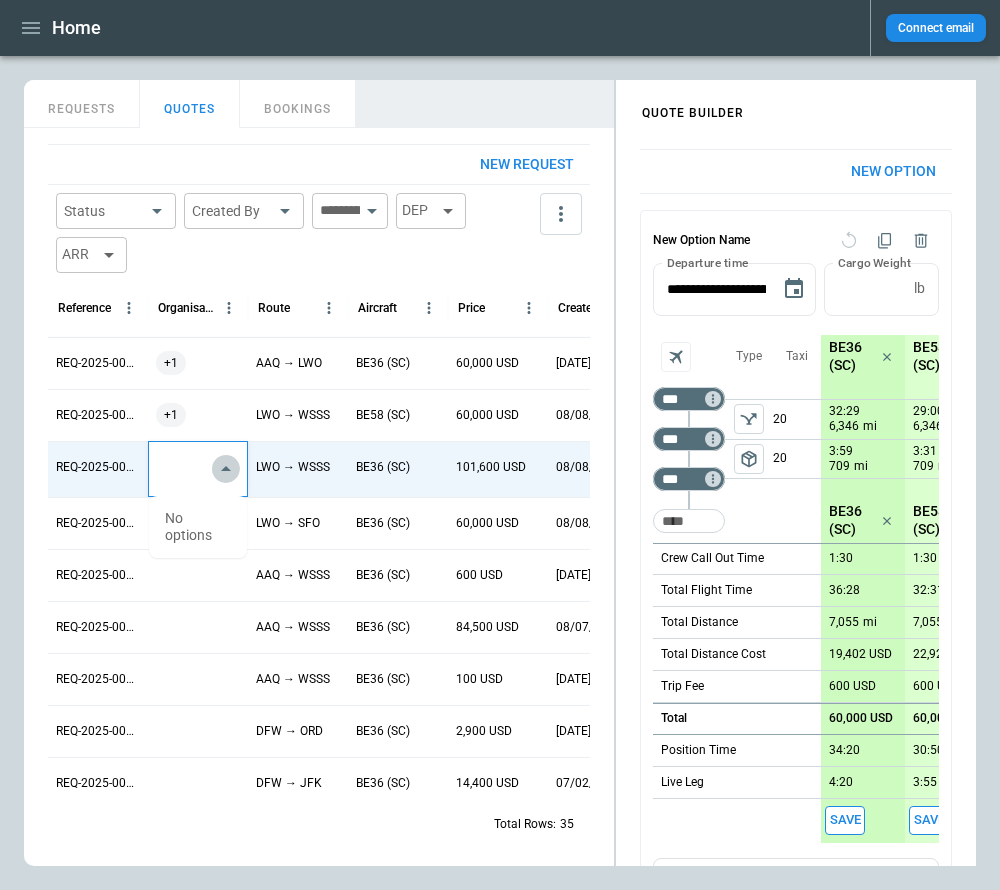 click 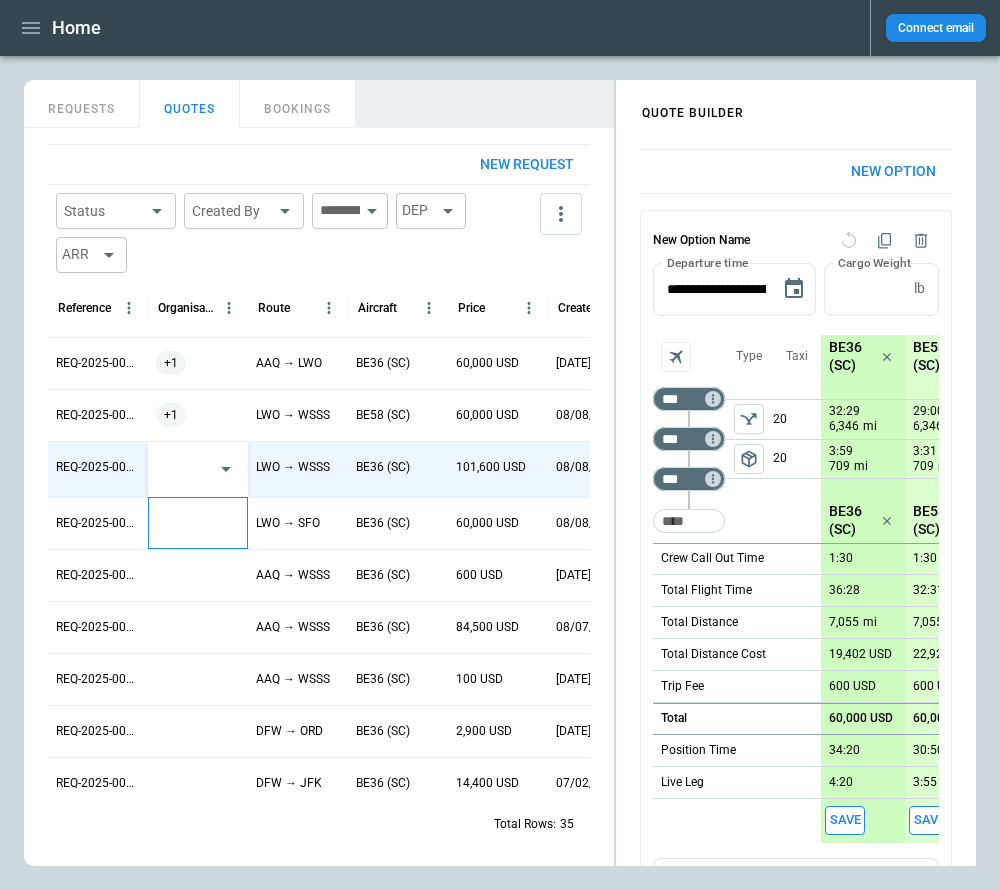 click at bounding box center (198, 523) 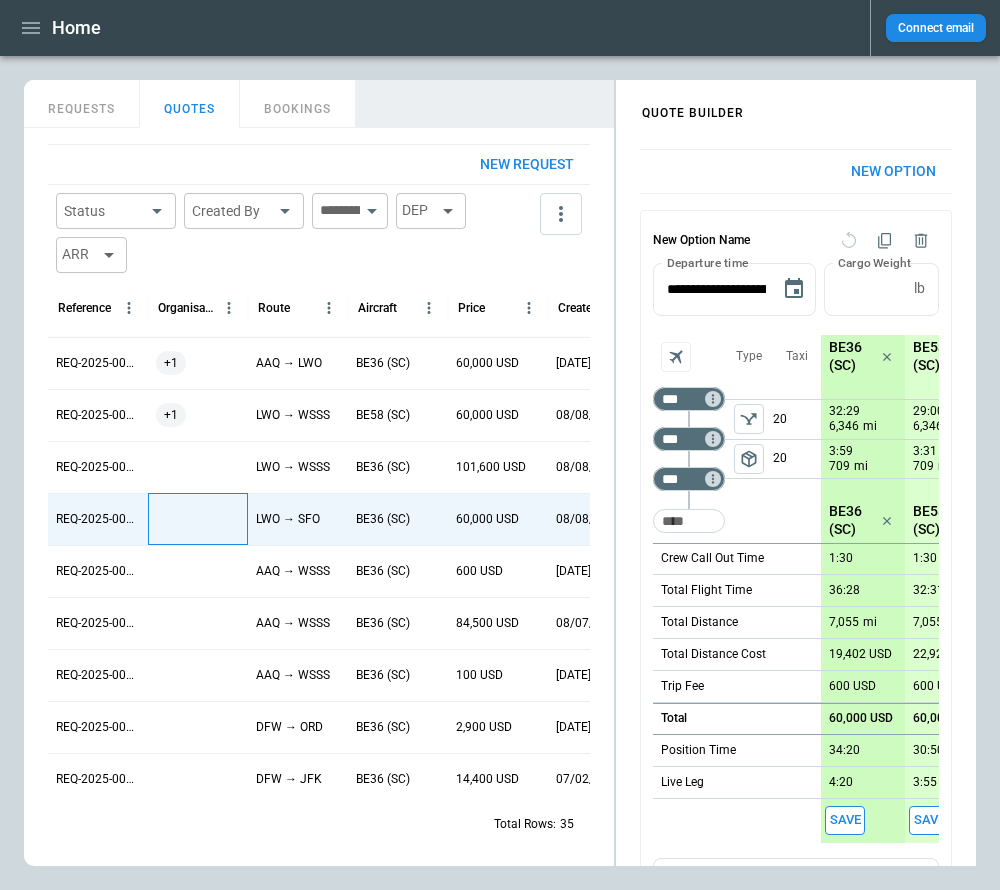 click at bounding box center [198, 519] 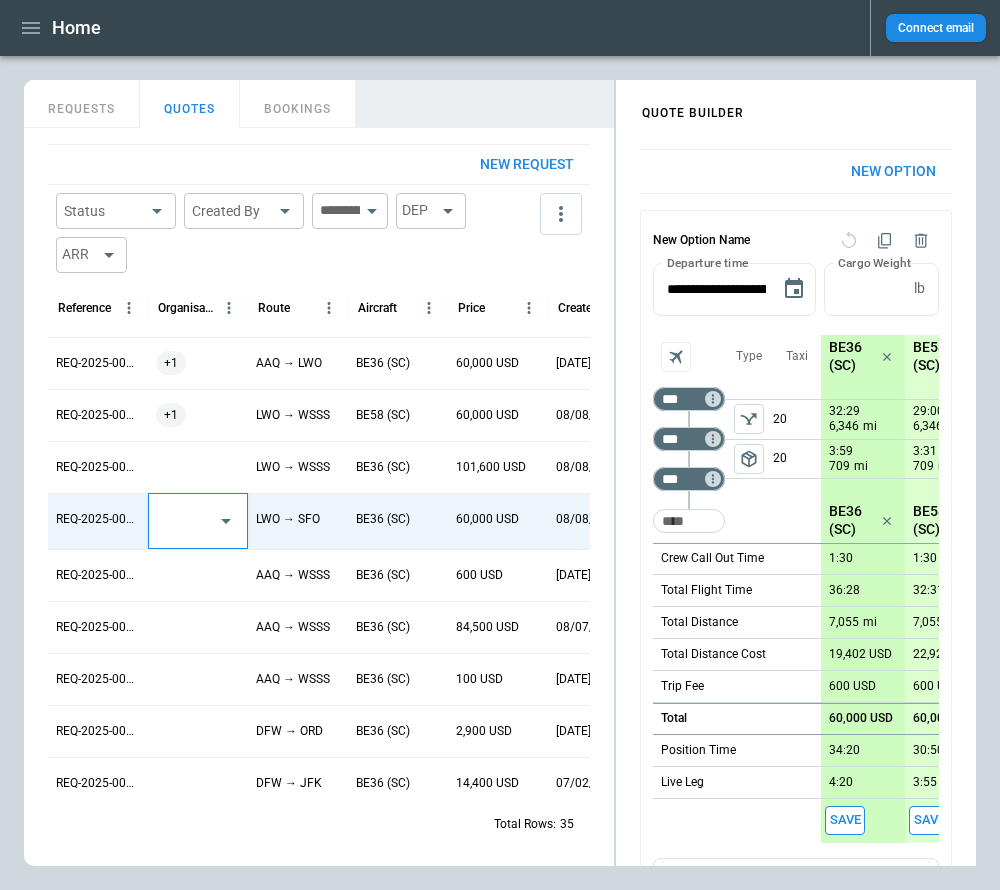 click 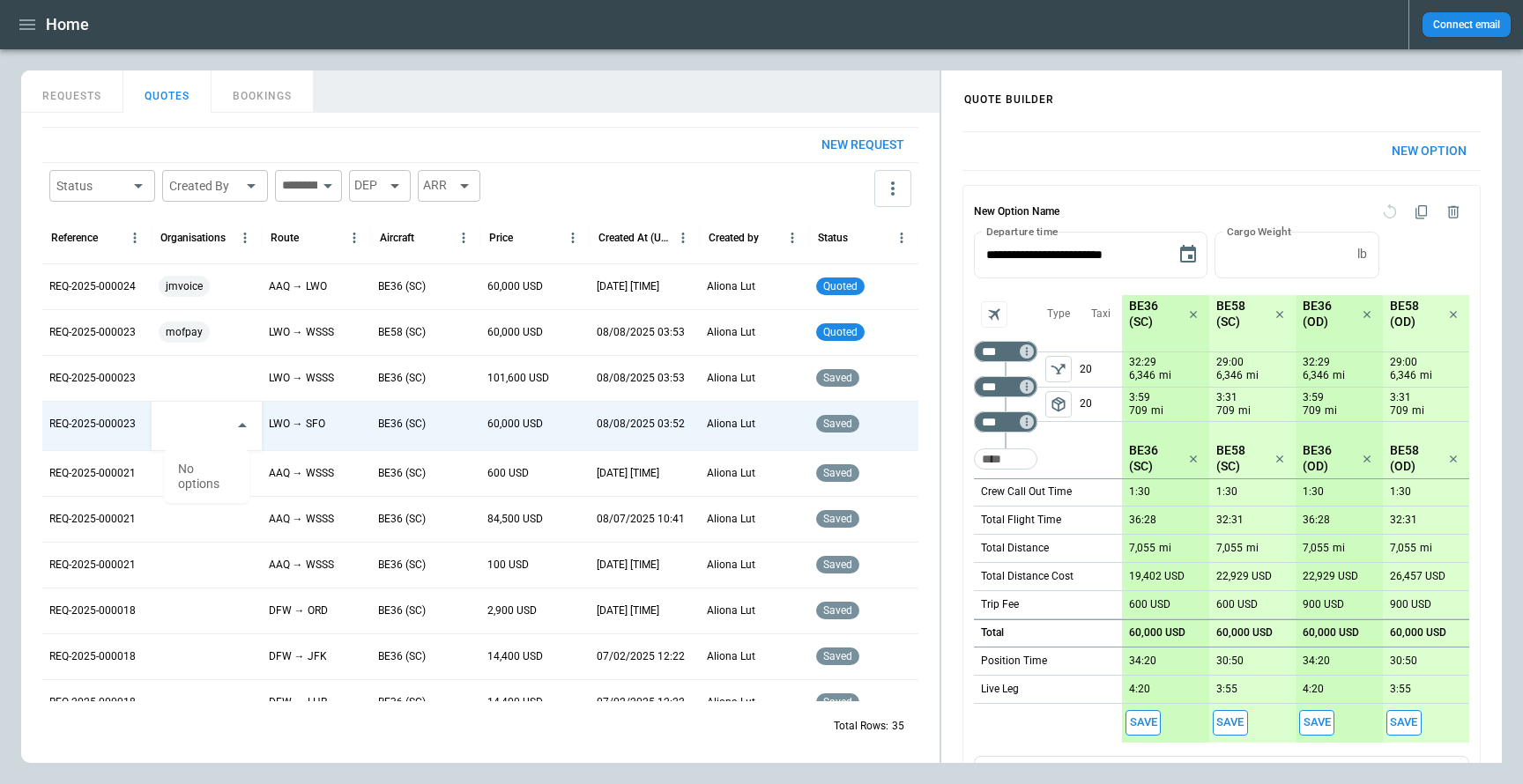 click on "REQUESTS QUOTES BOOKINGS" at bounding box center (480, 89) 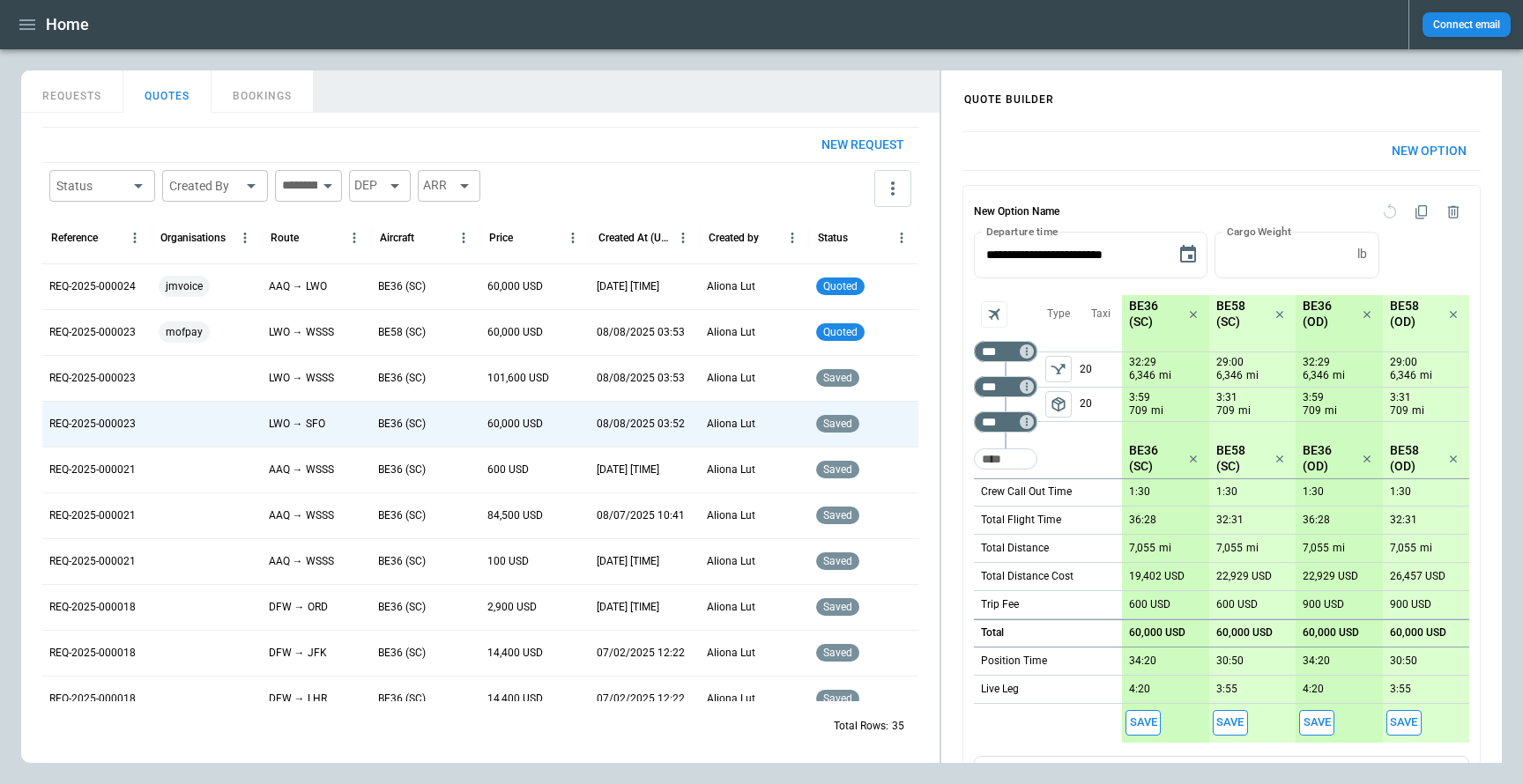 click on "Home Connect email" at bounding box center [762, 25] 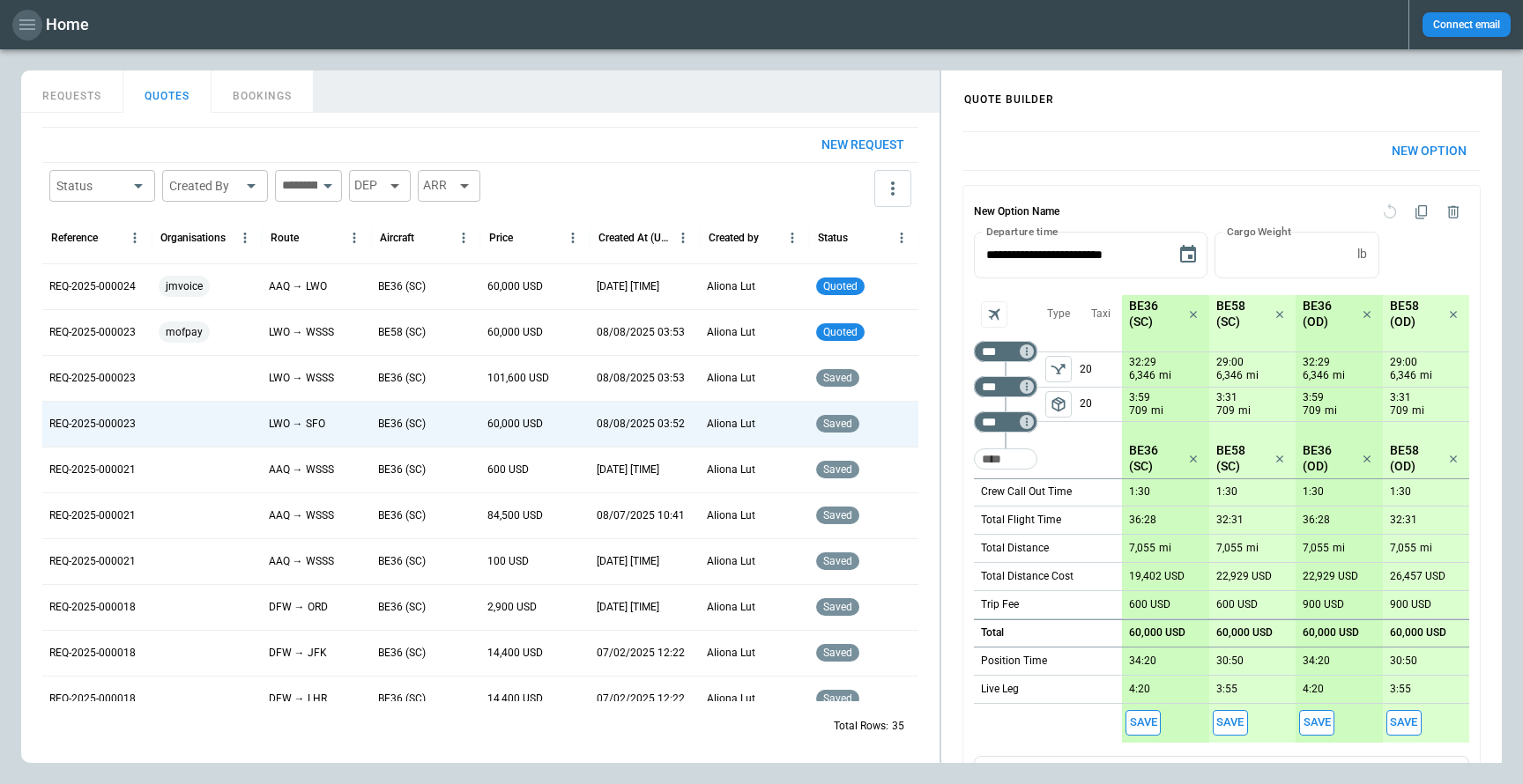 click 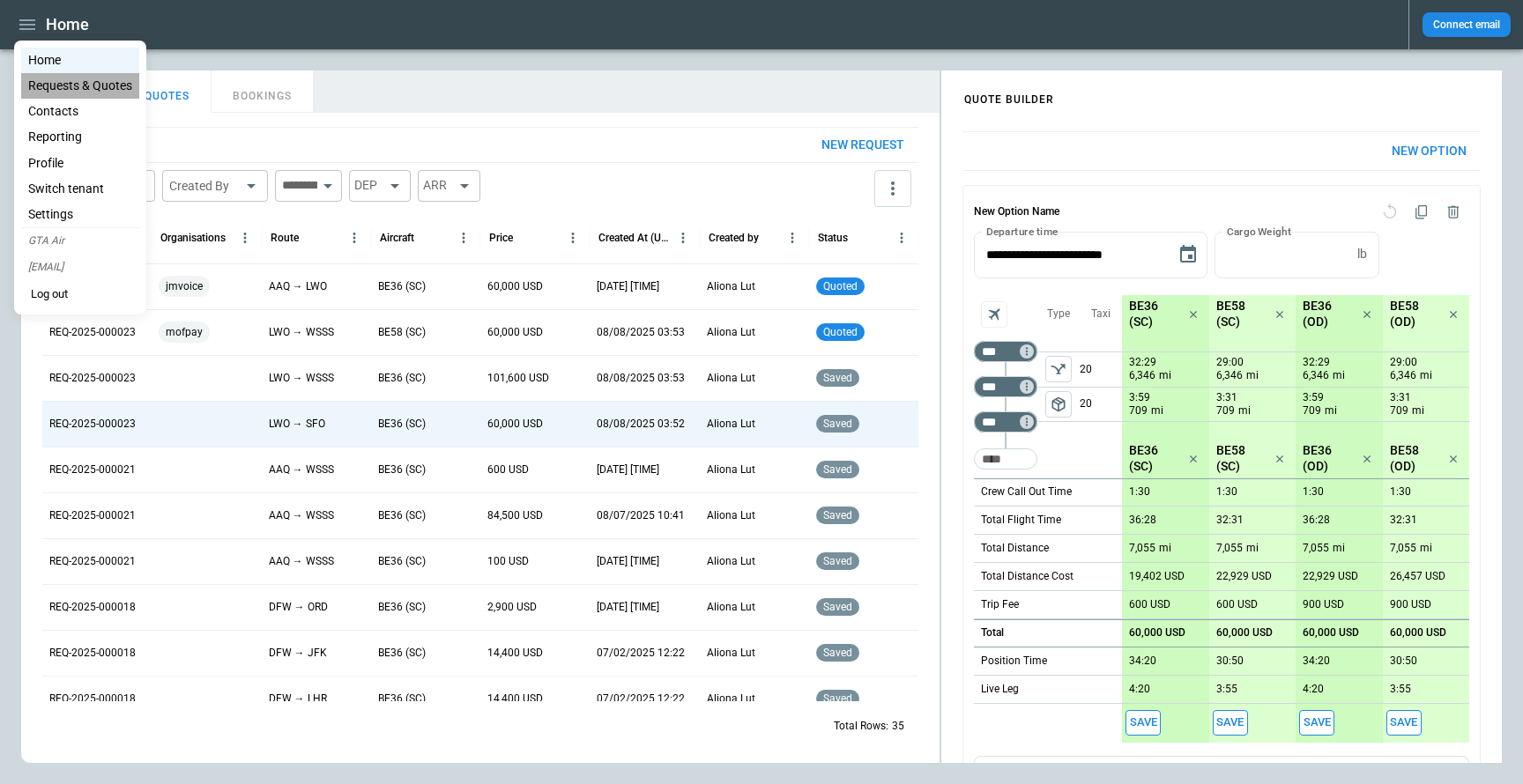 click on "Requests & Quotes" at bounding box center [80, 85] 